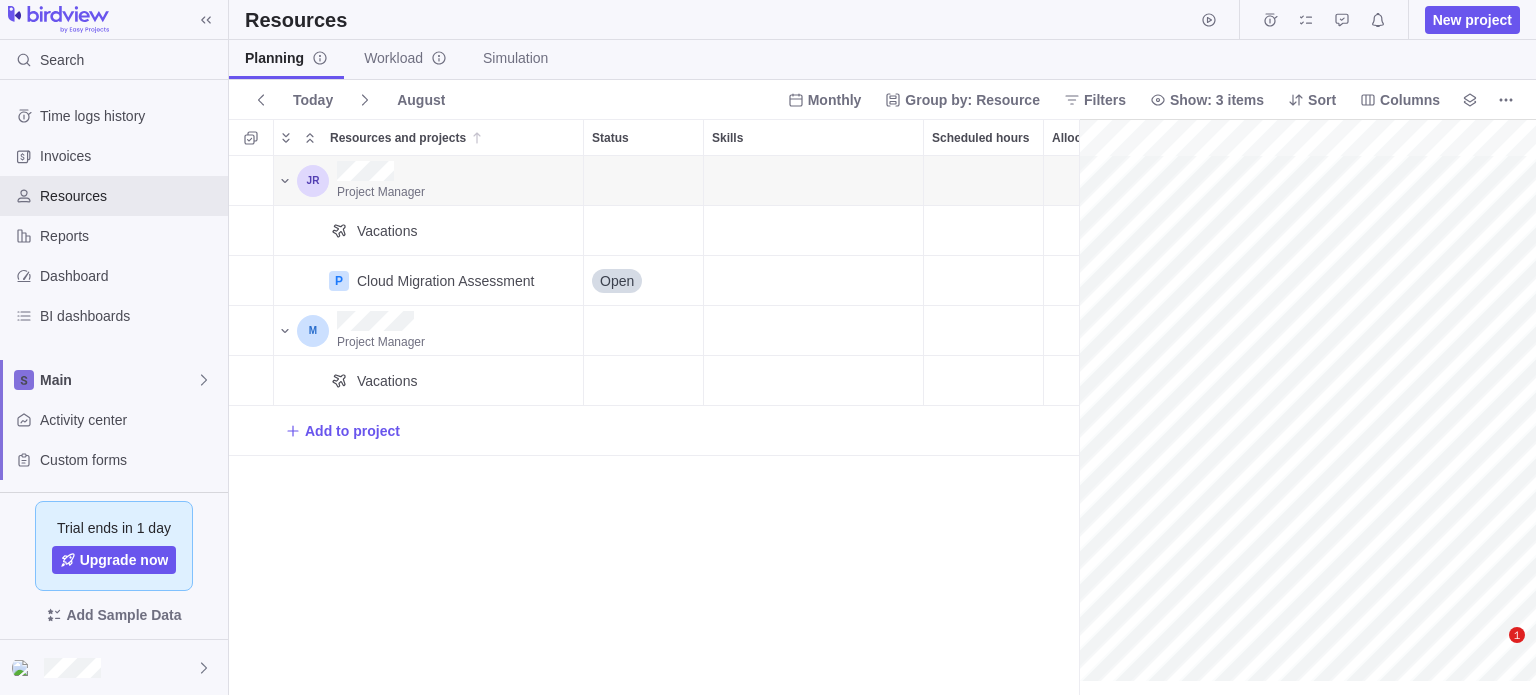 scroll, scrollTop: 0, scrollLeft: 0, axis: both 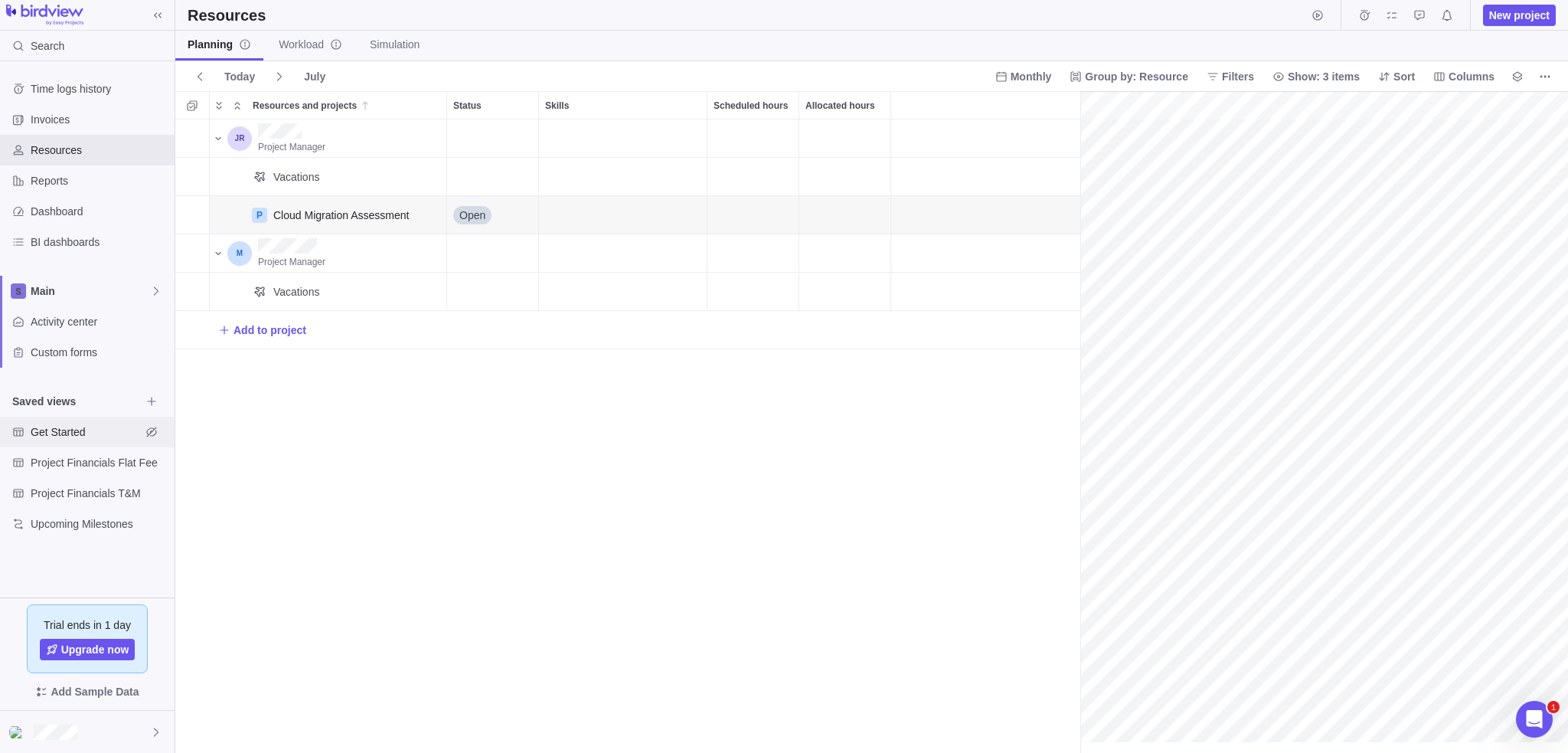 click on "Get Started" at bounding box center [86, 432] 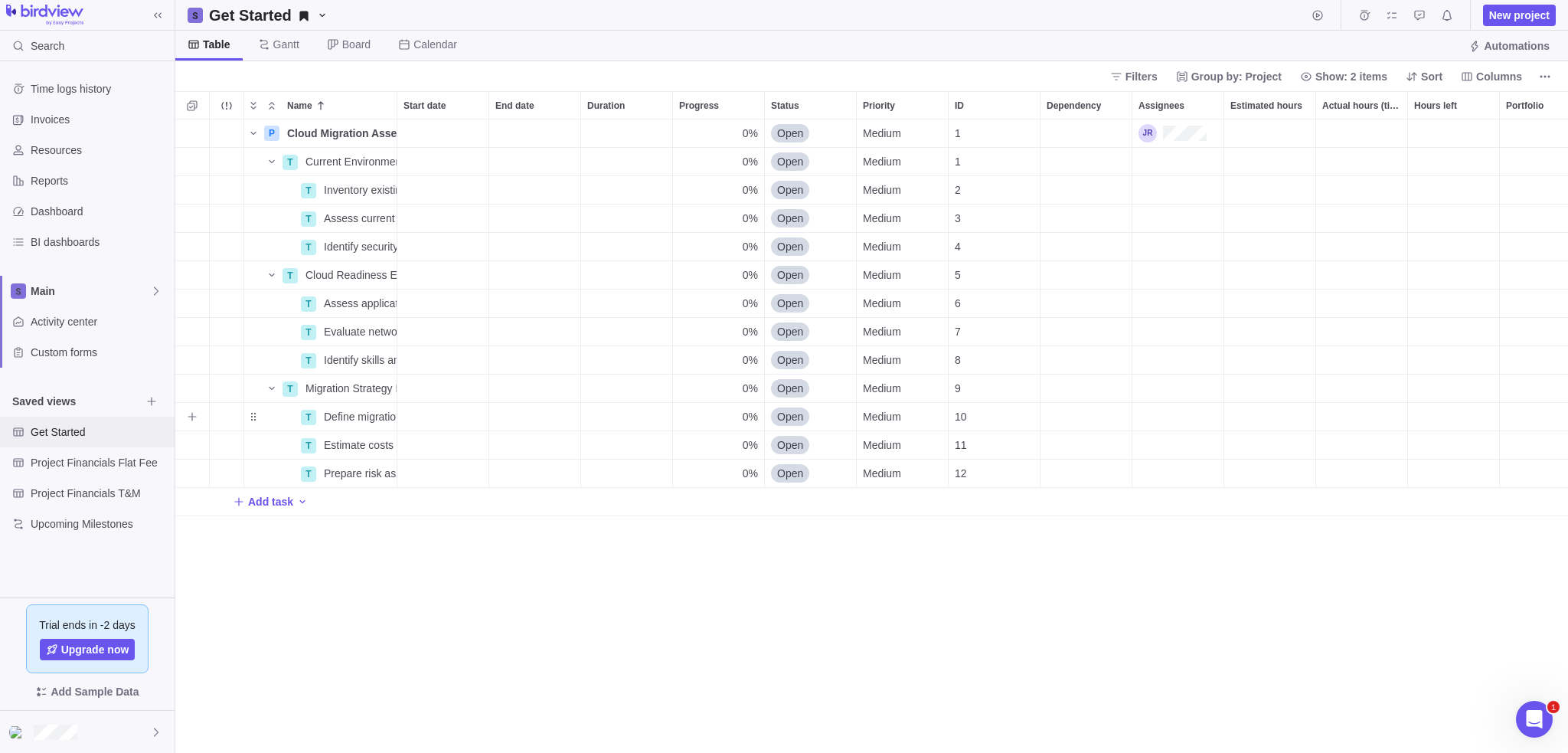 scroll, scrollTop: 12, scrollLeft: 12, axis: both 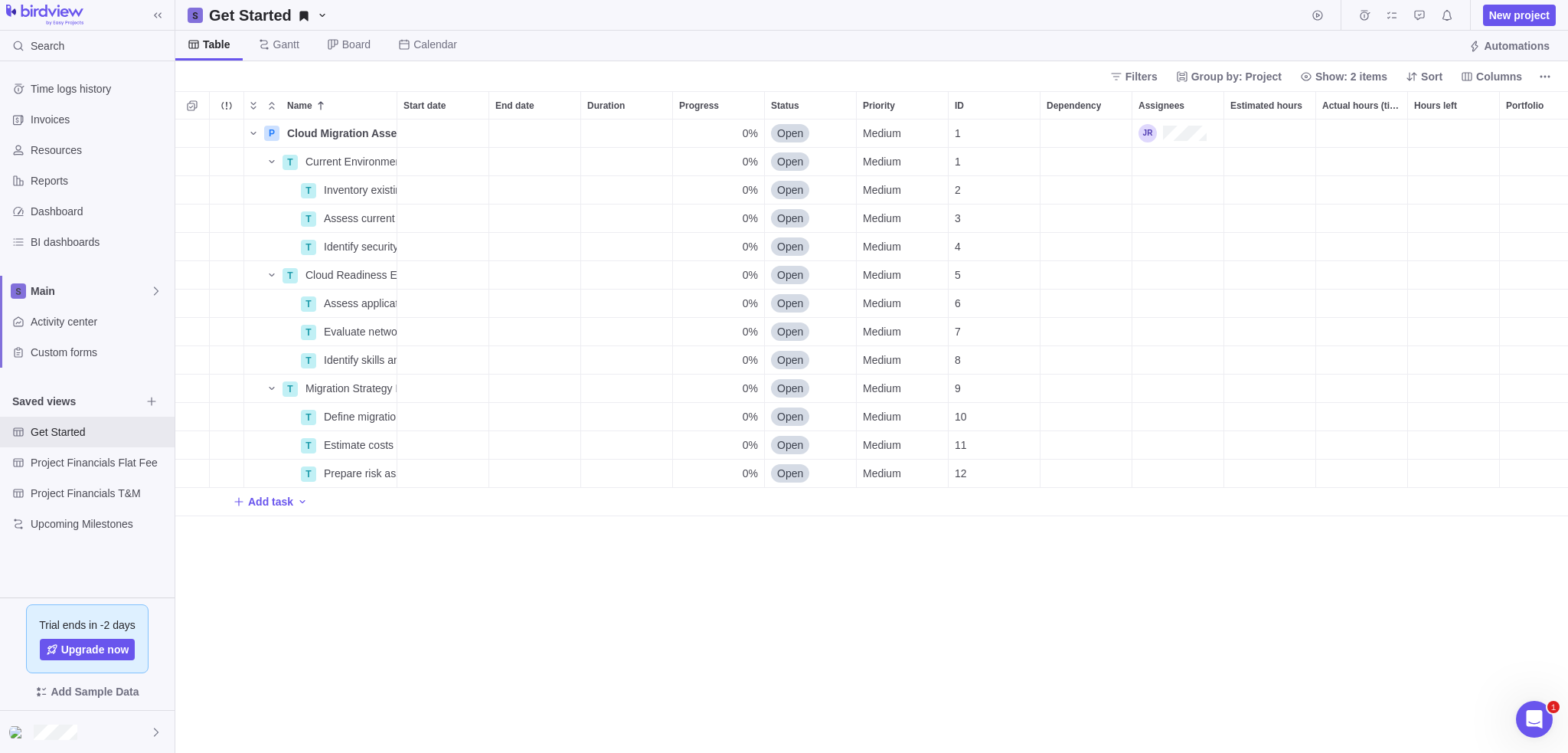 click on "Filters Group by: Project Show: 2 items Sort Columns" at bounding box center (871, 76) 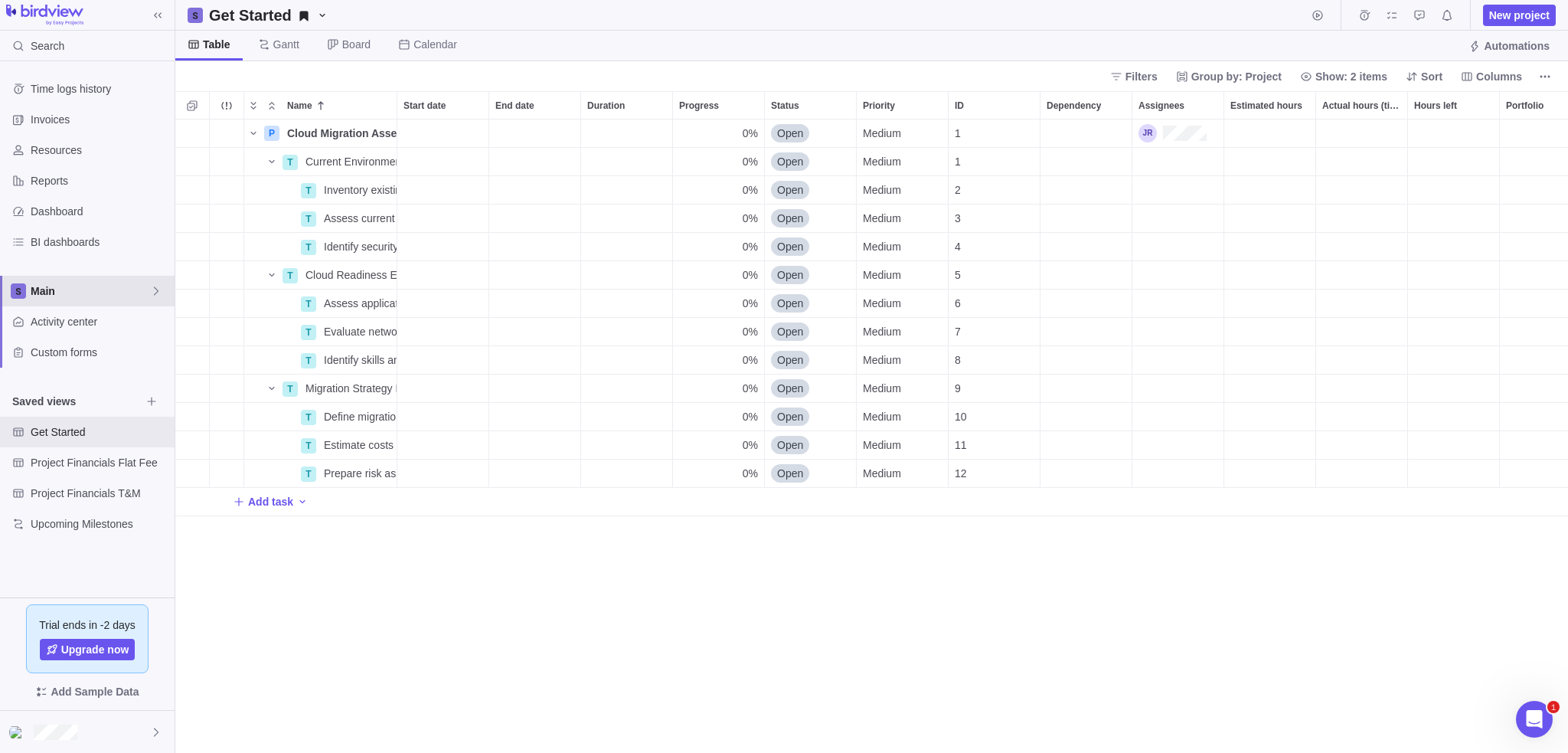 click on "Main" at bounding box center [90, 291] 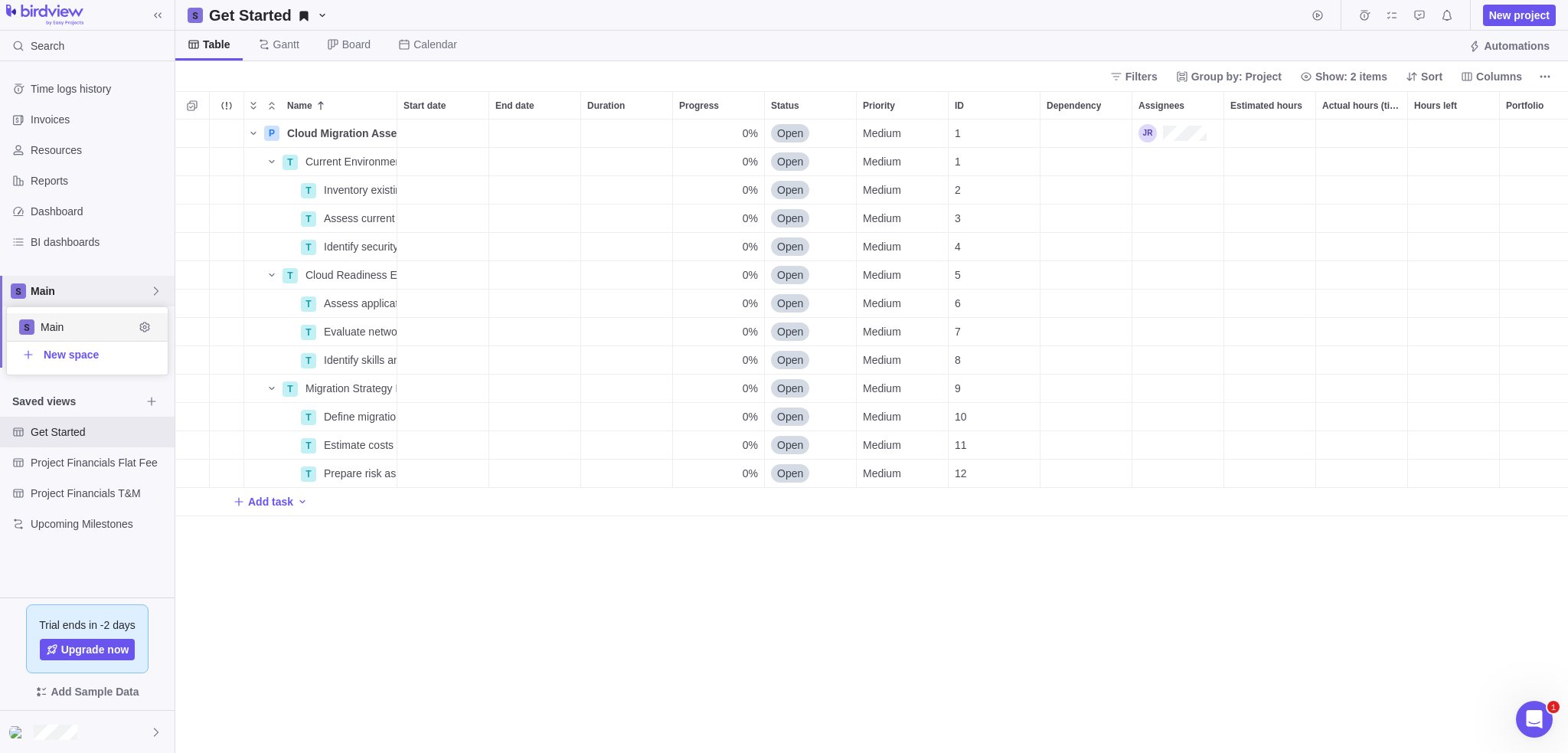 scroll, scrollTop: 12, scrollLeft: 12, axis: both 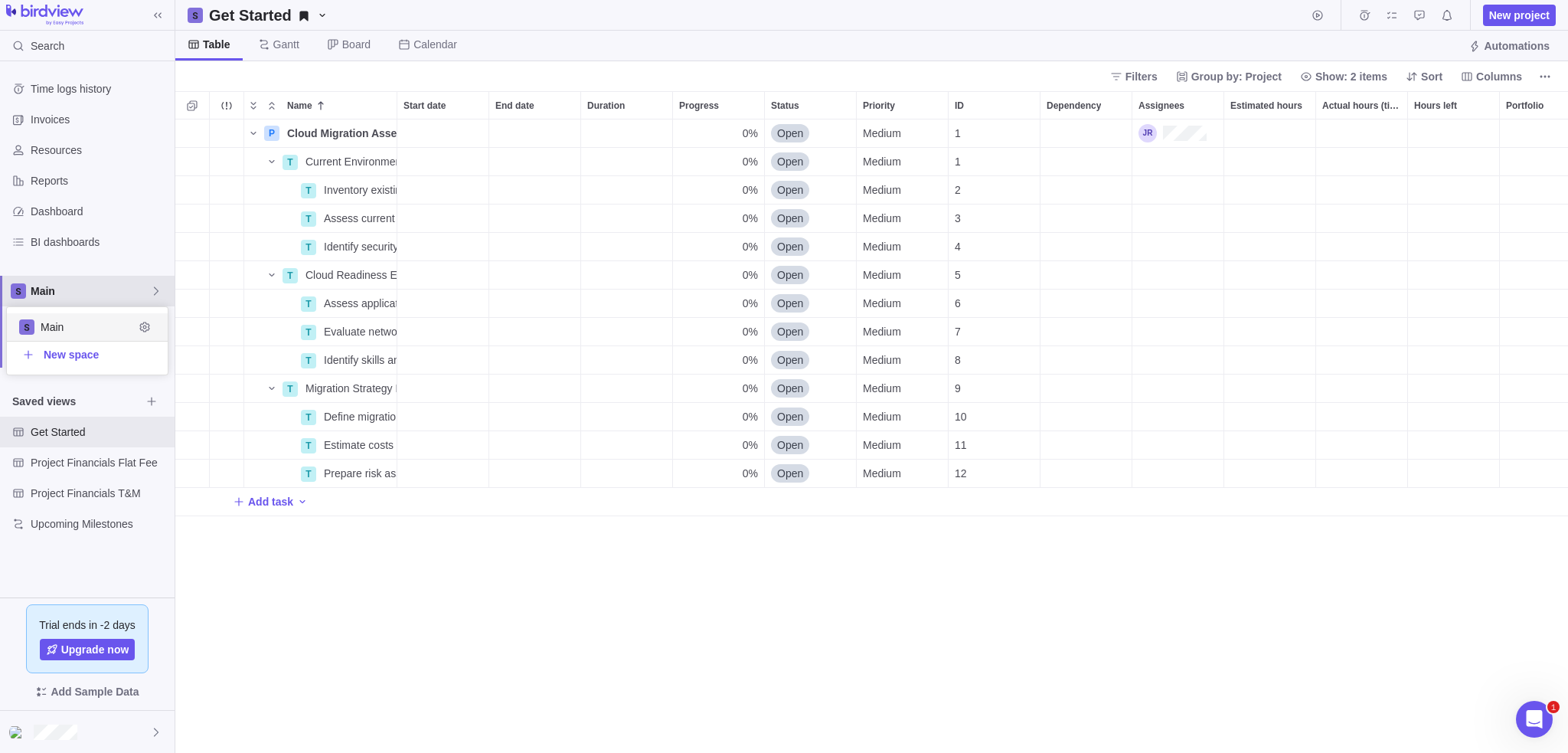 click on "Main" at bounding box center [90, 291] 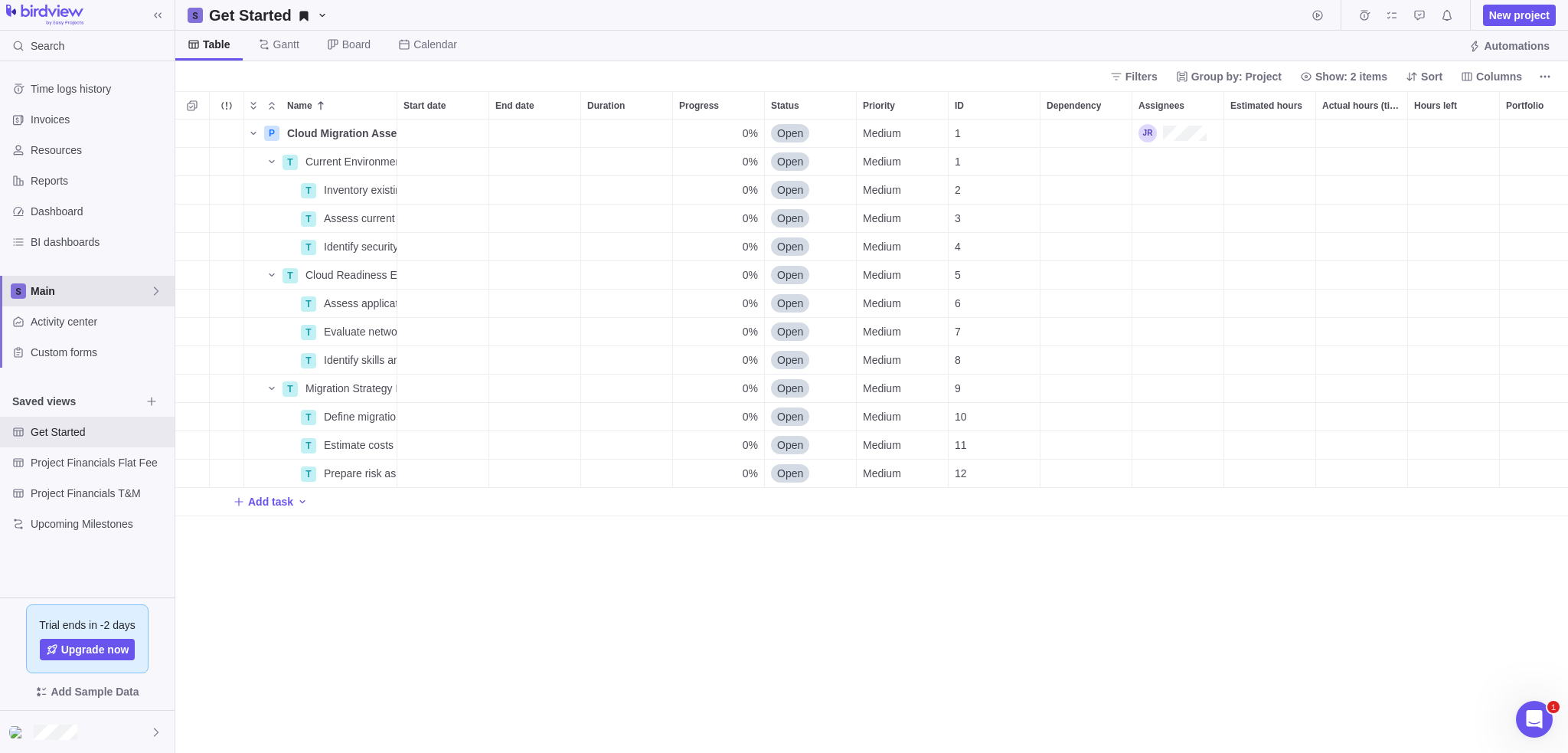 click 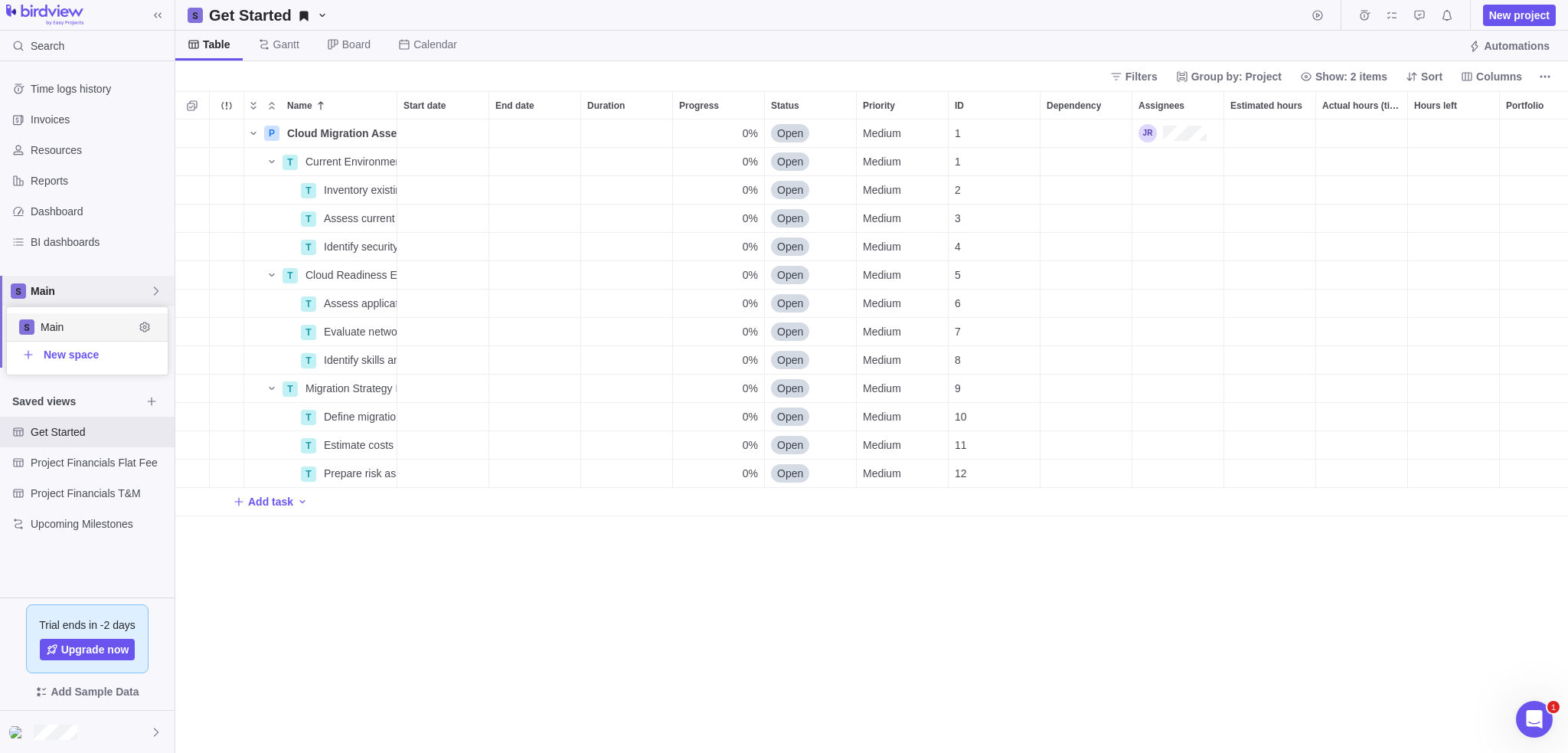 scroll, scrollTop: 12, scrollLeft: 12, axis: both 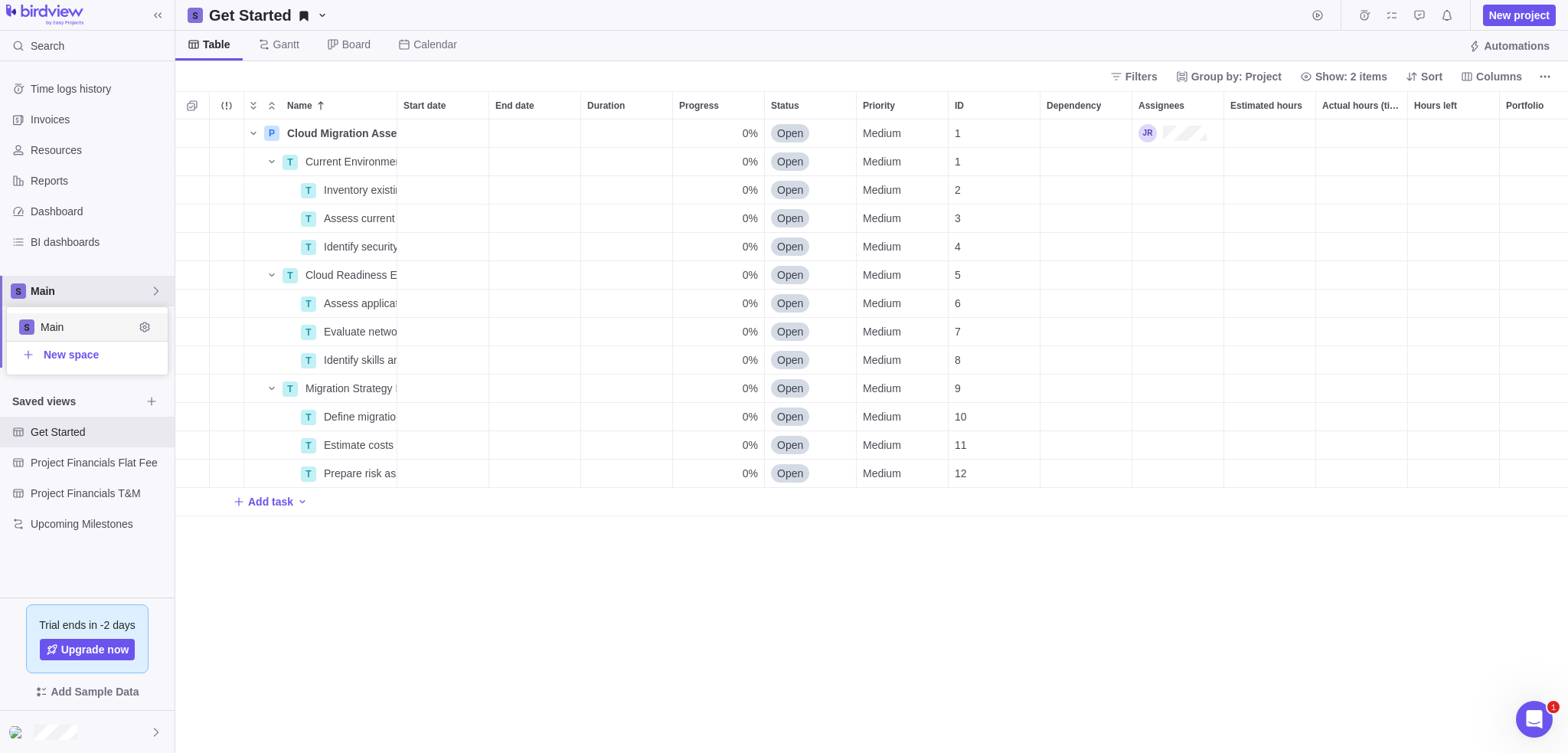 click on "Main" at bounding box center (87, 327) 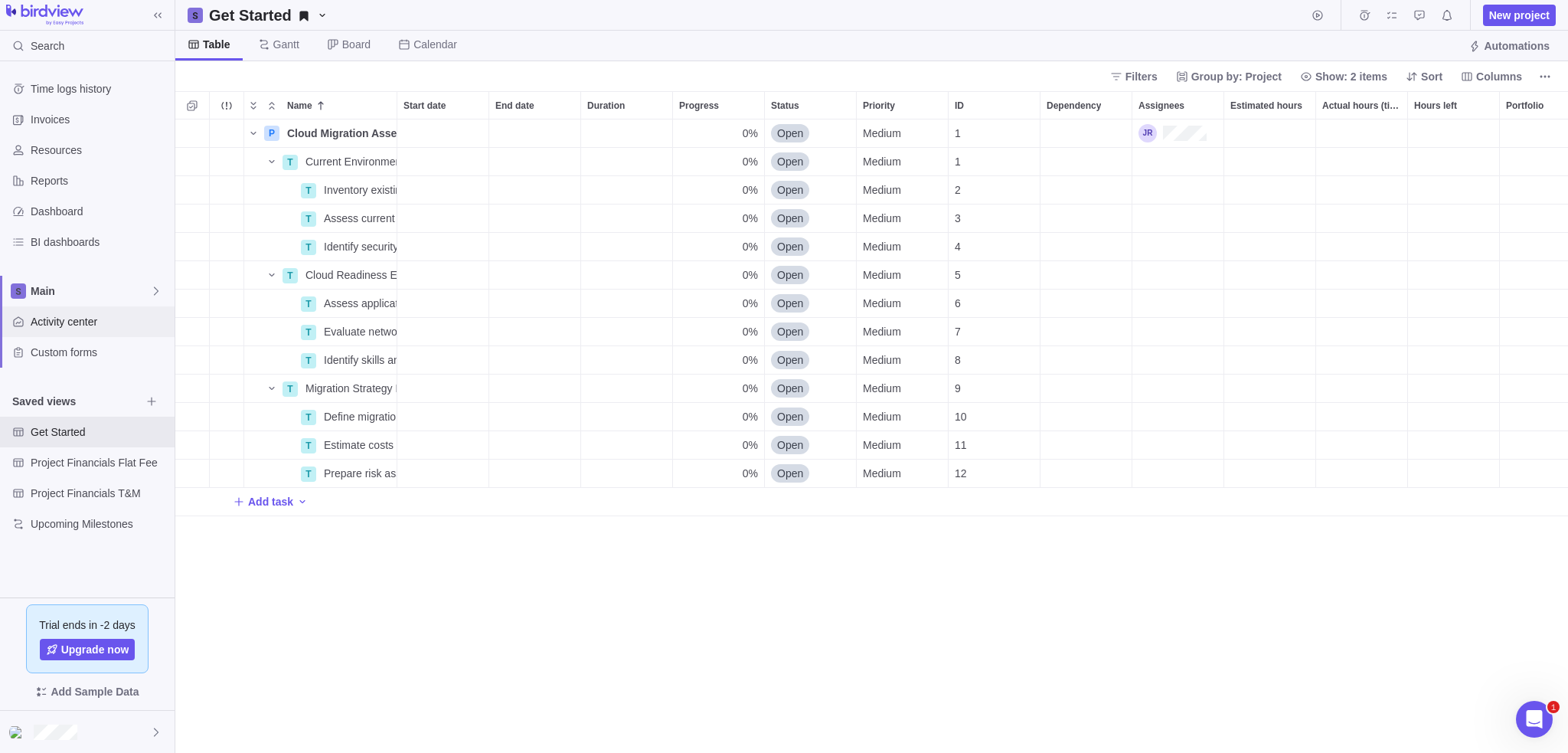click on "Activity center" at bounding box center (100, 322) 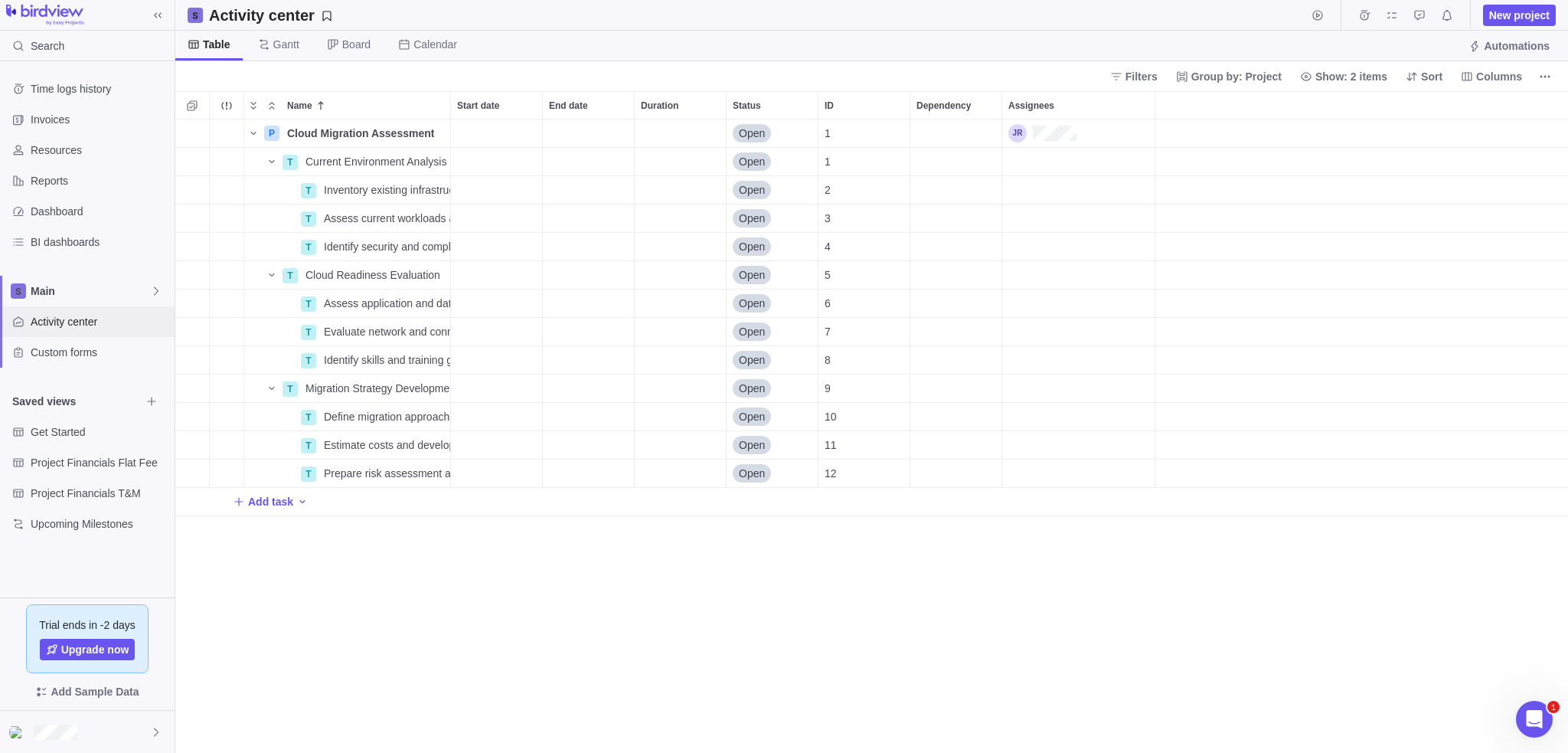 scroll, scrollTop: 12, scrollLeft: 12, axis: both 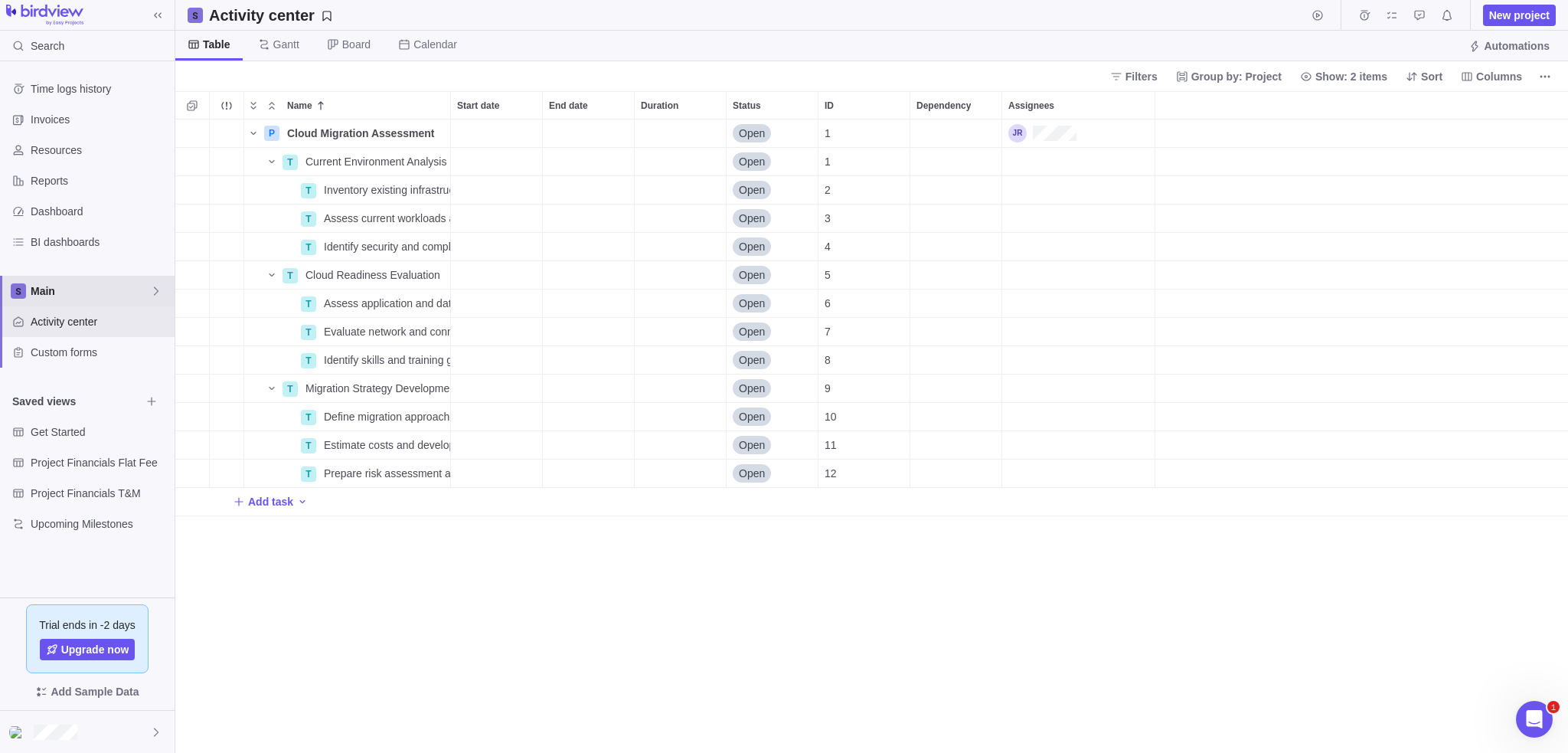 drag, startPoint x: 62, startPoint y: 290, endPoint x: 52, endPoint y: 289, distance: 10.049876 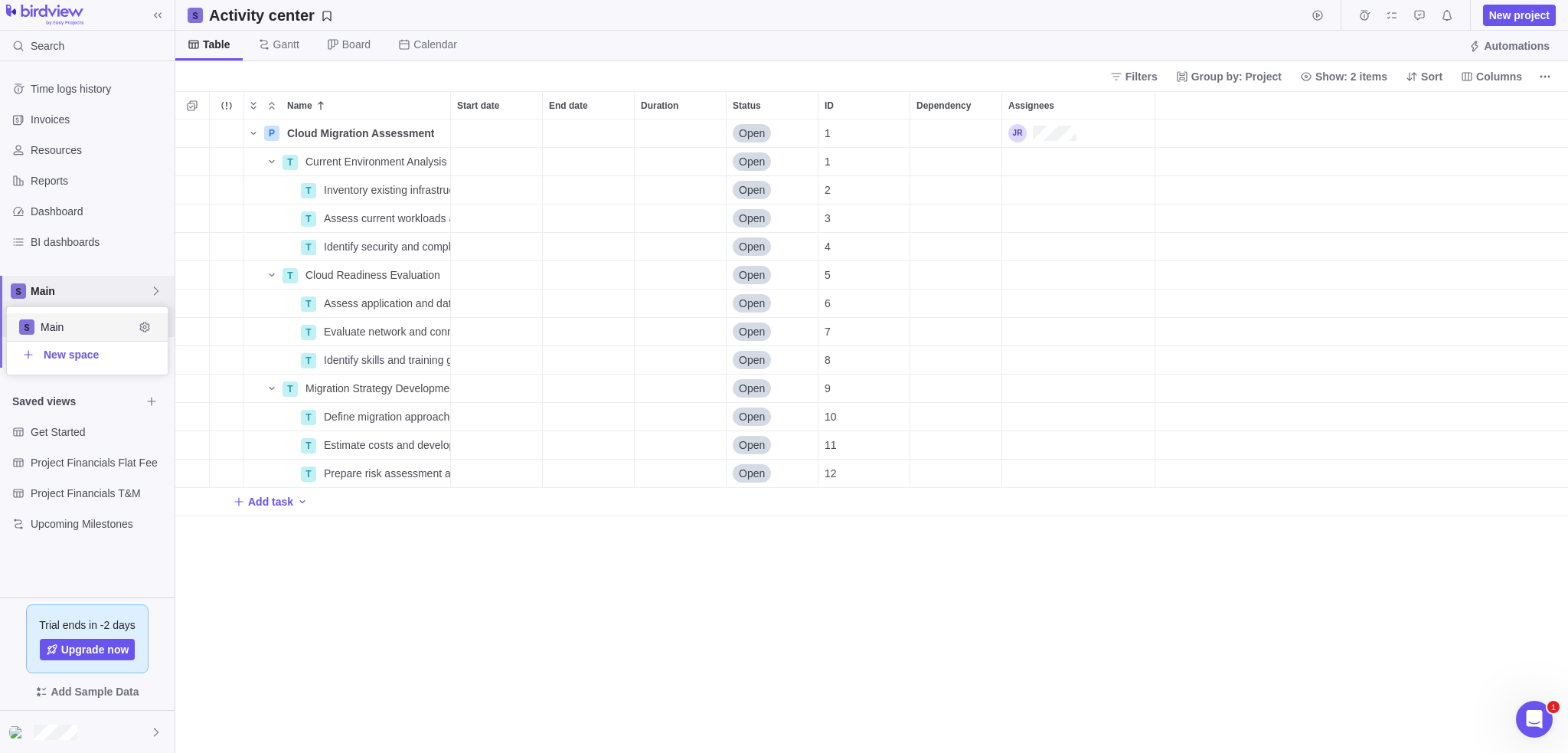 scroll, scrollTop: 12, scrollLeft: 12, axis: both 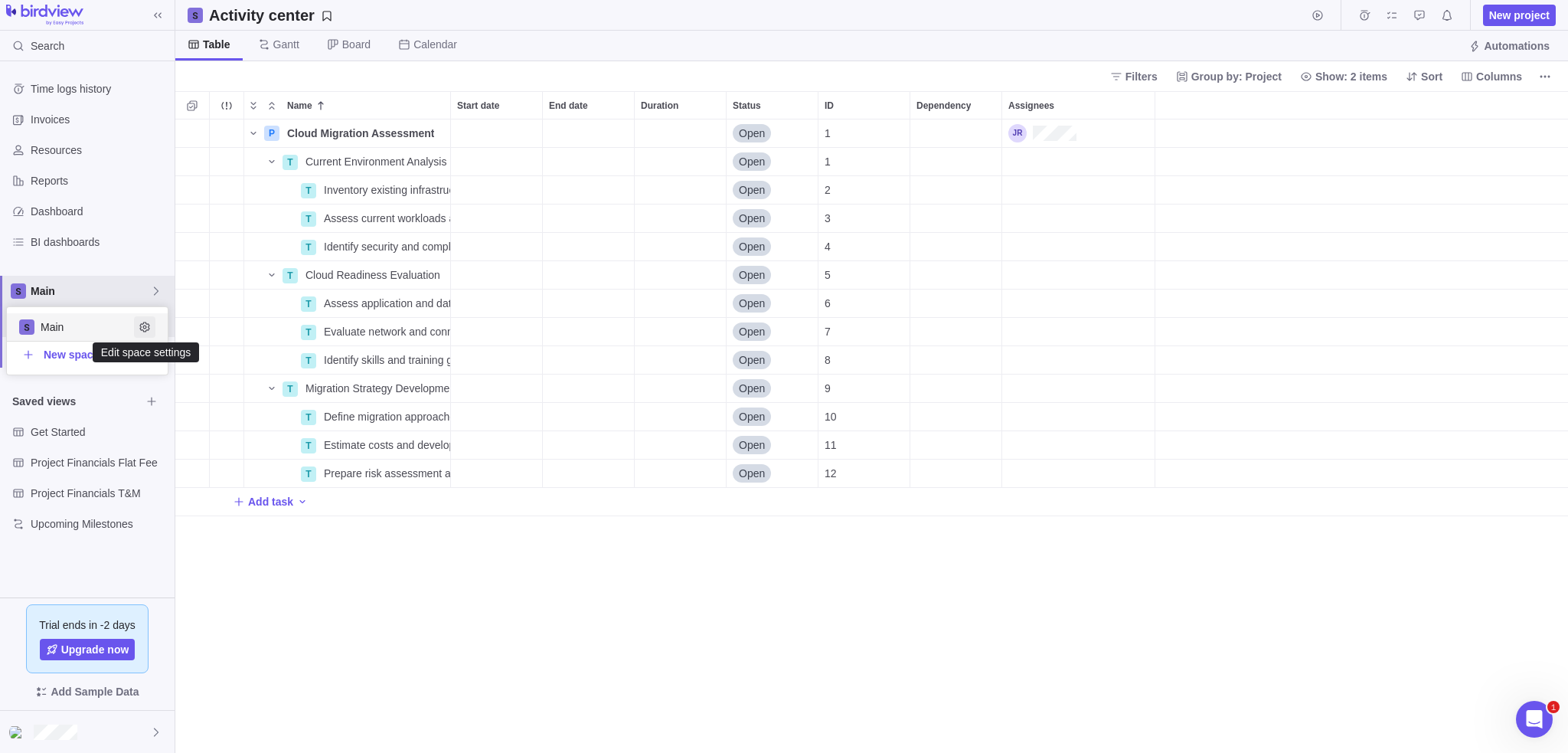 click 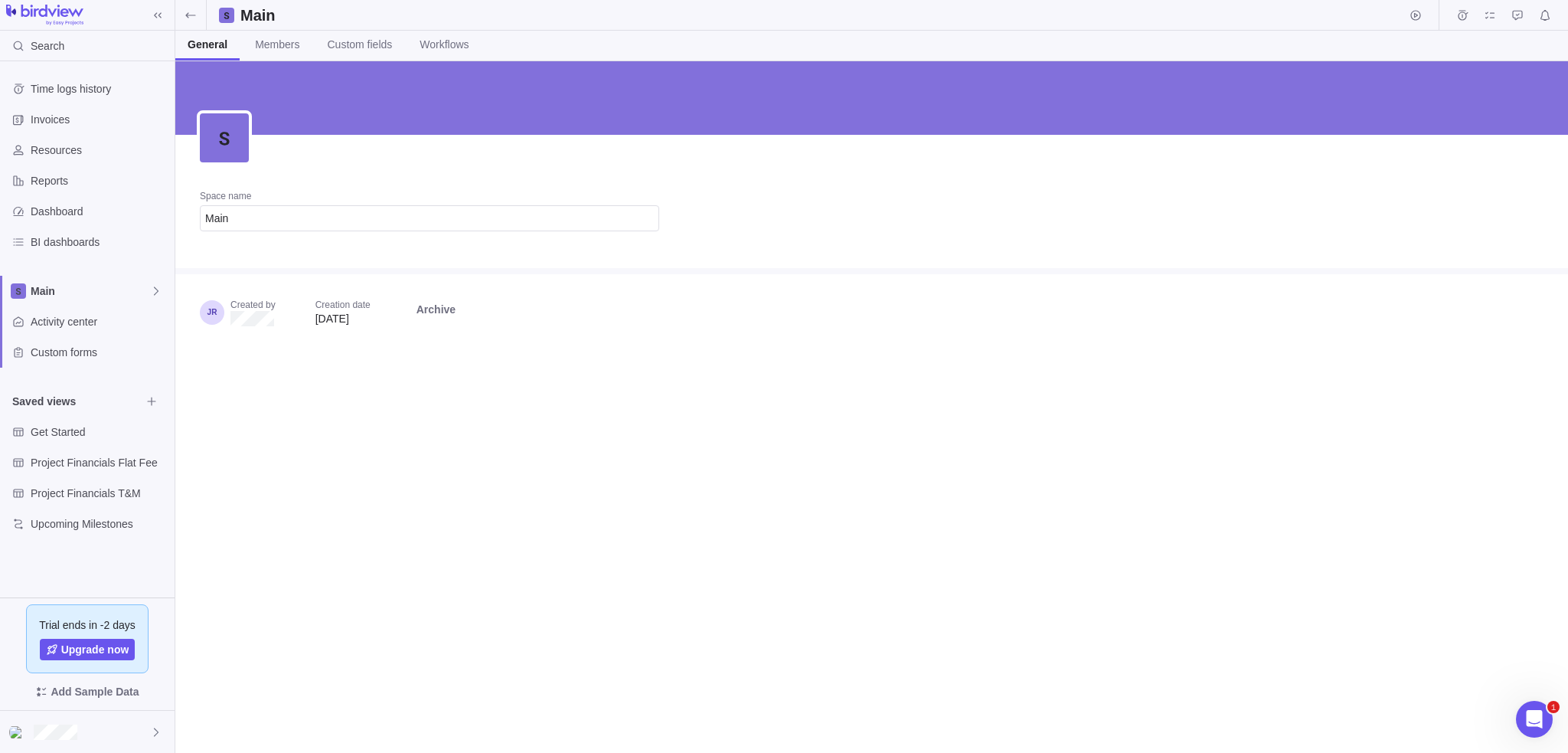 click on "Space name Main Created by Creation date Jul 14, 2025 Archive" at bounding box center [871, 407] 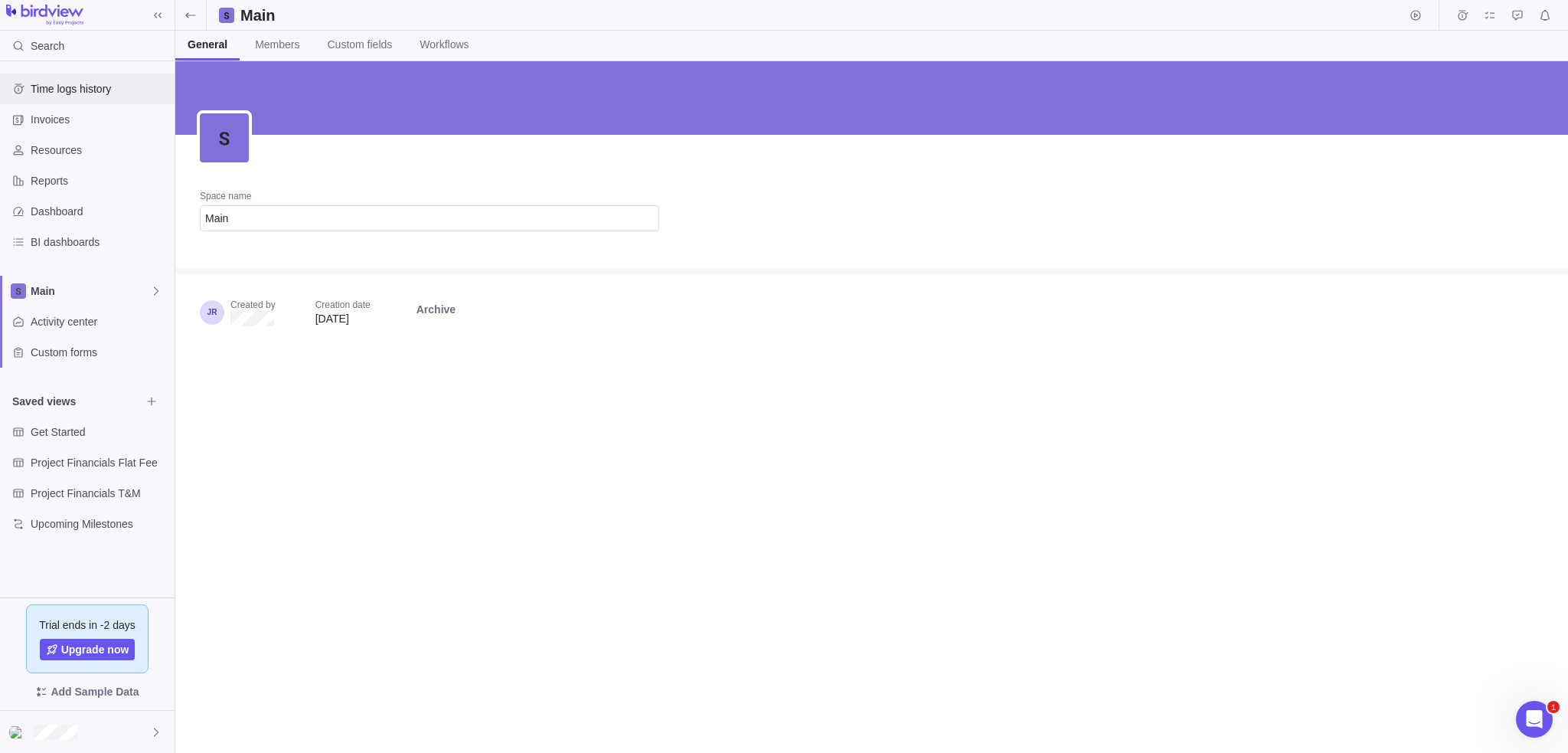 click on "Time logs history" at bounding box center [100, 89] 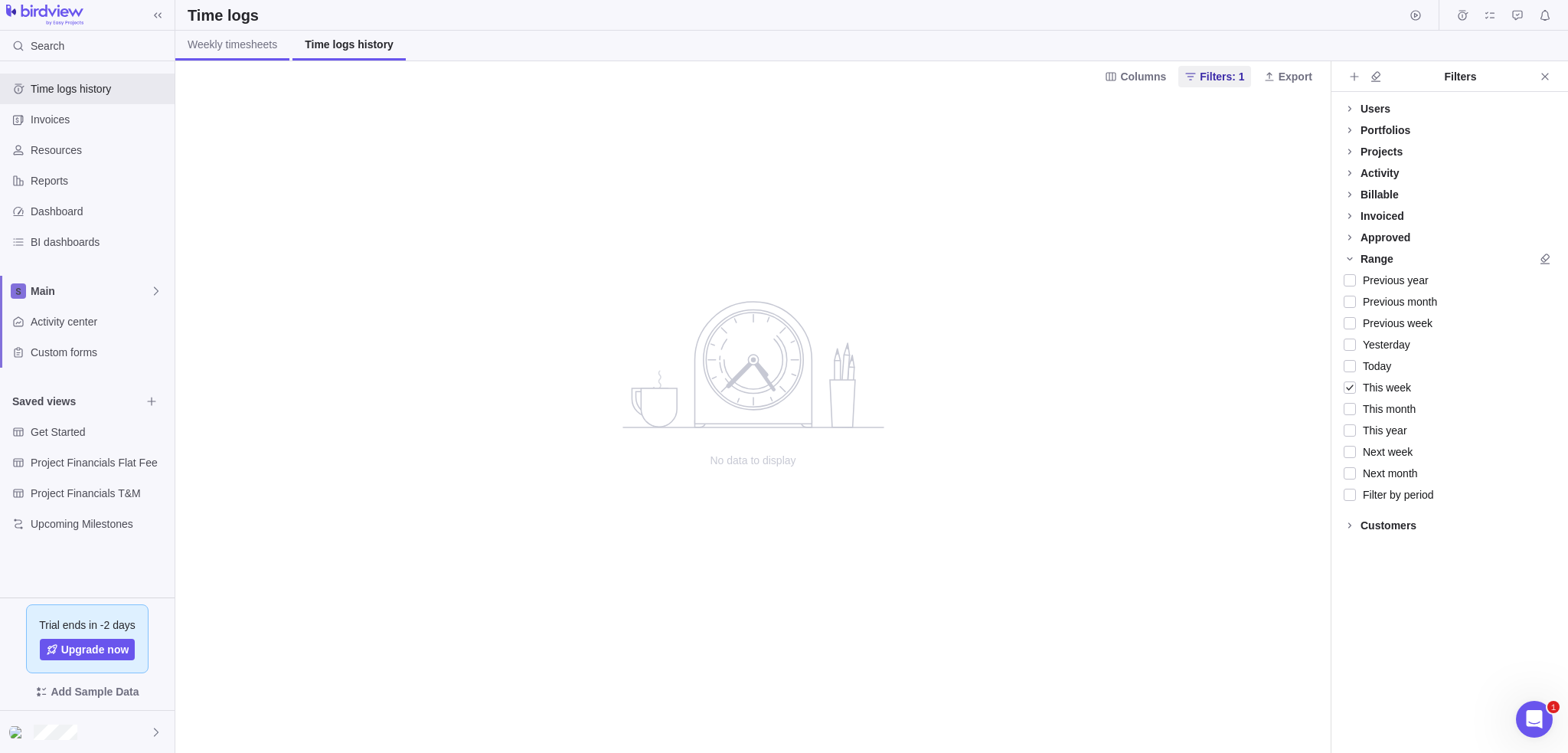 click on "Weekly timesheets" at bounding box center (232, 44) 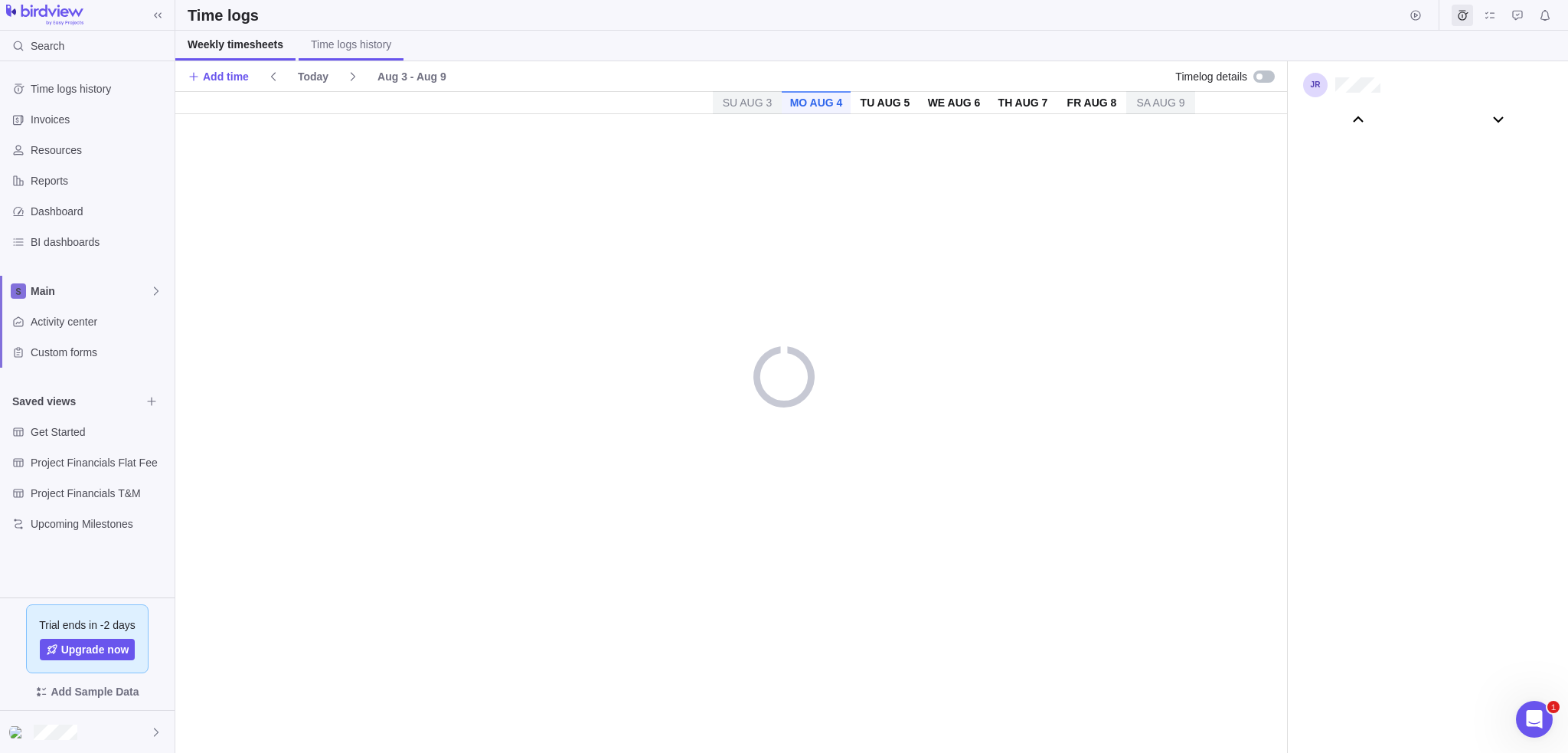scroll, scrollTop: 85145, scrollLeft: 0, axis: vertical 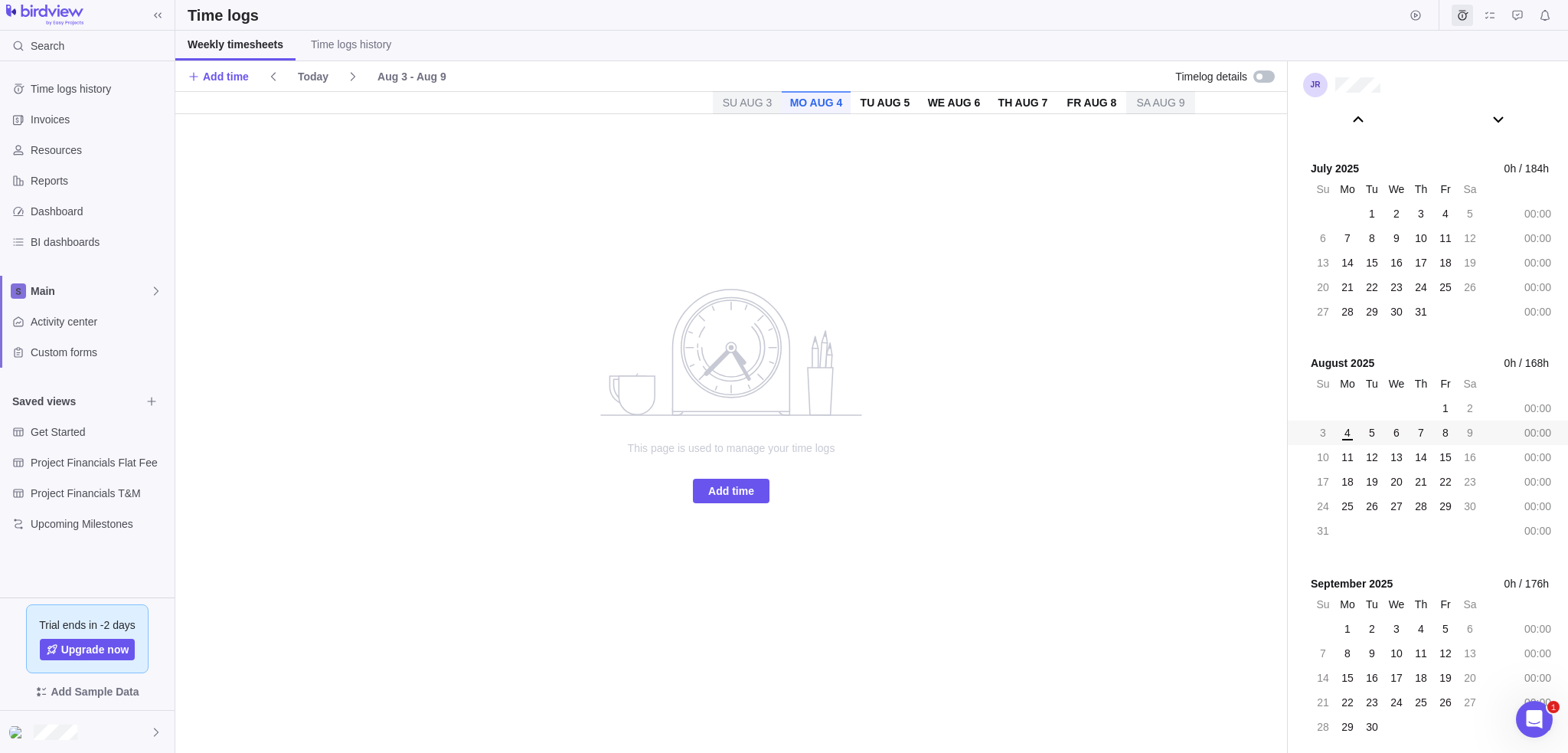 click on "Time logs" at bounding box center [871, 15] 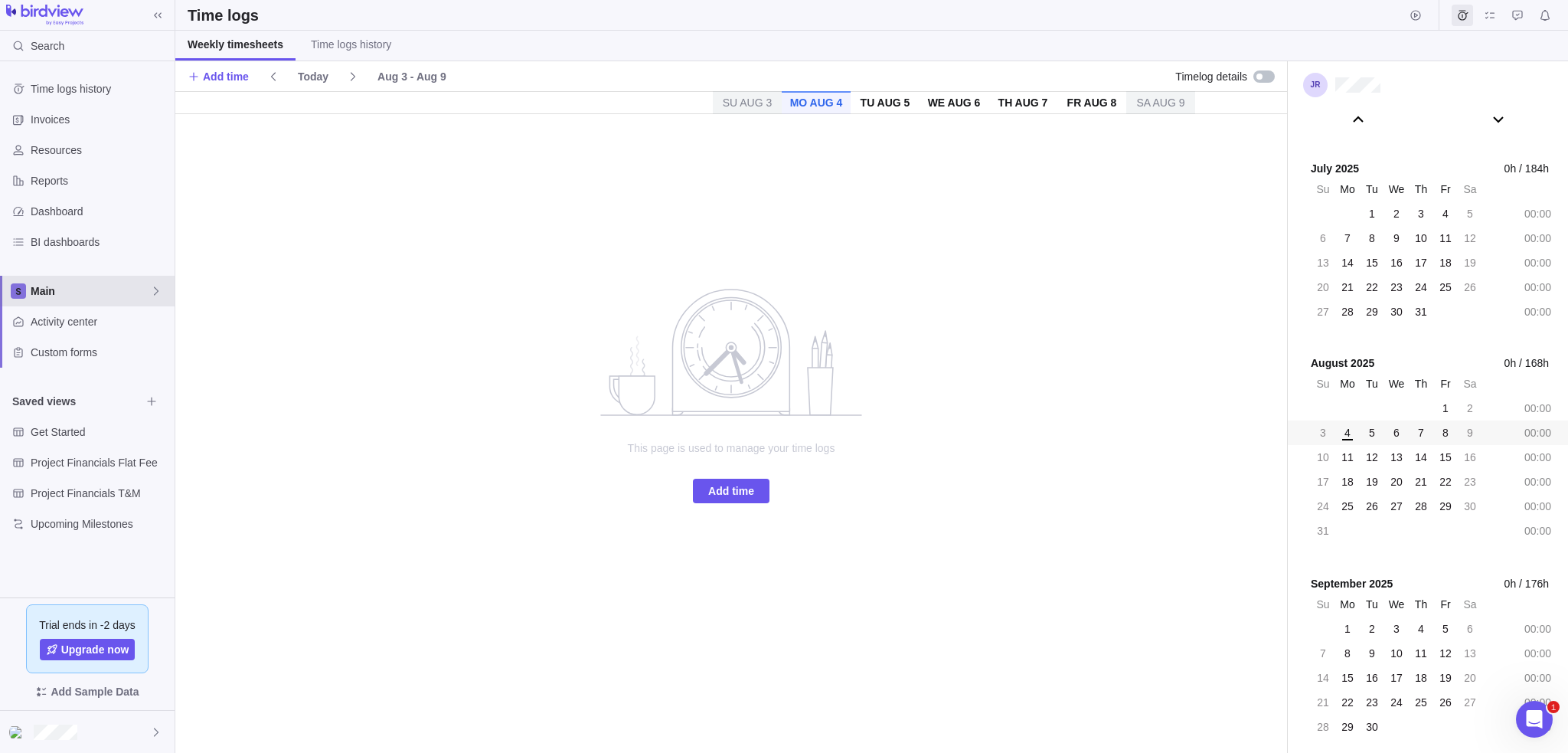 click on "Main" at bounding box center (90, 291) 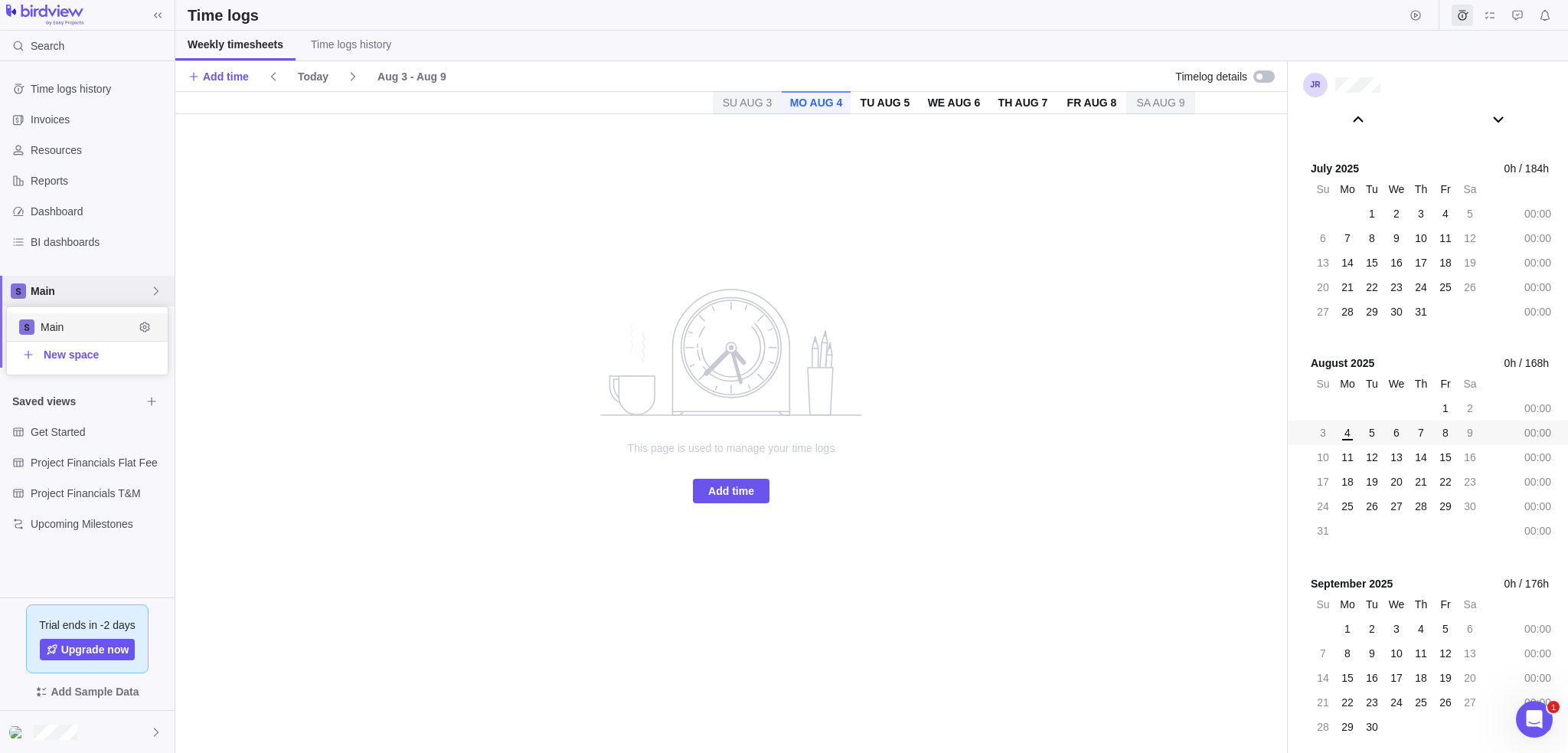 scroll, scrollTop: 12, scrollLeft: 12, axis: both 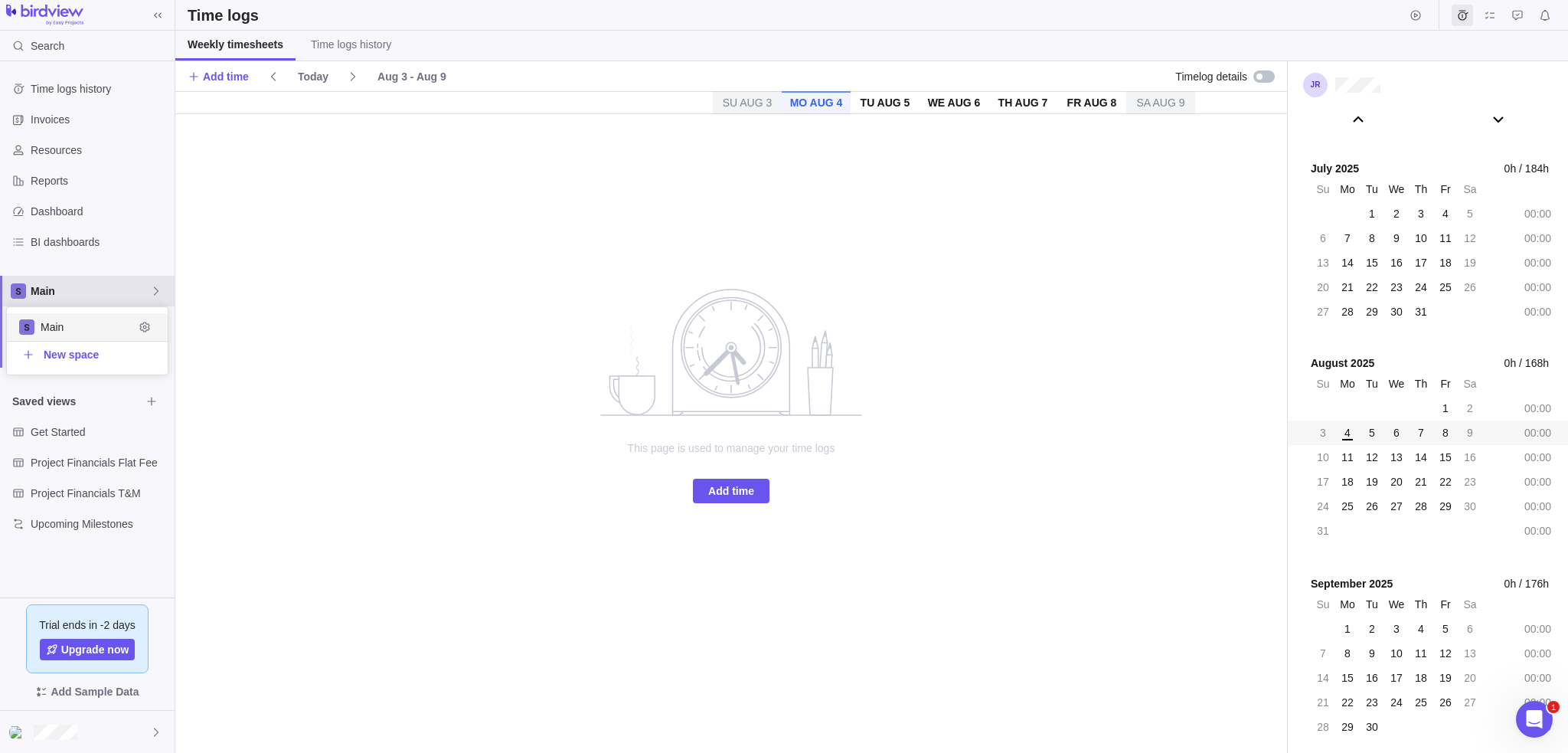 click on "Main" at bounding box center [90, 291] 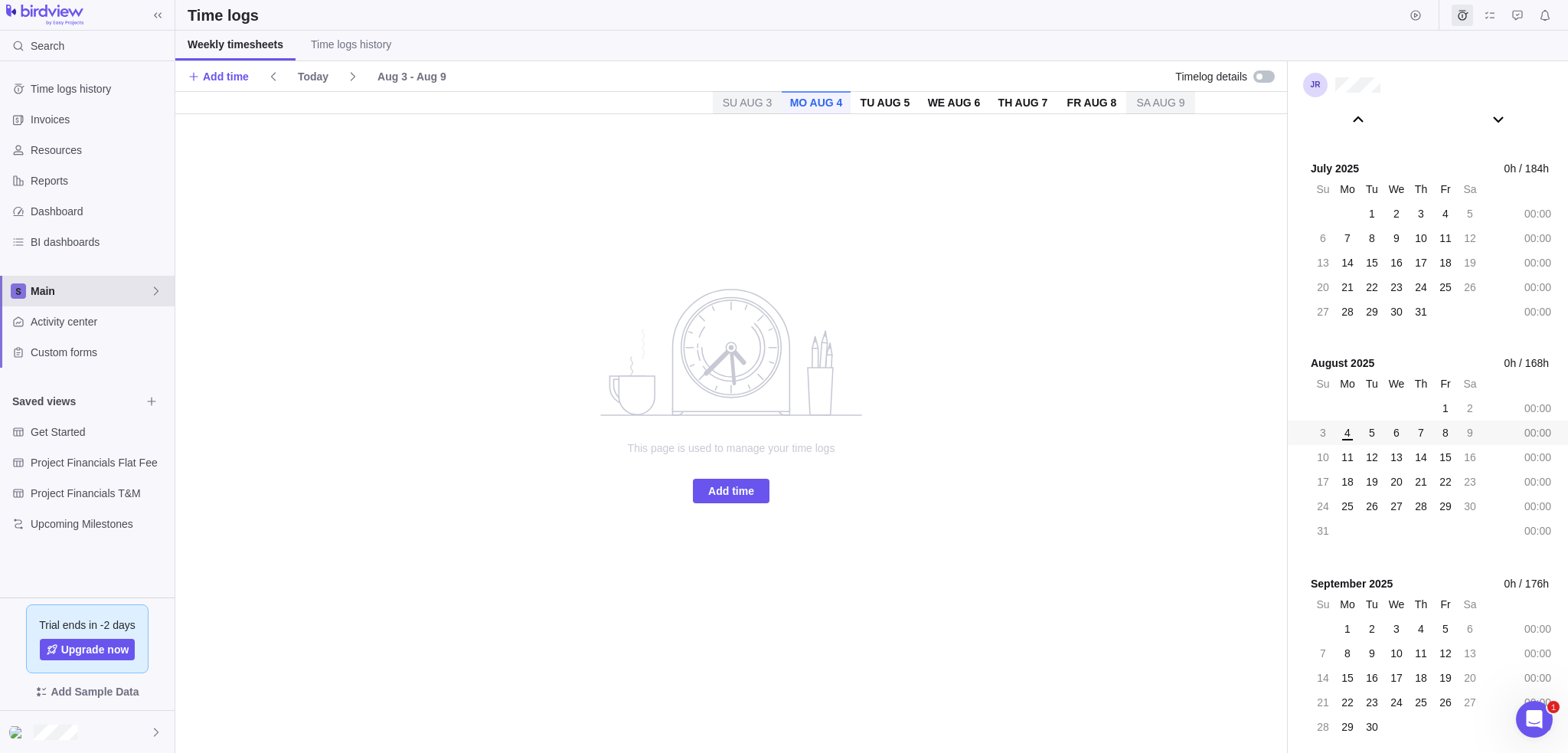 click on "Main" at bounding box center (87, 291) 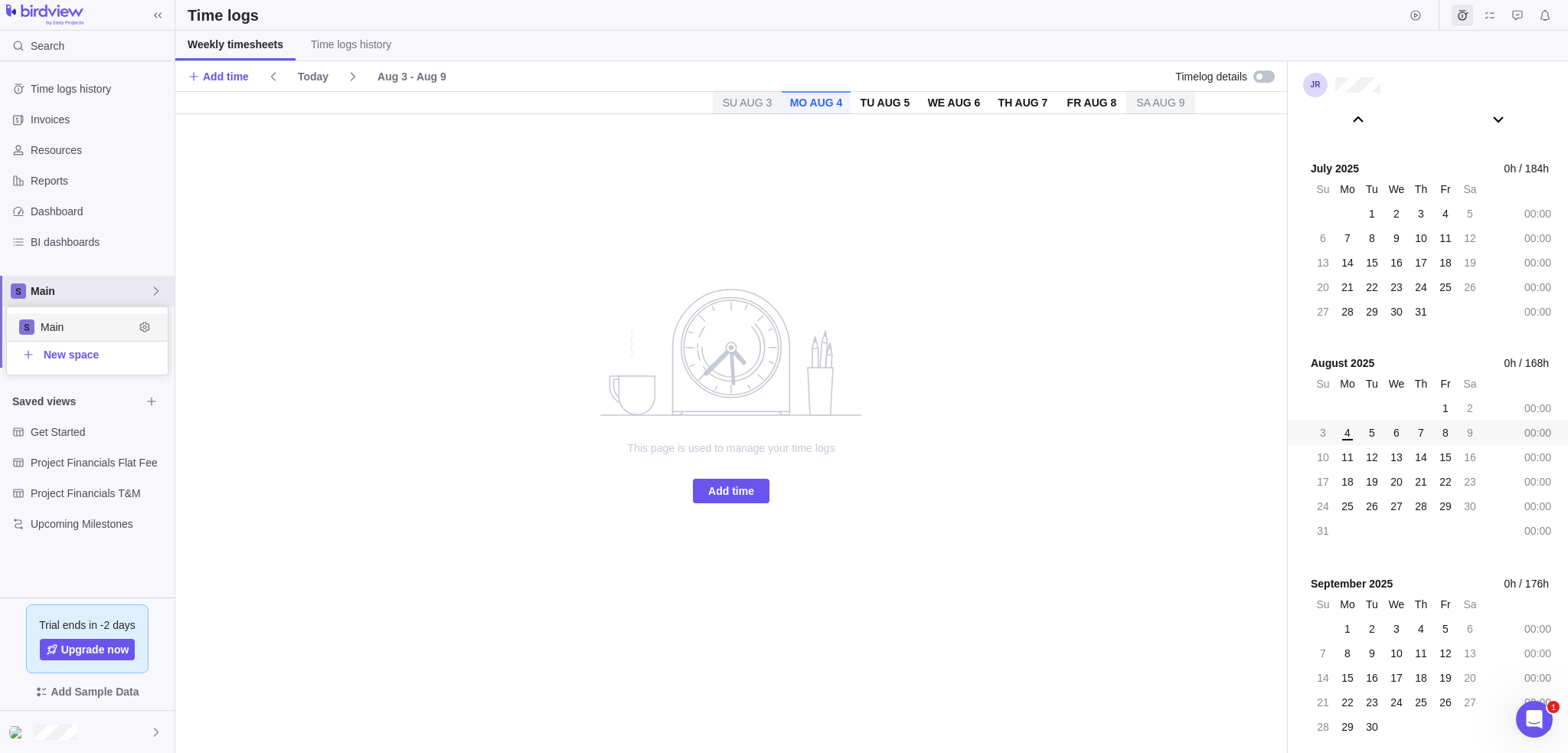 scroll, scrollTop: 12, scrollLeft: 12, axis: both 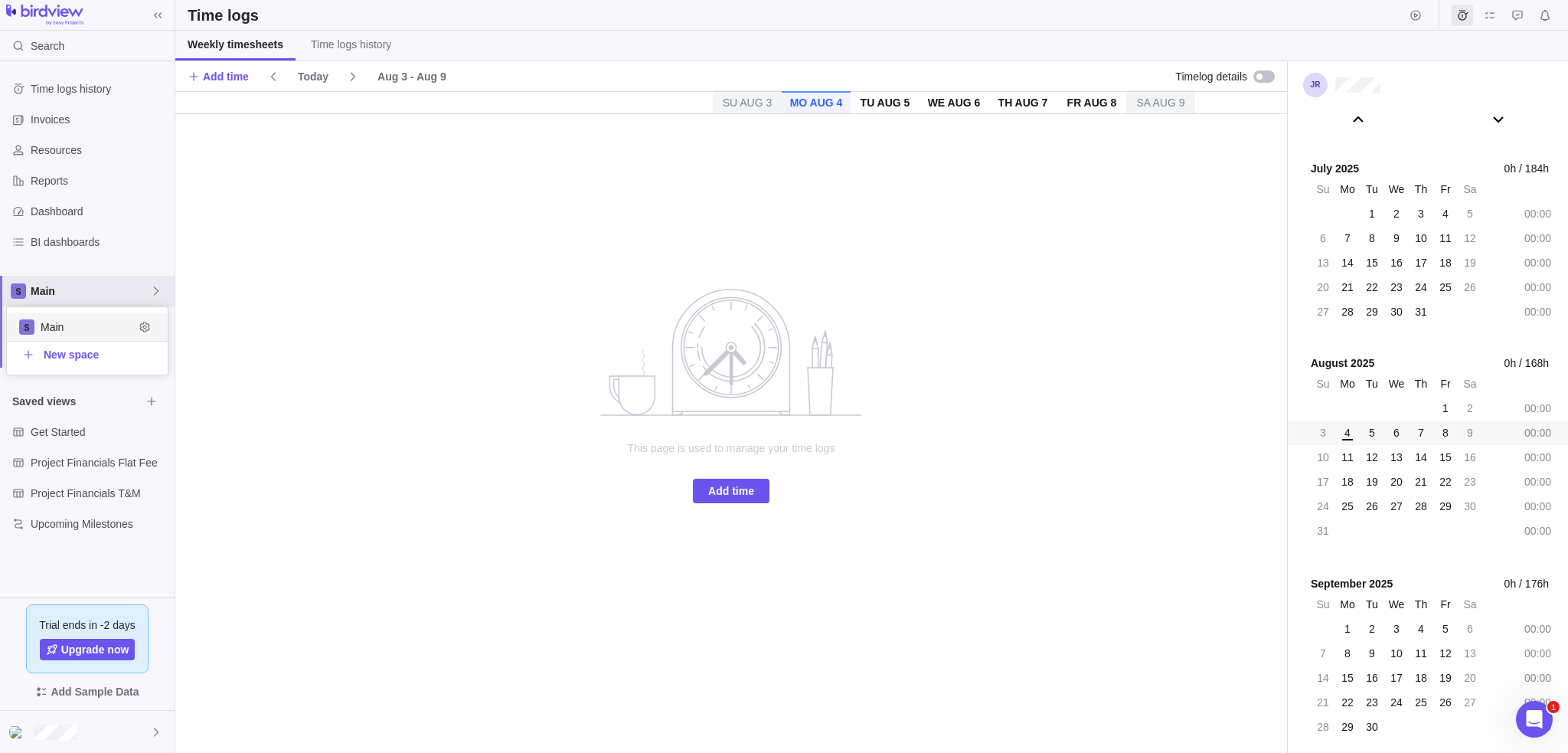 click on "Main" at bounding box center (87, 327) 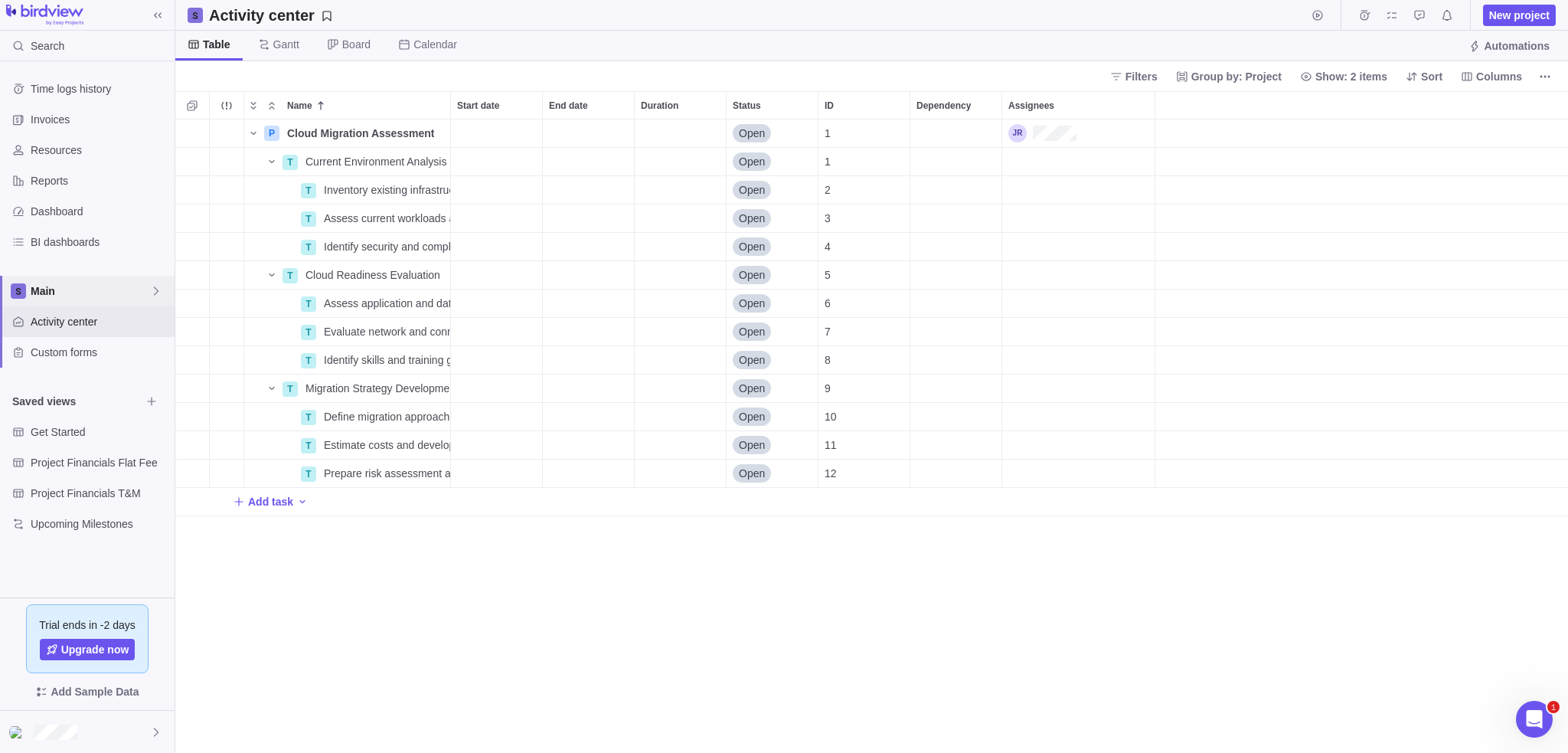 scroll, scrollTop: 12, scrollLeft: 12, axis: both 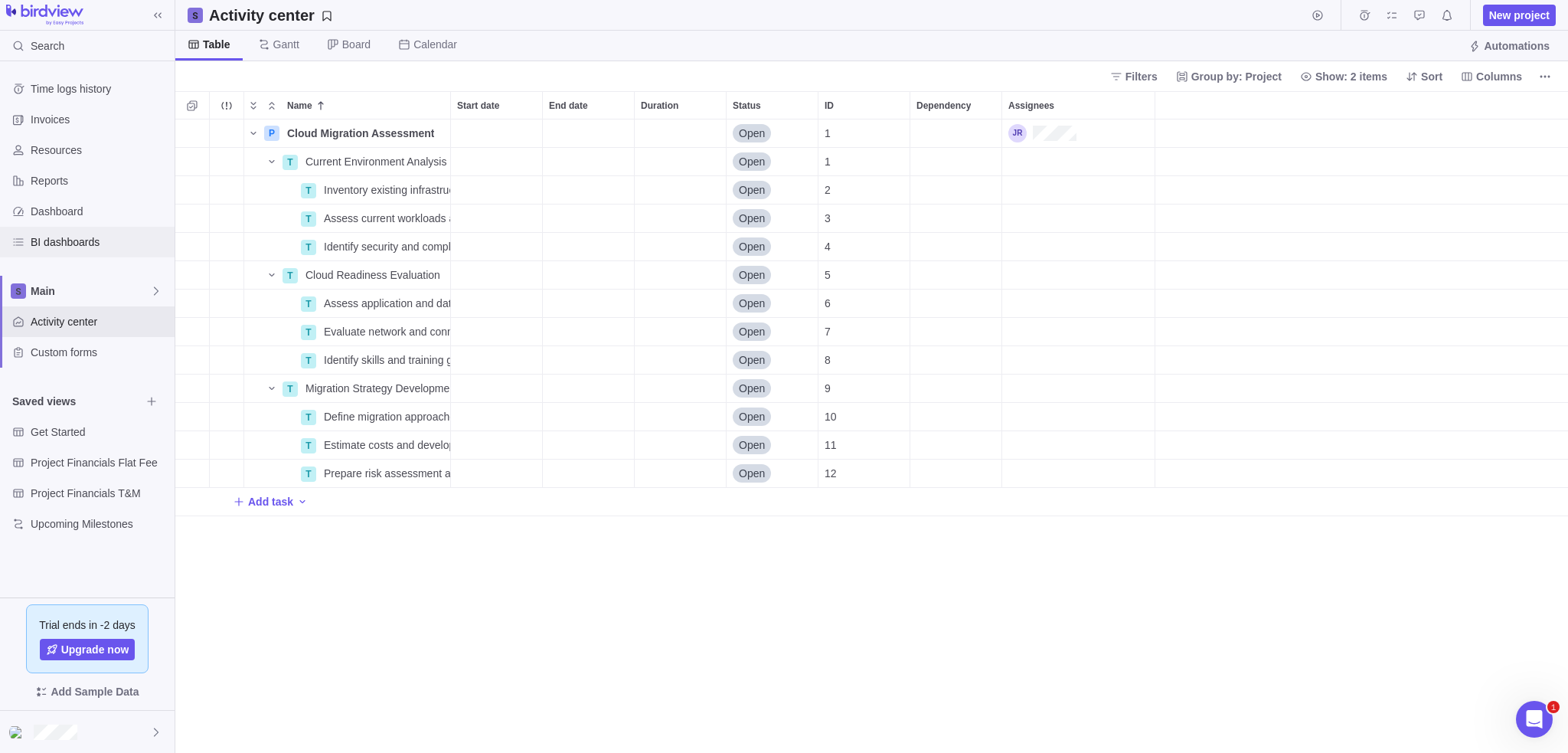 click on "BI dashboards" at bounding box center (100, 242) 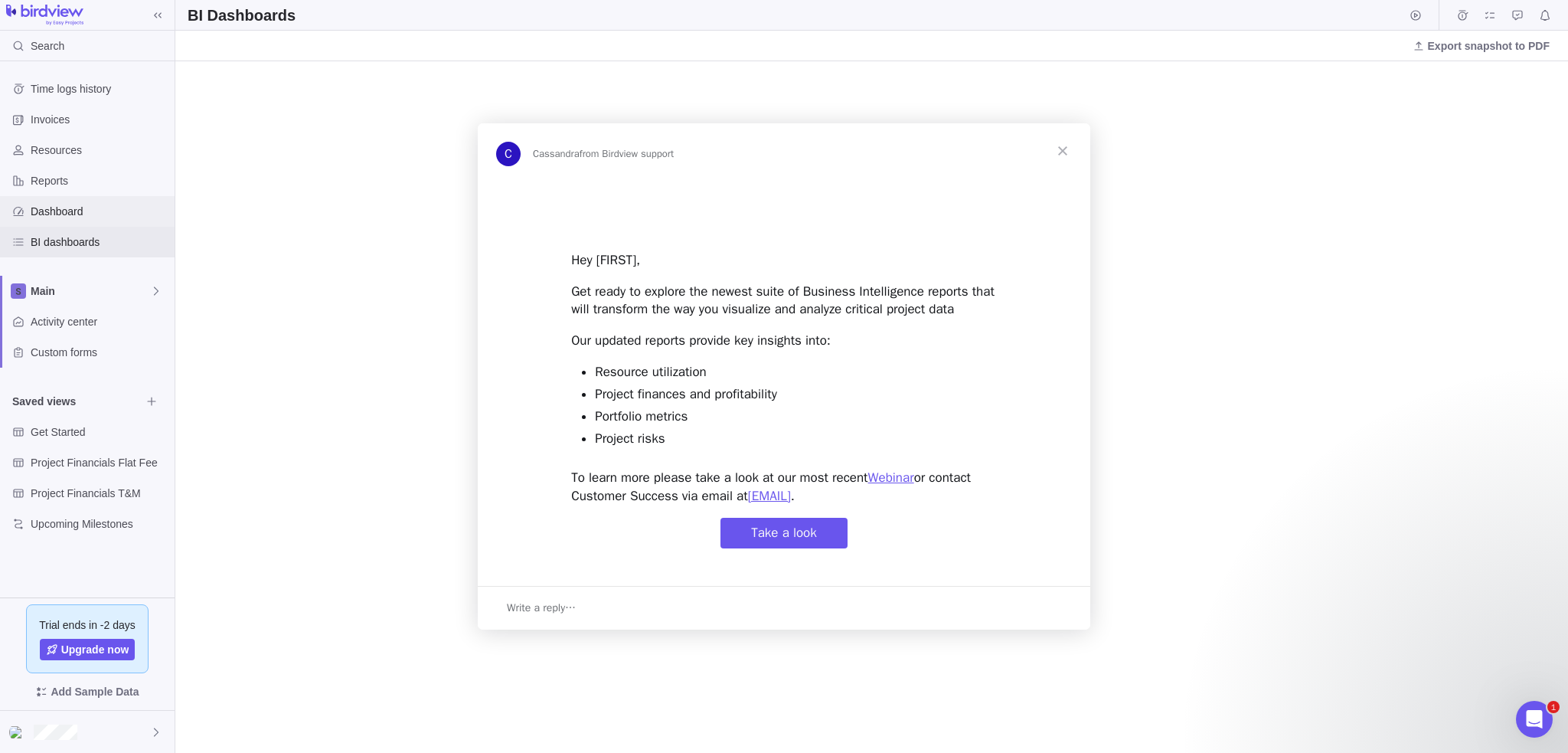 scroll, scrollTop: 0, scrollLeft: 0, axis: both 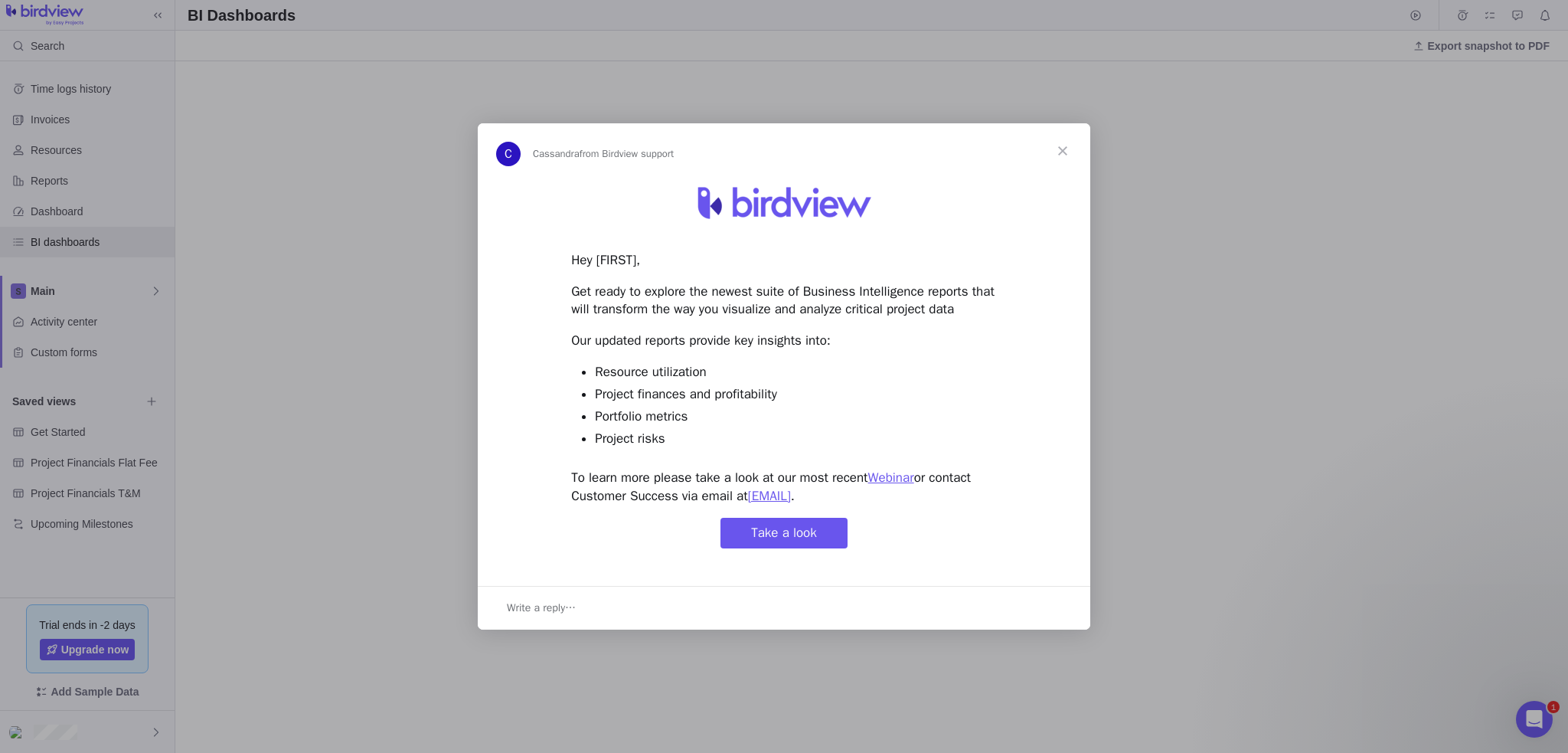 click on "Take a look" at bounding box center (784, 533) 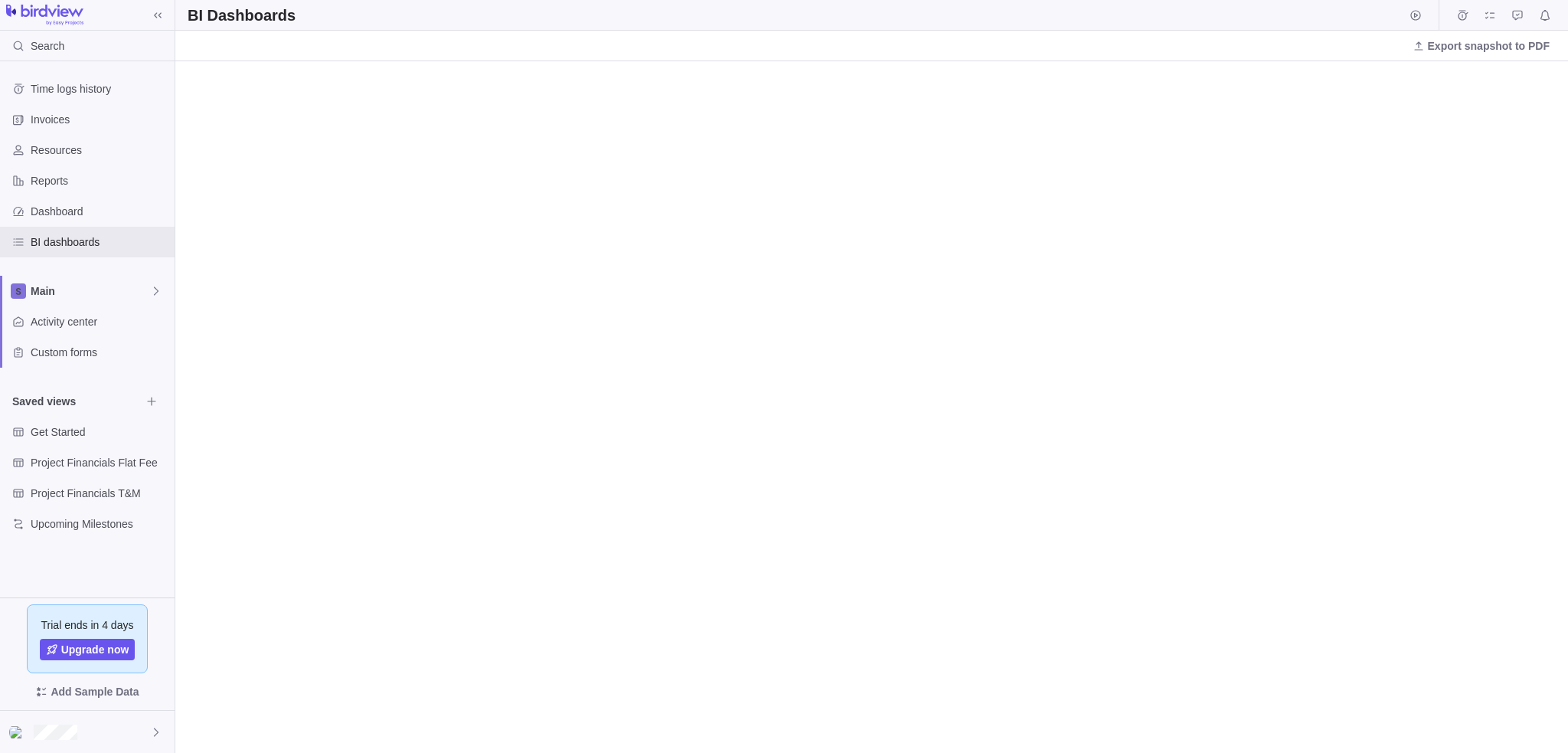 scroll, scrollTop: 0, scrollLeft: 0, axis: both 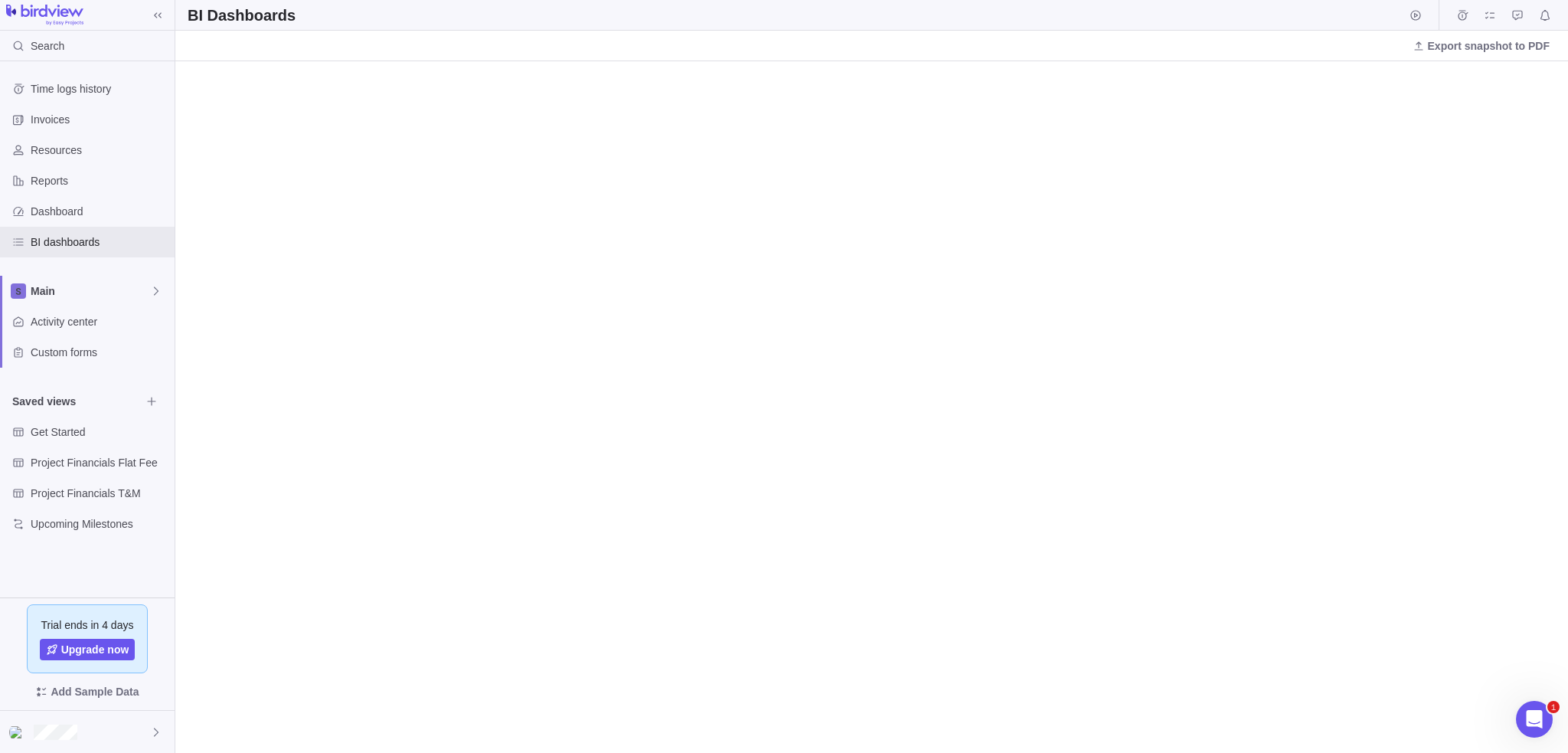 click on "BI Dashboards" at bounding box center [871, 15] 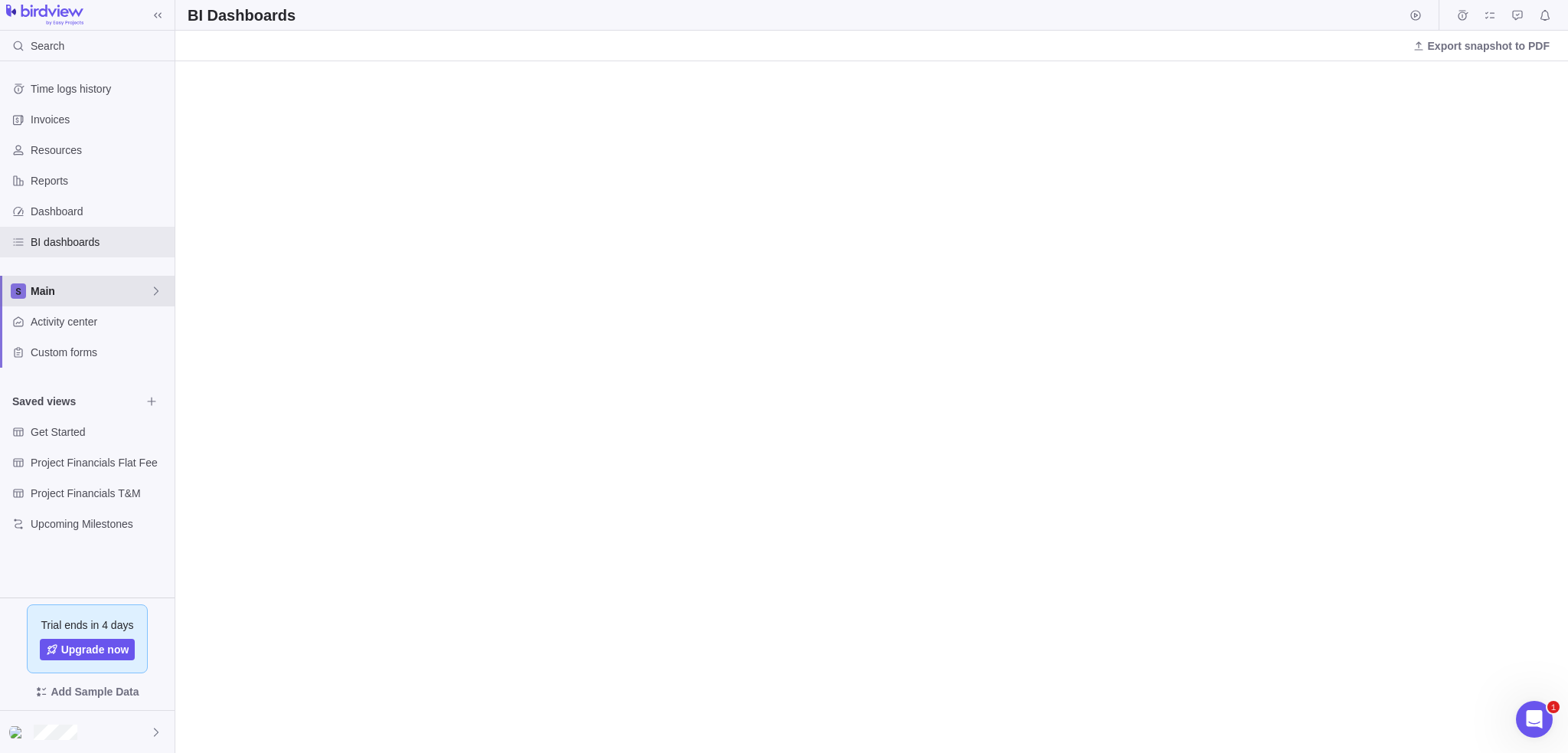 click on "Main" at bounding box center (90, 291) 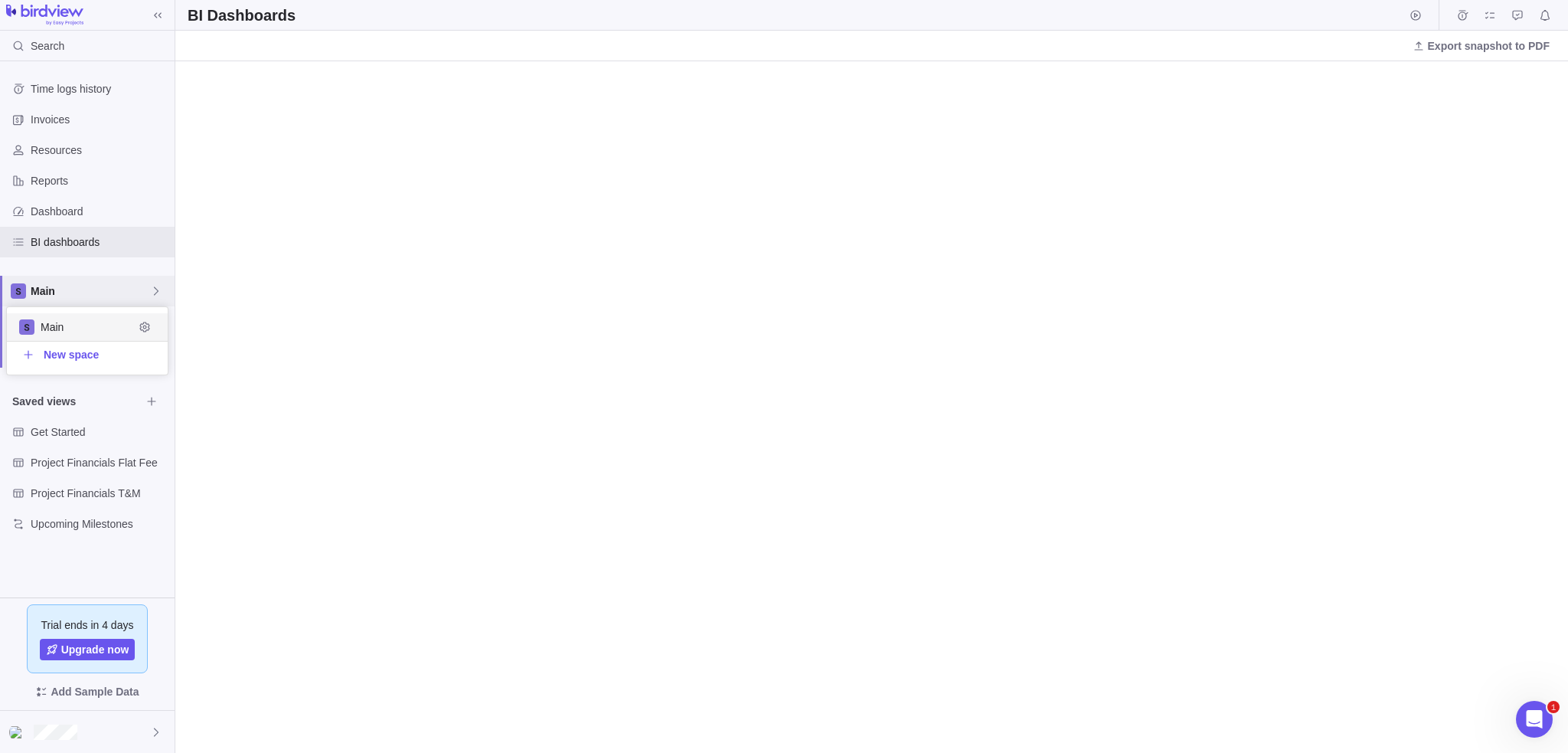 scroll, scrollTop: 12, scrollLeft: 12, axis: both 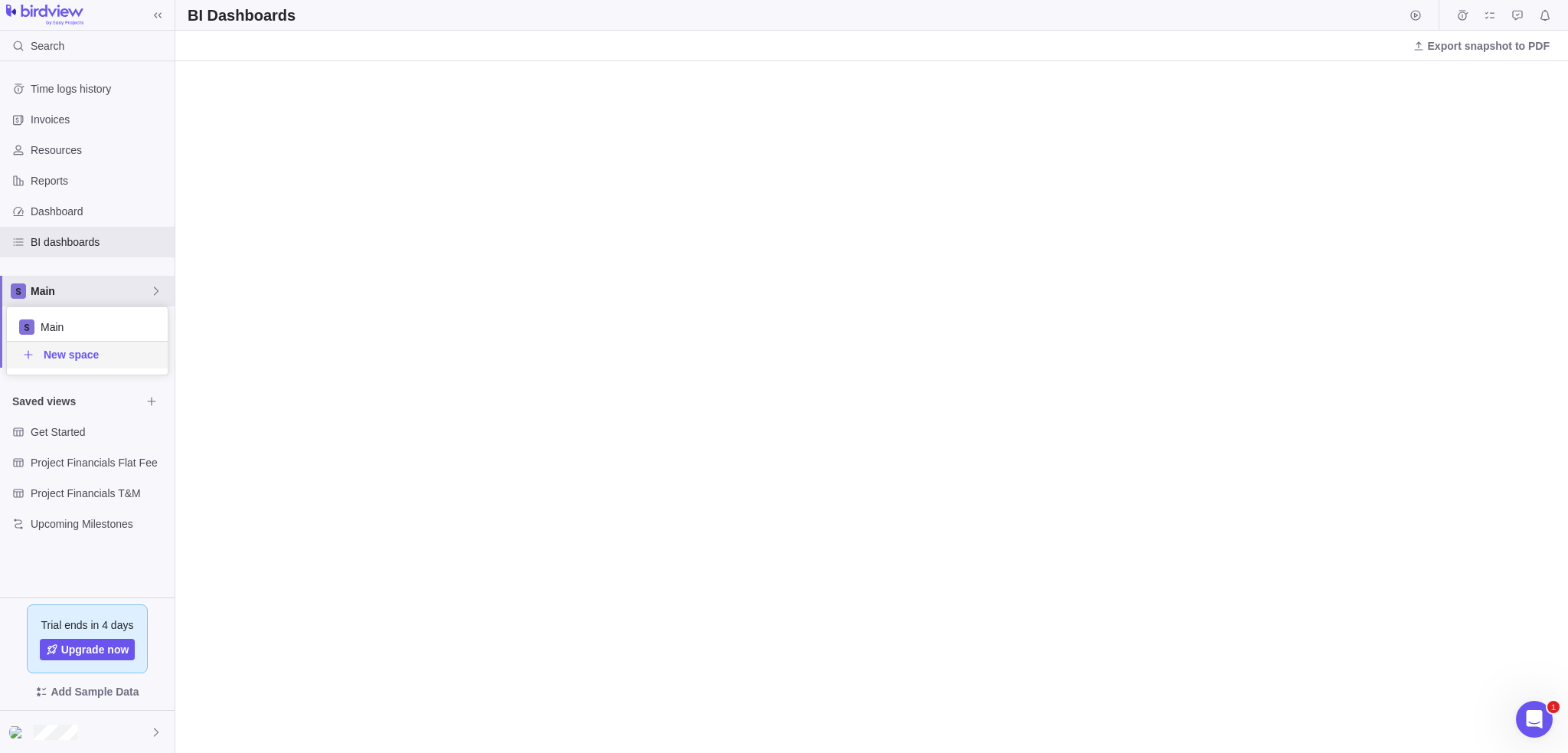 click on "New space" at bounding box center [71, 355] 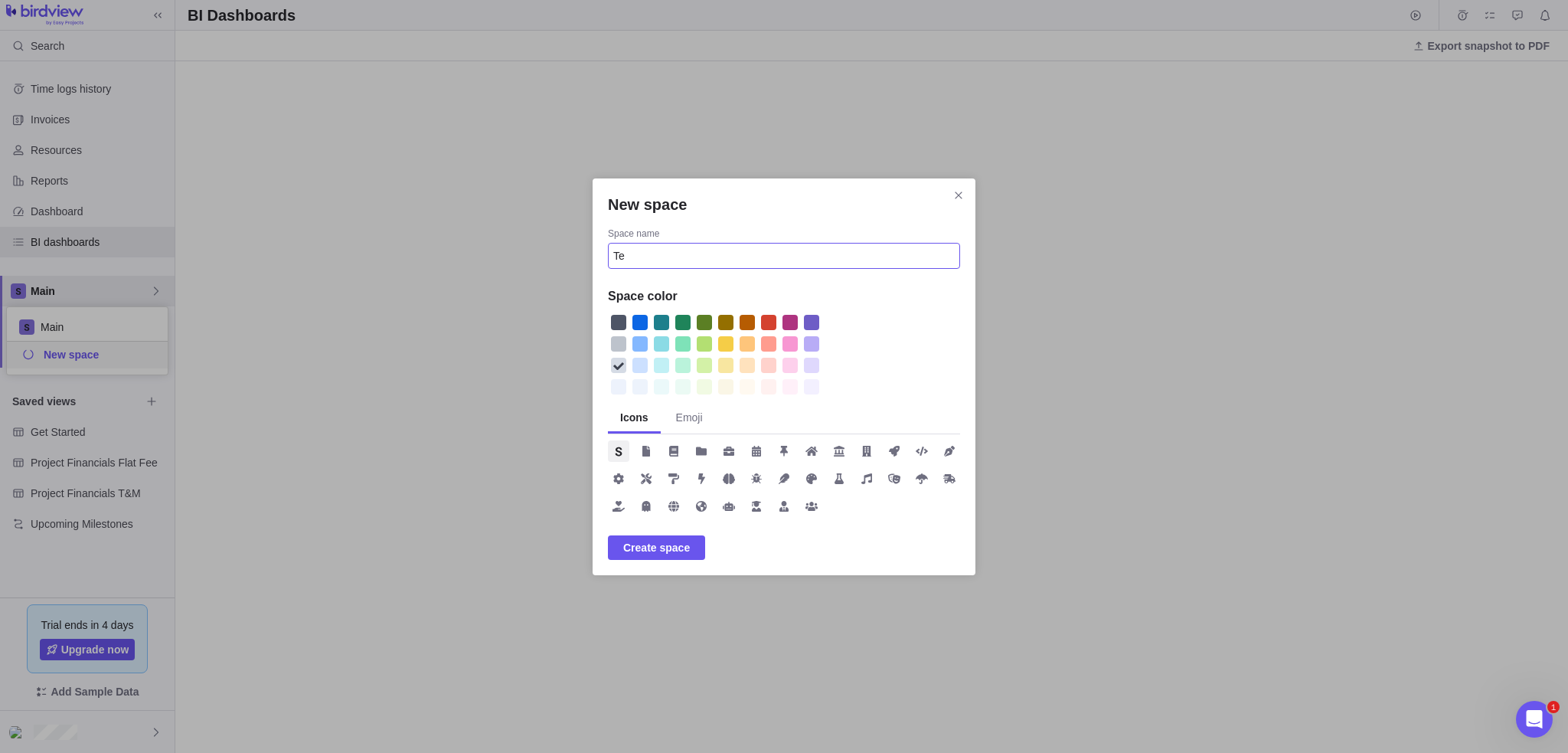 type on "T" 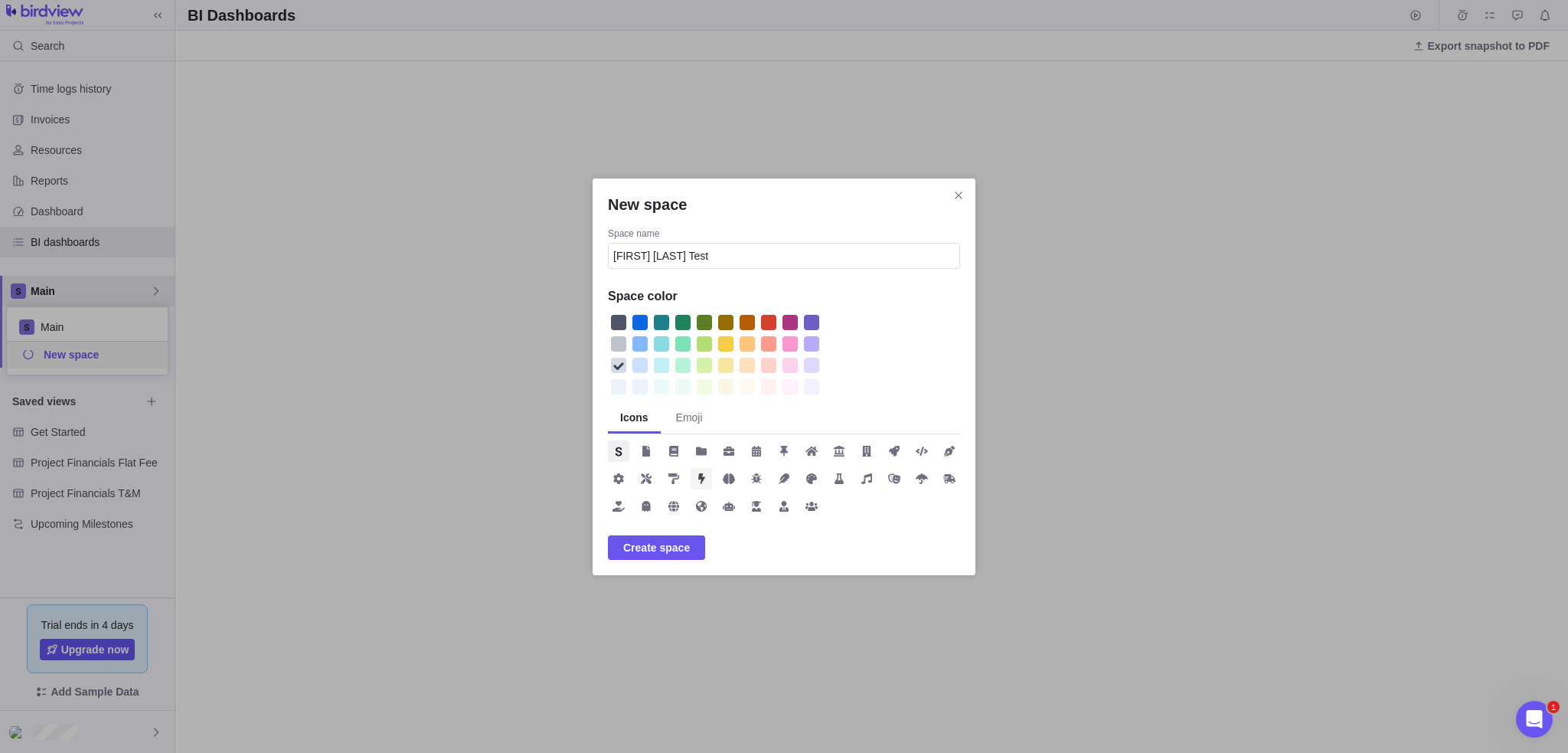 type on "[FIRST] [LAST] Test" 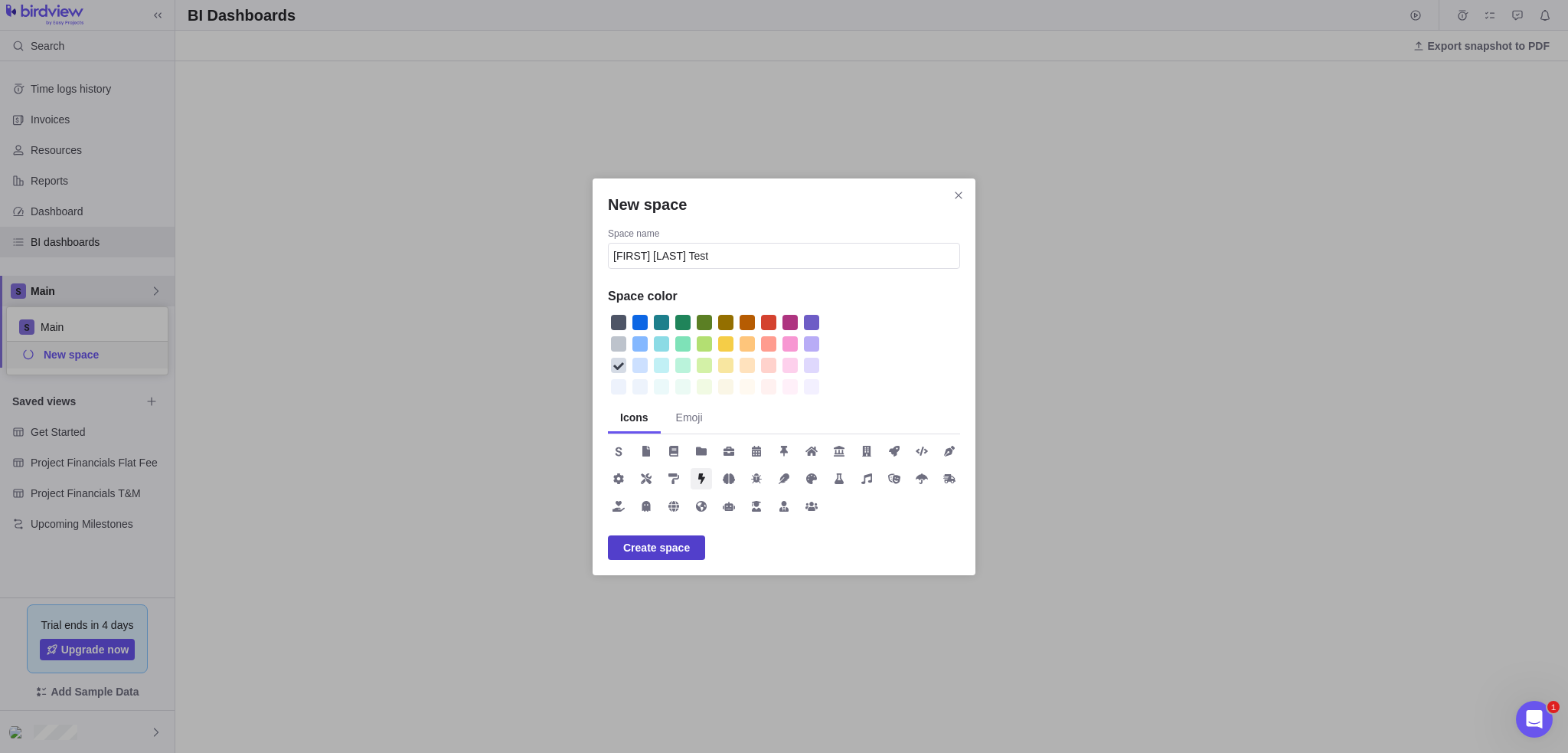 click on "Create space" at bounding box center [656, 548] 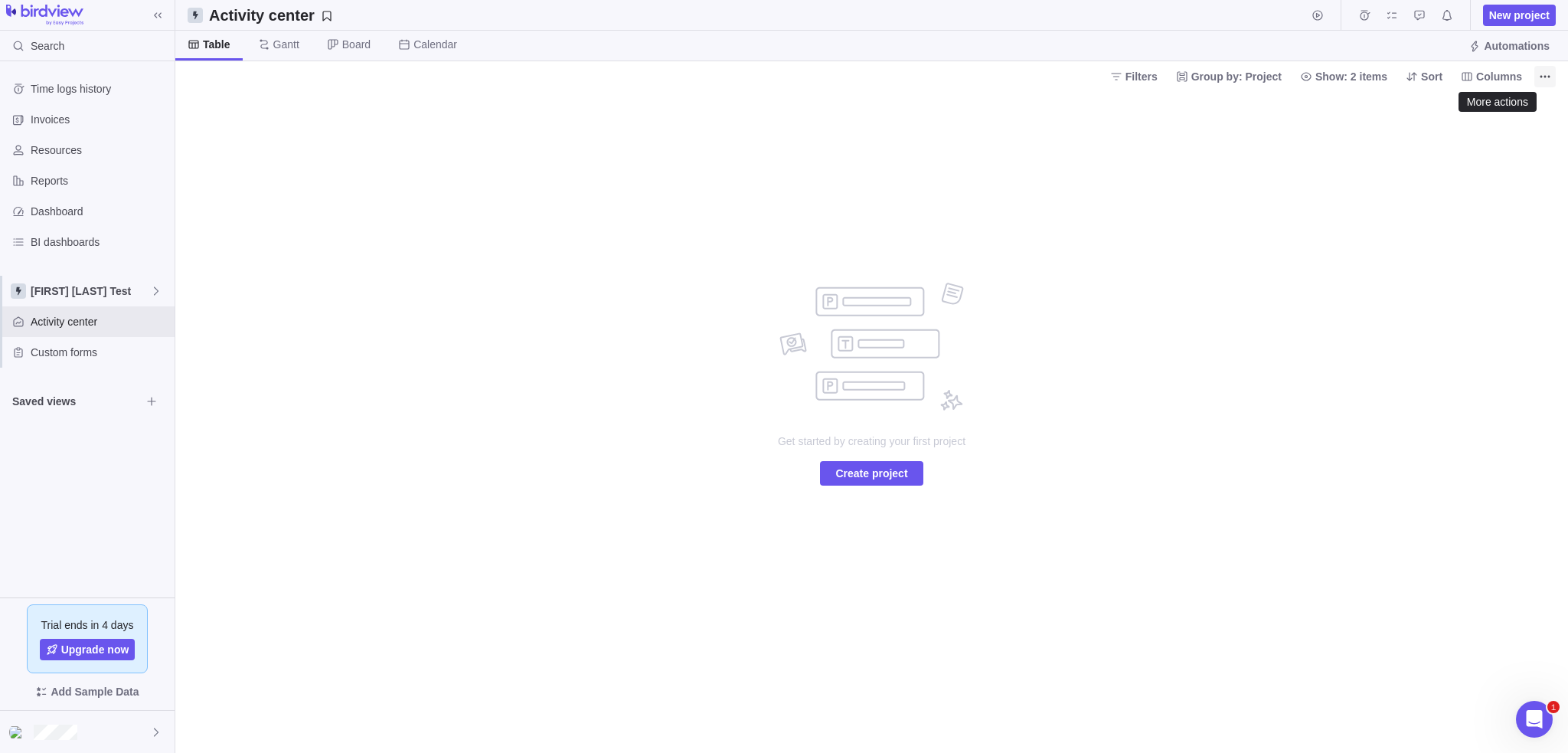 click at bounding box center [1545, 77] 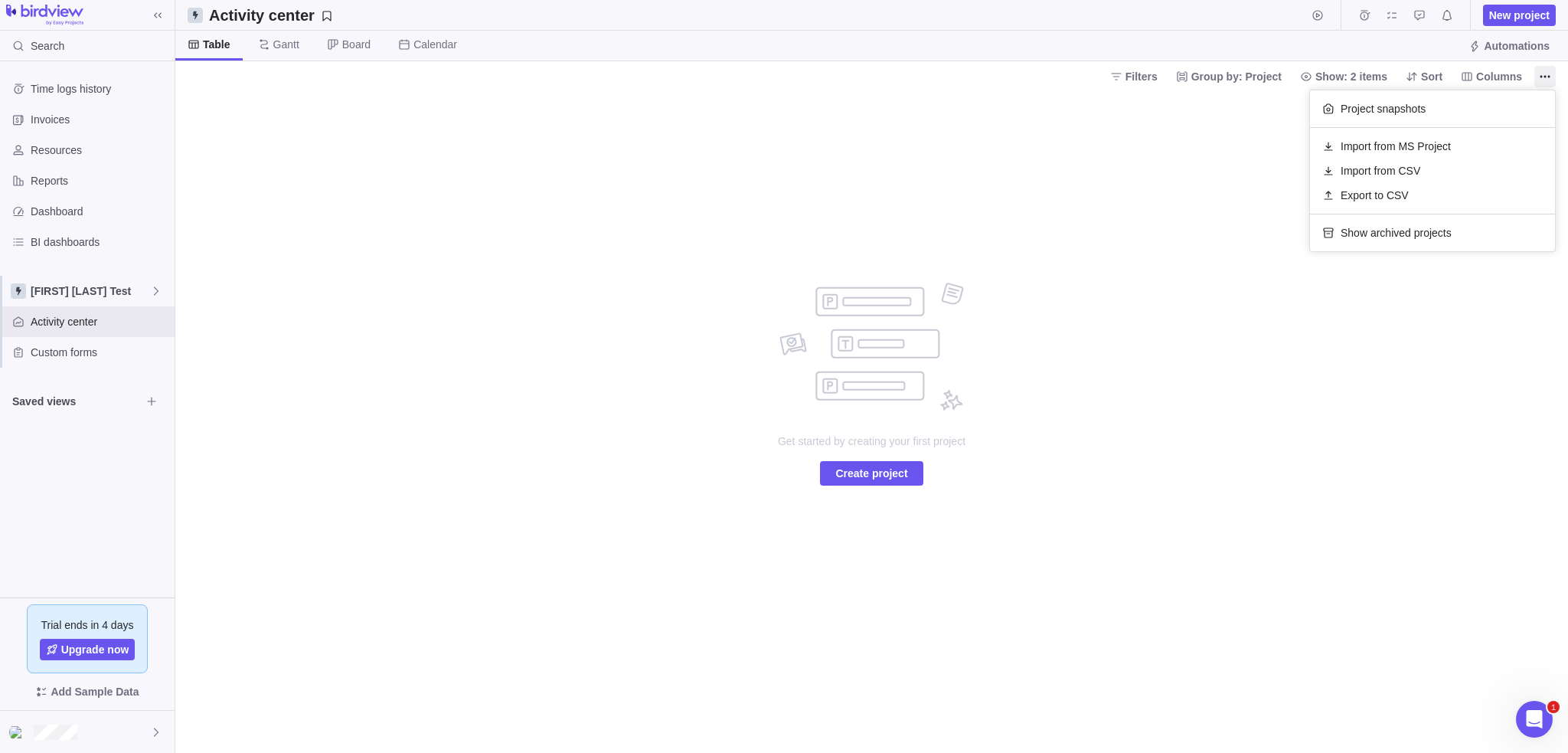 click on "Search Time logs history Invoices Resources Reports Dashboard BI dashboards Jake Space Test Activity center Custom forms Saved views Trial ends in 4 days Upgrade now Add Sample Data Activity center New project Table Gantt Board Calendar Automations Filters Group by: Project Show: 2 items Sort Columns Get started by creating your first project Create project Filters Activity status Default Workflow Project status Default Workflow Activity priority Activity assignees Project start date Previous year Previous month Previous week Yesterday Today This week This month This year Next week Next month Filter by period Project end date Previous year Previous month Previous week Yesterday Today This week This month This year Next week Next month Filter by period Projects No available values for filter
1 More actions Project snapshots Import from MS Project Import from CSV Export to CSV Show archived projects" at bounding box center [784, 376] 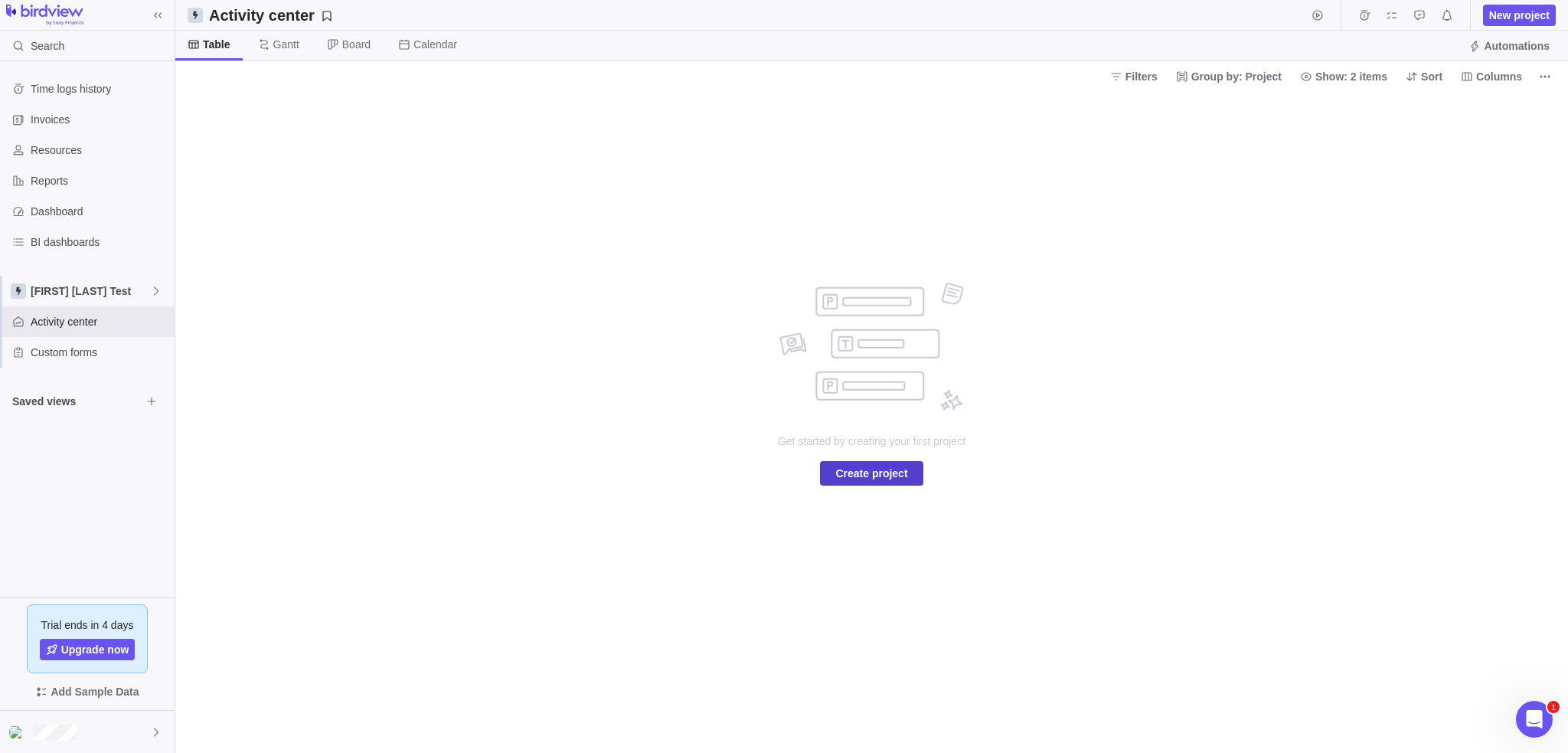 click on "Create project" at bounding box center [871, 473] 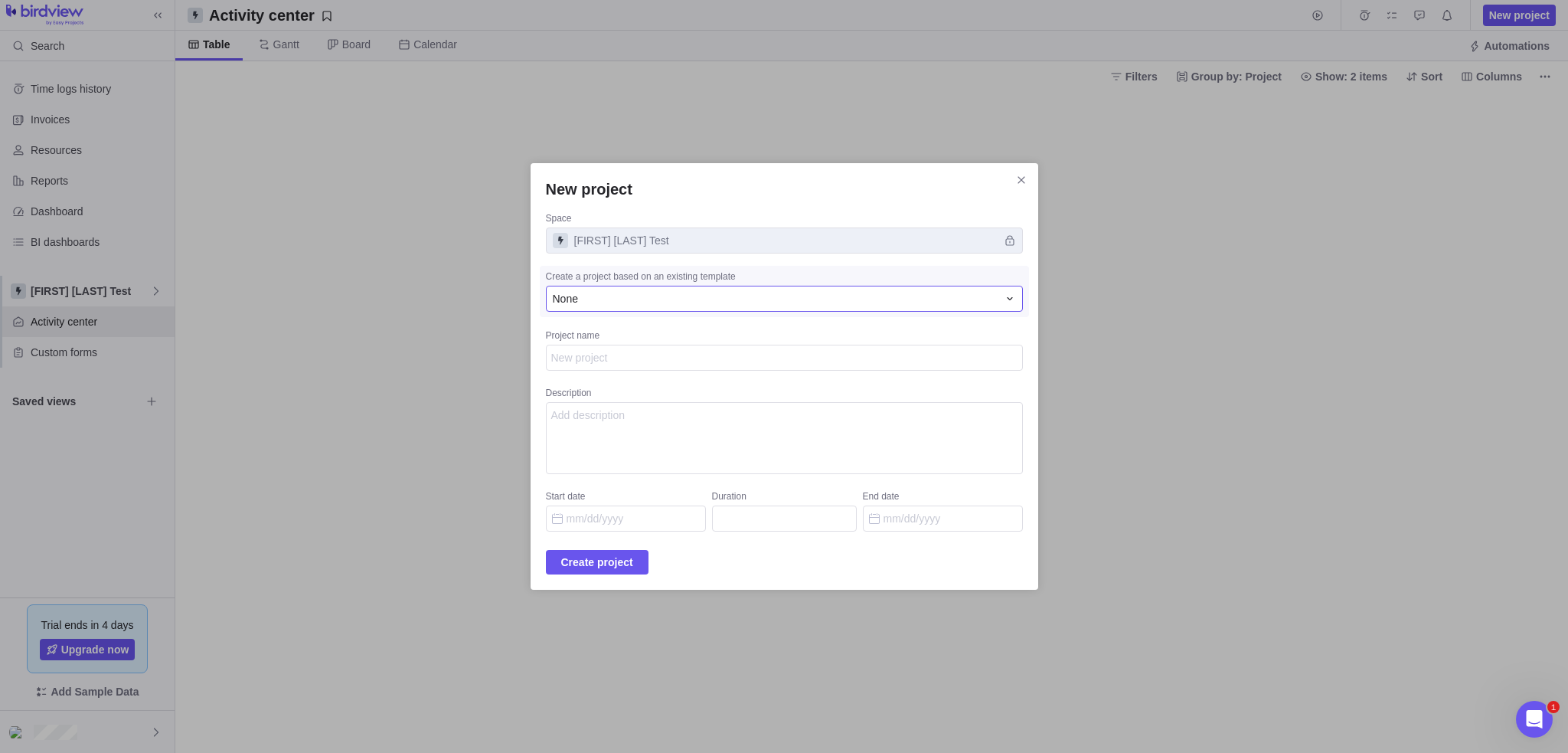 type on "x" 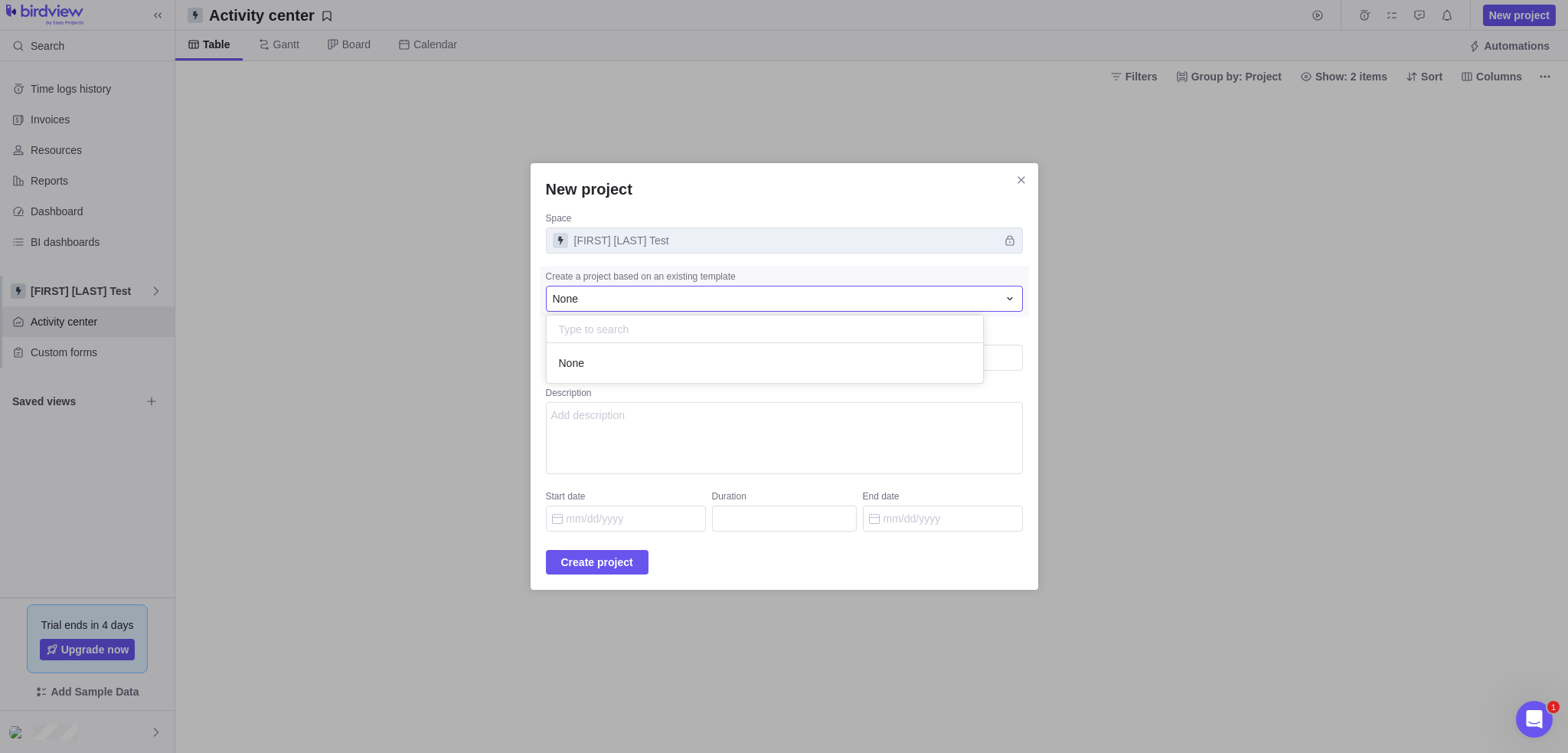 scroll, scrollTop: 12, scrollLeft: 12, axis: both 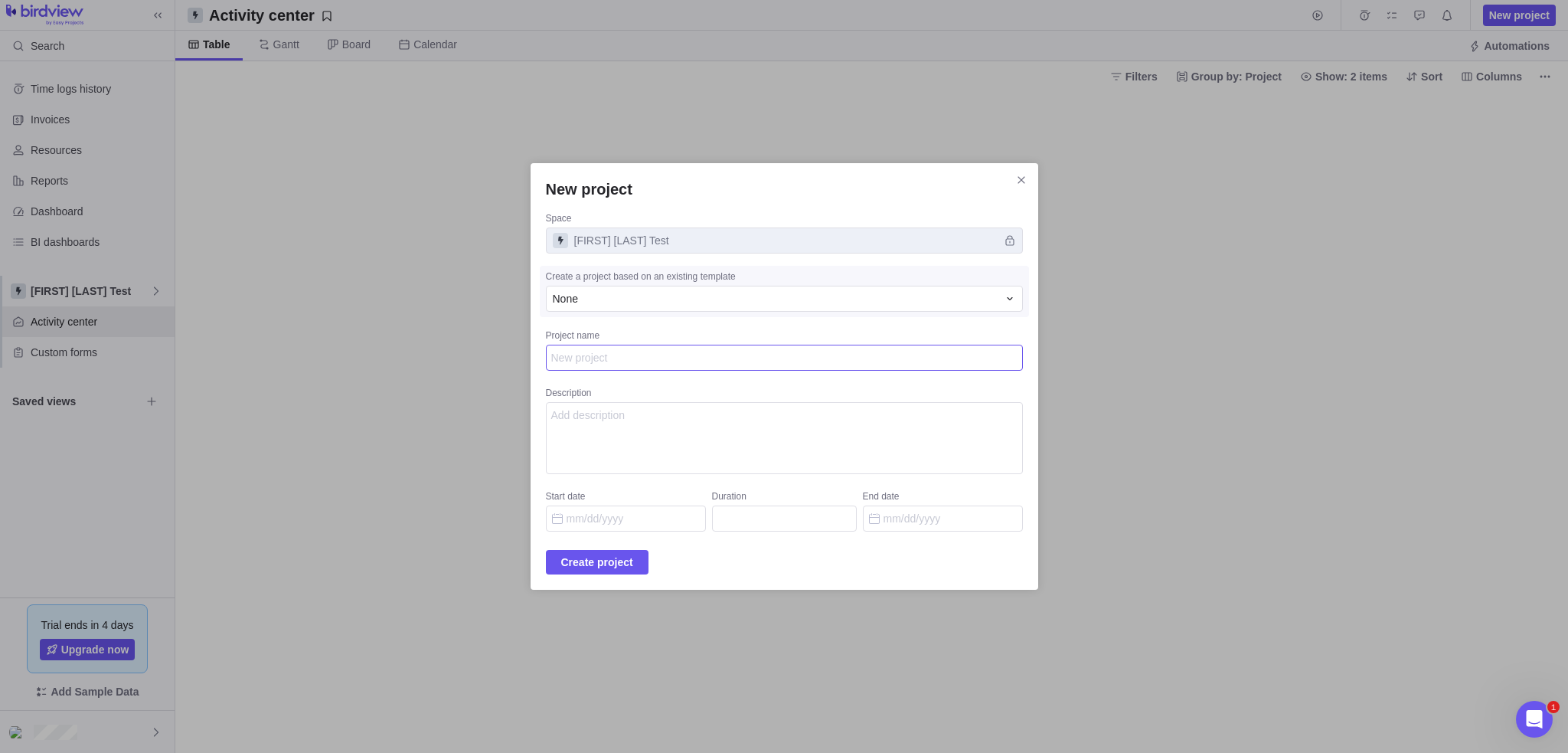 click on "Project name" at bounding box center [784, 358] 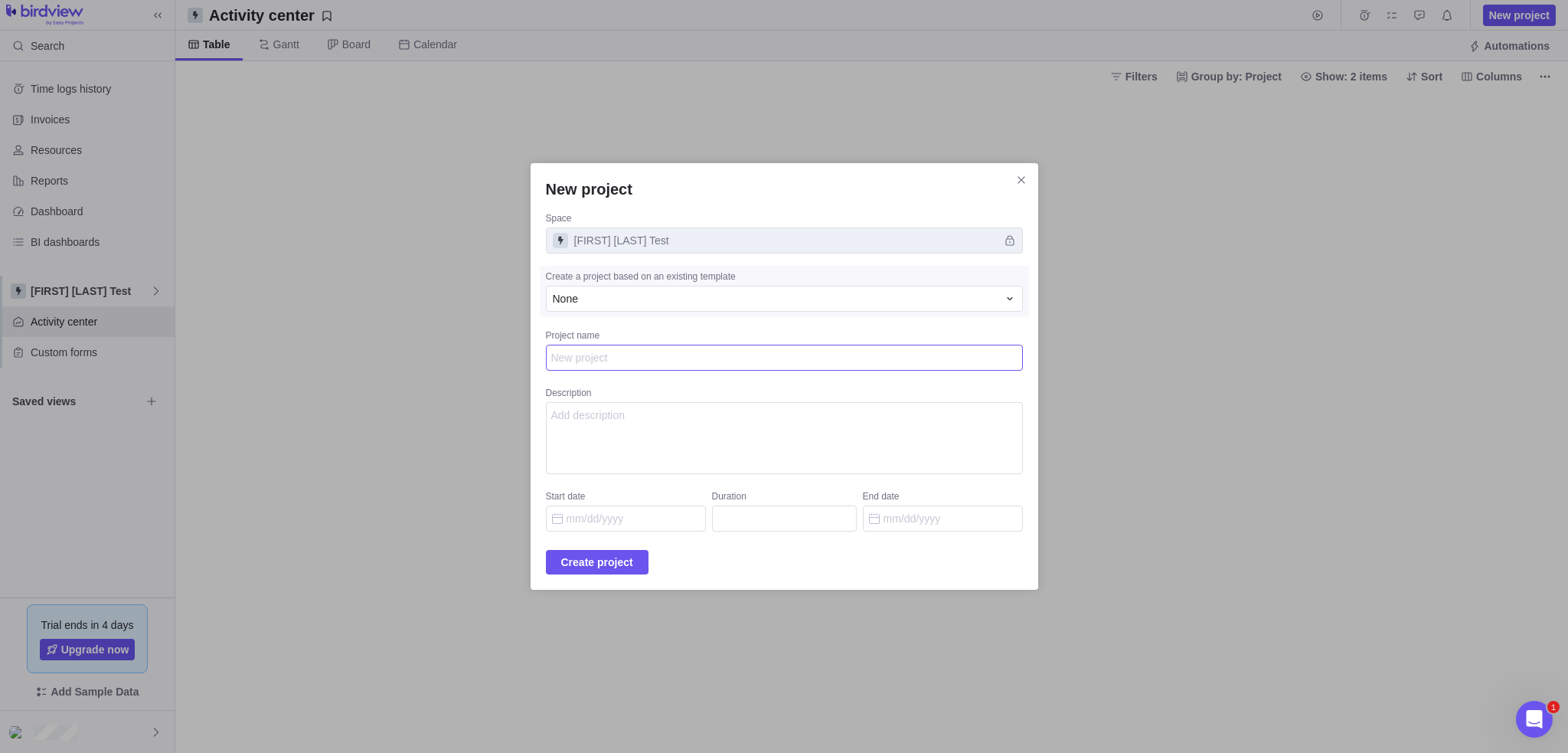 type on "M" 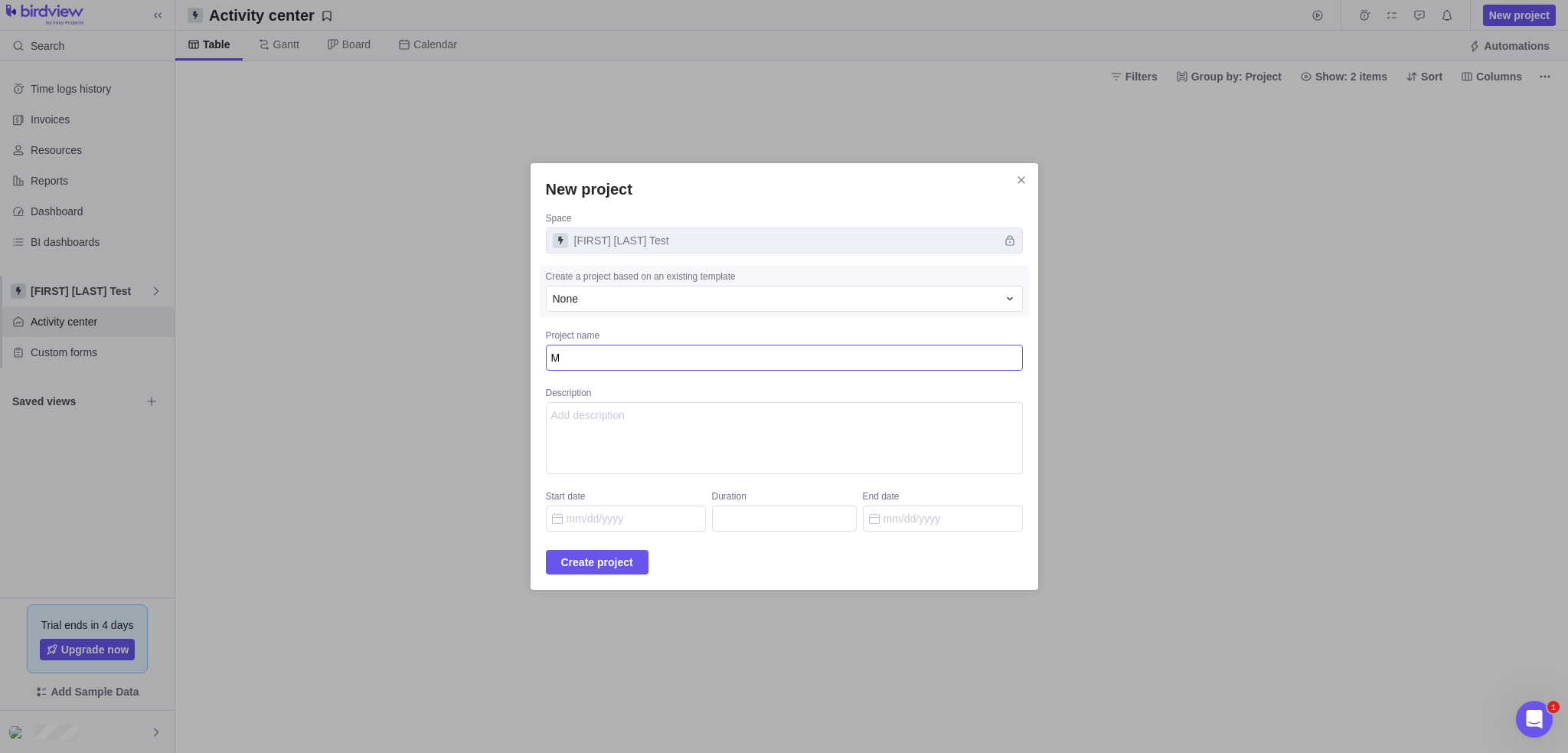 type on "Mi" 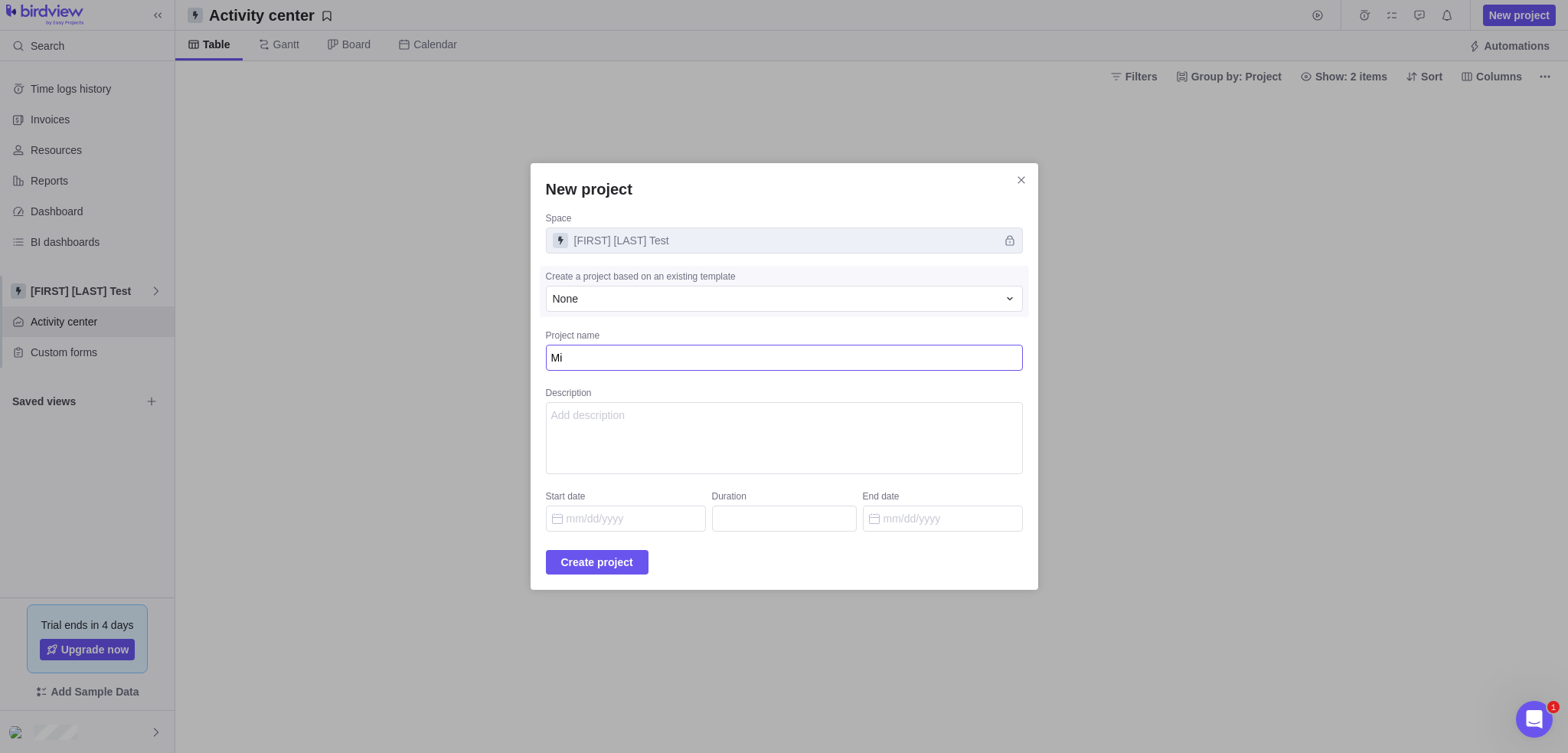 type on "Mig" 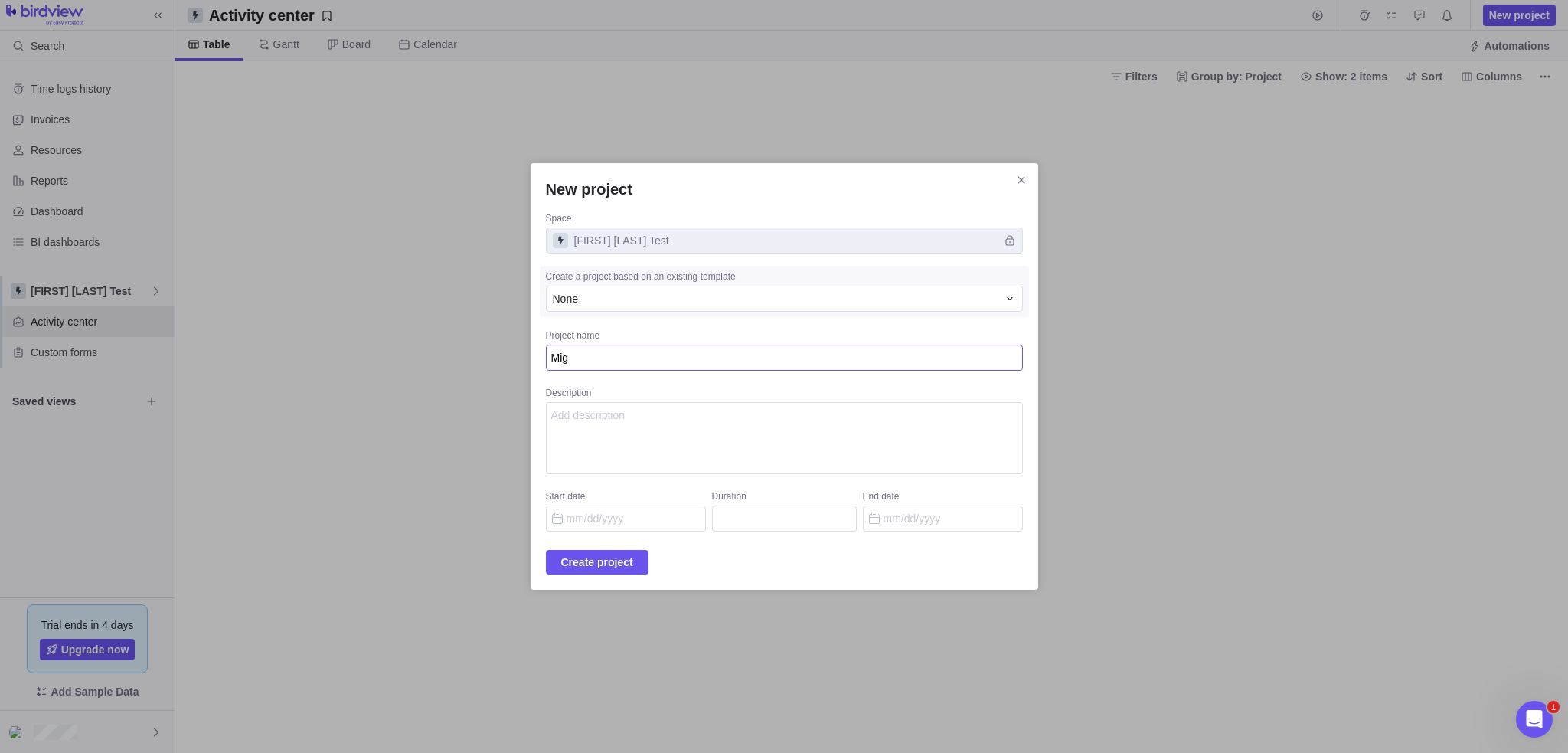 type on "Migr" 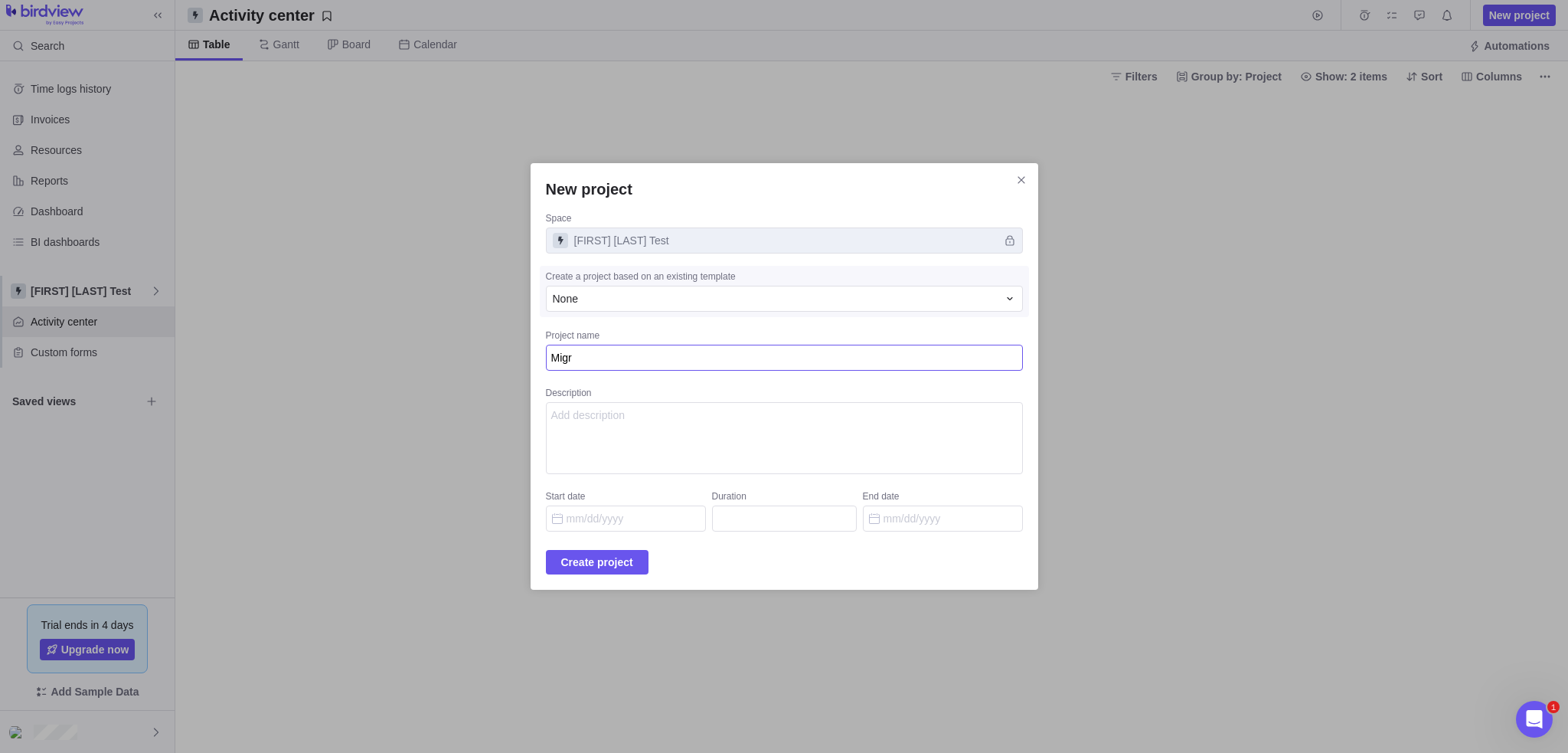type on "Migra" 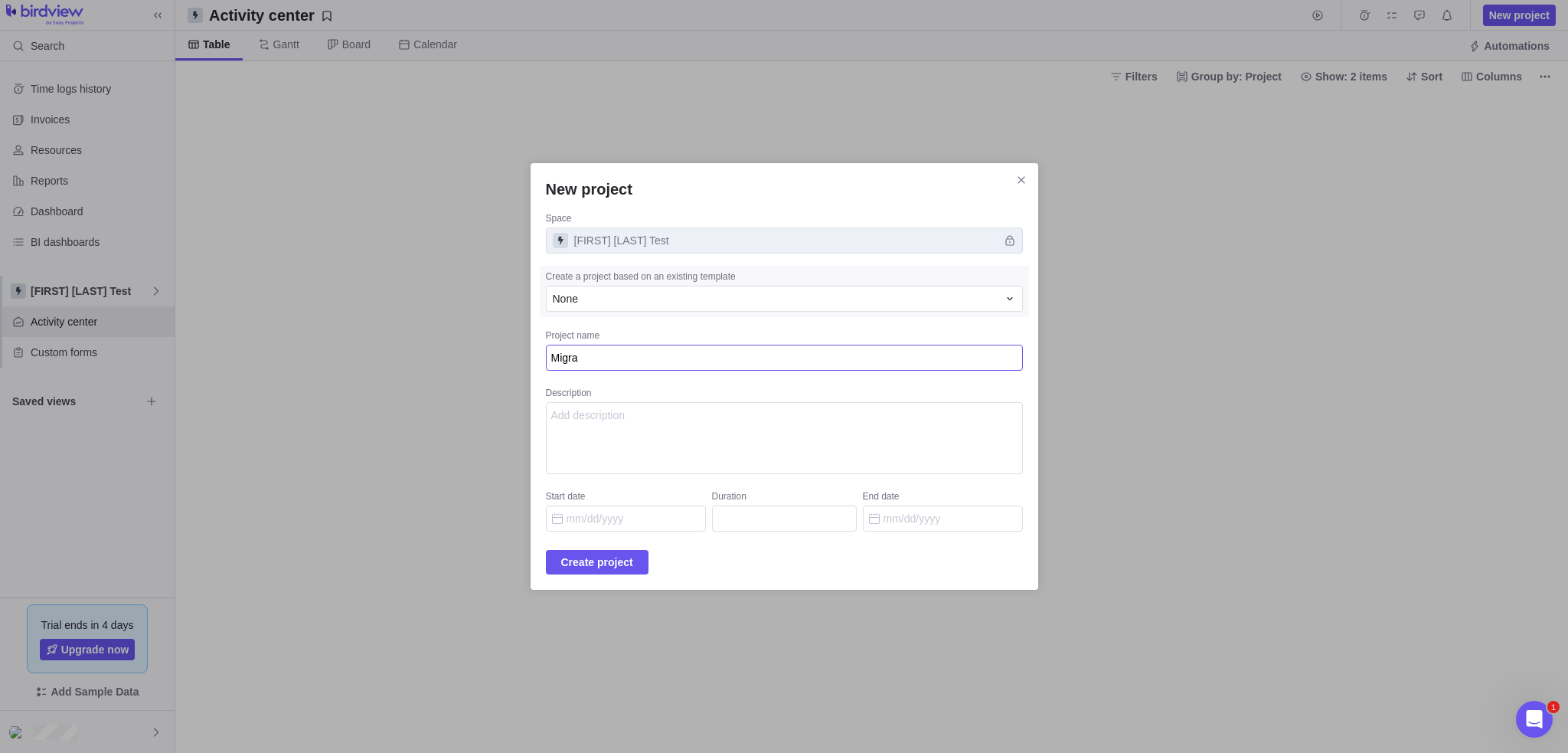 type on "x" 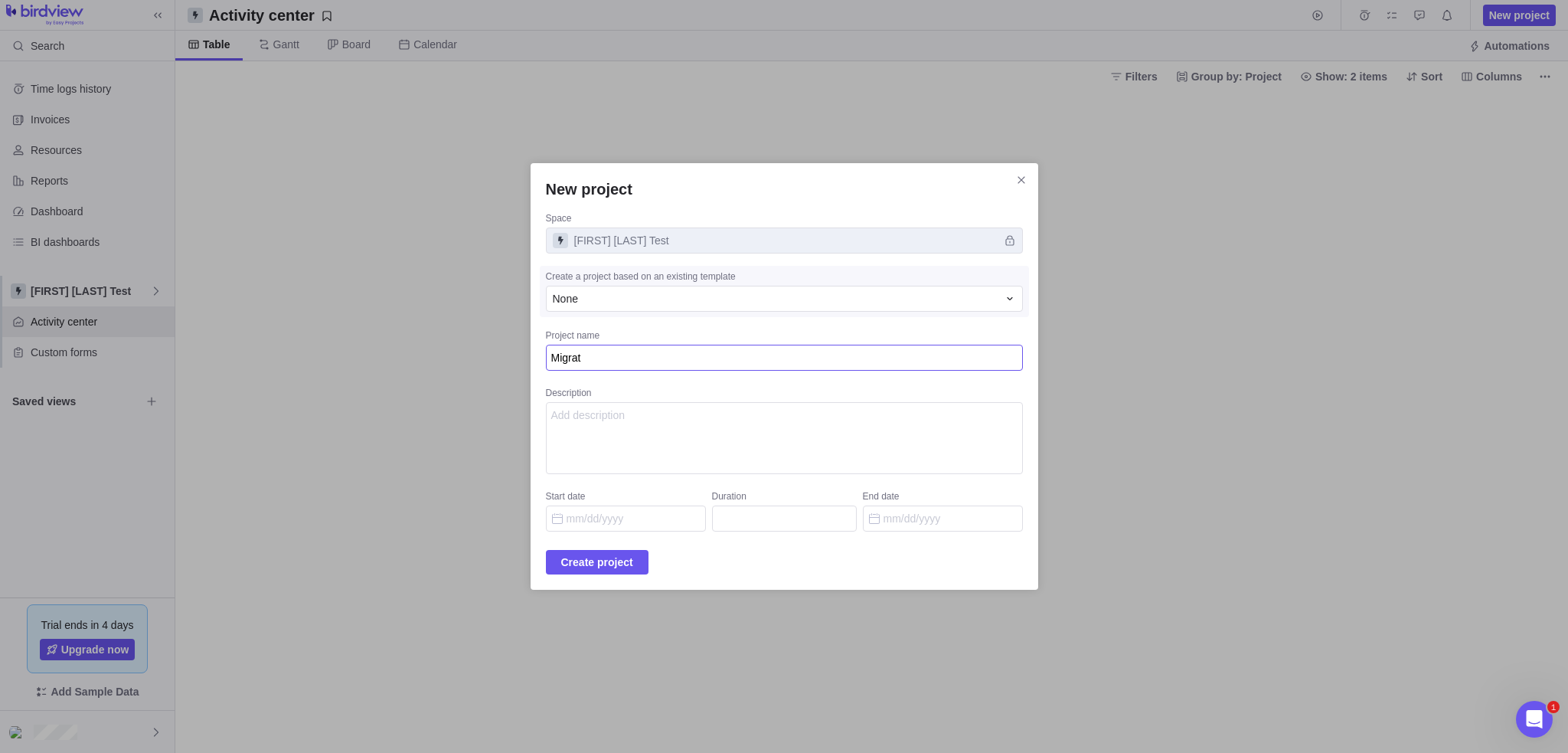 type on "Migrati" 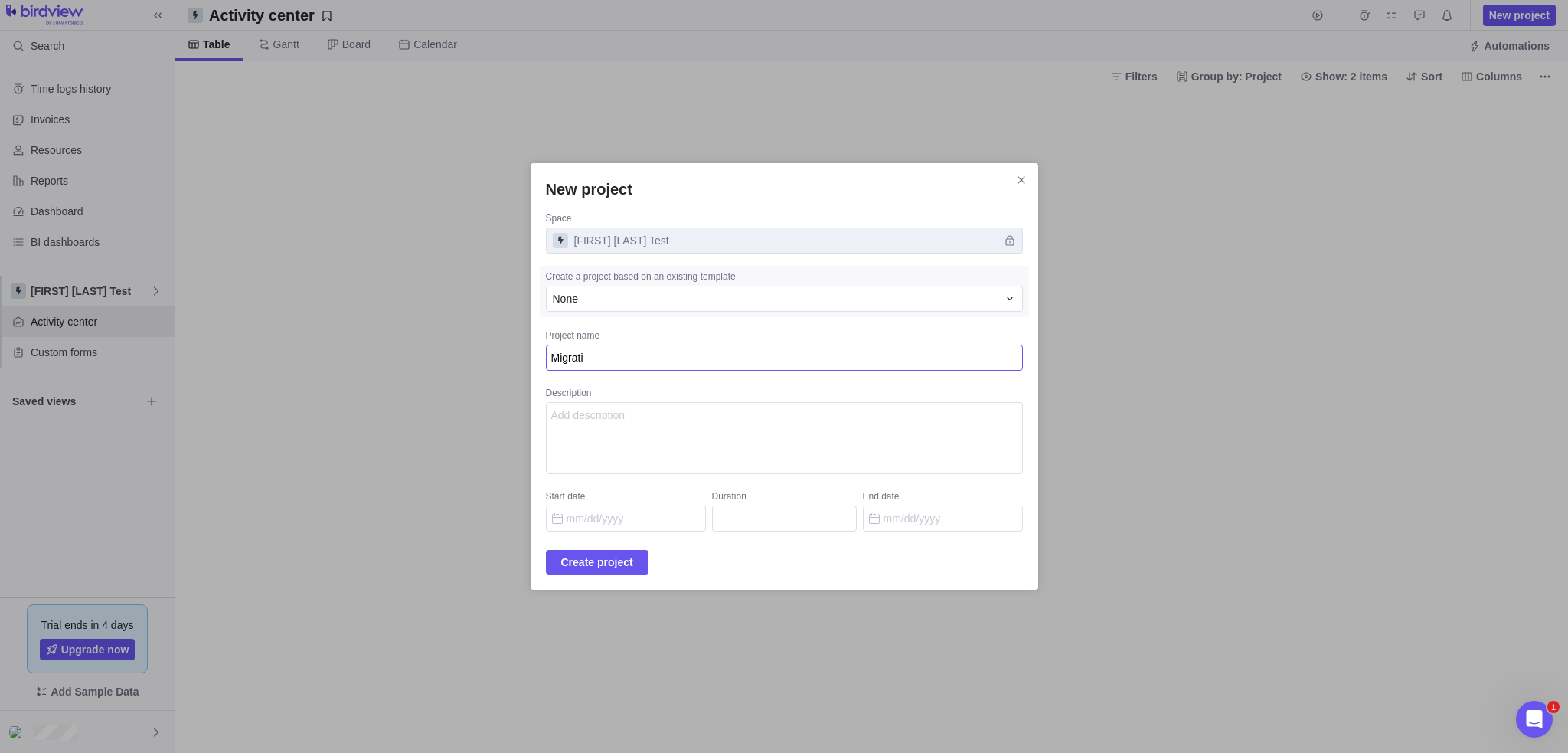 type on "Migratio" 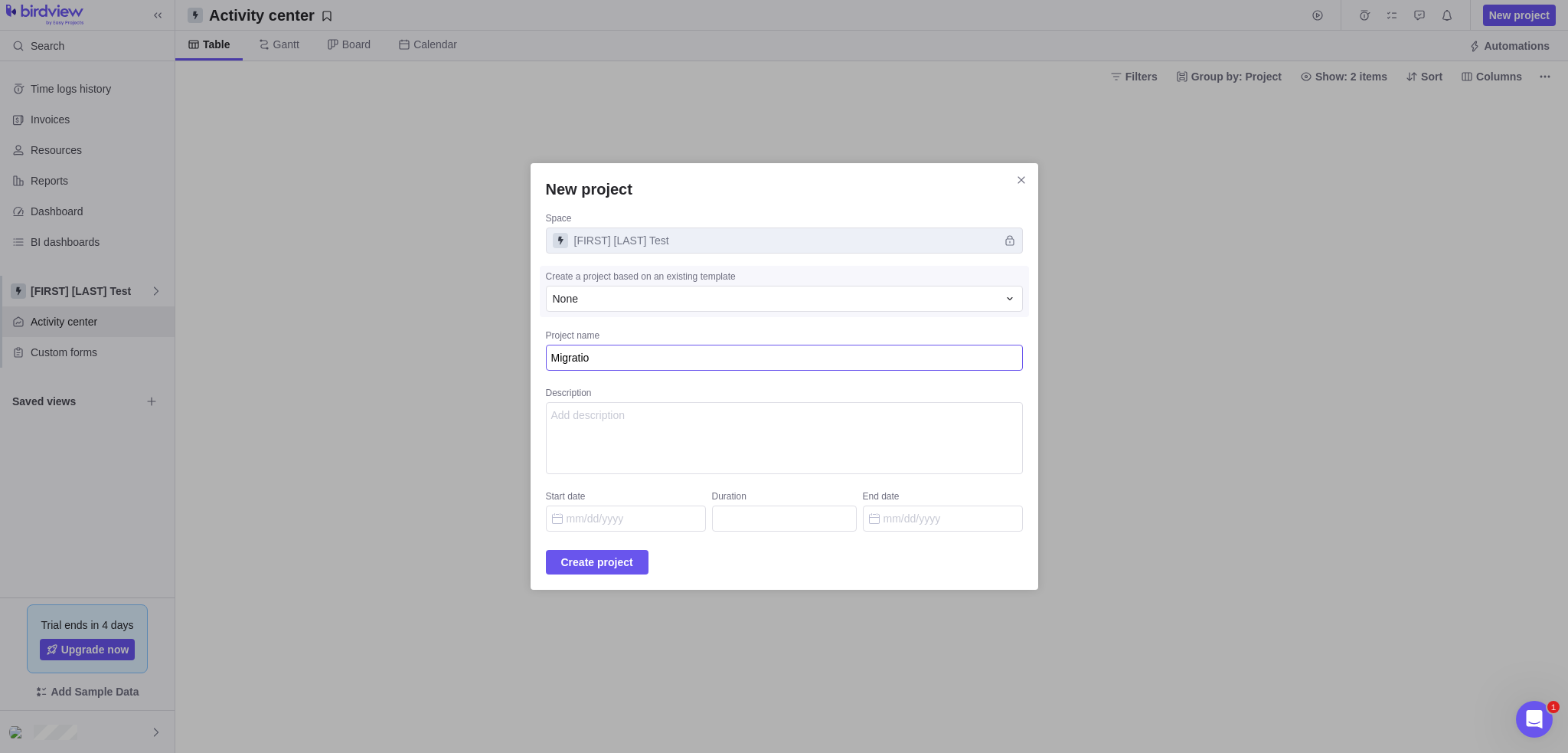 type on "Migration" 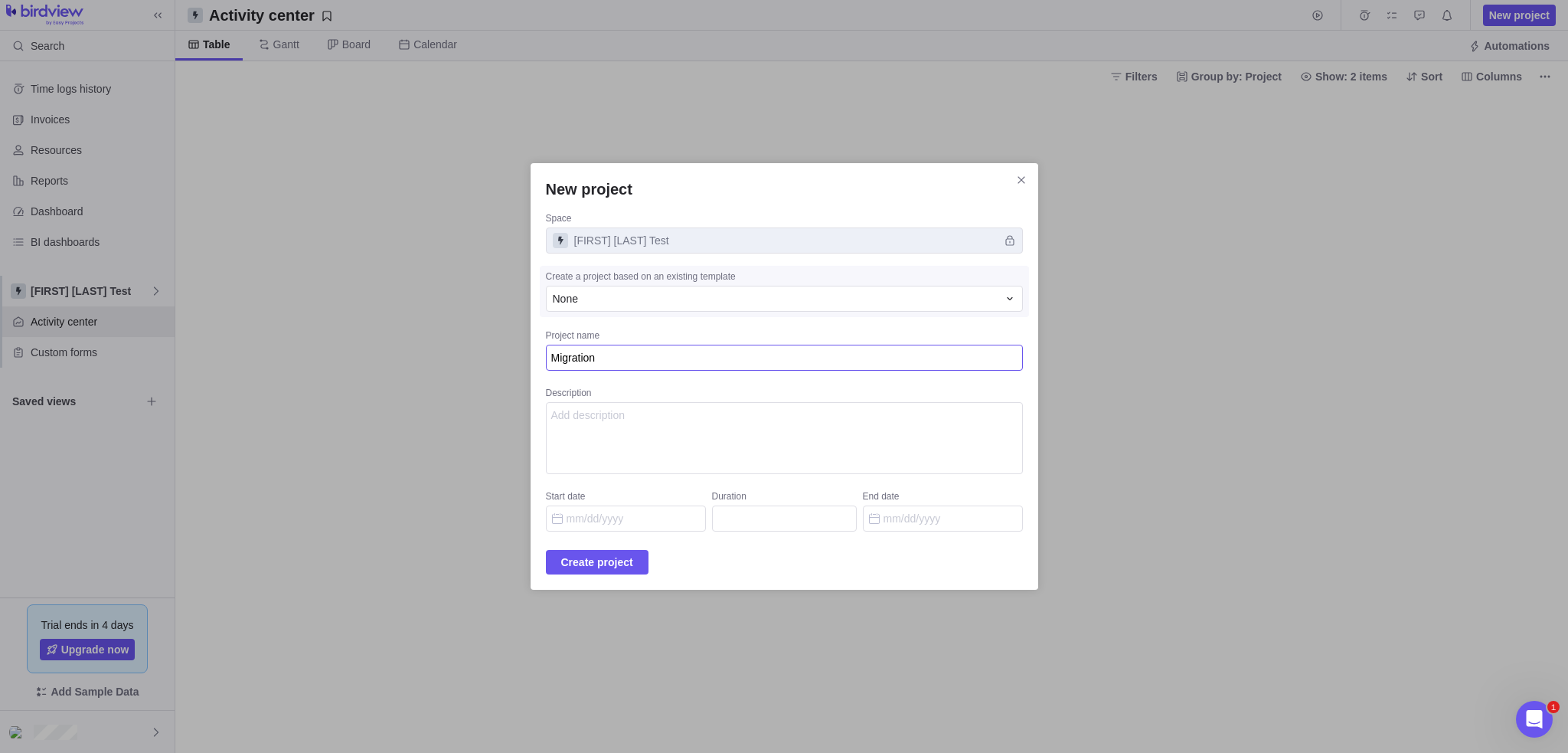 type on "Migration" 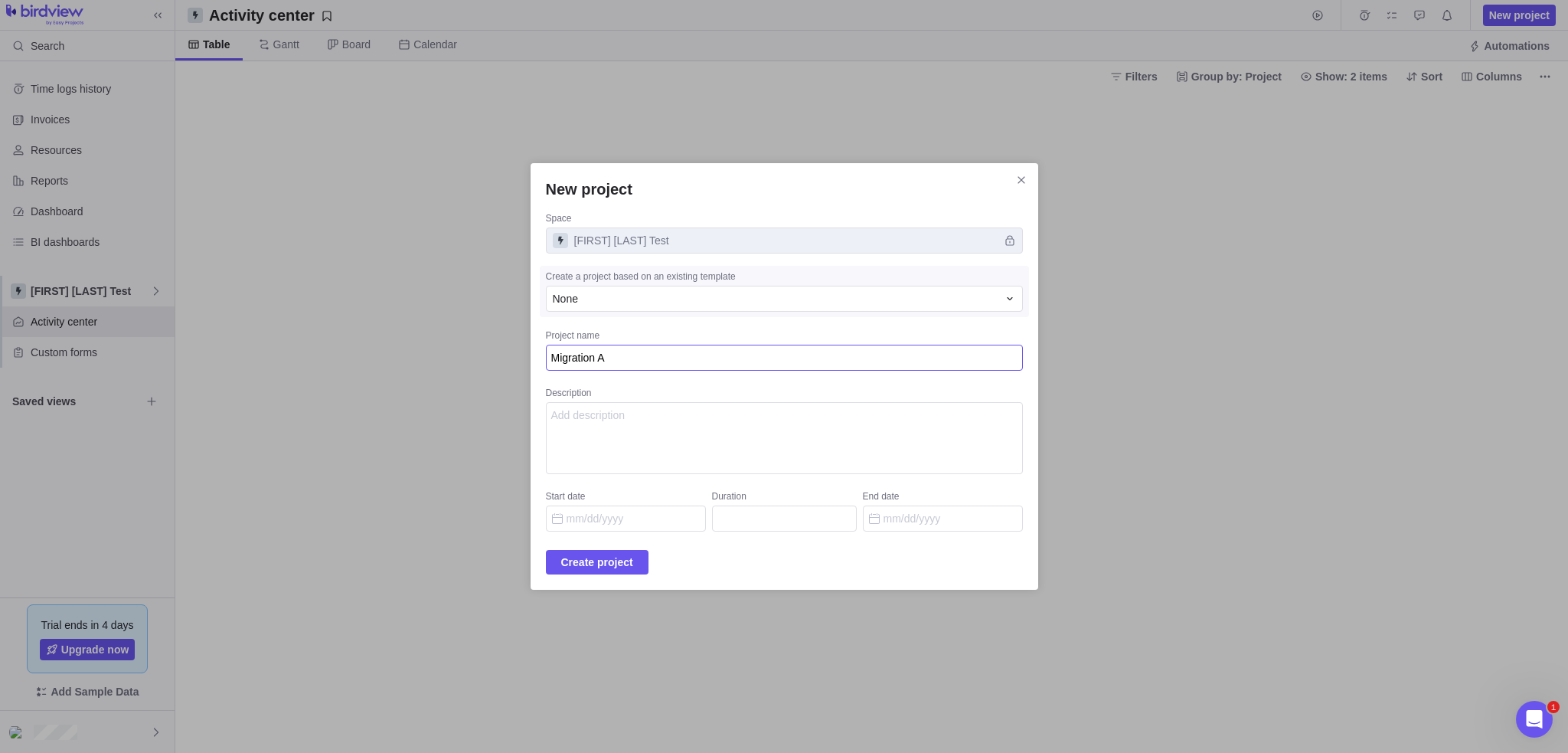 type on "Migration As" 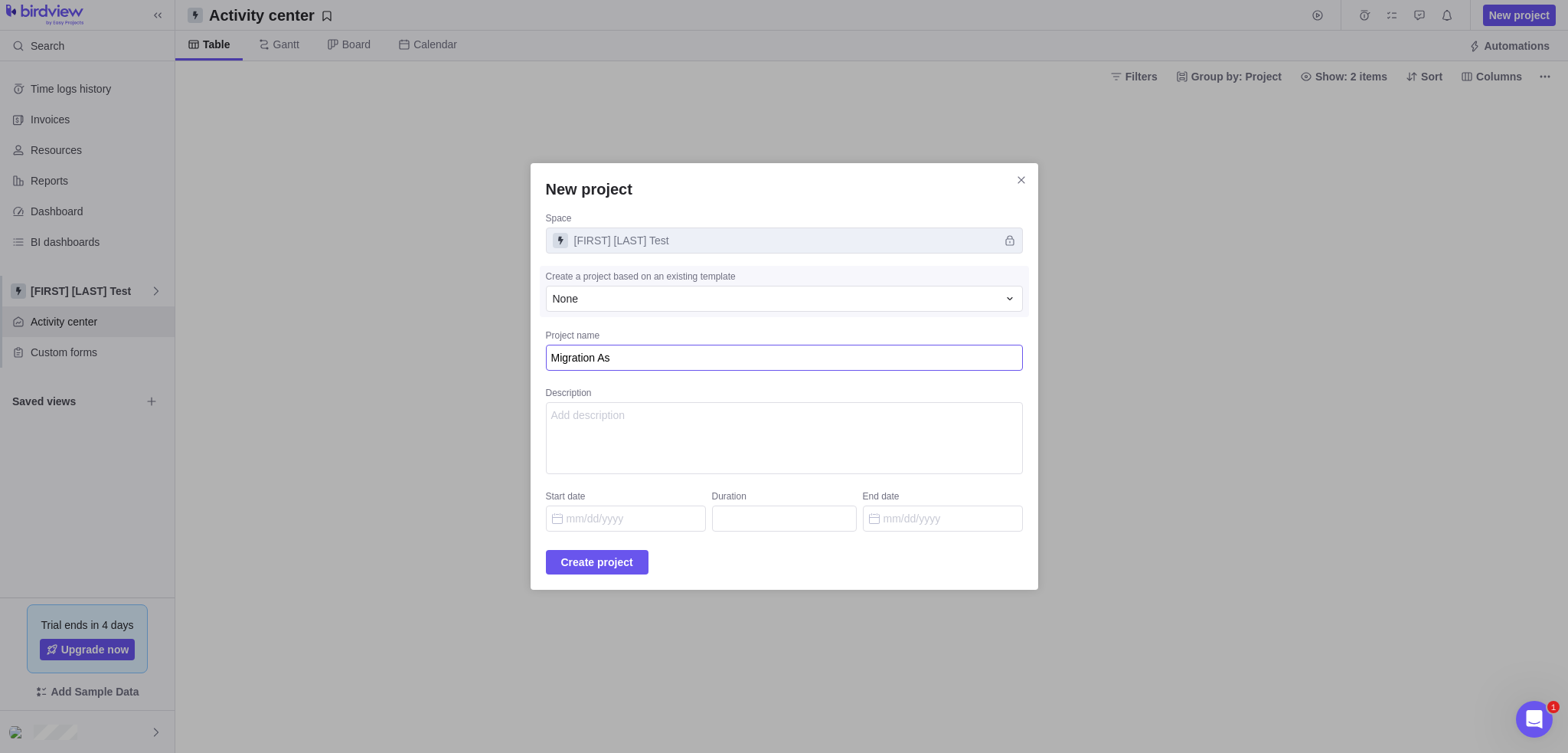 type on "Migration Ass" 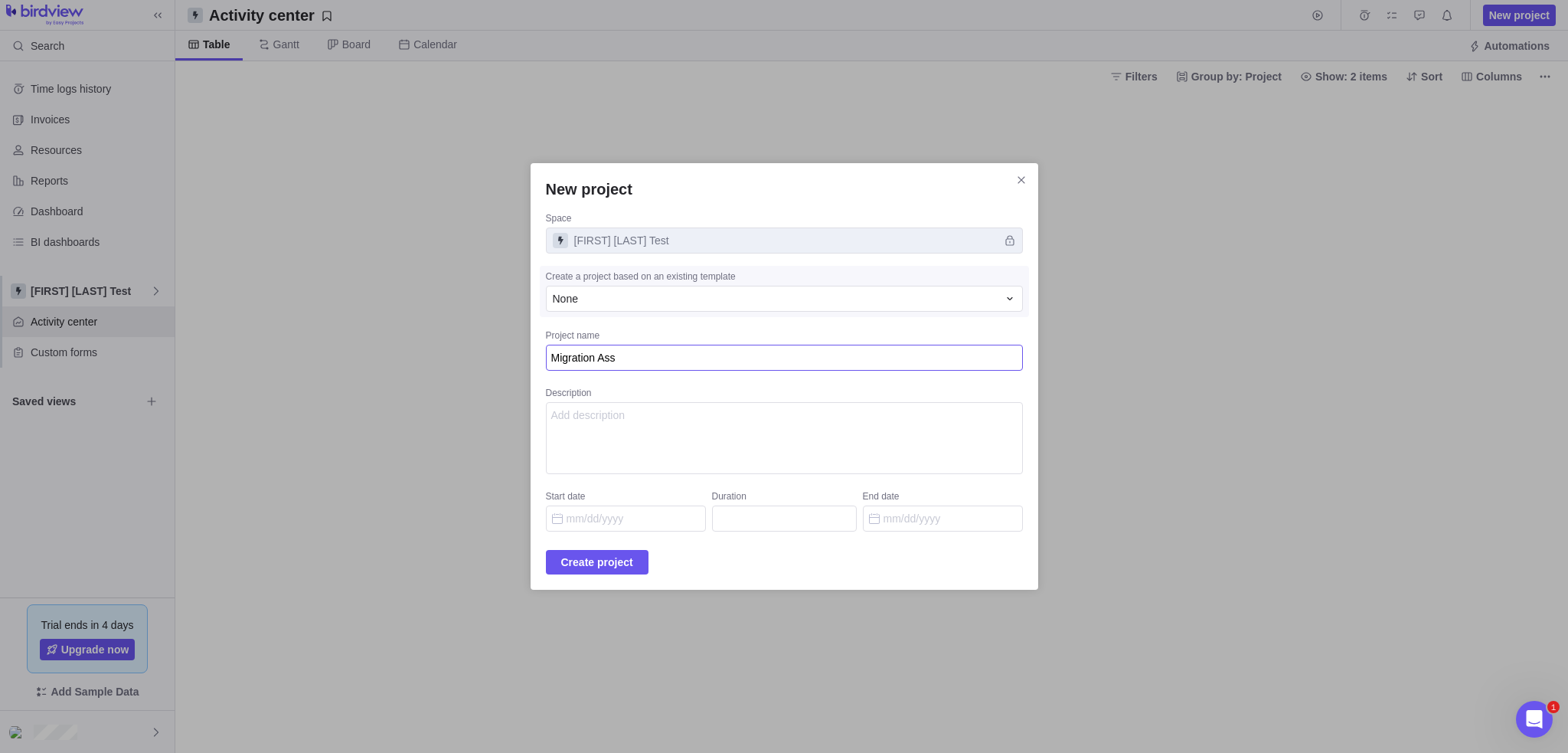 type on "Migration Asse" 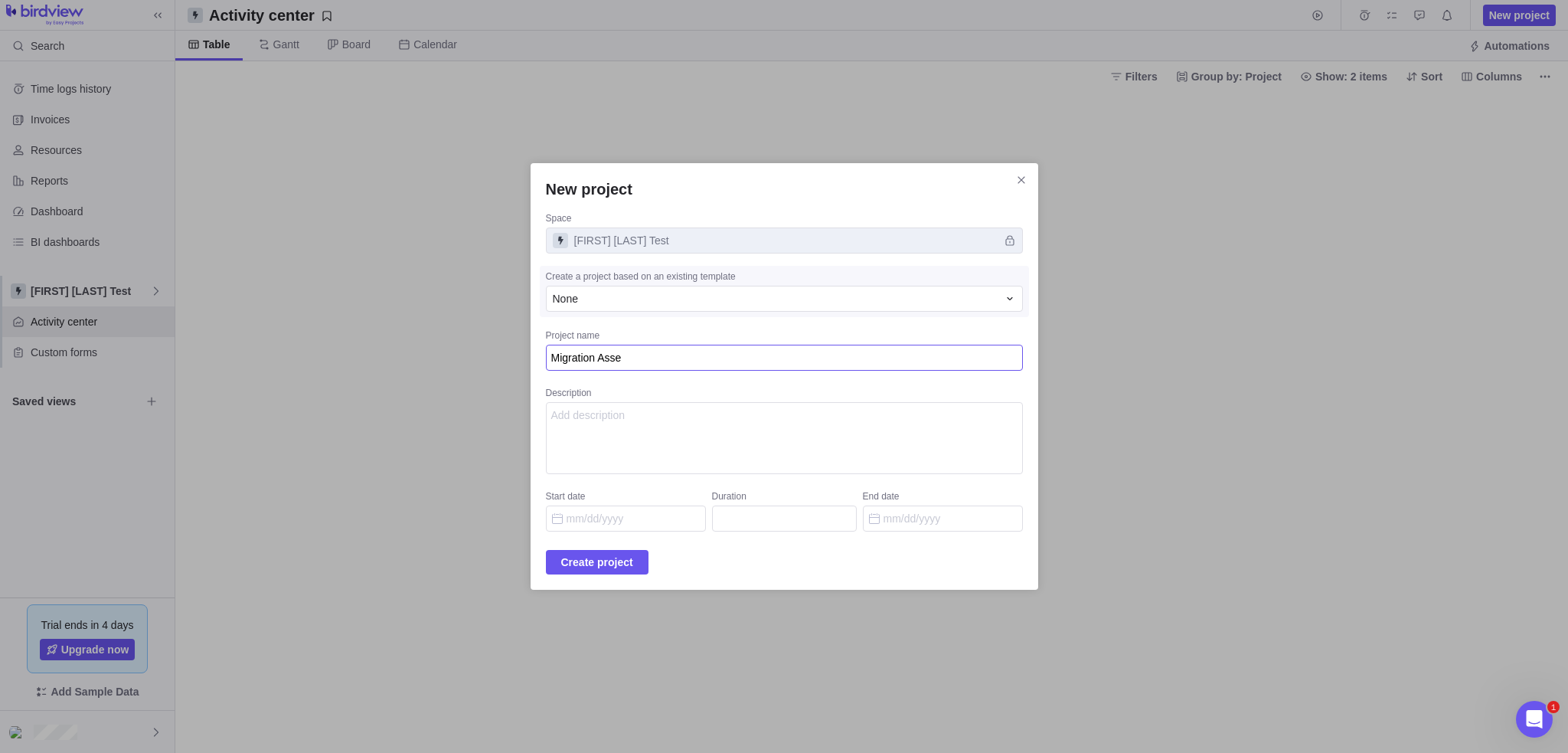type on "Migration Asses" 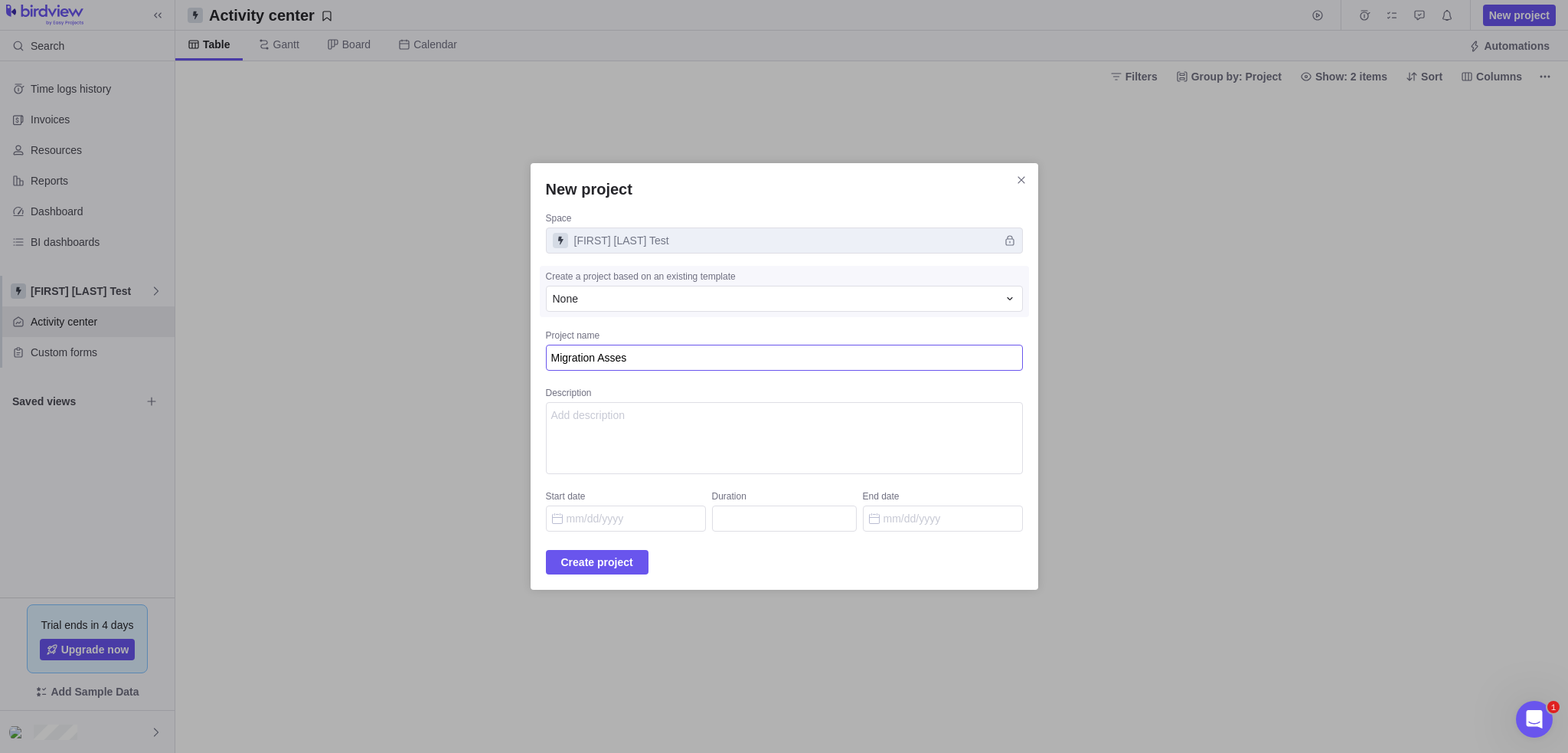 type on "Migration Assess" 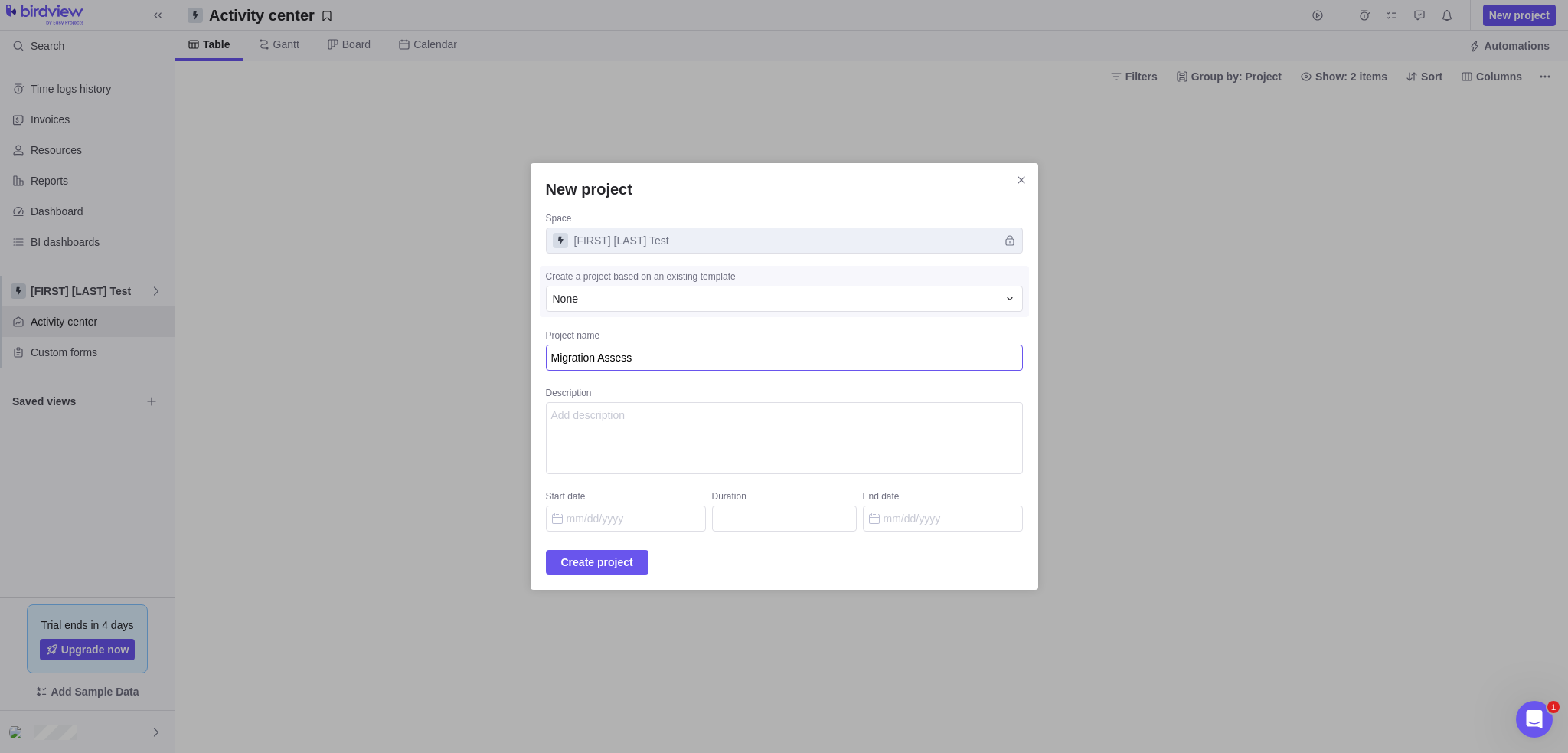 type on "Migration Assessm" 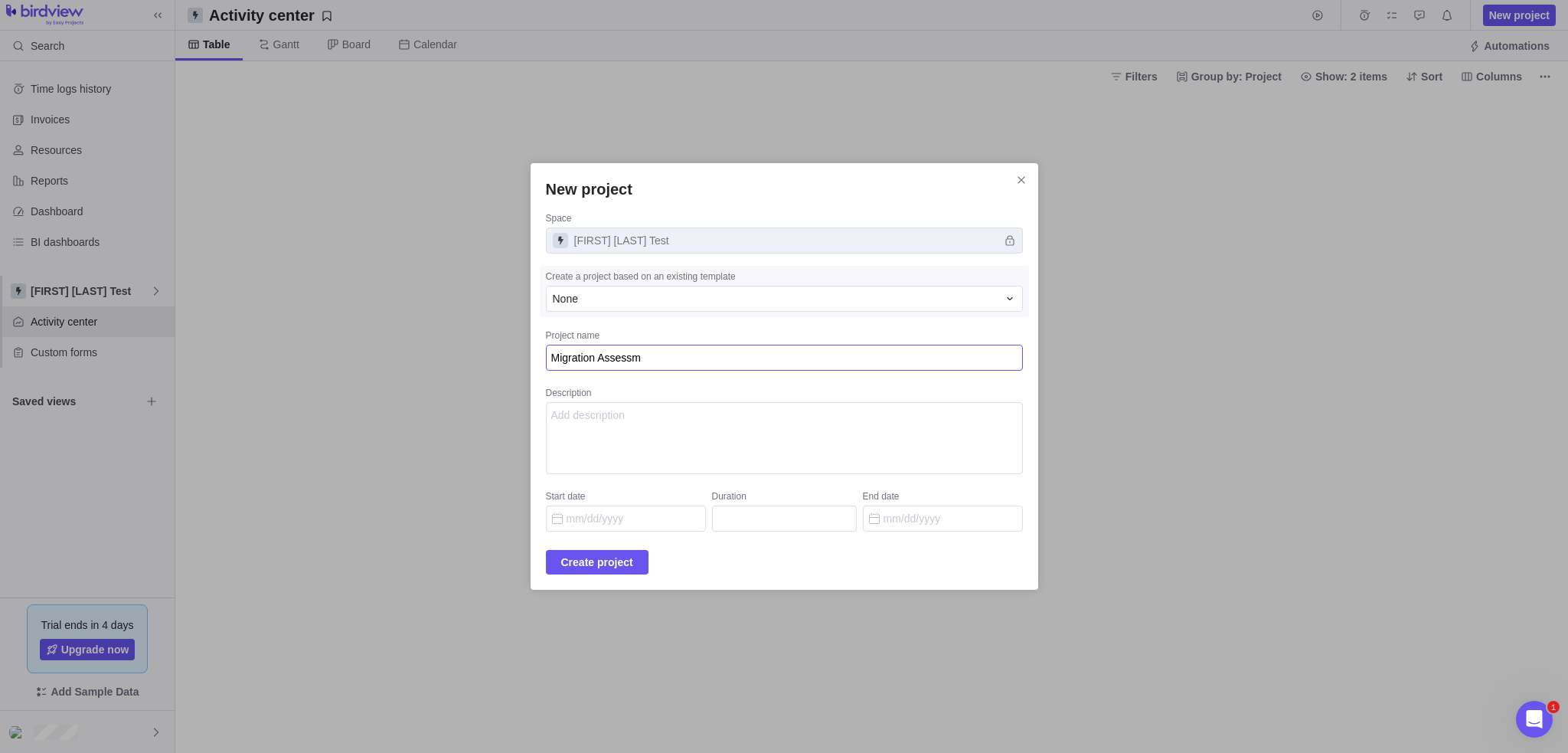 type on "Migration Assessme" 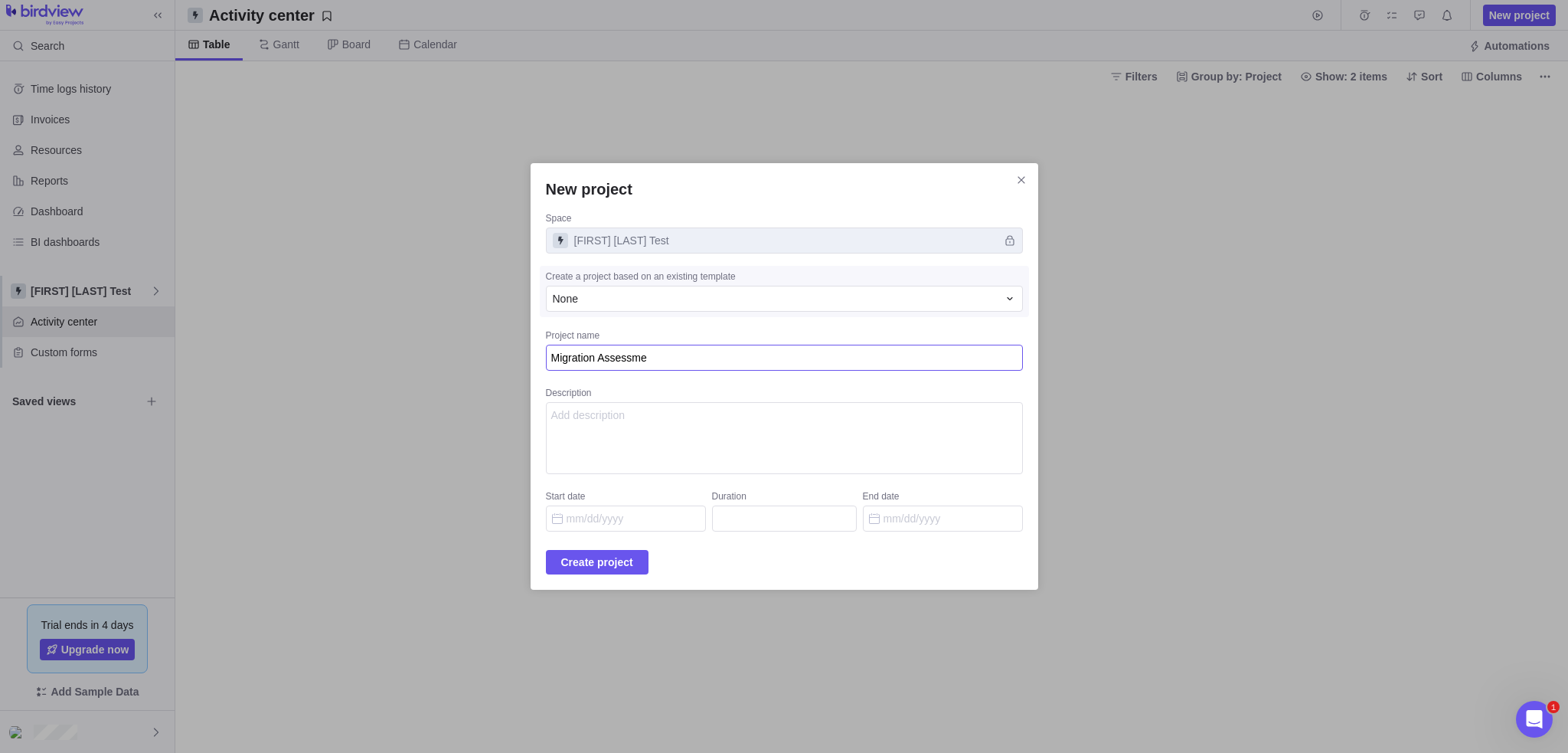 type on "Migration Assessmen" 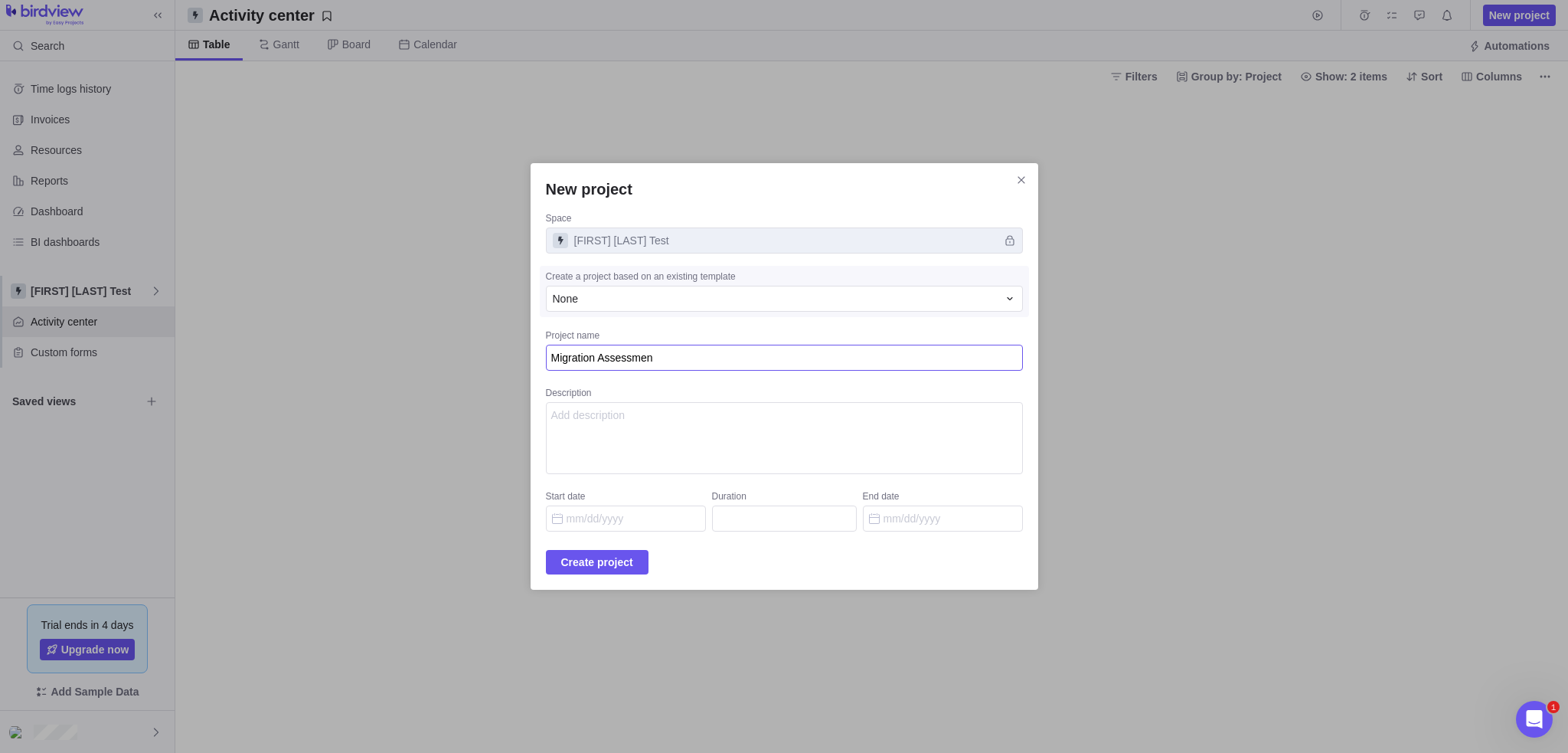 type on "x" 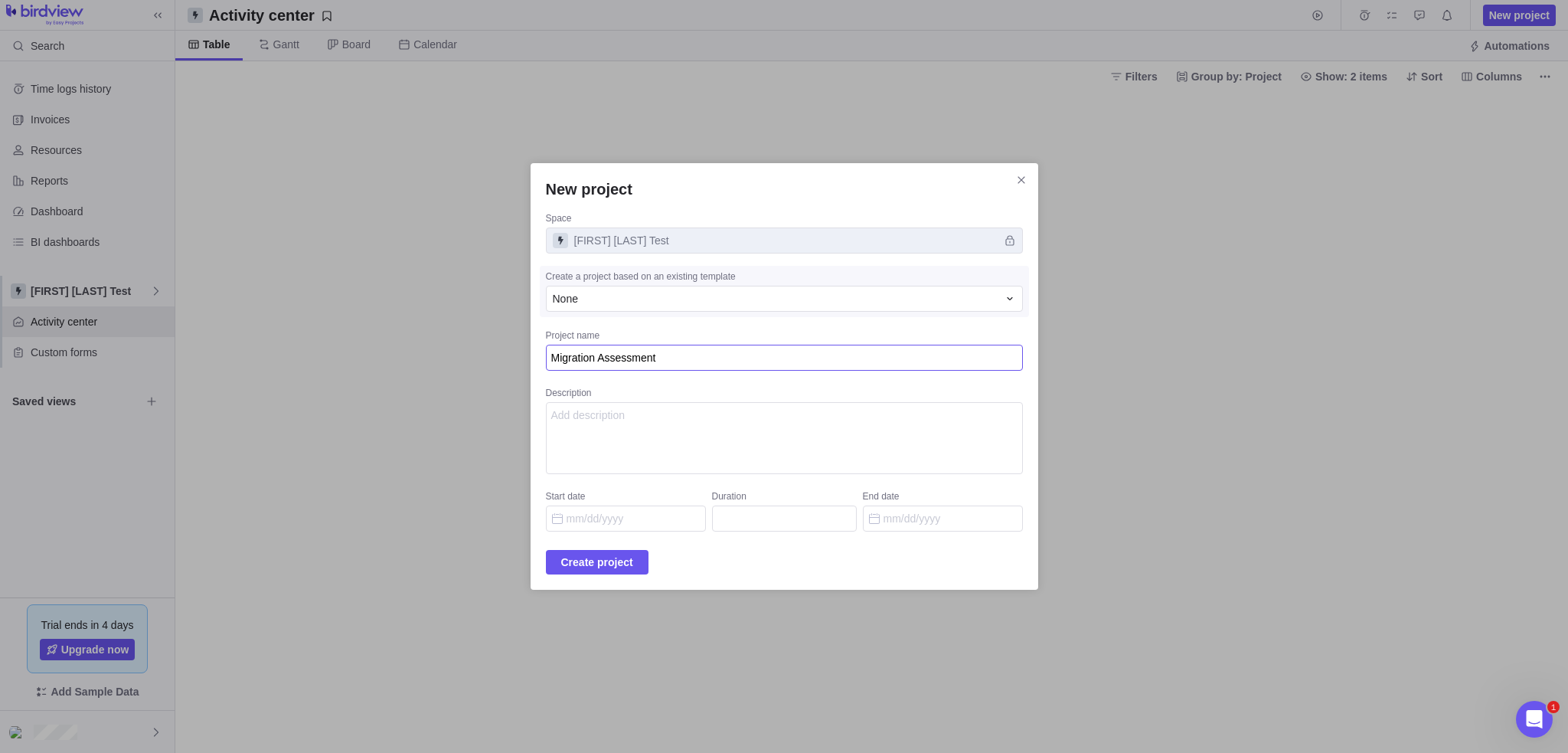 type on "AMigration Assessment" 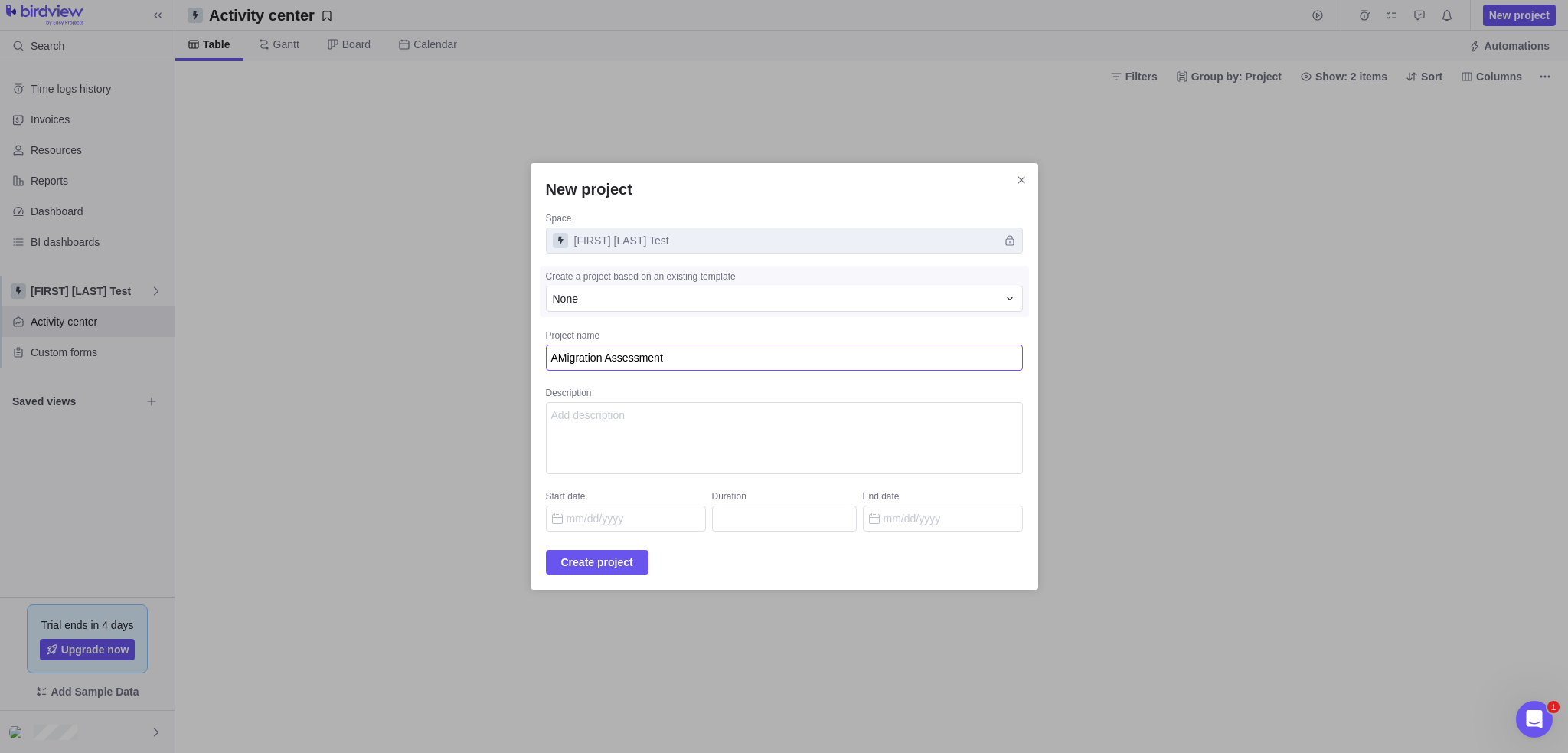 type on "AWSMigration Assessment" 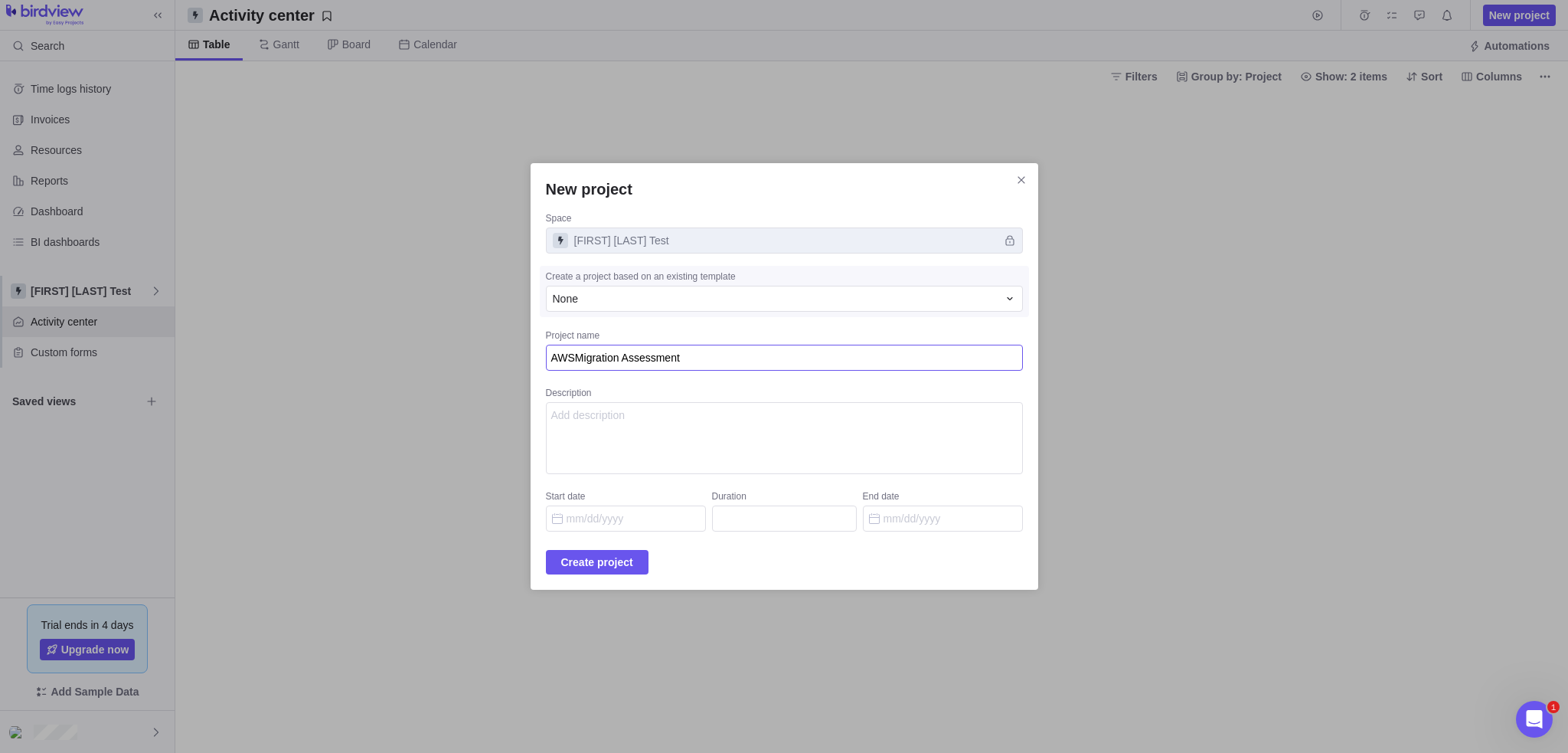 type on "AMigration Assessment" 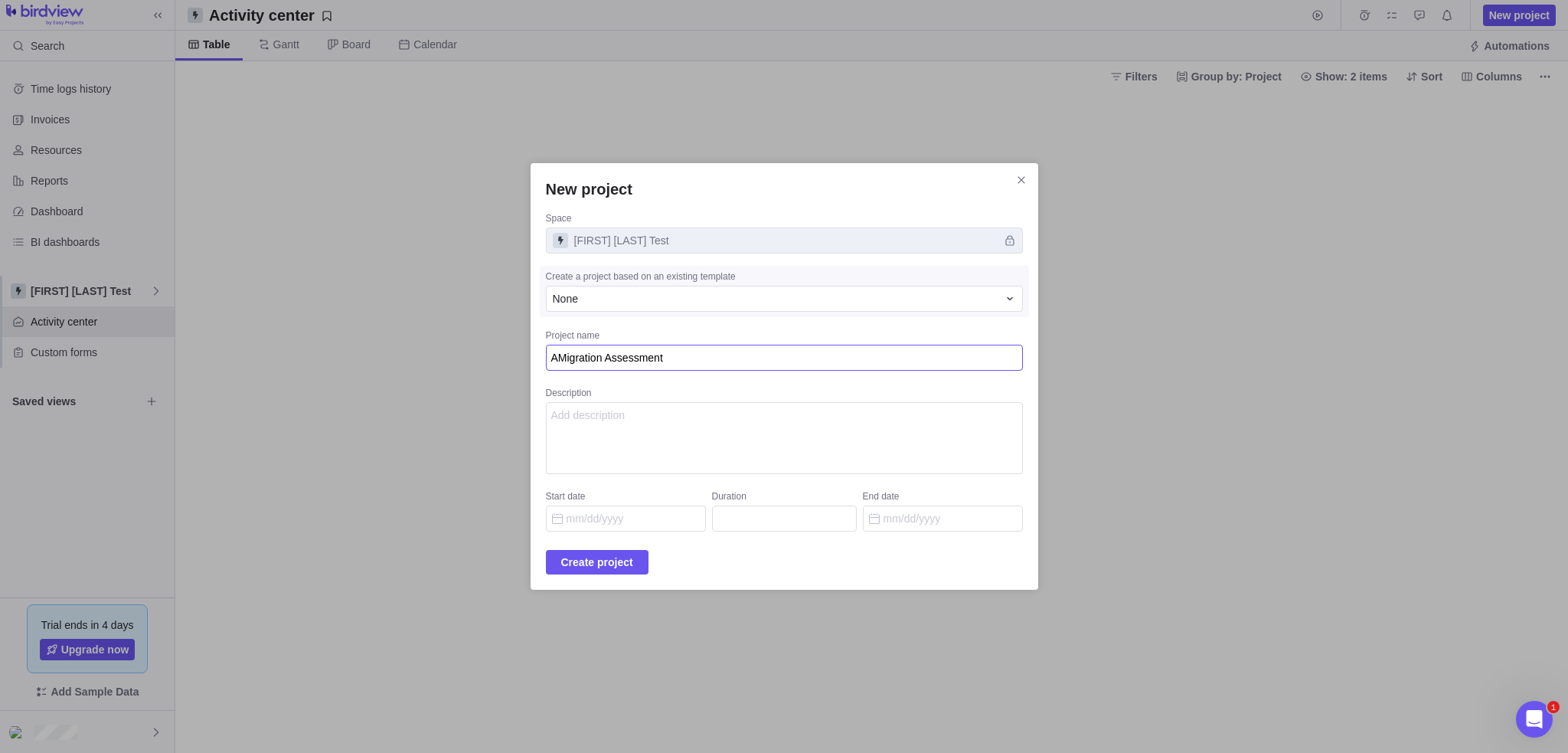 type on "AWMigration Assessment" 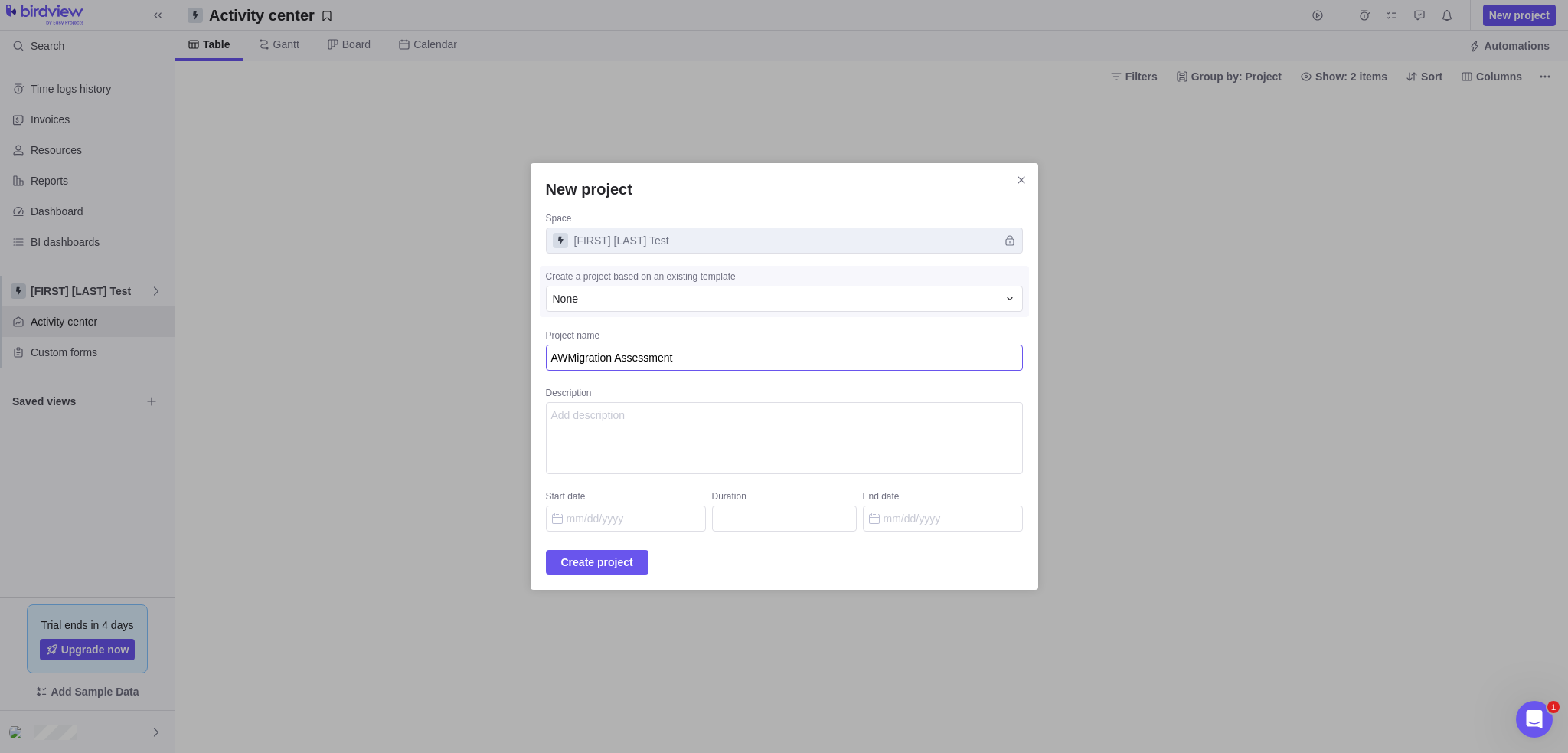 type on "AWS Migration Assessment" 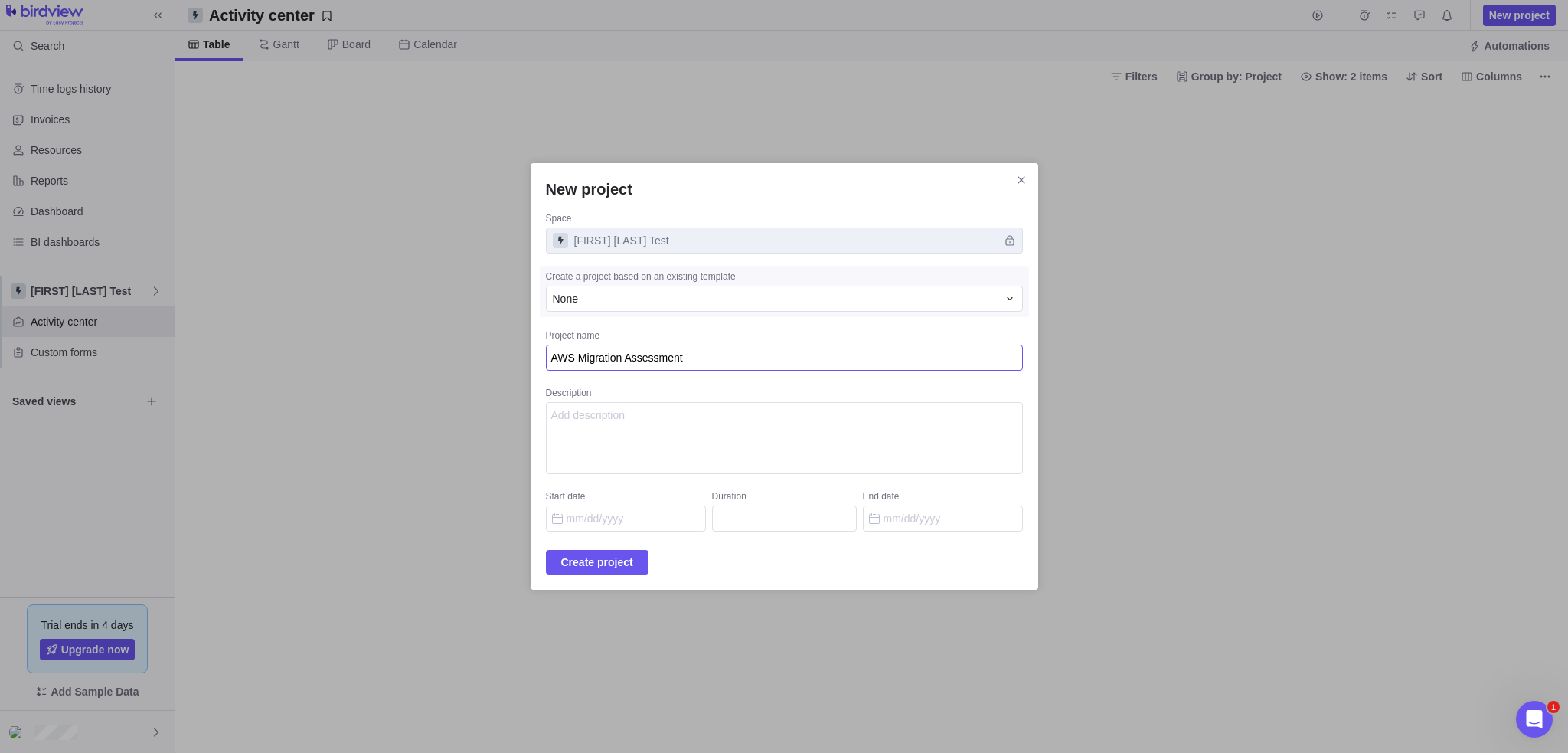 type on "AWS Migration Assessment" 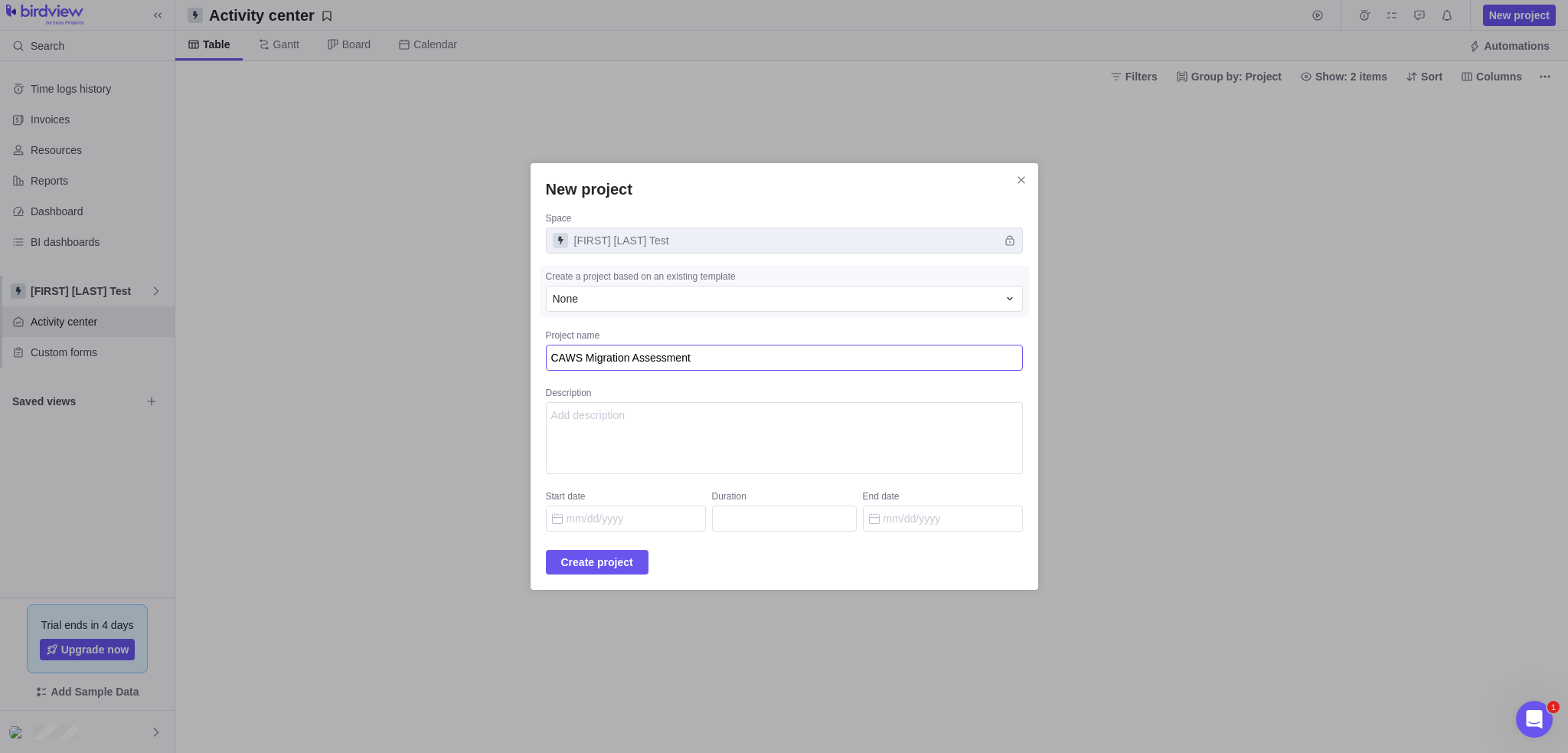 type on "ClAWS Migration Assessment" 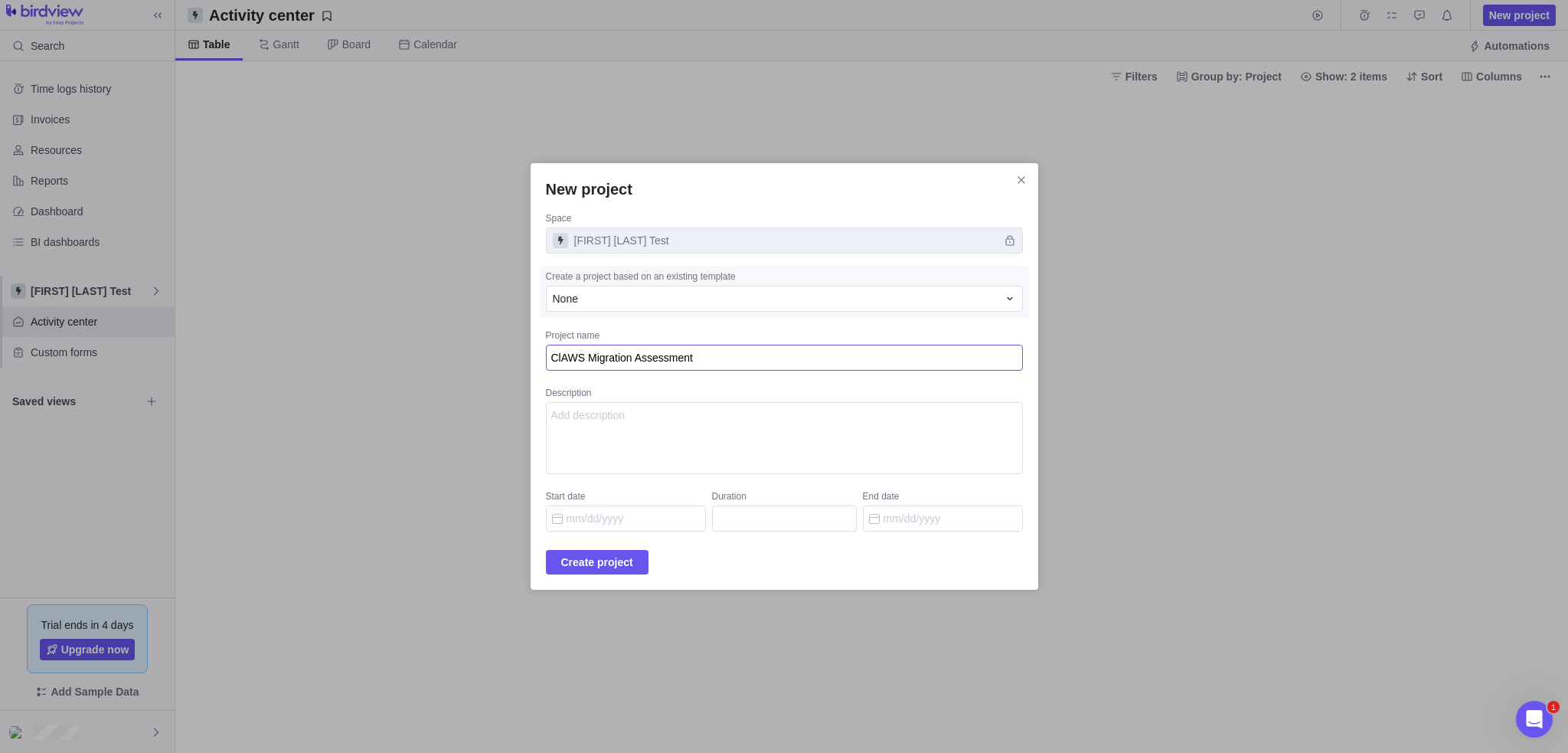 type on "AWS Migration Assessment" 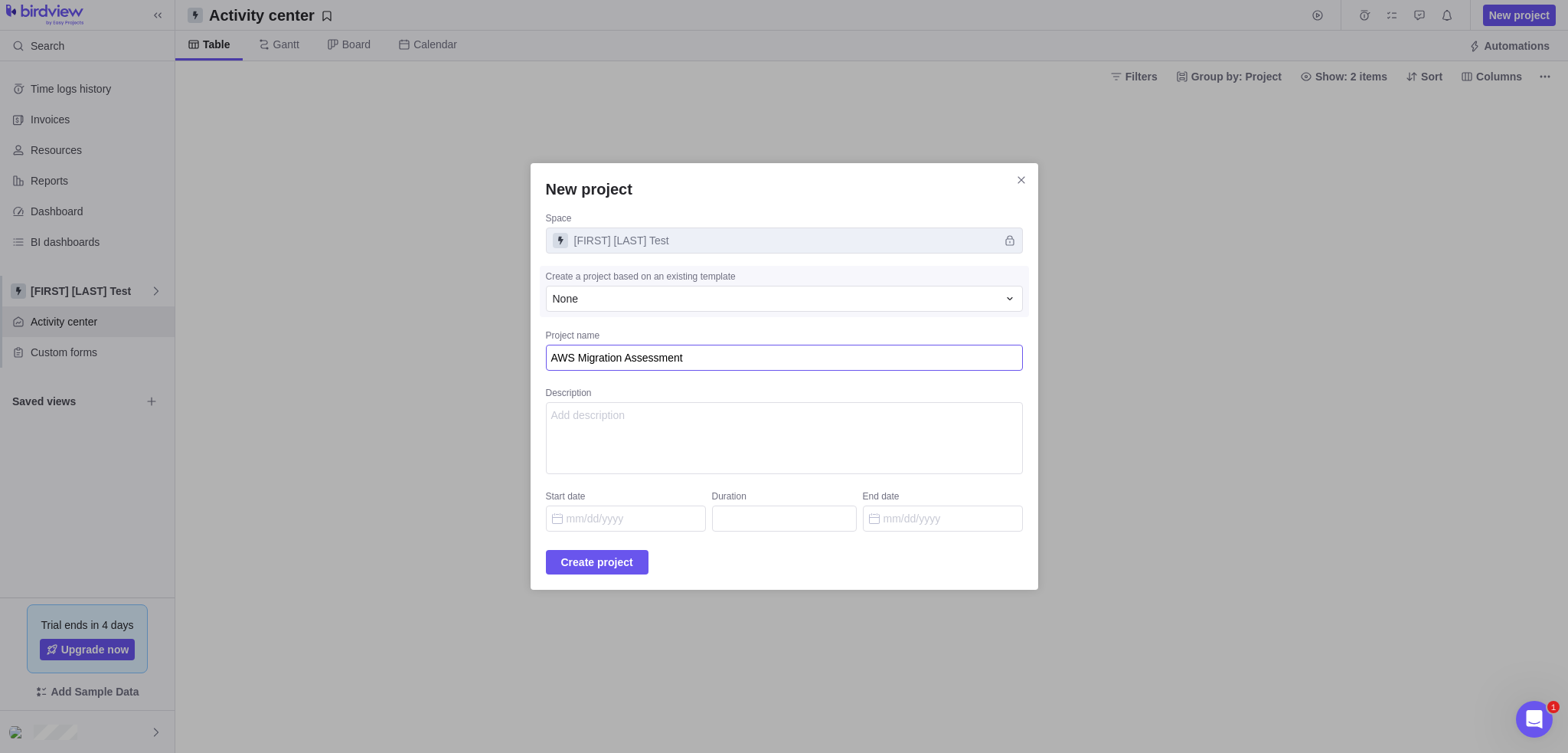 type on "ClieAWS Migration Assessment" 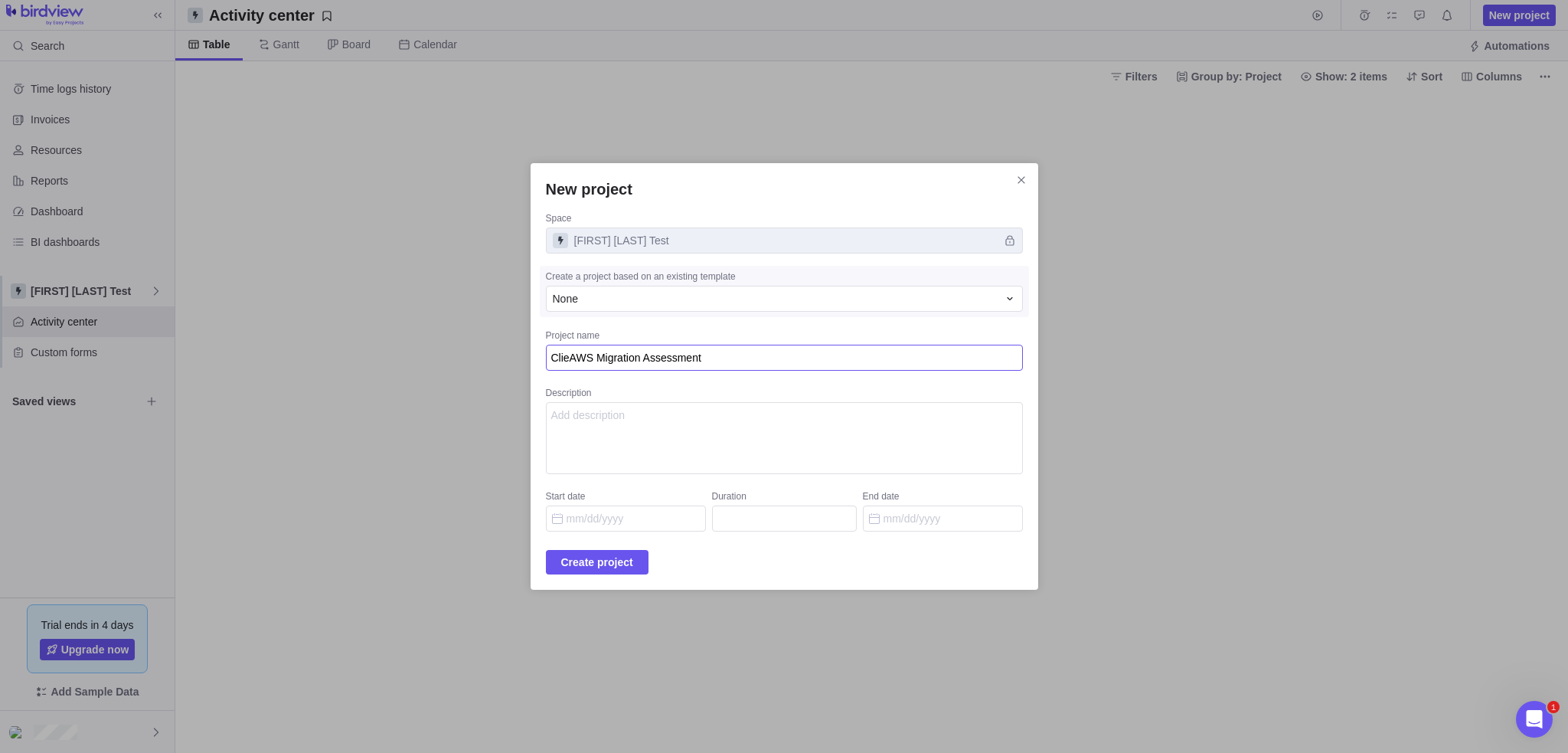 type on "ClienAWS Migration Assessment" 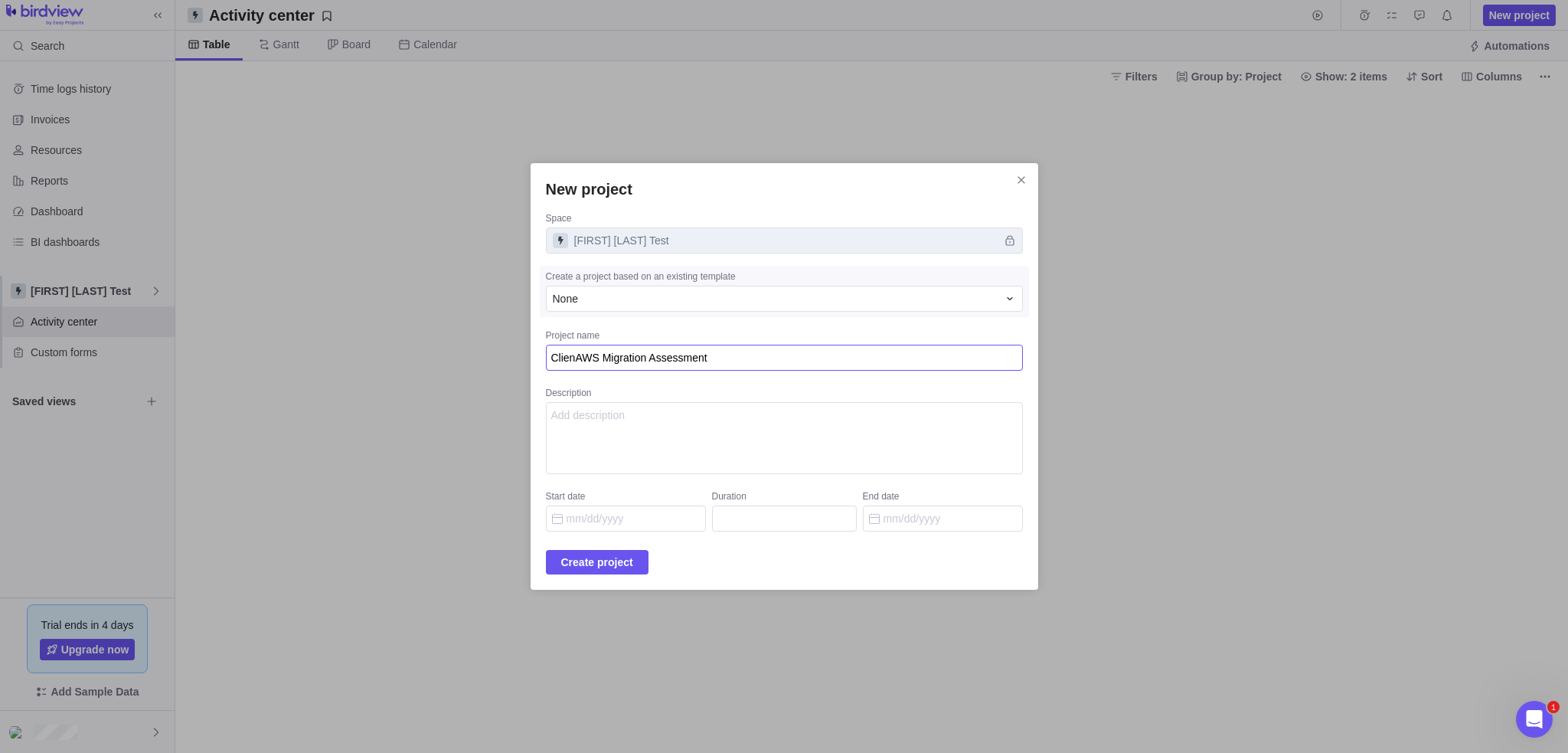 type on "[CLIENTNAME]AWS Migration Assessment" 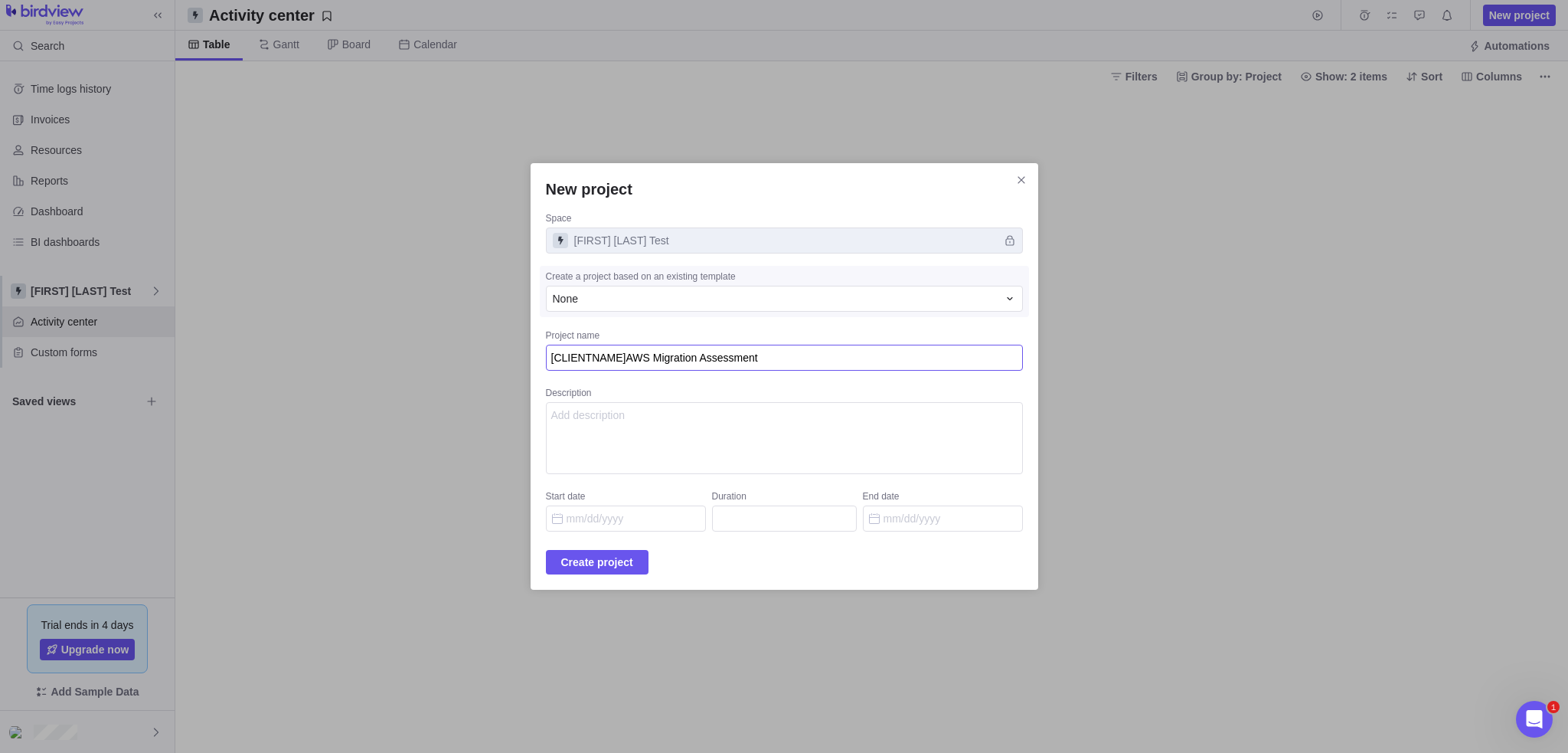 type on "ClientNAWS Migration Assessment" 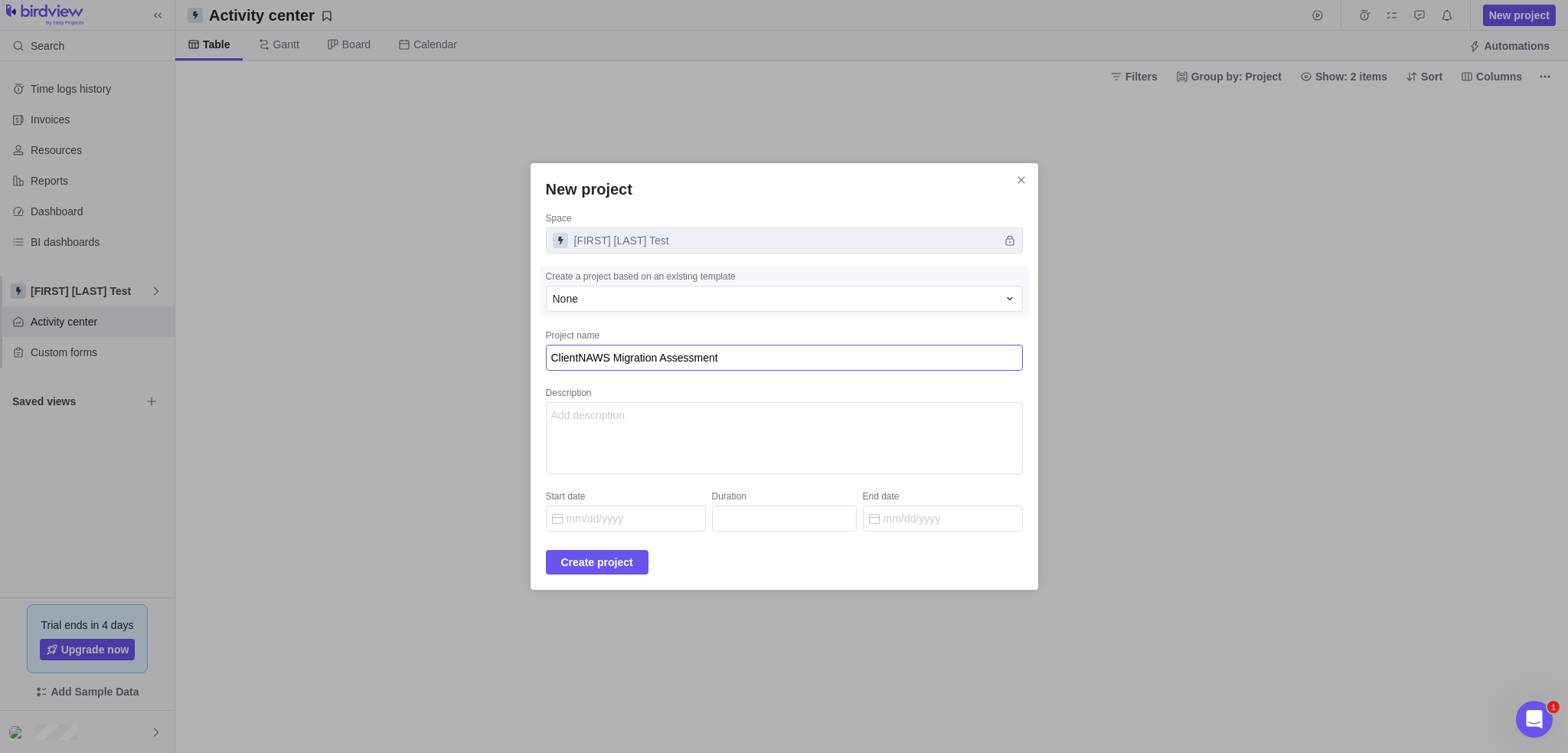 type on "[CLIENTNAME]AWS Migration Assessment" 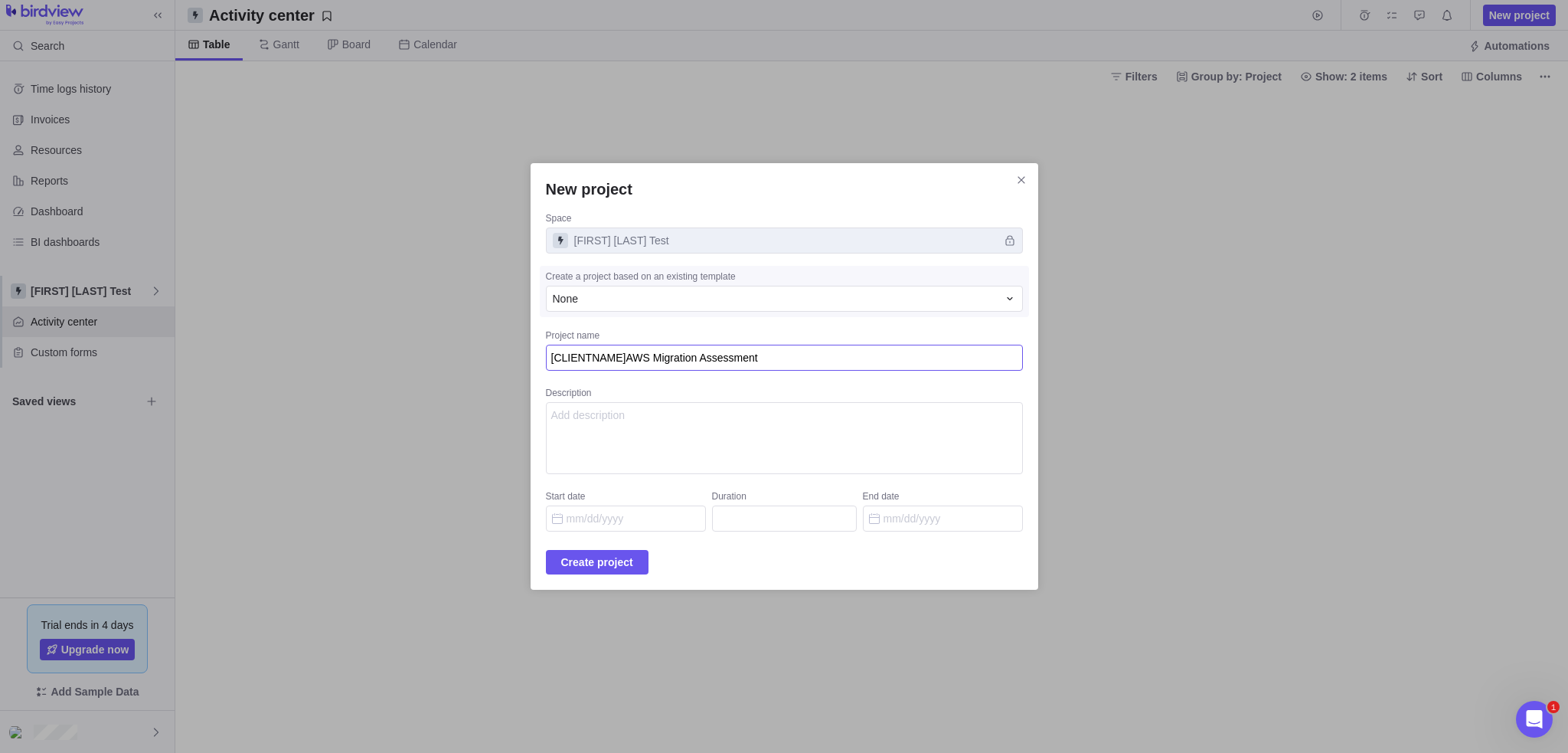 type on "x" 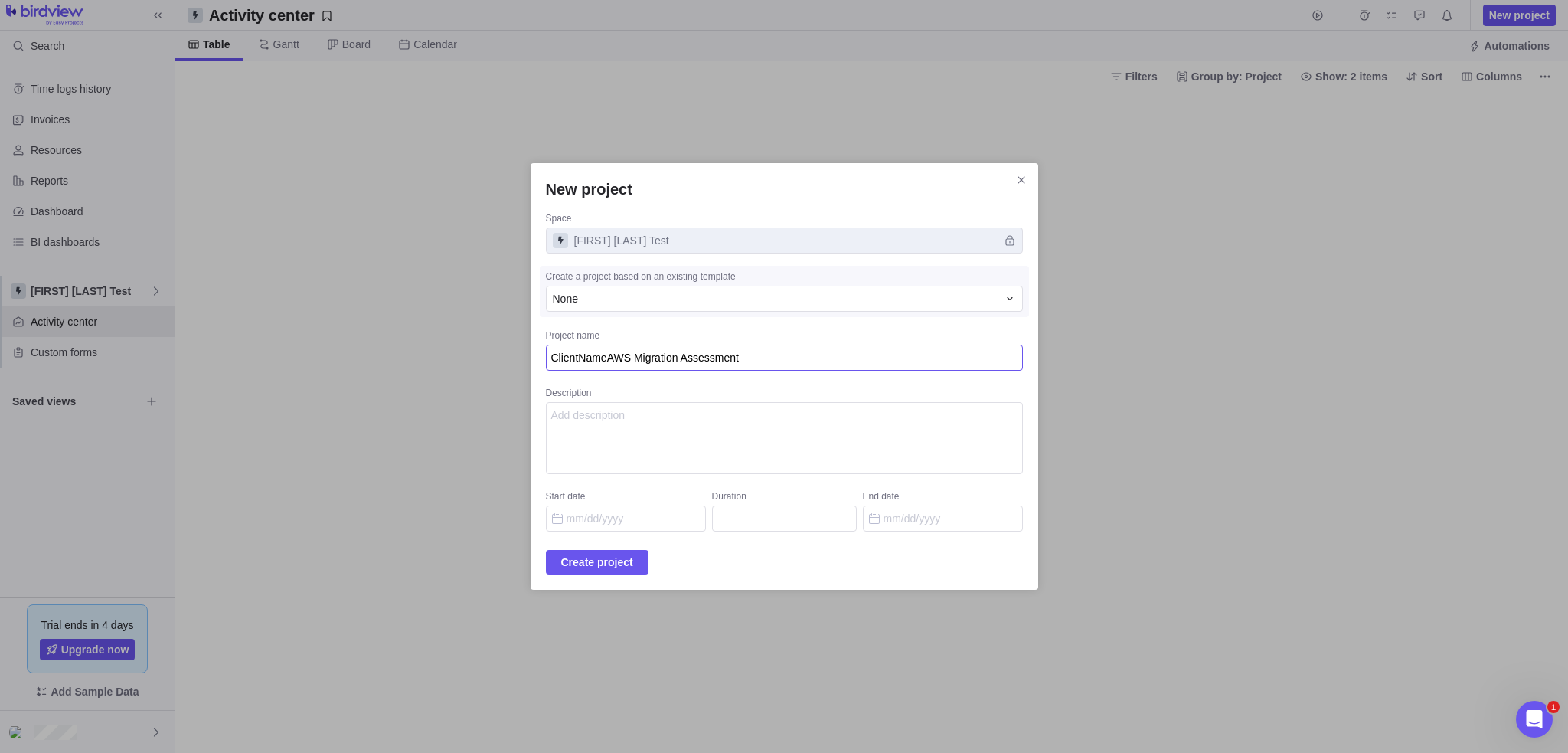 type on "x" 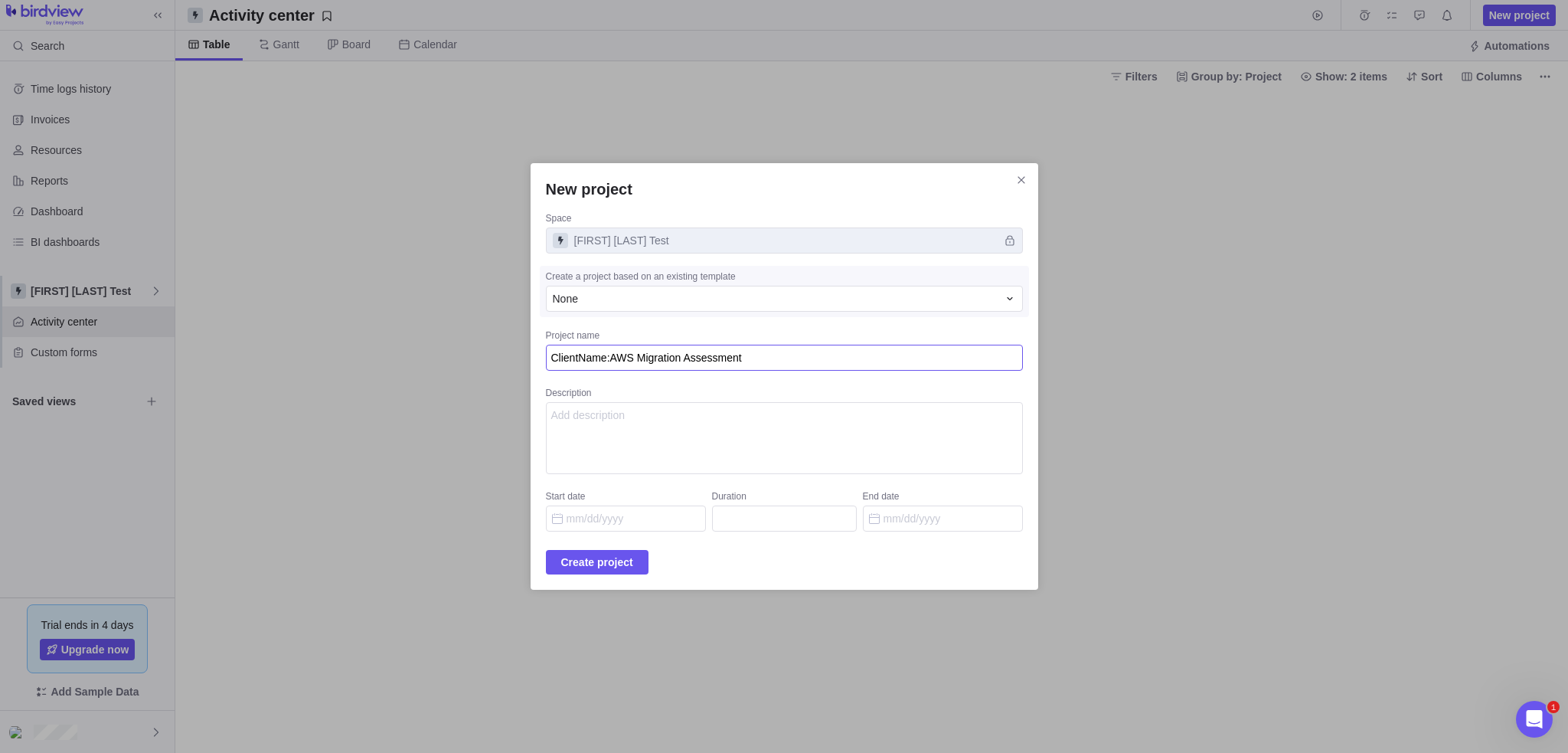 type on "ClientName: AWS Migration Assessment" 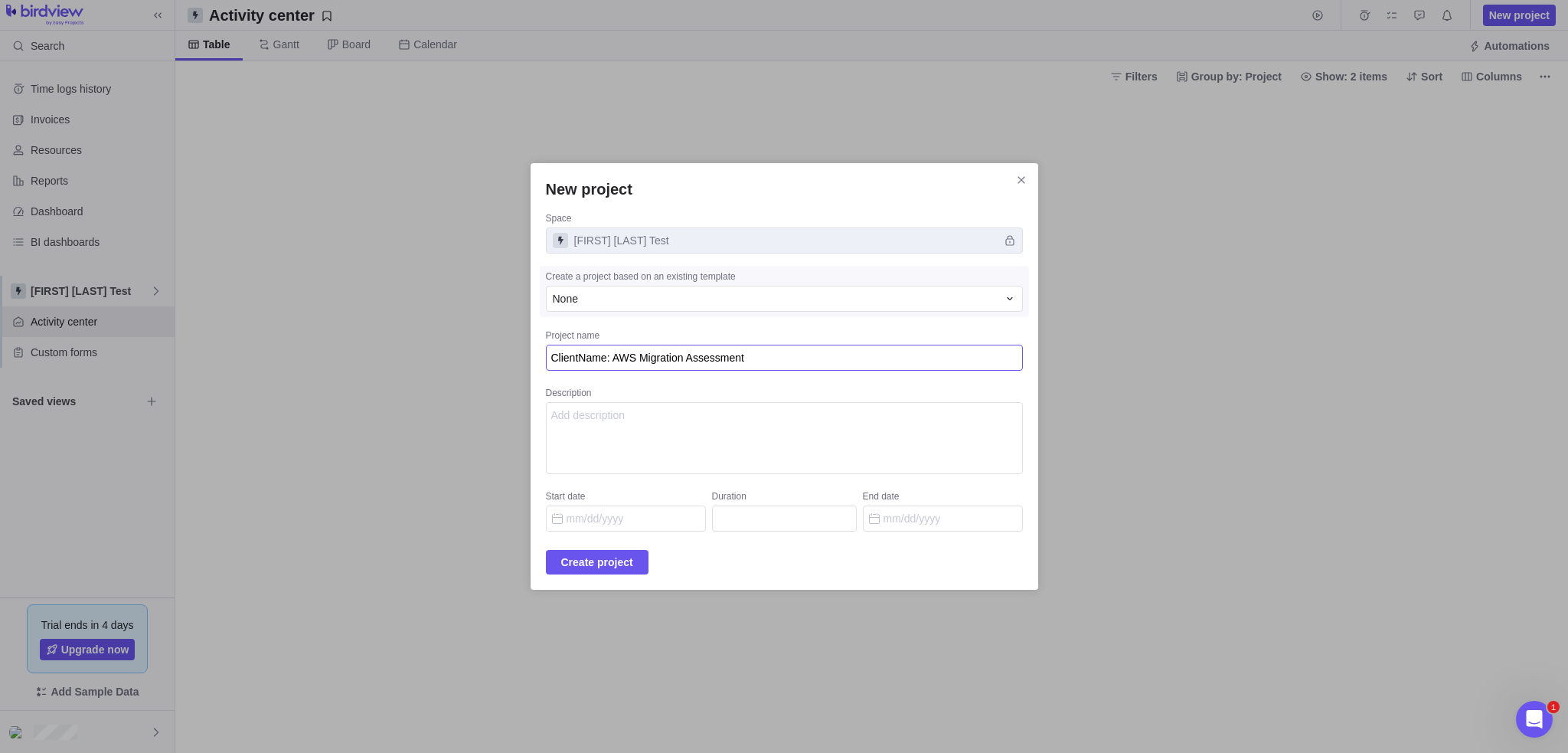 type on "ClientName: AWS Migration Assessment" 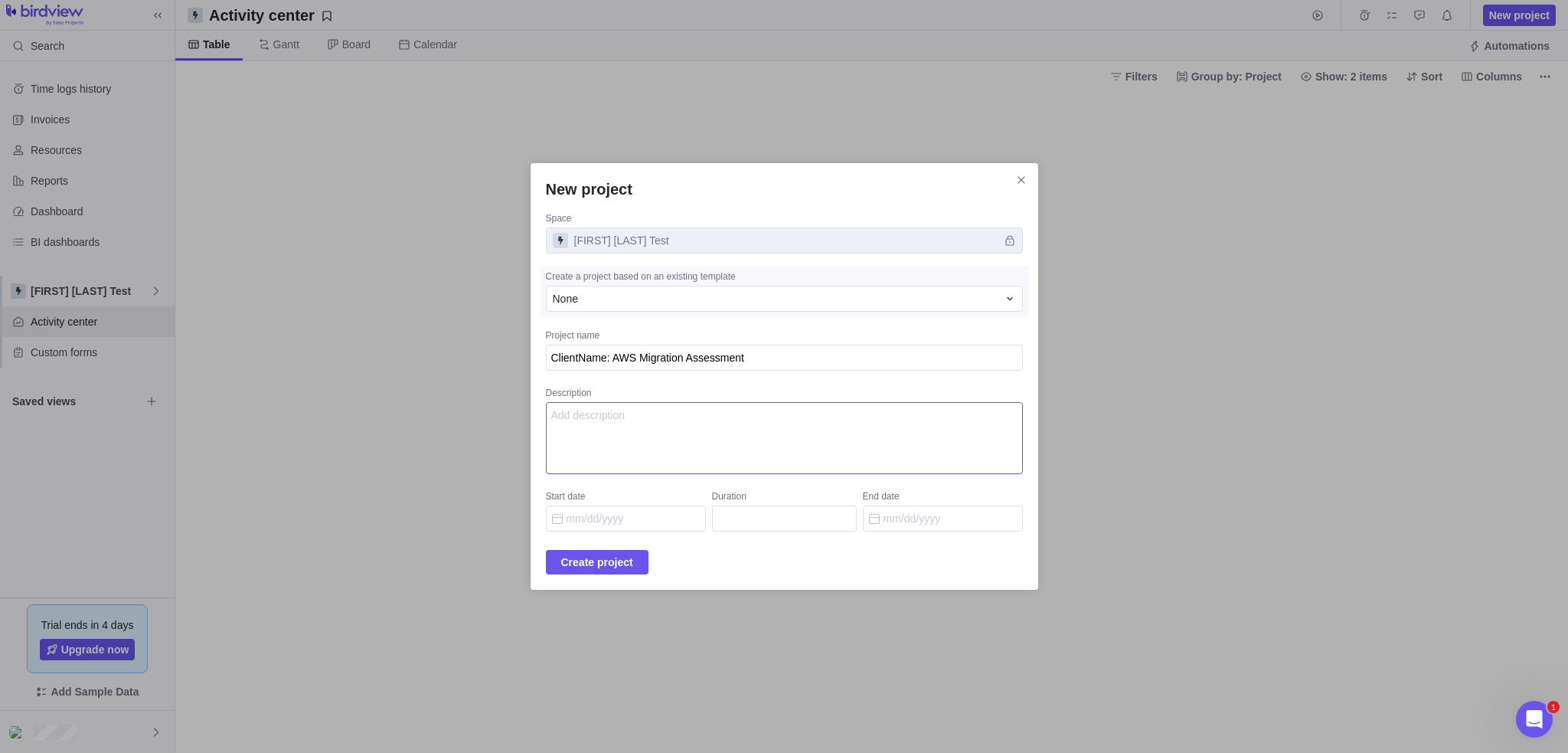 click on "Description" at bounding box center [784, 438] 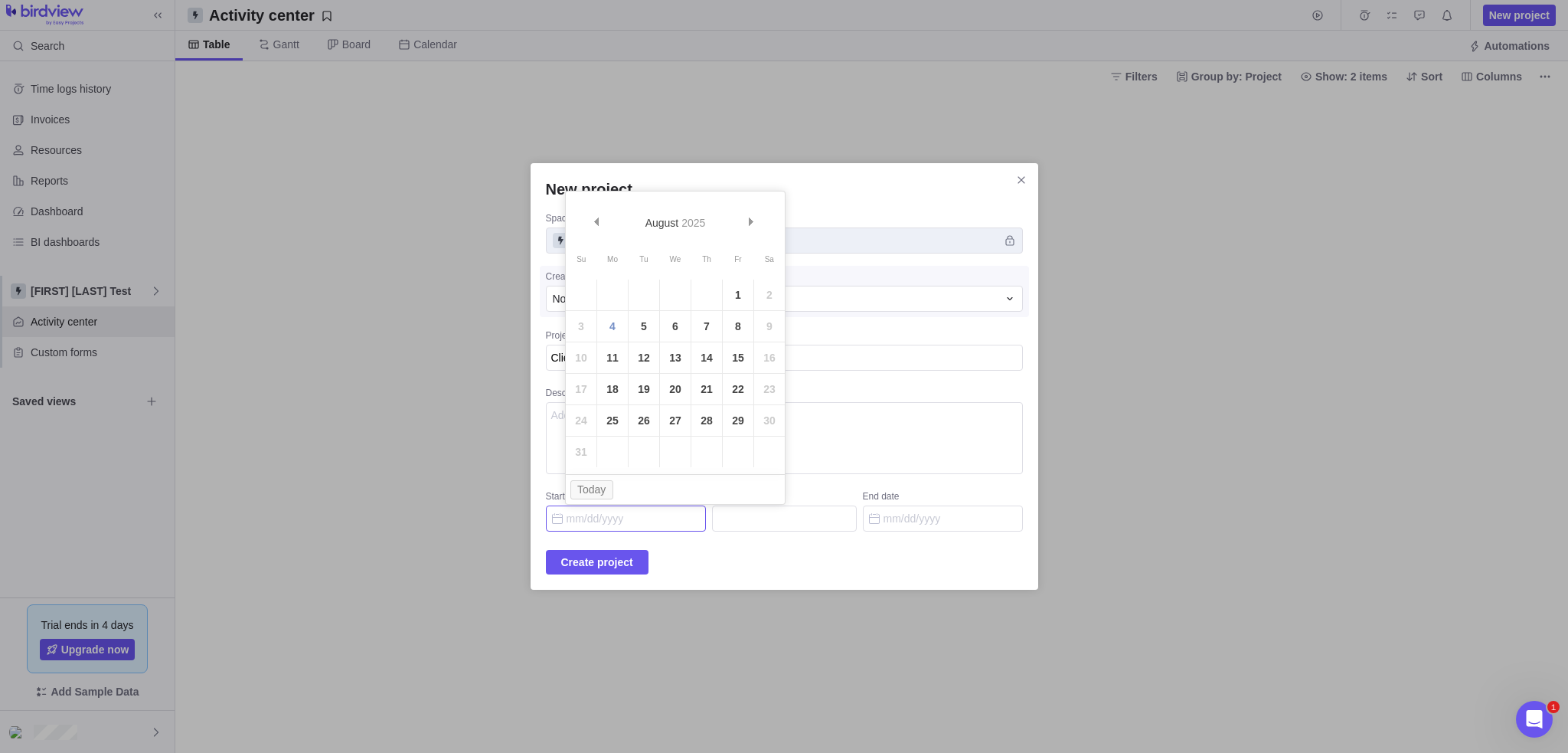 click on "Start date" at bounding box center (626, 519) 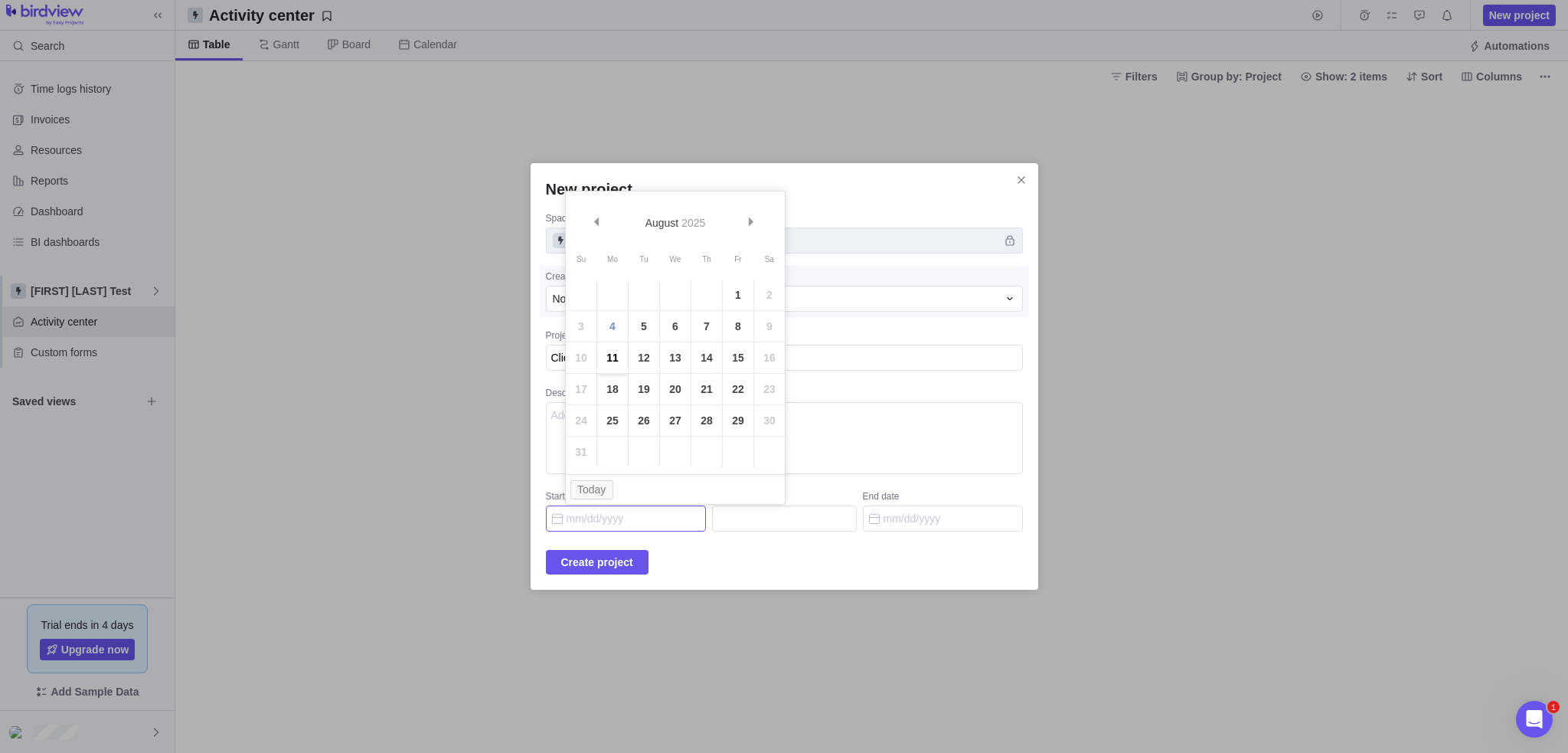 click on "11" at bounding box center (612, 358) 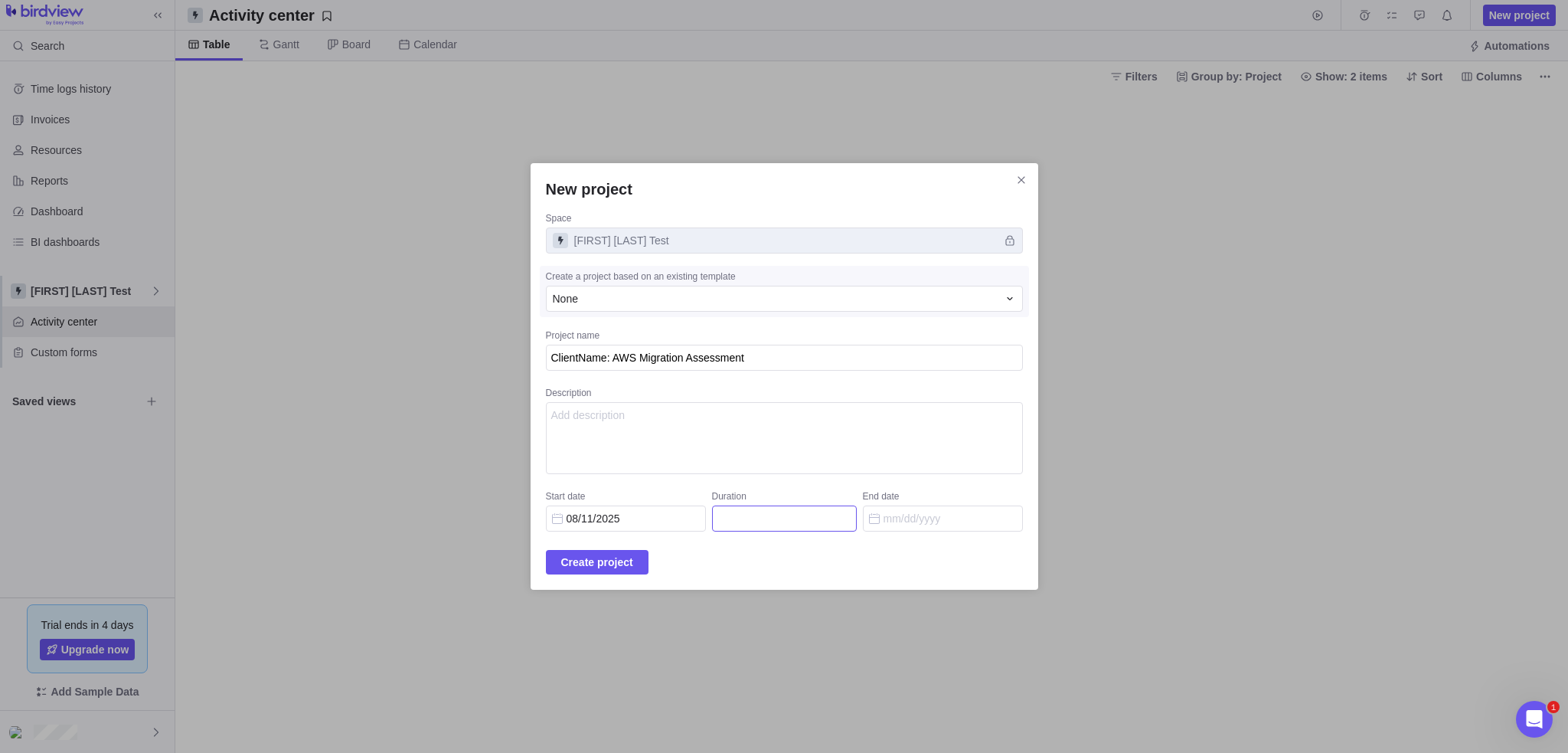 click on "Duration" at bounding box center [784, 519] 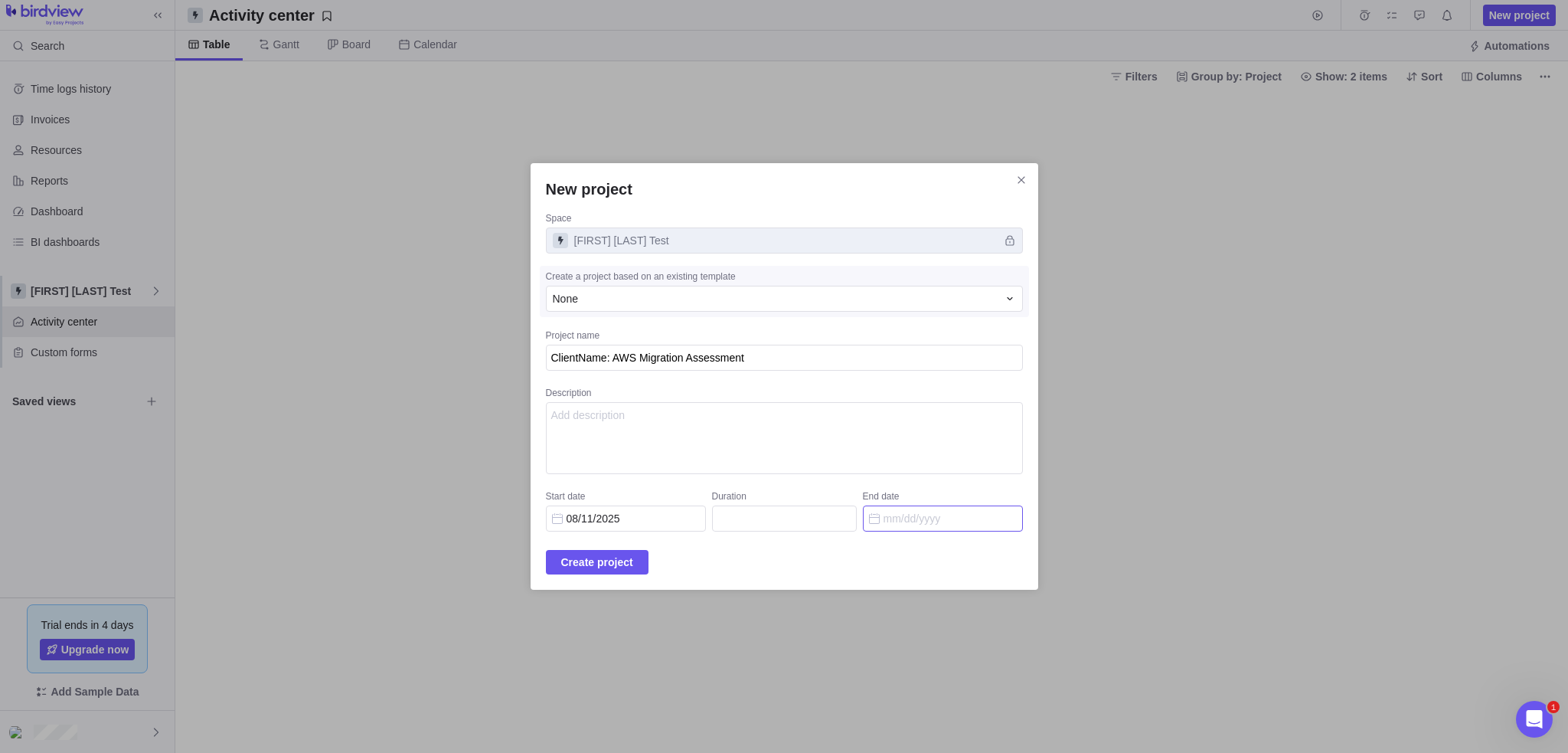 click on "End date" at bounding box center (942, 519) 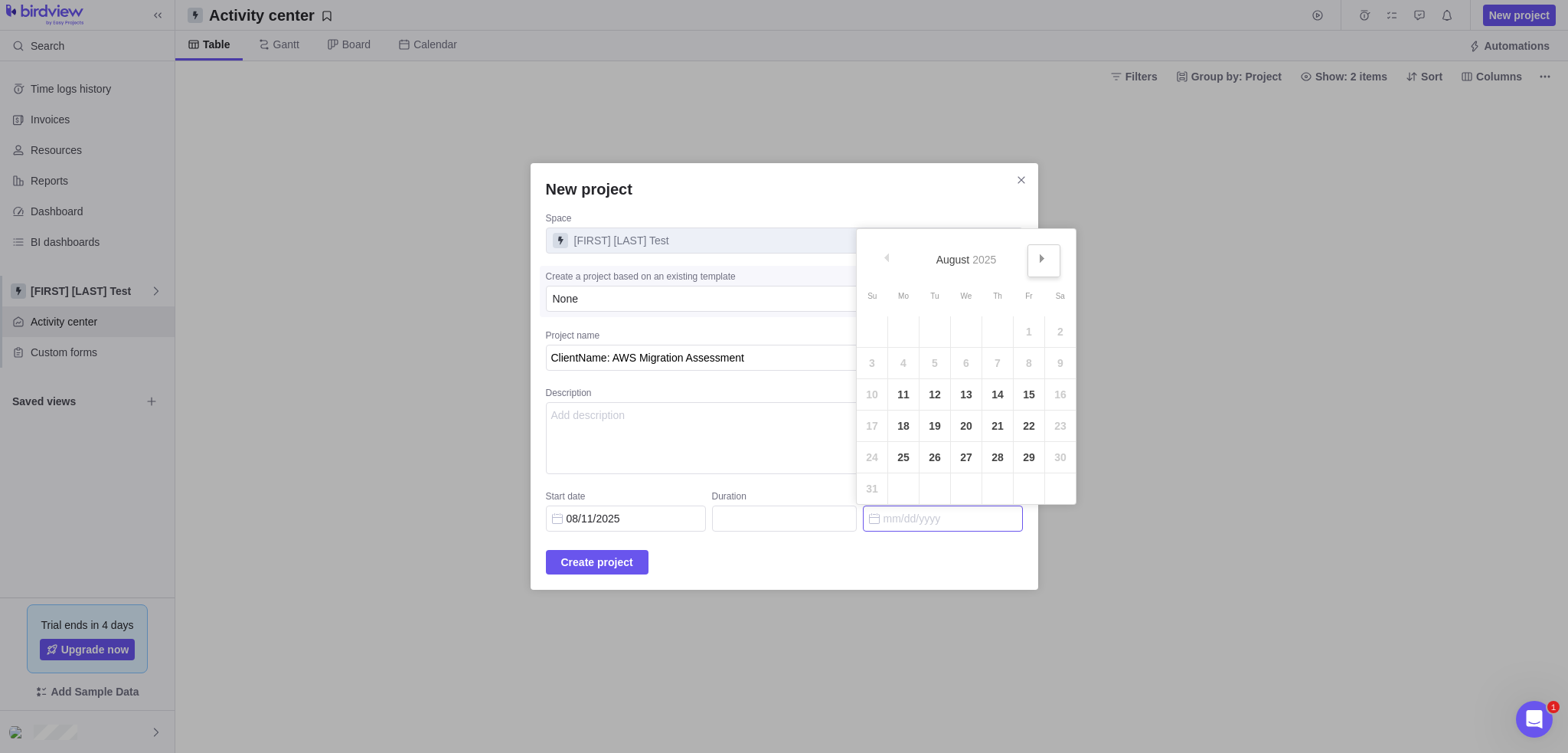 click on "Next" at bounding box center [1042, 258] 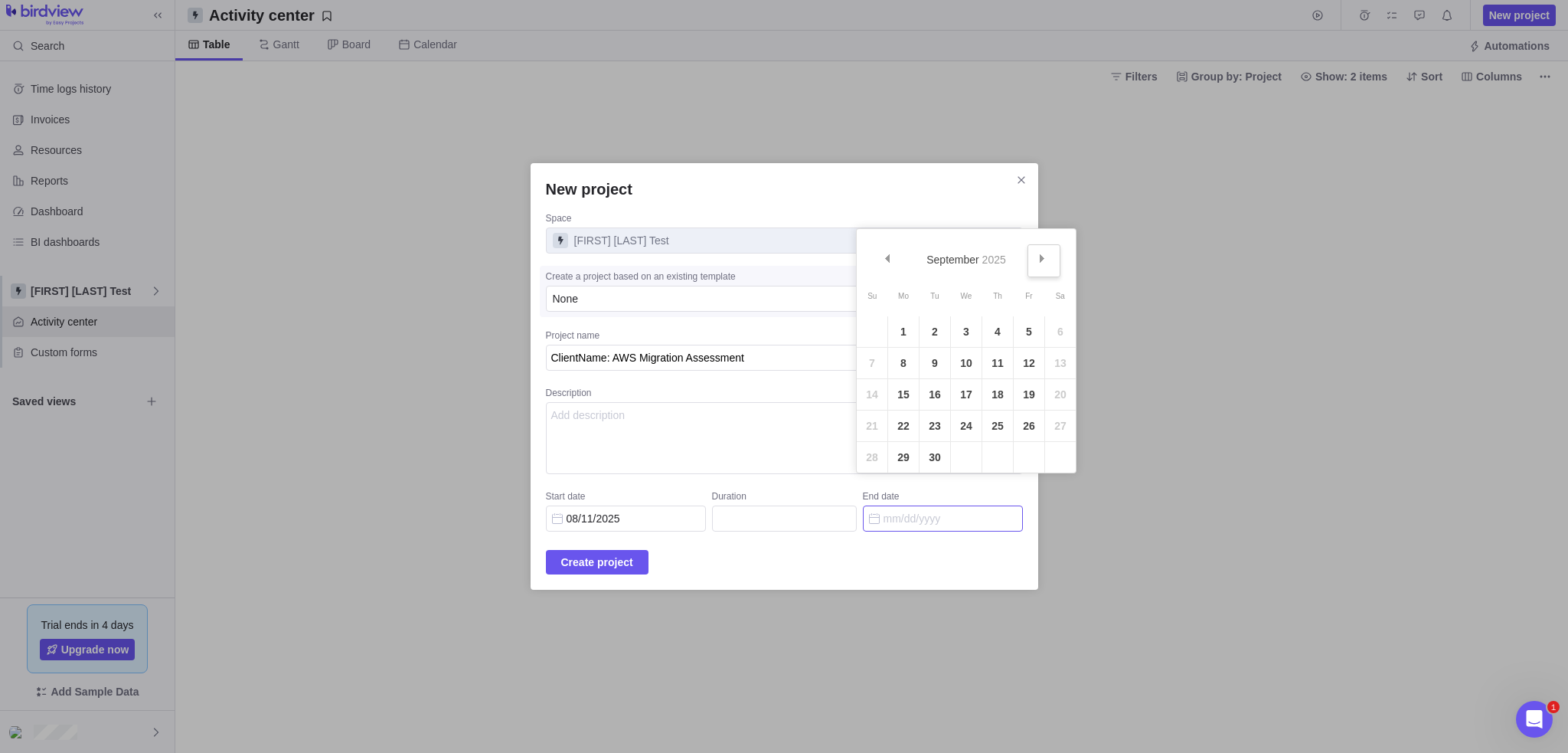click on "Next" at bounding box center [1044, 260] 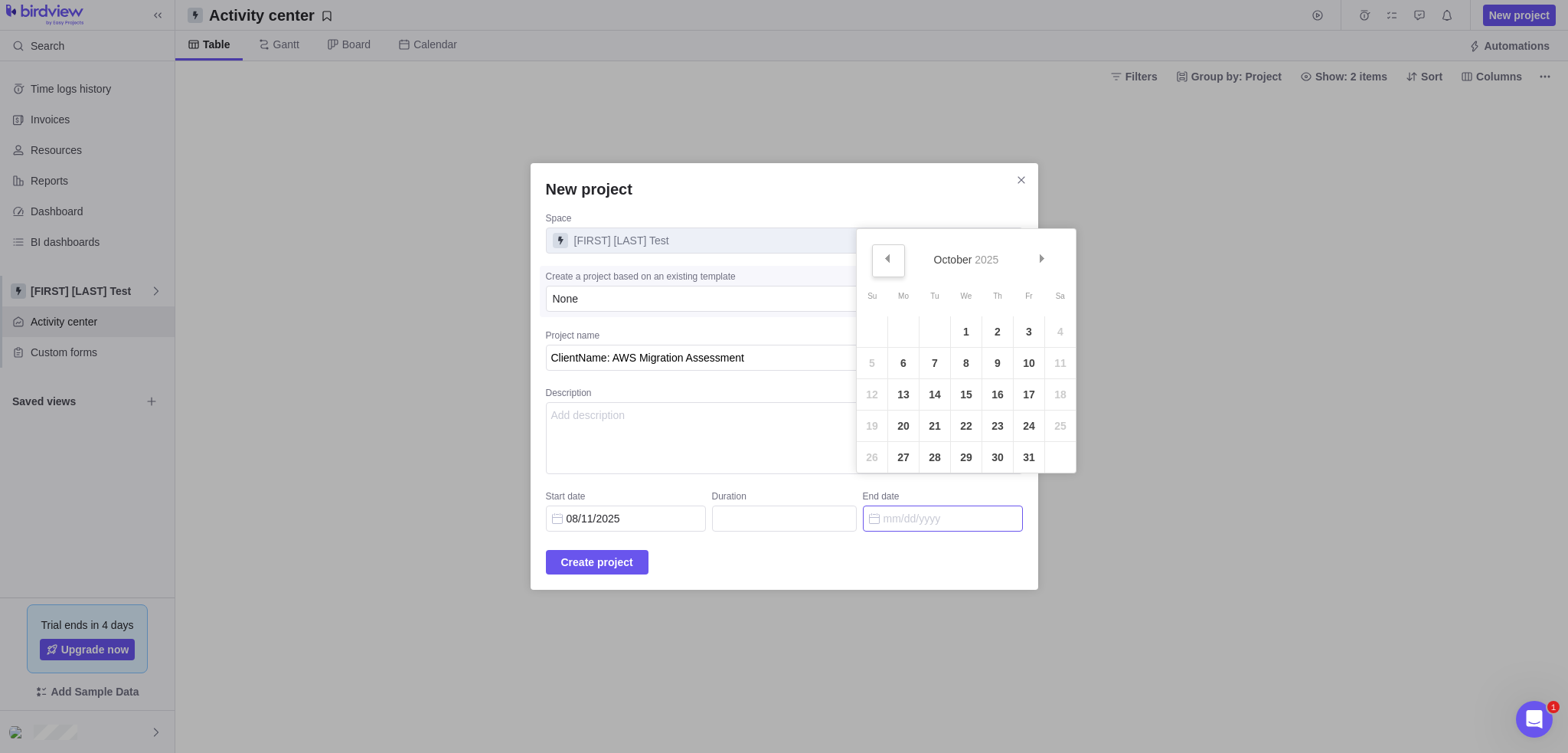 click on "Prev" at bounding box center (888, 260) 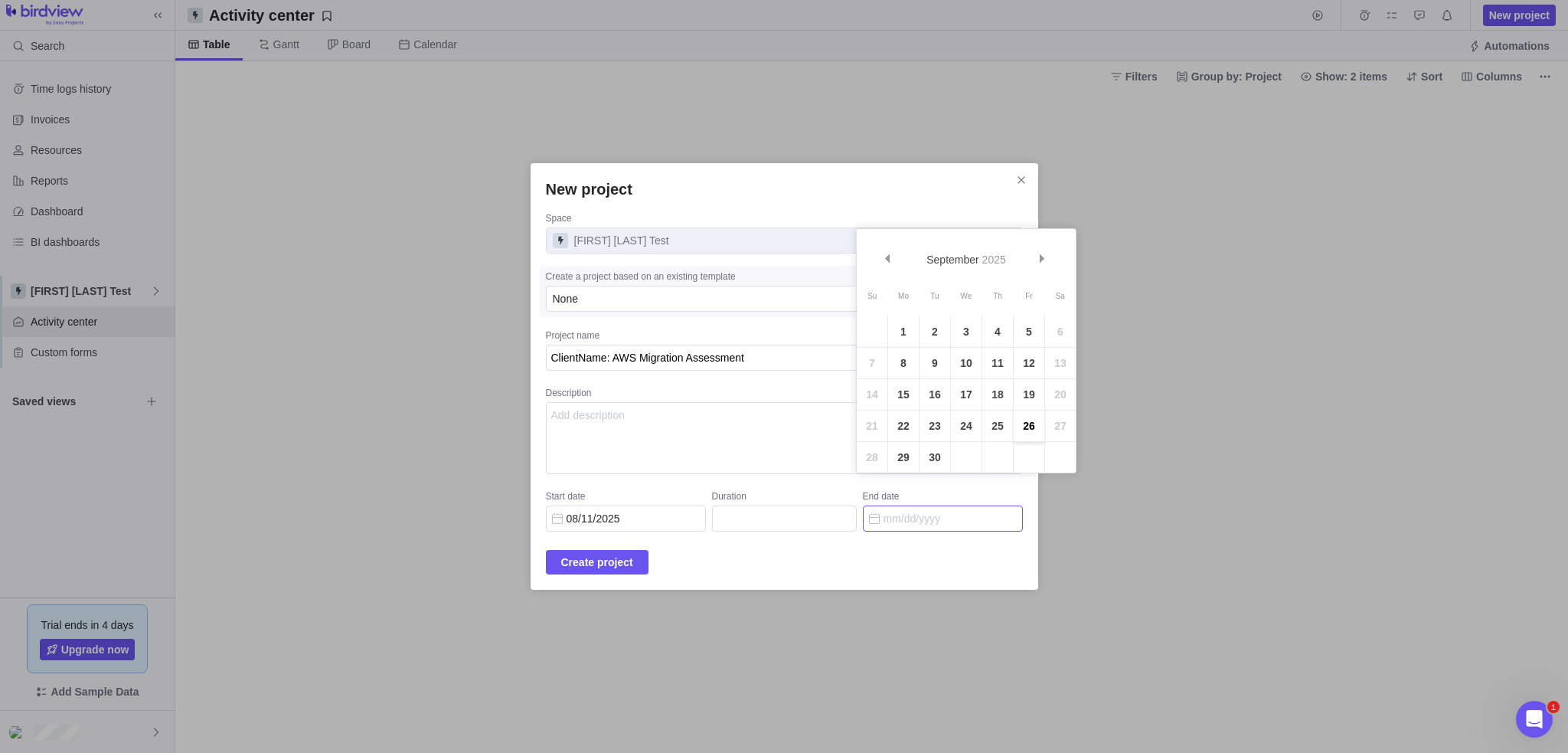 click on "26" at bounding box center [1029, 426] 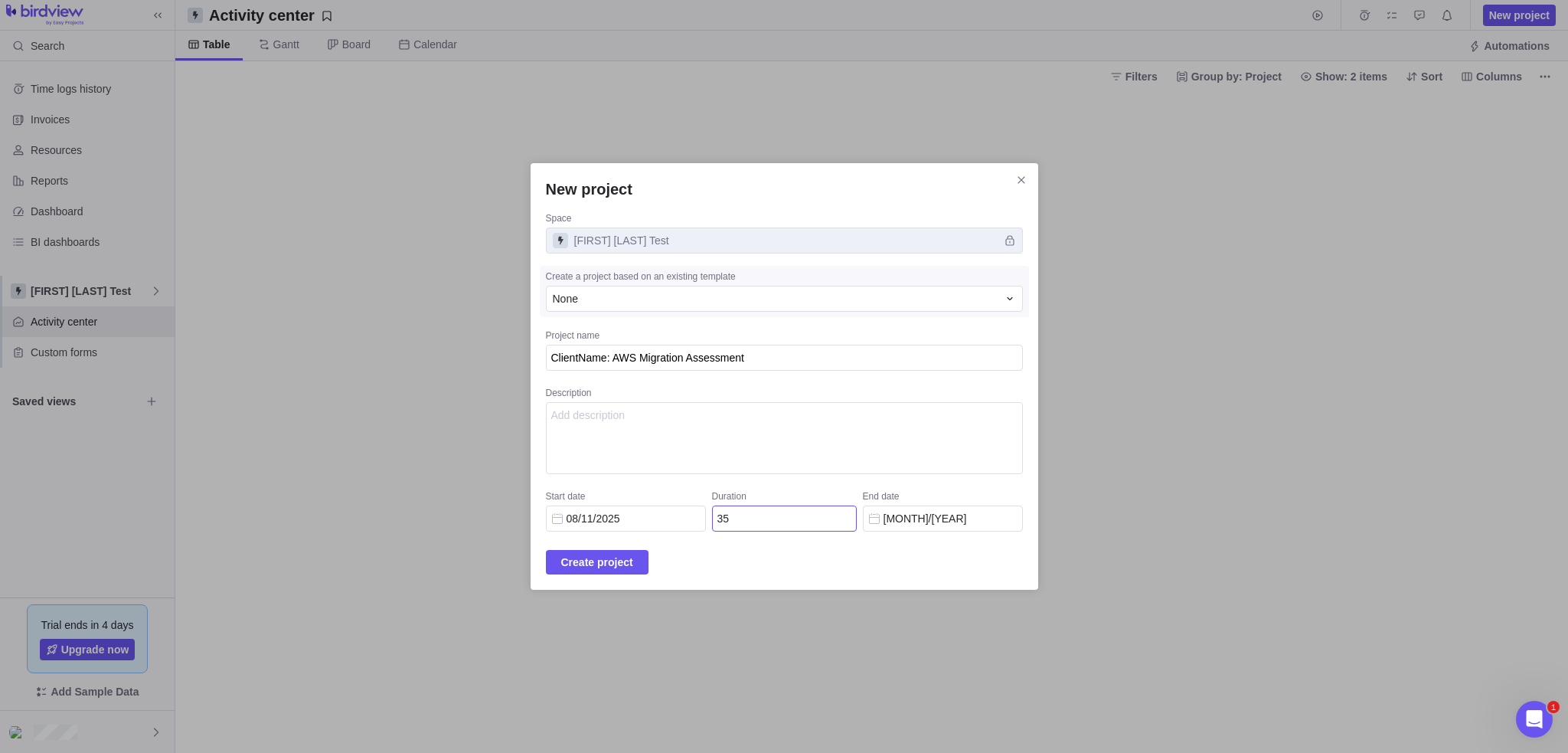 drag, startPoint x: 769, startPoint y: 515, endPoint x: 737, endPoint y: 513, distance: 32.062439 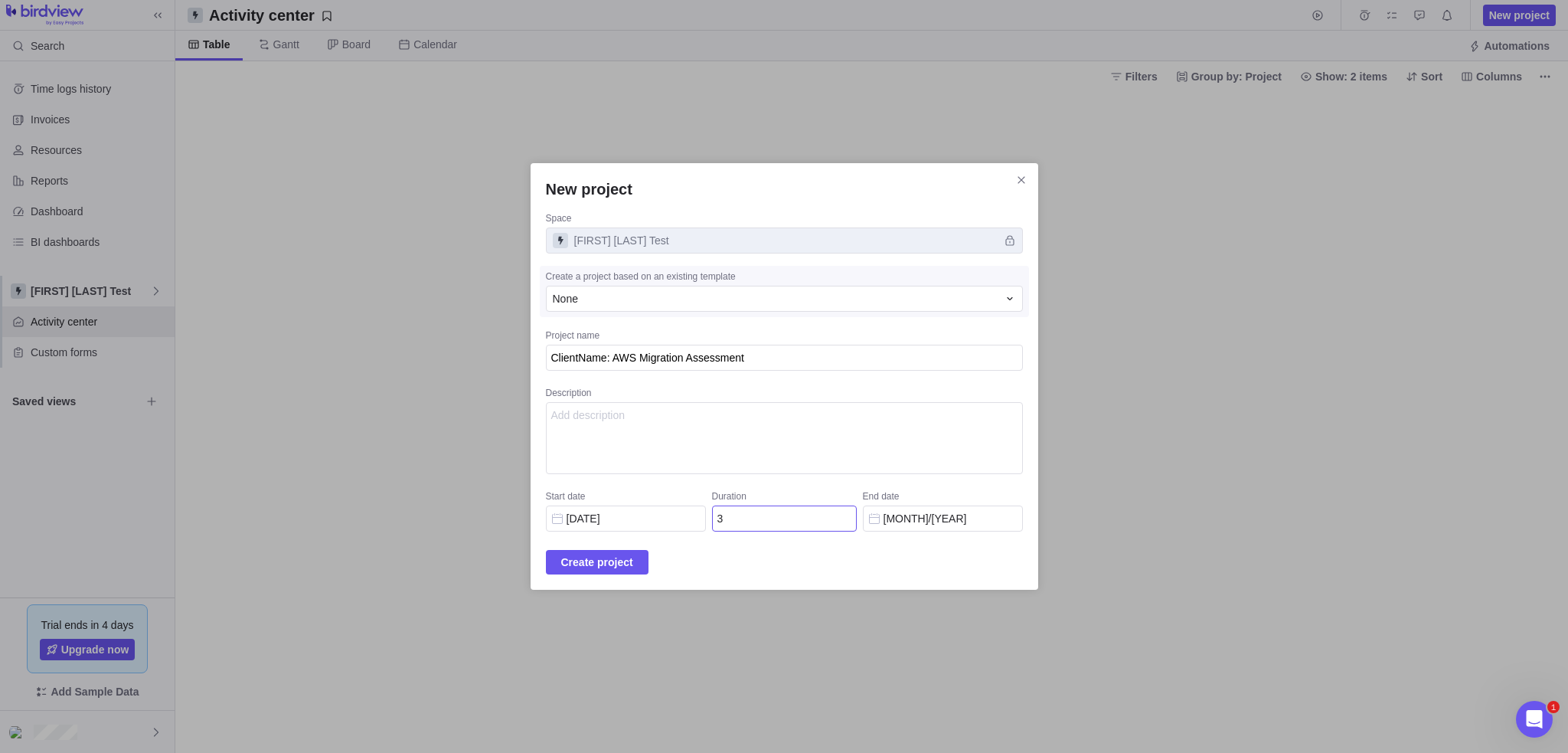 type on "08/18/2025" 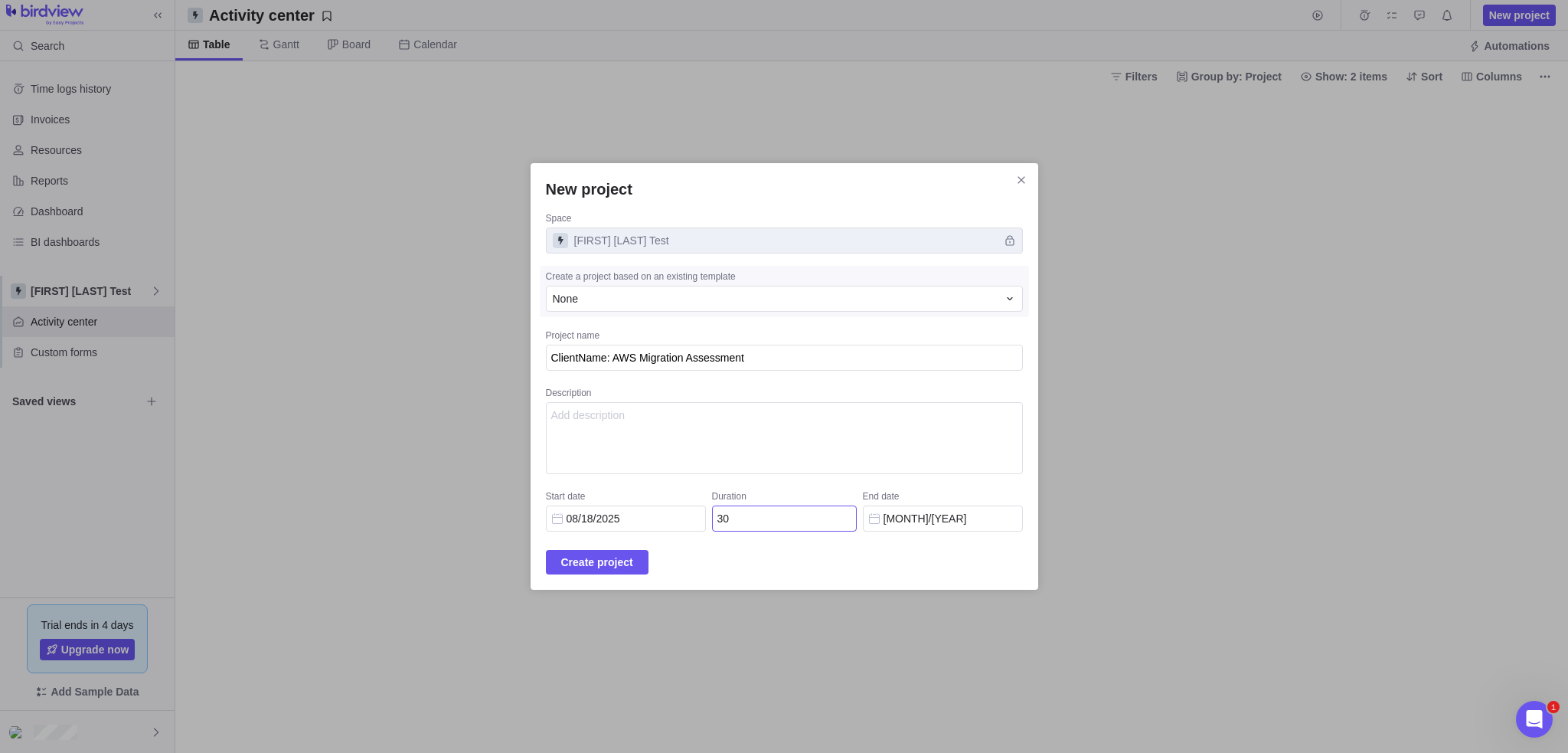 type on "30" 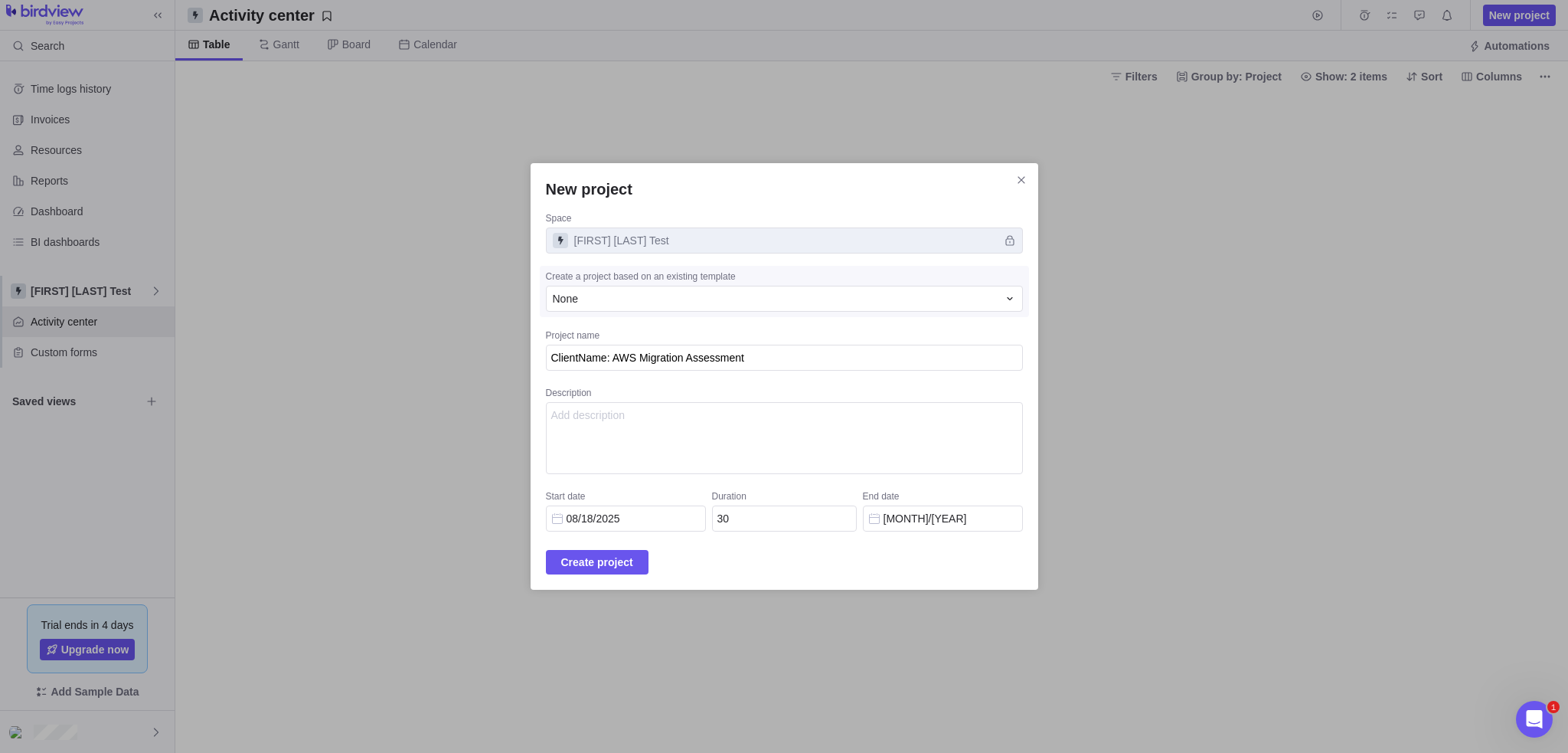click on "Create project" at bounding box center [784, 562] 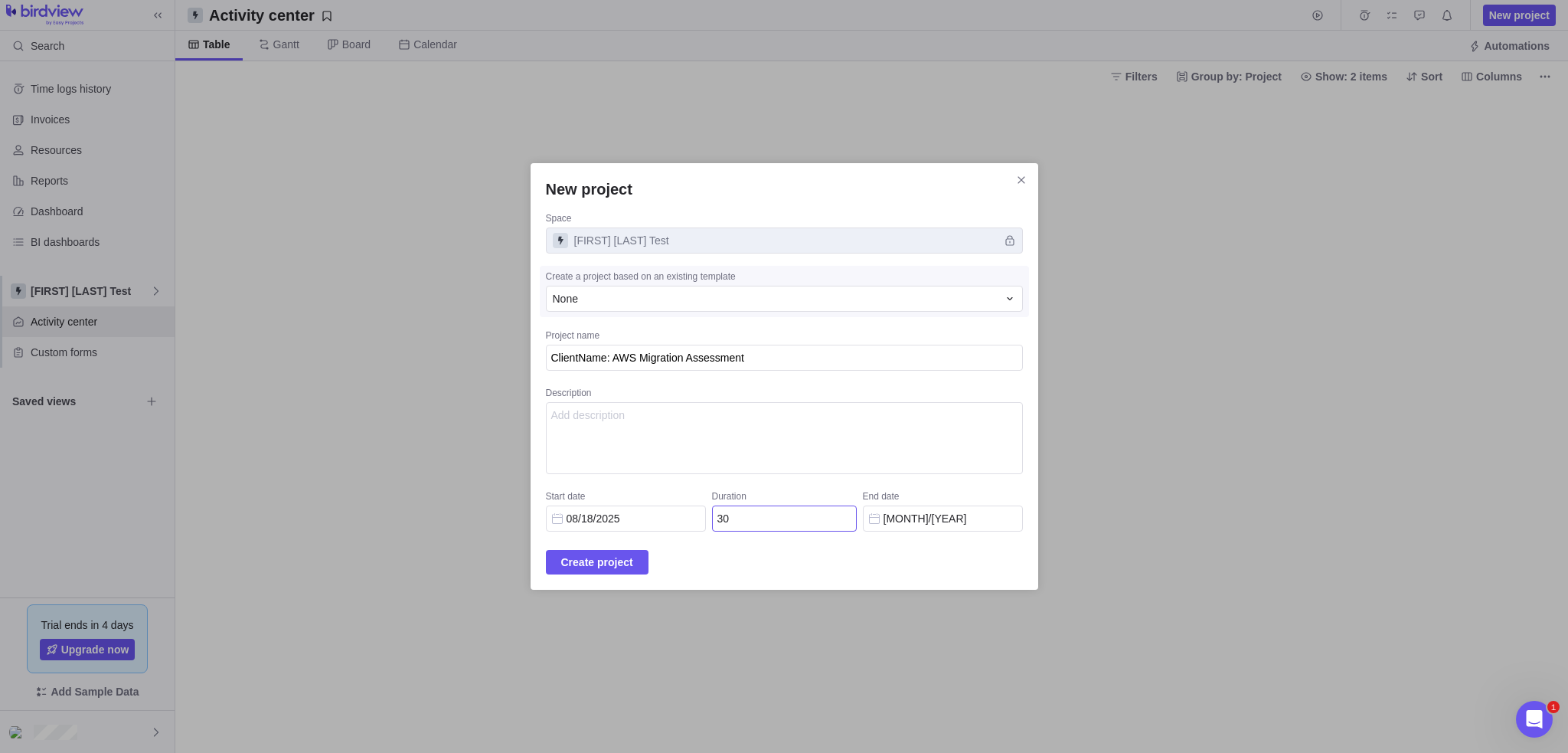drag, startPoint x: 830, startPoint y: 505, endPoint x: 805, endPoint y: 518, distance: 28.17801 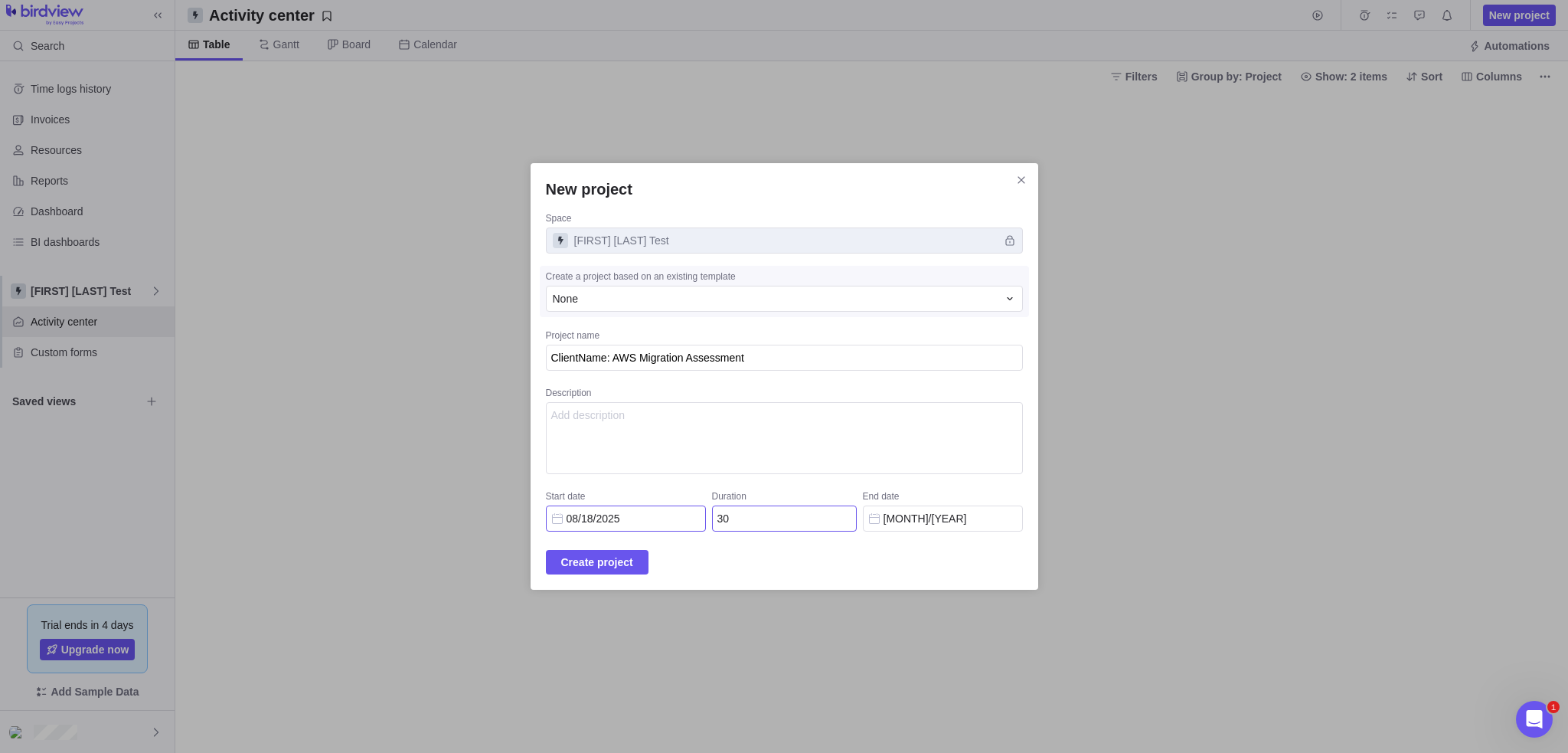 type 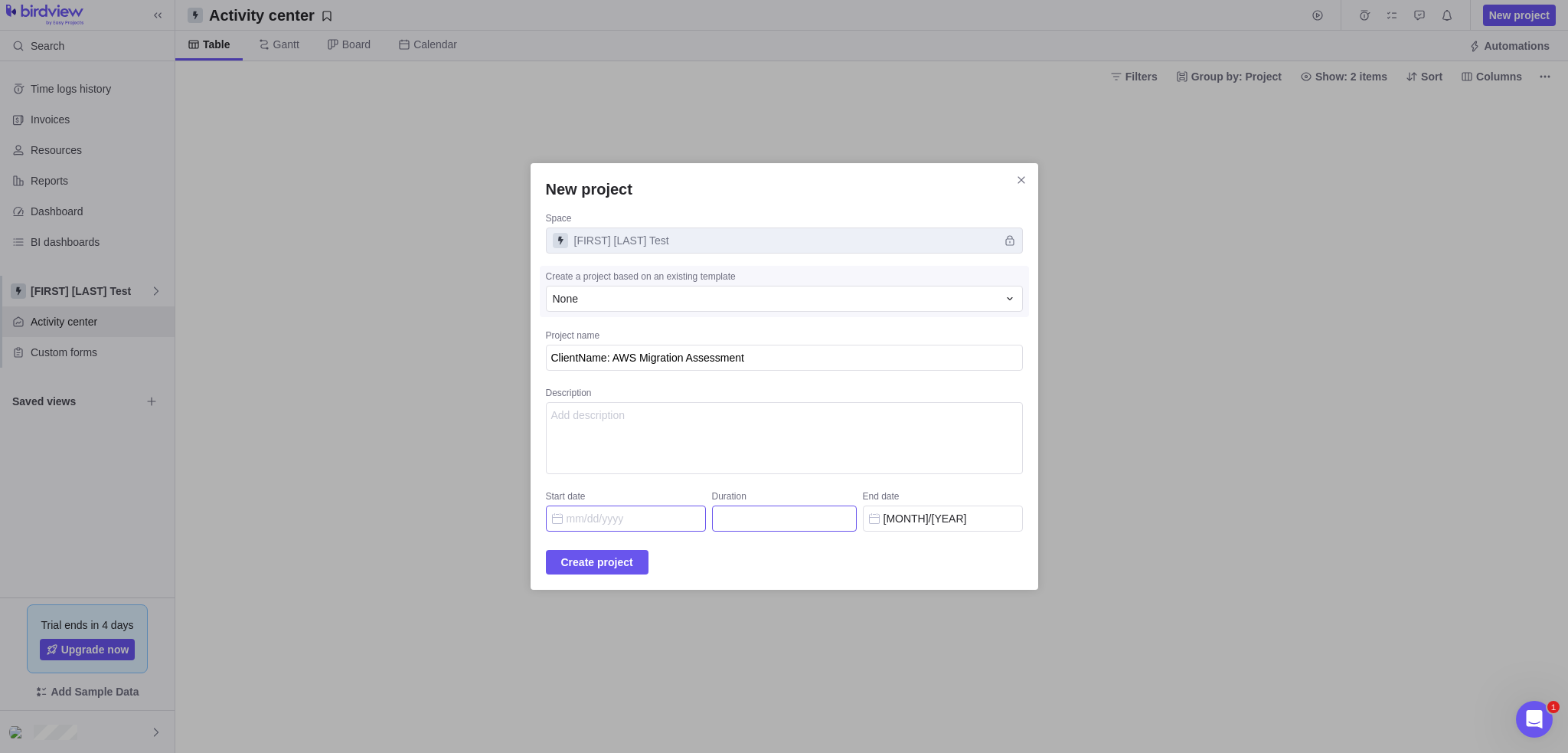 type 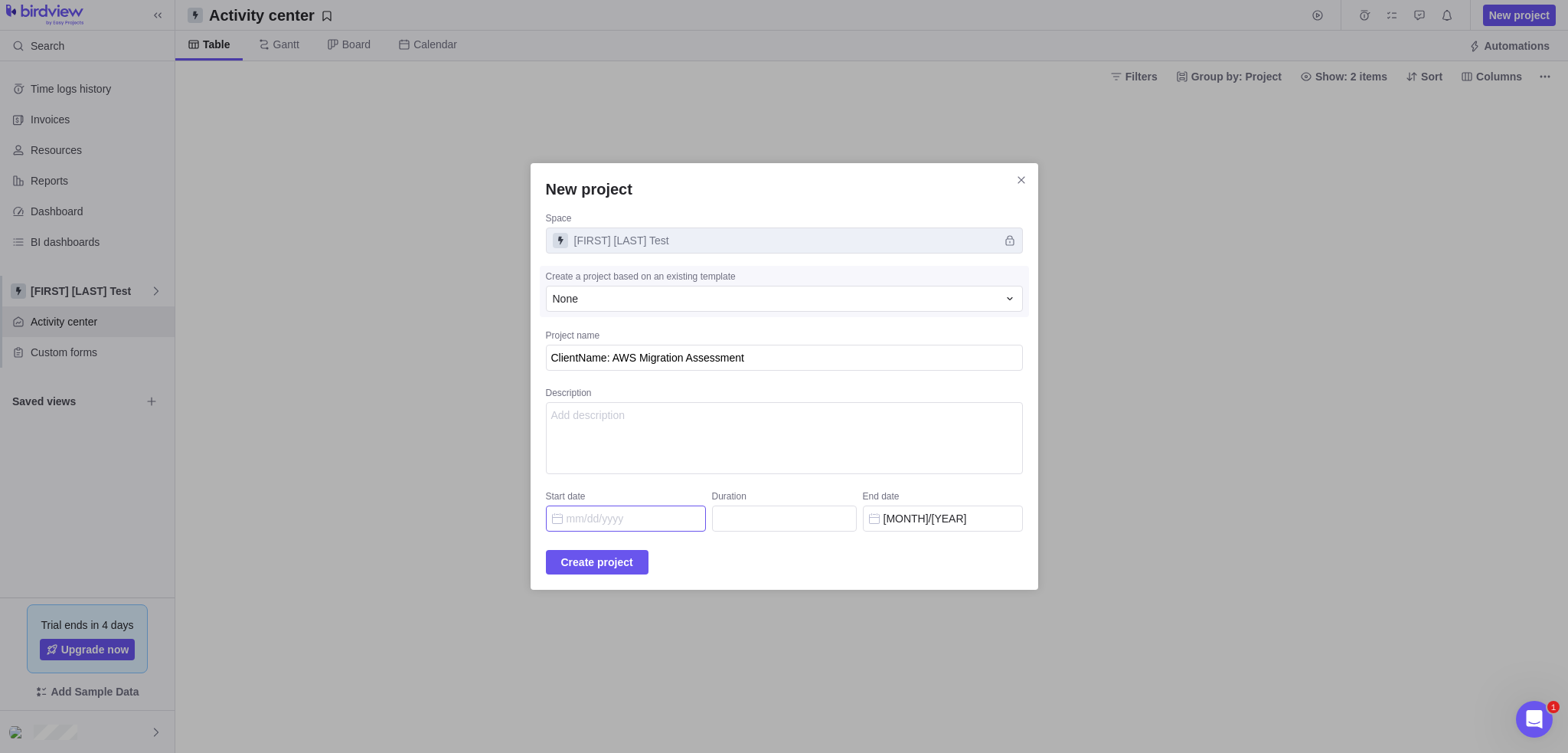 click on "Start date" at bounding box center (626, 519) 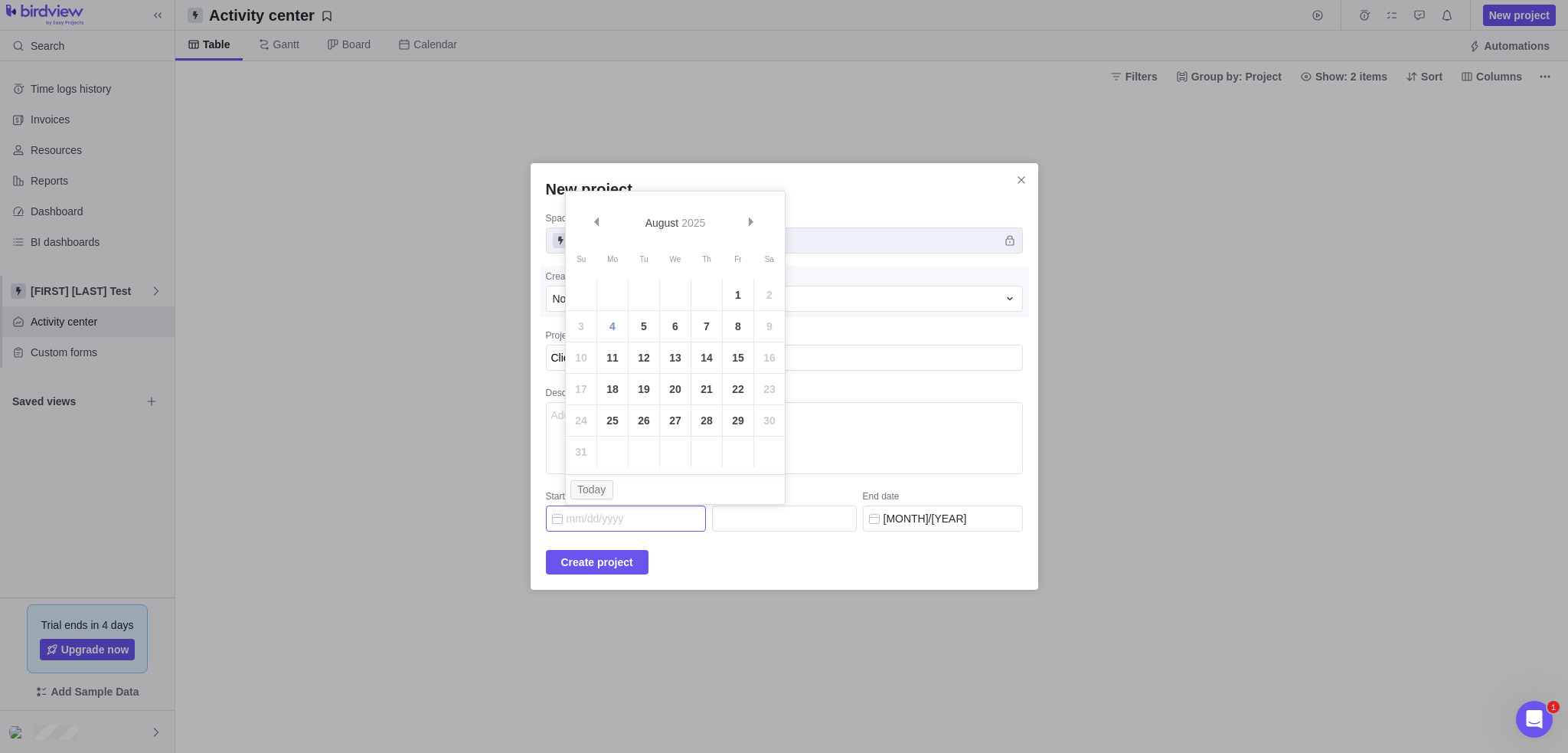 click on "11" at bounding box center [612, 358] 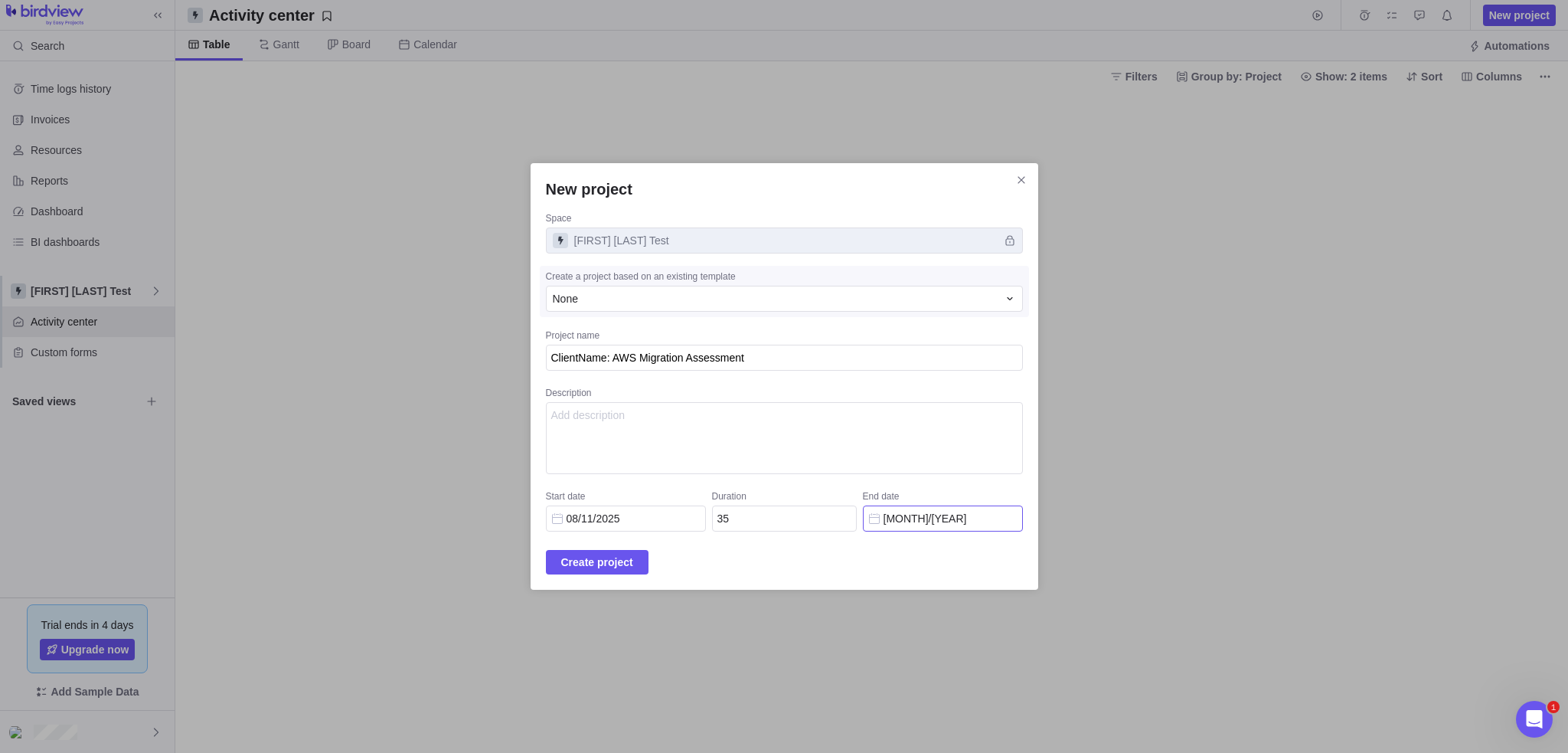 click on "[MONTH]/[YEAR]" at bounding box center (942, 519) 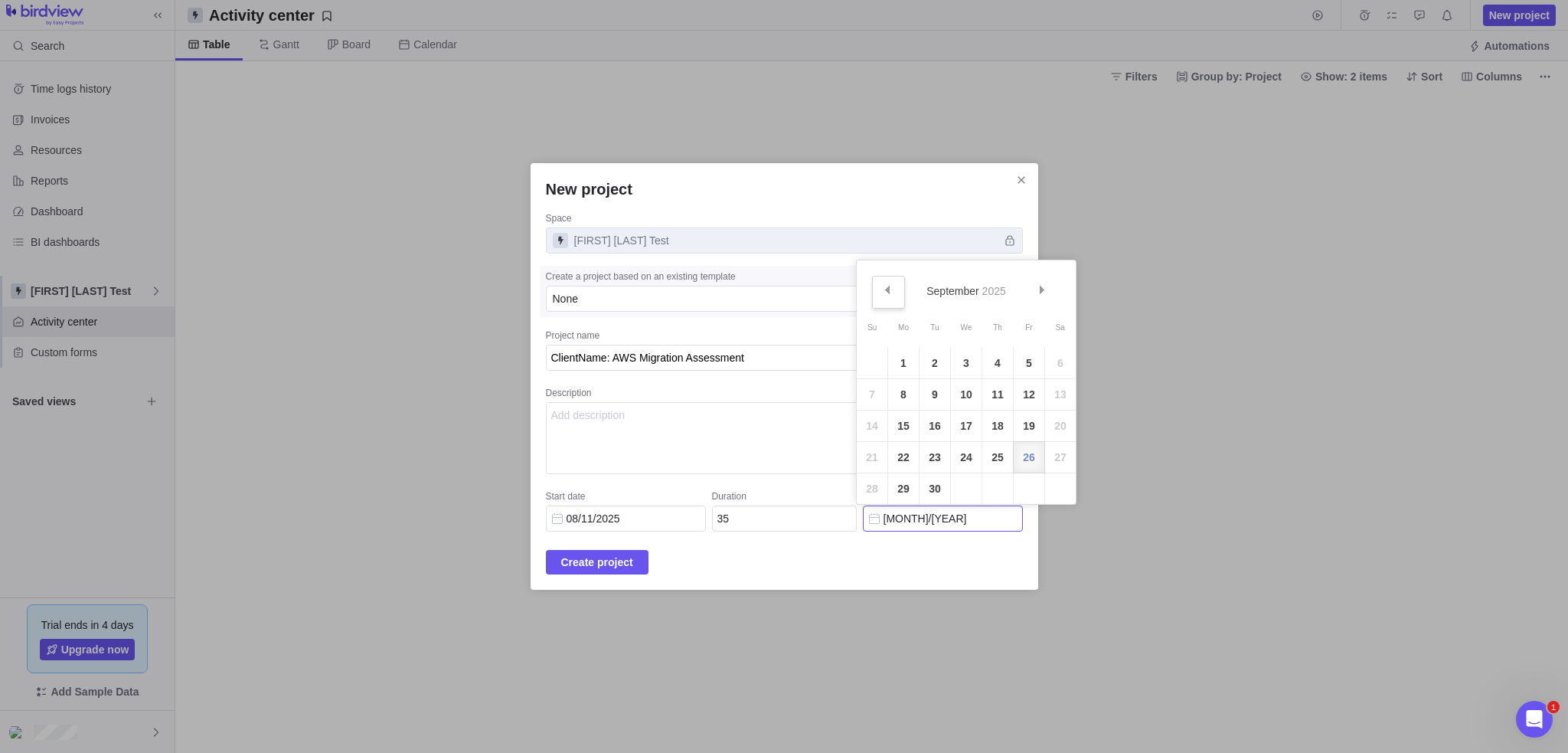 click on "Prev" at bounding box center [888, 292] 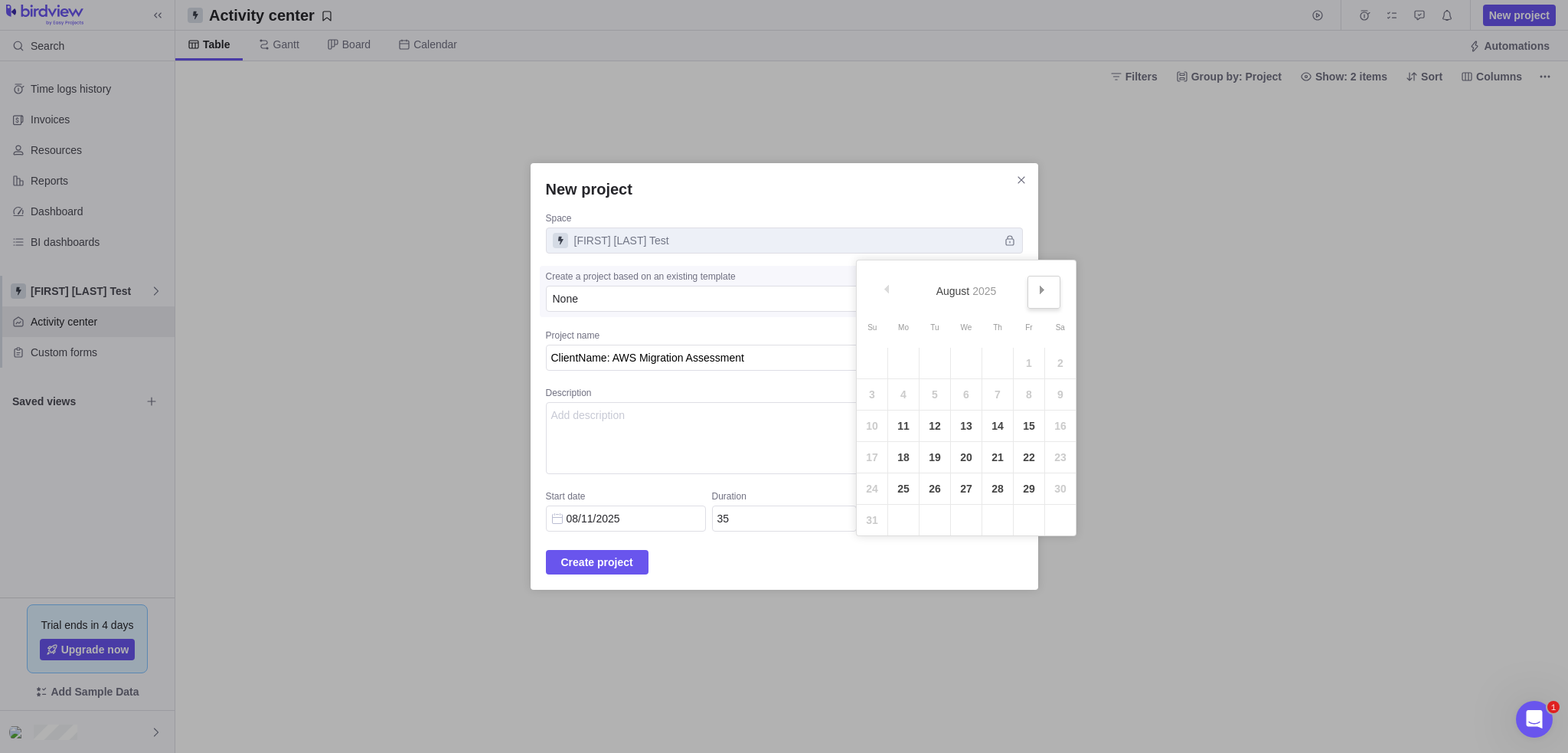 click on "Next" at bounding box center (1044, 292) 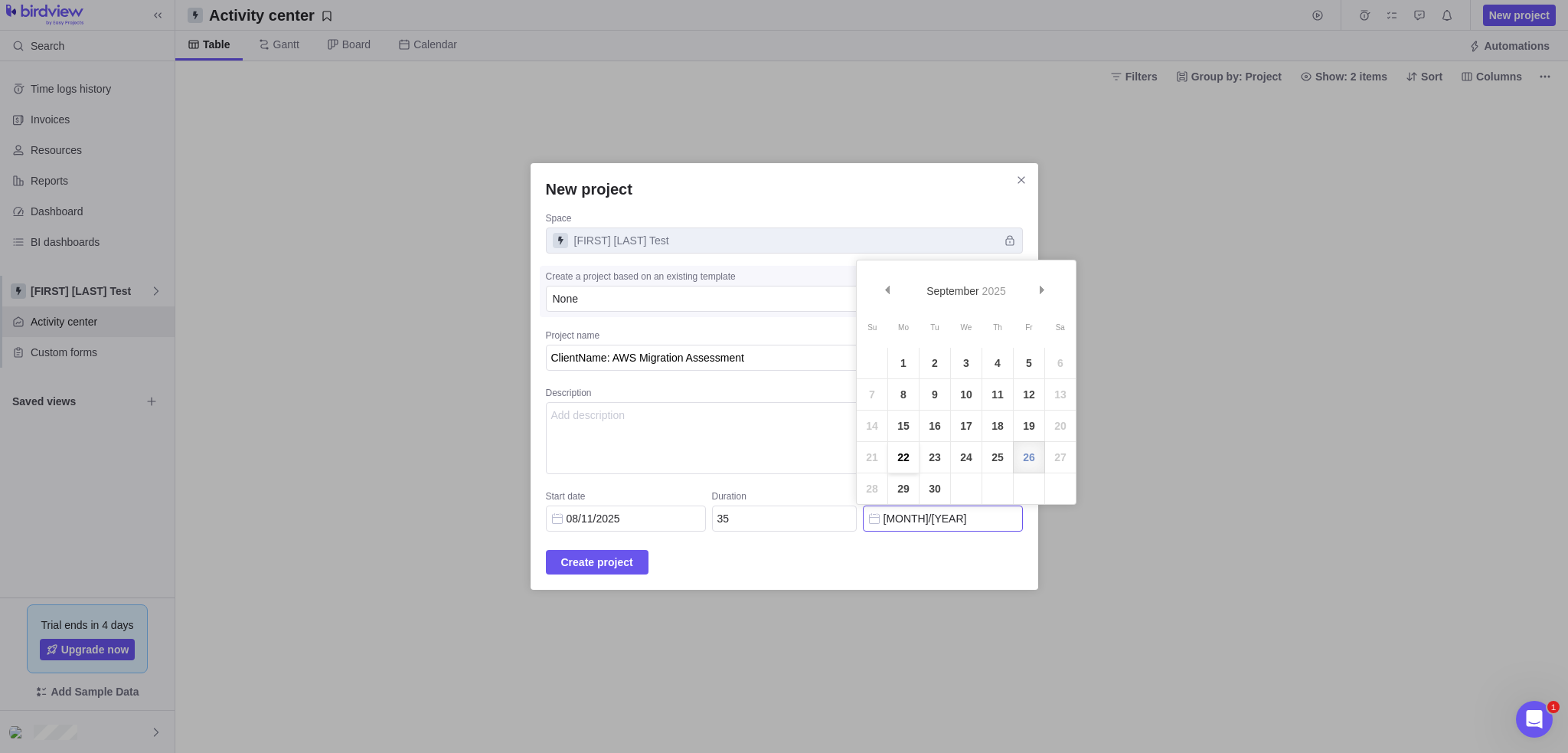 click on "22" at bounding box center [903, 457] 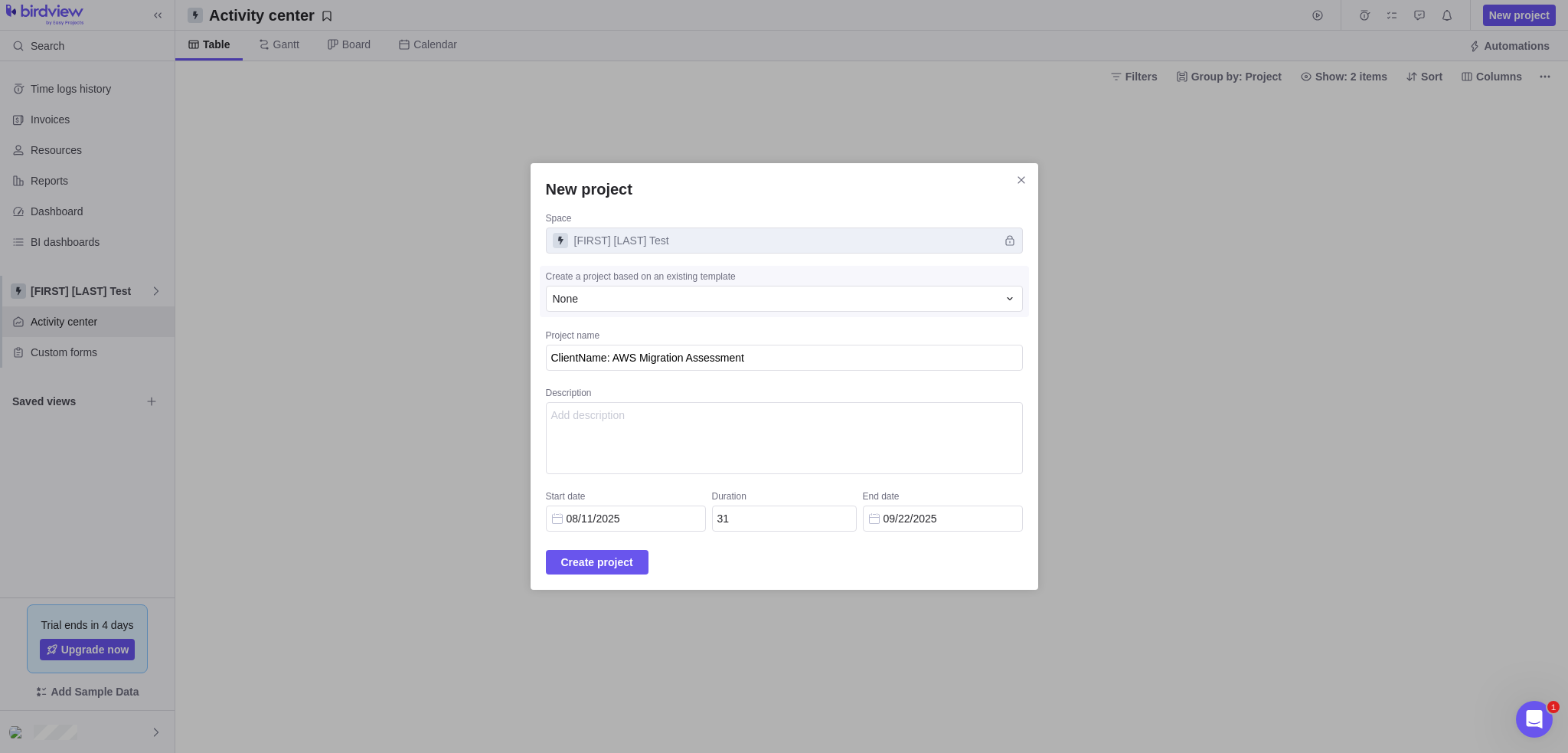click on "New project Space [FIRST] [LAST] Test Create a project based on an existing template None Project name [CLIENTNAME]: AWS Migration Assessment Description Start date 08/11/2025 Duration 31 End date 09/22/2025 Create project" at bounding box center (784, 376) 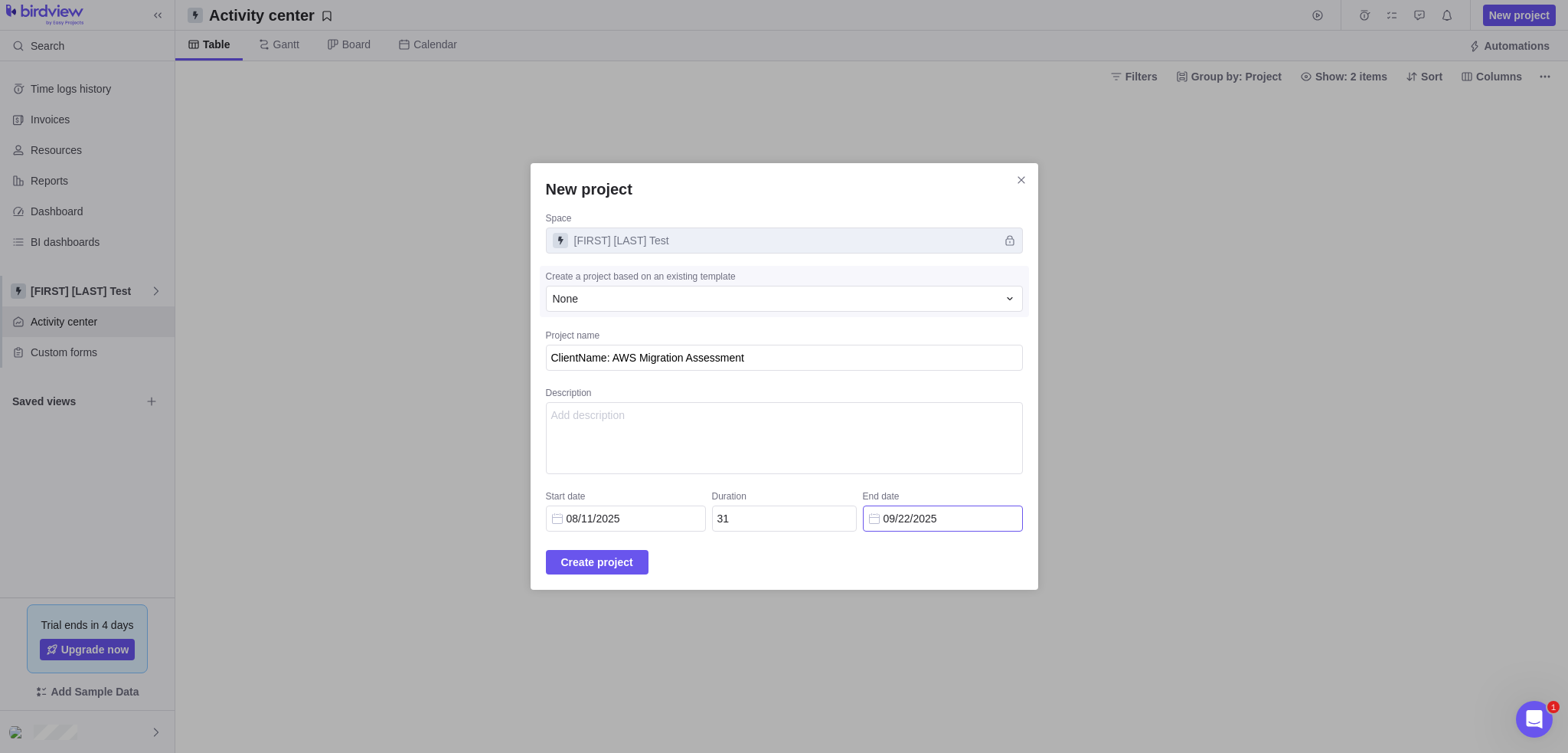 click on "09/22/2025" at bounding box center [942, 519] 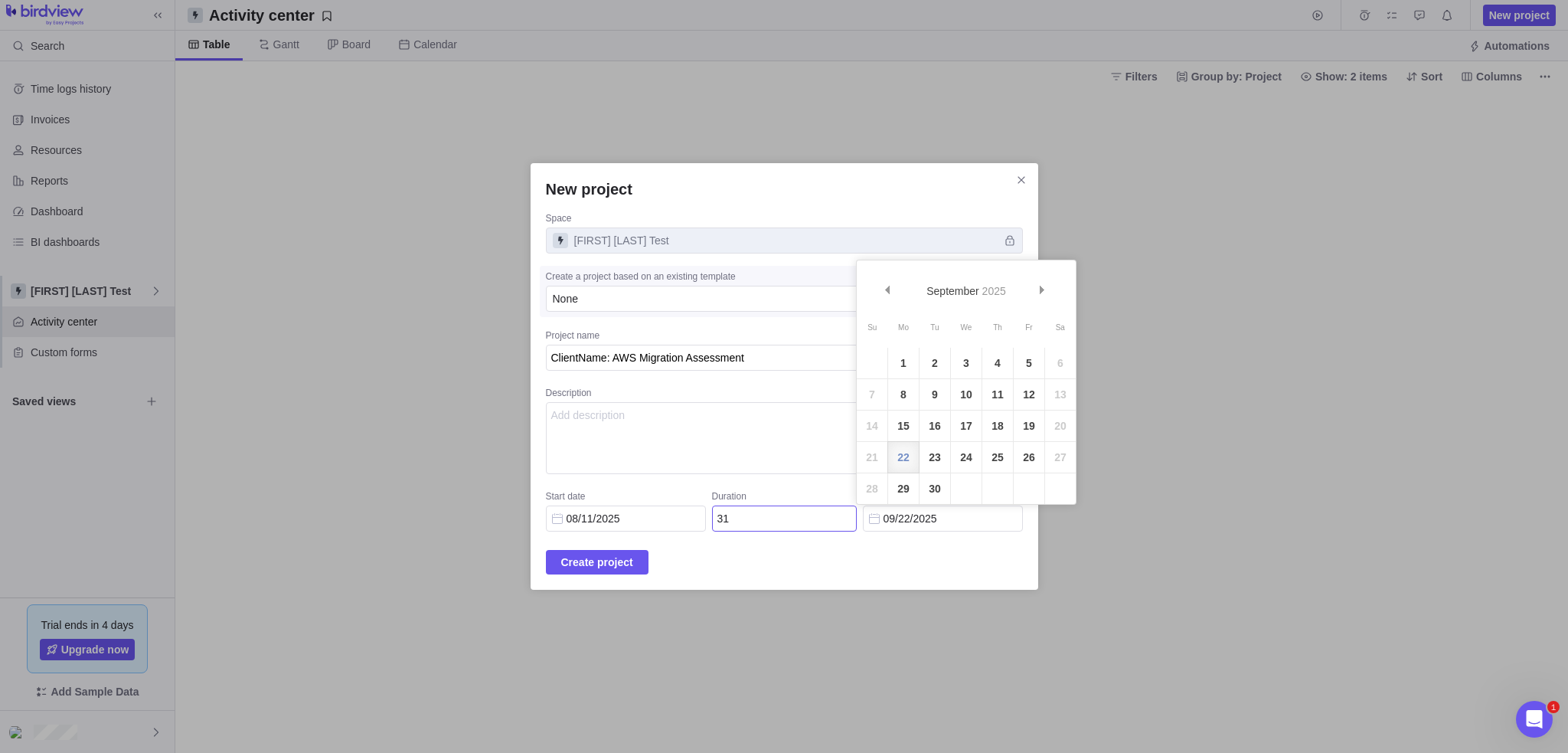 click on "31" at bounding box center [784, 519] 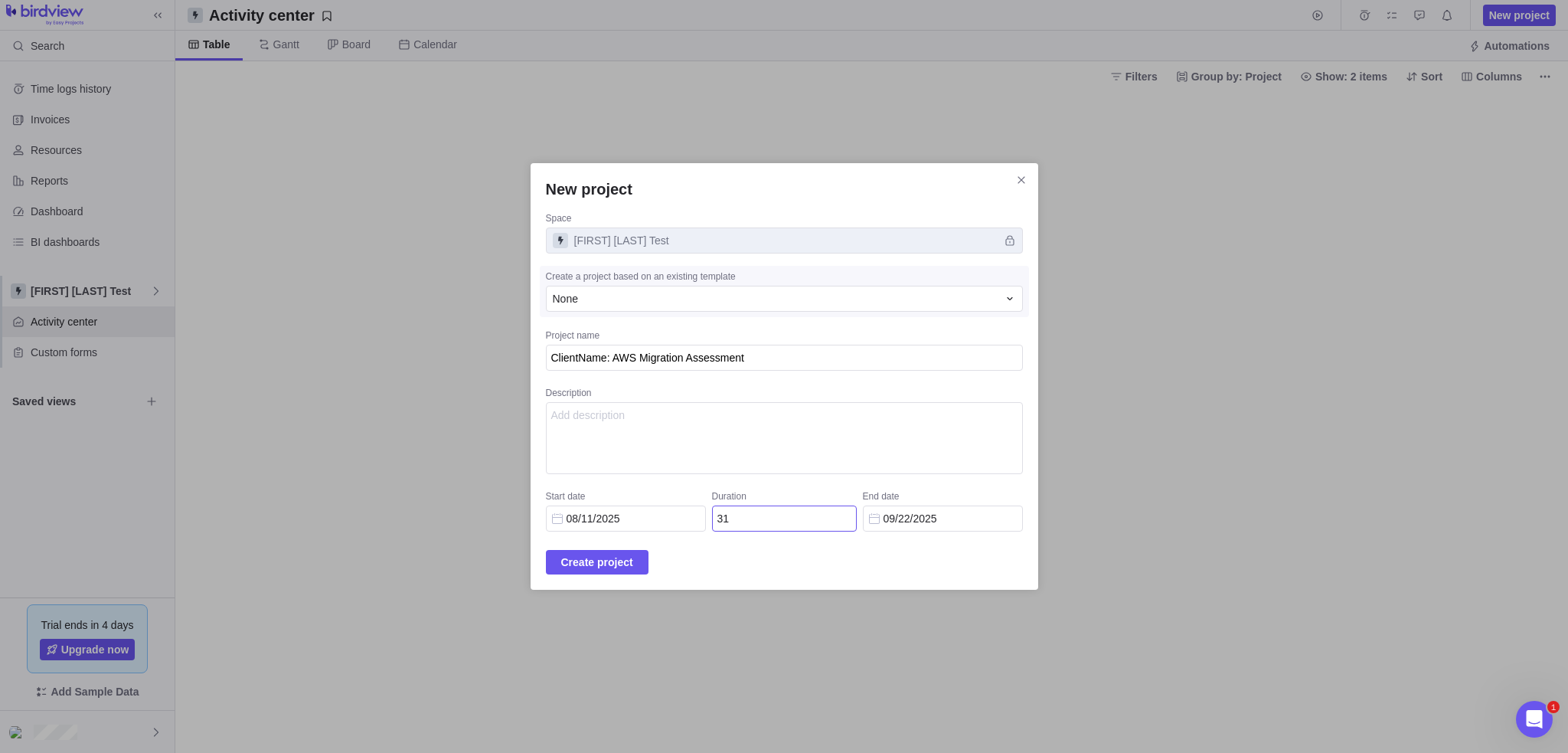 type on "09/18/2025" 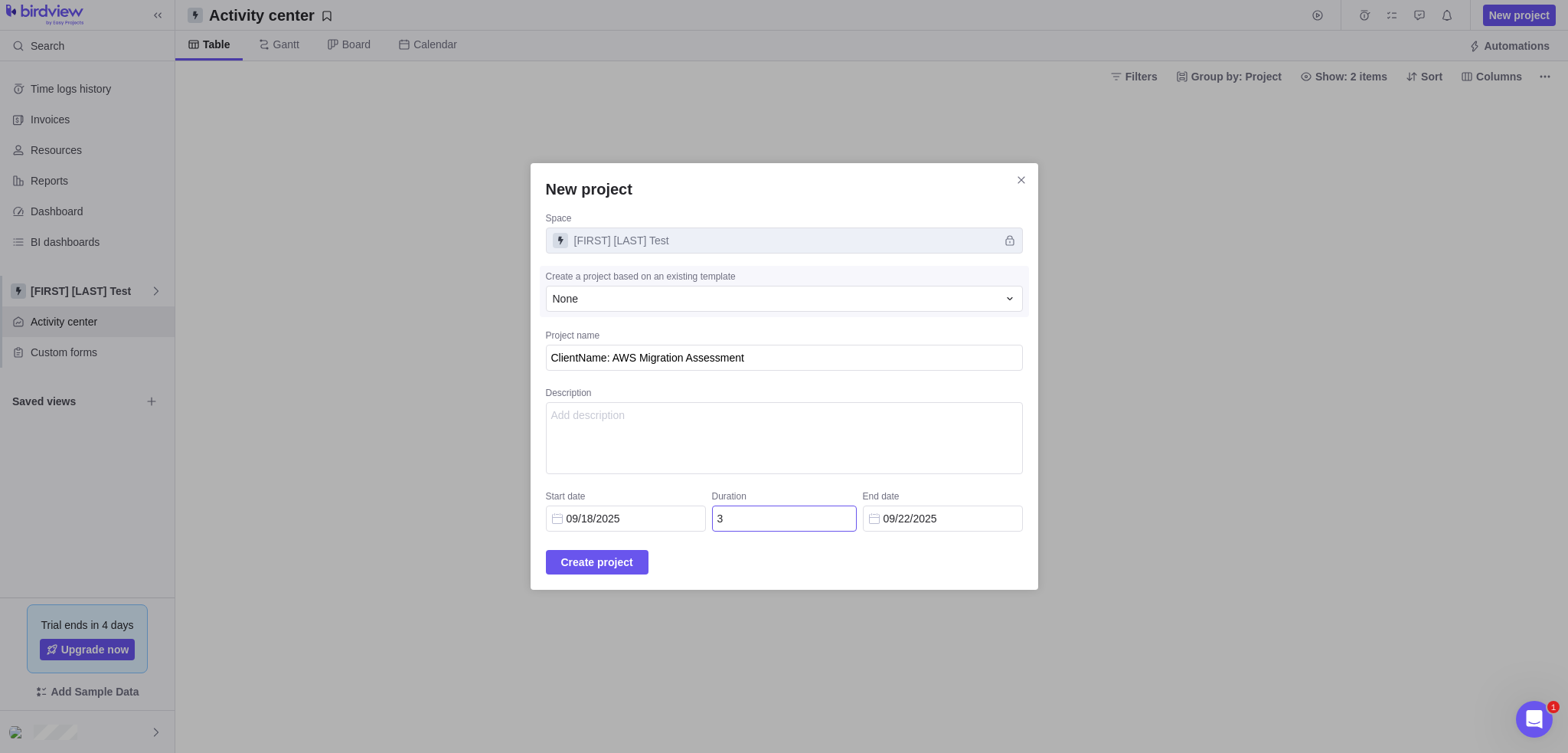 type on "08/05/2025" 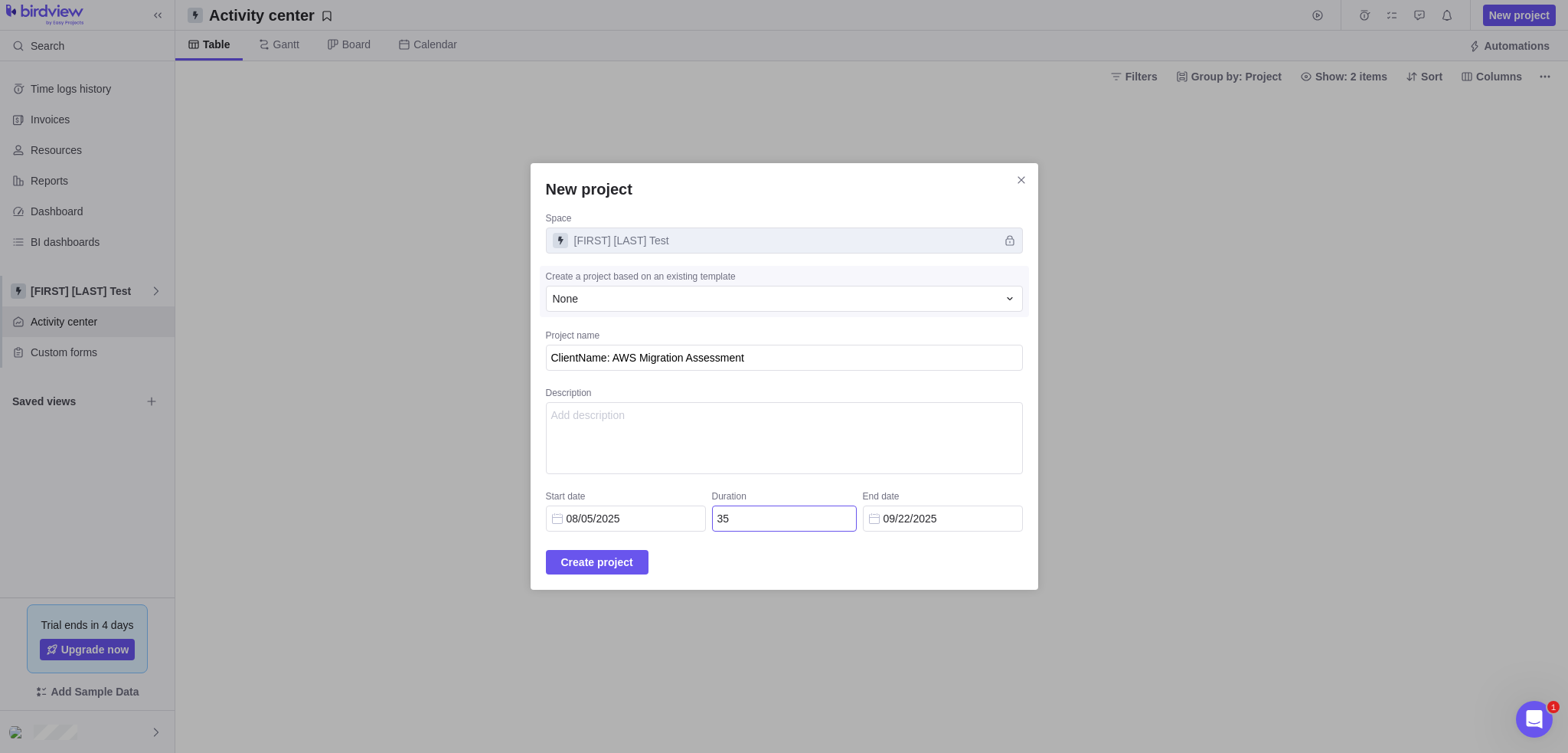 type on "35" 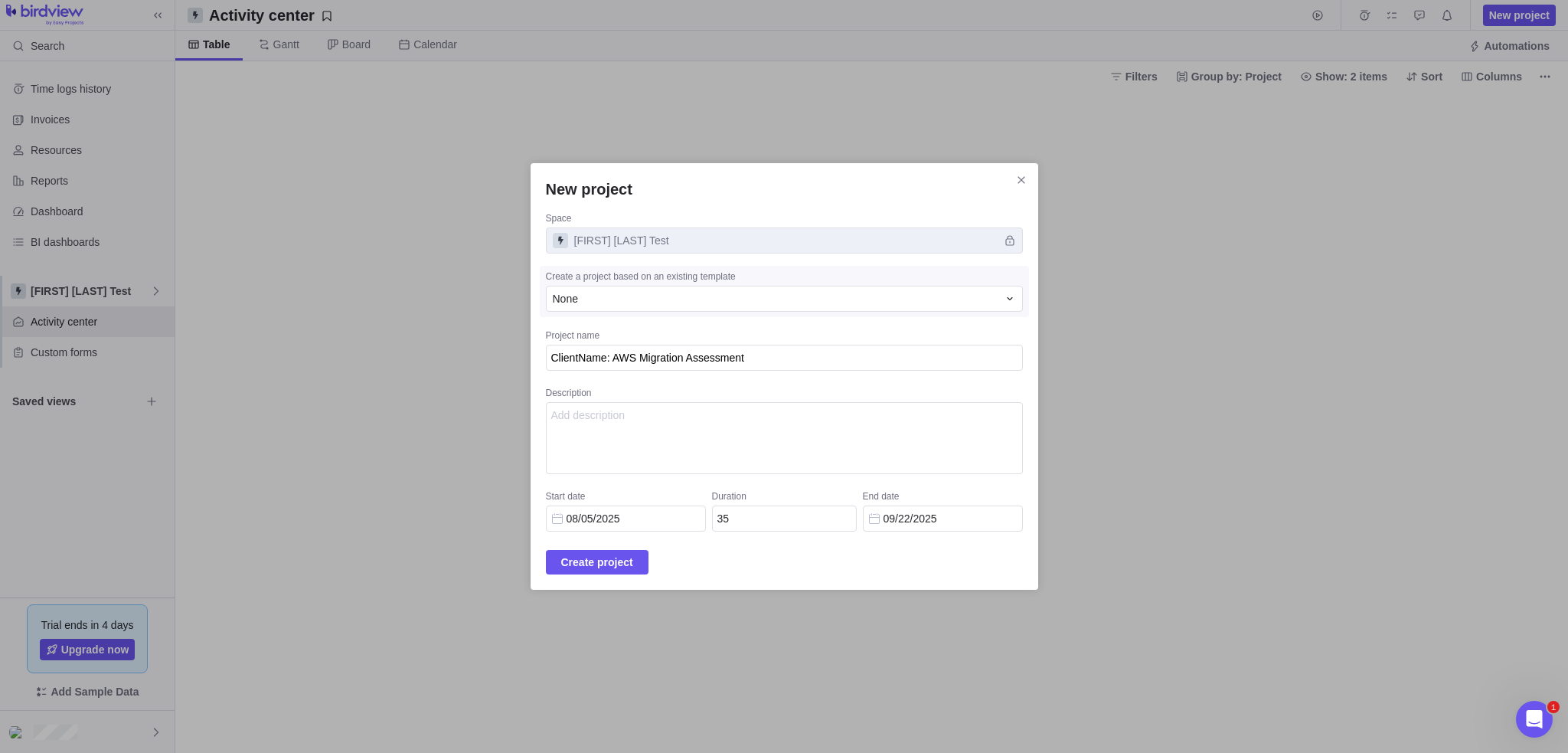 click on "New project Space Jake Space Test Create a project based on an existing template None Project name ClientName: AWS Migration Assessment Description Start date 08/05/2025 Duration 35 End date 09/22/2025 Create project" at bounding box center [784, 376] 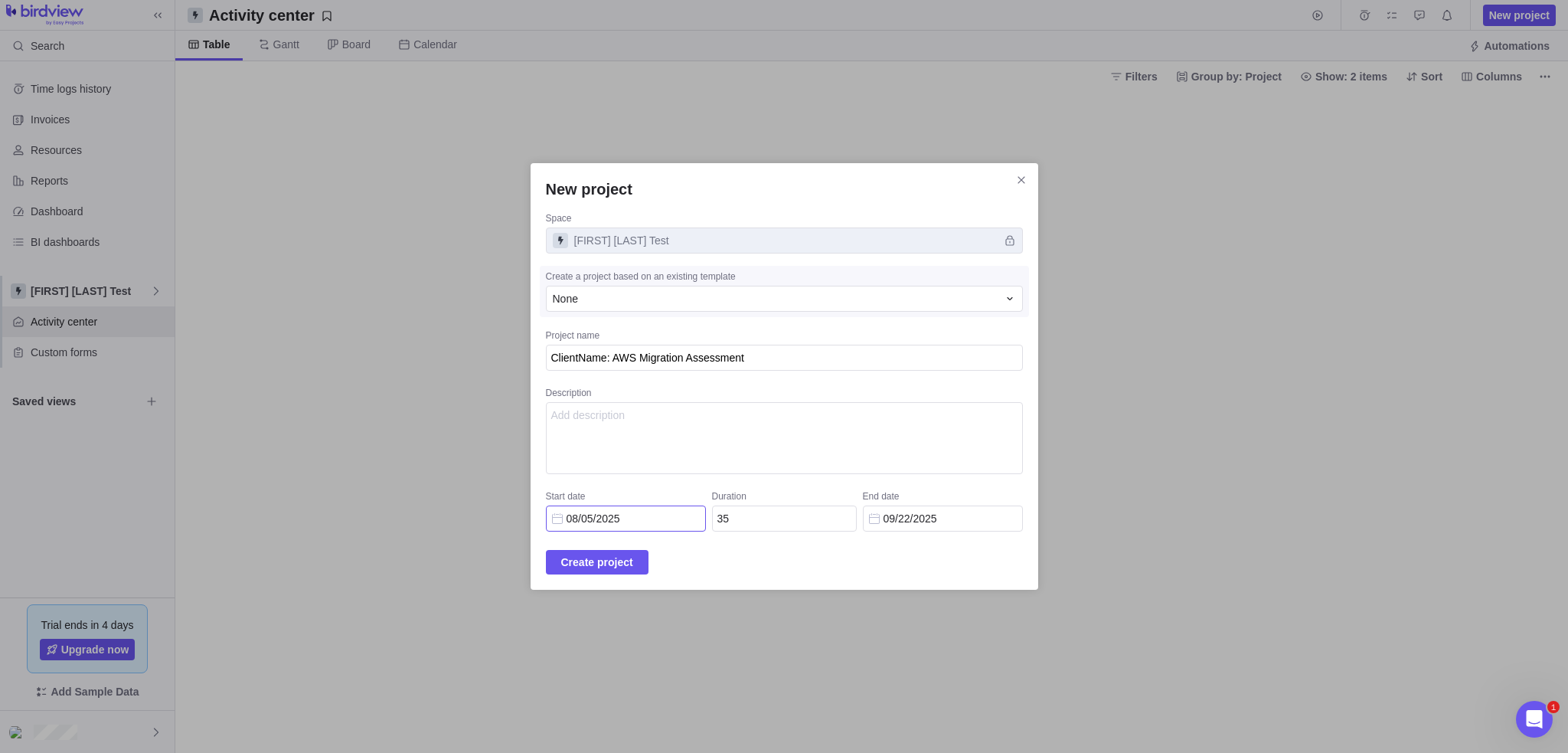 click on "08/05/2025" at bounding box center (626, 519) 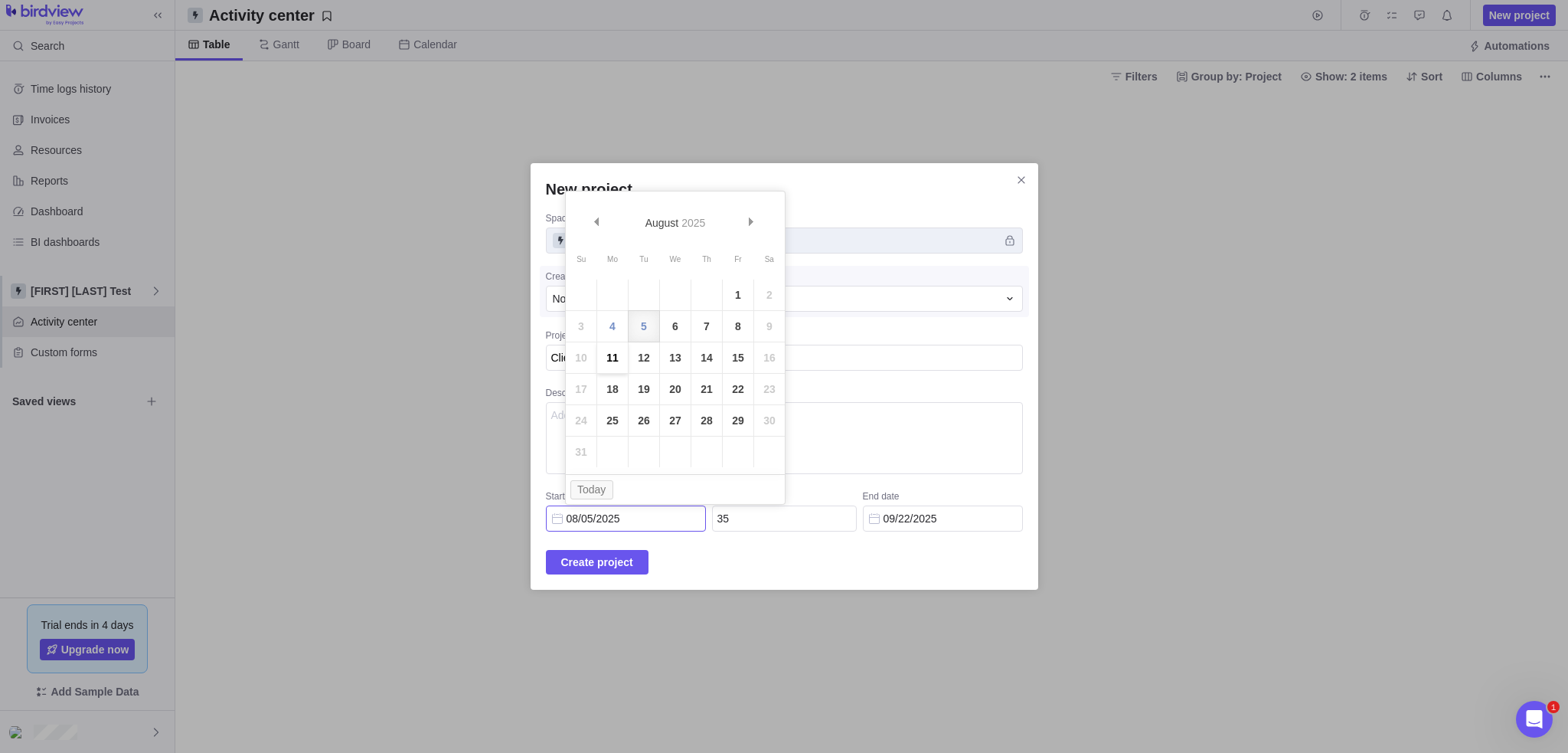 click on "11" at bounding box center (612, 358) 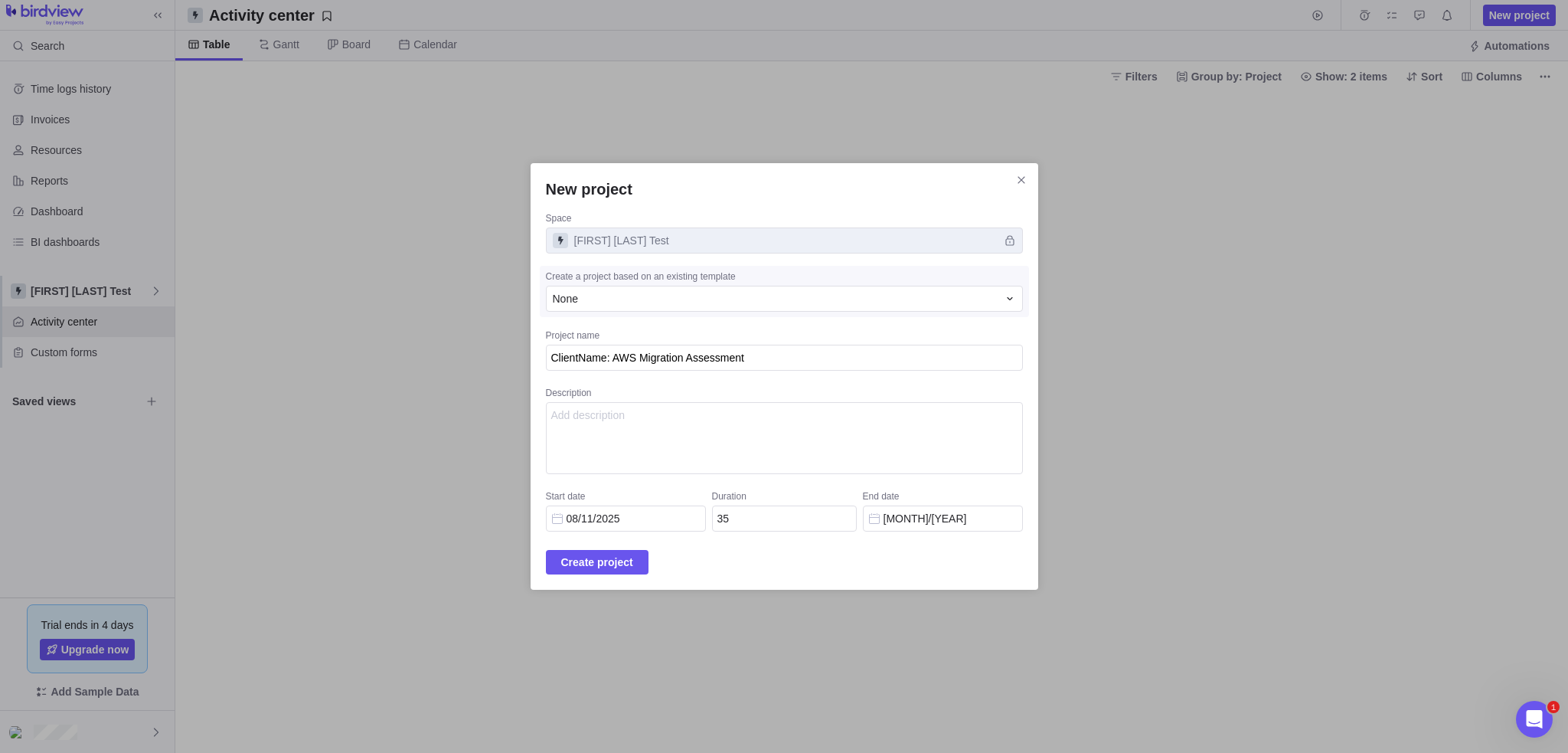 click on "Create project" at bounding box center [784, 562] 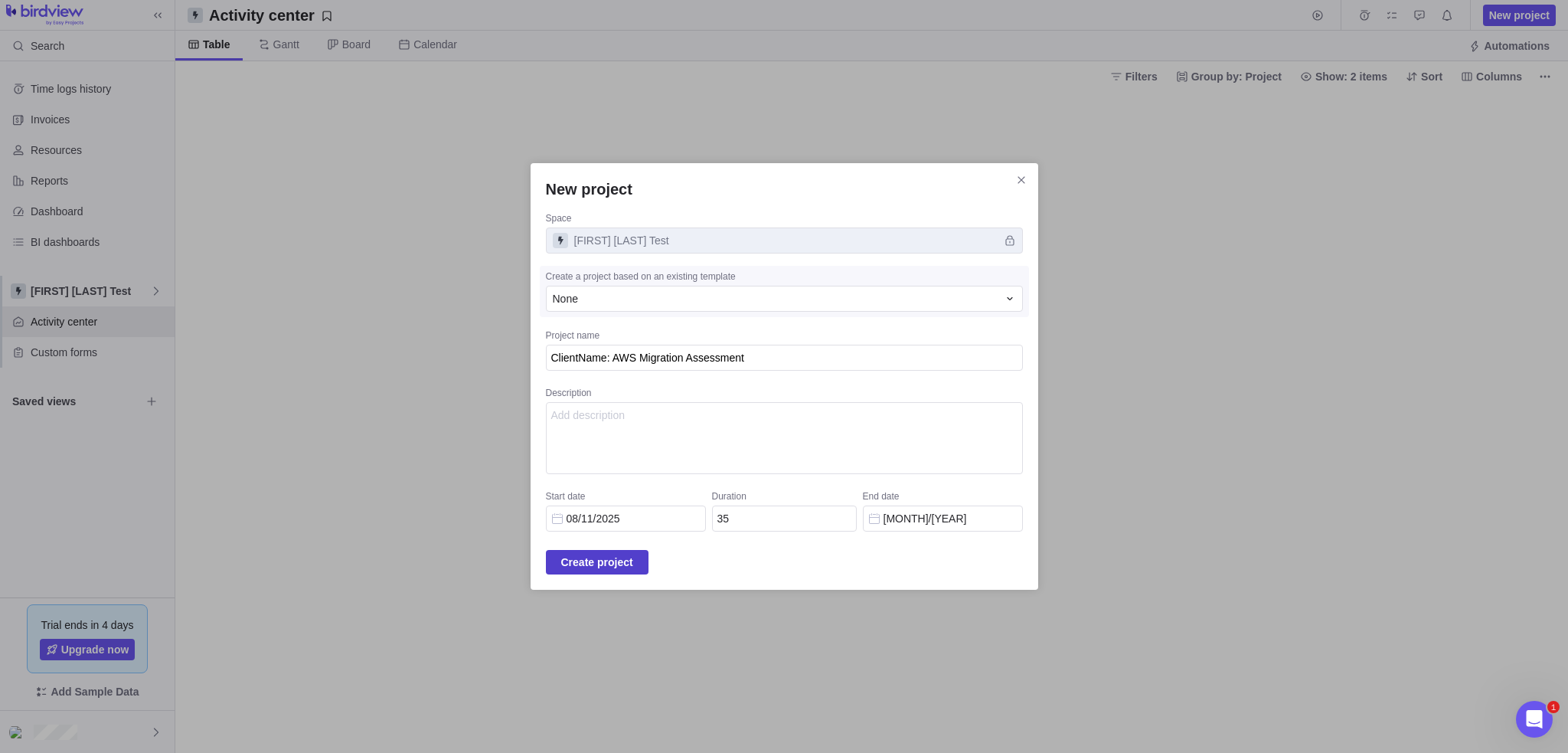 click on "Create project" at bounding box center [597, 562] 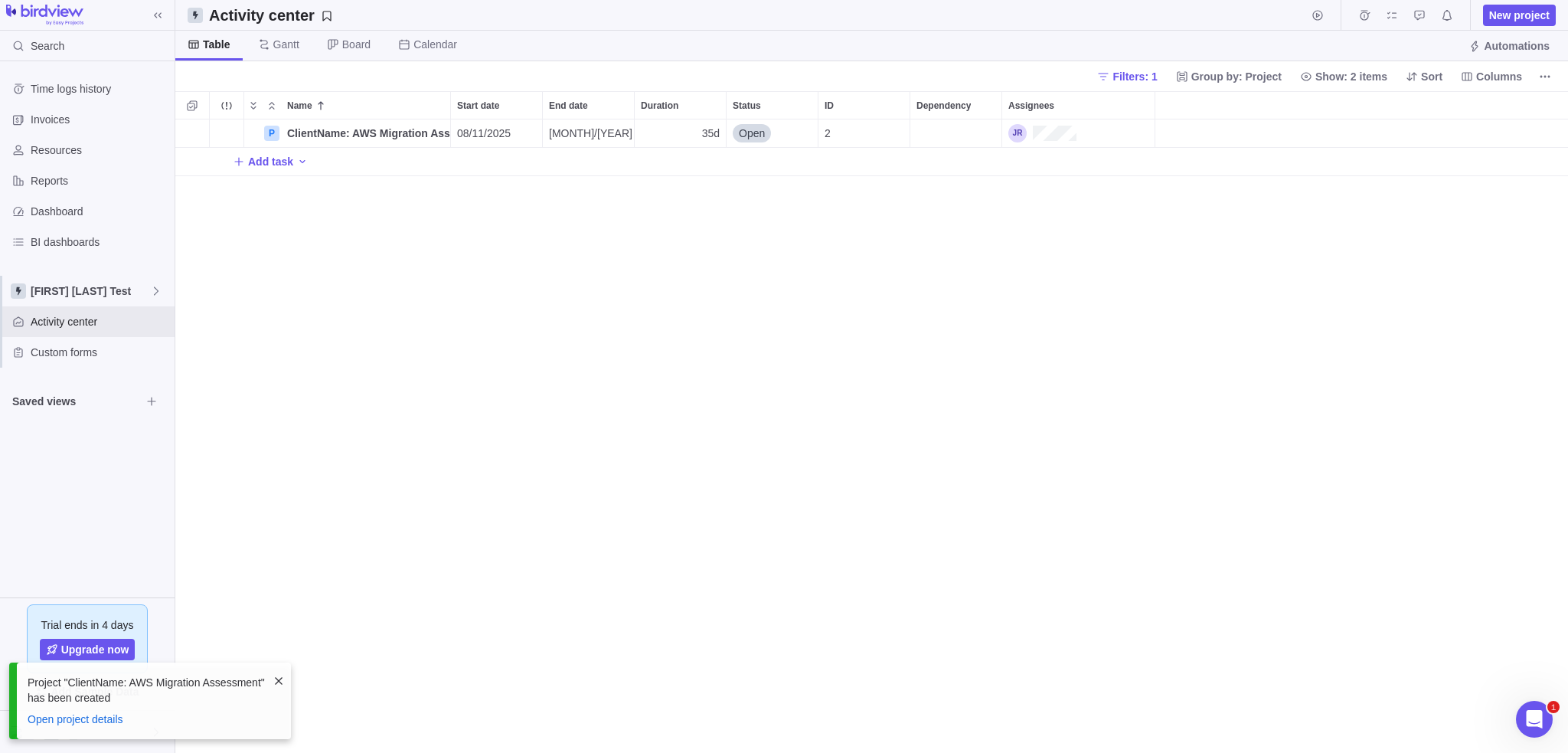scroll, scrollTop: 12, scrollLeft: 12, axis: both 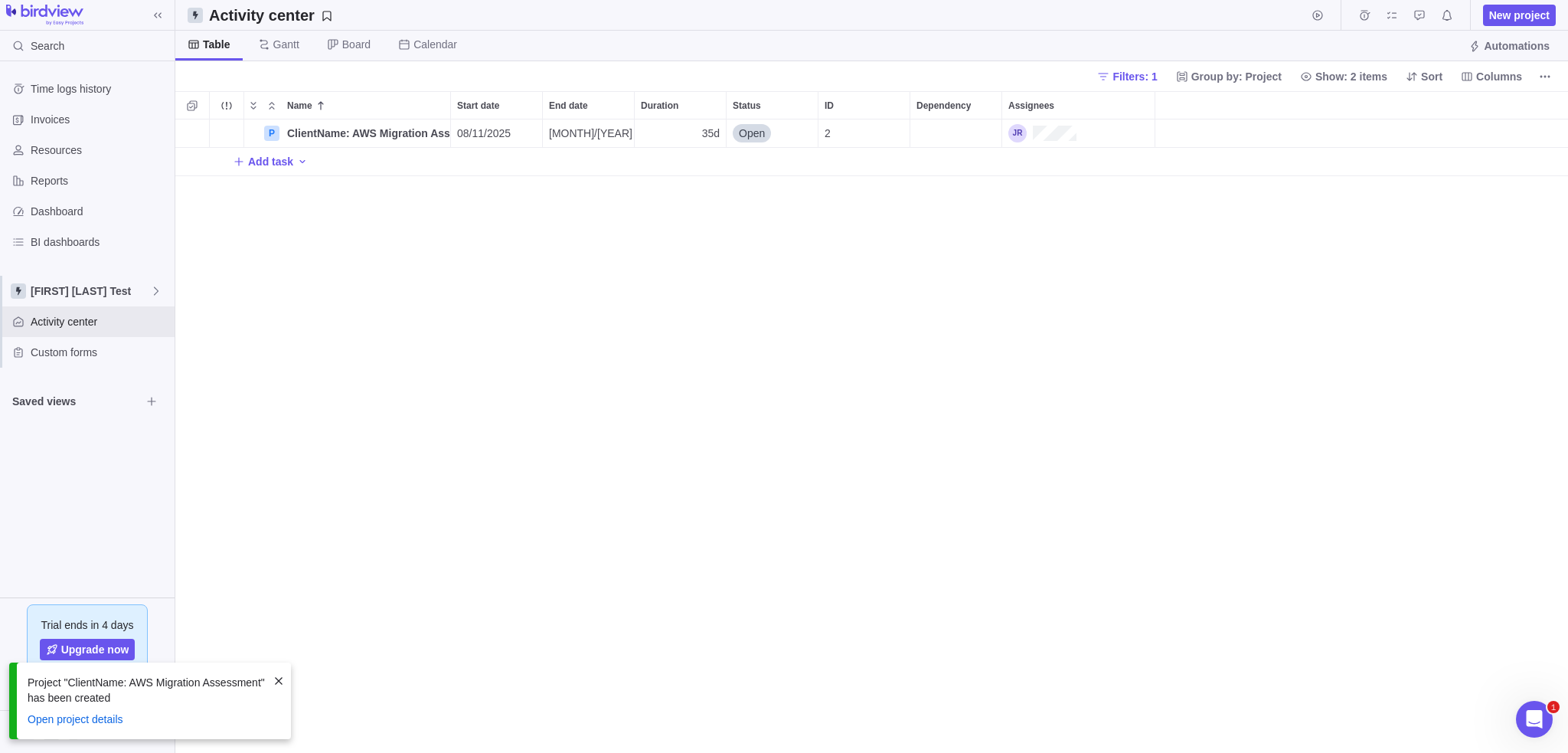 click on "P ClientName: AWS Migration Assessment Details 08/11/2025 09/26/2025 35d Open 2 T Environment Discovery Add task" at bounding box center (871, 437) 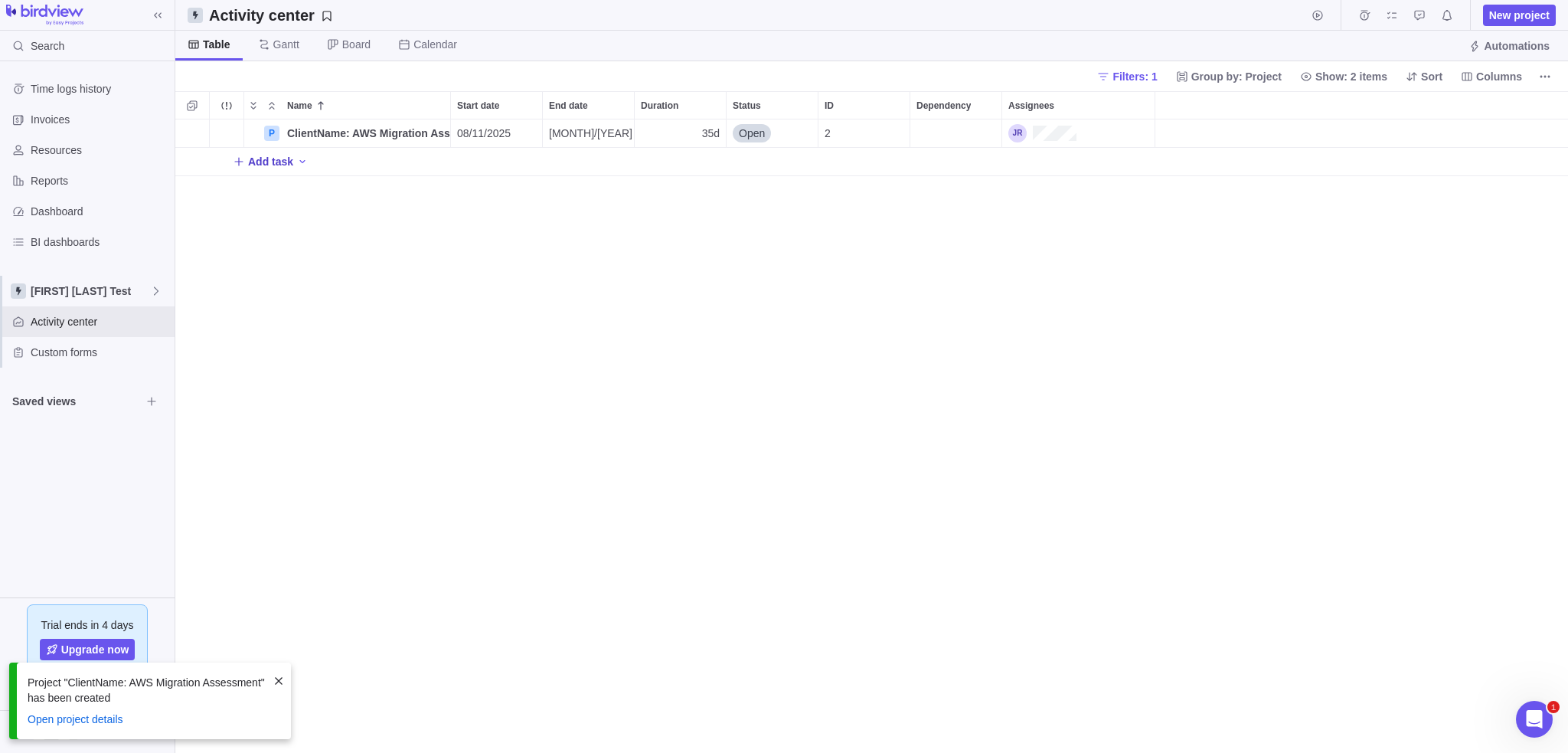 click on "Add task" at bounding box center (270, 162) 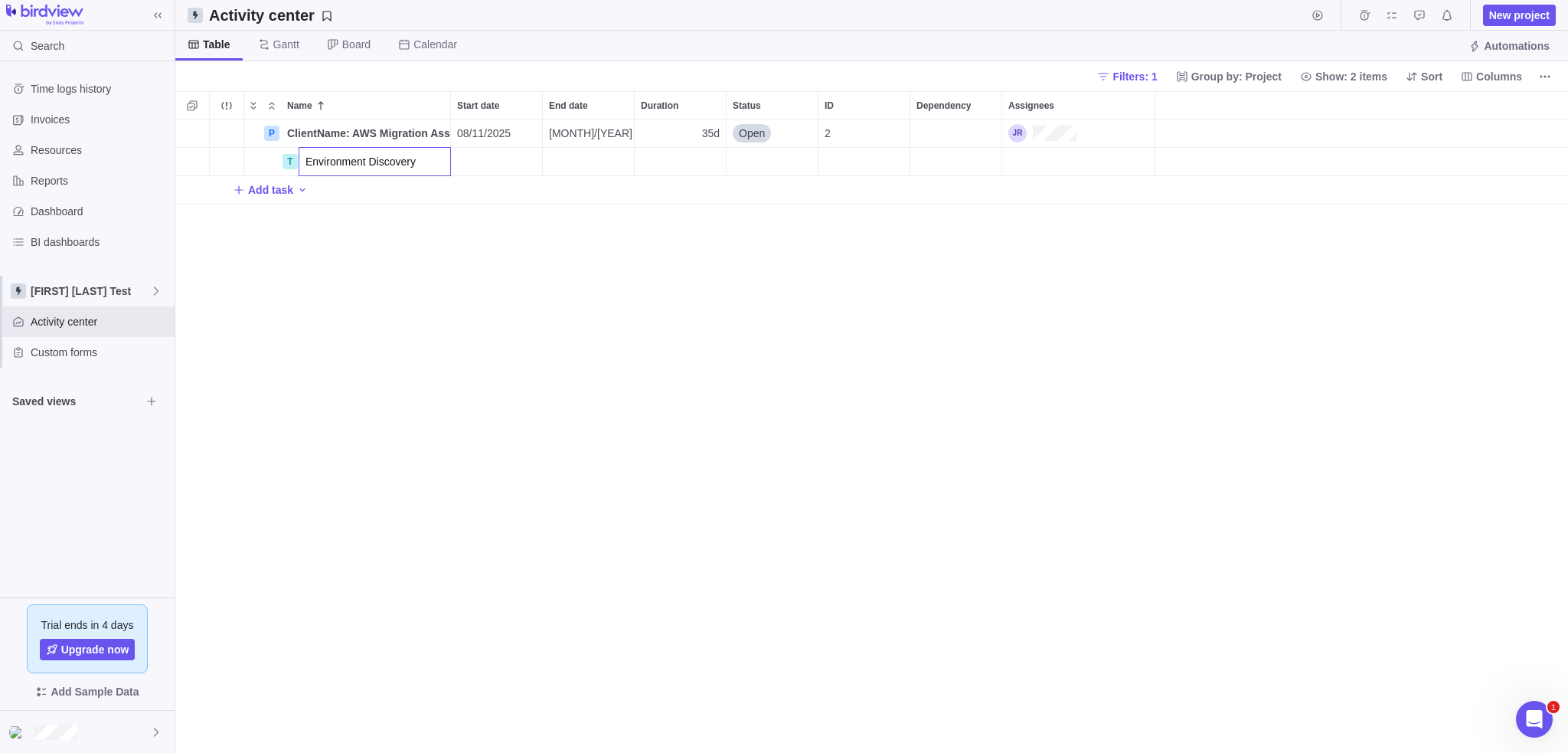 type on "Environment Discovery" 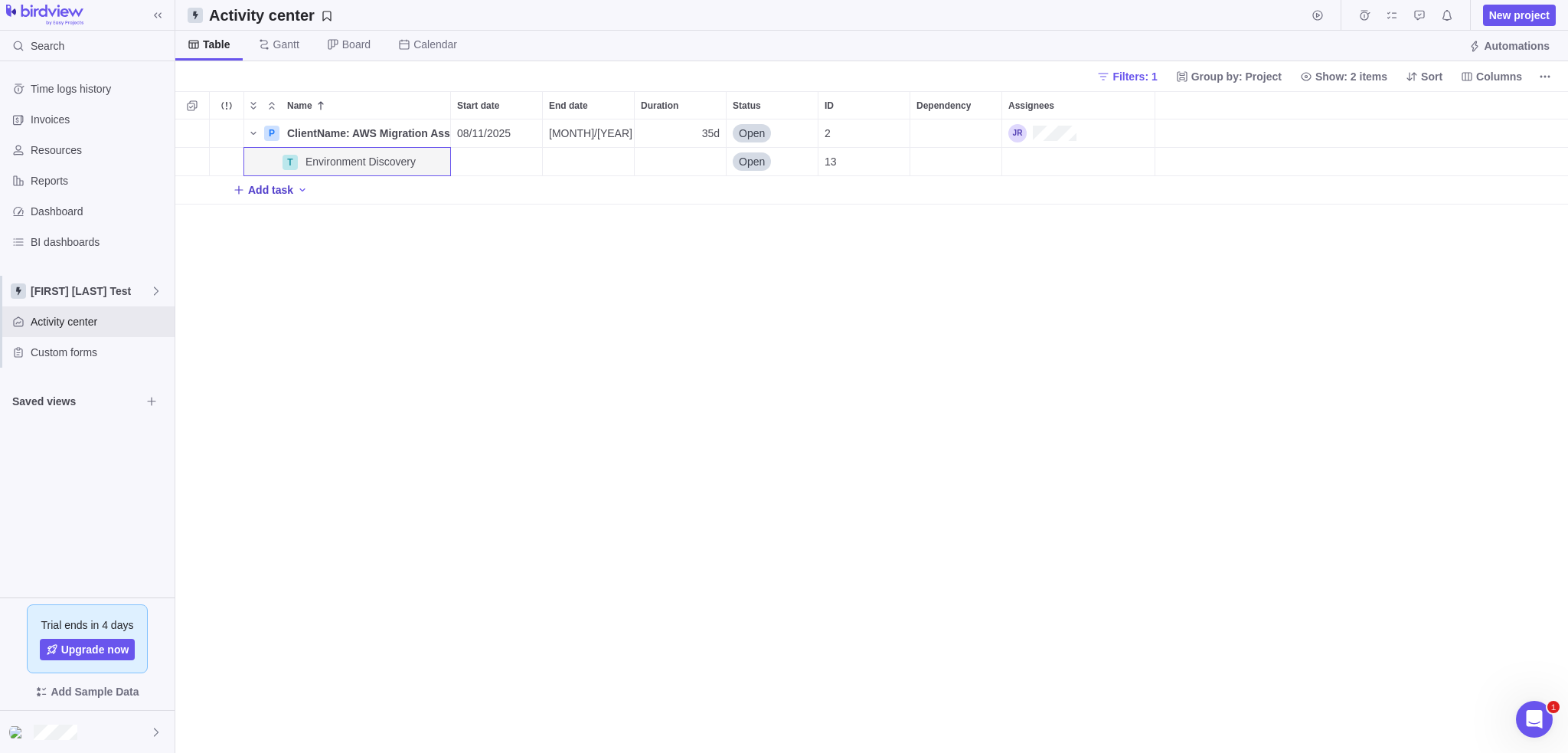 click on "Add task" at bounding box center [270, 190] 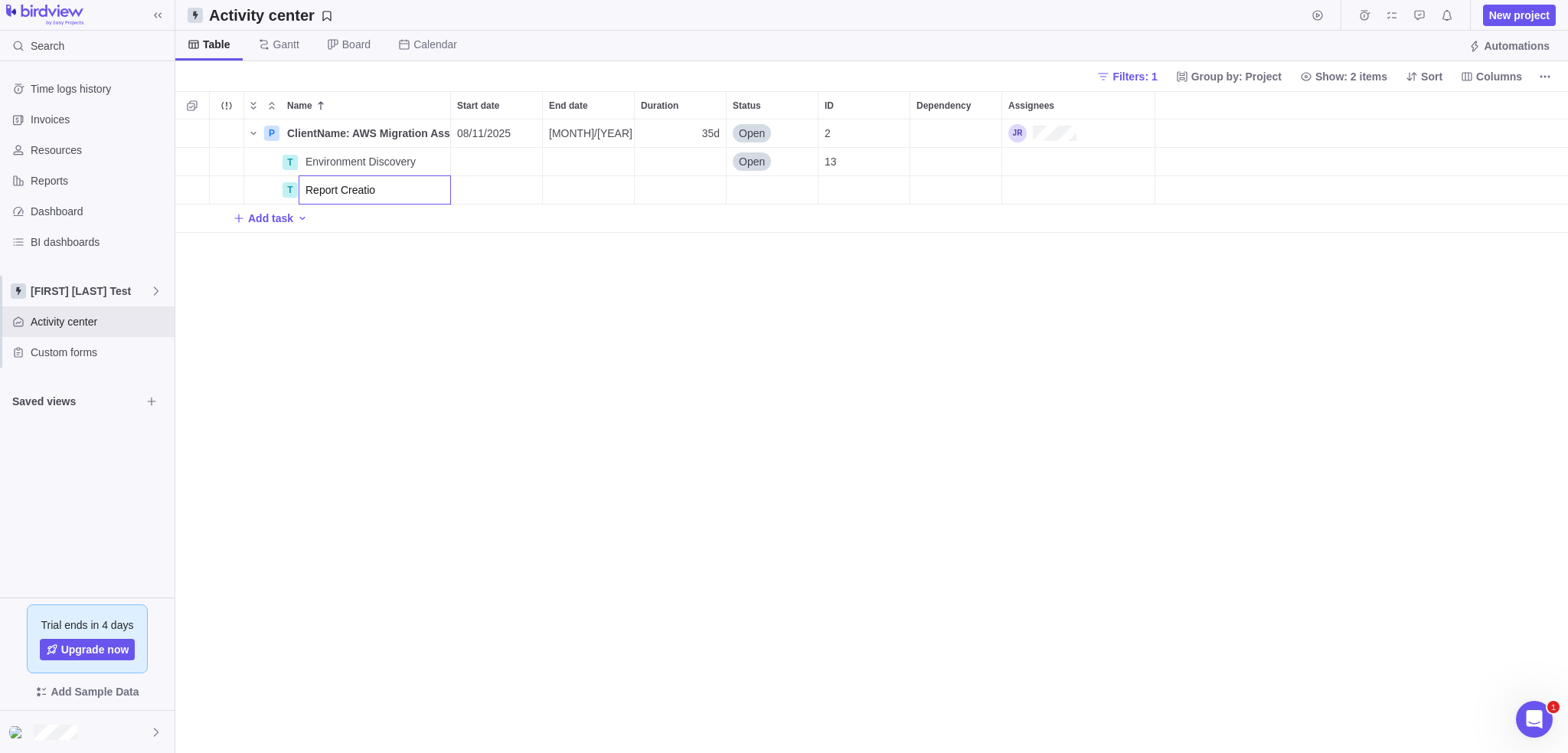type on "Report Creation" 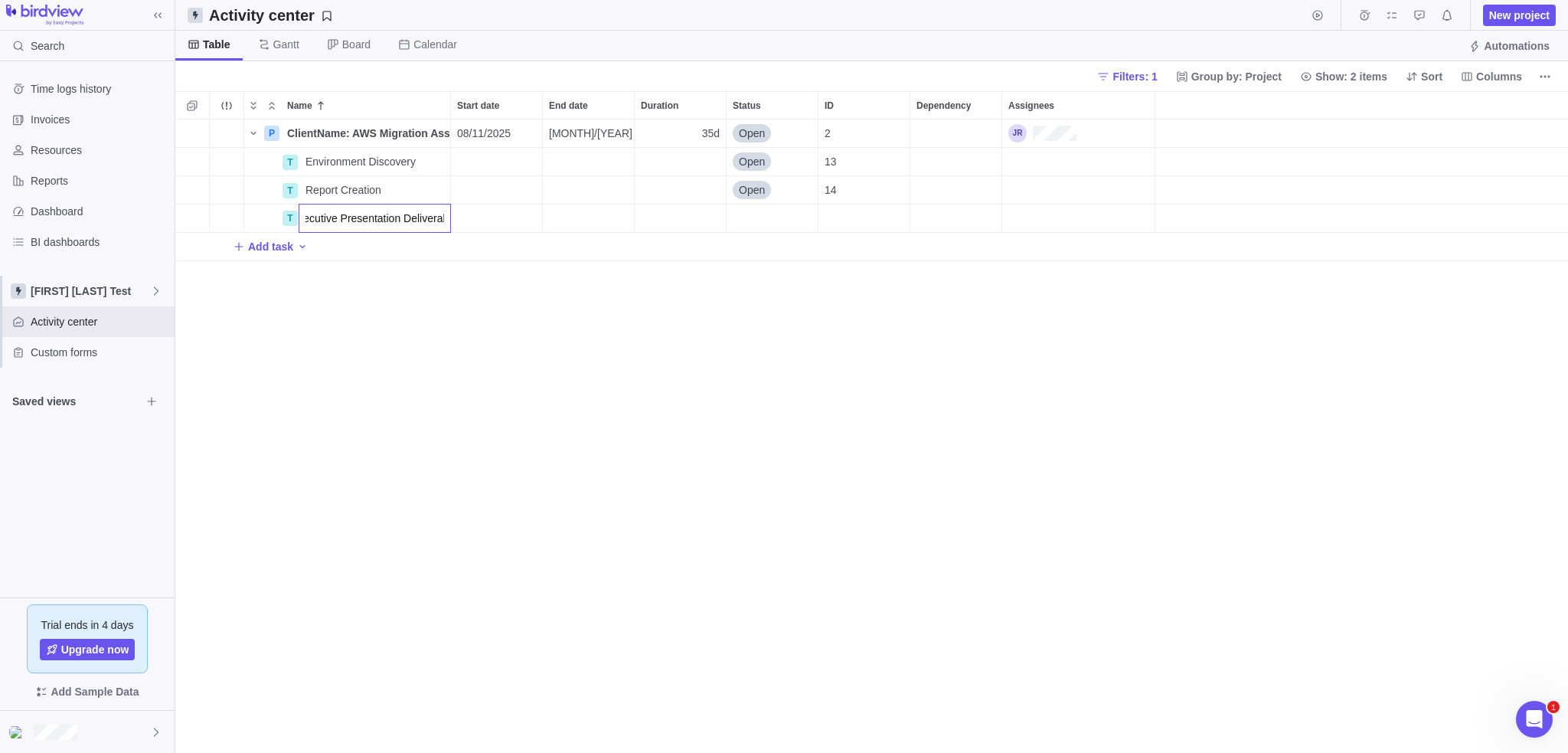 scroll, scrollTop: 0, scrollLeft: 28, axis: horizontal 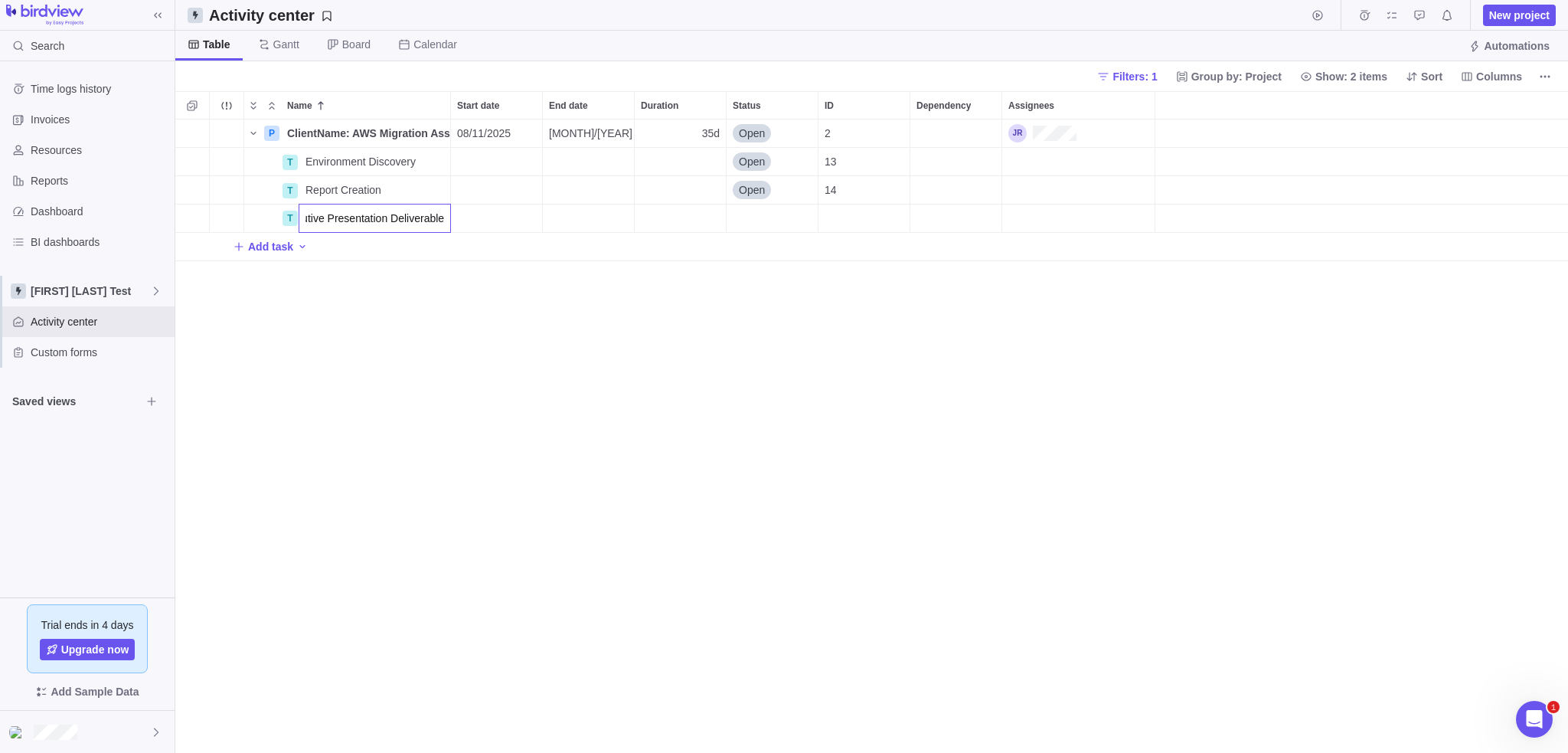 type on "Executive Presentation Deliverables" 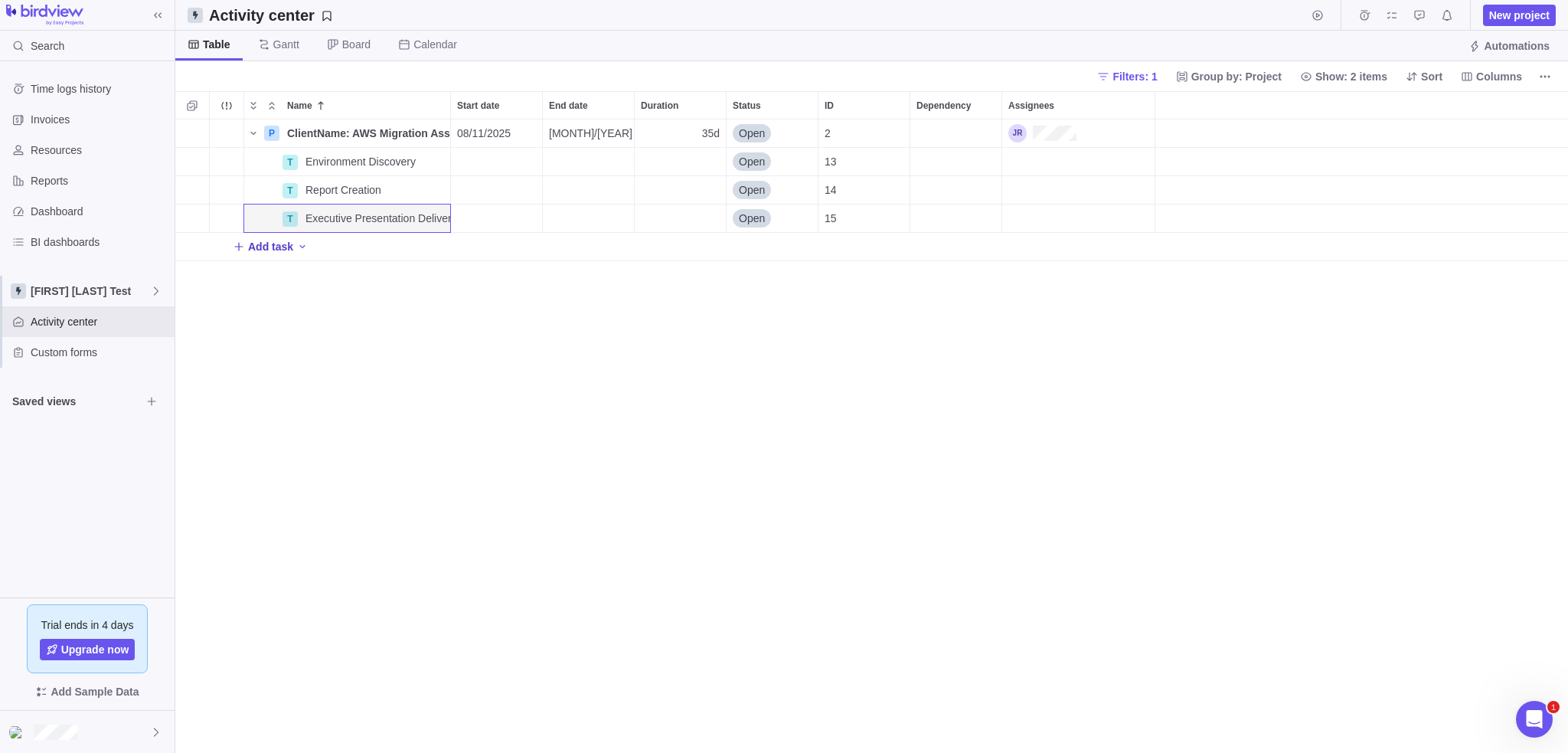 click on "Add task" at bounding box center [270, 247] 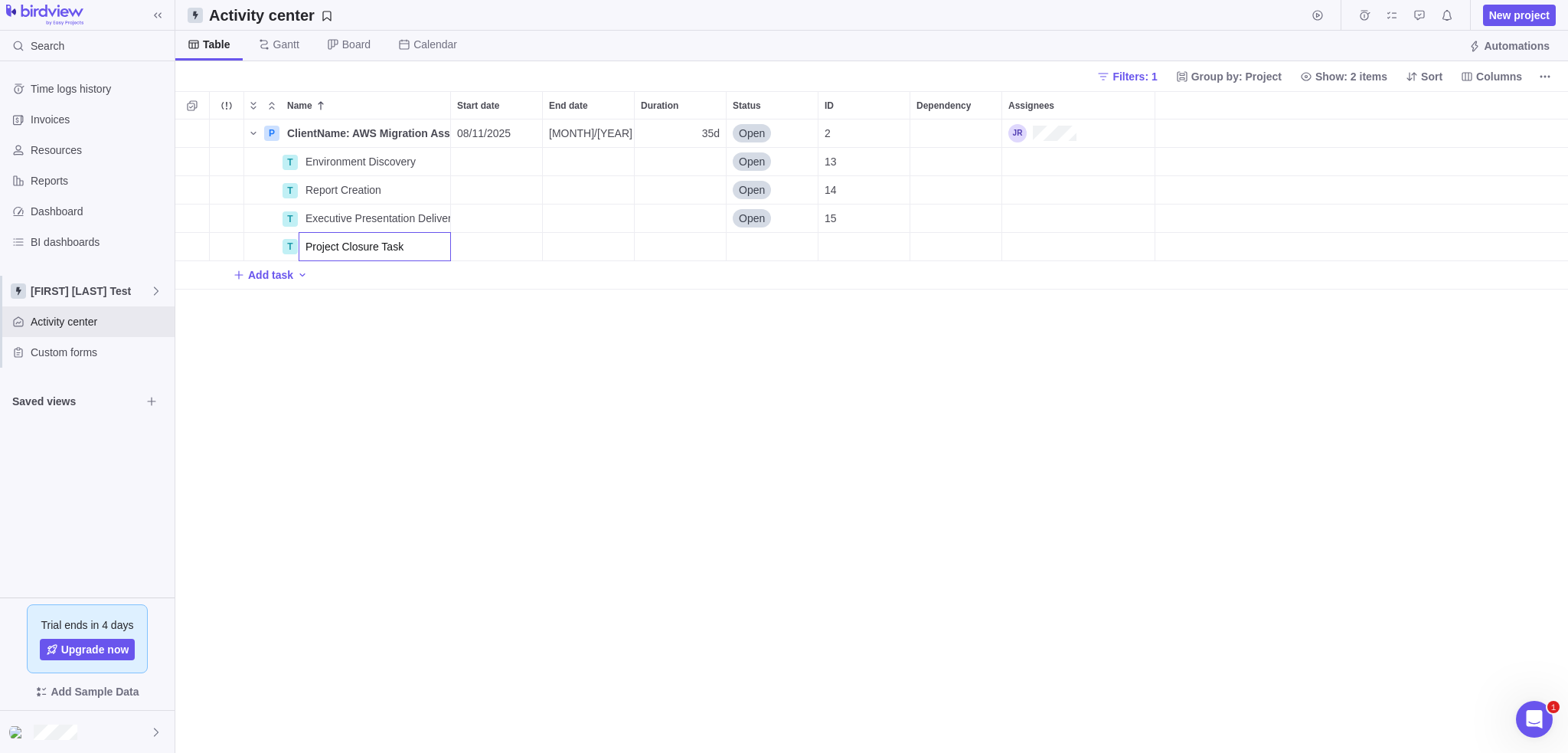 type on "Project Closure Tasks" 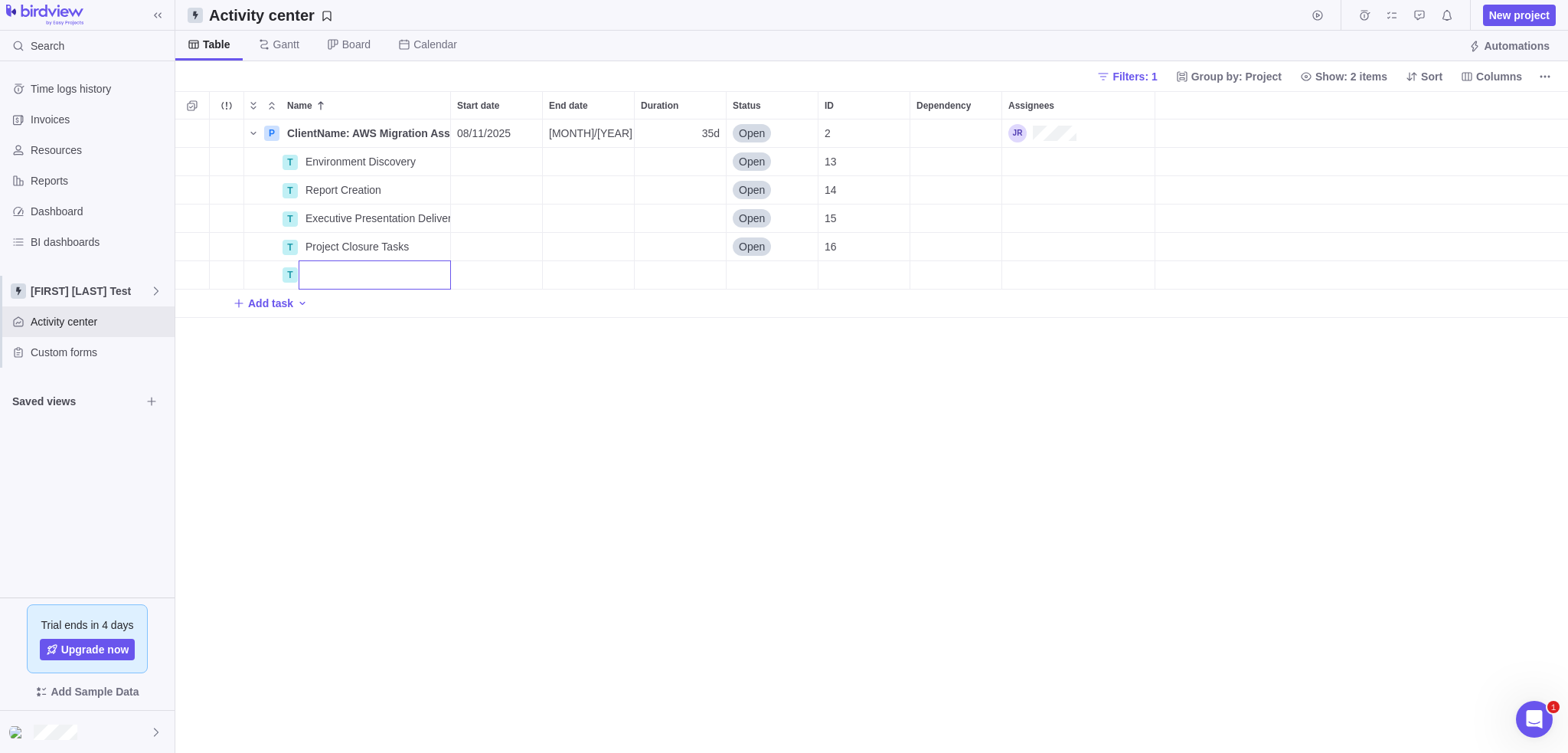 click on "Name Start date End date Duration Status ID Dependency Assignees P ClientName: AWS Migration Assessment Details 08/11/2025 09/26/2025 35d Open 2 T Environment Discovery Details Open 13 T Report Creation Details Open 14 T Executive Presentation Deliverables Details Open 15 T Project Closure Tasks Details Open 16 T Add task" at bounding box center [871, 422] 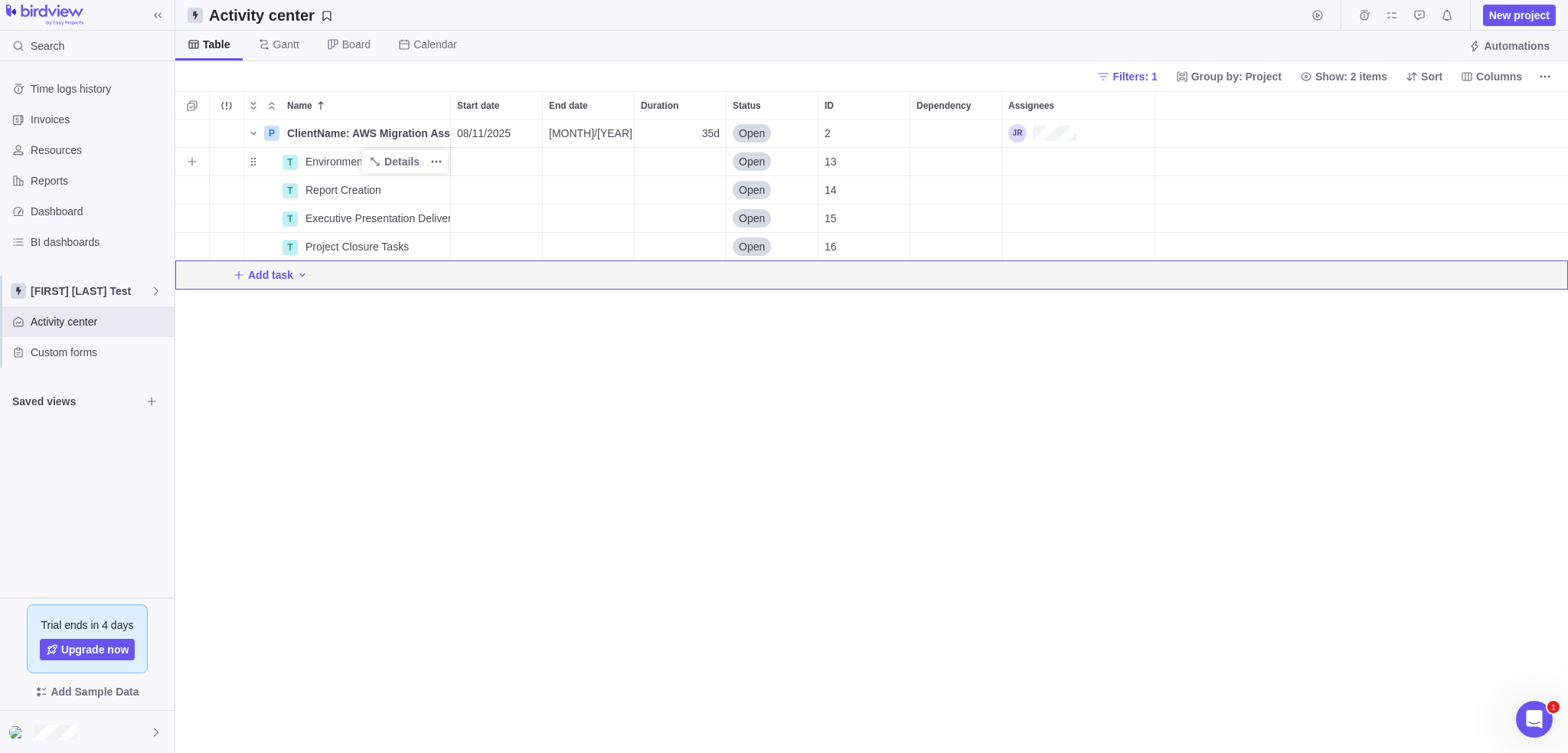 click on "Environment Discovery" at bounding box center [361, 162] 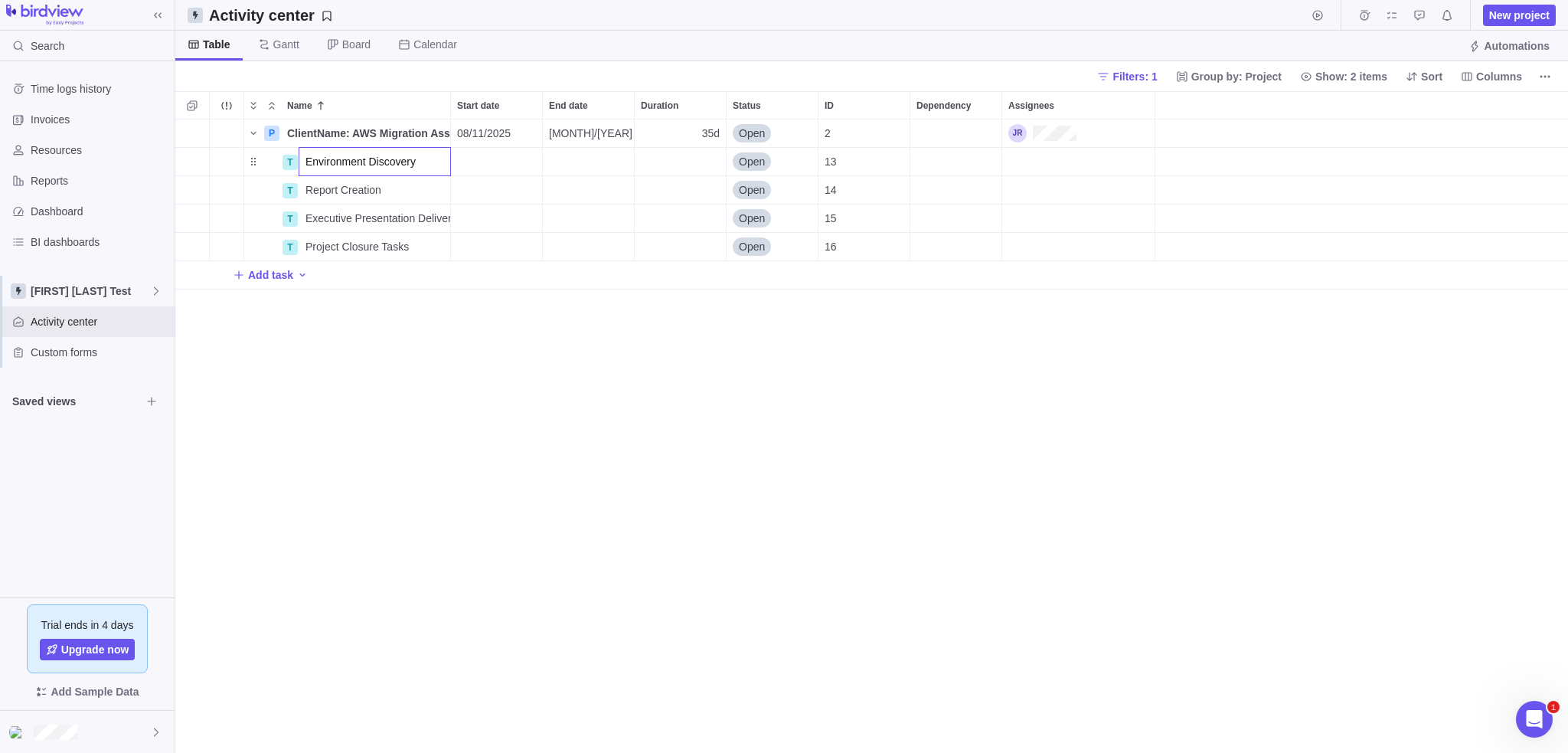 click on "Name Start date End date Duration Status ID Dependency Assignees P ClientName: AWS Migration Assessment Details 08/11/2025 09/26/2025 35d Open 2 T Environment Discovery Open 13 T Report Creation Details Open 14 T Executive Presentation Deliverables Details Open 15 T Project Closure Tasks Details Open 16 Add task" at bounding box center (871, 422) 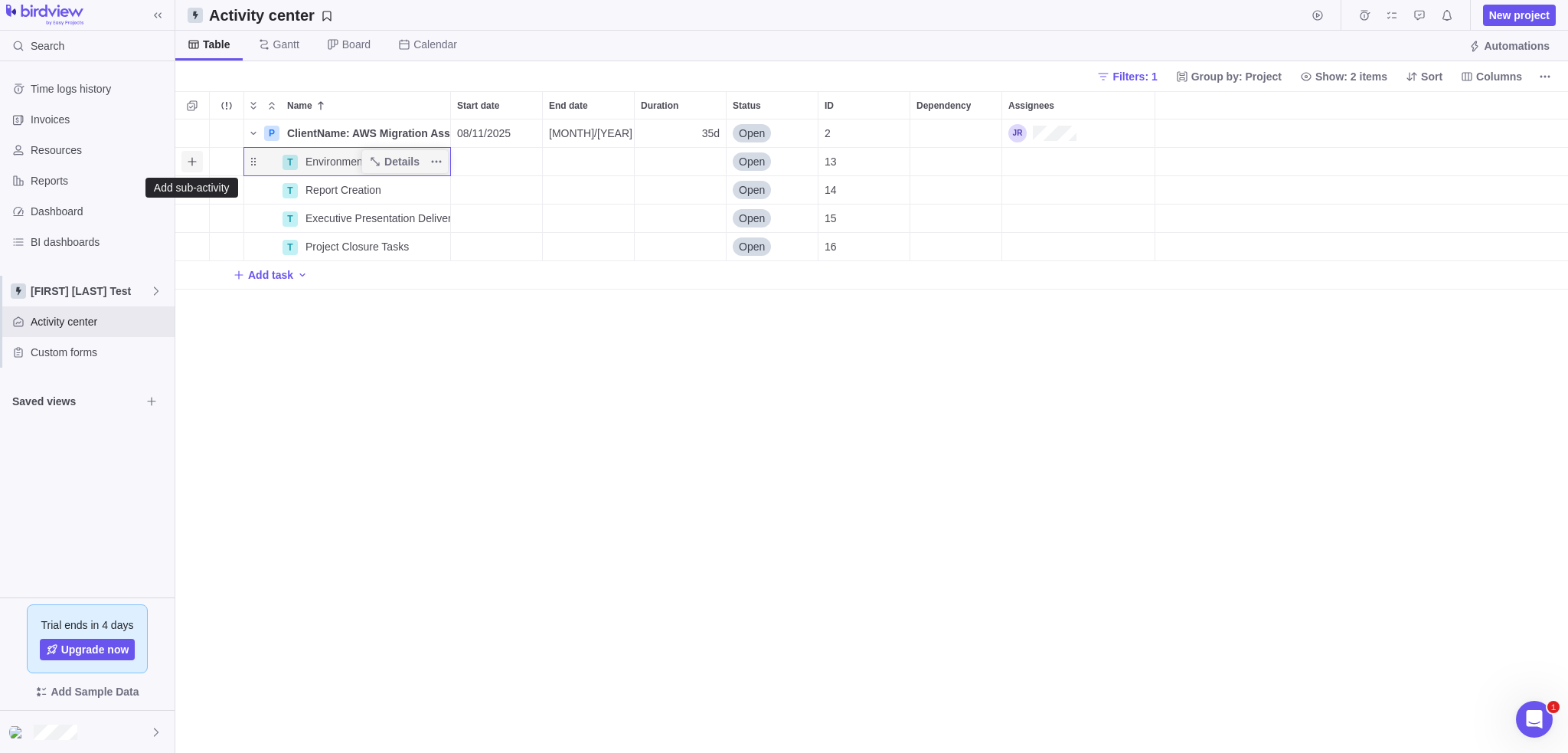 click 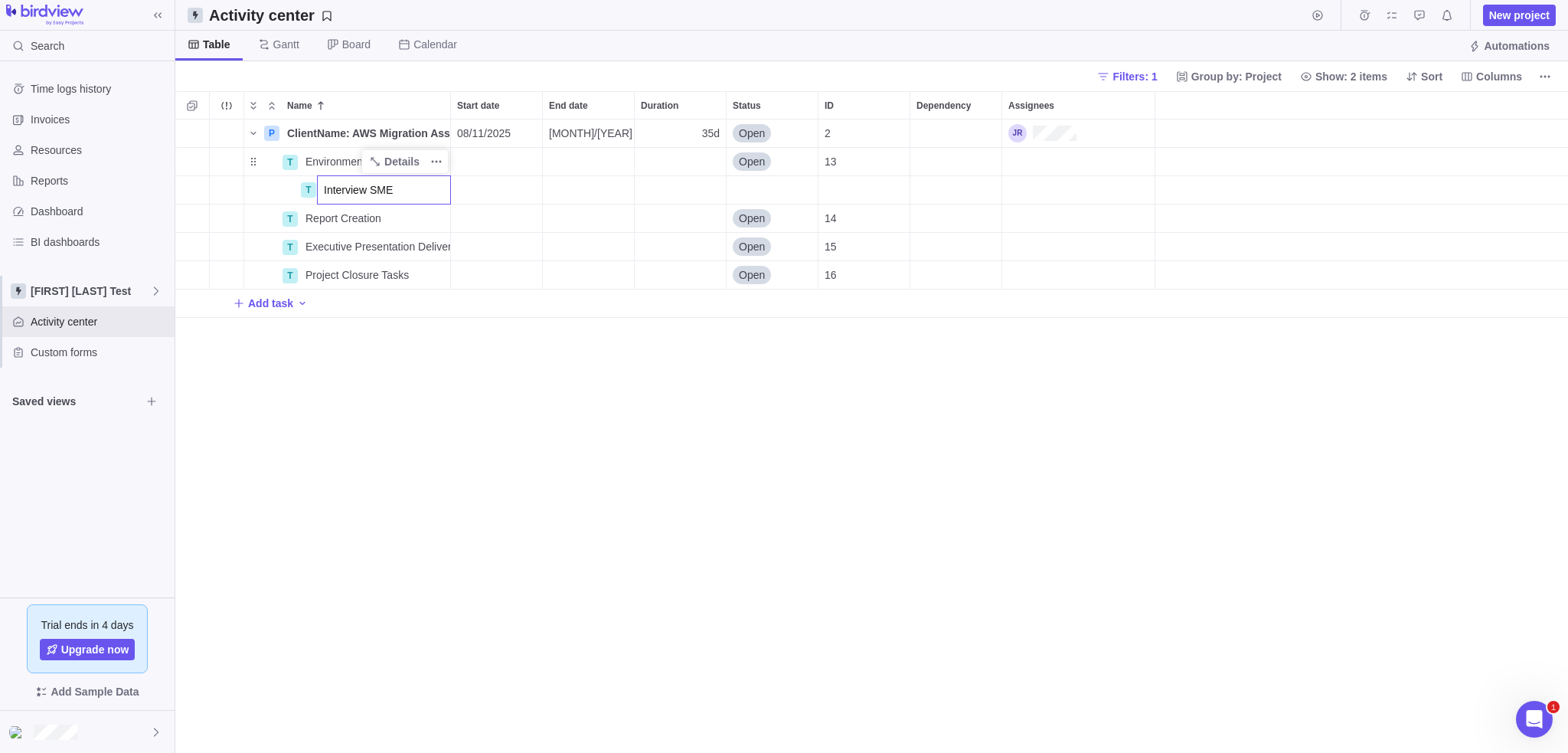 type on "Interview SMEs" 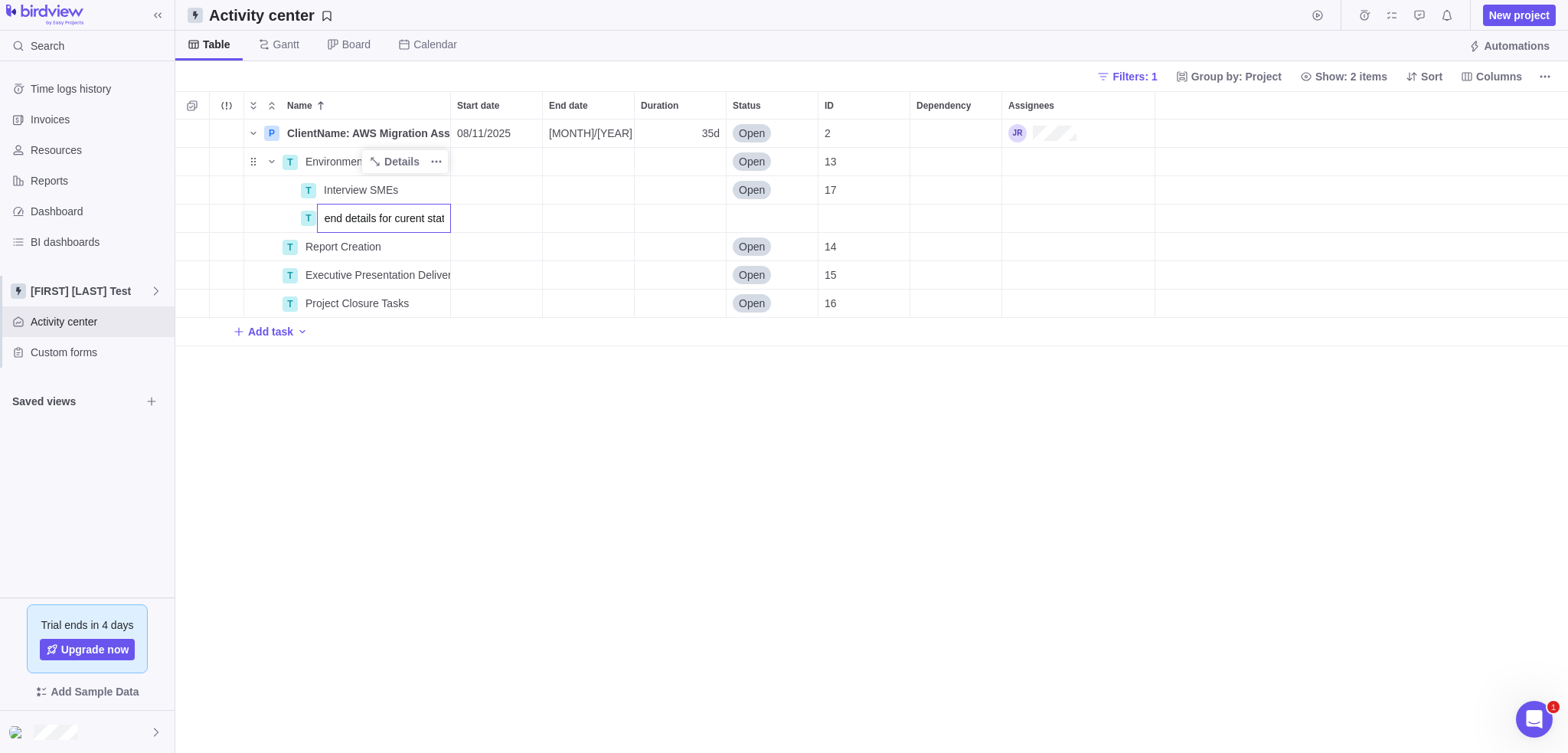 scroll, scrollTop: 0, scrollLeft: 100, axis: horizontal 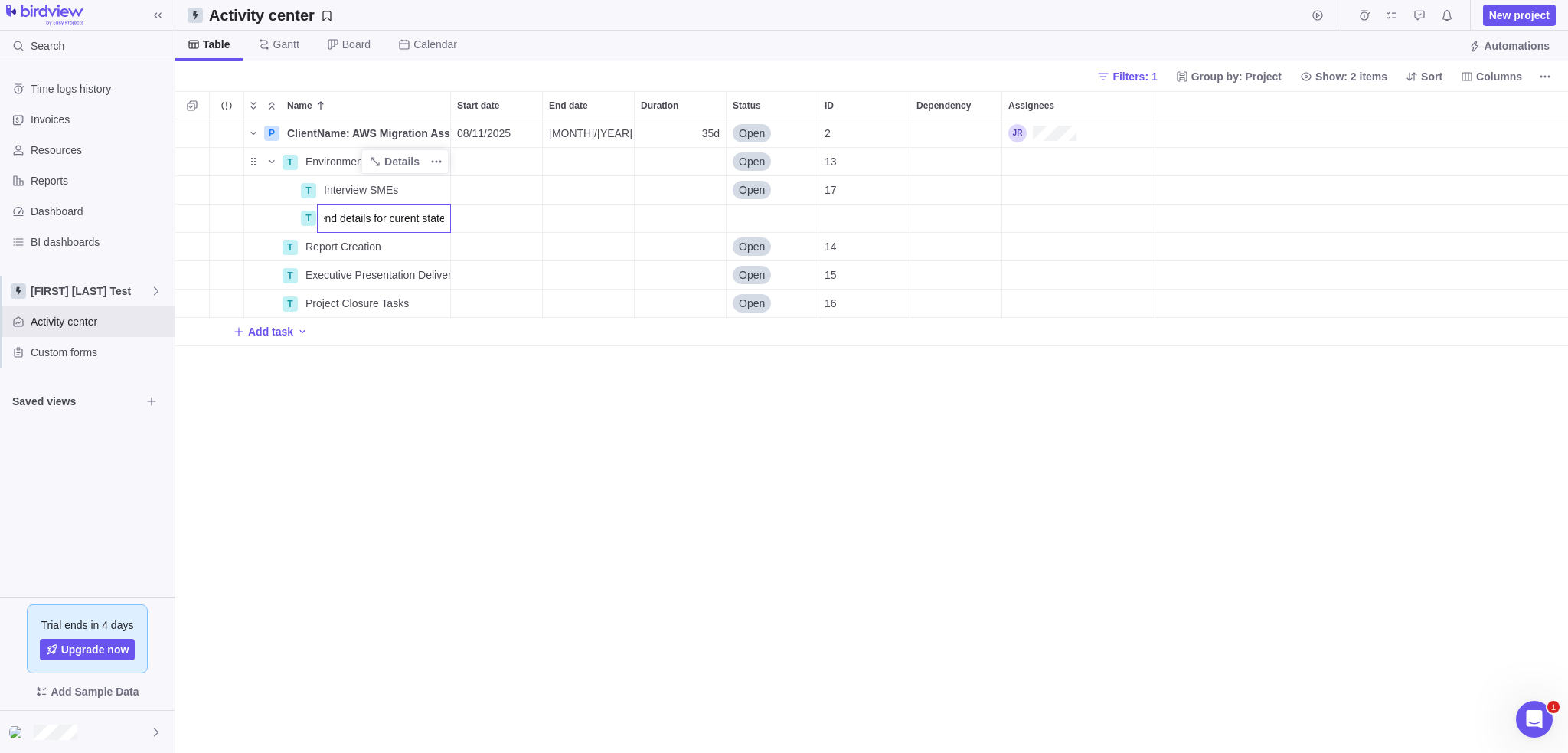 drag, startPoint x: 373, startPoint y: 217, endPoint x: 384, endPoint y: 218, distance: 11.045361 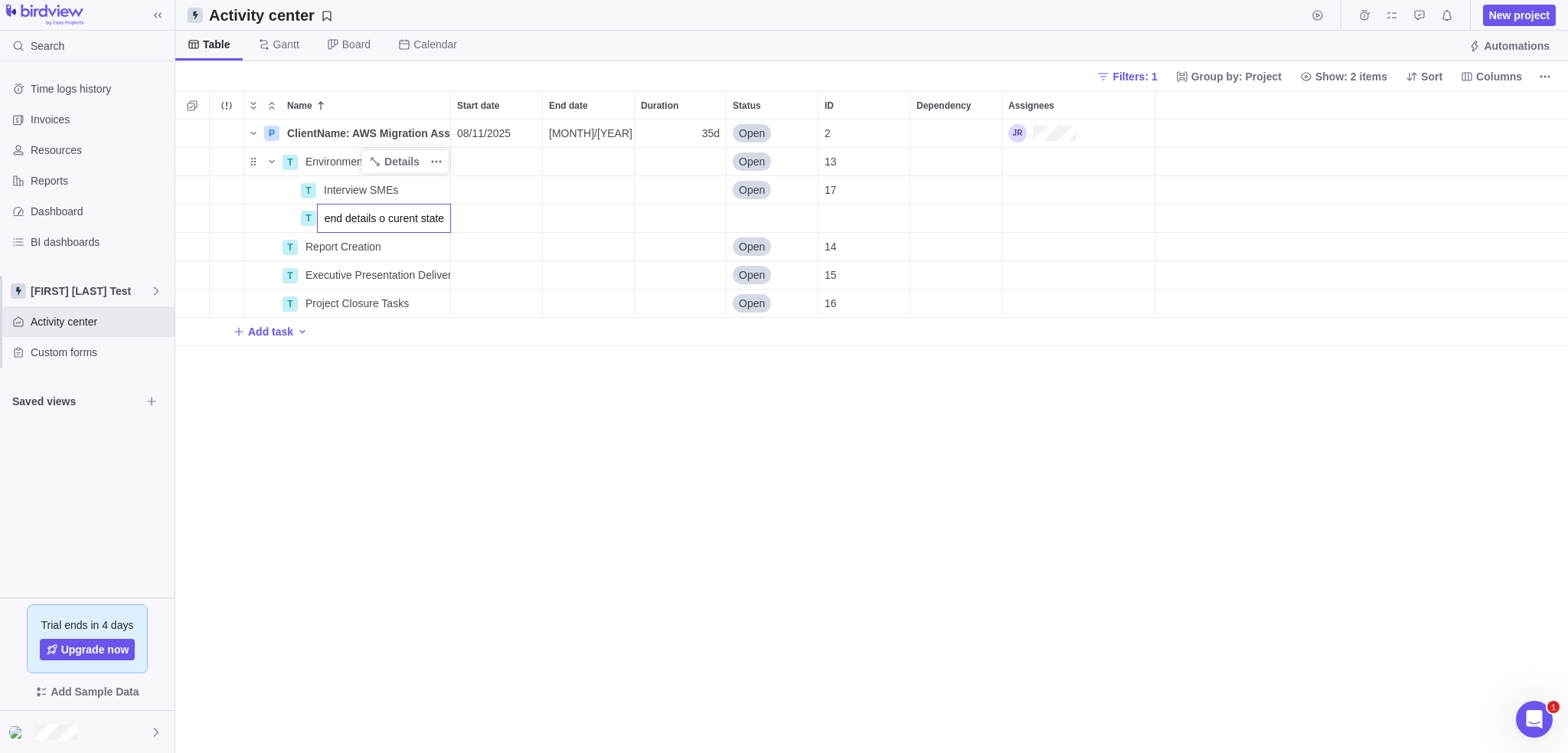 scroll, scrollTop: 0, scrollLeft: 93, axis: horizontal 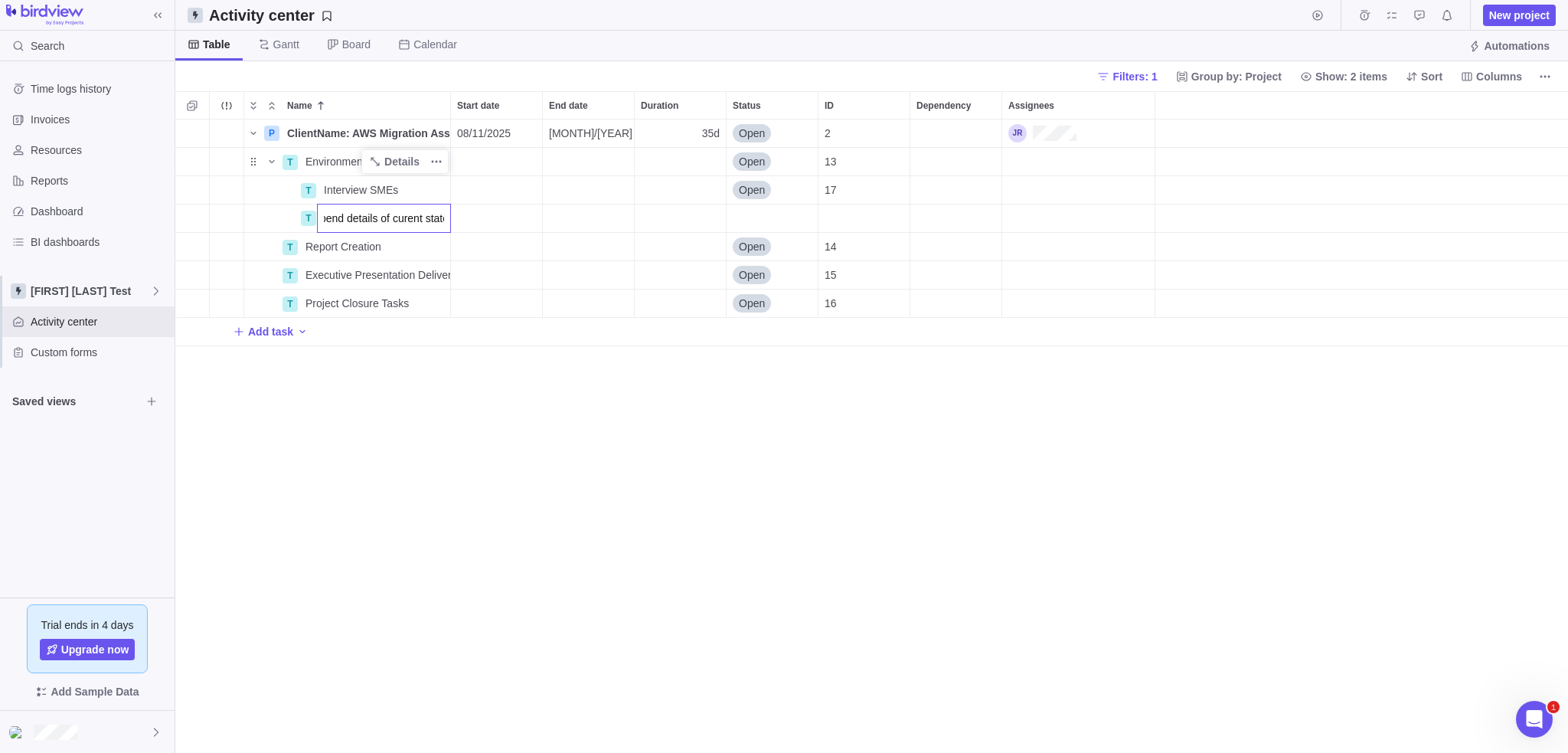 type on "Collect invoices / spend details of curent state" 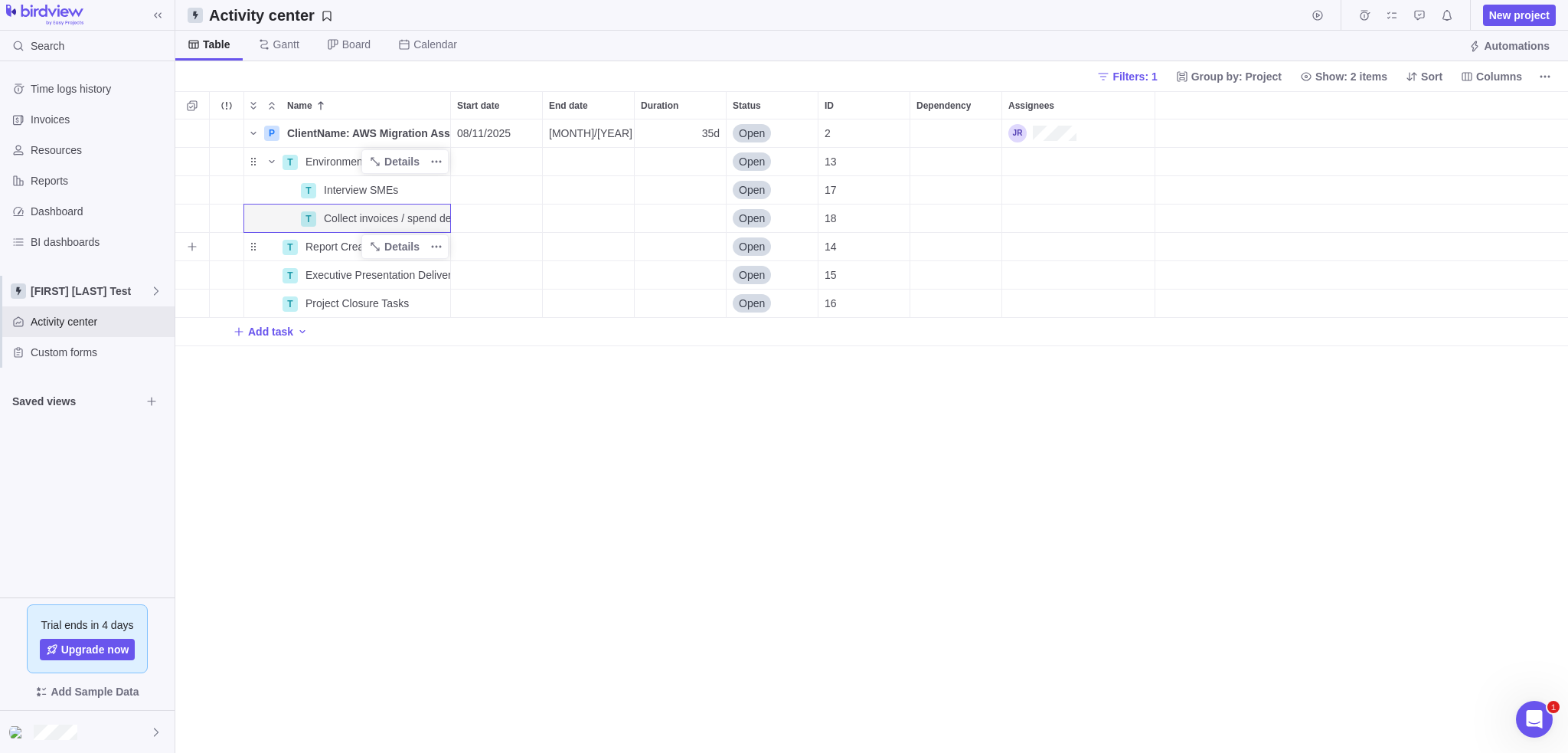 click on "Report Creation" at bounding box center [343, 247] 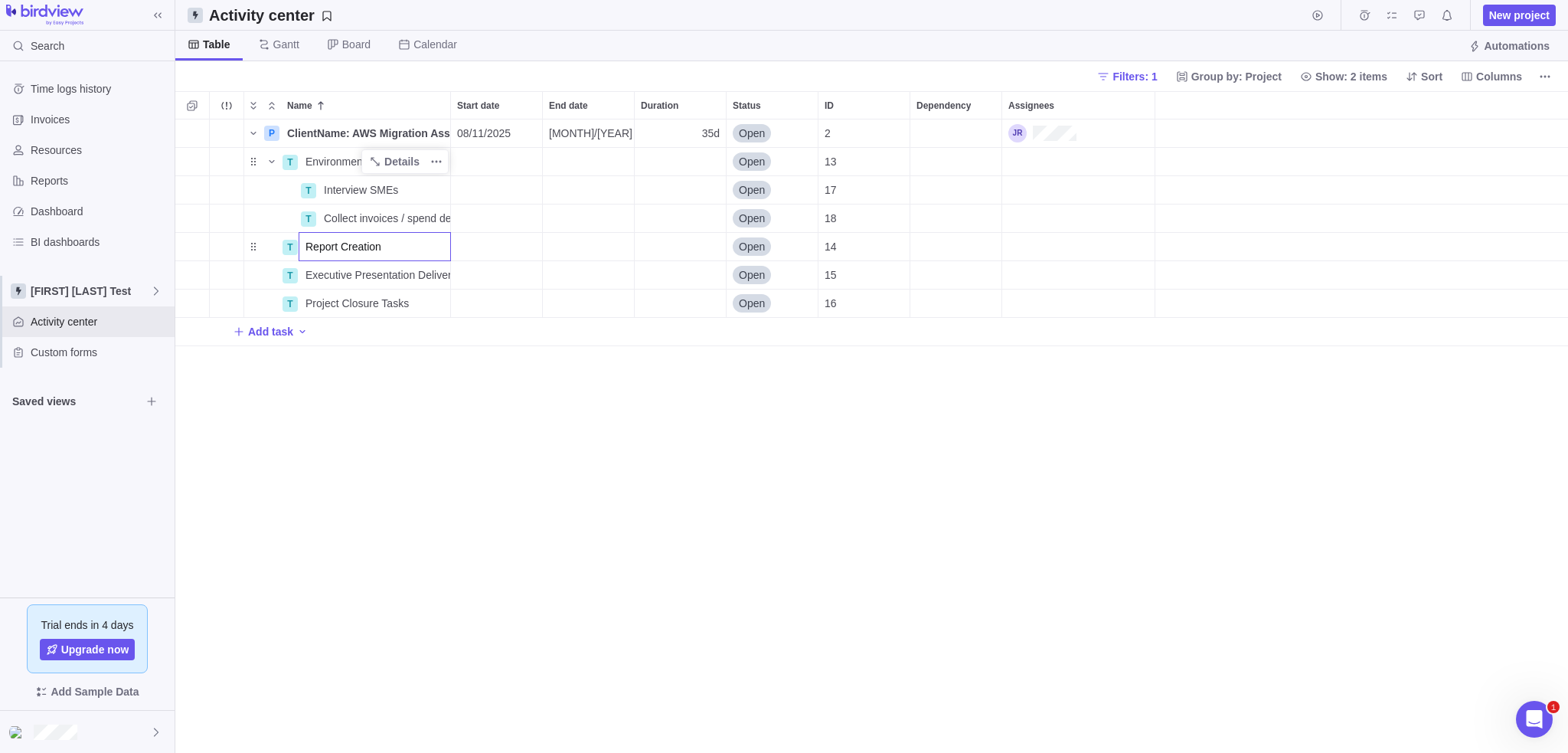 click on "Report Creation" at bounding box center [374, 247] 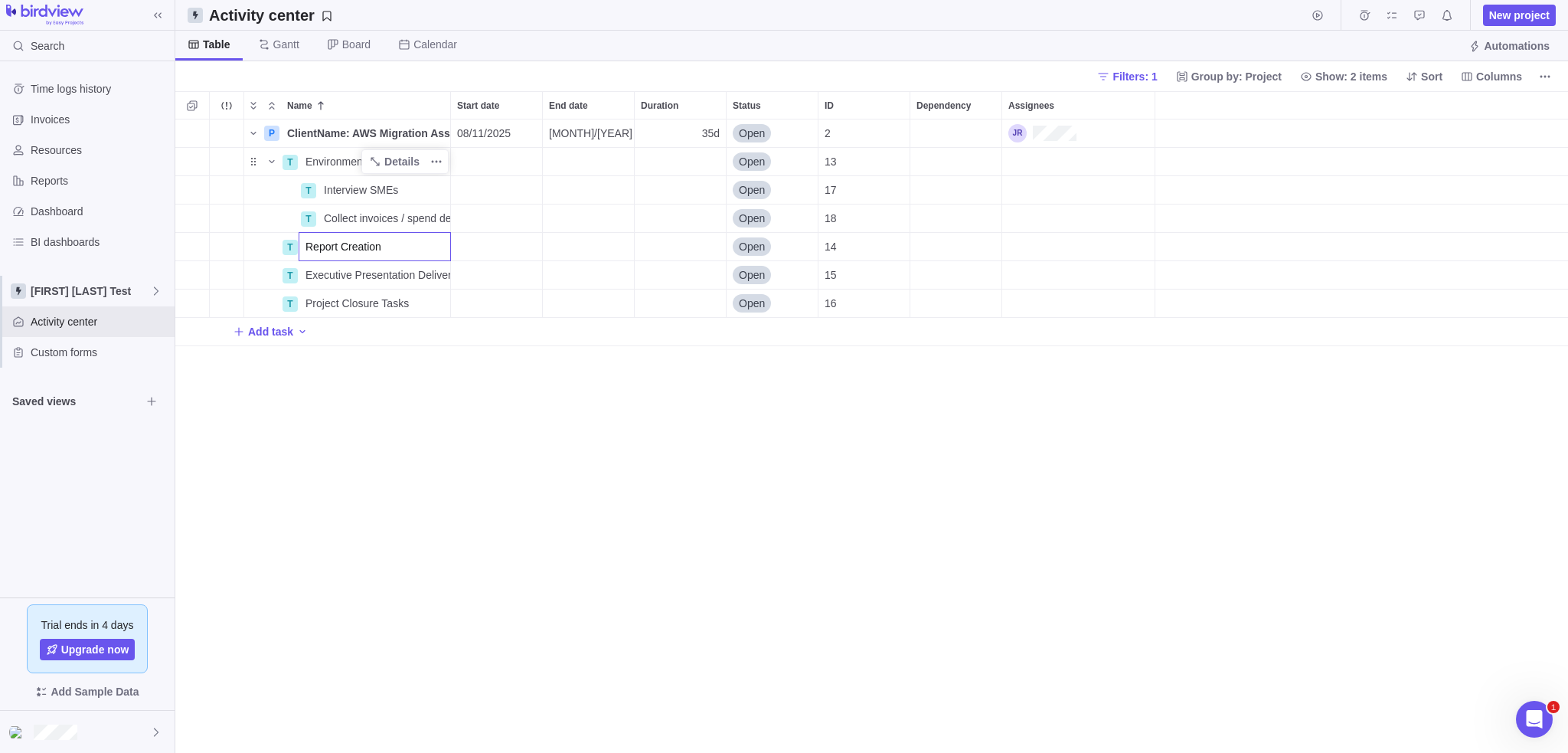 click on "Name Start date End date Duration Status ID Dependency Assignees P ClientName: AWS Migration Assessment Details [MONTH] [DAY]/[YEAR] [MONTH]/[YEAR] 35d Open 2 T Environment Discovery Details Open 13 T Interview SMEs Details Open 17 T Collect invoices / spend details of curent state Details Open 18 T Report Creation Open 14 T Executive Presentation Deliverables Details Open 15 T Project Closure Tasks Details Open 16 Add task" at bounding box center (871, 422) 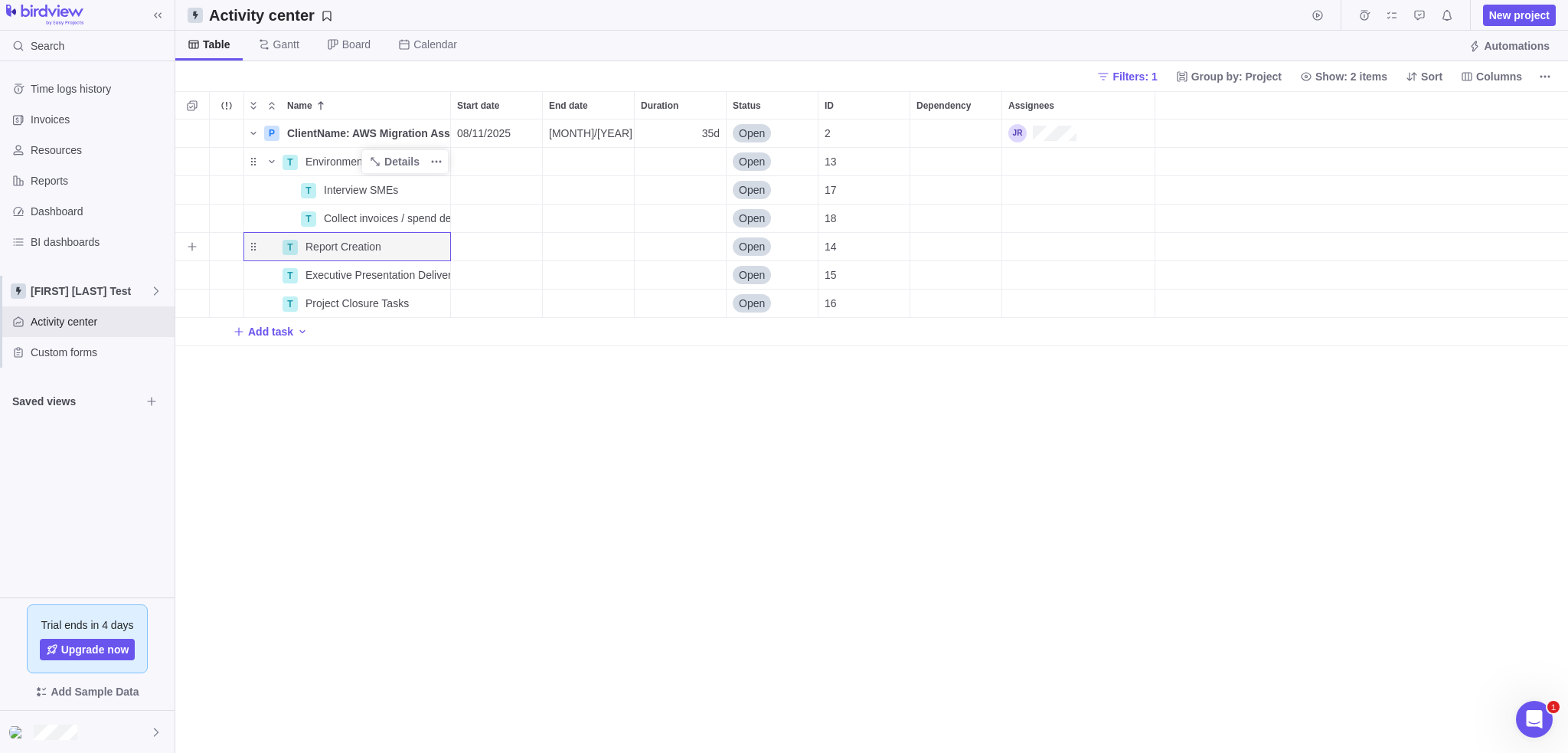 click 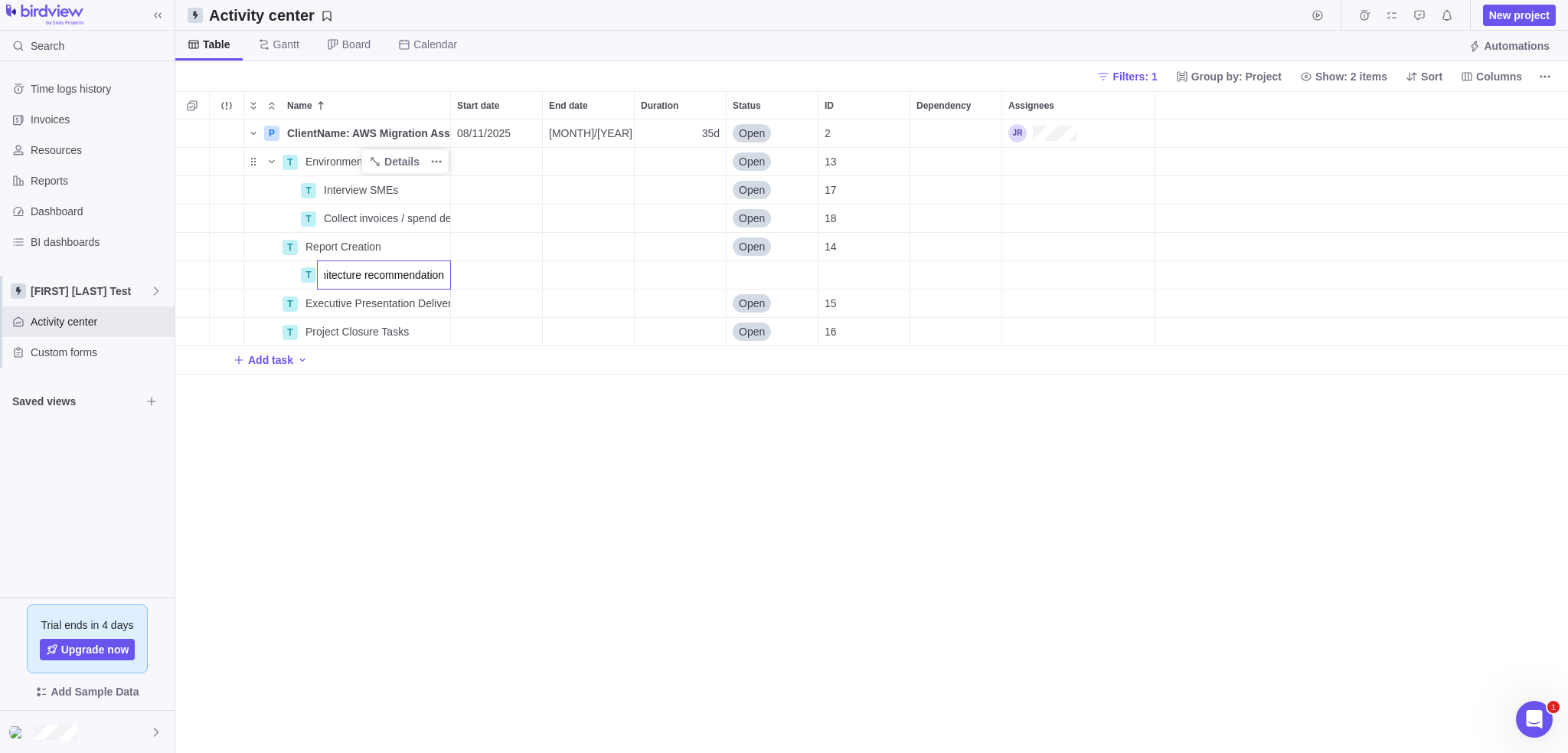 type on "Create future state architecture recommendations" 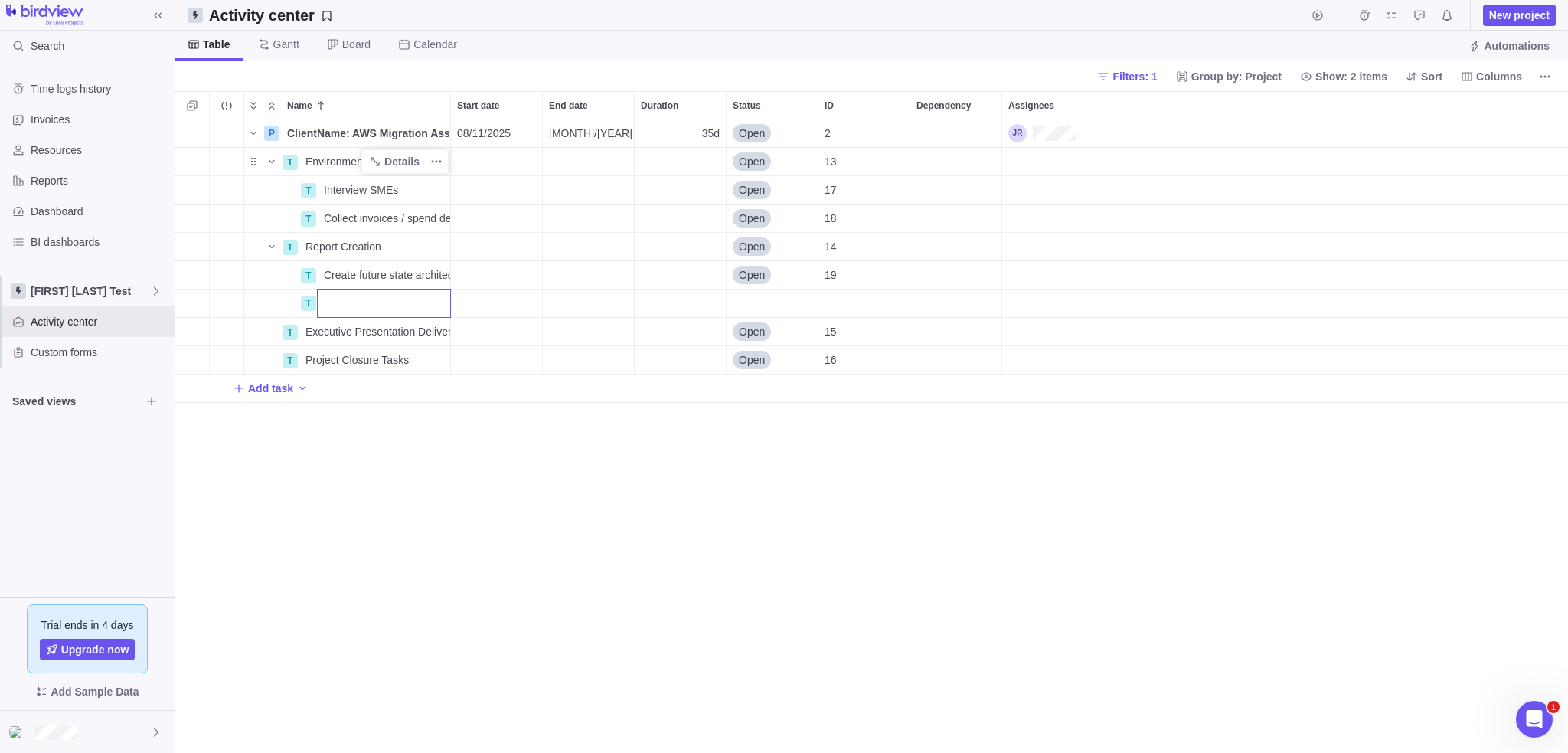 click on "Name Start date End date Duration Status ID Dependency Assignees P ClientName: AWS Migration Assessment Details 08/11/2025 09/26/2025 35d Open 2 T Environment Discovery Details Open 13 T Interview SMEs Details Open 17 T Collect invoices / spend details of curent state Details Open 18 T Report Creation Details Open 14 T Create future state architecture recommendations Details Open 19 T T Executive Presentation Deliverables Details Open 15 T Project Closure Tasks Details Open 16 Add task" at bounding box center [871, 422] 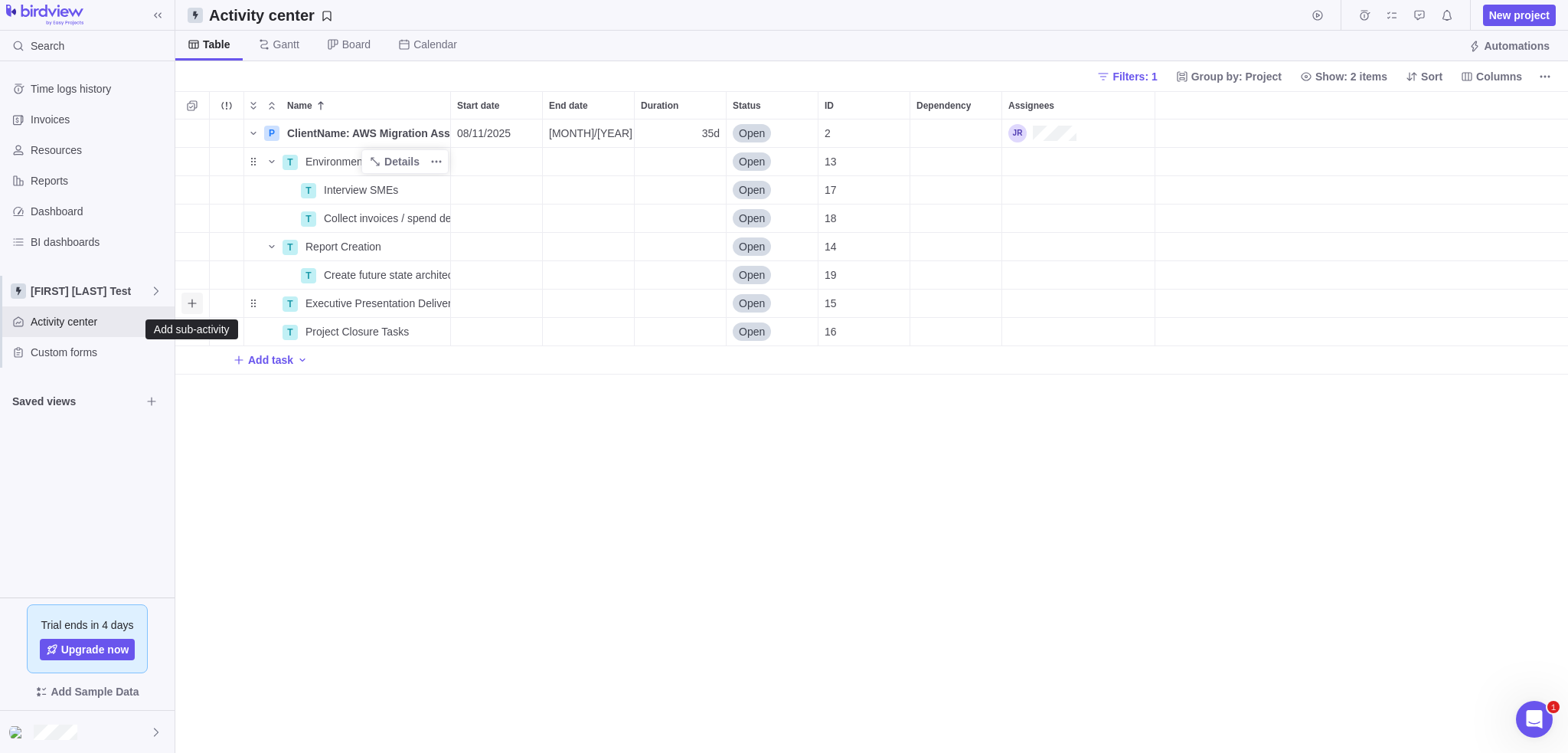 click 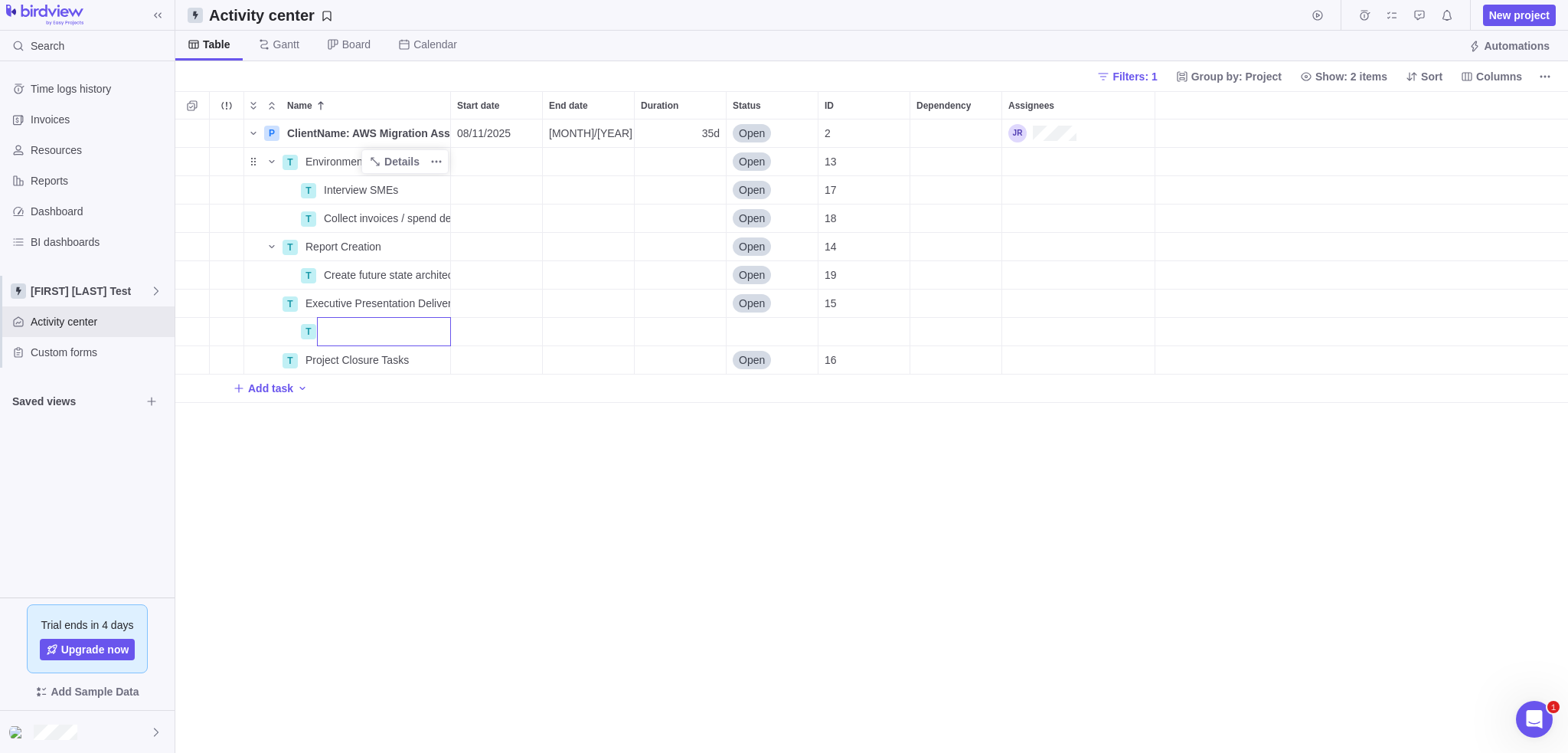 type on "C" 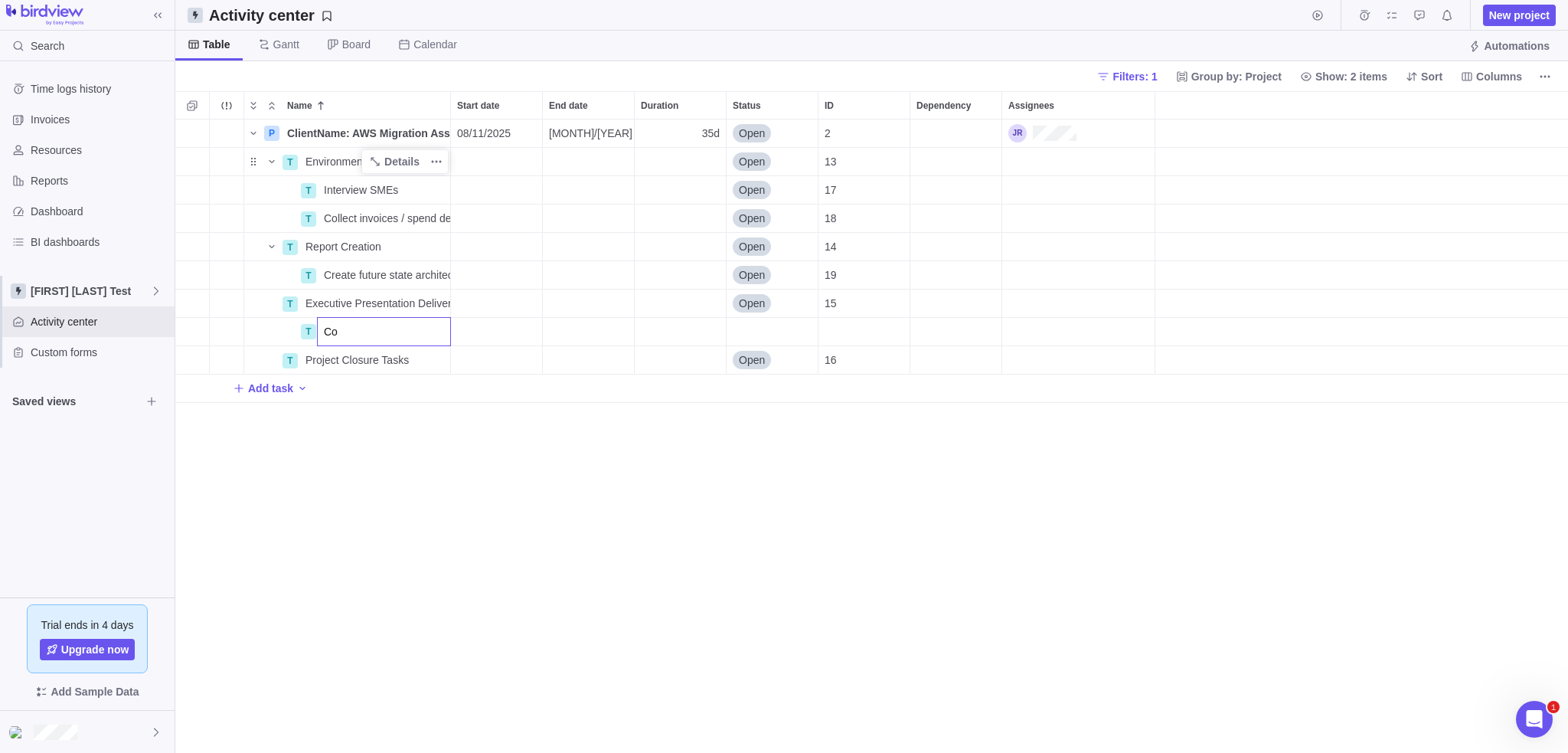 type on "C" 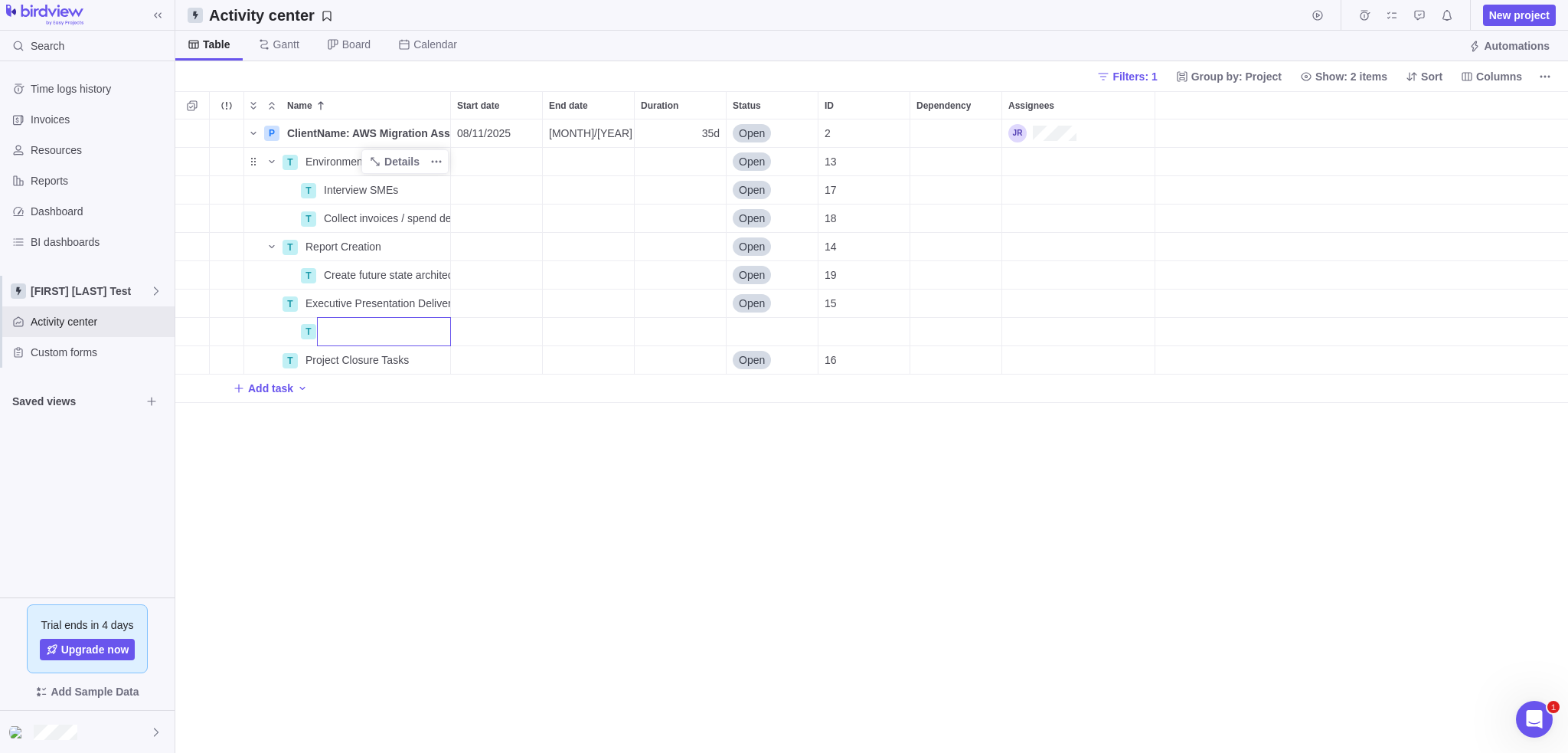 type on "E" 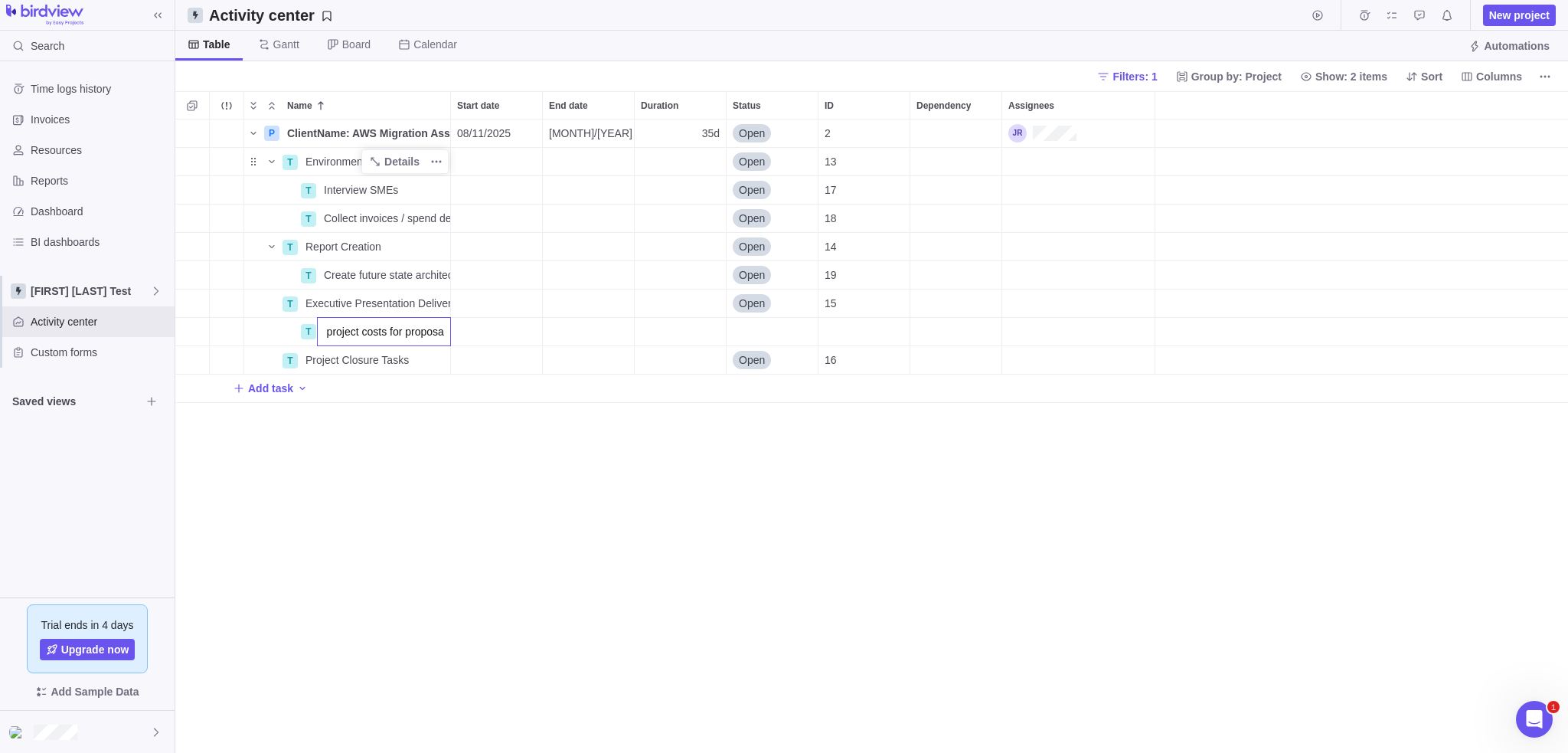 type on "Determine follow up project costs for proposal" 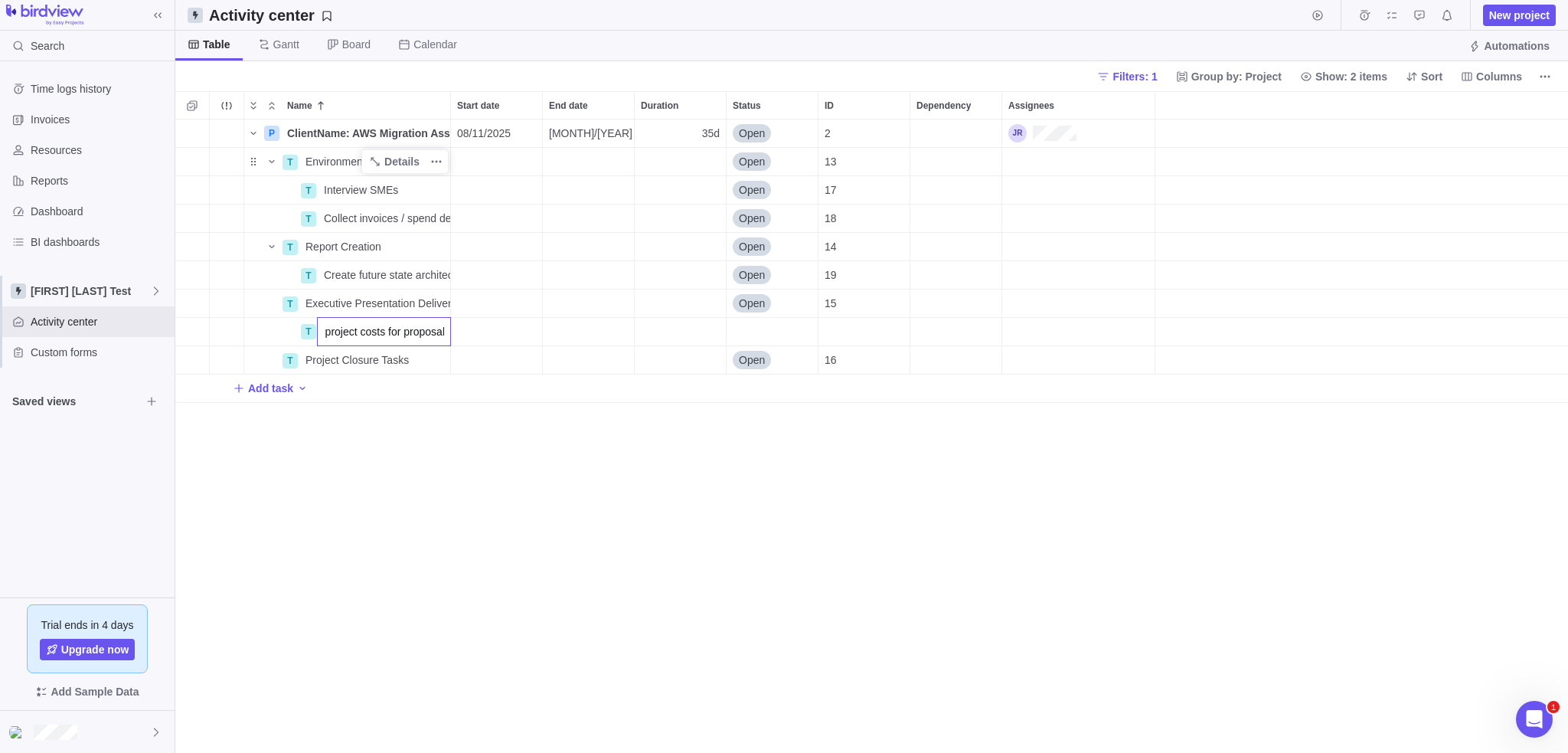 scroll, scrollTop: 0, scrollLeft: 100, axis: horizontal 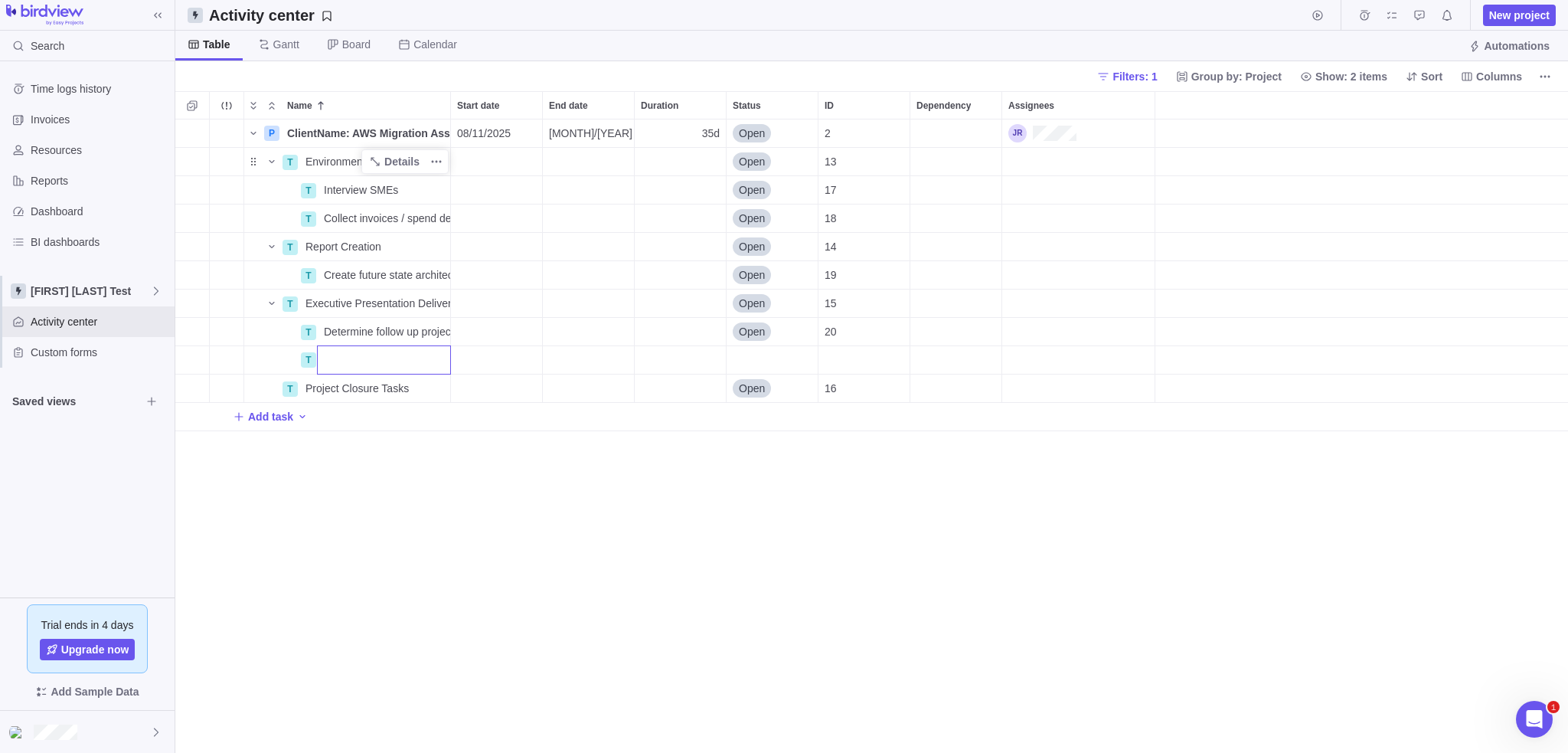 click on "Name Start date End date Duration Status ID Dependency Assignees P ClientName: AWS Migration Assessment Details 08/11/2025 09/26/2025 35d Open 2 T Environment Discovery Details Open 13 T Interview SMEs Details Open 17 T Collect invoices / spend details of curent state Details Open 18 T Report Creation Details Open 14 T Create future state architecture recommendations Details Open 19 T Executive Presentation Deliverables Details Open 15 T Determine follow up project costs for proposal Details Open 20 T T Project Closure Tasks Details Open 16 Add task" at bounding box center (871, 422) 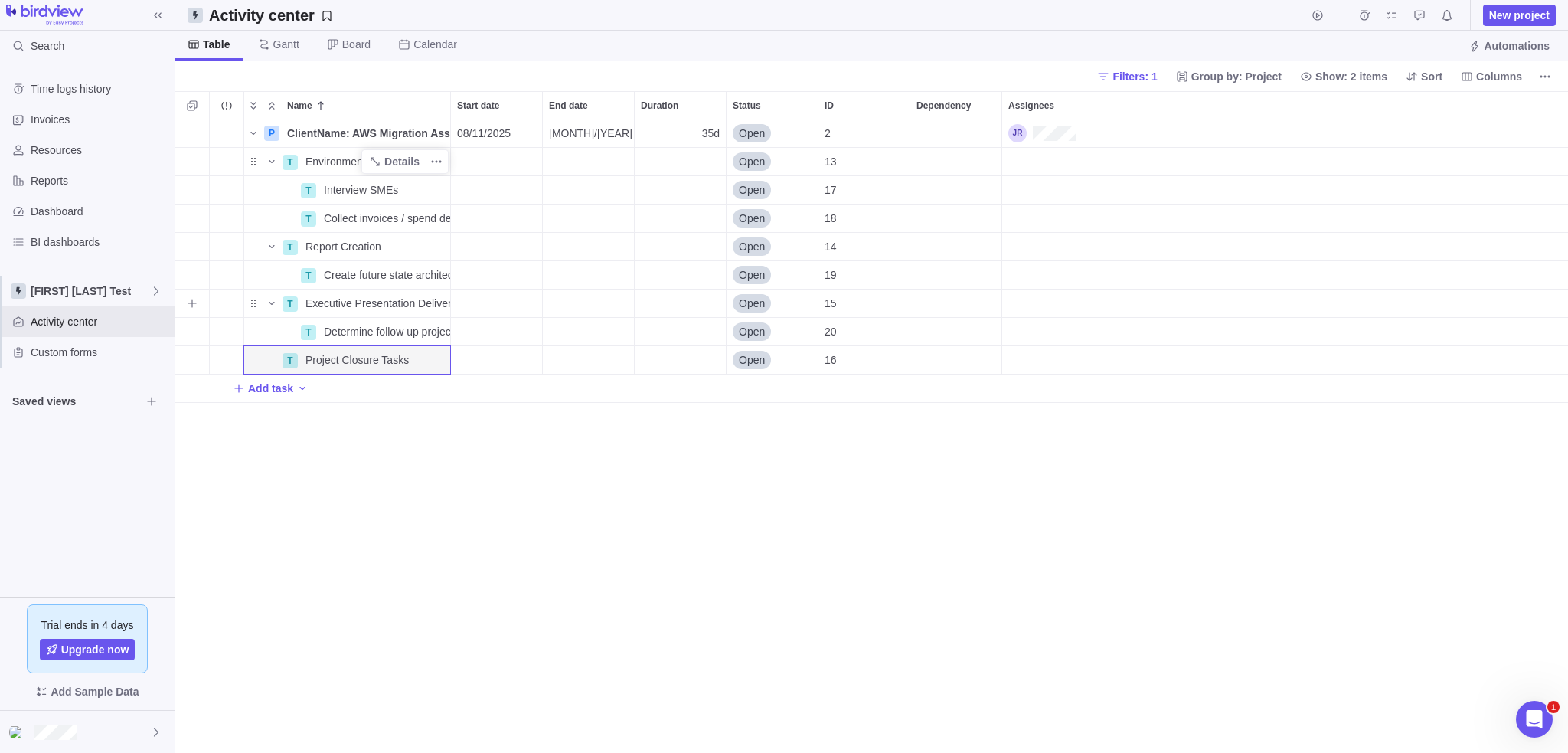 click 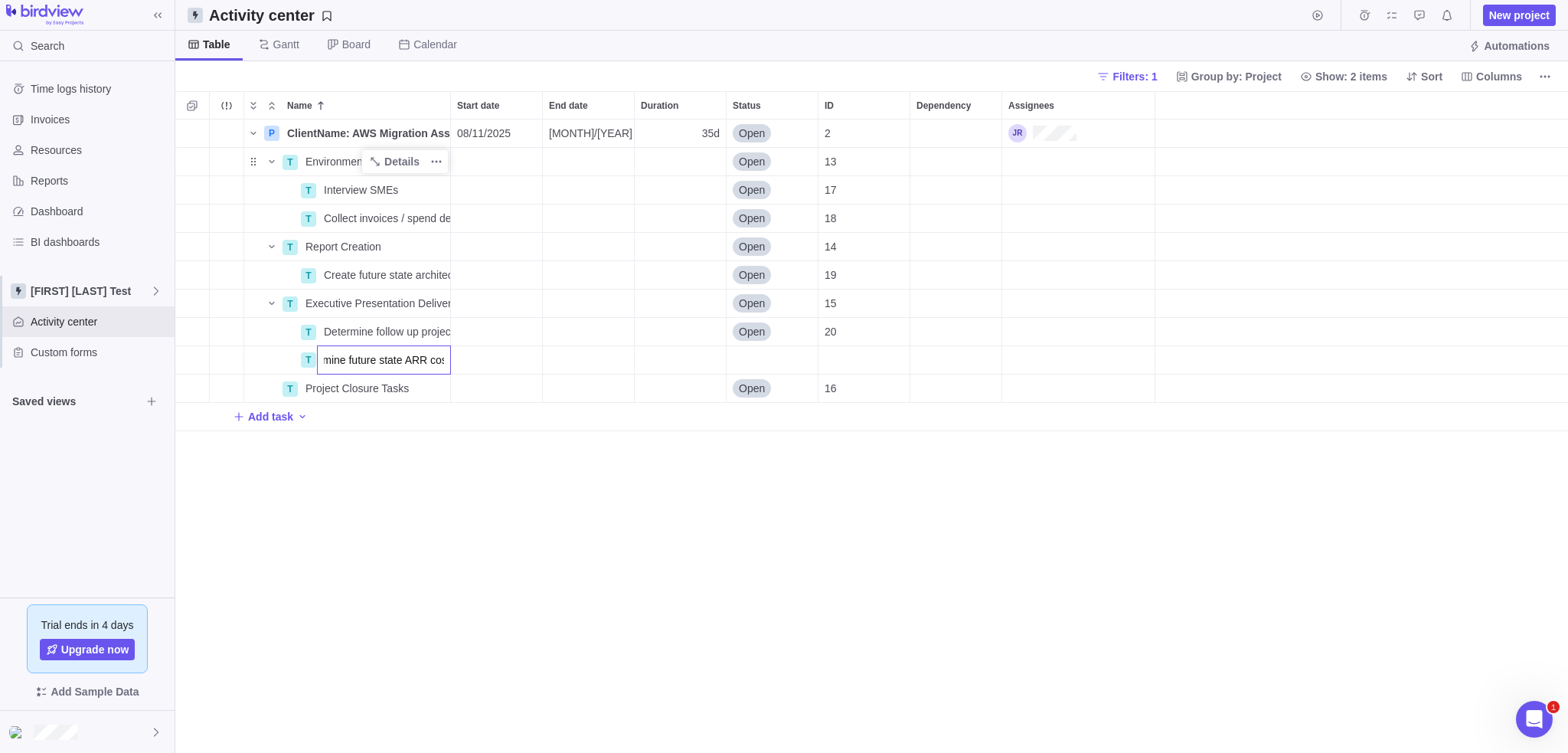 type on "Determine future state ARR costs" 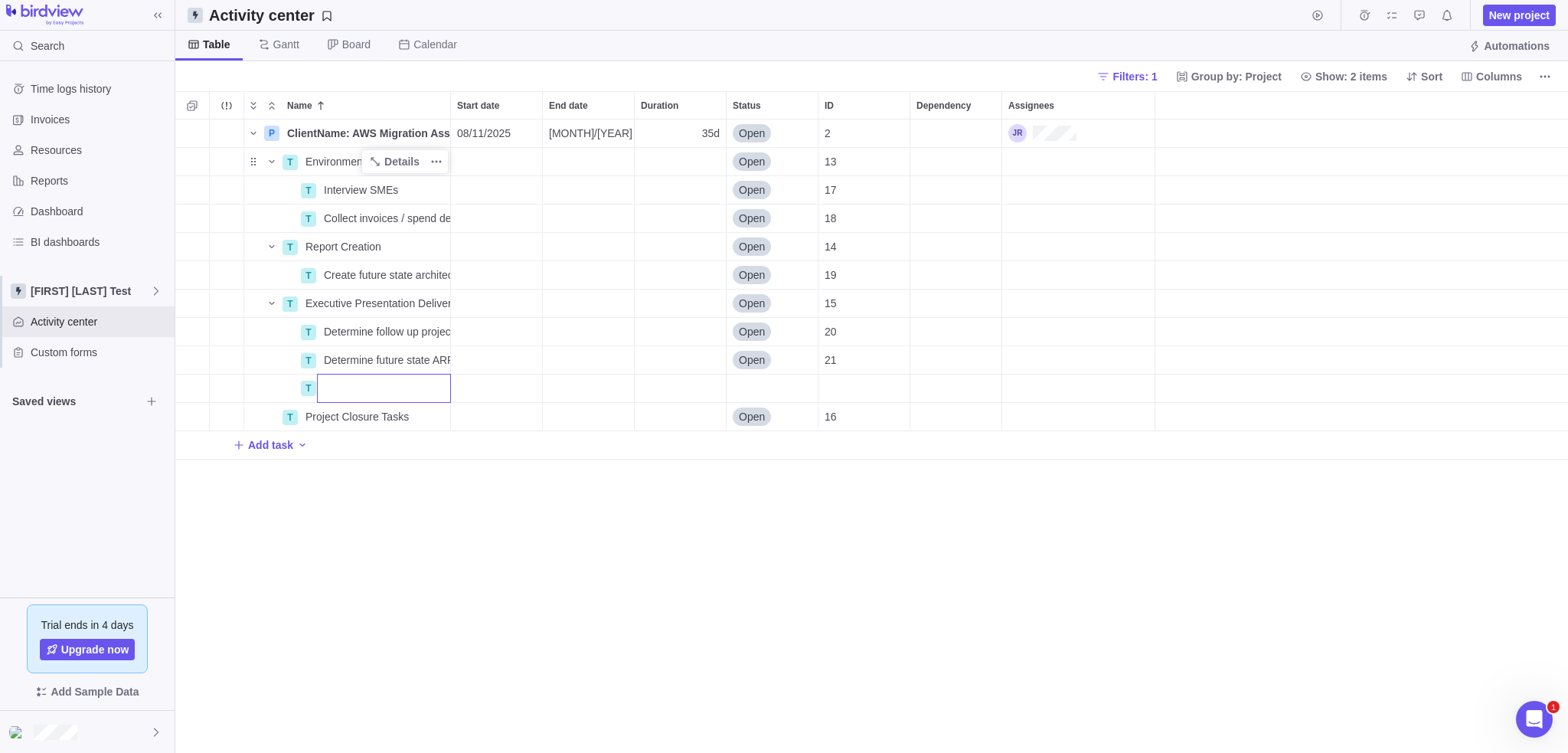 click on "Name Start date End date Duration Status ID Dependency Assignees P ClientName: AWS Migration Assessment Details 08/11/2025 09/26/2025 35d Open 2 T Environment Discovery Details Open 13 T Interview SMEs Details Open 17 T Collect invoices / spend details of curent state Details Open 18 T Report Creation Details Open 14 T Create future state architecture recommendations Details Open 19 T Executive Presentation Deliverables Details Open 15 T Determine follow up project costs for proposal Details Open 20 T Determine future state ARR costs Details Open 21 T T Project Closure Tasks Details Open 16 Add task" at bounding box center [871, 422] 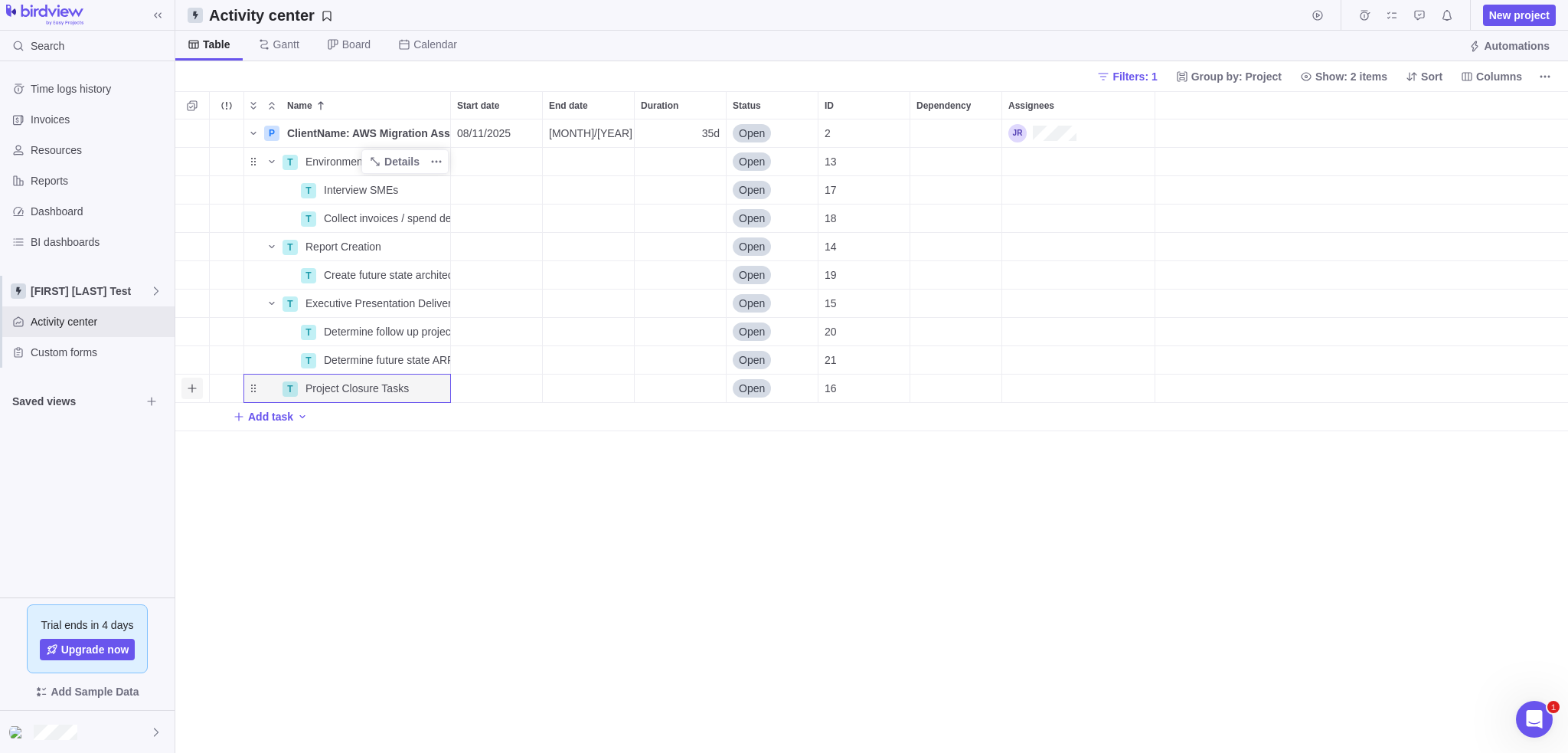 click 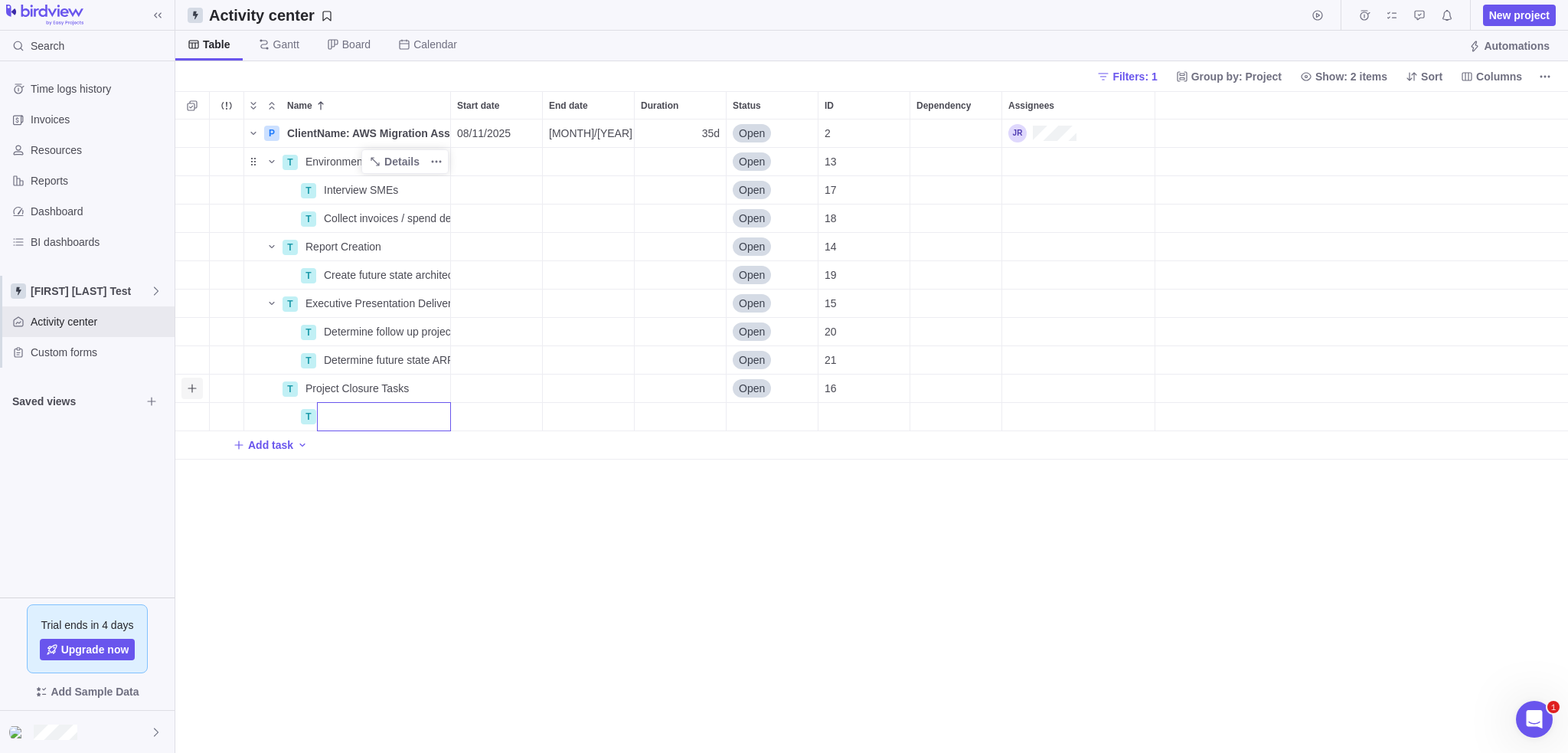 click on "Name Start date End date Duration Status ID Dependency Assignees P ClientName: AWS Migration Assessment Details [MONTH] [DAY]/[YEAR] [MONTH]/[YEAR] 35d Open 2 T Environment Discovery Details Open 13 T Interview SMEs Details Open 17 T Collect invoices / spend details of curent state Details Open 18 T Report Creation Details Open 14 T Create future state architecture recommendations Details Open 19 T Executive Presentation Deliverables Details Open 15 T Determine follow up project costs for proposal Details Open 20 T Determine future state ARR costs Details Open 21 T Project Closure Tasks Details Open 16 T Add task" at bounding box center (871, 422) 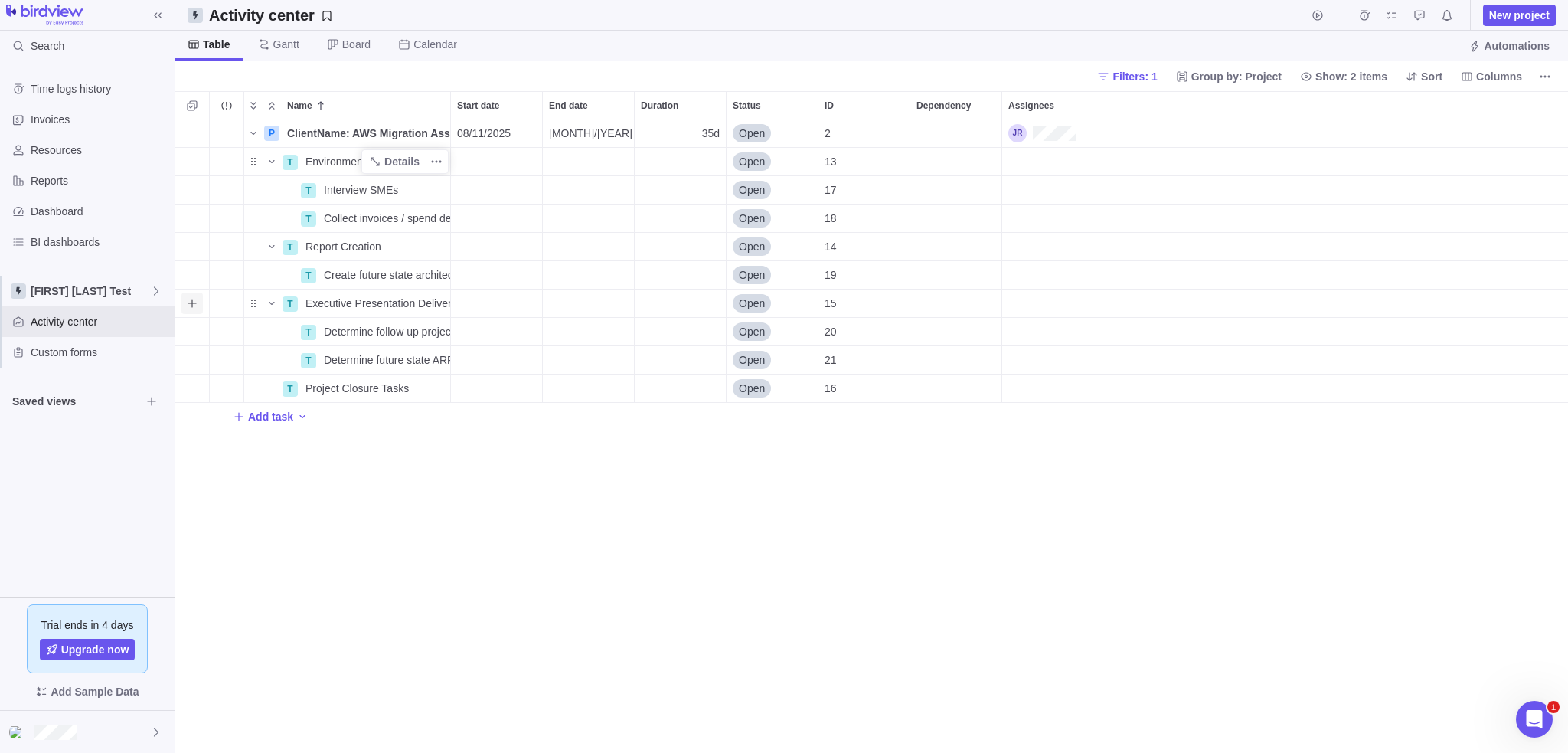 click at bounding box center [192, 303] 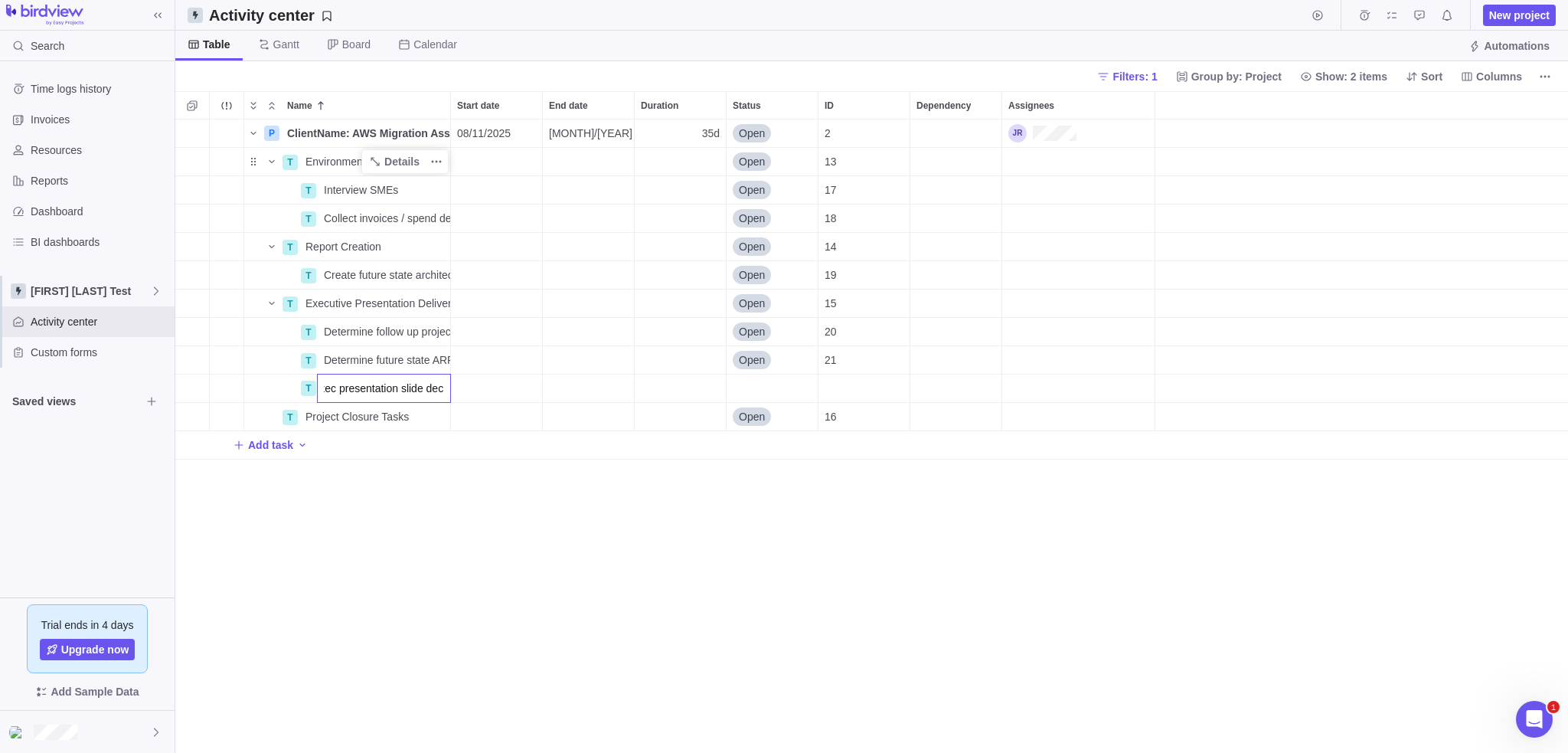 scroll, scrollTop: 0, scrollLeft: 0, axis: both 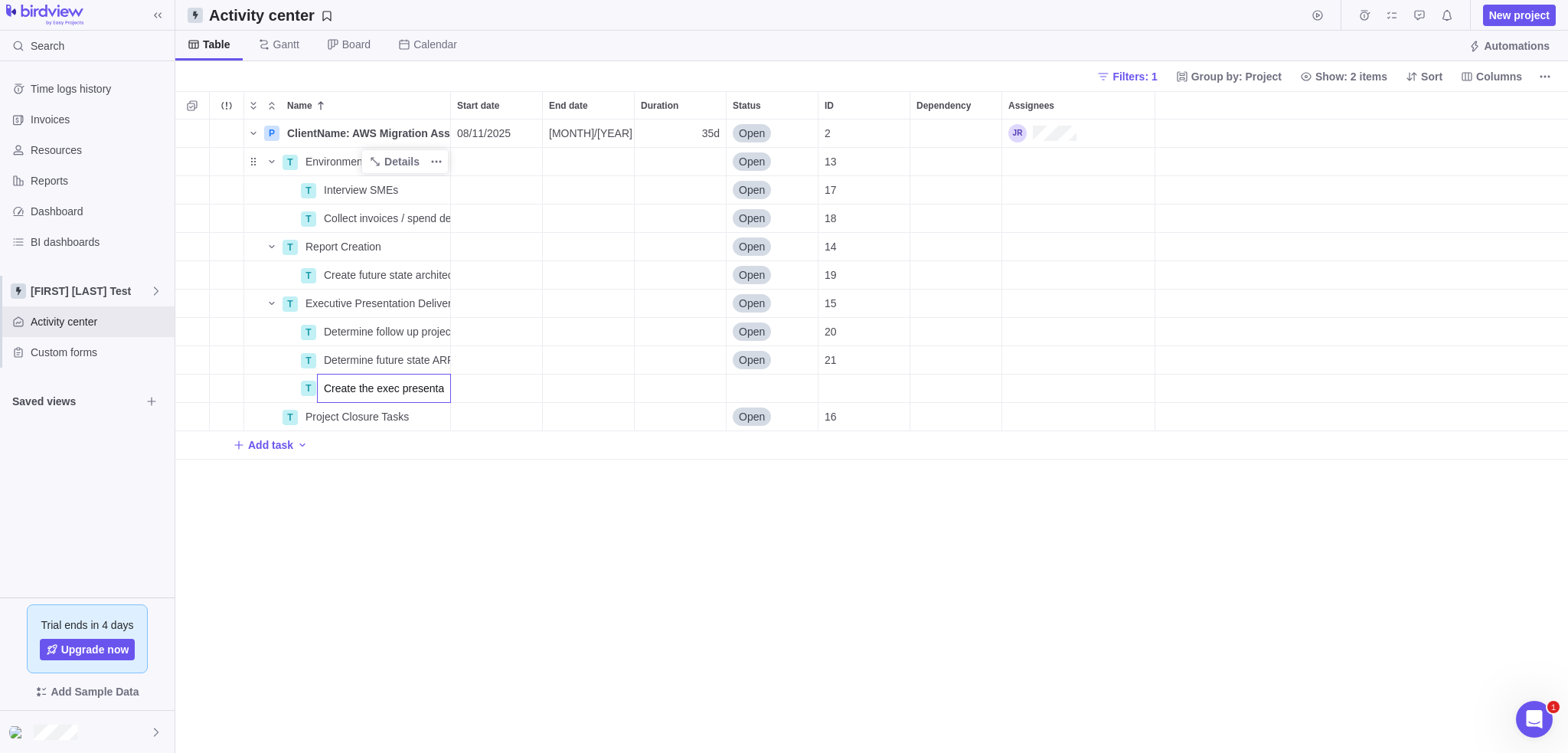 type on "Create the exec presentation slide deck" 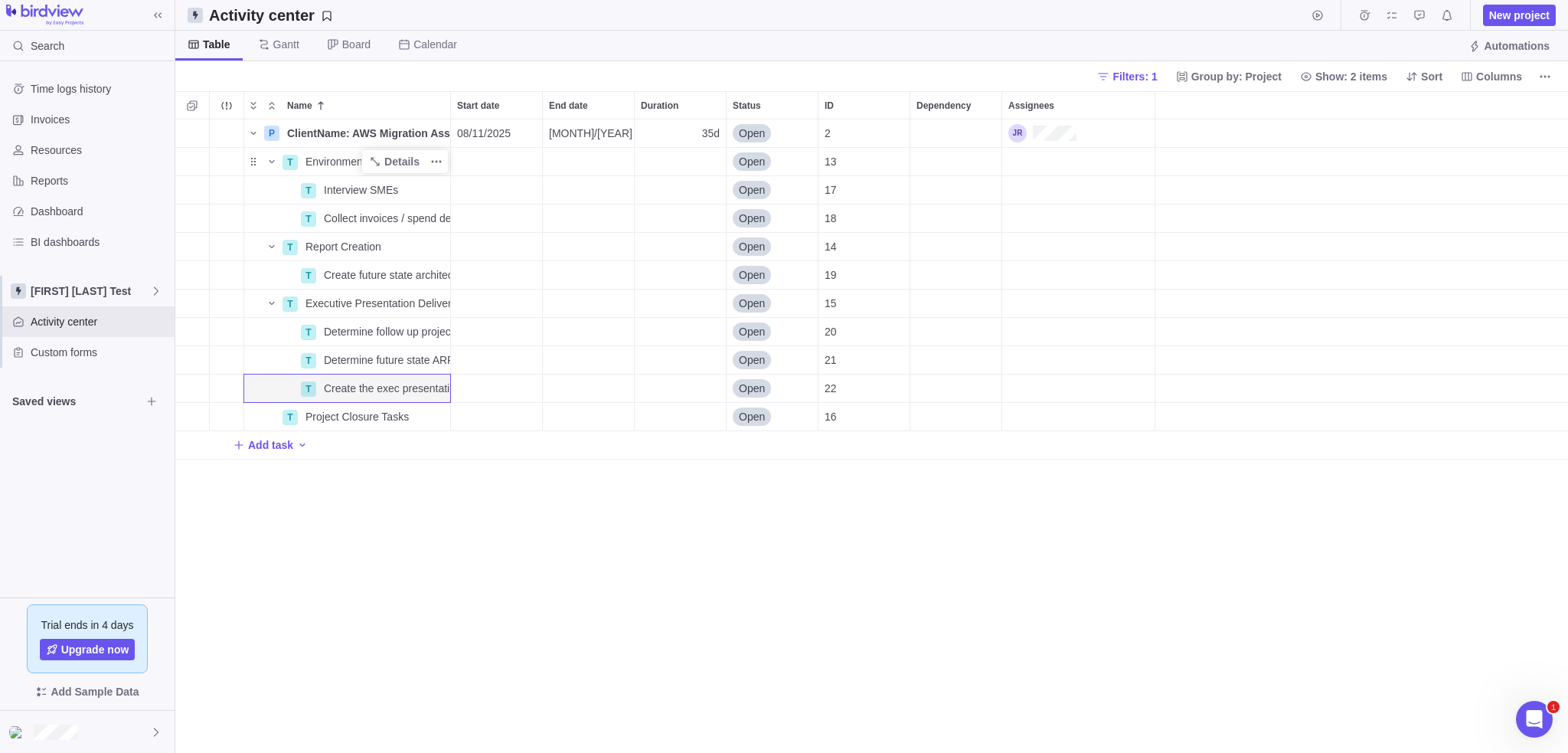 drag, startPoint x: 374, startPoint y: 539, endPoint x: 395, endPoint y: 548, distance: 22.847319 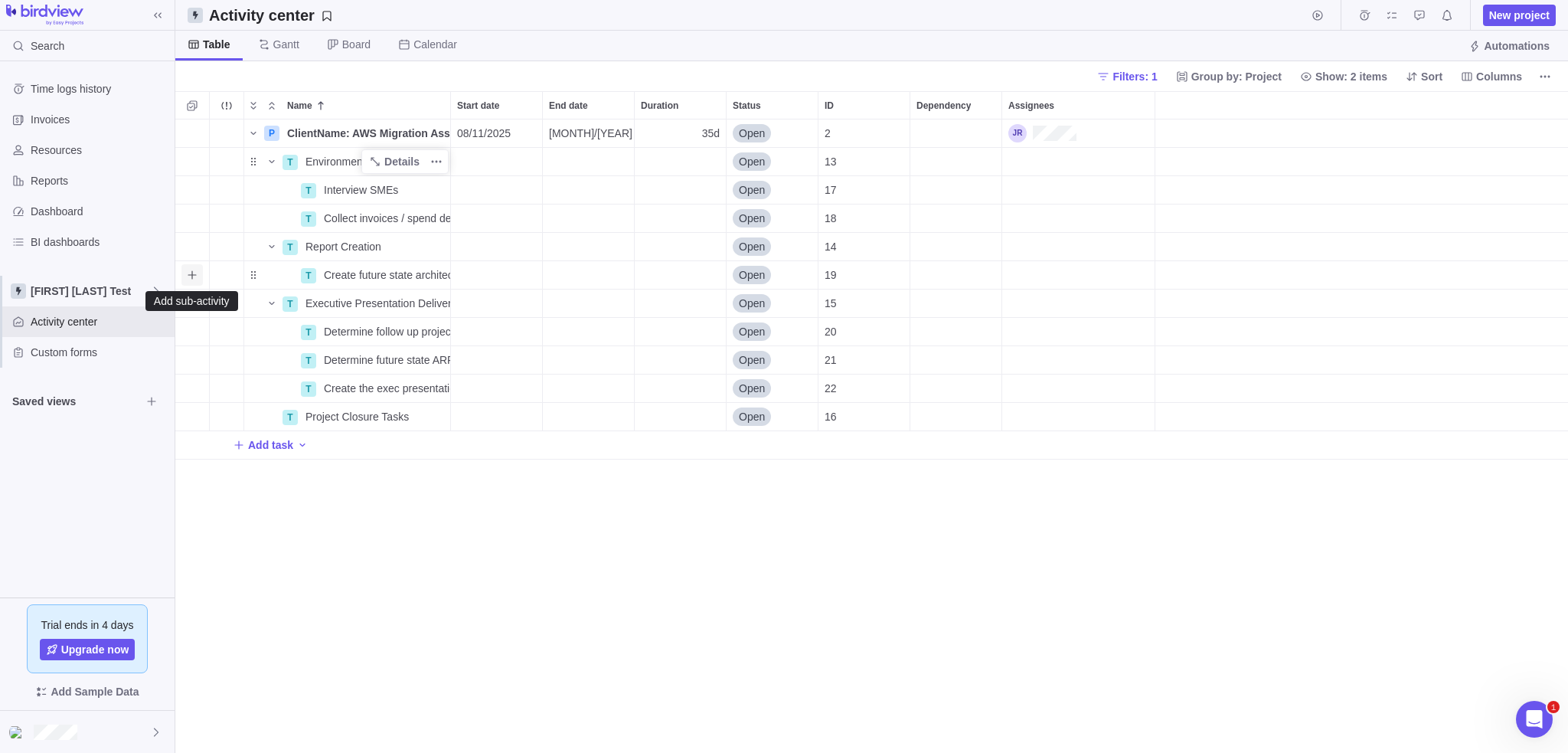 click 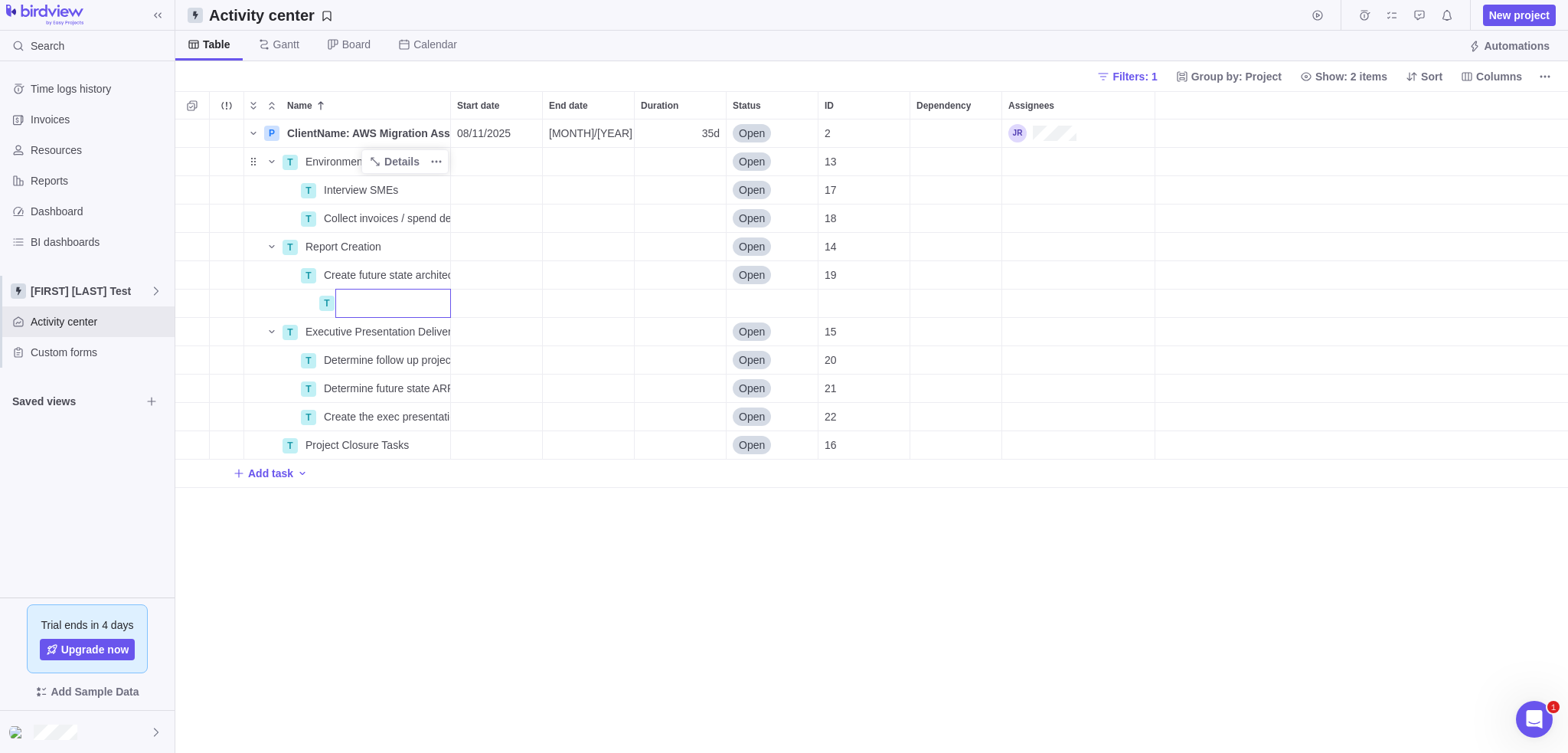 click on "Name Start date End date Duration Status ID Dependency Assignees P [CLIENTNAME]: AWS Migration Assessment Details 08/11/2025 09/26/2025 35d Open 2 T Environment Discovery Details Open 13 T Interview SMEs Details Open 17 T Collect invoices / spend details of curent state Details Open 18 T Report Creation Details Open 14 T Create future state architecture recommendations Details Open 19 T T Executive Presentation Deliverables Details Open 15 T Determine follow up project costs for proposal Details Open 20 T Determine future state ARR costs Details Open 21 T Create the exec presentation slide deck Details Open 22 T Project Closure Tasks Details Open 16 Add task" at bounding box center [871, 422] 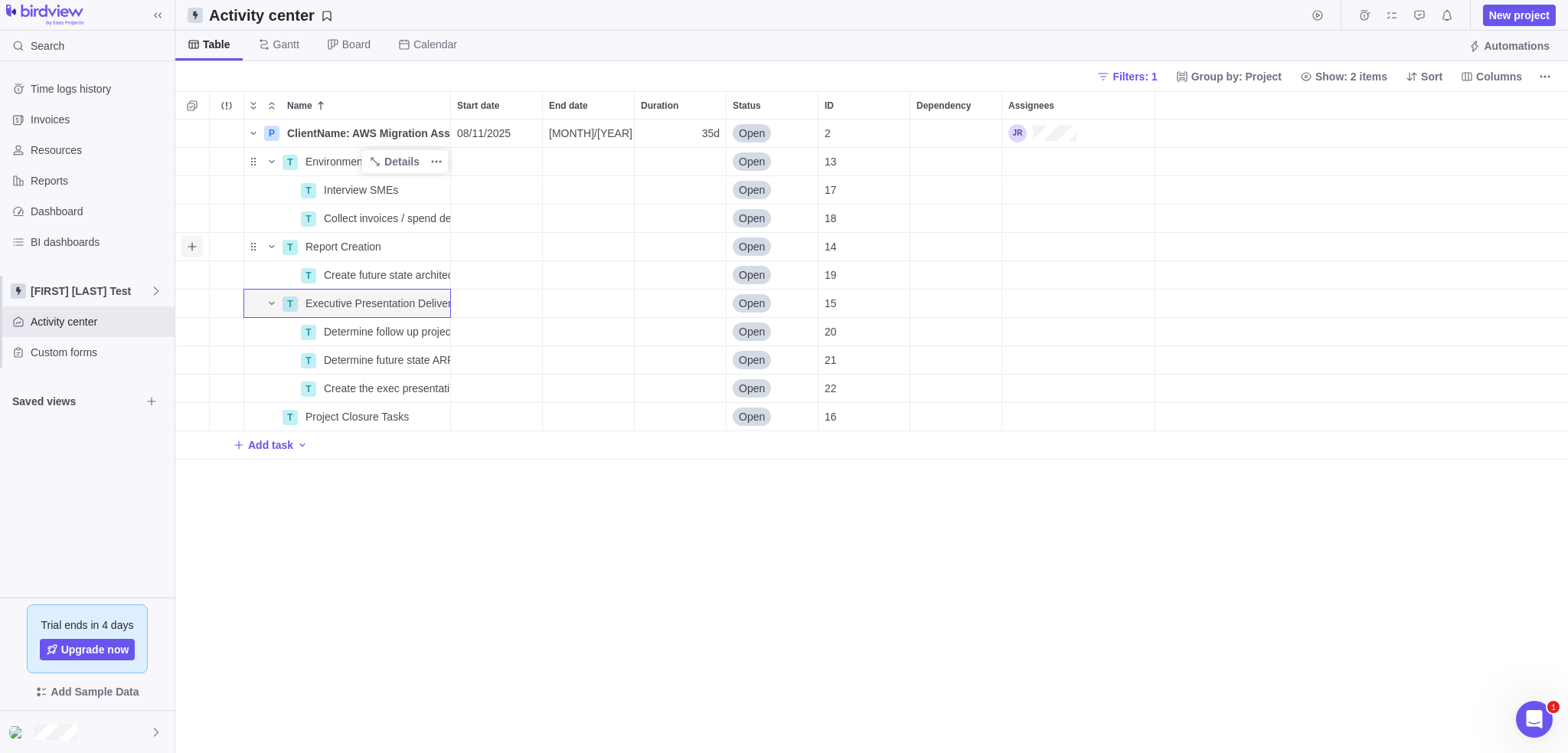 click at bounding box center [192, 247] 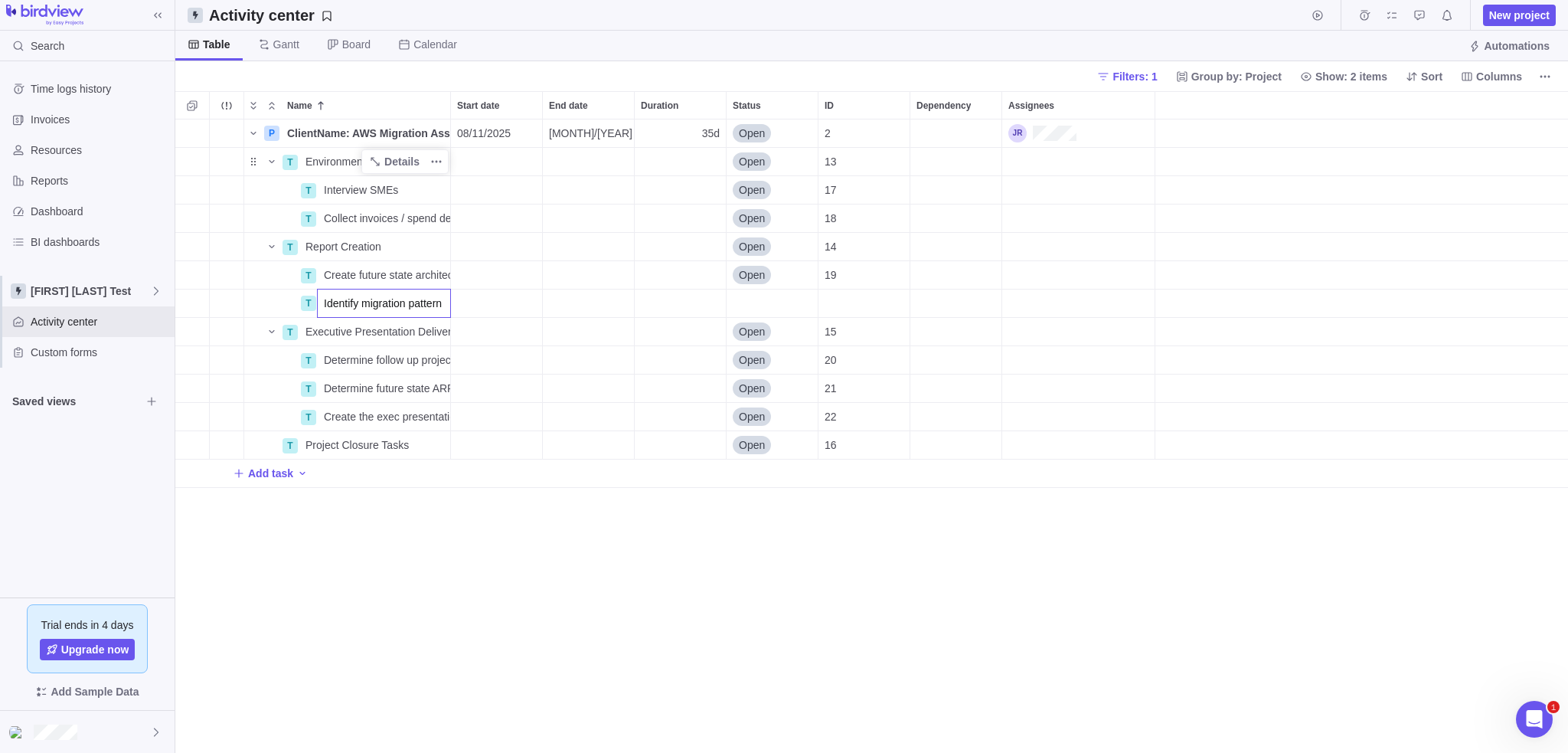 type on "Identify migration patterns" 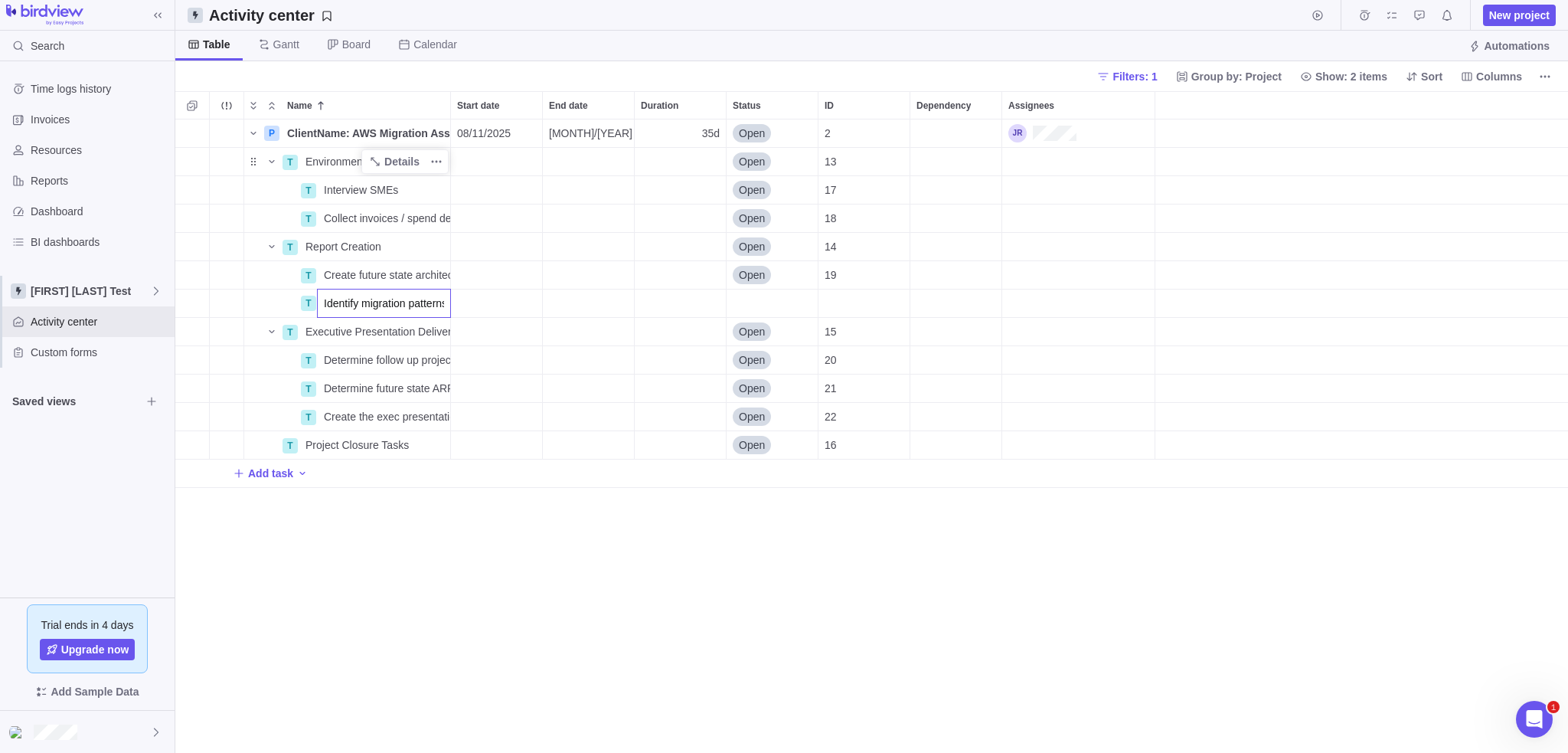 scroll, scrollTop: 0, scrollLeft: 5, axis: horizontal 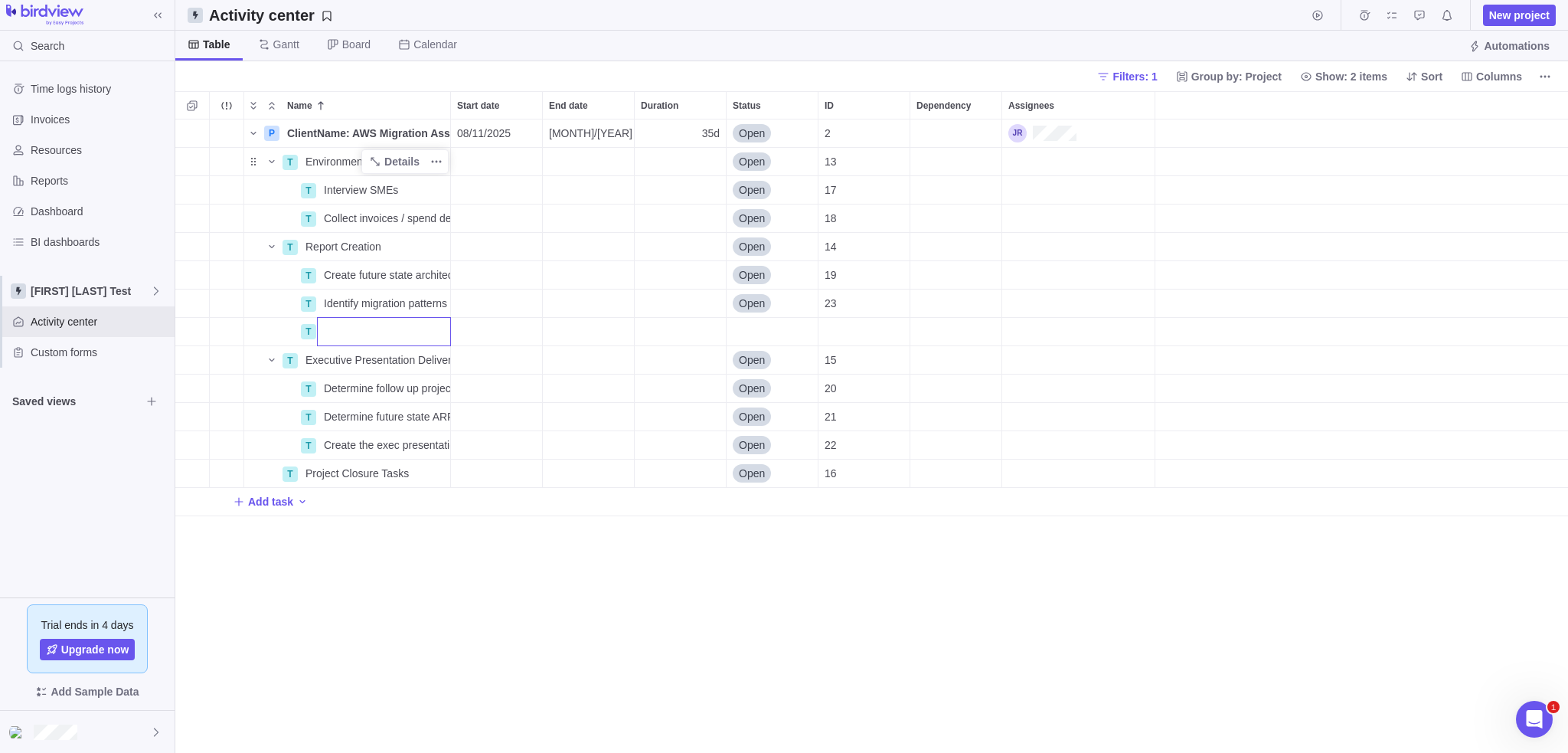 click on "Name Start date End date Duration Status ID Dependency Assignees P ClientName: AWS Migration Assessment Details 08/11/2025 09/26/2025 35d Open 2 T Environment Discovery Details Open 13 T Interview SMEs Details Open 17 T Collect invoices / spend details of curent state Details Open 18 T Report Creation Details Open 14 T Create future state architecture recommendations Details Open 19 T Identify migration patterns Details Open 23 T T Executive Presentation Deliverables Details Open 15 T Determine follow up project costs for proposal Details Open 20 T Determine future state ARR costs Details Open 21 T Create the exec presentation slide deck Details Open 22 T Project Closure Tasks Details Open 16 Add task" at bounding box center (871, 422) 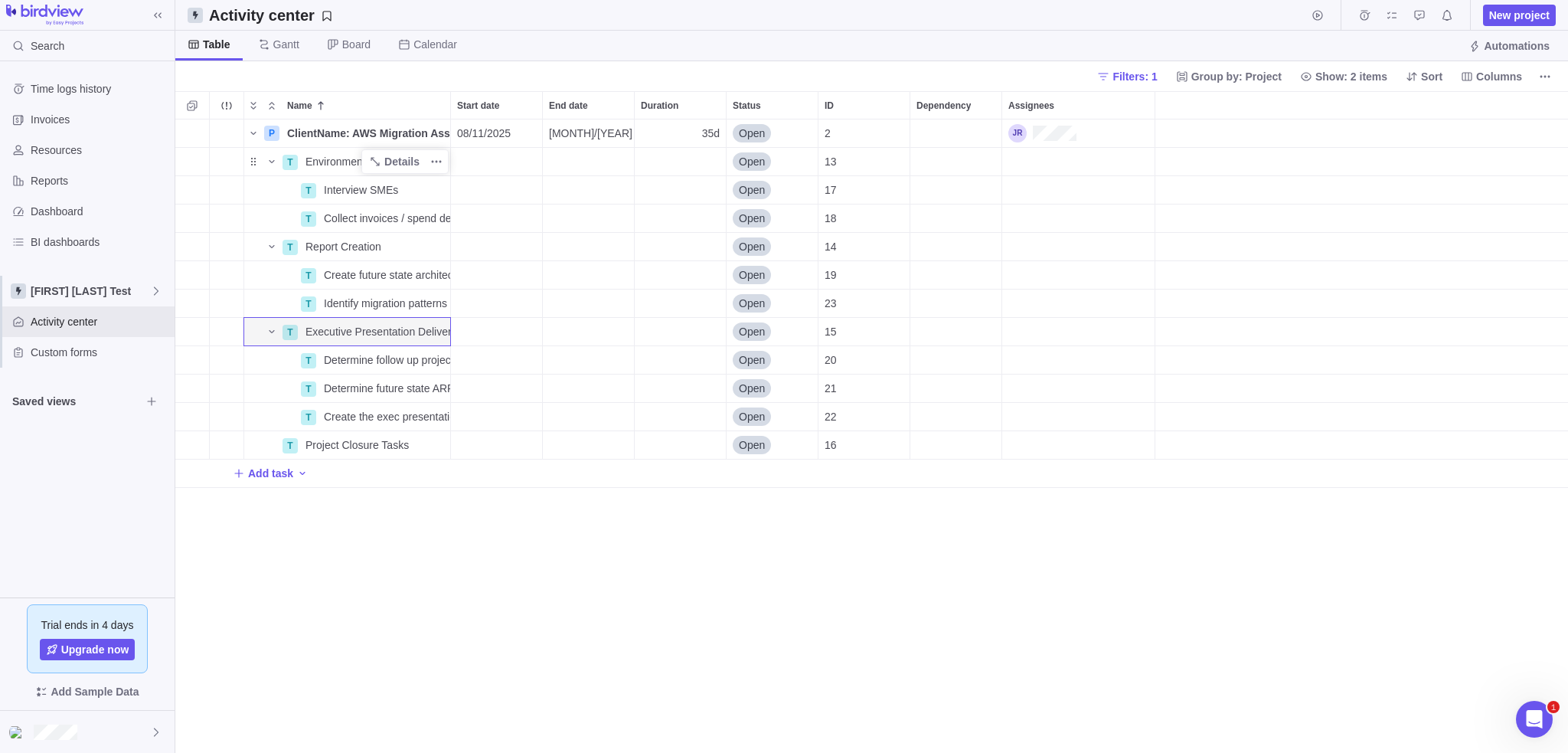 click on "P ClientName: AWS Migration Assessment Details [MONTH] [DAY]/[YEAR] [MONTH]/[YEAR] 35d Open 2 T Environment Discovery Details Open 13 T Interview SMEs Details Open 17 T Collect invoices / spend details of curent state Details Open 18 T Report Creation Details Open 14 T Create future state architecture recommendations Details Open 19 T Identify migration patterns Details Open 23 T Executive Presentation Deliverables Details Open 15 T Determine follow up project costs for proposal Details Open 20 T Determine future state ARR costs Details Open 21 T Project Closure Tasks Details Open 16 Add task" at bounding box center (871, 437) 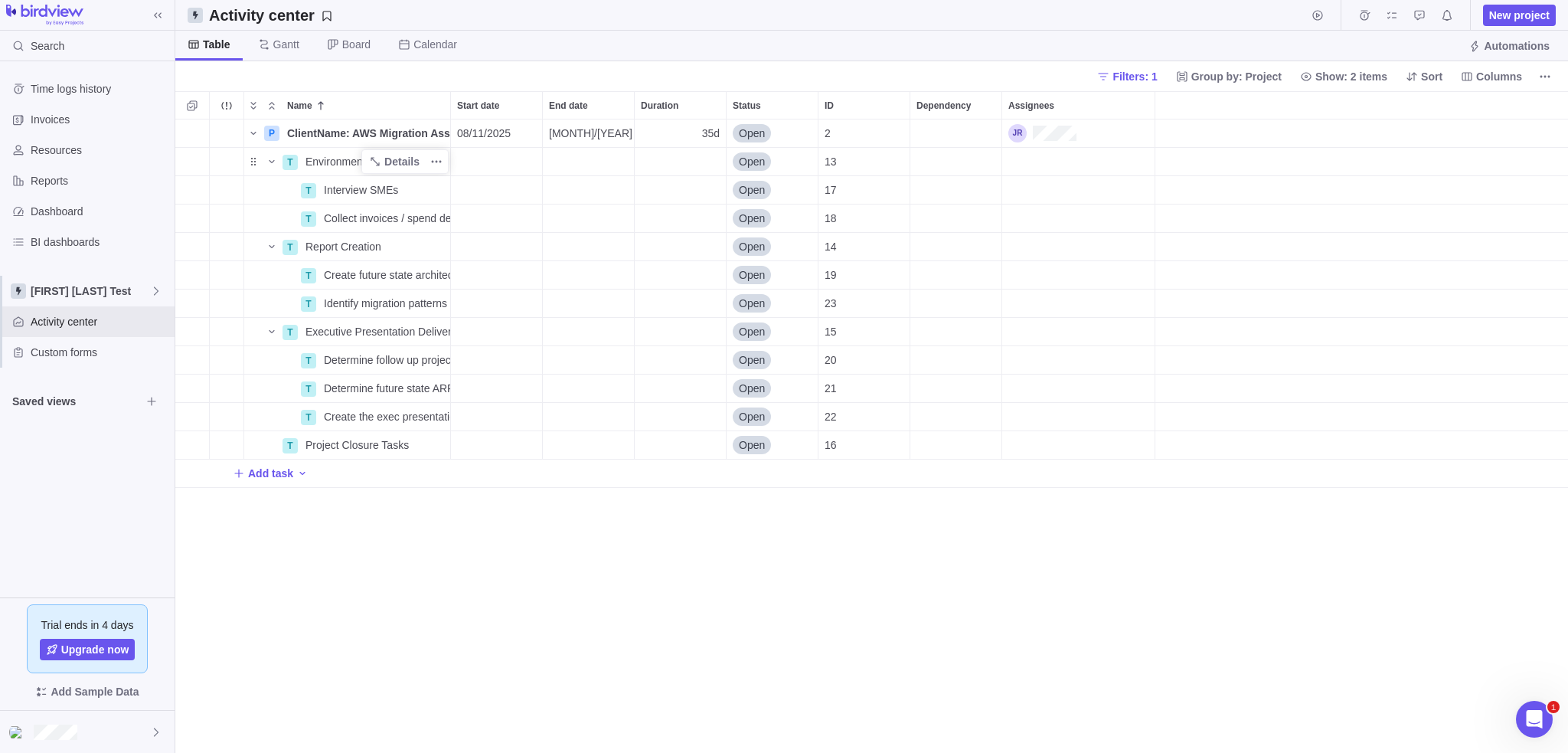 click on "P ClientName: AWS Migration Assessment Details [MONTH] [DAY]/[YEAR] [MONTH]/[YEAR] 35d Open 2 T Environment Discovery Details Open 13 T Interview SMEs Details Open 17 T Collect invoices / spend details of curent state Details Open 18 T Report Creation Details Open 14 T Create future state architecture recommendations Details Open 19 T Identify migration patterns Details Open 23 T Executive Presentation Deliverables Details Open 15 T Determine follow up project costs for proposal Details Open 20 T Determine future state ARR costs Details Open 21 T Project Closure Tasks Details Open 16 Add task" at bounding box center [871, 437] 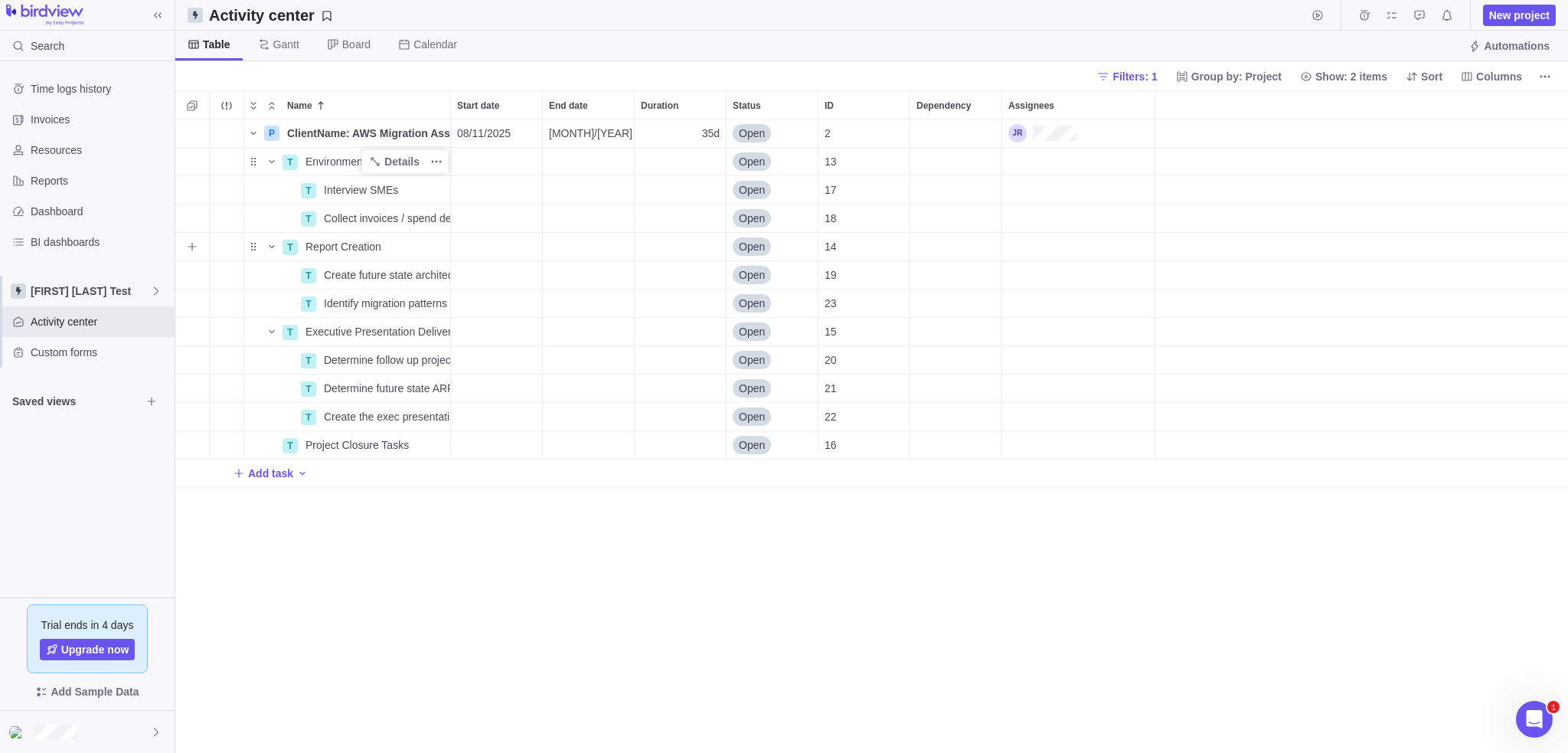 click at bounding box center [956, 247] 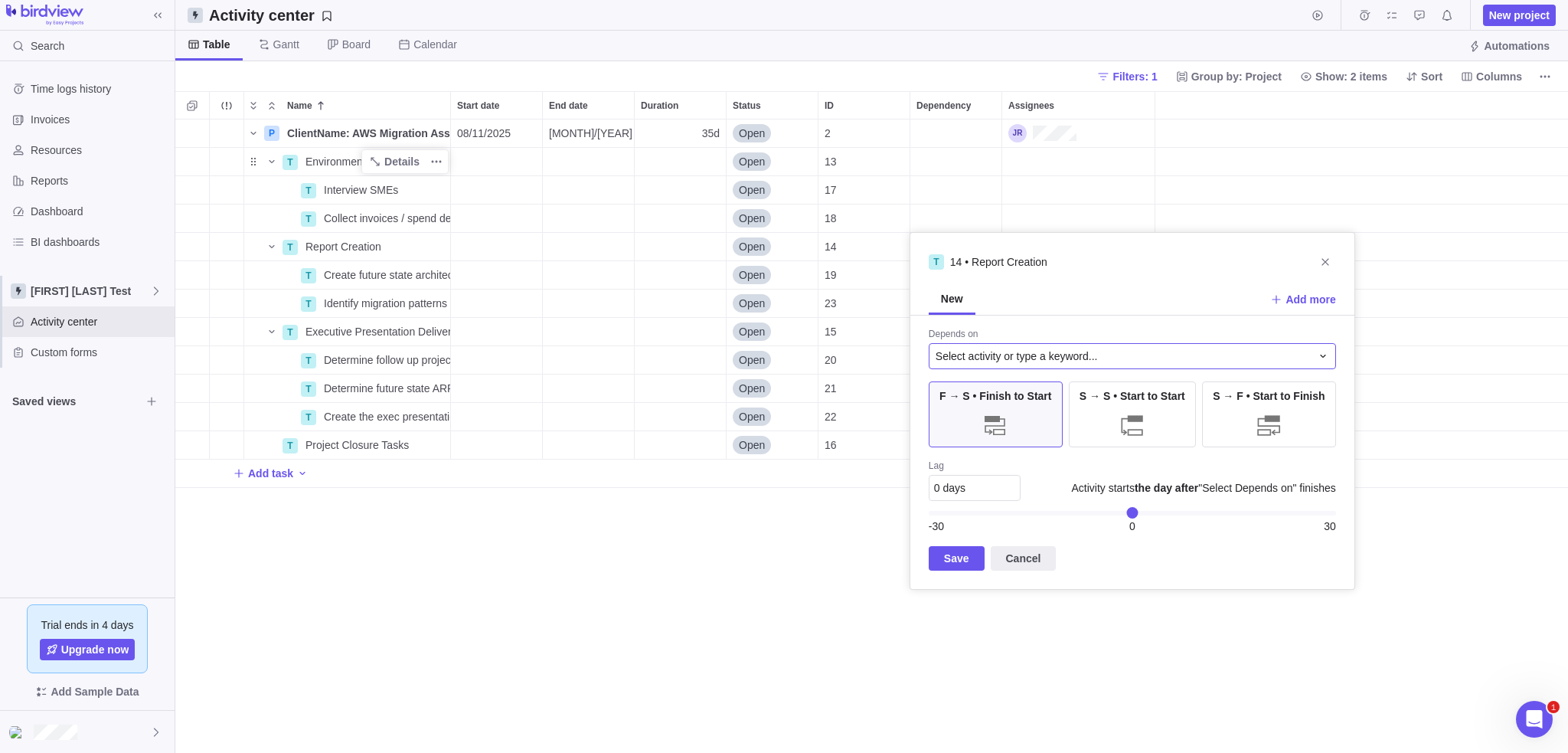 click on "Select activity or type a keyword..." at bounding box center (1017, 356) 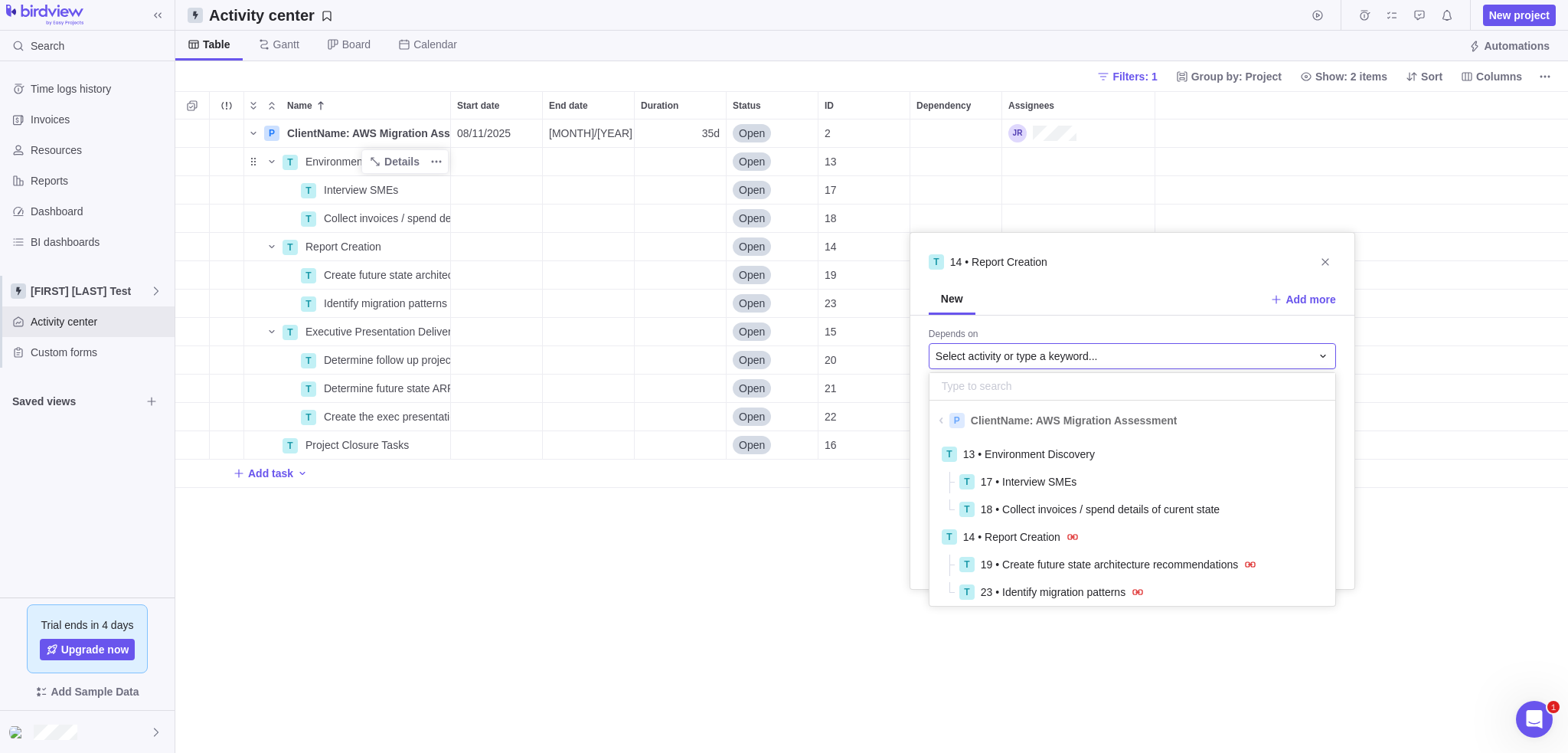 scroll, scrollTop: 12, scrollLeft: 12, axis: both 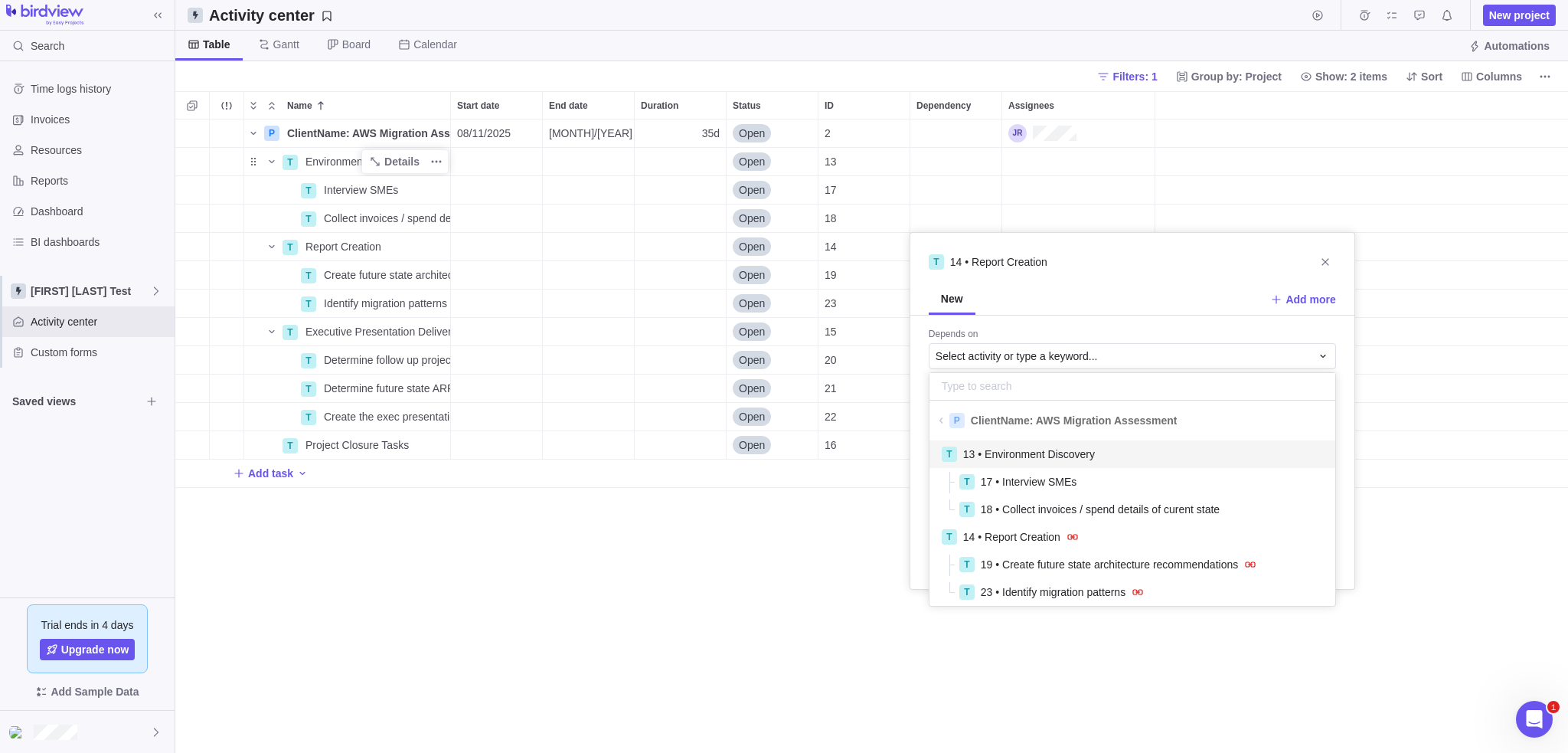 click on "T 13 • Environment Discovery" at bounding box center [1132, 453] 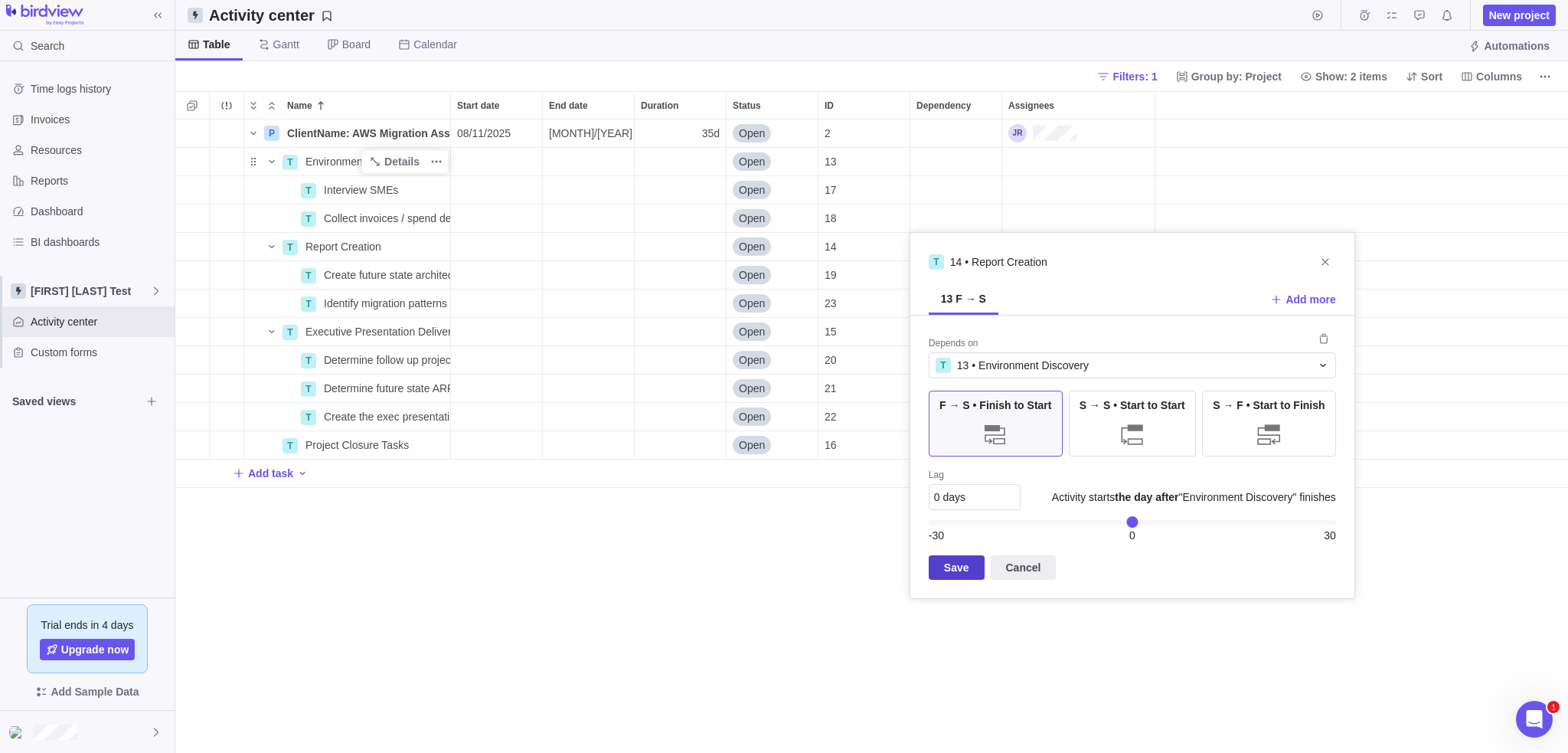 click on "Save" at bounding box center (956, 568) 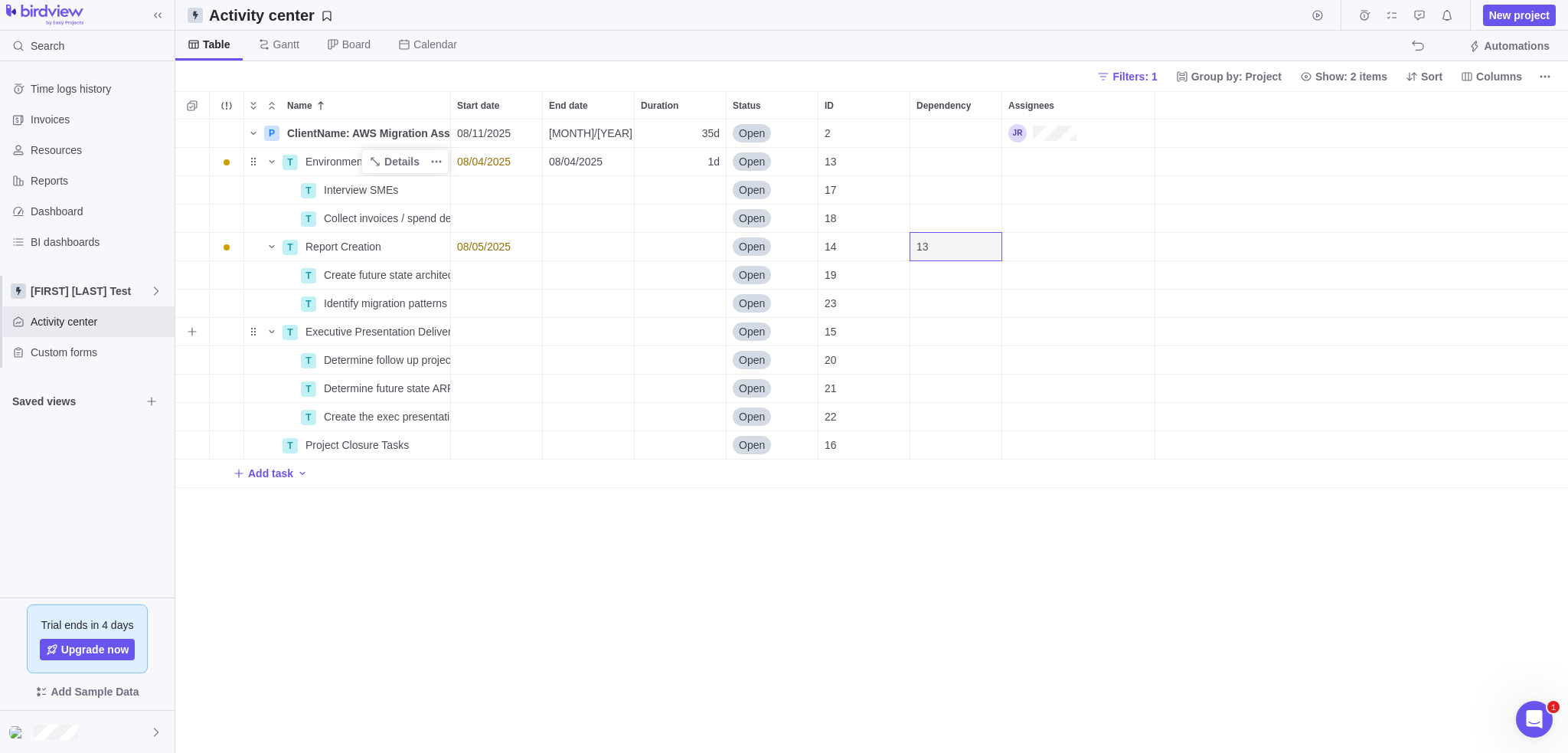 click at bounding box center [956, 332] 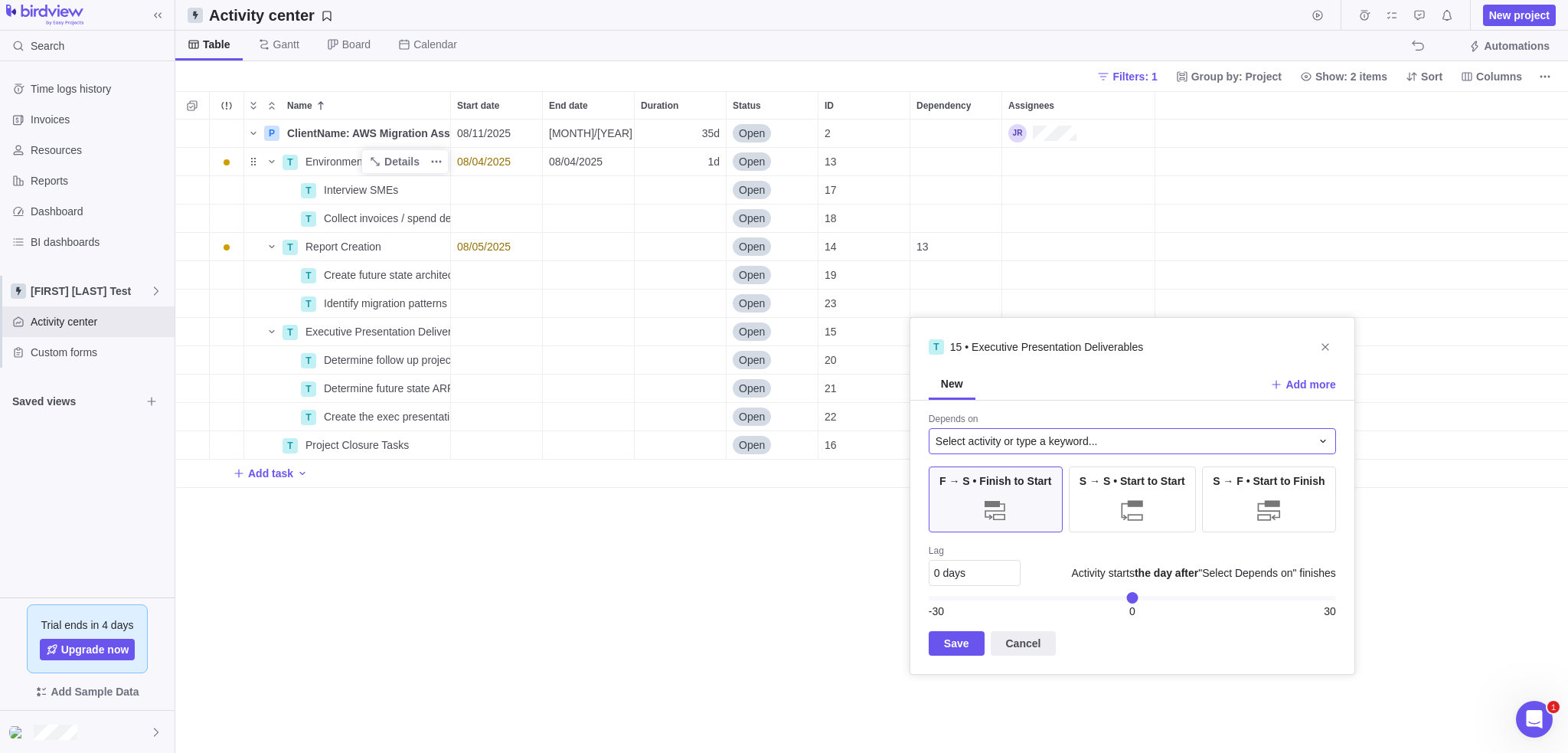 click on "Select activity or type a keyword..." at bounding box center [1017, 441] 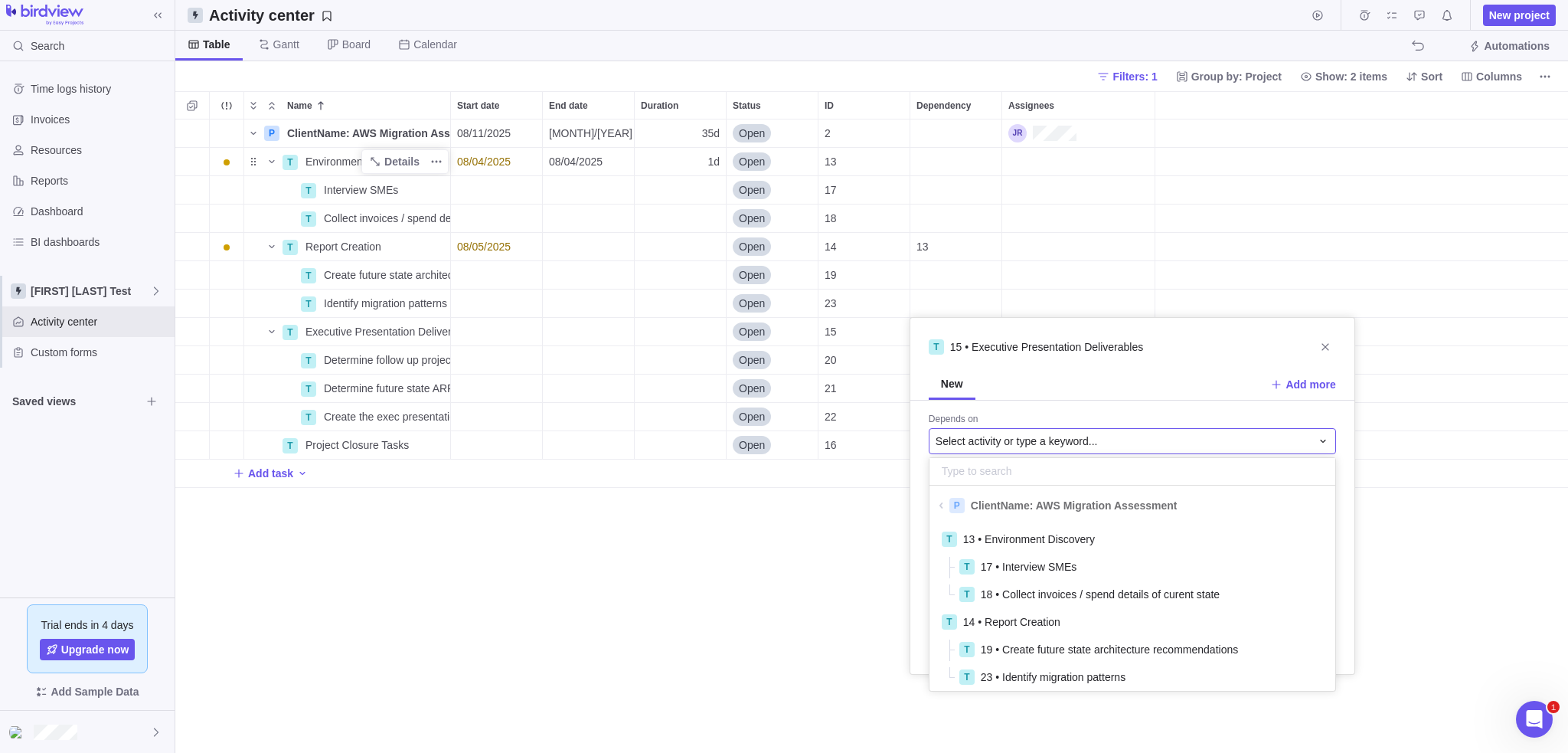 scroll, scrollTop: 12, scrollLeft: 12, axis: both 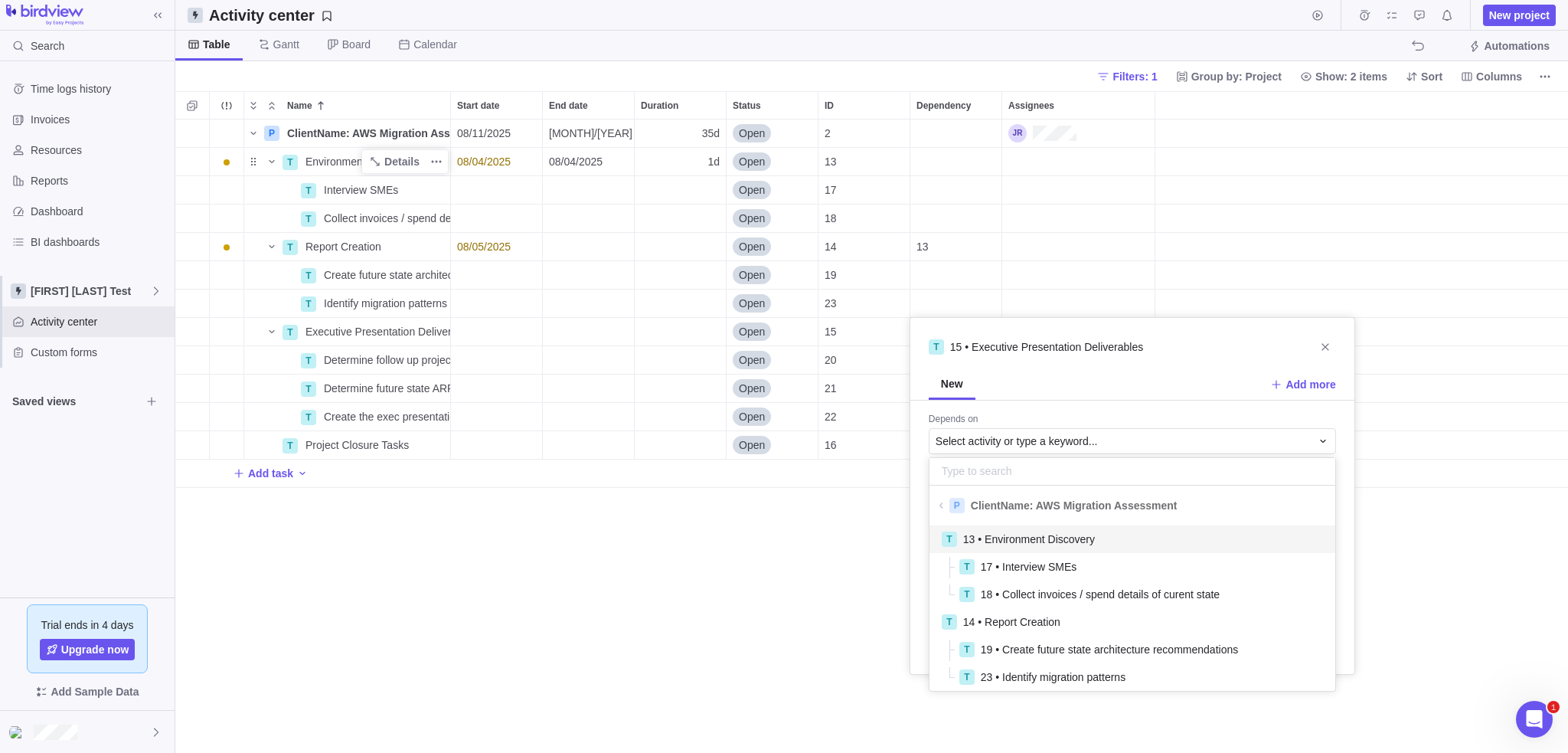 click on "13 • Environment Discovery" at bounding box center [1029, 539] 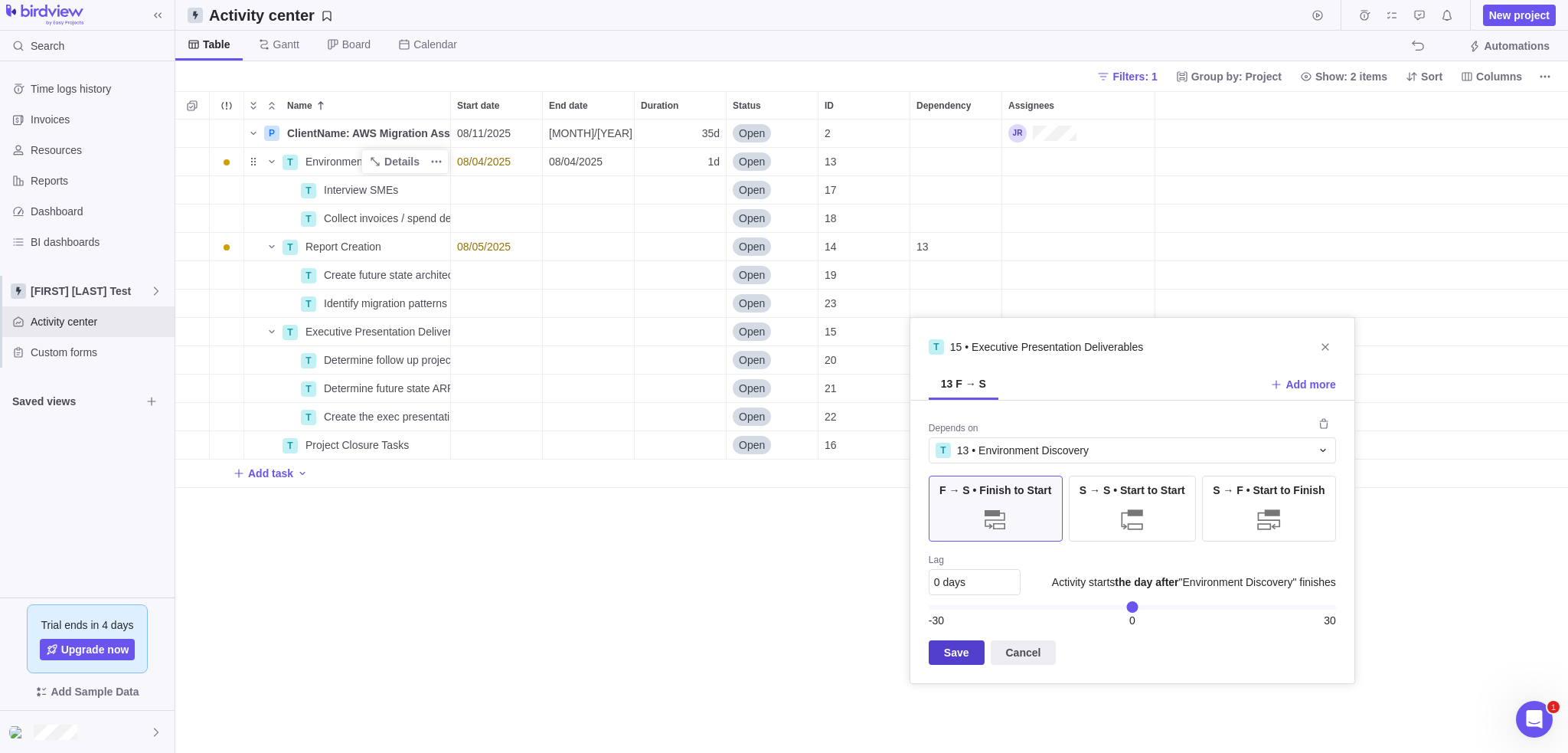 click on "Save" at bounding box center (956, 653) 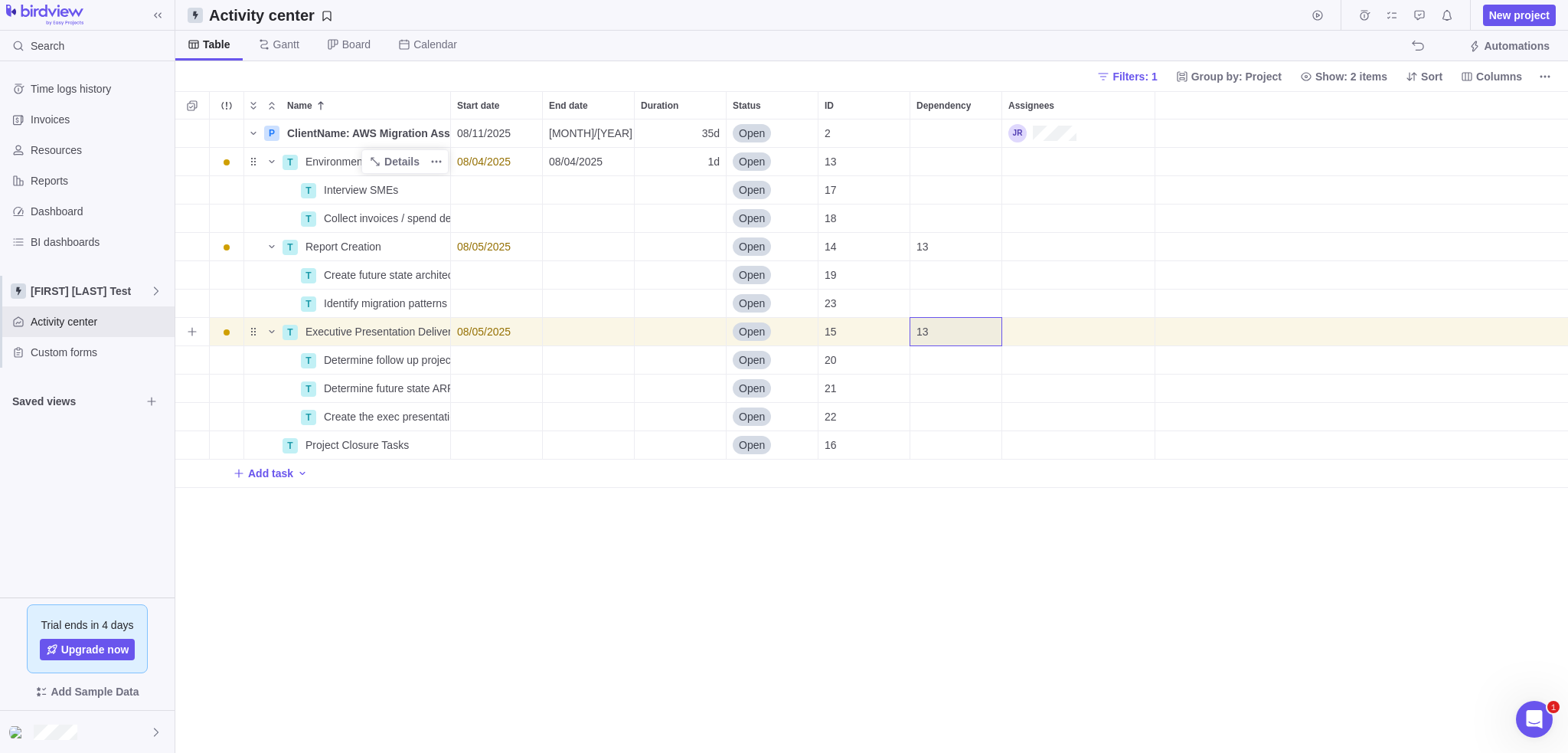 click on "P ClientName: AWS Migration Assessment Details [MONTH] [DAY]/[YEAR] [MONTH]/[YEAR] 35d Open 2 T Environment Discovery Details [MONTH] [DAY]/[YEAR] [MONTH]/[YEAR] 1d Open 13 T Interview SMEs Details Open 17 T Collect invoices / spend details of curent state Details Open 18 T Report Creation Details [MONTH]/[YEAR] Open 14 13 T Create future state architecture recommendations Details Open 19 T Identify migration patterns Details Open 23 T Executive Presentation Deliverables Details [MONTH]/[YEAR] Open 15 13 T Determine follow up project costs for proposal Details Open 20 T Determine future state ARR costs Details Open 21 T Create the exec presentation slide deck Details Open 22 T Project Closure Tasks Details Open 16 Add task" at bounding box center (871, 437) 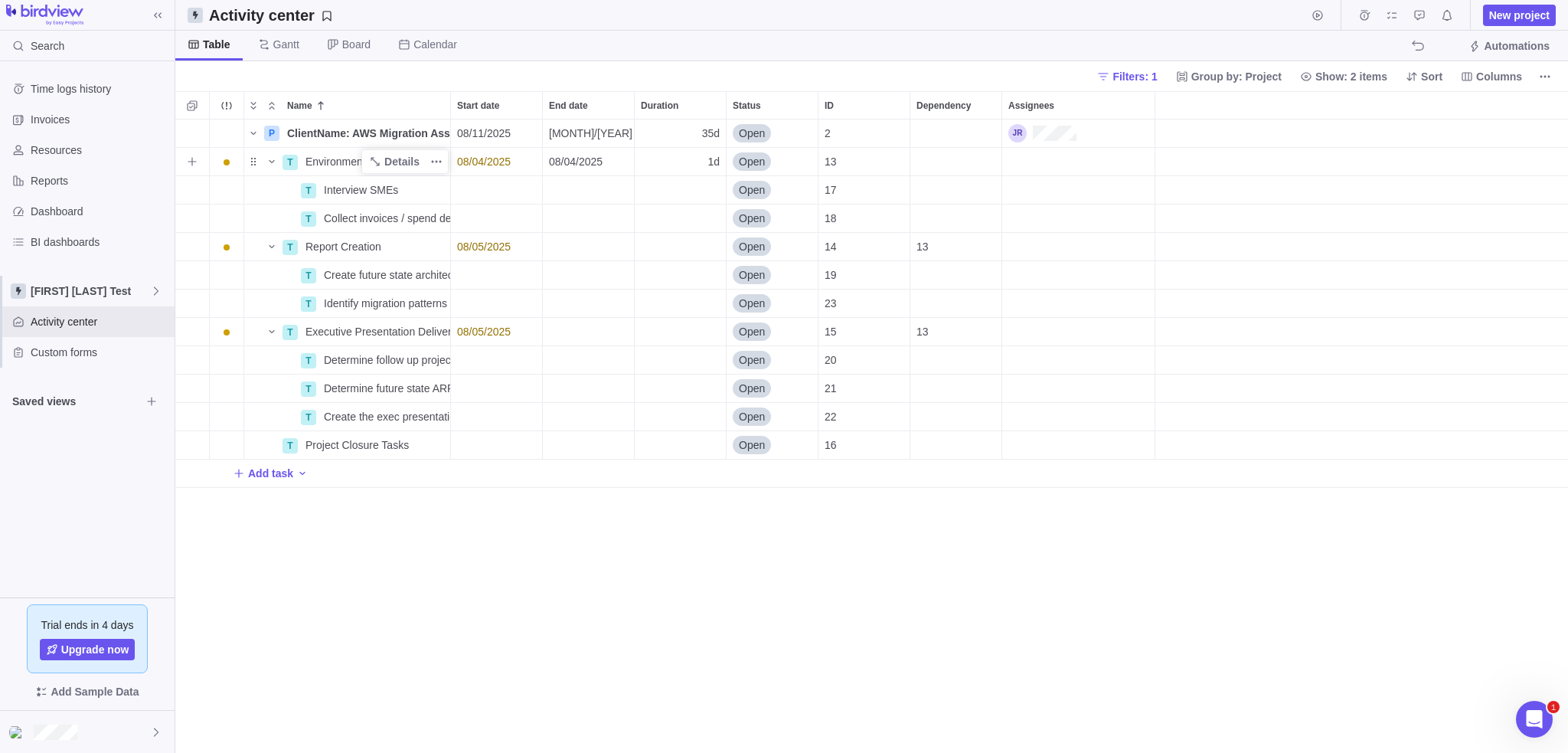 click on "1d" at bounding box center (680, 162) 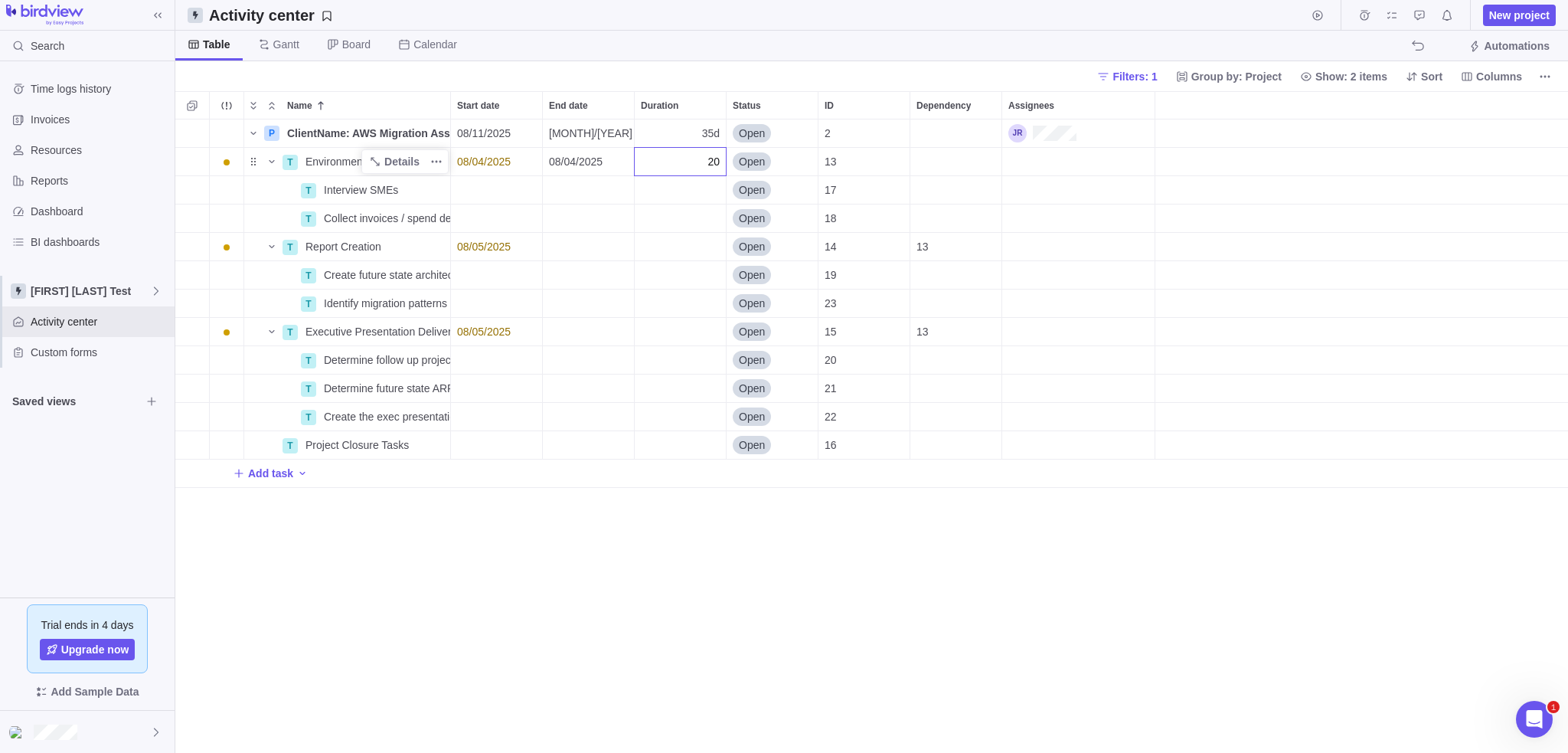 type on "20" 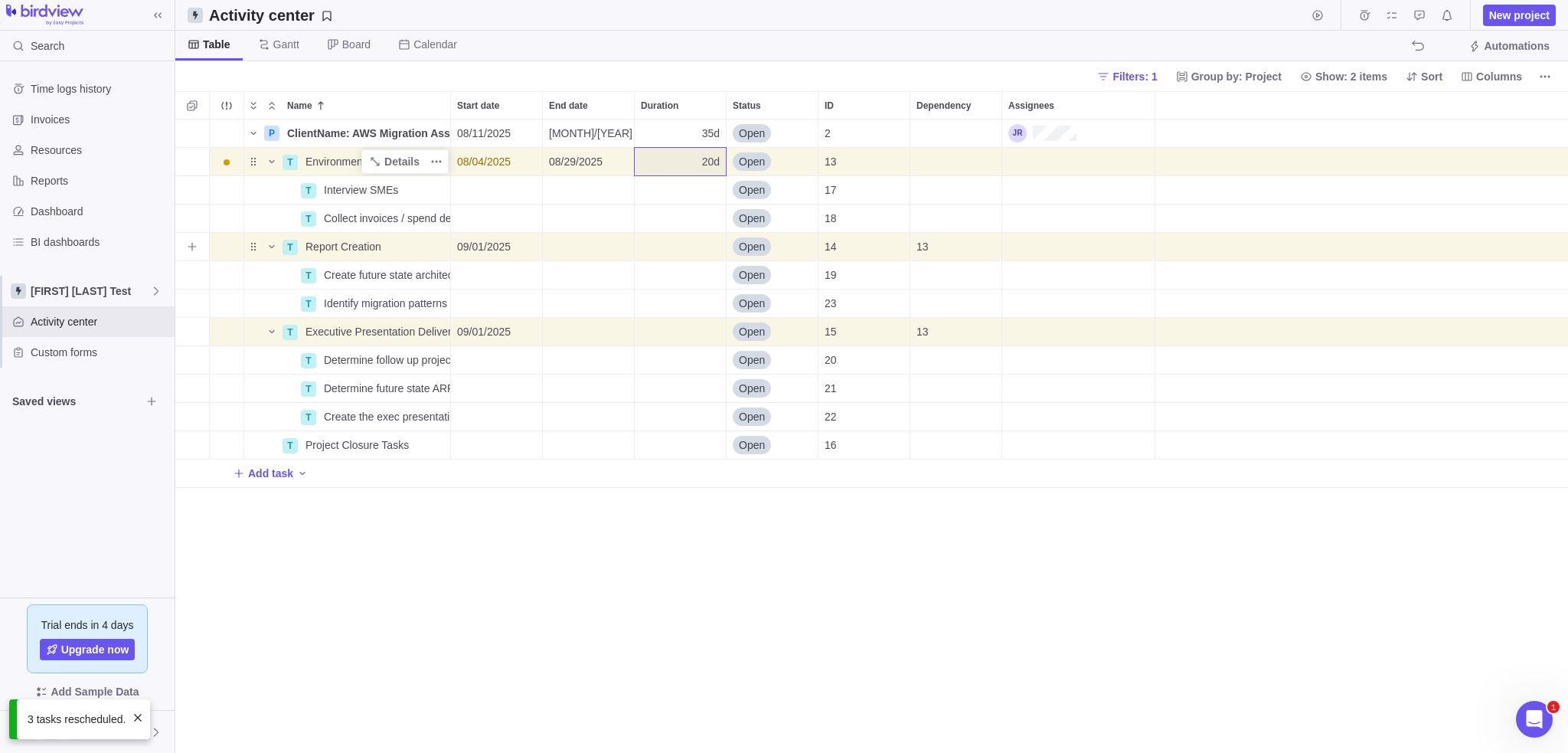 click at bounding box center [680, 247] 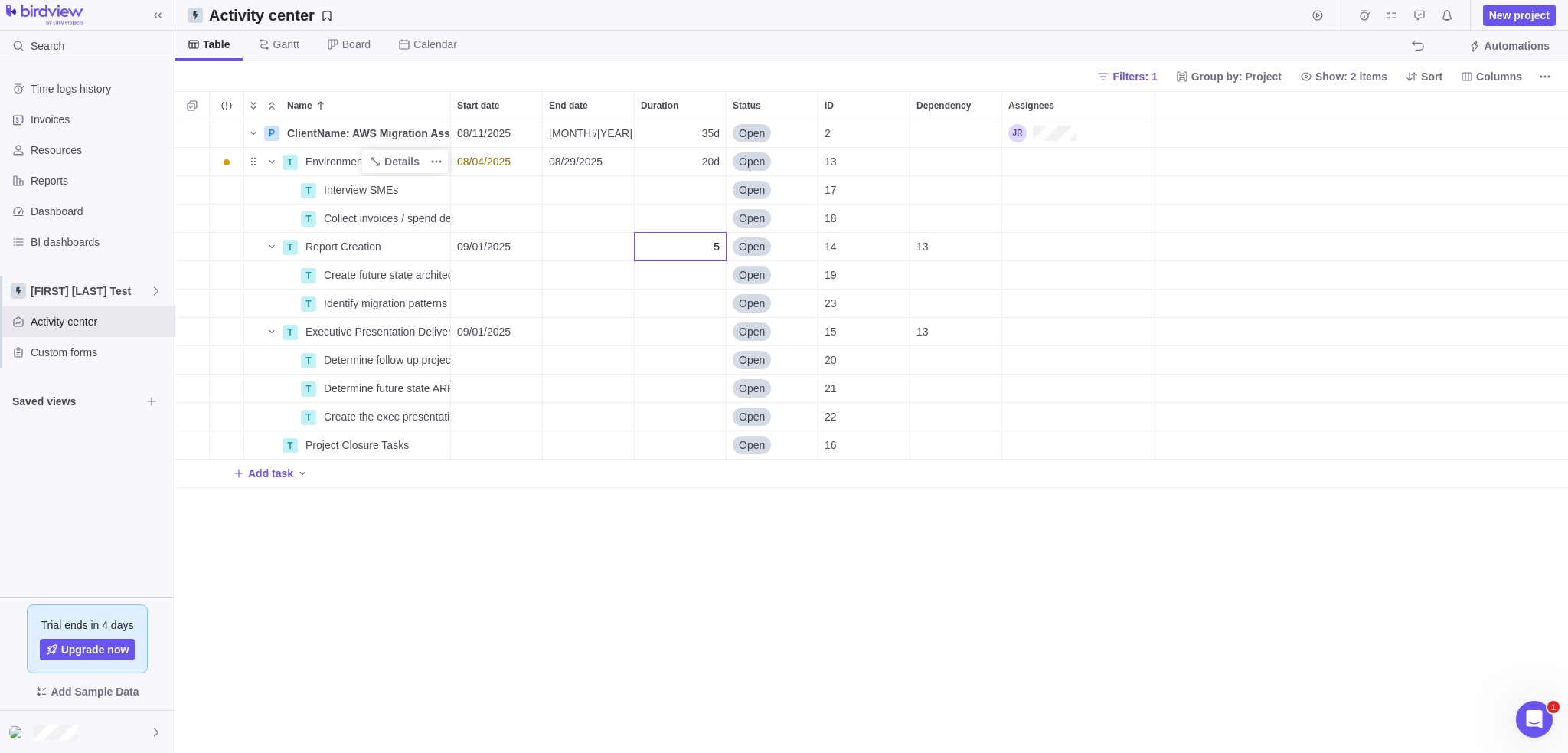 type on "5" 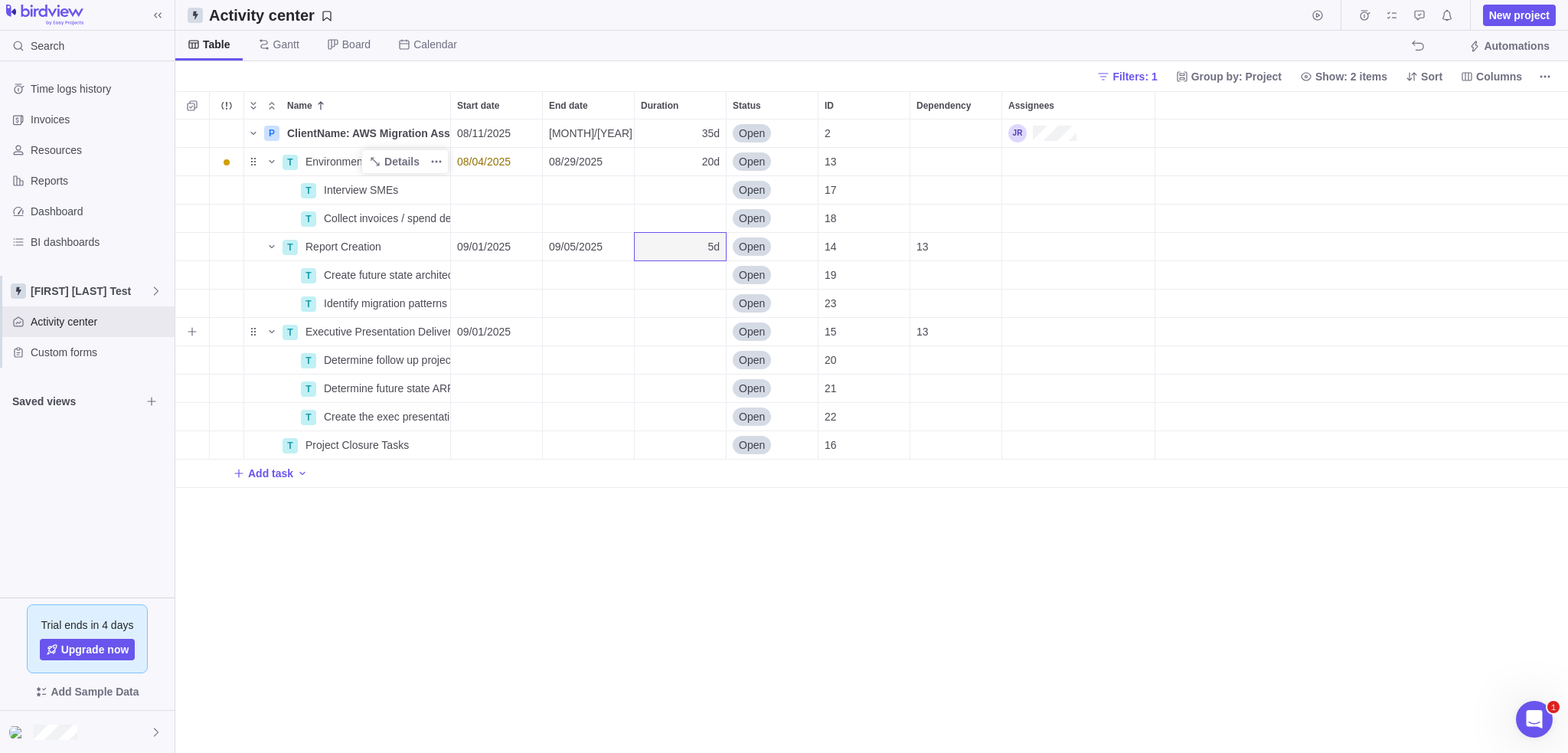 click at bounding box center [680, 332] 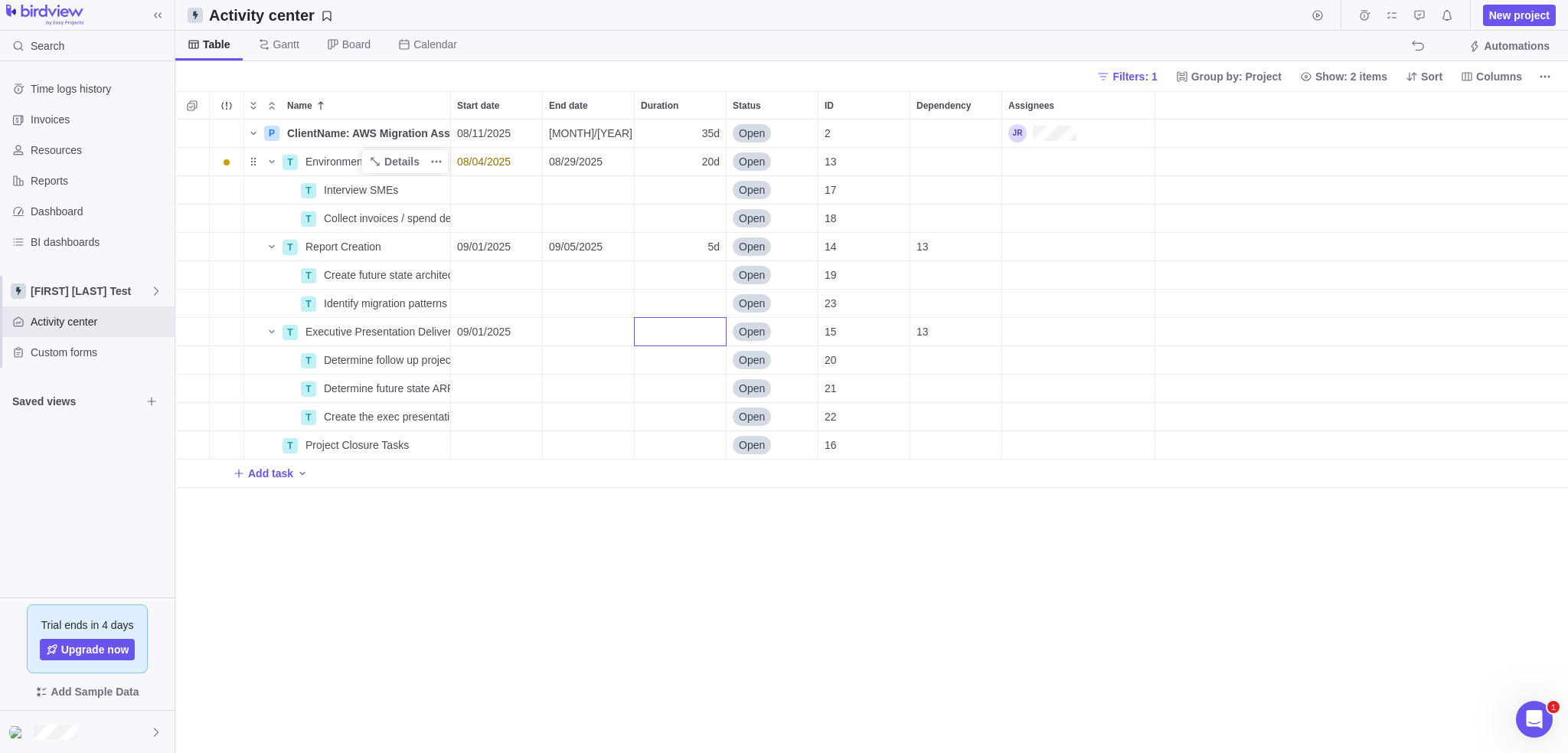 click on "Name Start date End date Duration Status ID Dependency Assignees P [CLIENTNAME]: AWS Migration Assessment Details 08/11/2025 09/26/2025 35d Open 2 T Environment Discovery Details 08/04/2025 08/29/2025 20d Open 13 T Interview SMEs Details Open 17 T Collect invoices / spend details of curent state Details Open 18 T Report Creation Details 09/01/2025 09/05/2025 5d Open 14 13 T Create future state architecture recommendations Details Open 19 T Identify migration patterns Details Open 23 T Executive Presentation Deliverables Details 09/01/2025 Open 15 13 T Determine follow up project costs for proposal Details Open 20 T Determine future state ARR costs Details Open 21 T Create the exec presentation slide deck Details Open 22 T Project Closure Tasks Details Open 16 Add task" at bounding box center (871, 422) 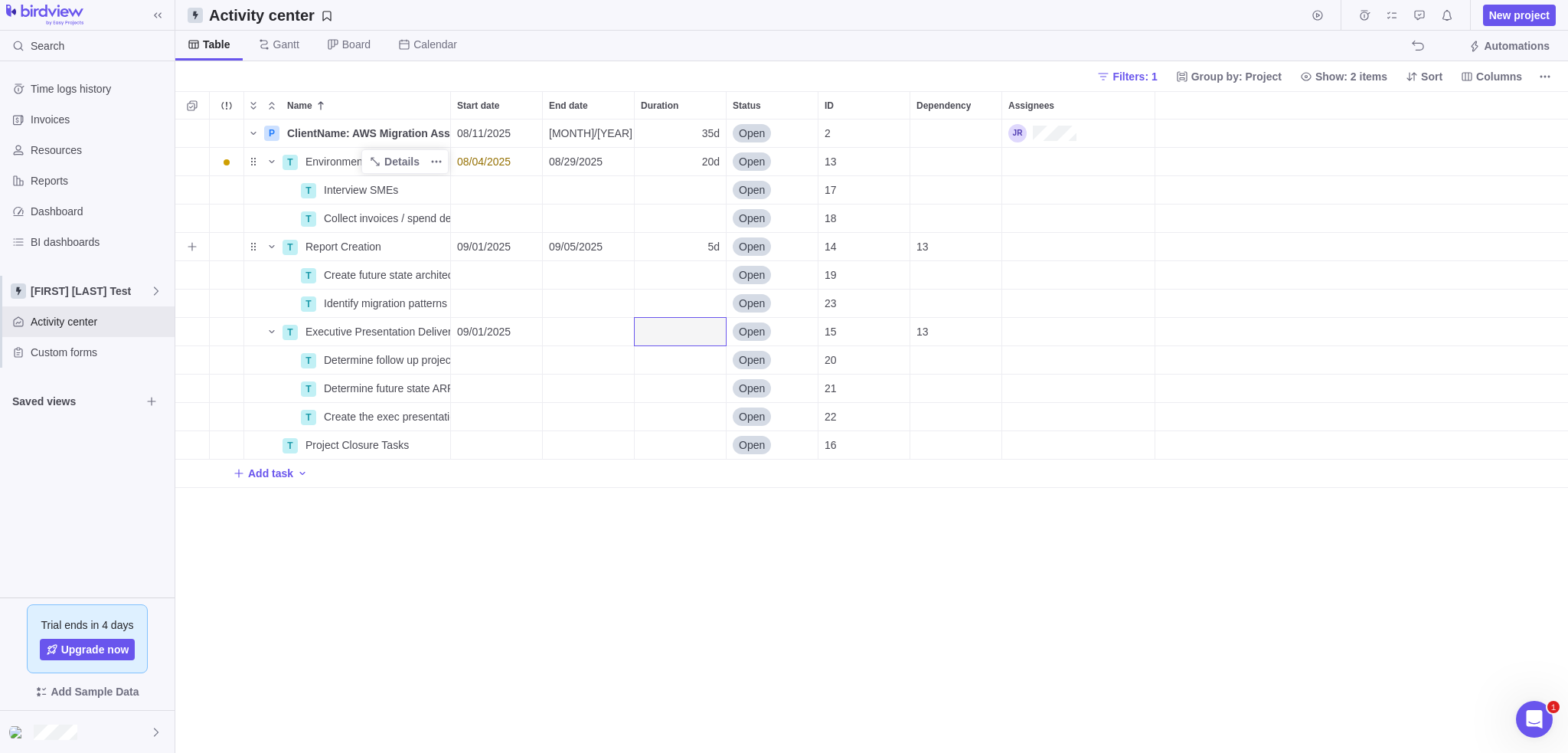 click on "5d" at bounding box center (714, 247) 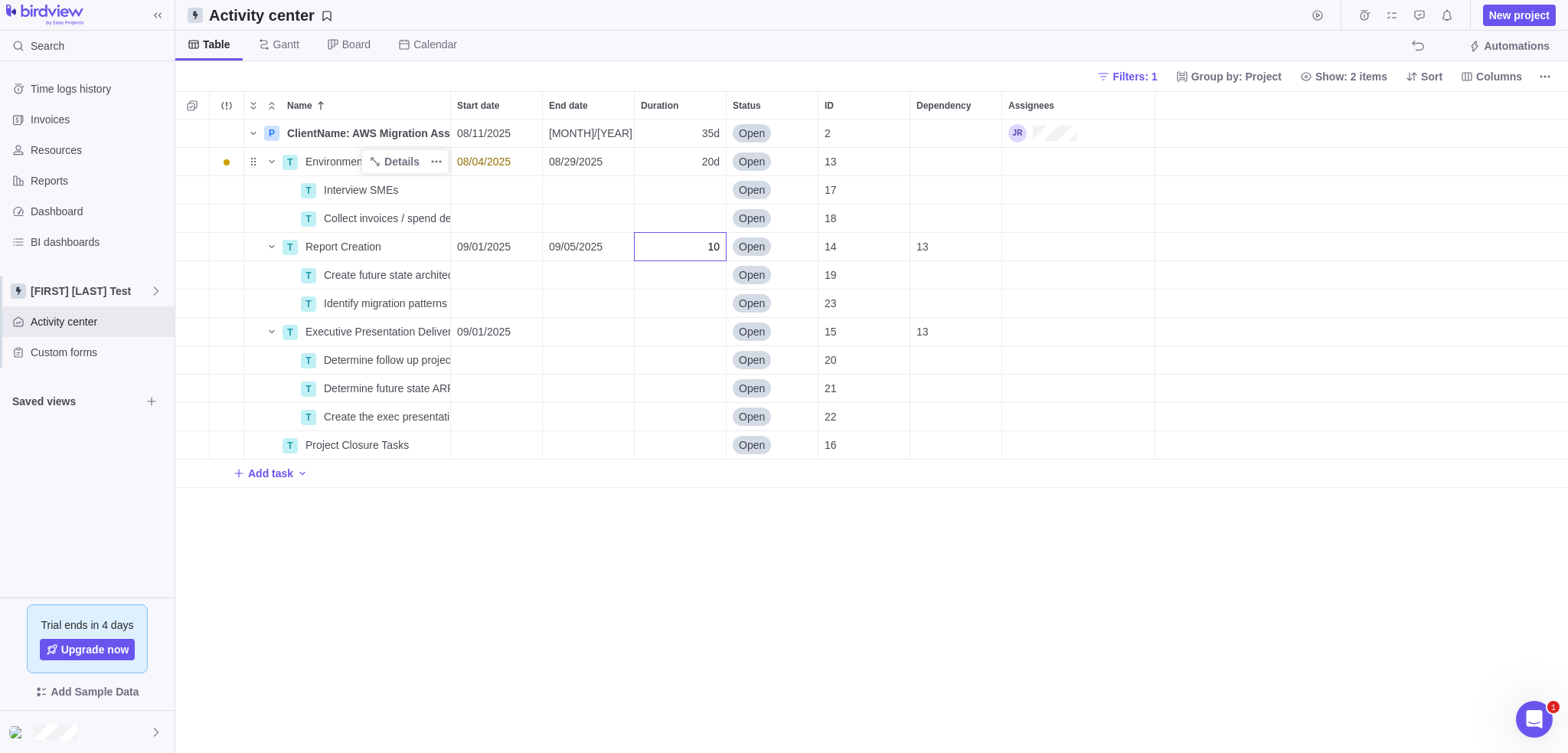 type on "10" 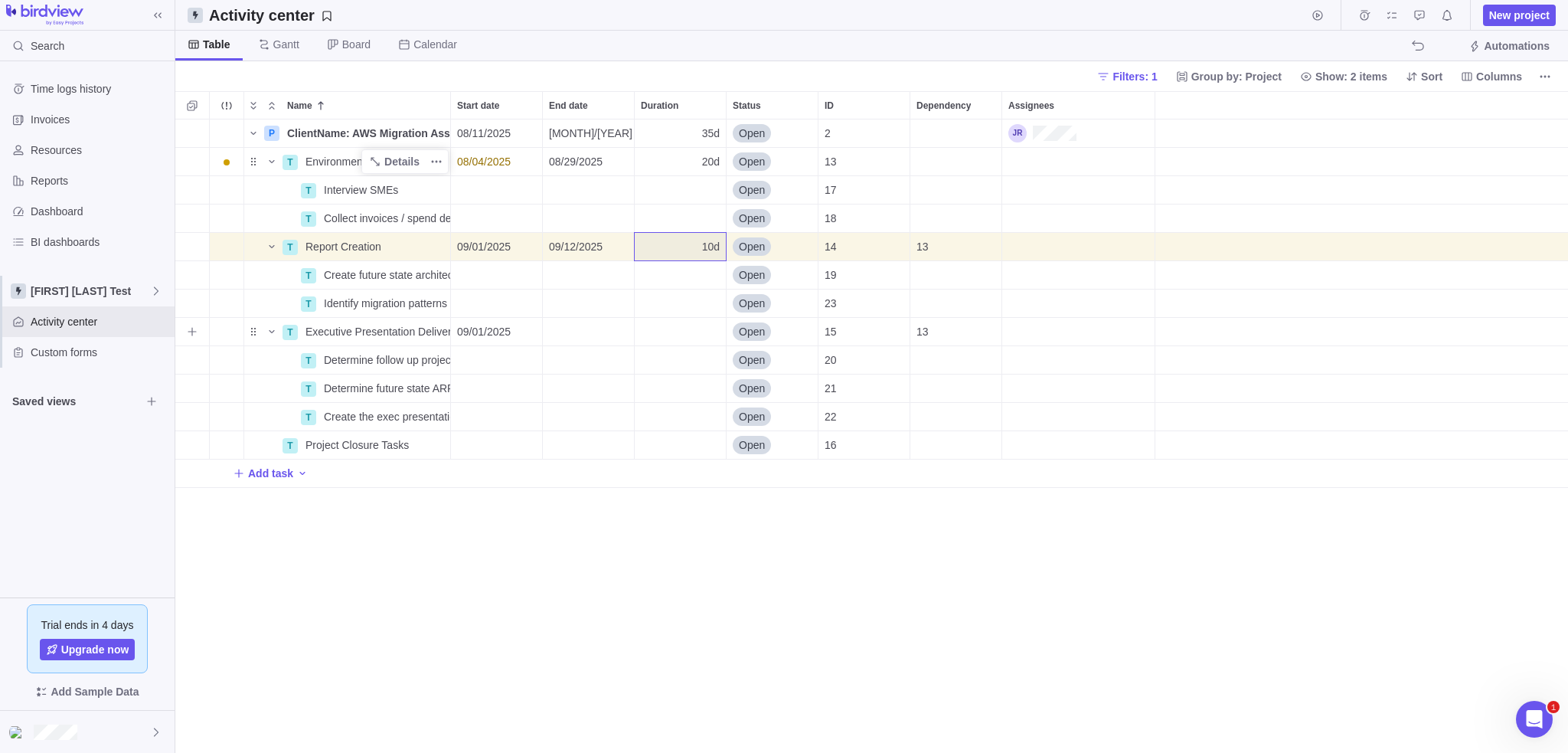click at bounding box center (680, 332) 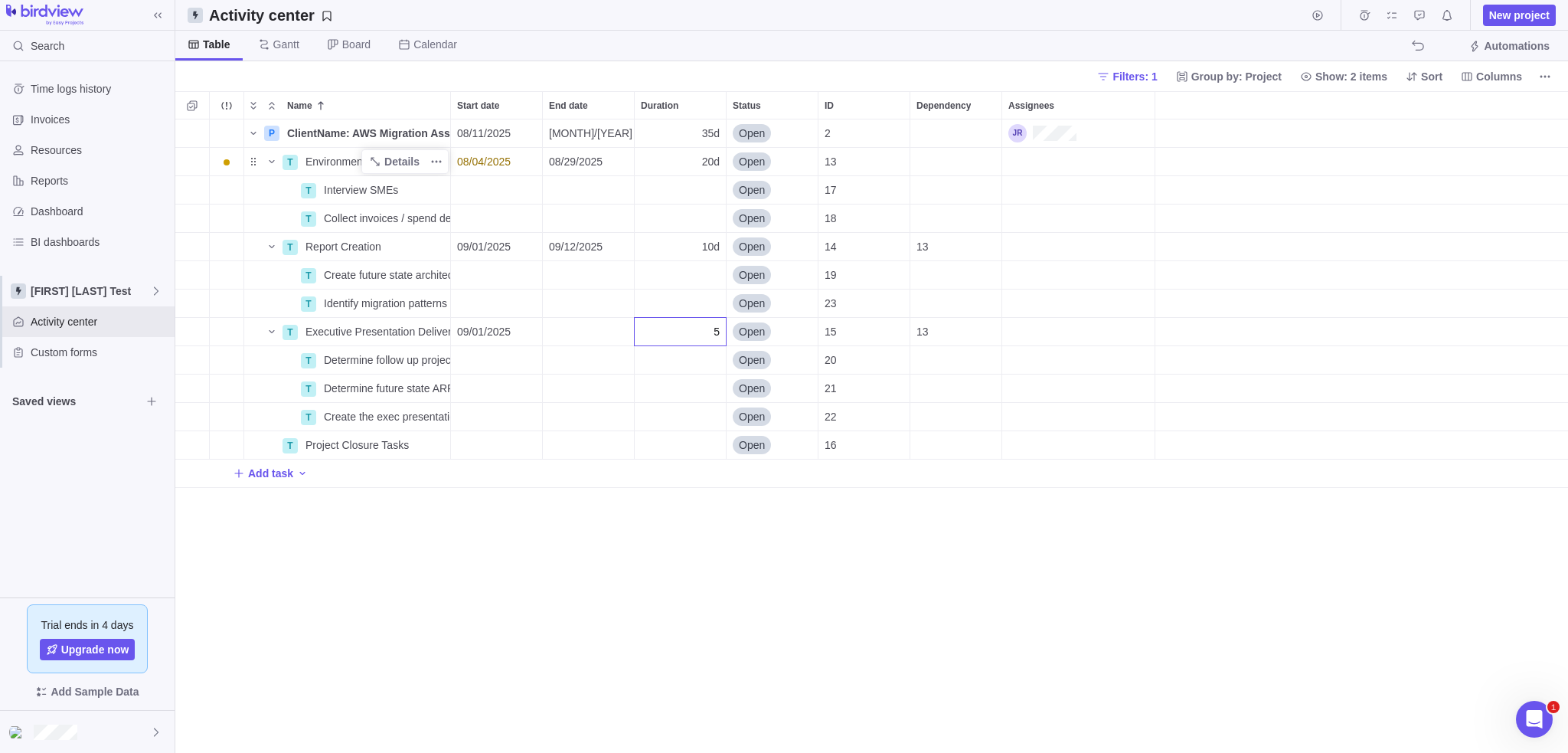 type on "5" 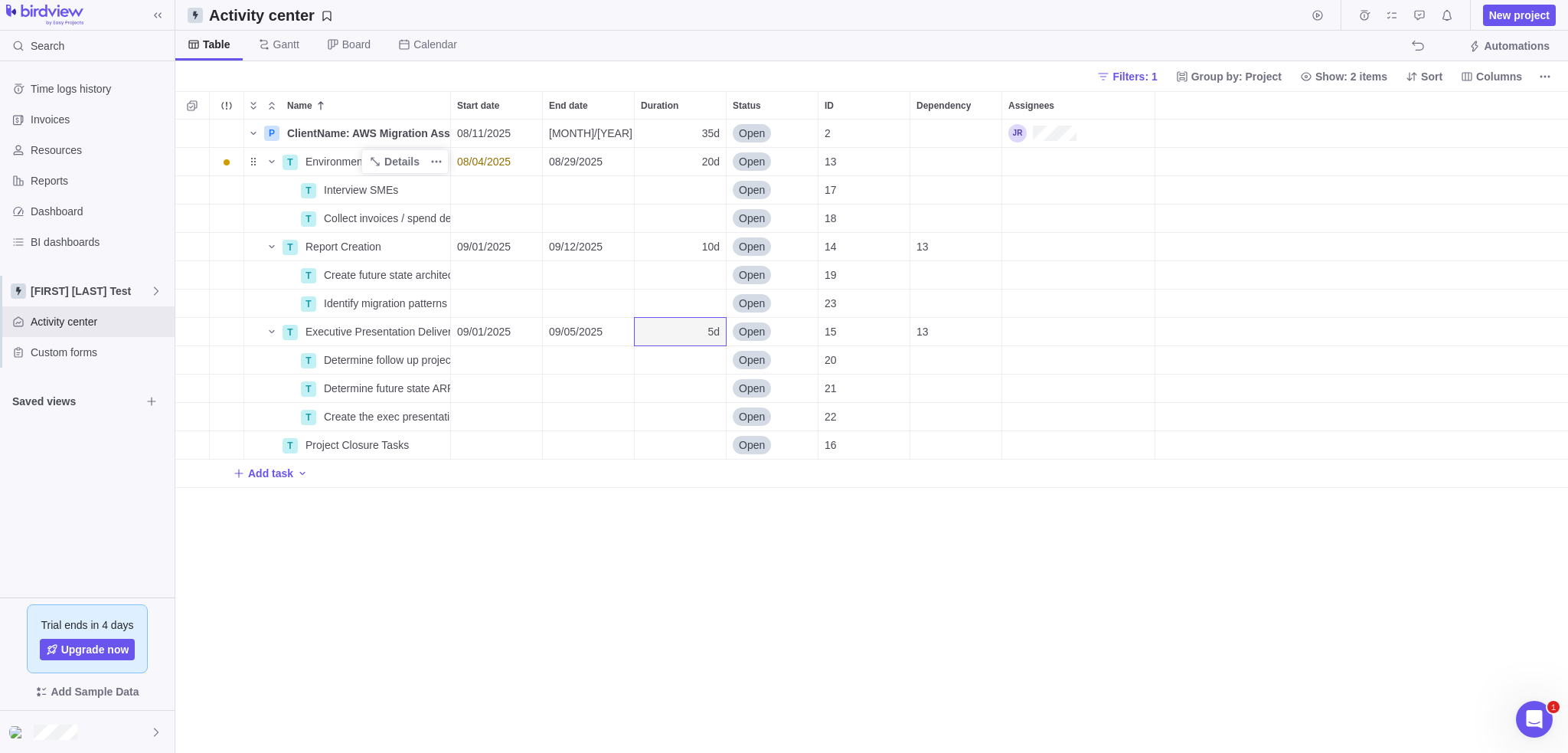 click on "P [CLIENTNAME]: AWS Migration Assessment Details 08/11/2025 09/26/2025 35d Open 2 T Environment Discovery Details 08/04/2025 08/29/2025 20d Open 13 T Interview SMEs Details Open 17 T Collect invoices / spend details of curent state Details Open 18 T Report Creation Details 09/01/2025 09/12/2025 10d Open 14 13 T Create future state architecture recommendations Details Open 19 T Identify migration patterns Details Open 23 T Executive Presentation Deliverables Details 09/01/2025 09/05/2025 5d Open 15 13 T Determine follow up project costs for proposal Details Open 20 T Determine future state ARR costs Details Open 21 T Create the exec presentation slide deck Details Open 22 T Project Closure Tasks Details Open 16 Add task" at bounding box center [871, 437] 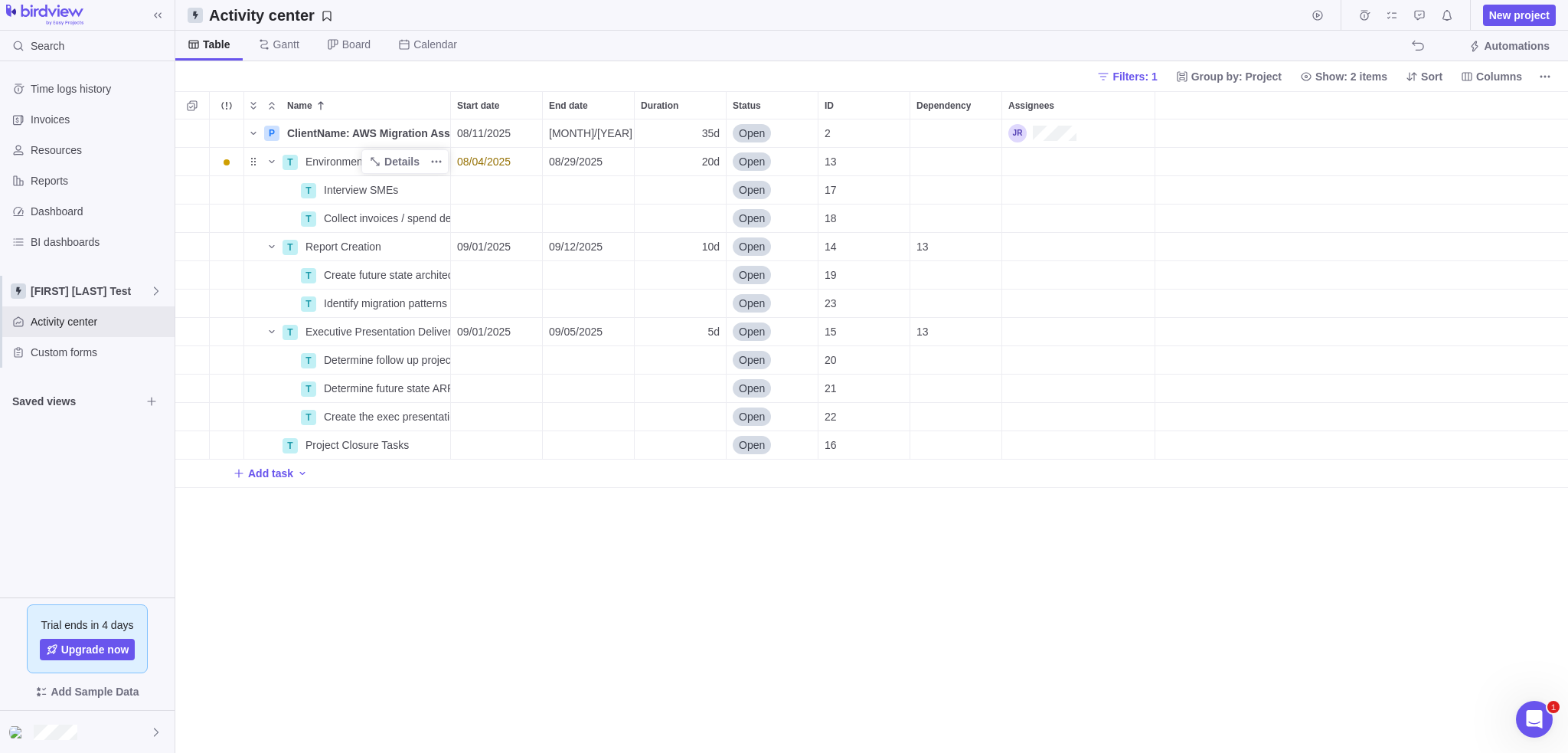 click on "P [CLIENTNAME]: AWS Migration Assessment Details 08/11/2025 09/26/2025 35d Open 2 T Environment Discovery Details 08/04/2025 08/29/2025 20d Open 13 T Interview SMEs Details Open 17 T Collect invoices / spend details of curent state Details Open 18 T Report Creation Details 09/01/2025 09/12/2025 10d Open 14 13 T Create future state architecture recommendations Details Open 19 T Identify migration patterns Details Open 23 T Executive Presentation Deliverables Details 09/01/2025 09/05/2025 5d Open 15 13 T Determine follow up project costs for proposal Details Open 20 T Determine future state ARR costs Details Open 21 T Create the exec presentation slide deck Details Open 22 T Project Closure Tasks Details Open 16 Add task" at bounding box center (871, 437) 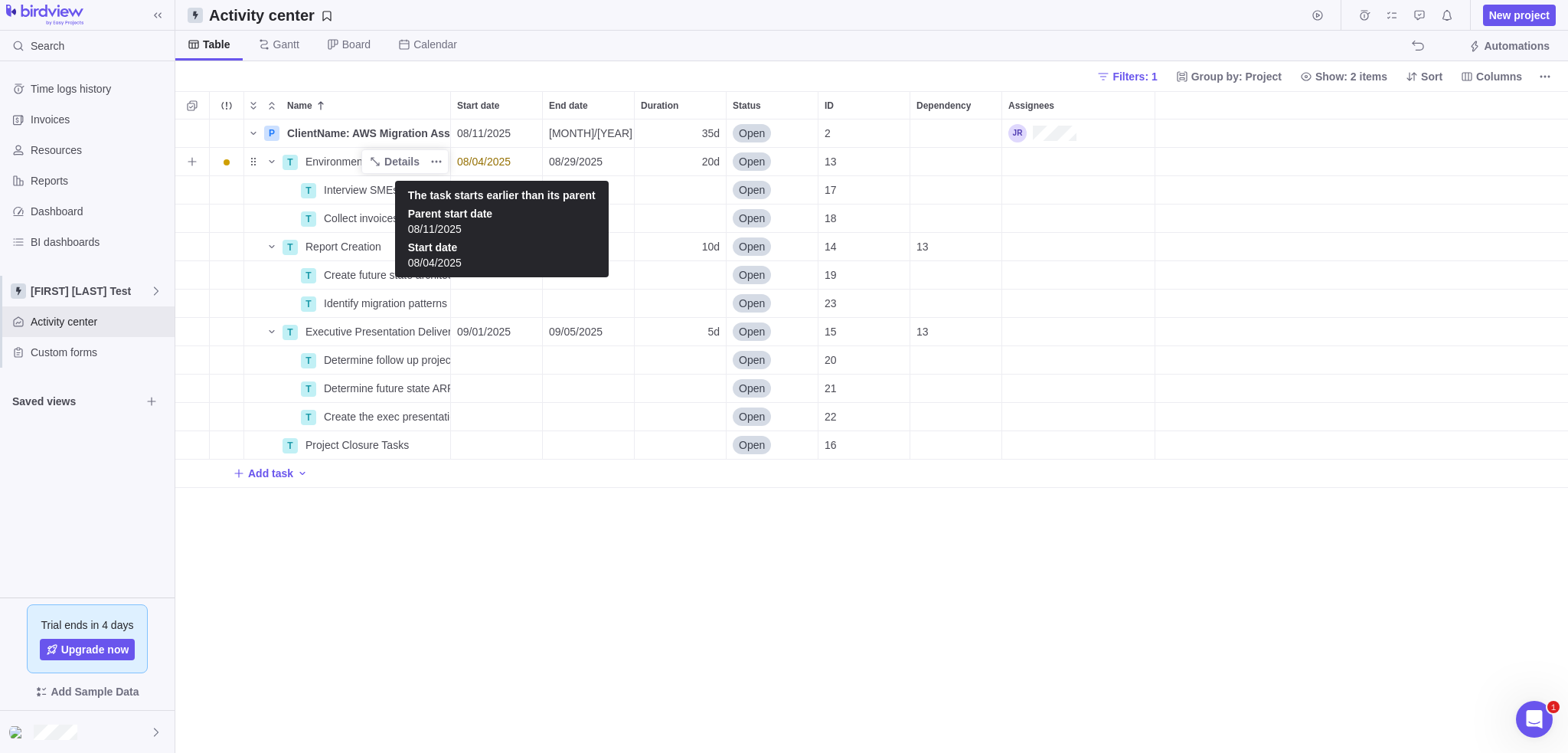 click on "08/04/2025" at bounding box center [484, 162] 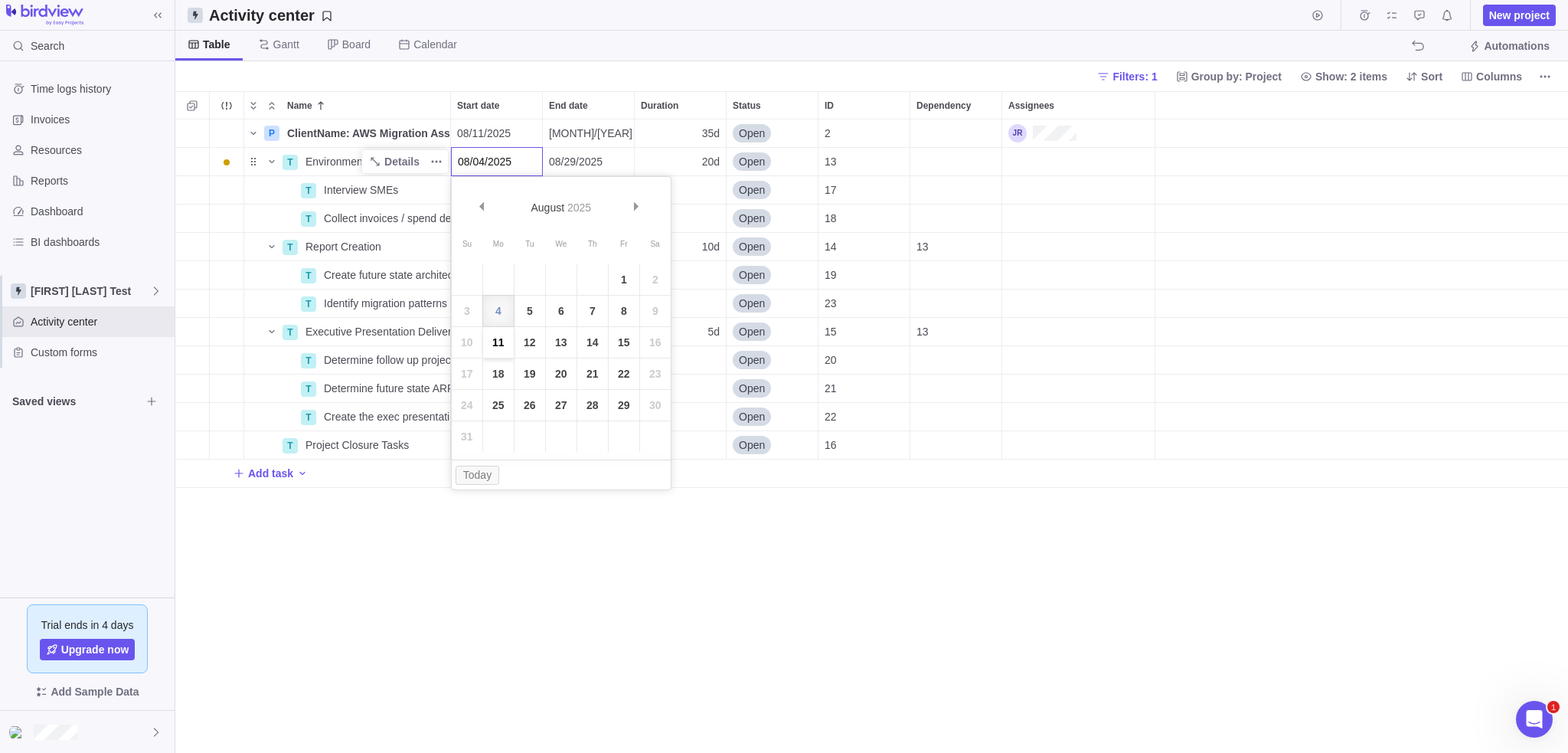 click on "11" at bounding box center (498, 342) 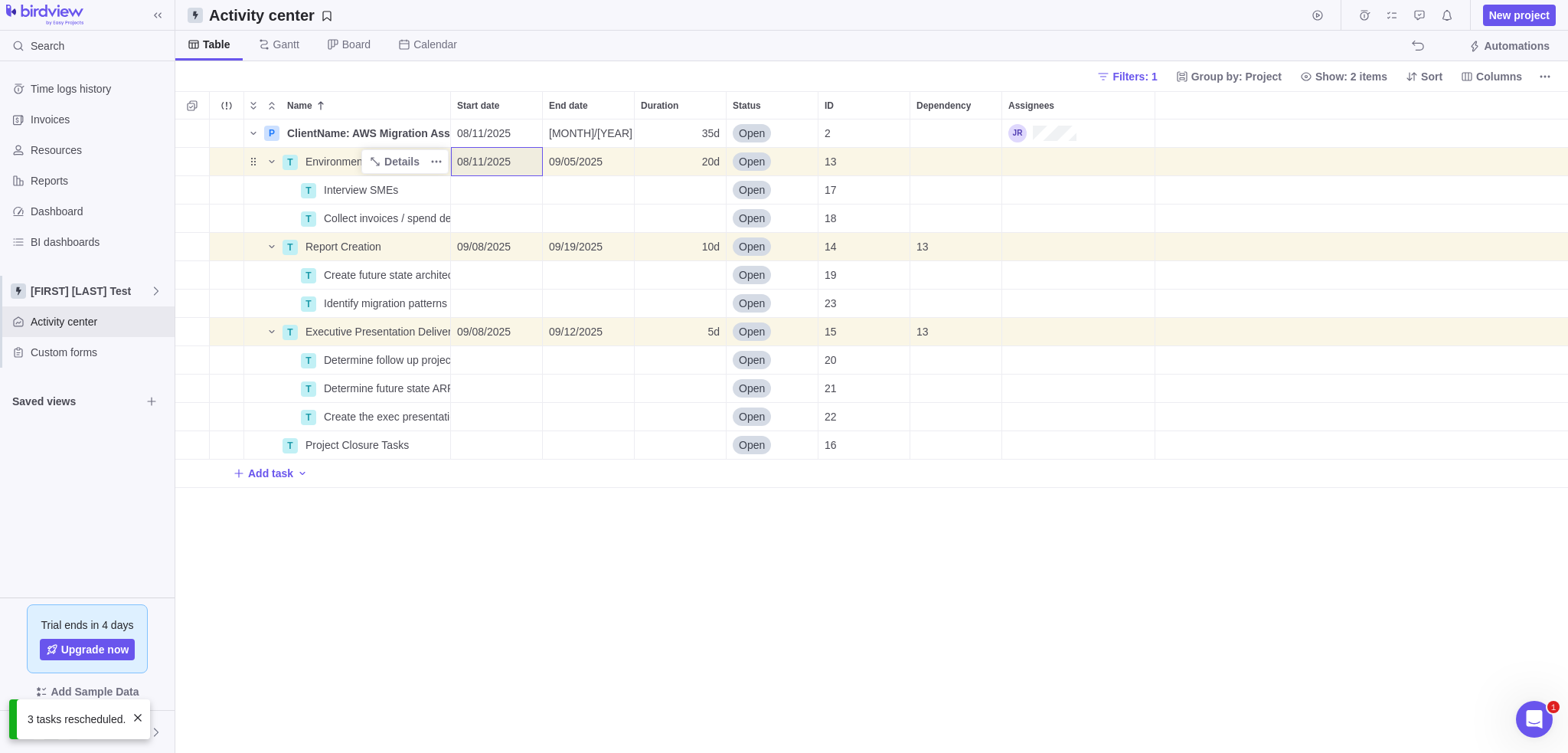 click on "P ClientName: AWS Migration Assessment Details 08/11/2025 09/26/2025 35d Open 2 T Environment Discovery Details 08/11/2025 09/05/2025 20d Open 13 T Interview SMEs Details Open 17 T Collect invoices / spend details of curent state Details Open 18 T Report Creation Details 09/08/2025 09/19/2025 10d Open 14 13 T Create future state architecture recommendations Details Open 19 T Identify migration patterns Details Open 23 T Executive Presentation Deliverables Details 09/08/2025 09/12/2025 5d Open 15 13 T Determine follow up project costs for proposal Details Open 20 T Determine future state ARR costs Details Open 21 T Create the exec presentation slide deck Details Open 22 T Project Closure Tasks Details Open 16 Add task" at bounding box center [871, 437] 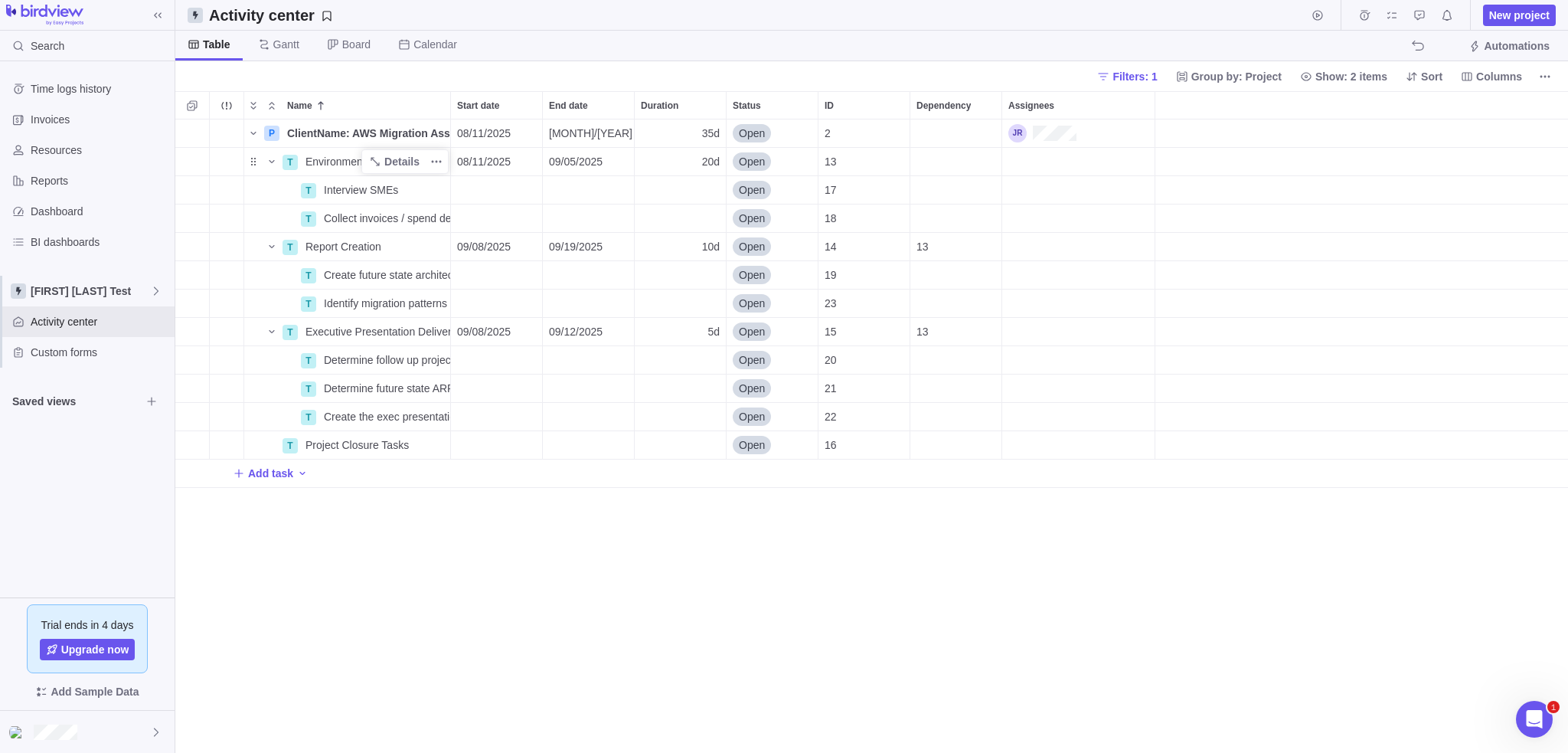 click on "P ClientName: AWS Migration Assessment Details 08/11/2025 09/26/2025 35d Open 2 T Environment Discovery Details 08/11/2025 09/05/2025 20d Open 13 T Interview SMEs Details Open 17 T Collect invoices / spend details of curent state Details Open 18 T Report Creation Details 09/08/2025 09/19/2025 10d Open 14 13 T Create future state architecture recommendations Details Open 19 T Identify migration patterns Details Open 23 T Executive Presentation Deliverables Details 09/08/2025 09/12/2025 5d Open 15 13 T Determine follow up project costs for proposal Details Open 20 T Determine future state ARR costs Details Open 21 T Create the exec presentation slide deck Details Open 22 T Project Closure Tasks Details Open 16 Add task" at bounding box center [871, 437] 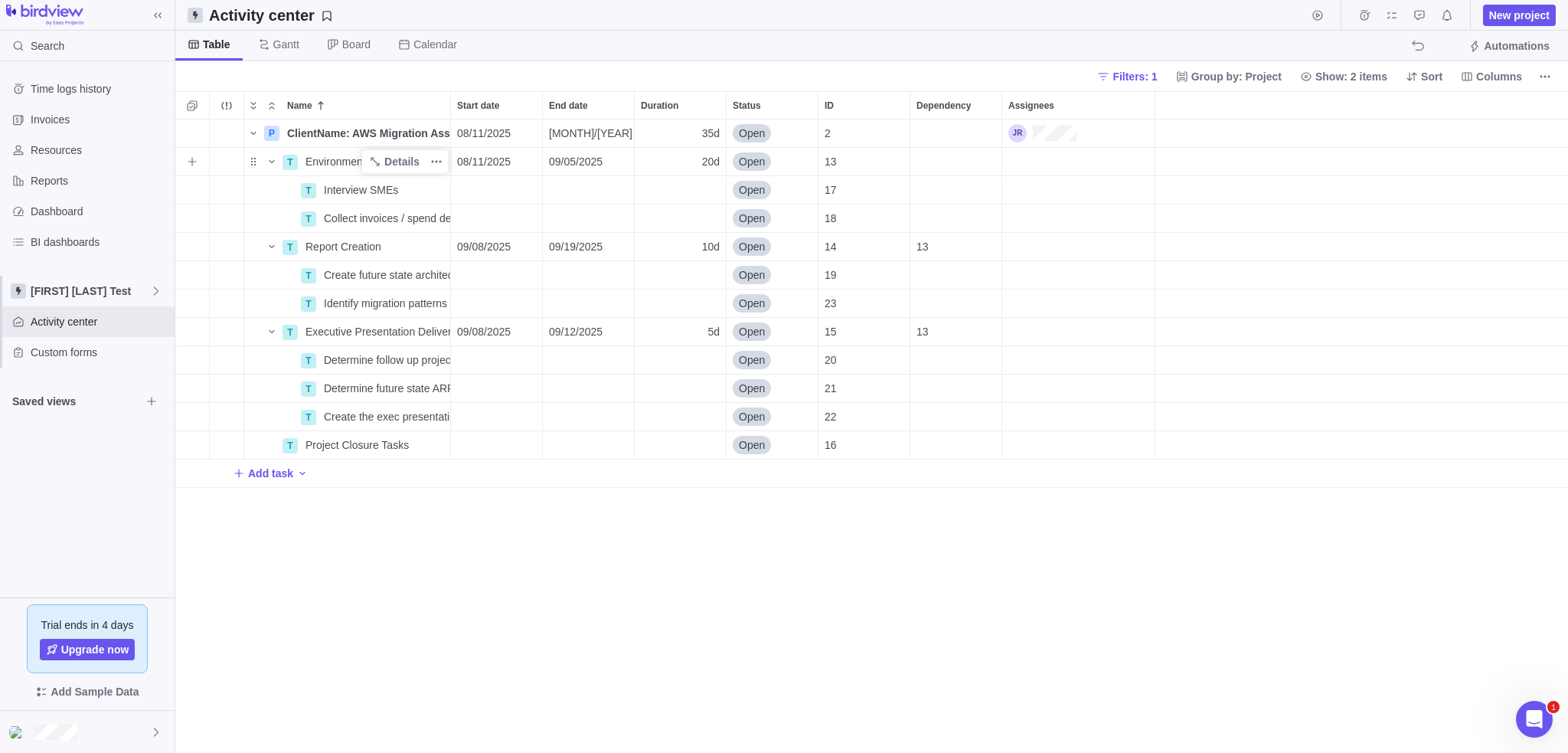click on "Environment Discovery" at bounding box center (361, 162) 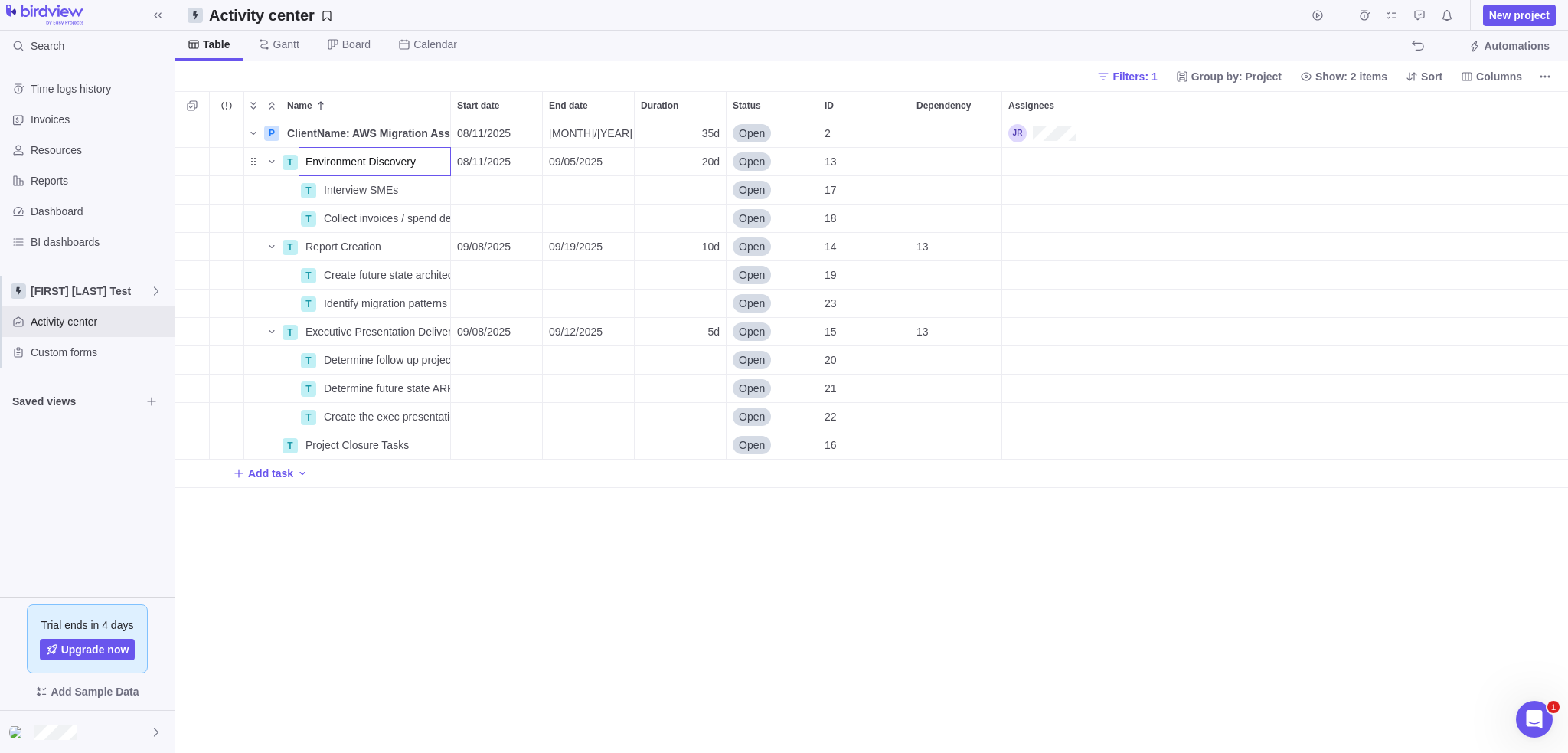 click on "Name Start date End date Duration Status ID Dependency Assignees P ClientName: AWS Migration Assessment Details [DATE] [DATE] 35d Open 2 T Environment Discovery [DATE] [DATE] 20d Open 13 T Interview SMEs Details Open 17 T Collect invoices / spend details of curent state Details Open 18 T Report Creation Details [DATE] [DATE] 10d Open 14 13 T Create future state architecture recommendations Details Open 19 T Identify migration patterns Details Open 23 T Executive Presentation Deliverables Details [DATE] [DATE] 5d Open 15 13 T Determine follow up project costs for proposal Details Open 20 T Determine future state ARR costs Details Open 21 T Create the exec presentation slide deck Details Open 22 T Project Closure Tasks Details Open 16 Add task" at bounding box center (871, 422) 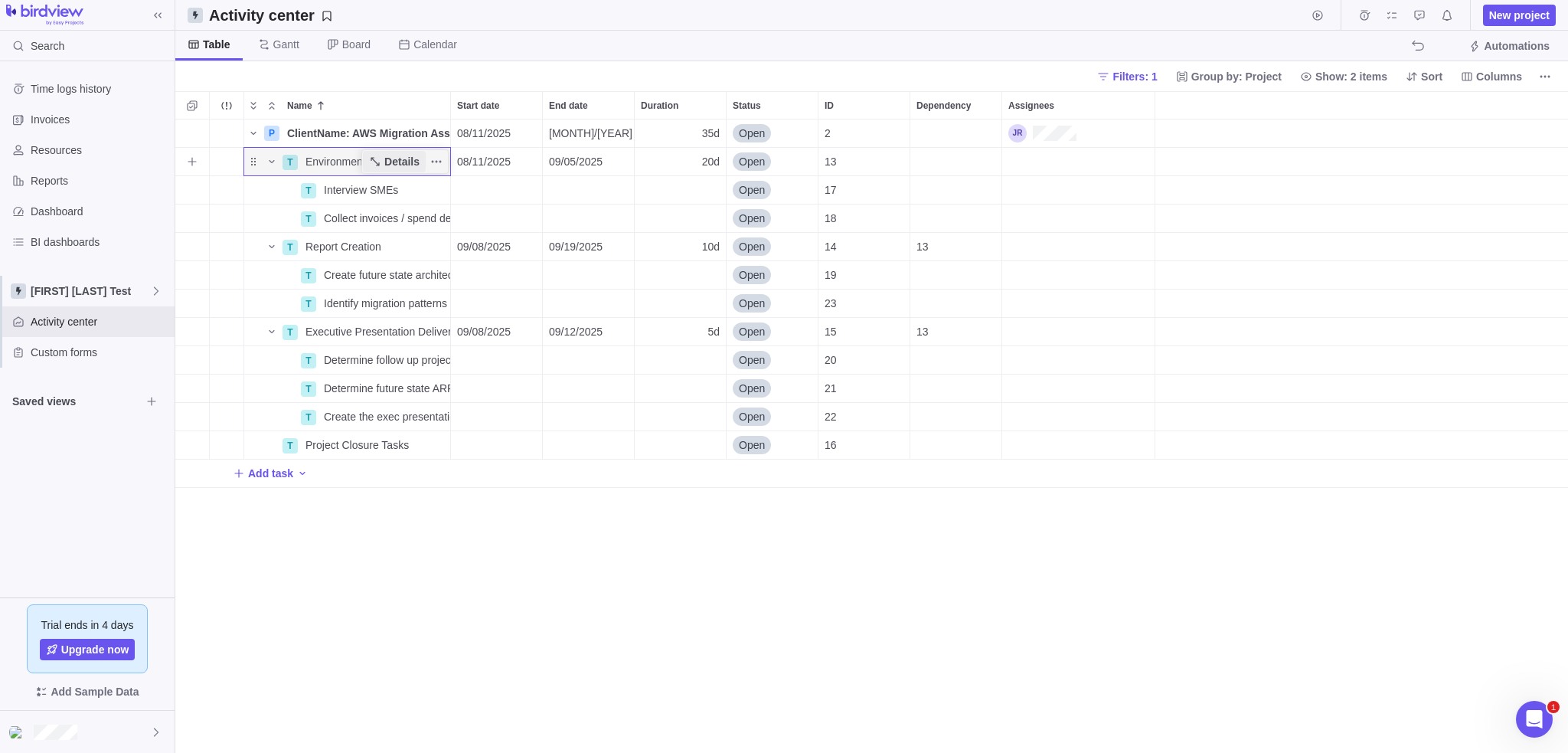 click on "Details" at bounding box center (402, 162) 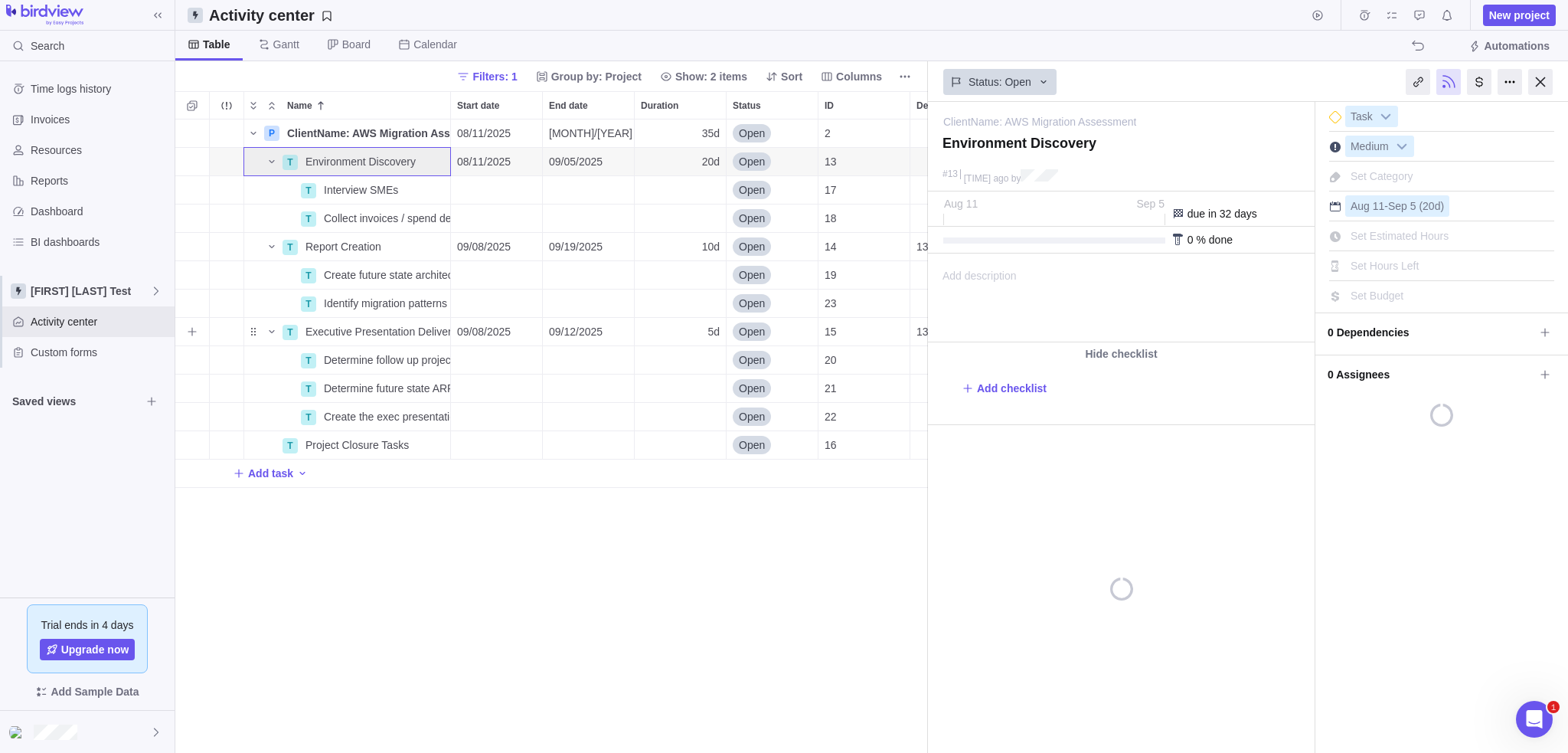 scroll, scrollTop: 622, scrollLeft: 741, axis: both 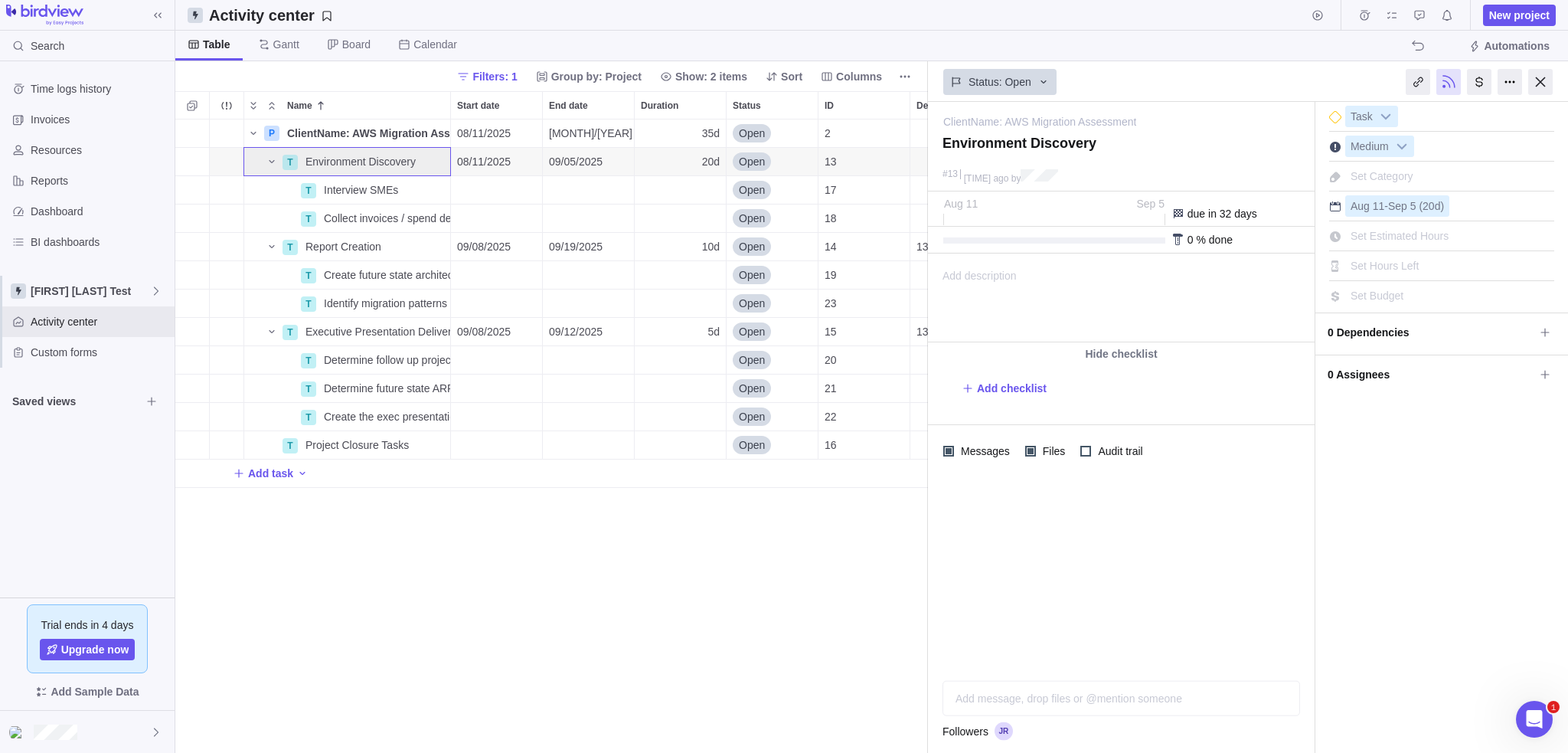 click at bounding box center [1121, 573] 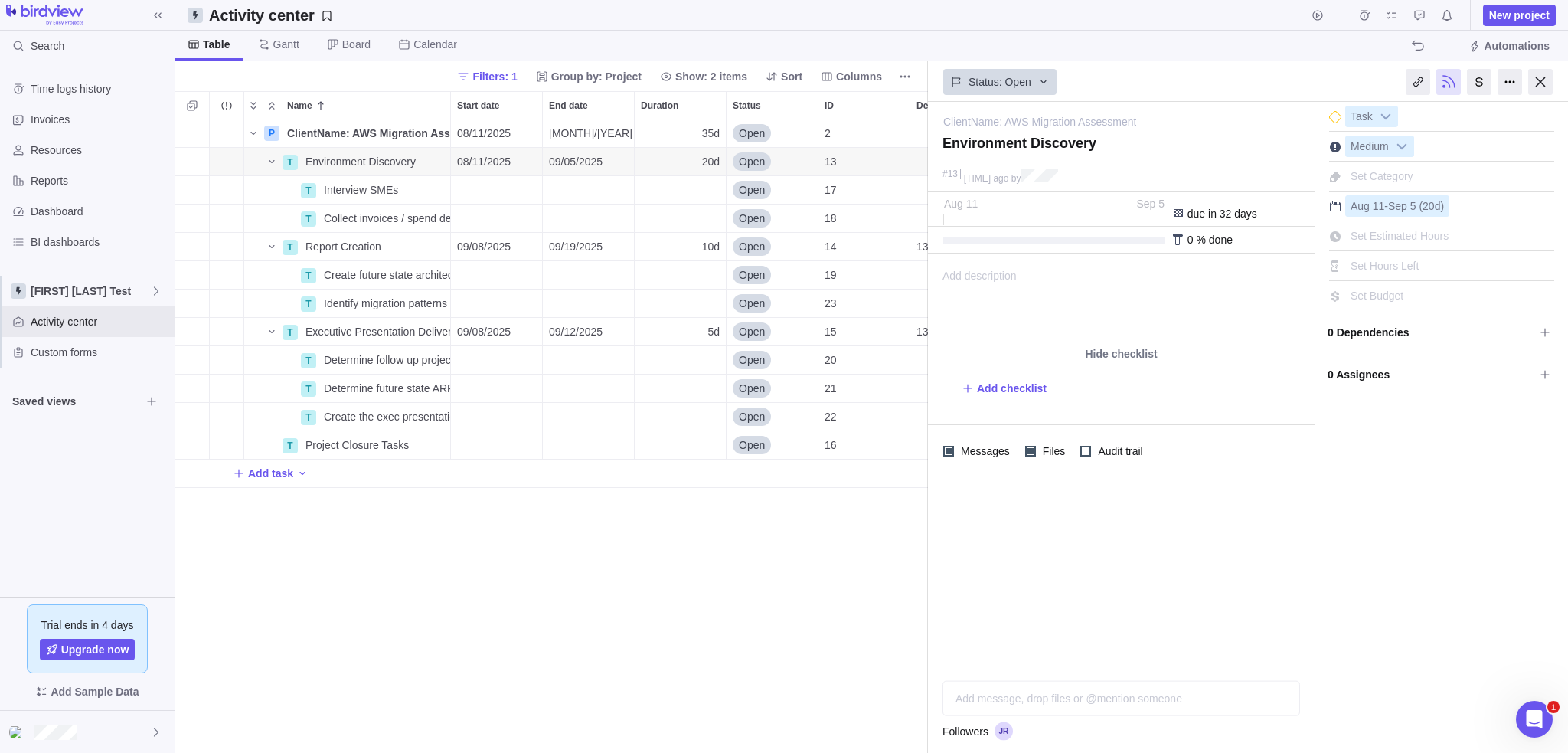 drag, startPoint x: 1010, startPoint y: 280, endPoint x: 80, endPoint y: 26, distance: 964.0622 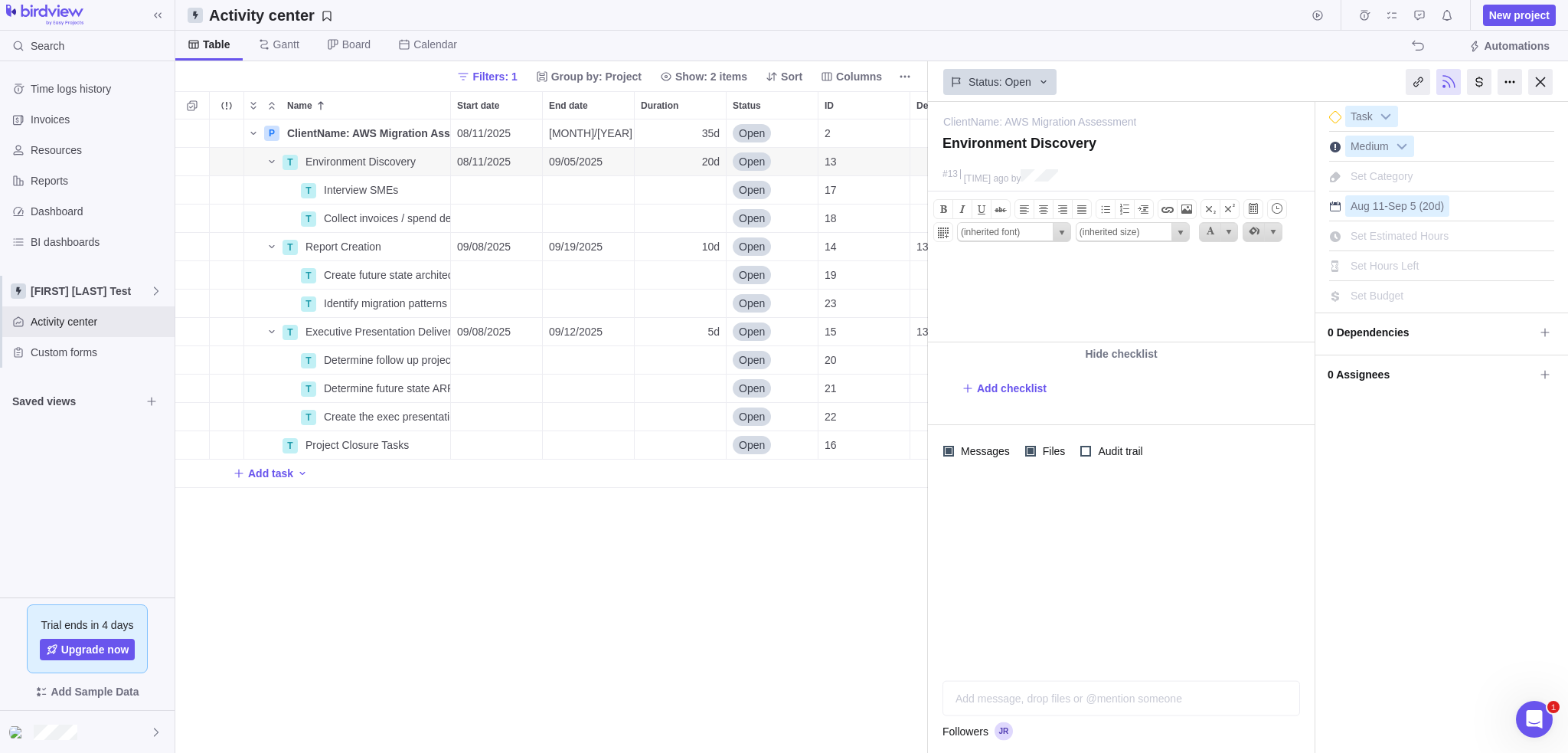 type 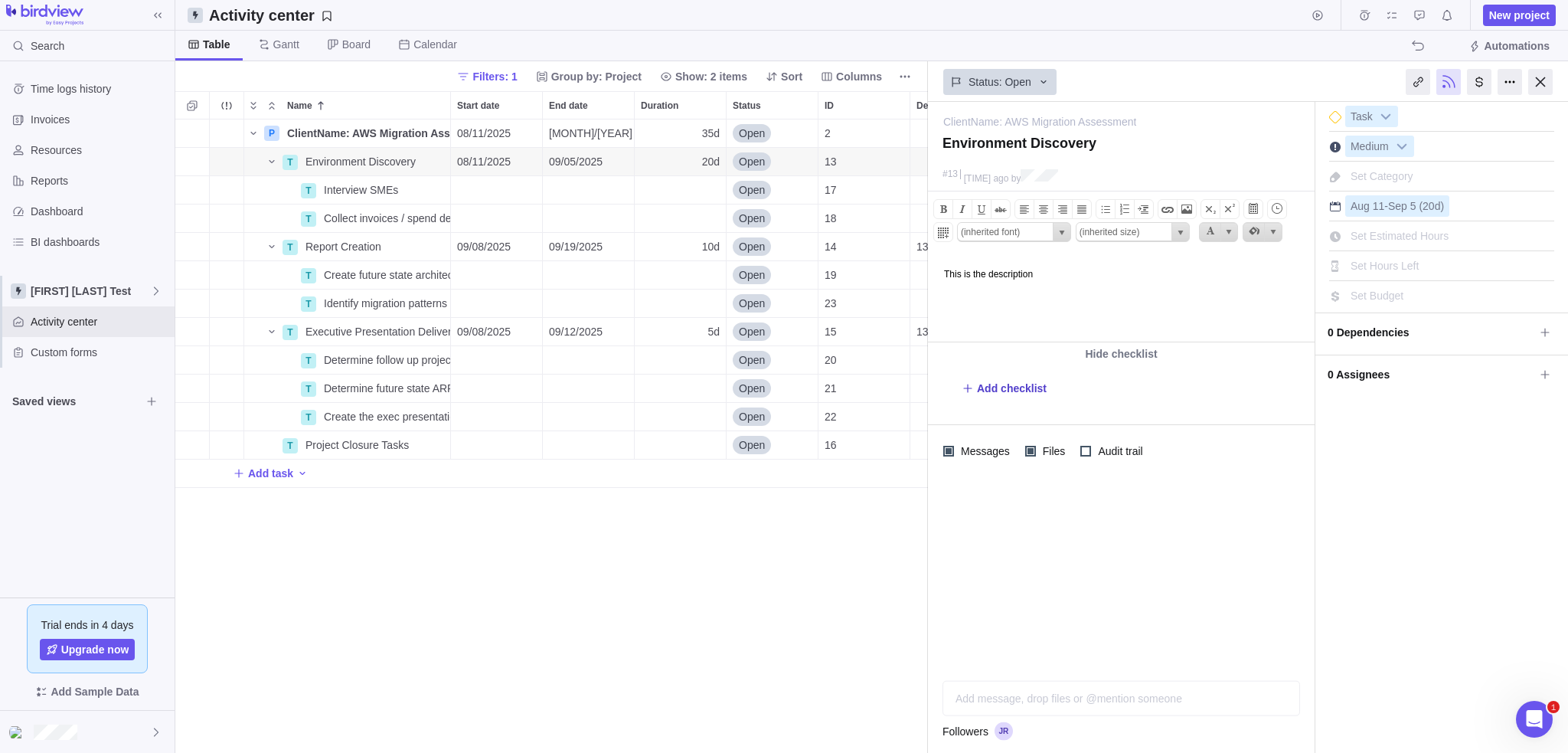 click on "Add checklist" at bounding box center (1011, 388) 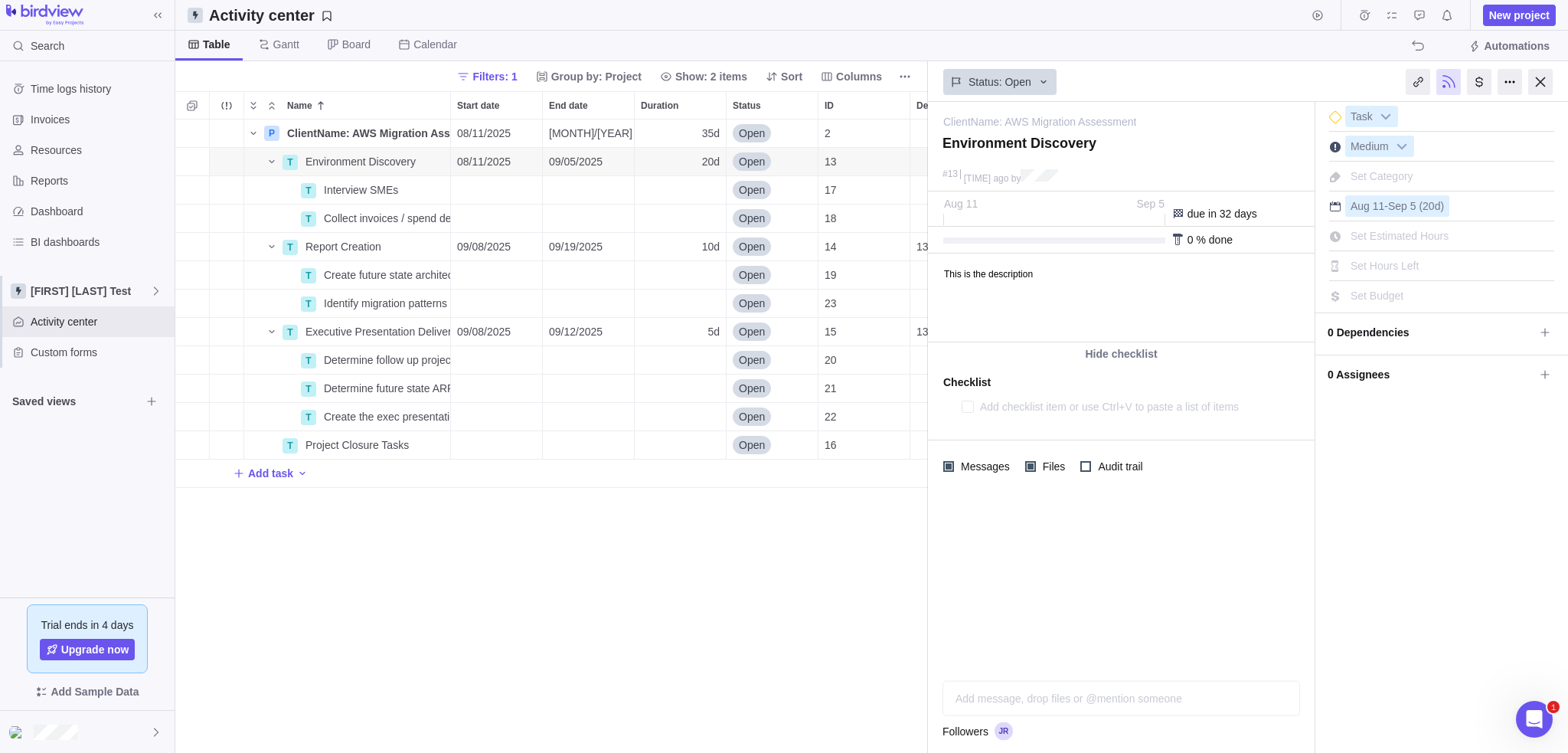type on "x" 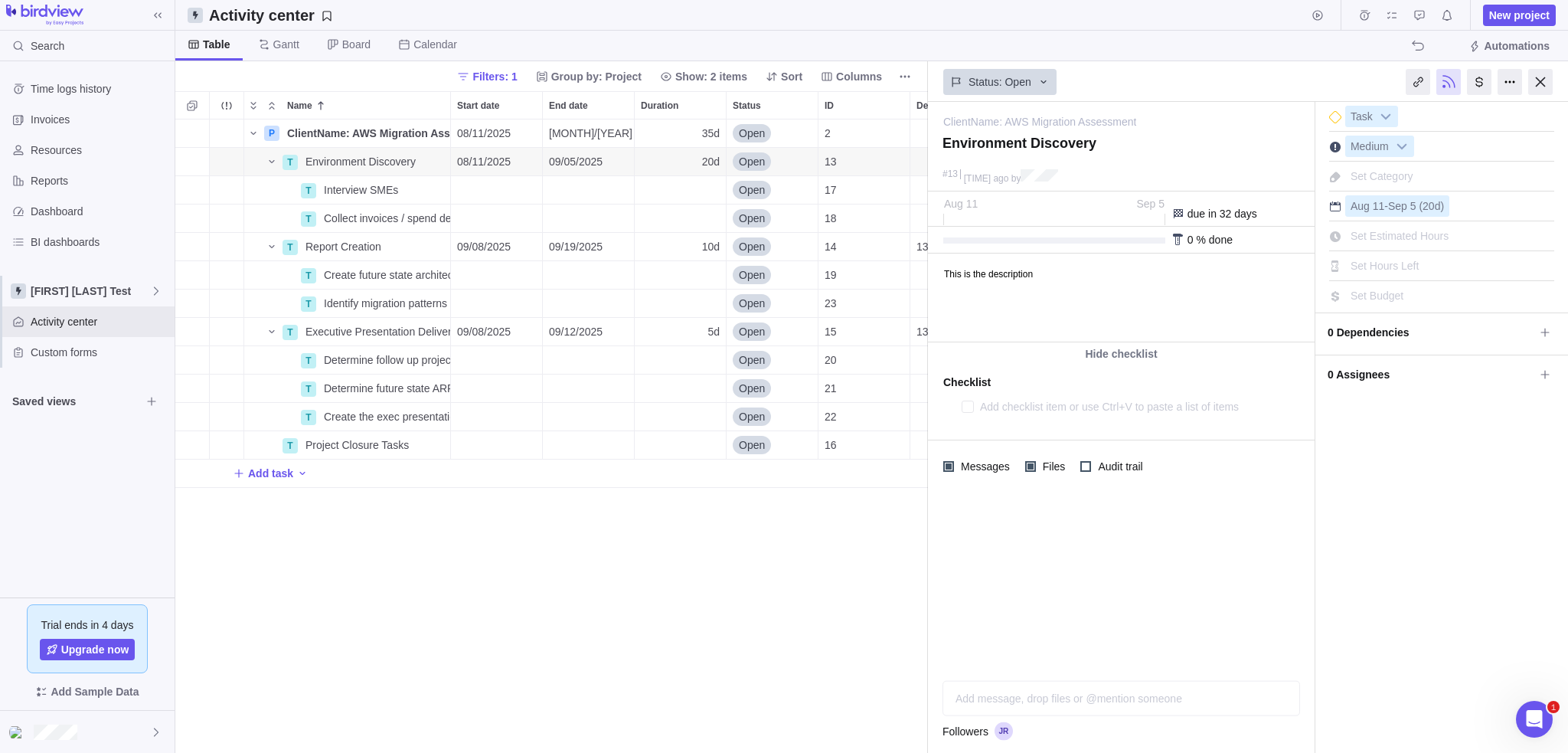 type on "c" 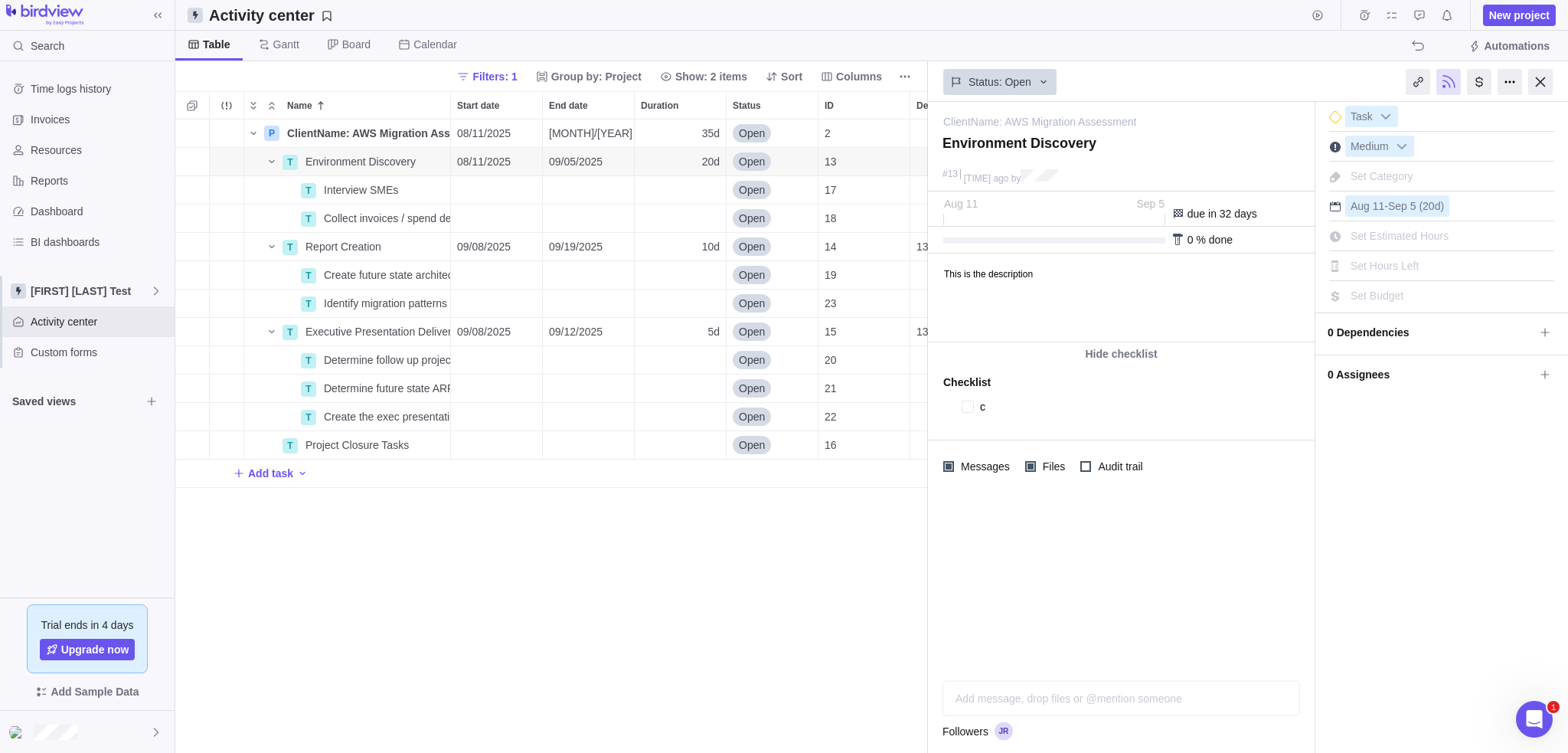 type on "x" 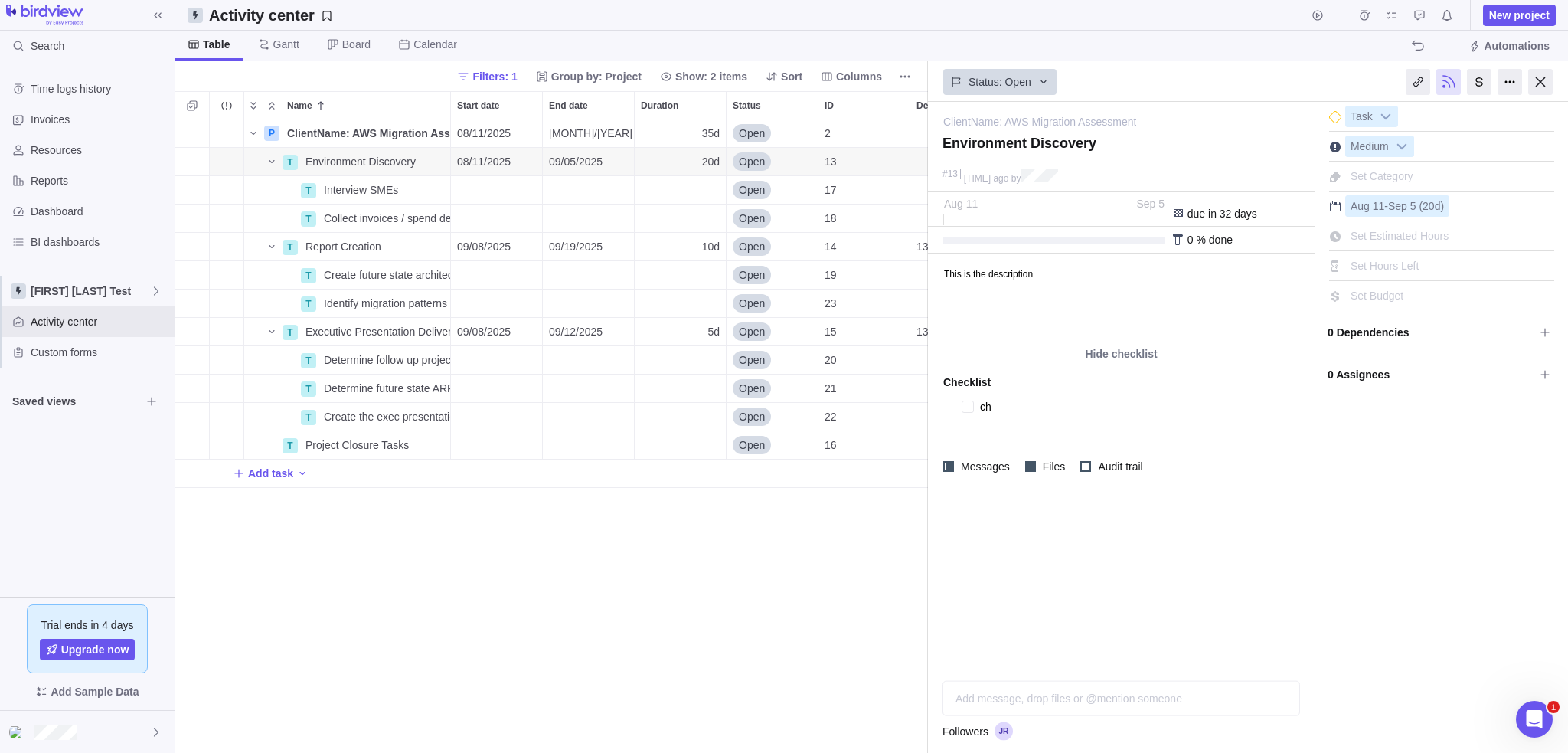 type on "x" 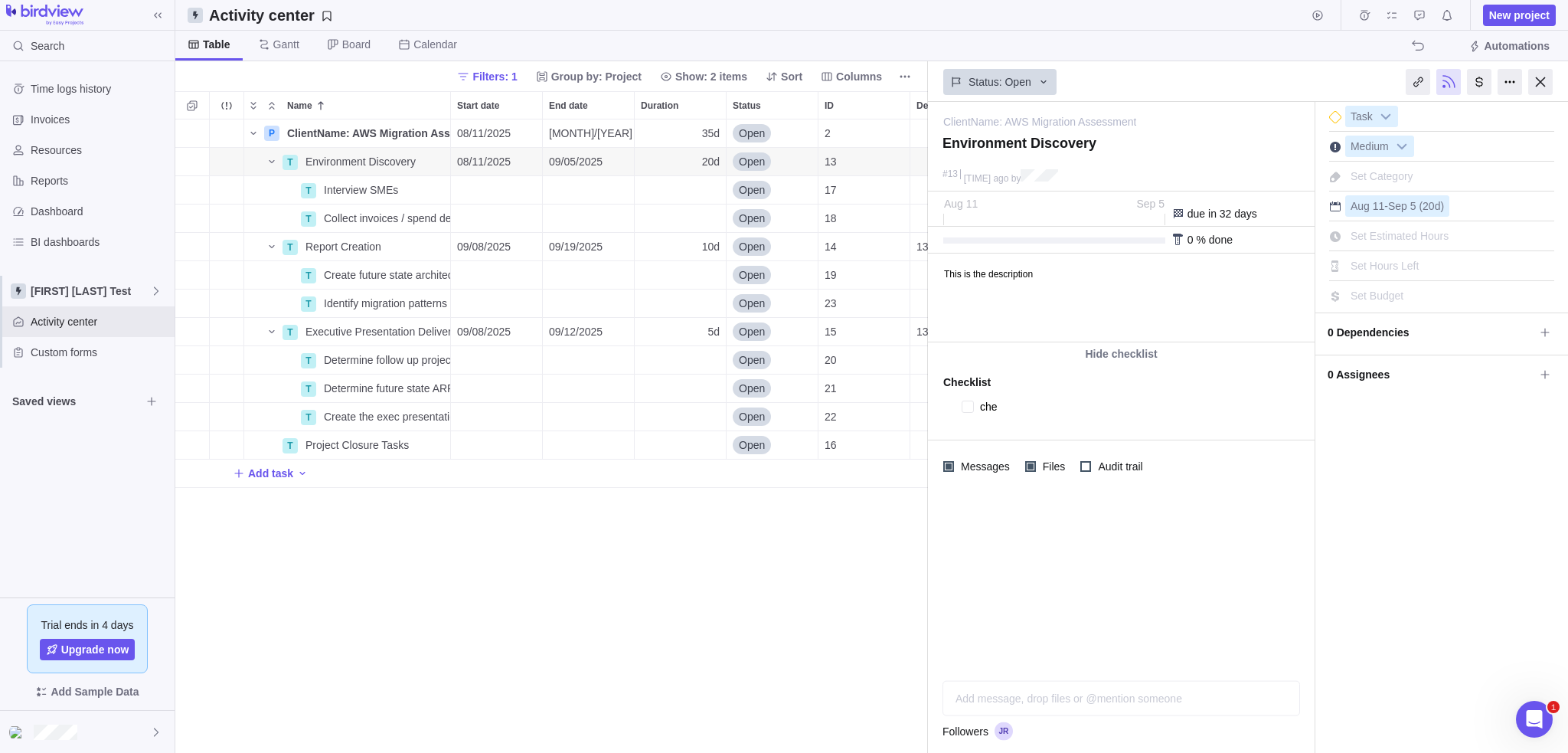 type on "x" 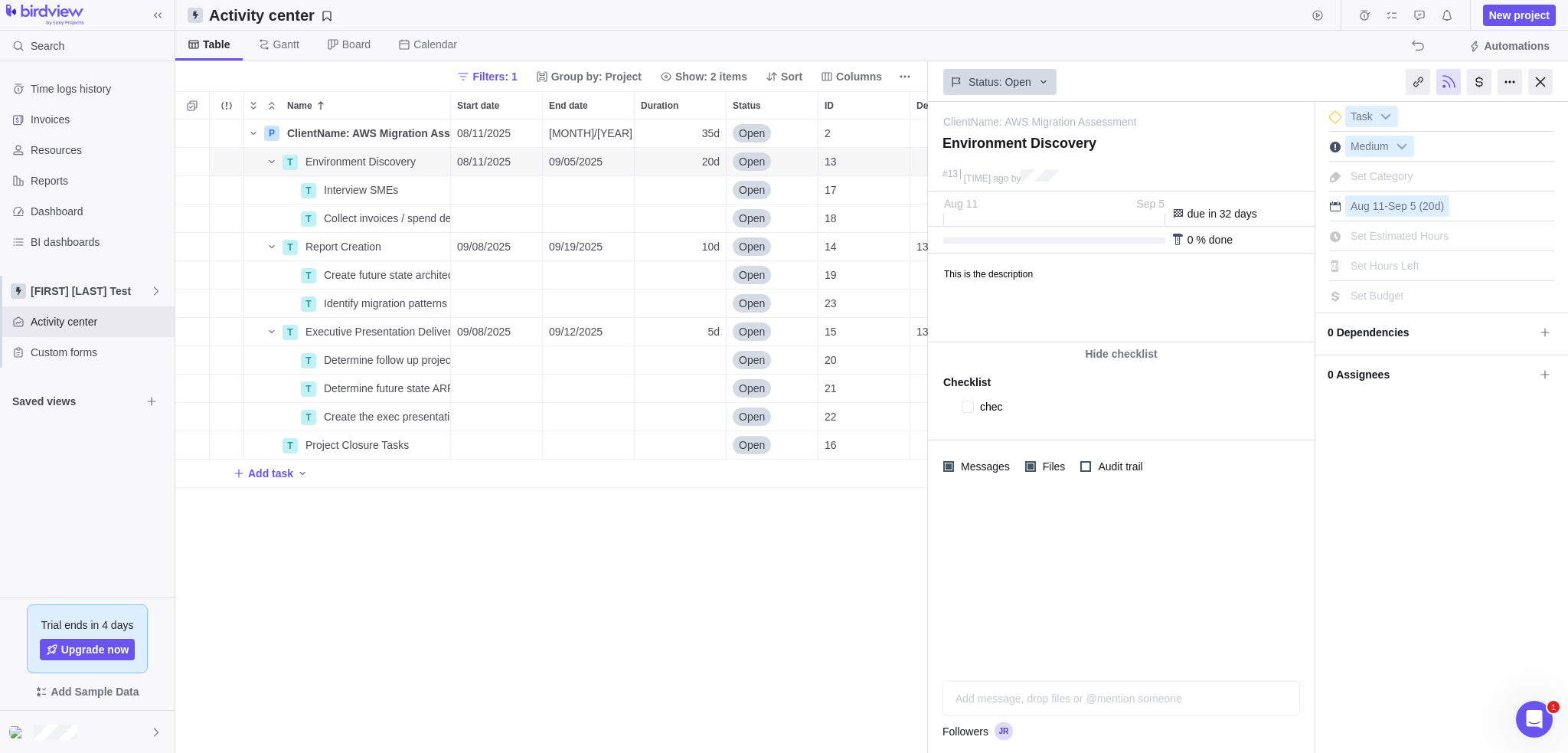 type on "x" 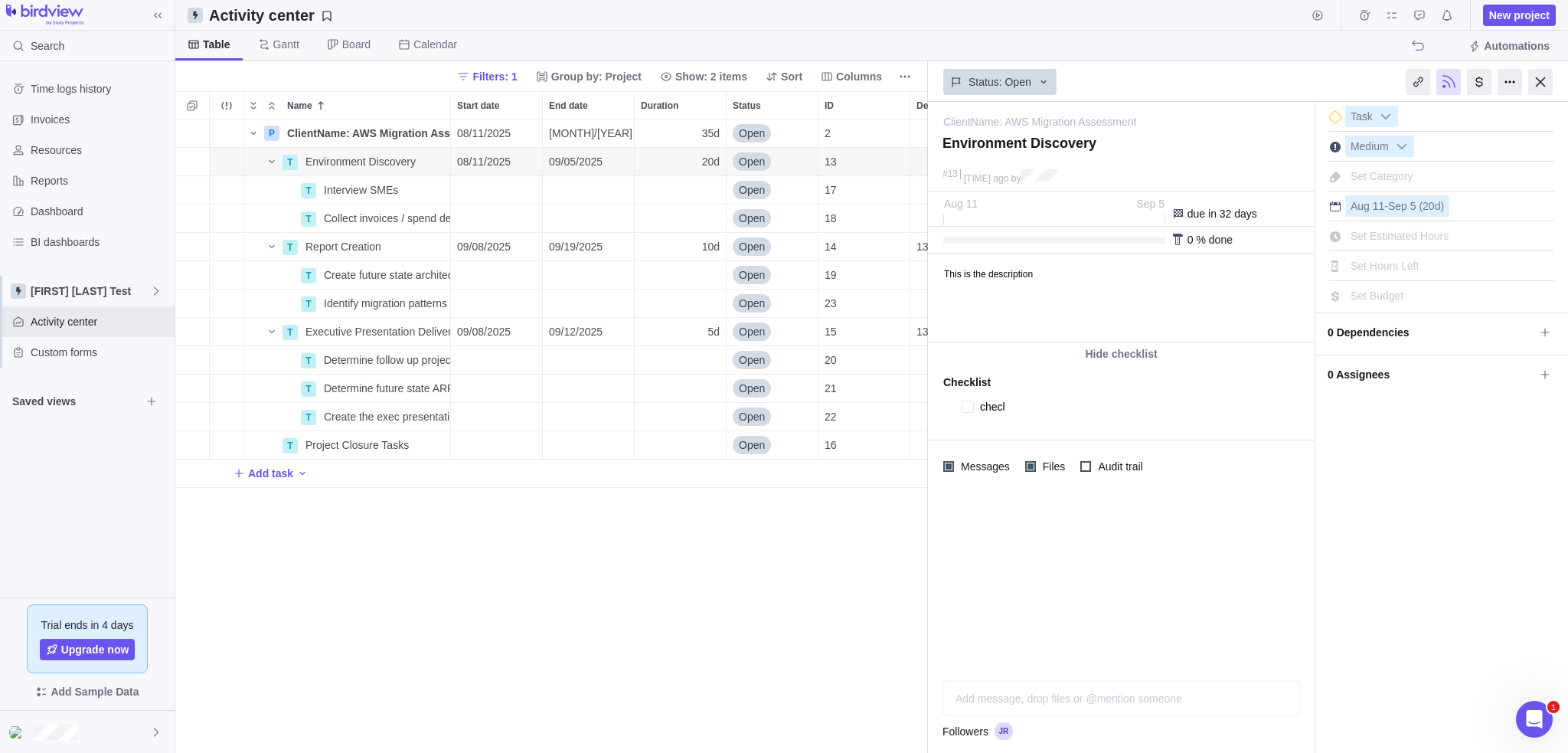 type on "x" 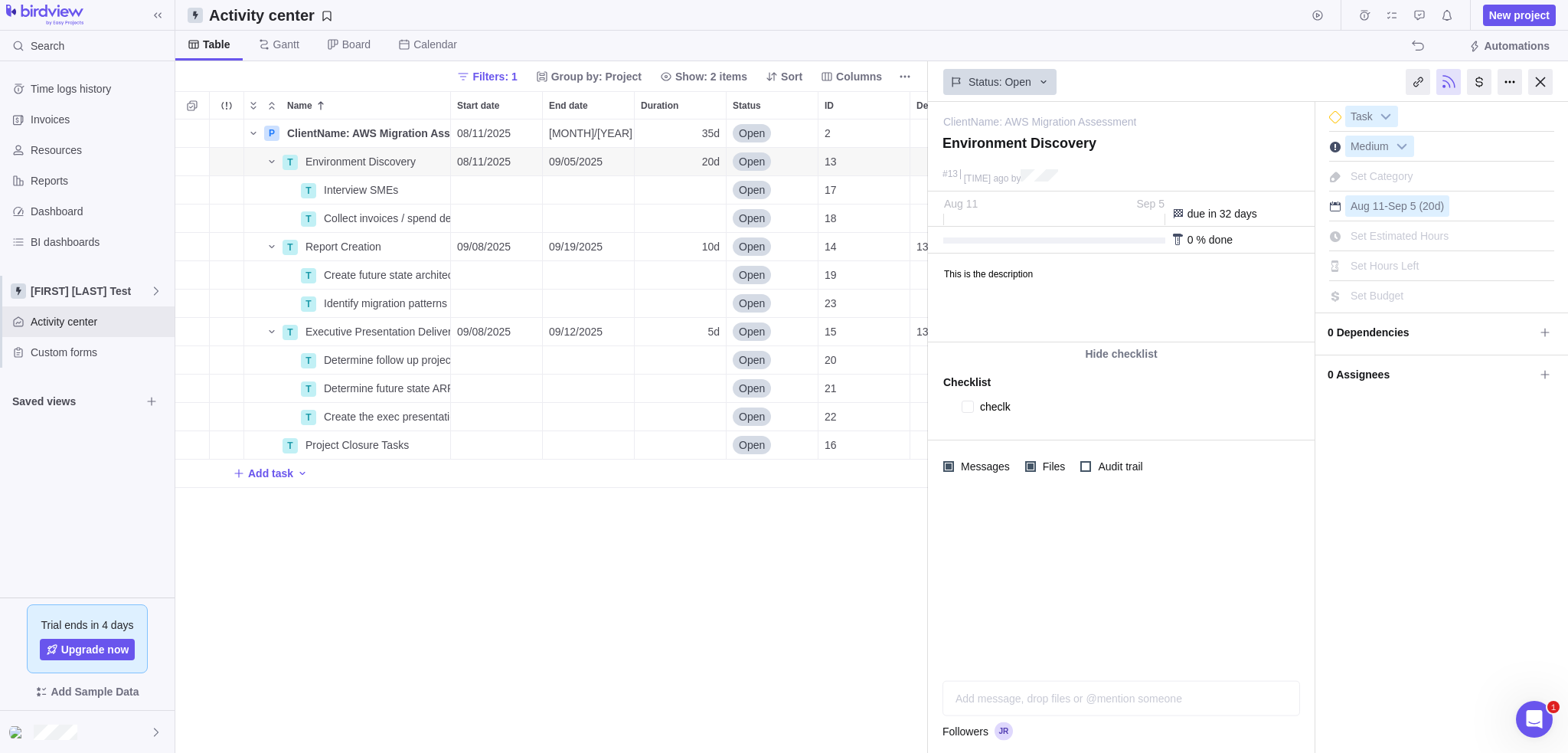 type on "x" 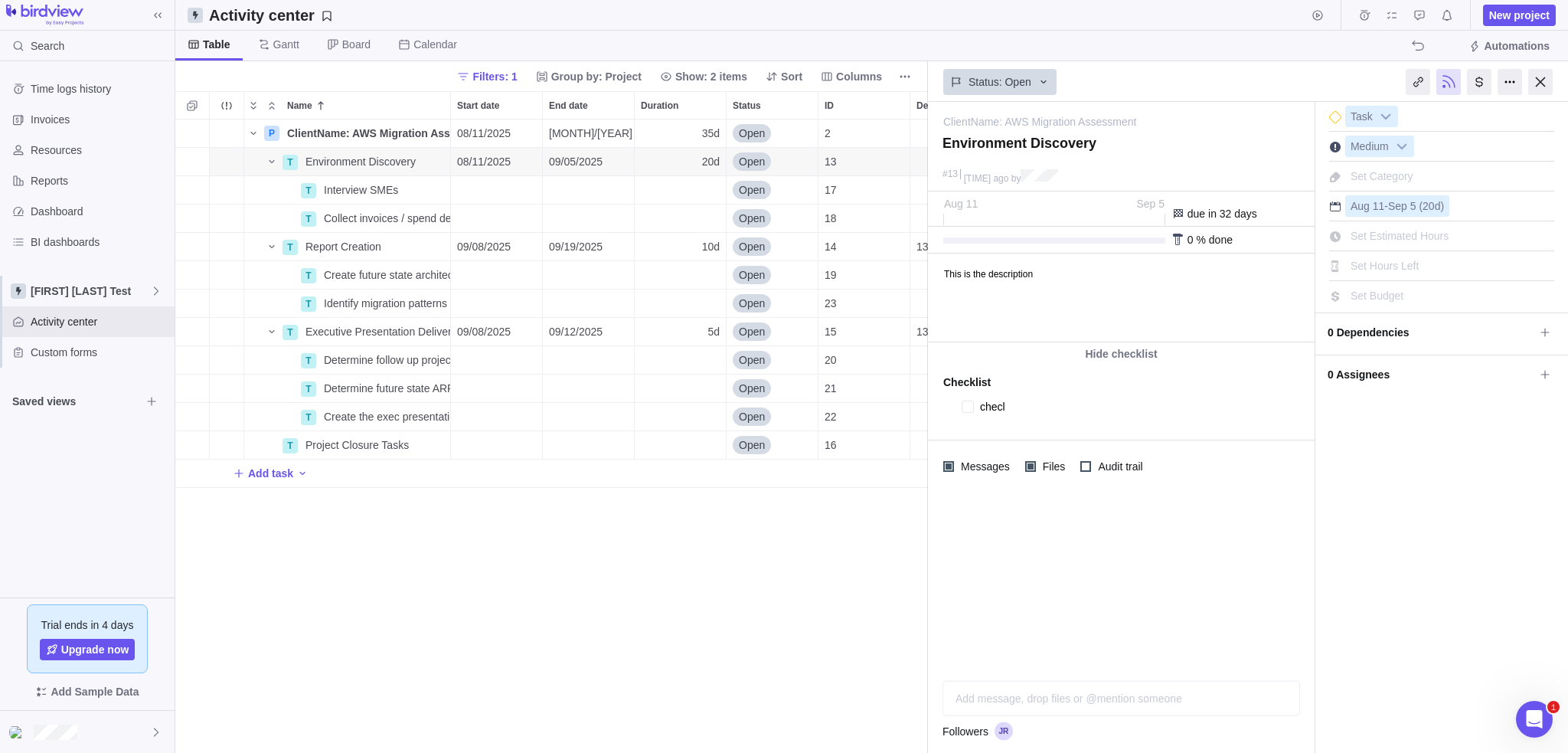 type on "x" 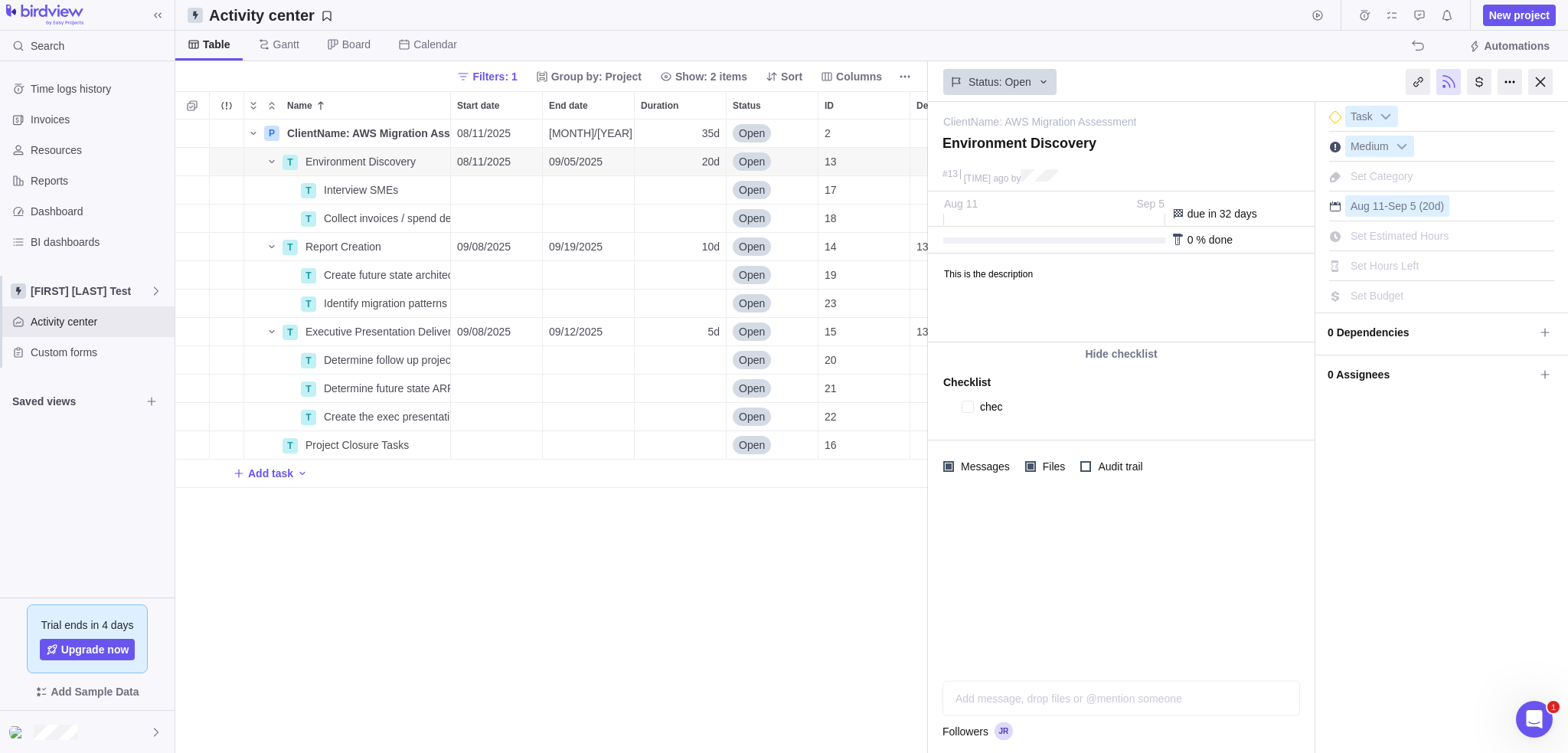 type on "x" 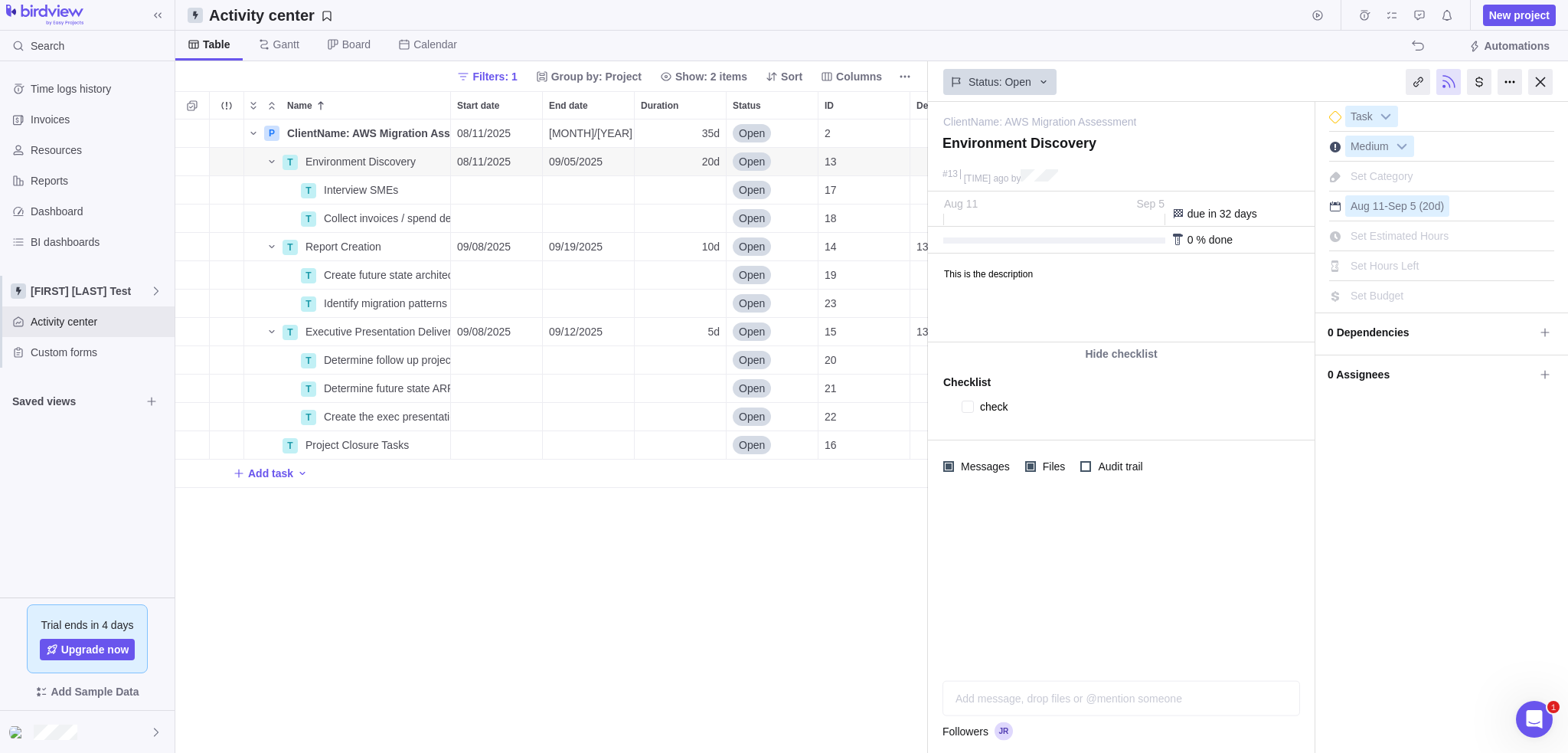 type on "x" 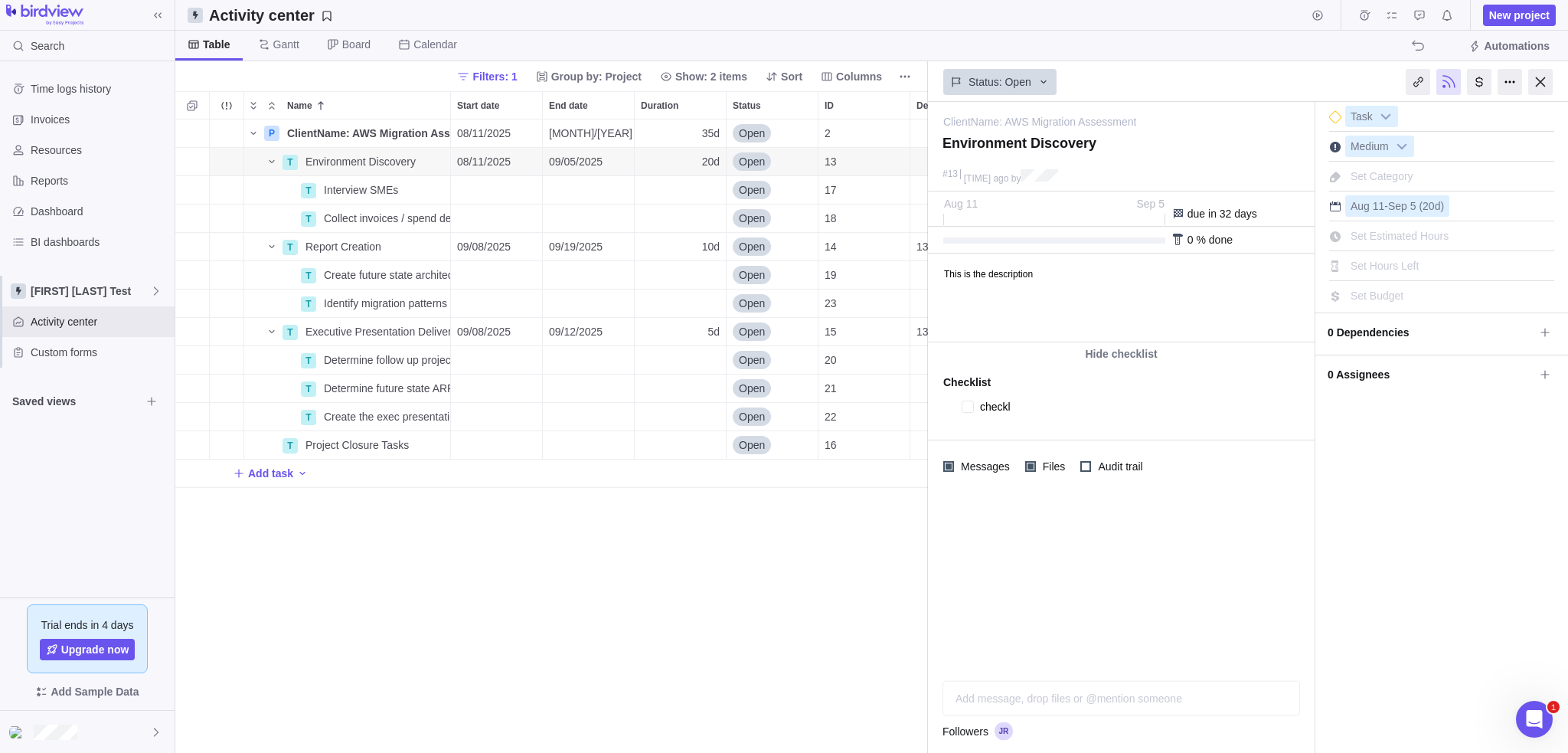 type on "x" 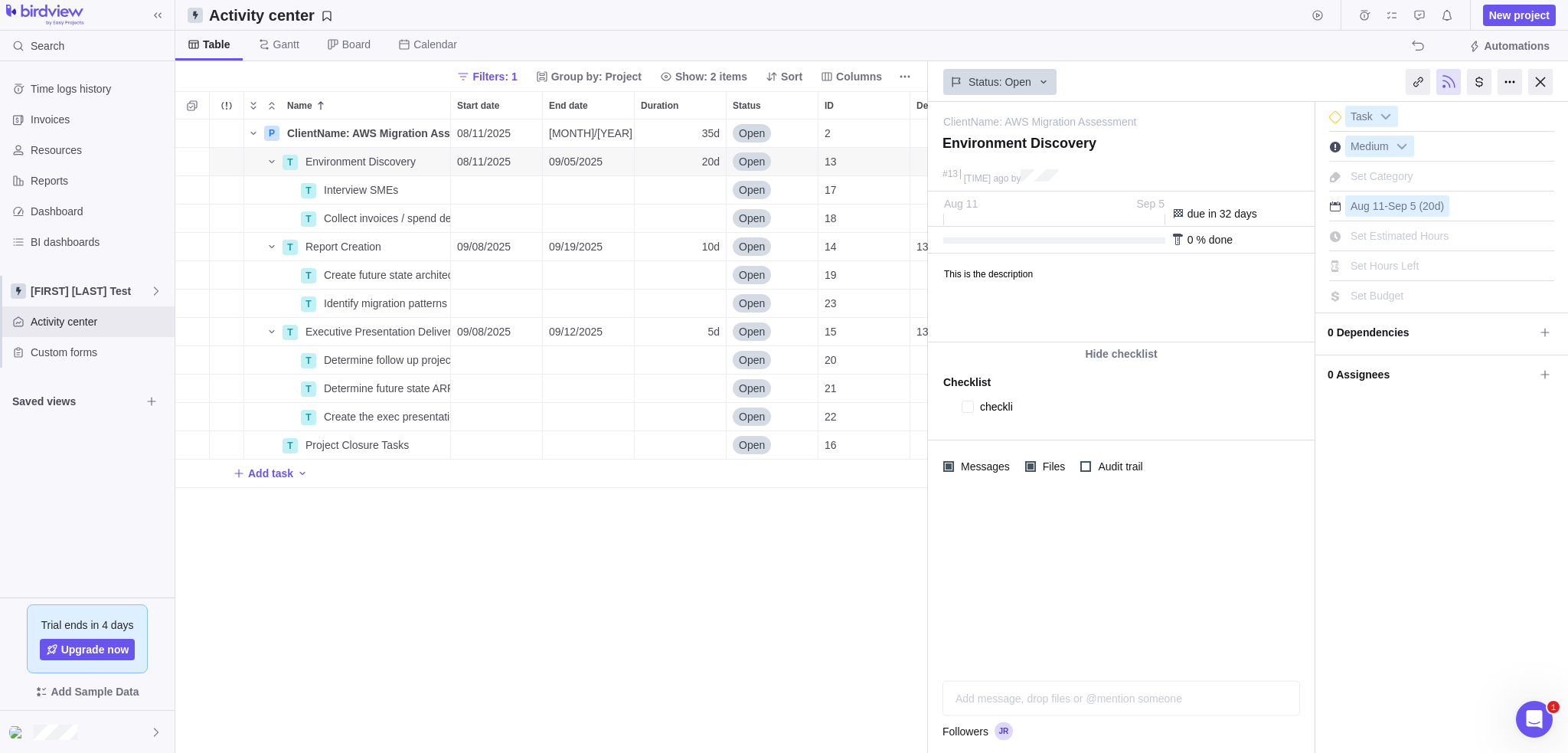 type on "x" 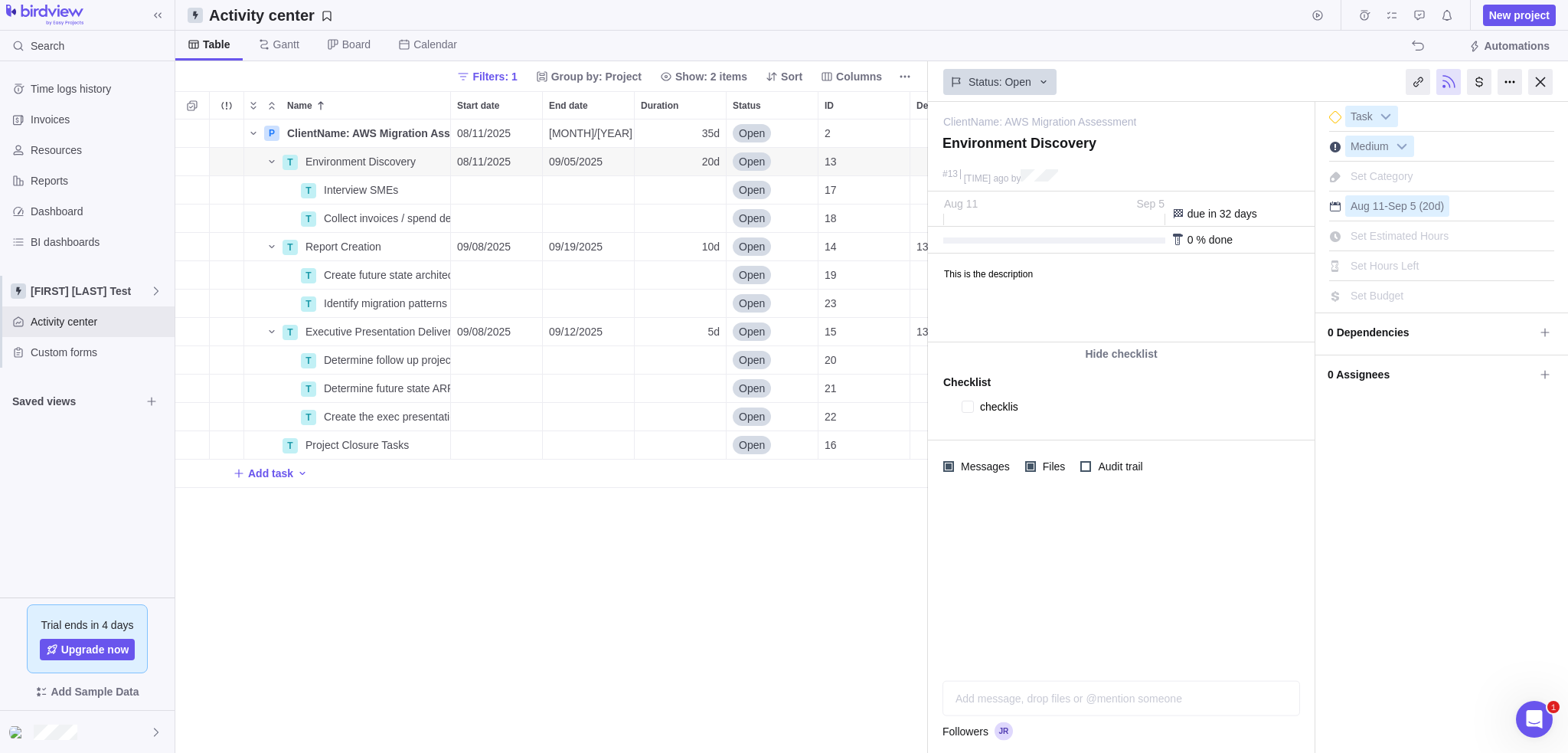 type on "checklist" 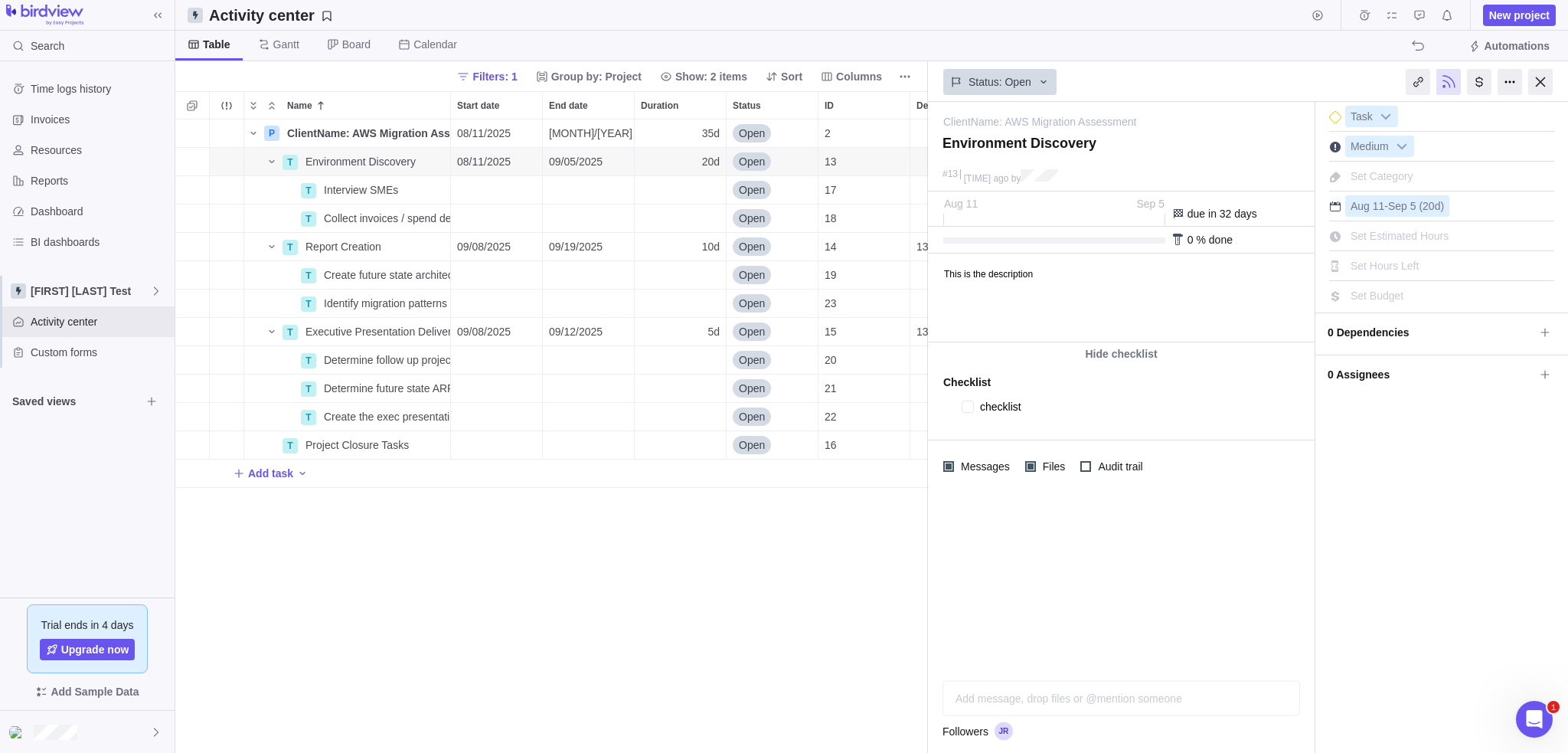 type on "x" 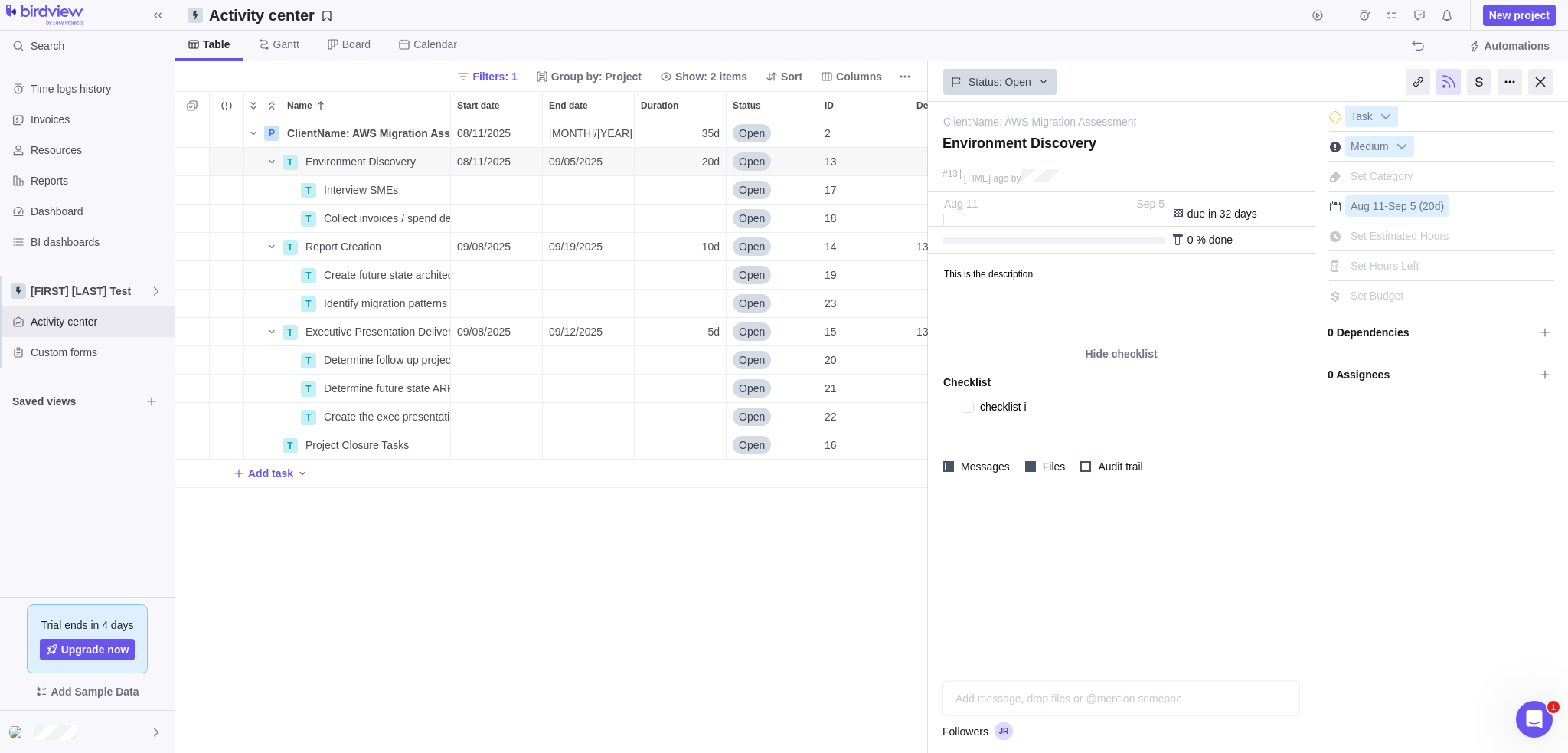 type on "x" 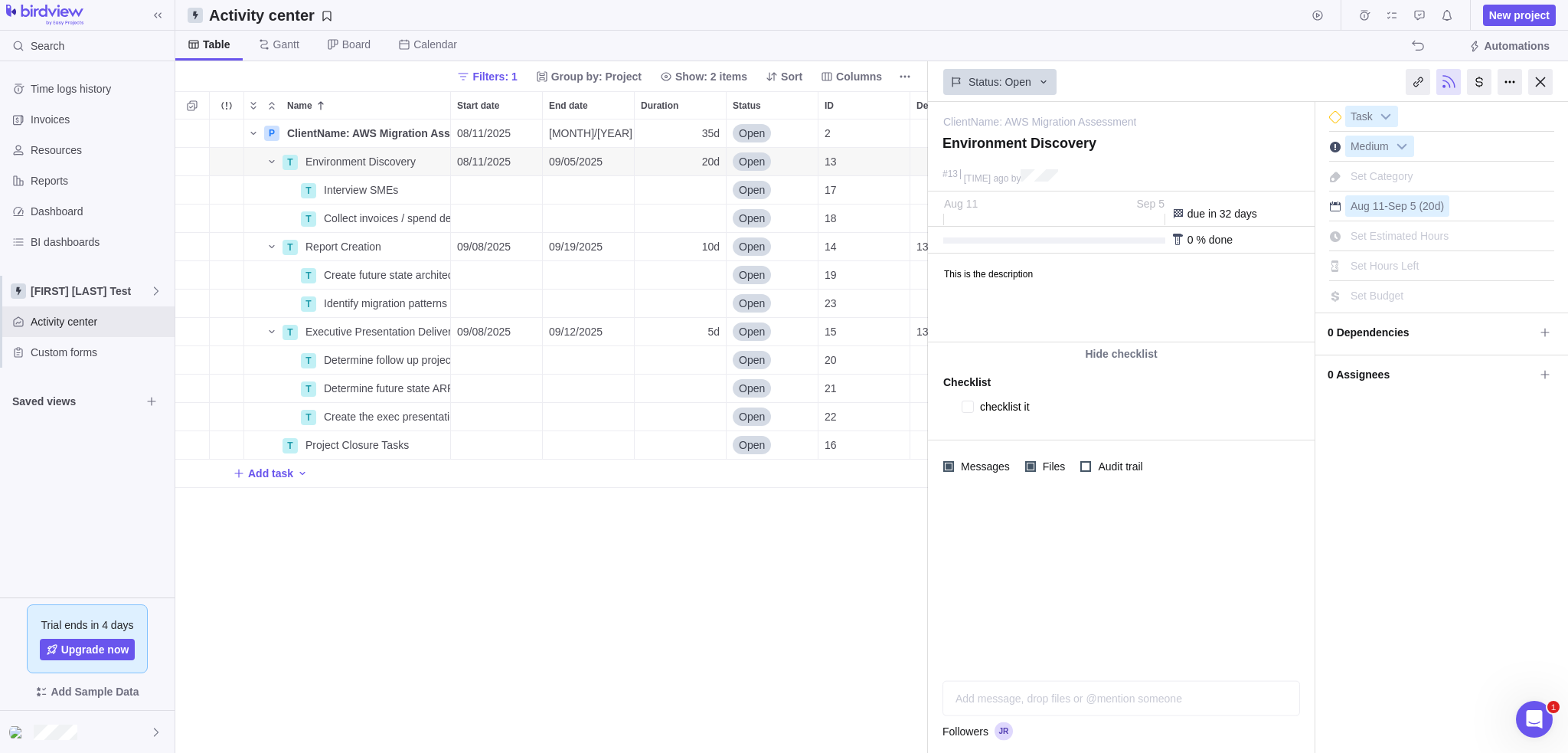 type on "x" 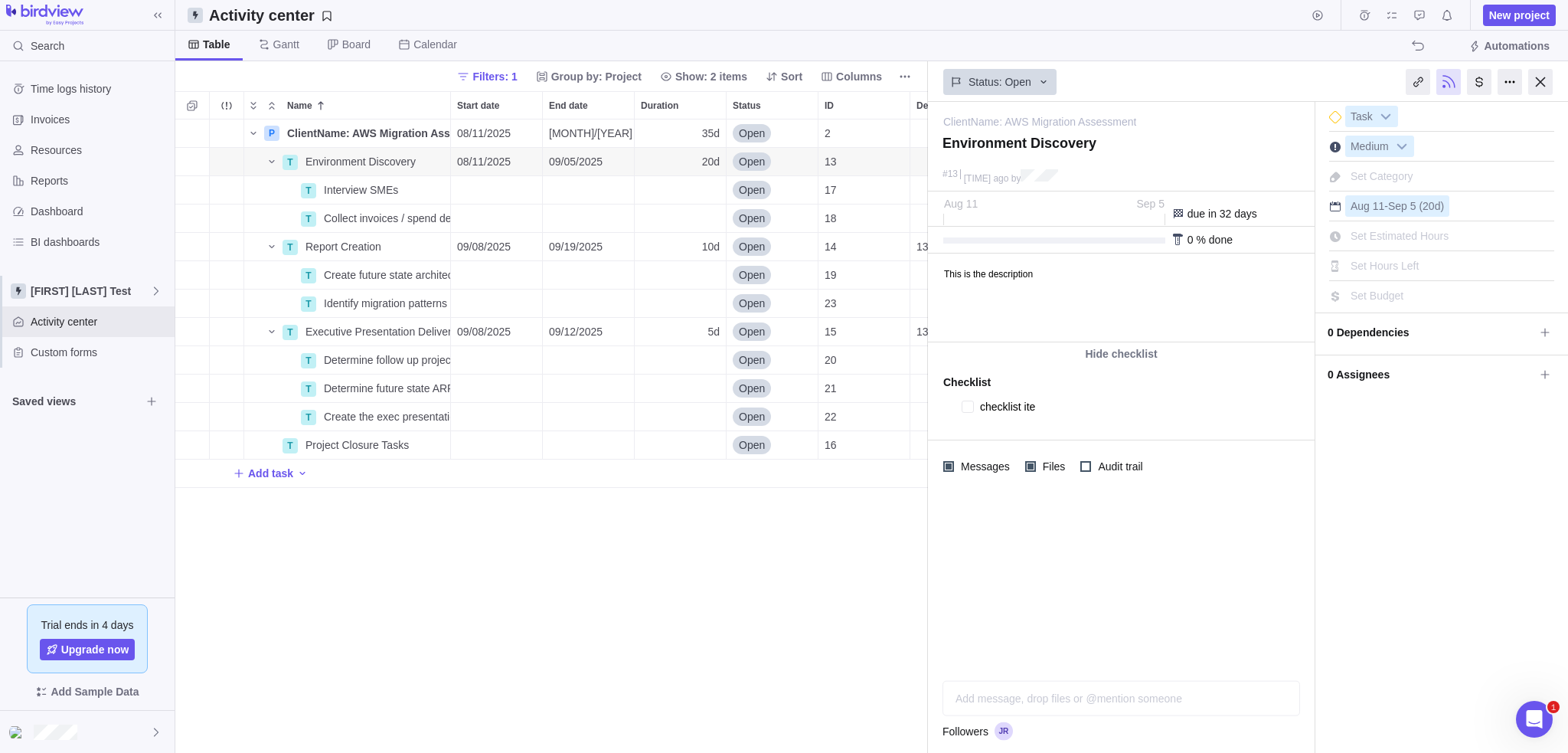 type on "x" 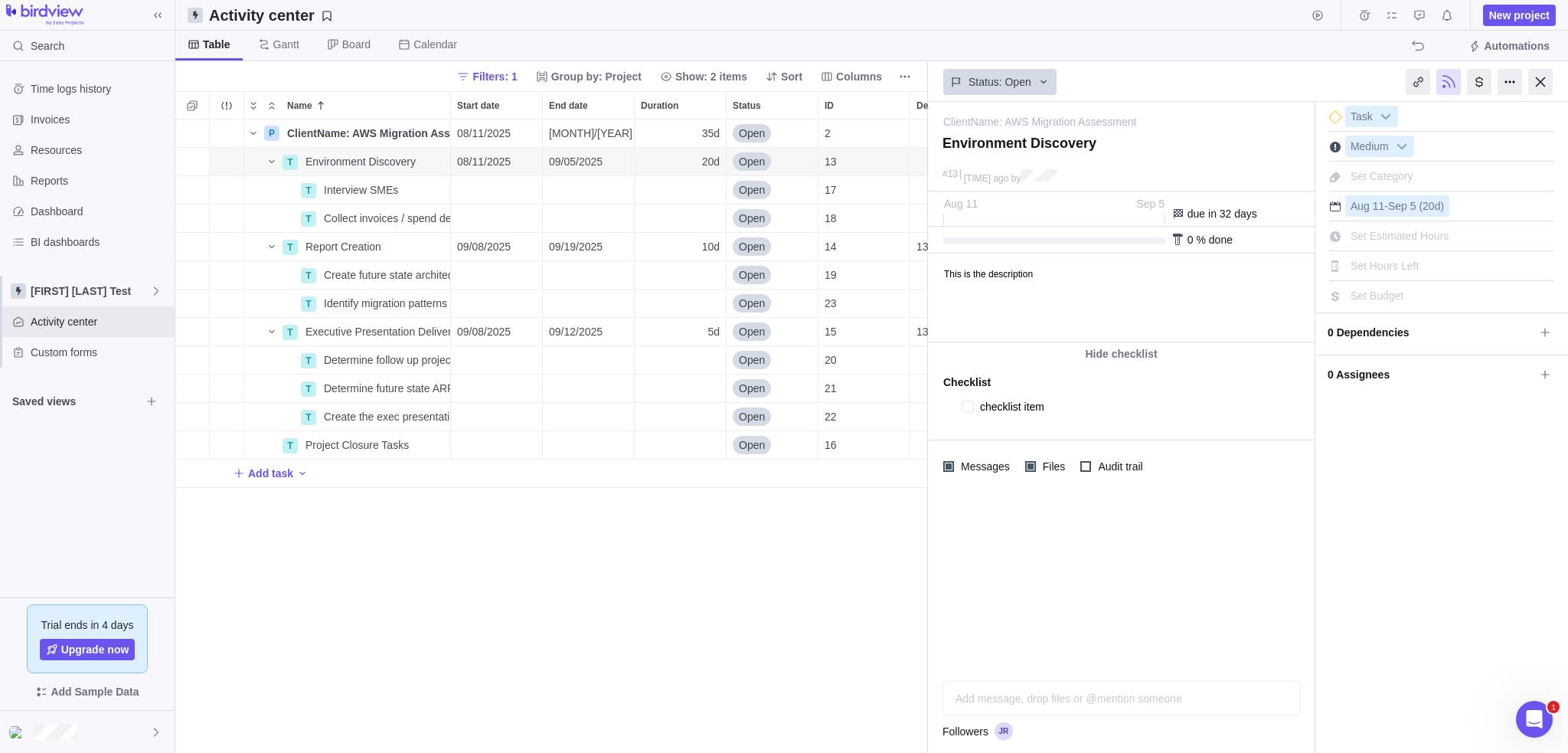 type on "x" 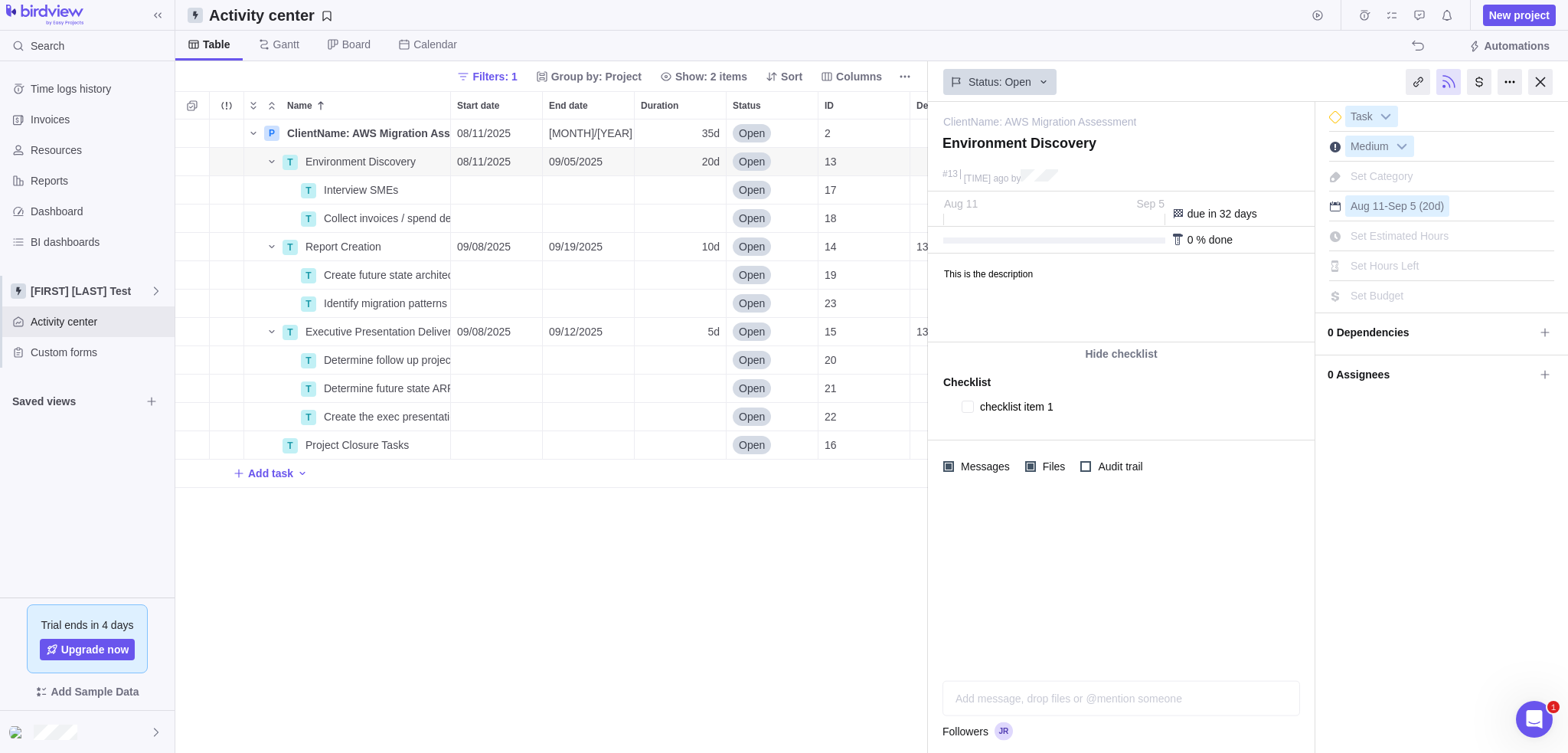 type on "x" 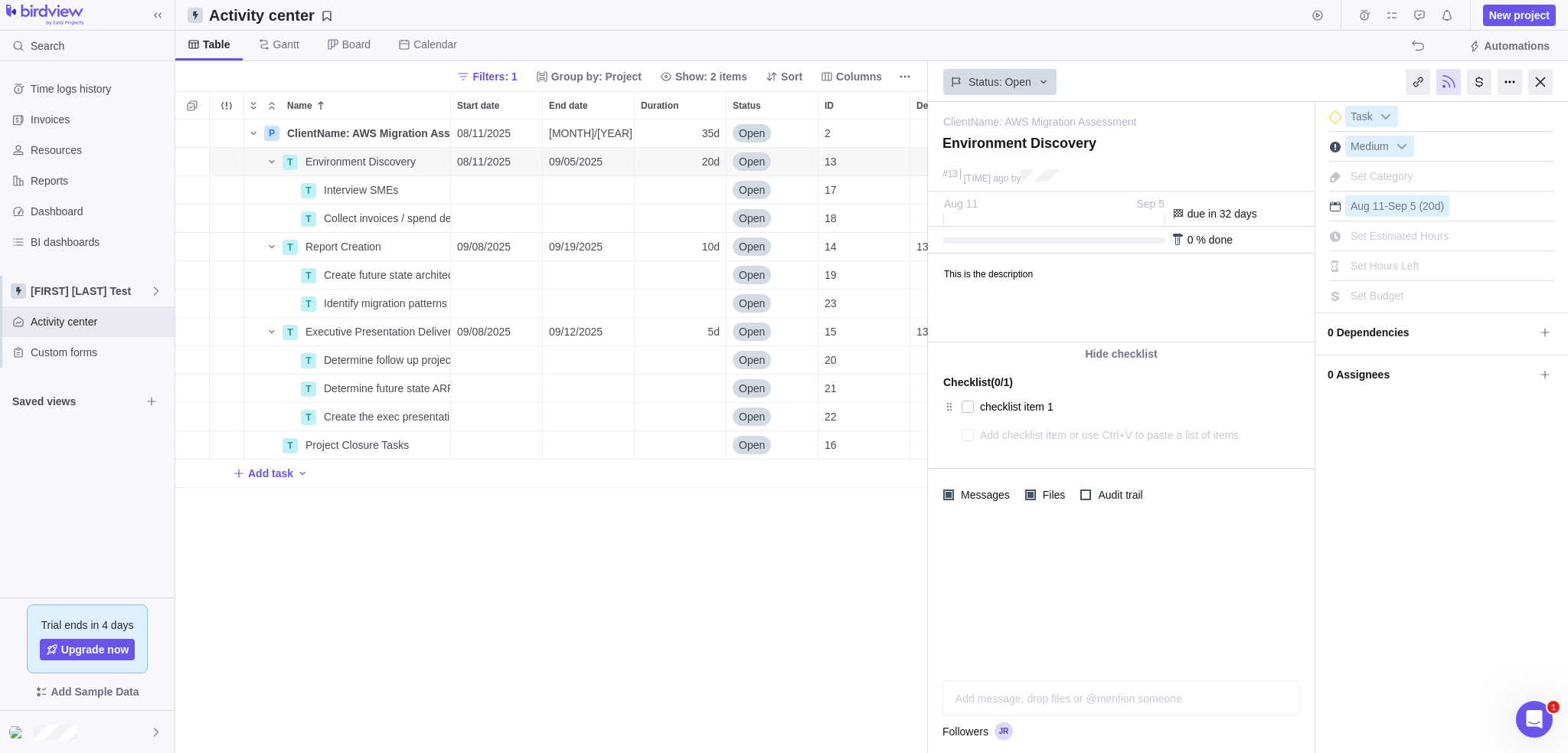 type on "x" 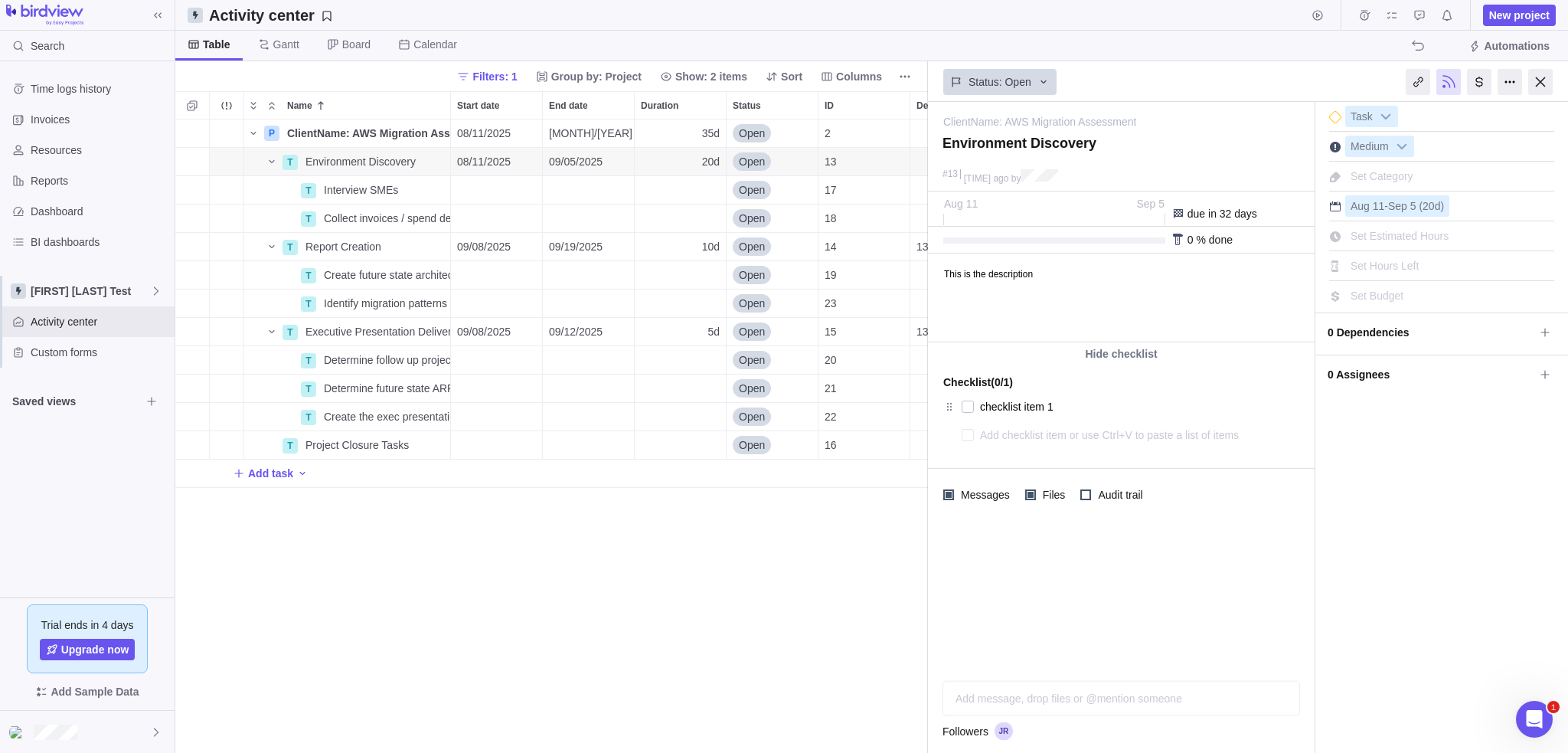 type on "C" 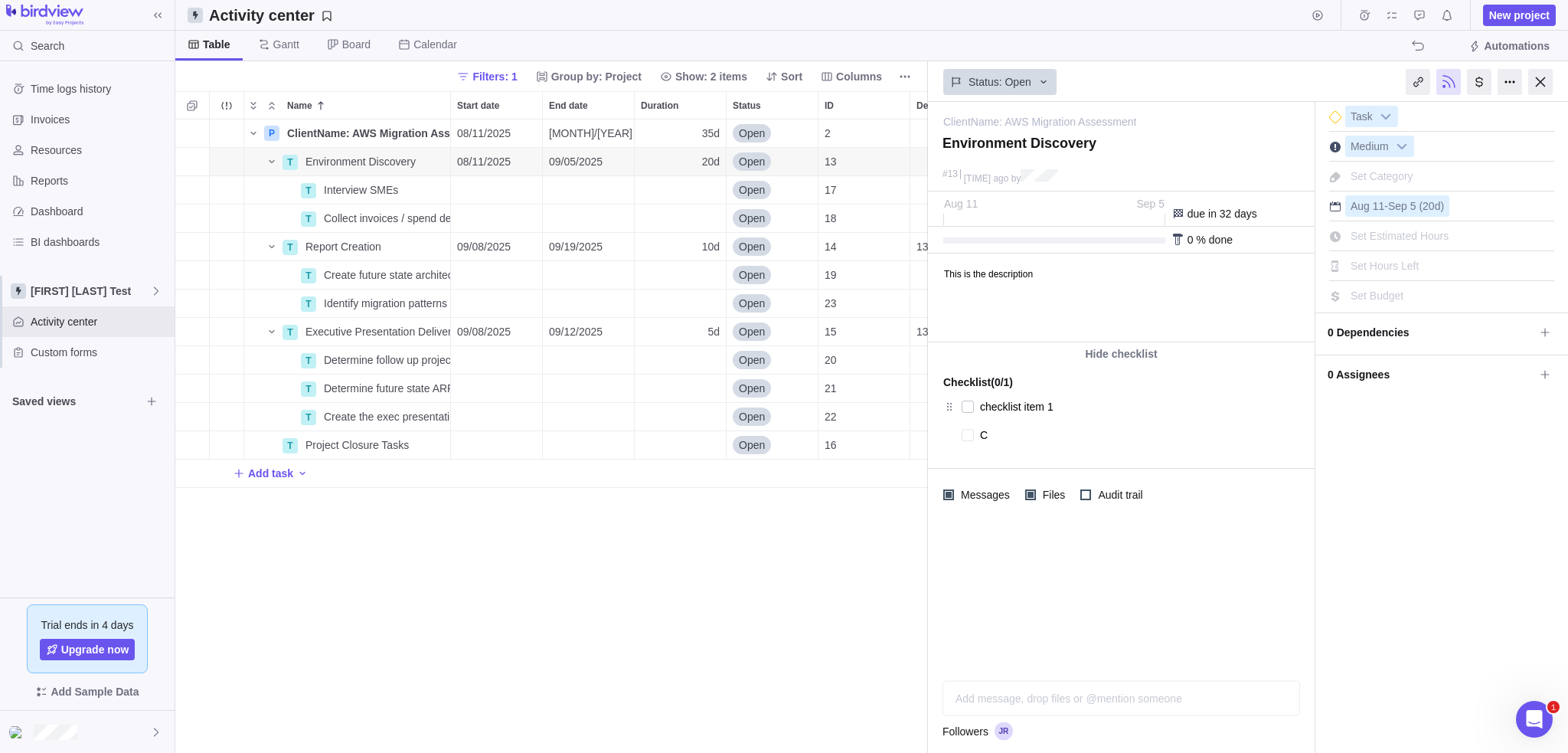 type on "x" 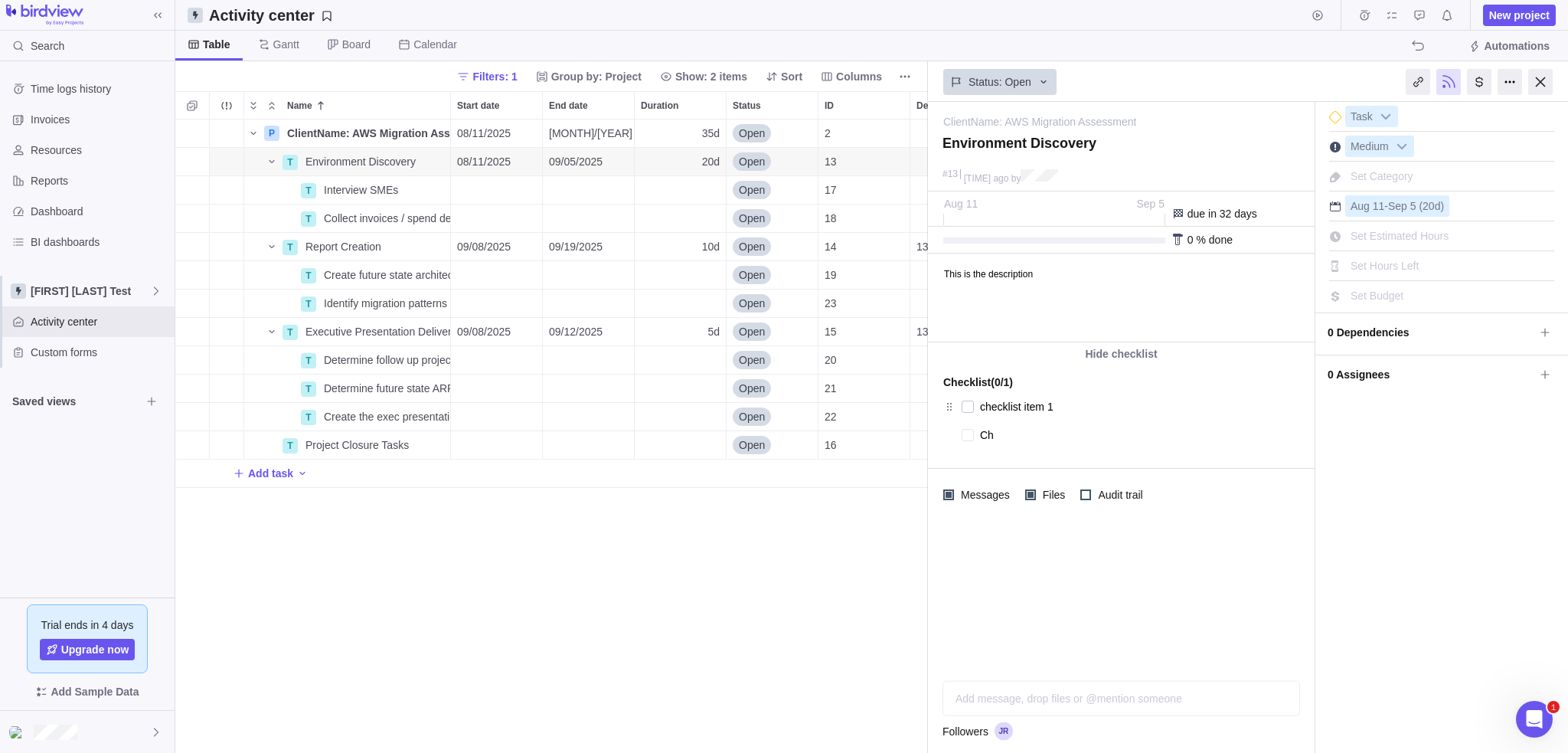 type on "x" 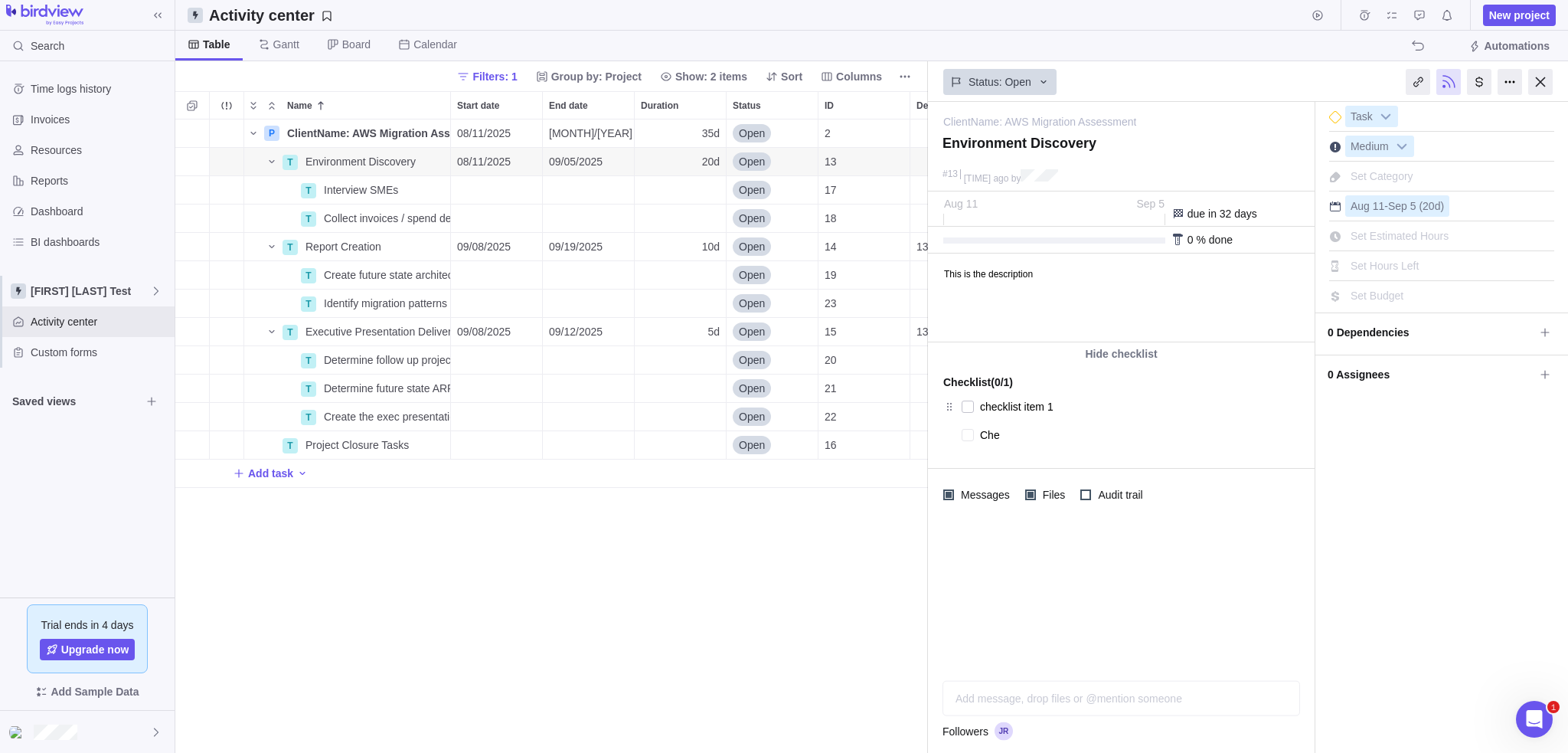 type on "x" 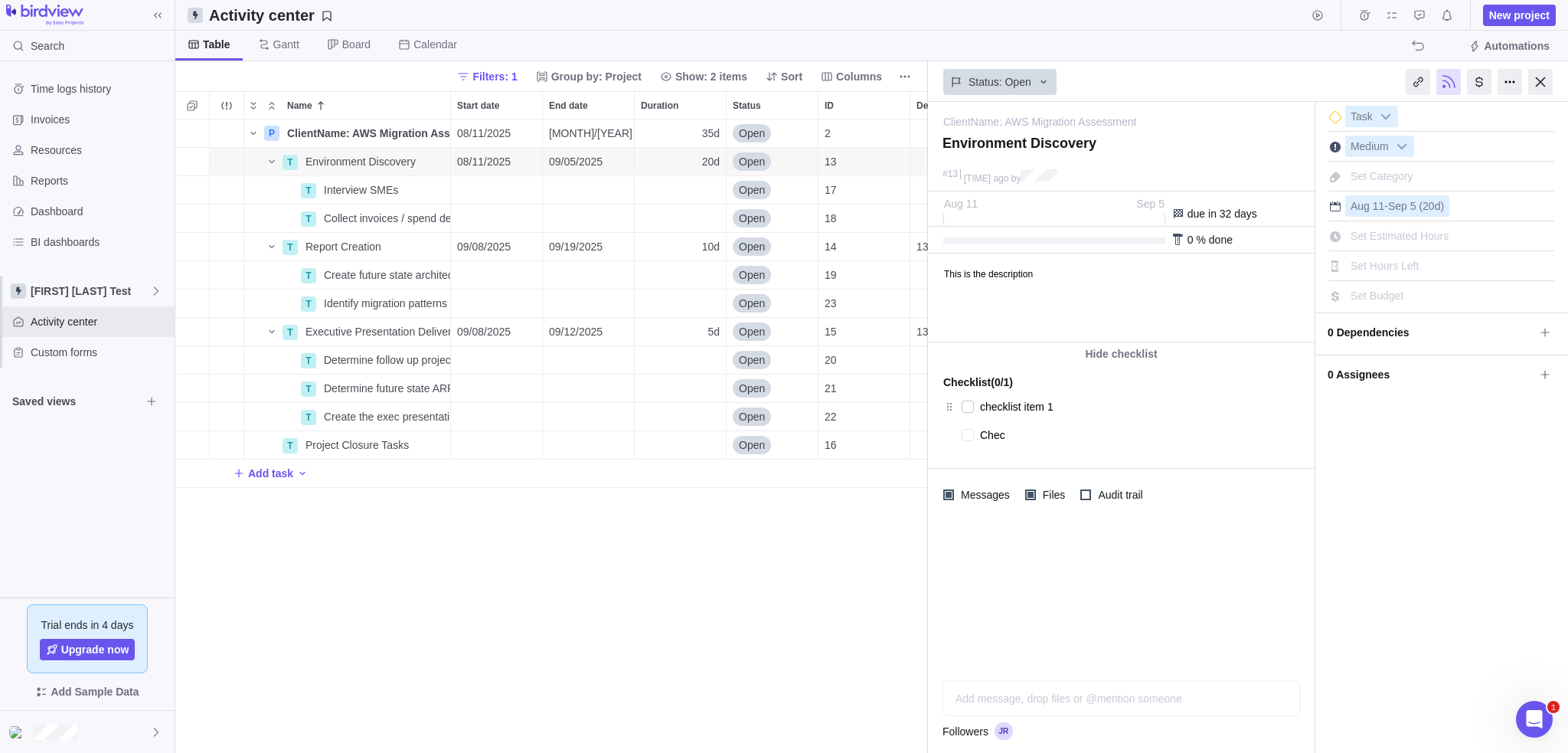 type on "x" 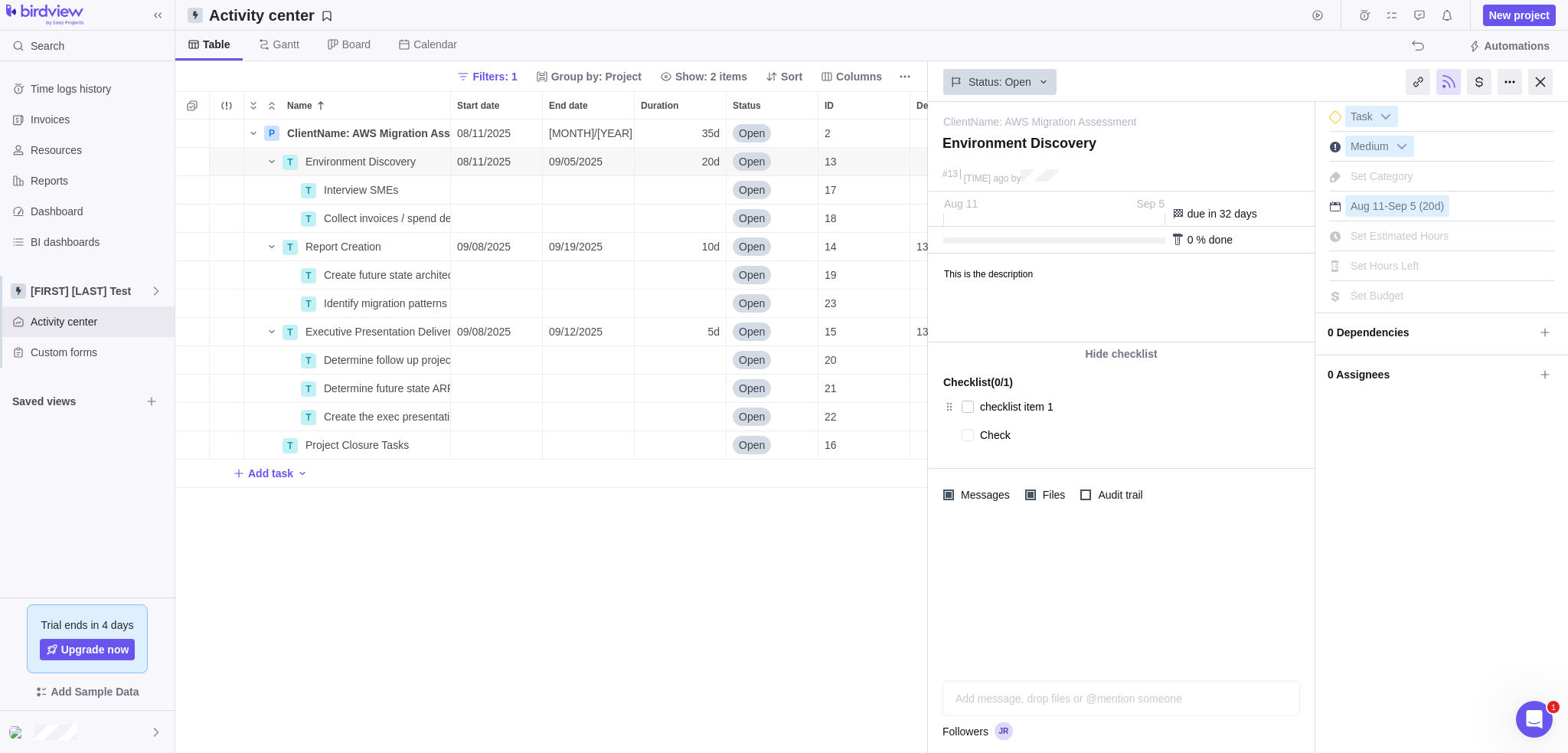 type on "x" 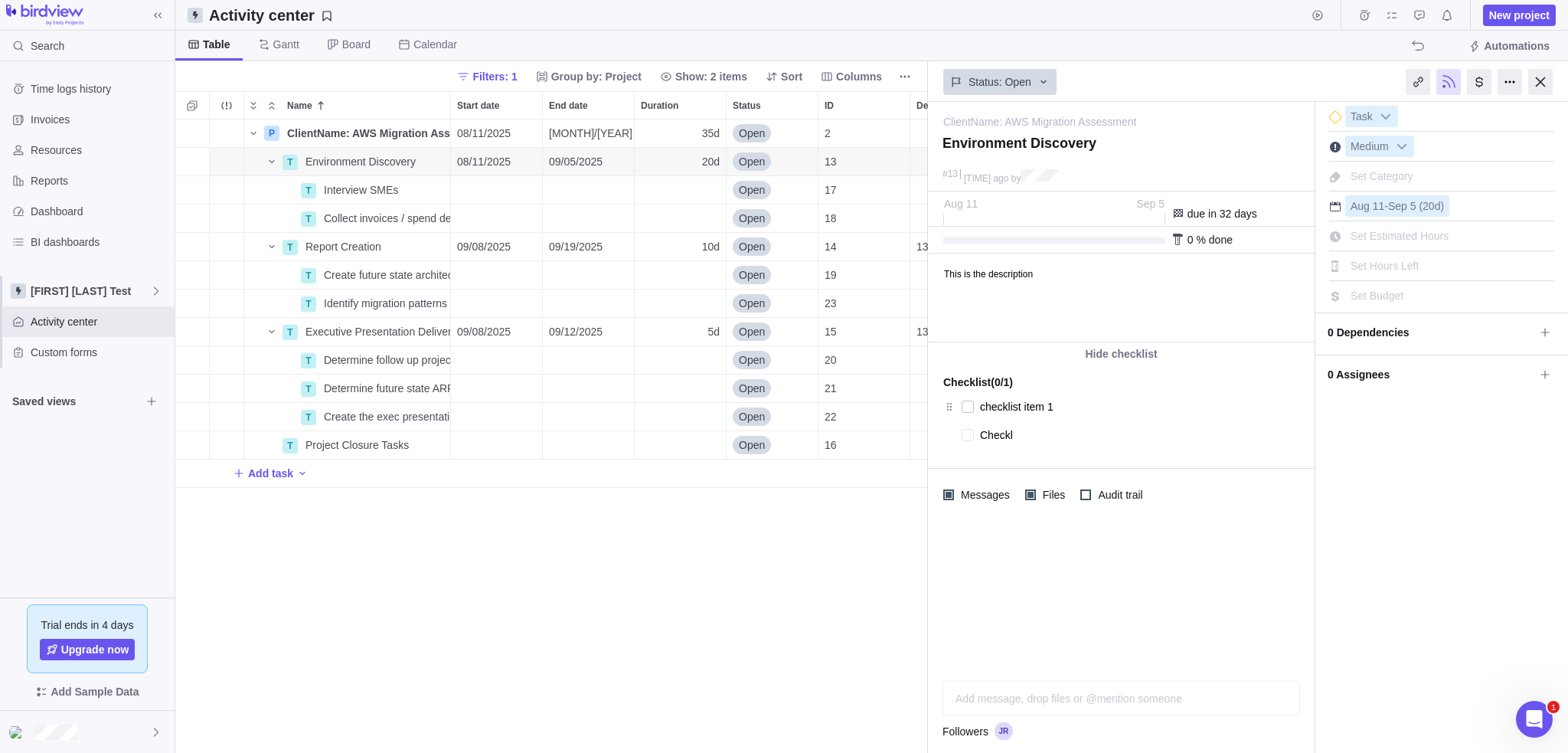 type on "x" 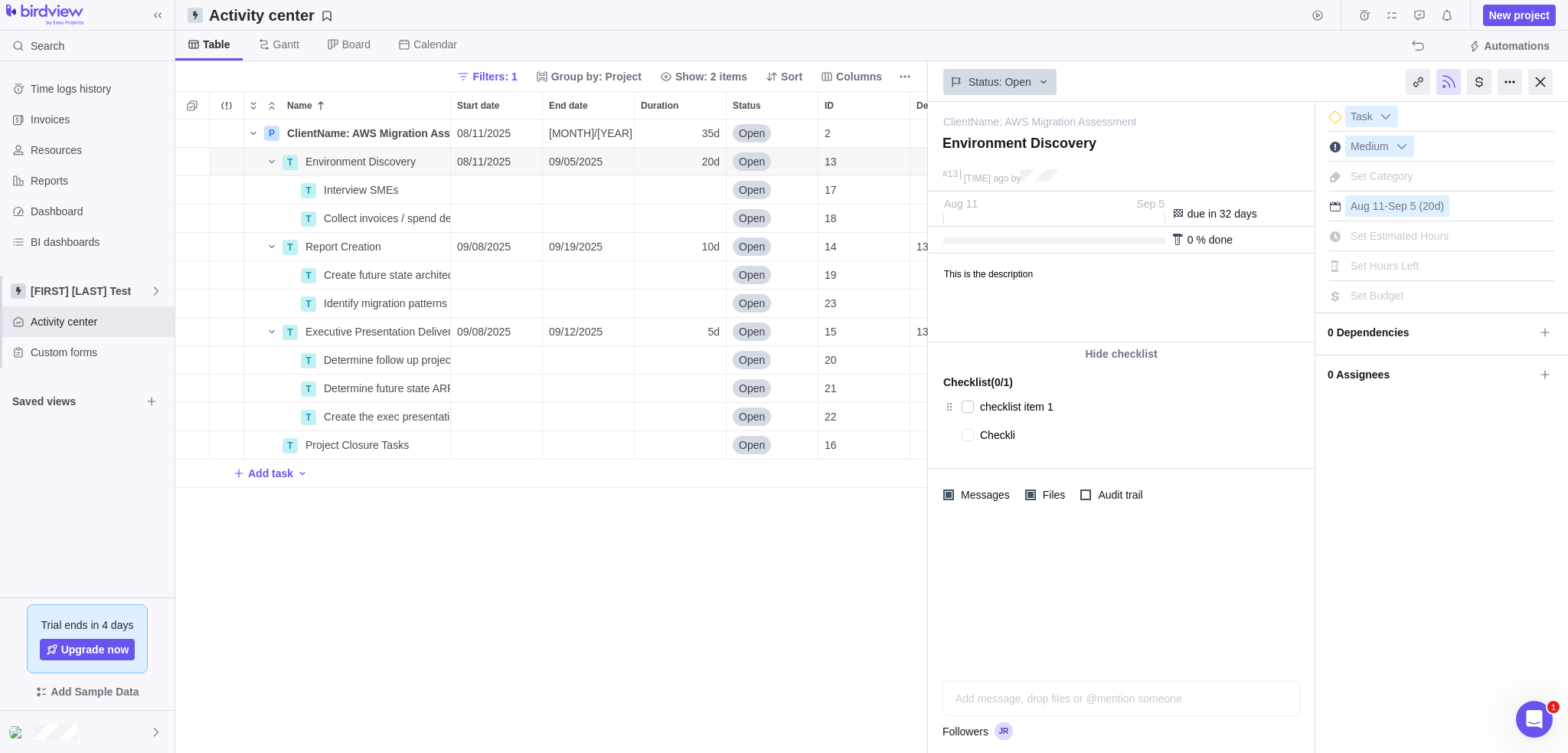 type on "Checklis" 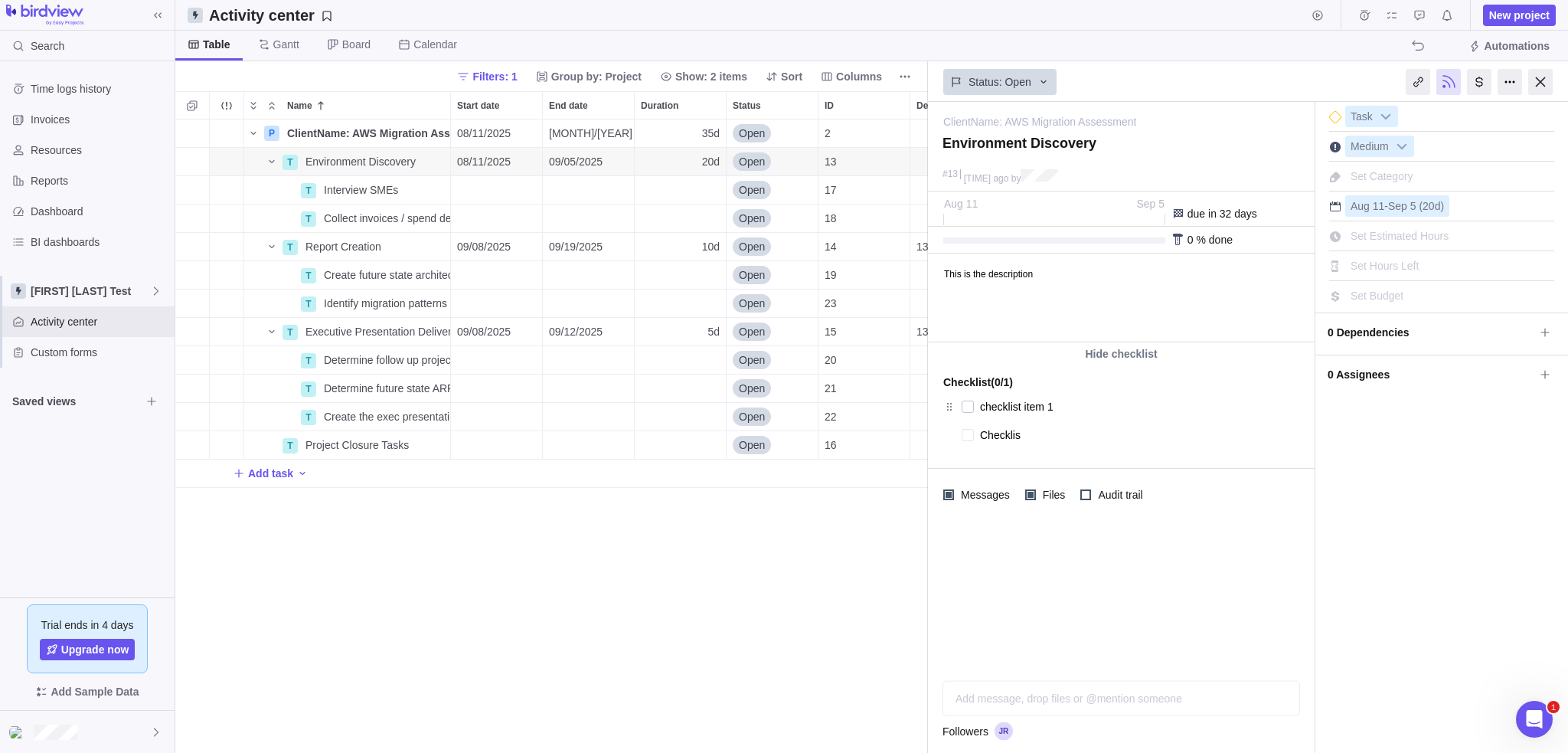 type on "x" 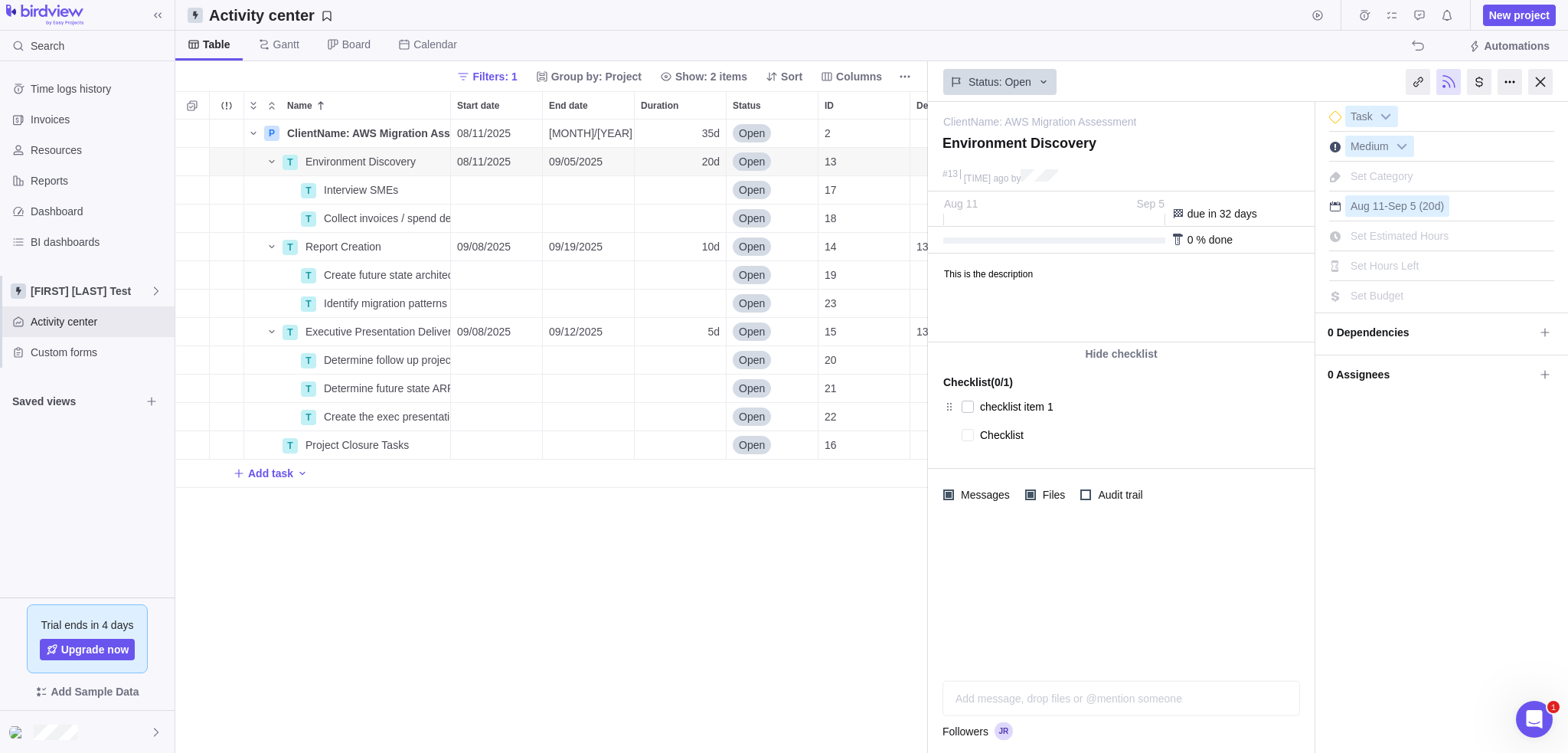 type on "x" 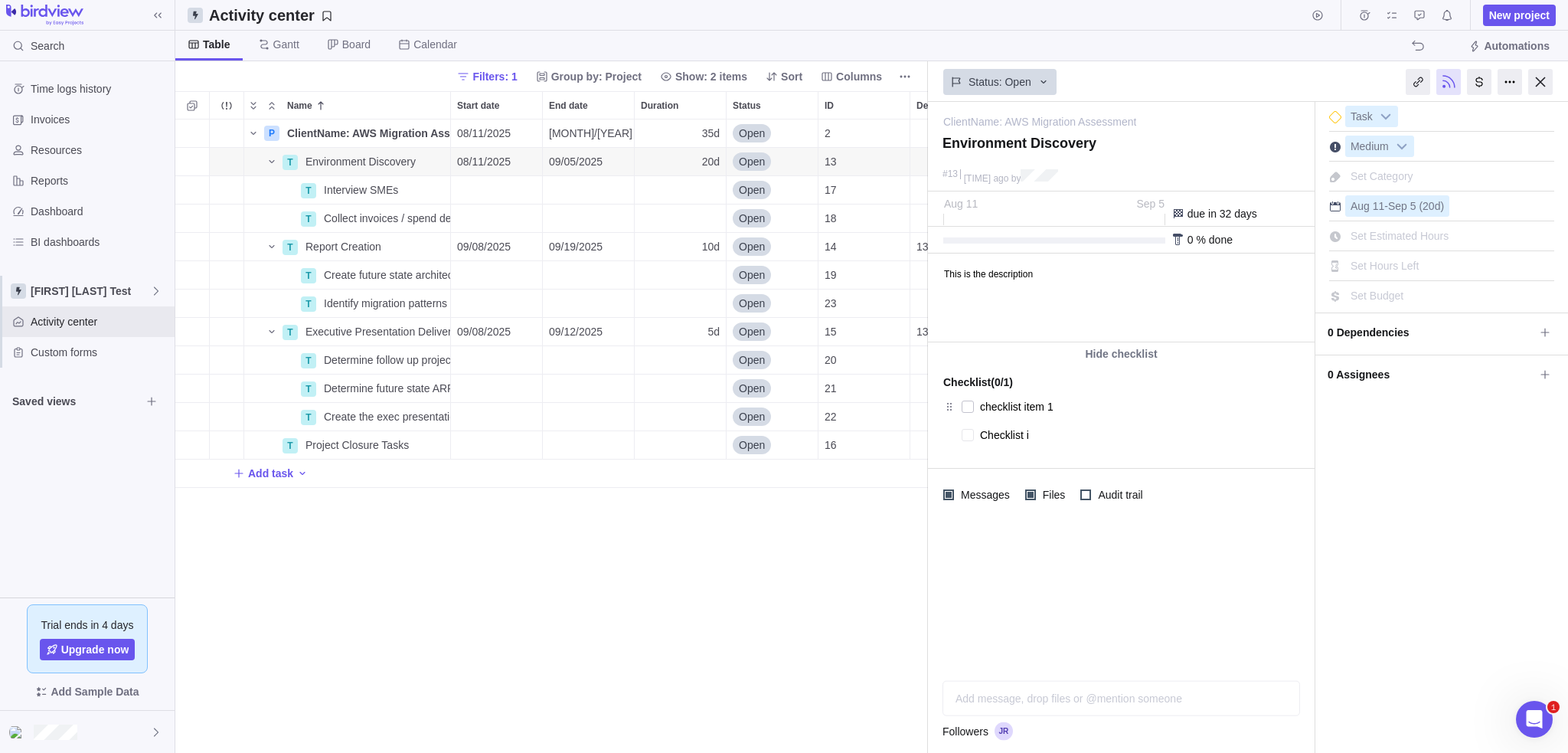 type on "x" 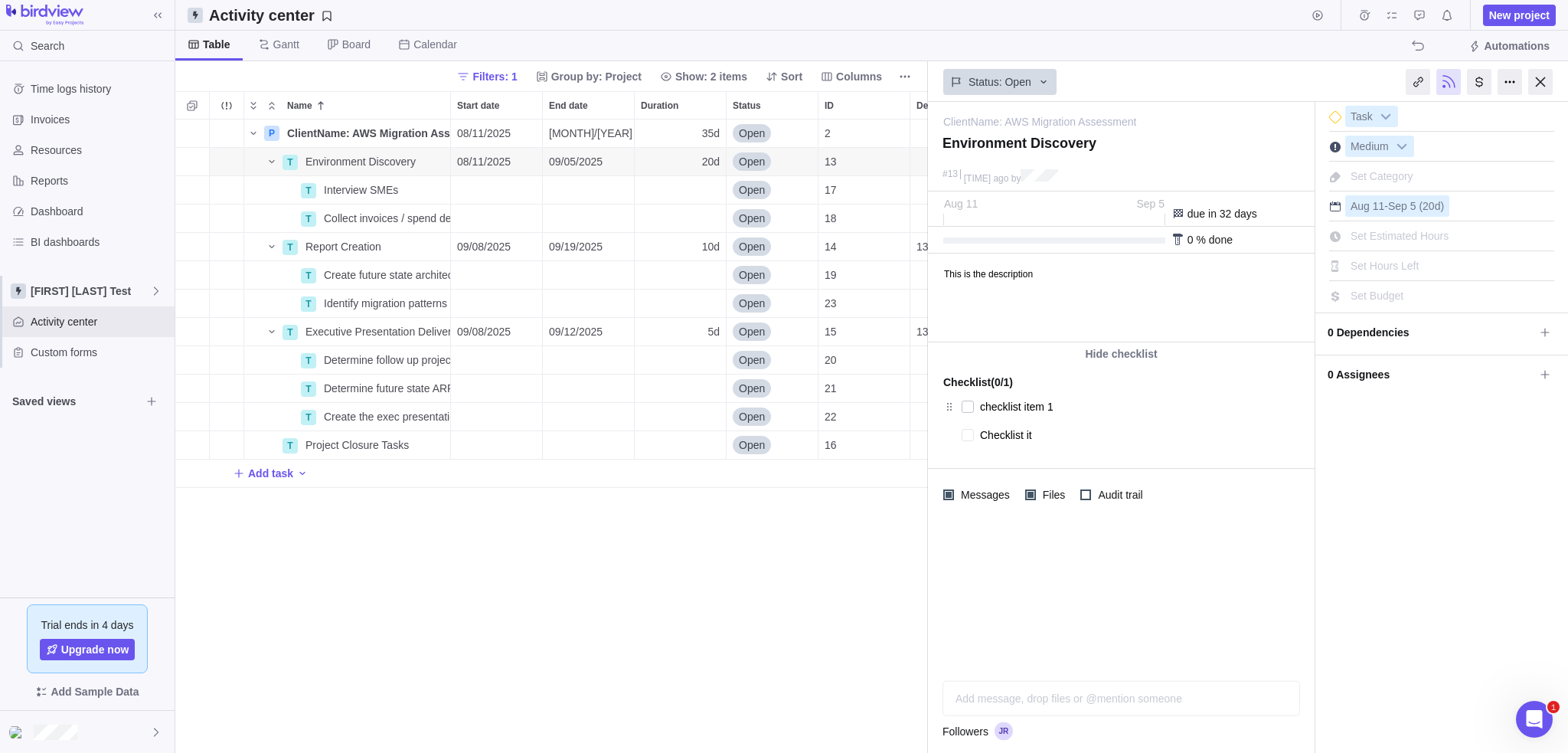 type on "x" 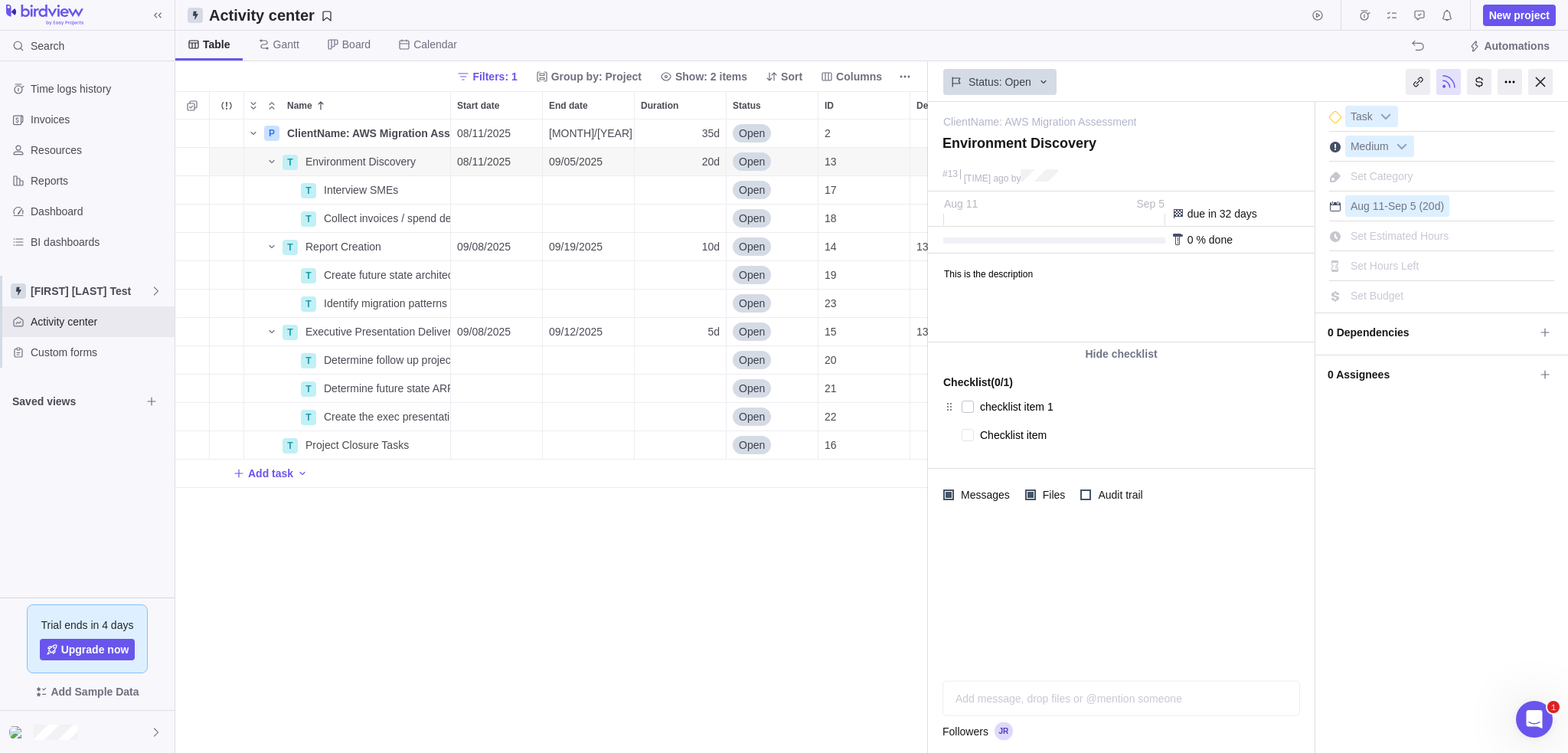 type on "x" 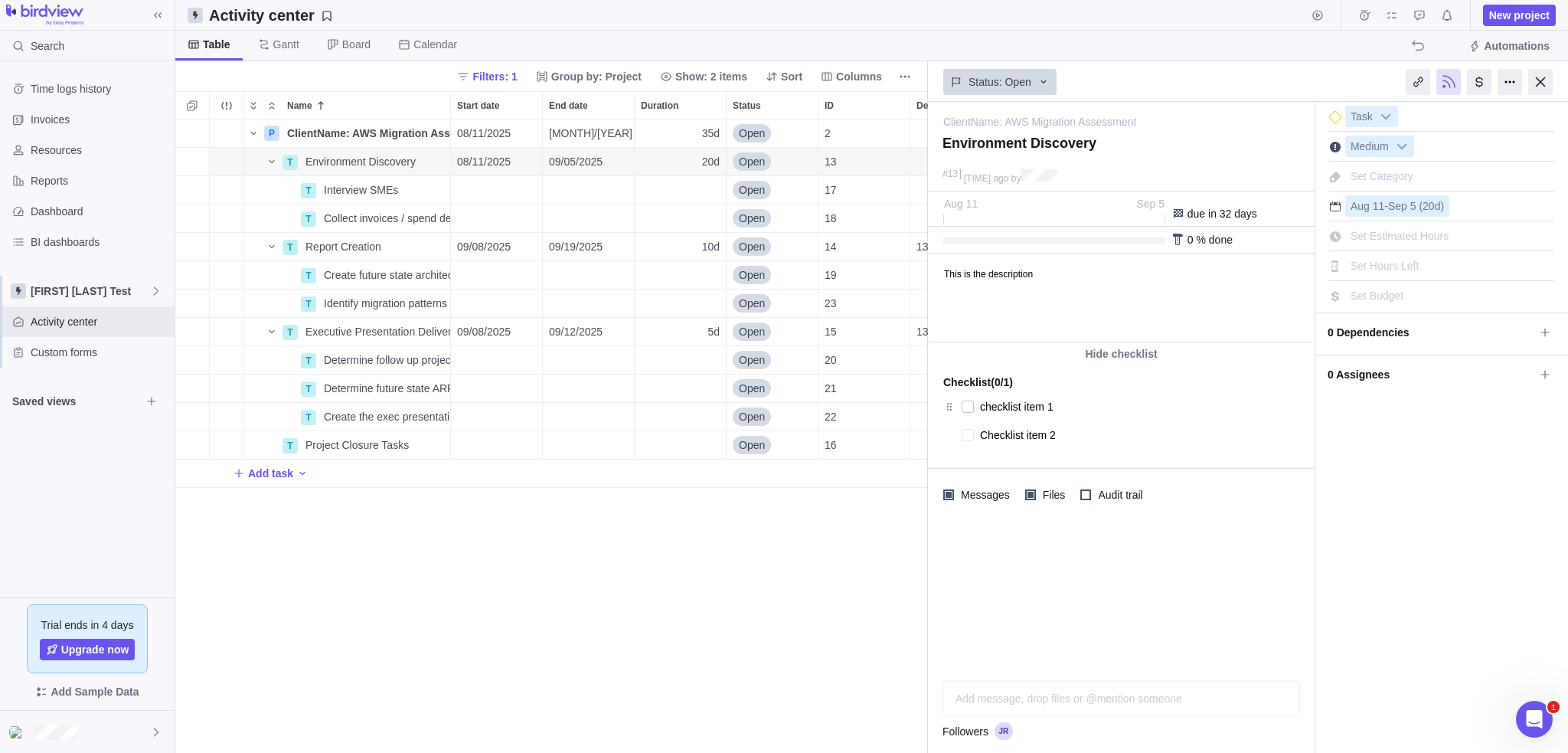type on "x" 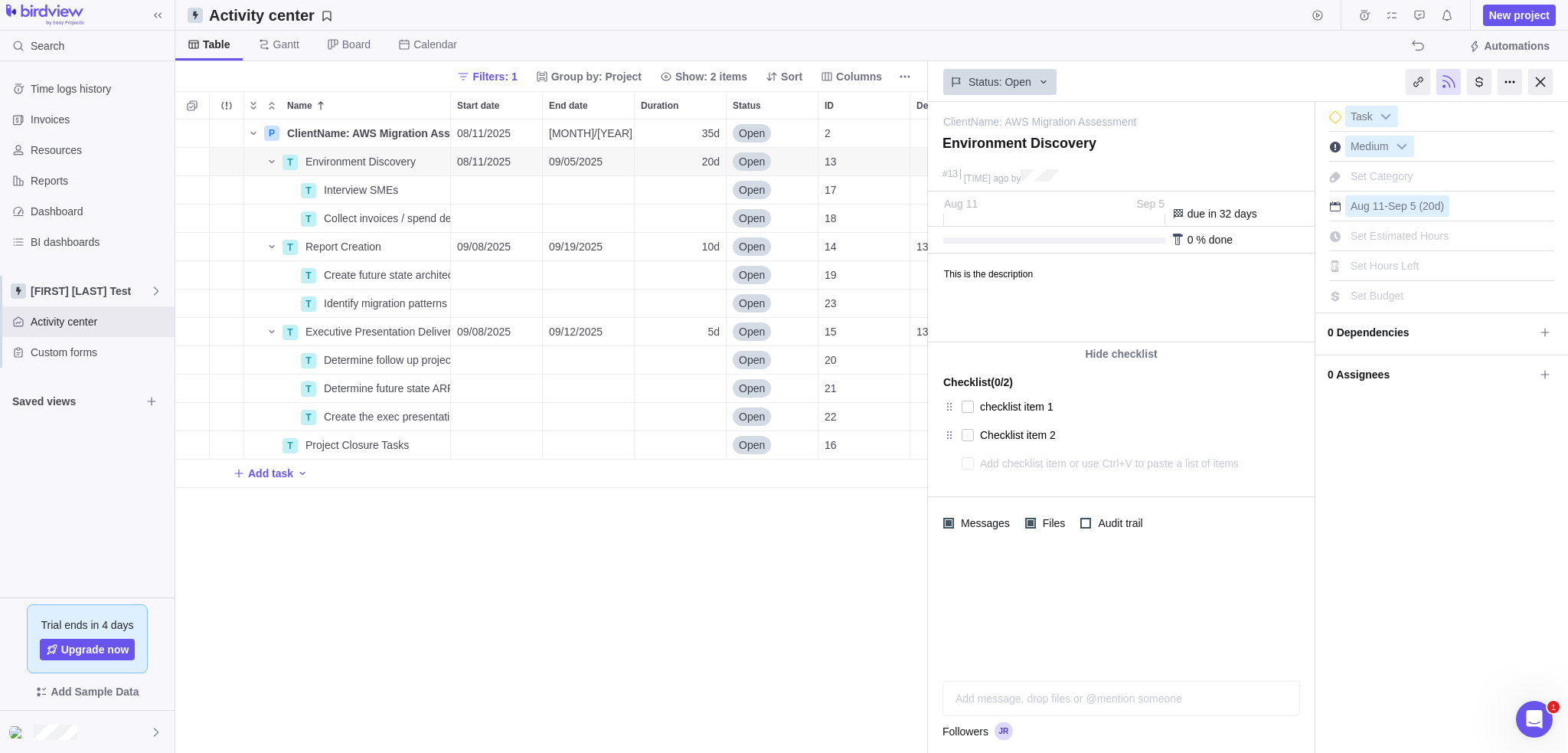 click at bounding box center (1121, 609) 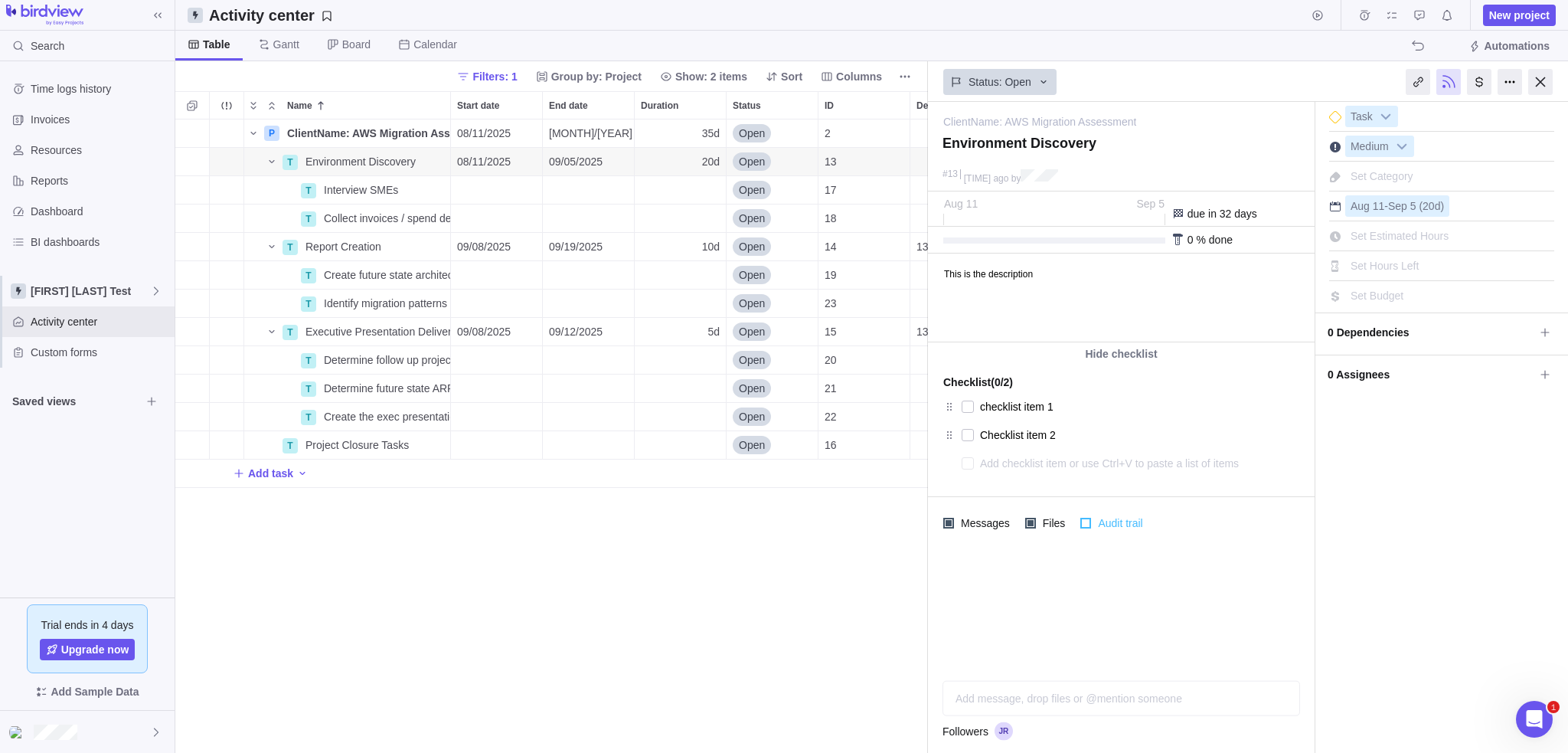 click at bounding box center [1086, 523] 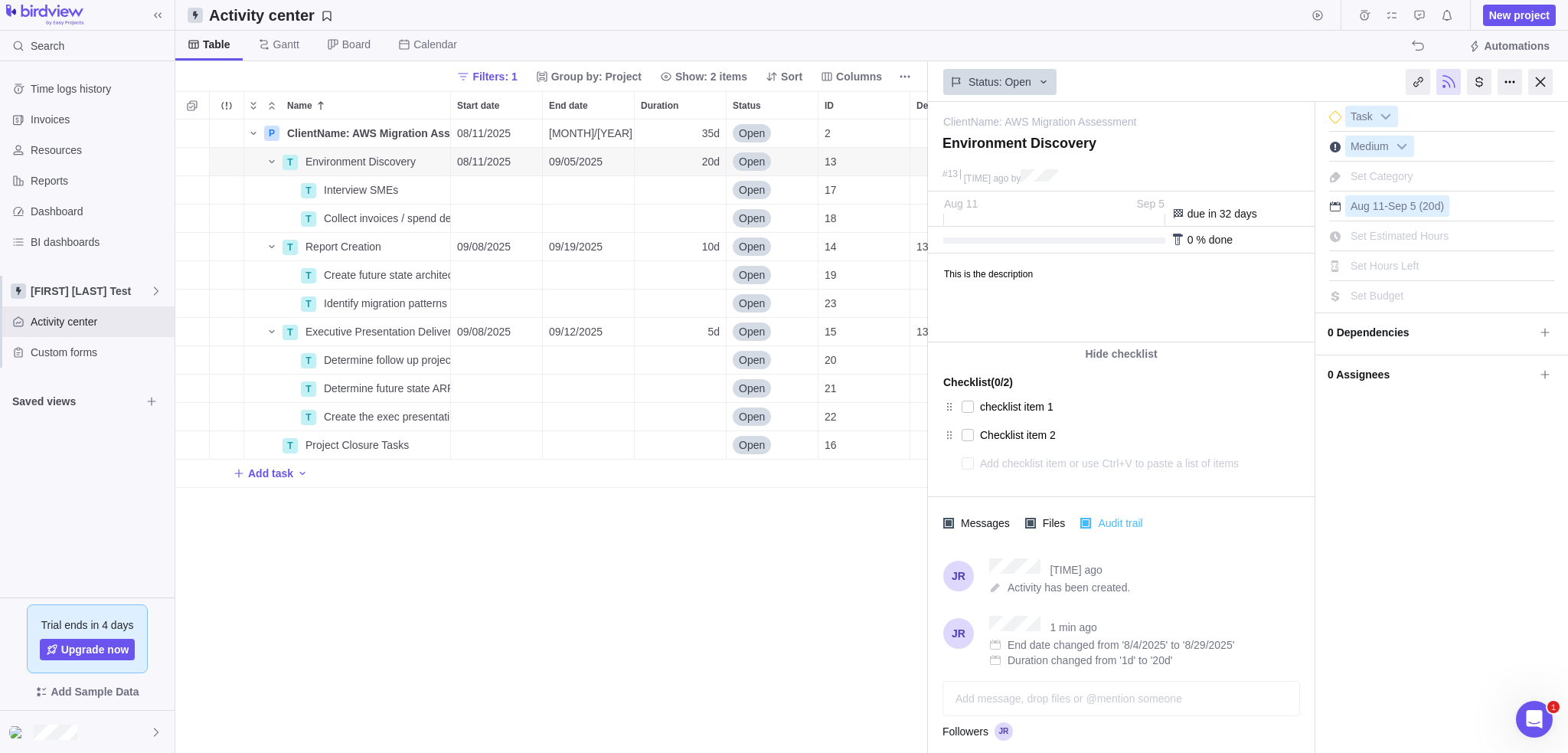 click at bounding box center (1086, 523) 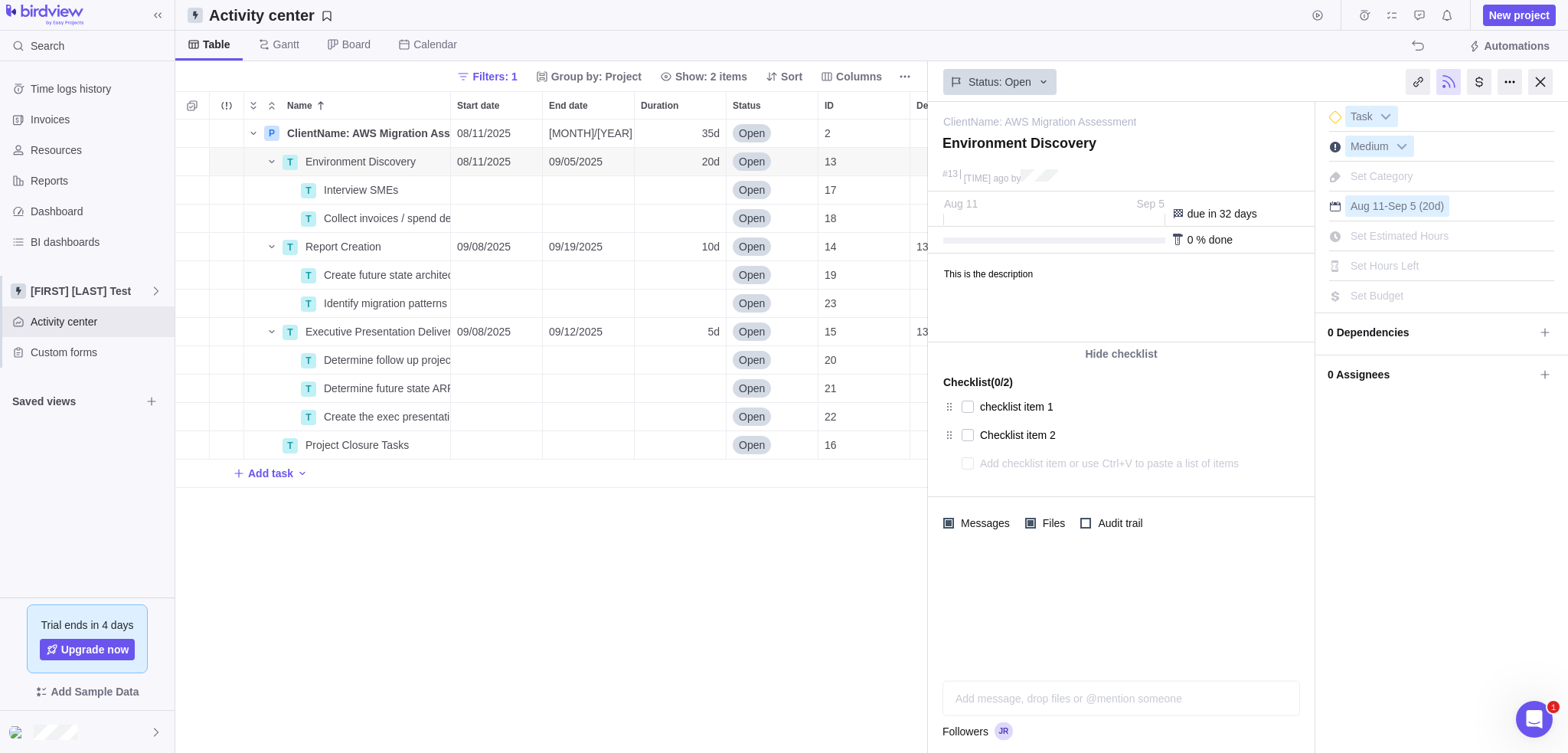 click on "I'm done
Task
Medium
Set Category
[MONTH] [DAY]  -  [MONTH] [DAY]
(20d)
Set Estimated Hours
Set Hours Left" at bounding box center (1442, 427) 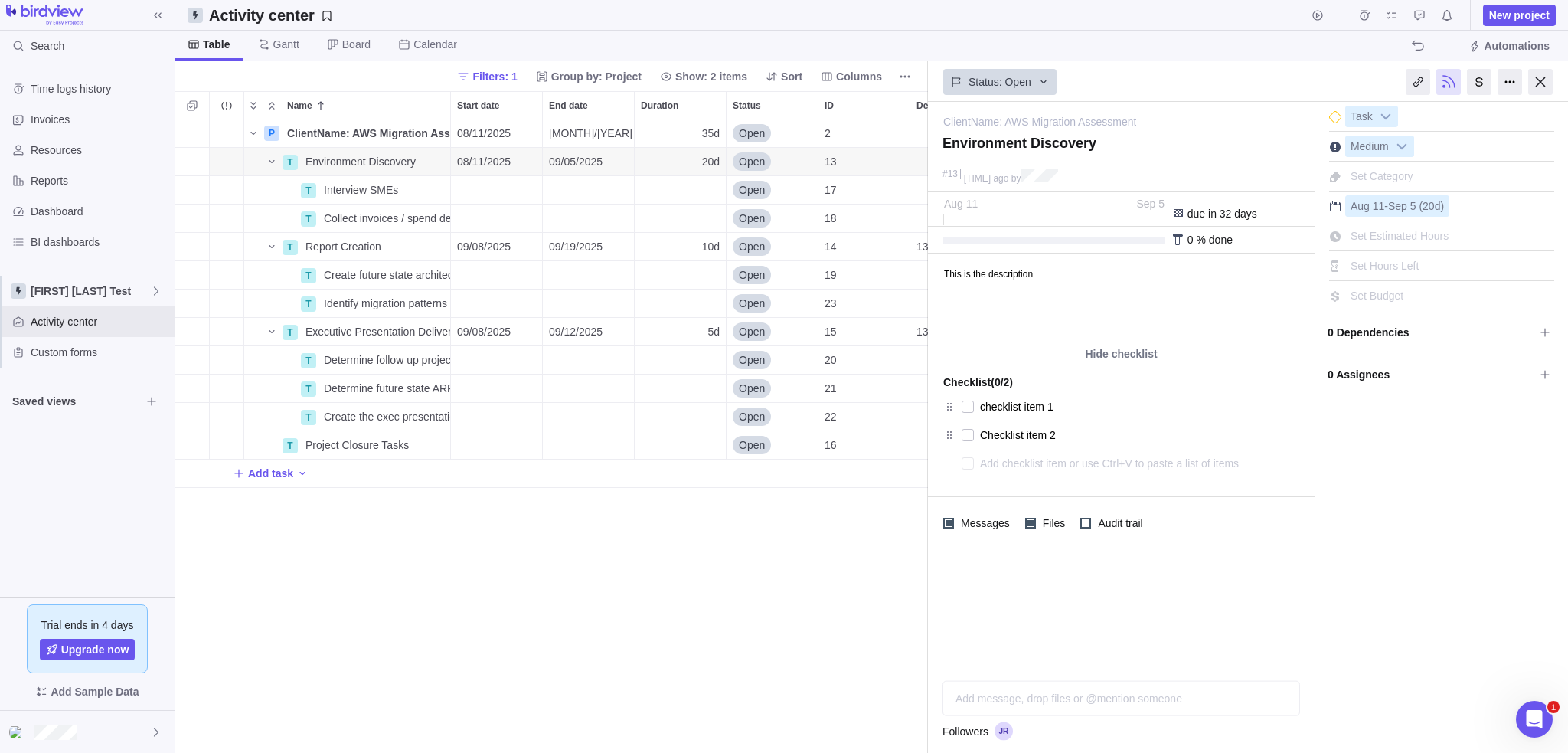 click on "0 Assignees" at bounding box center (1431, 375) 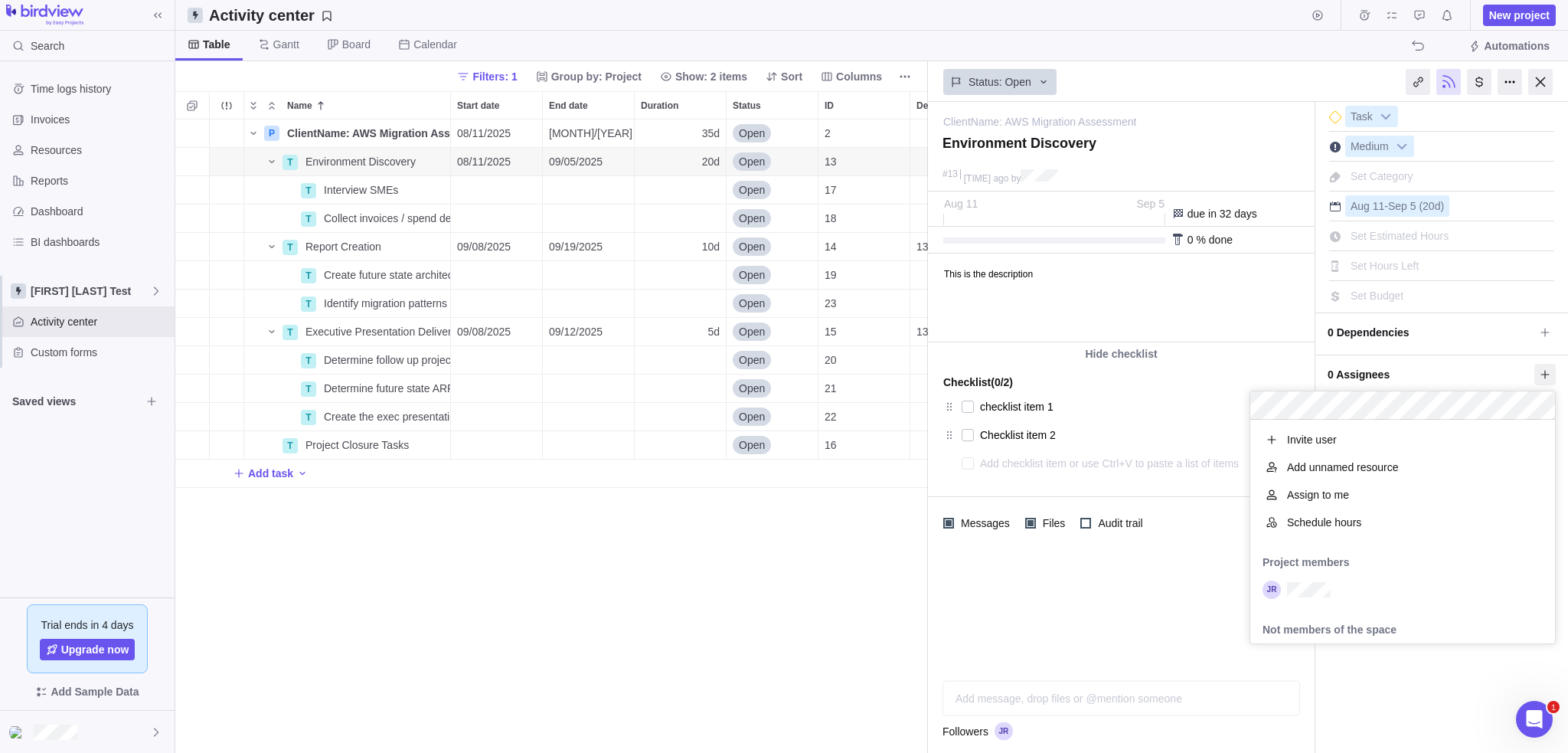 scroll, scrollTop: 12, scrollLeft: 12, axis: both 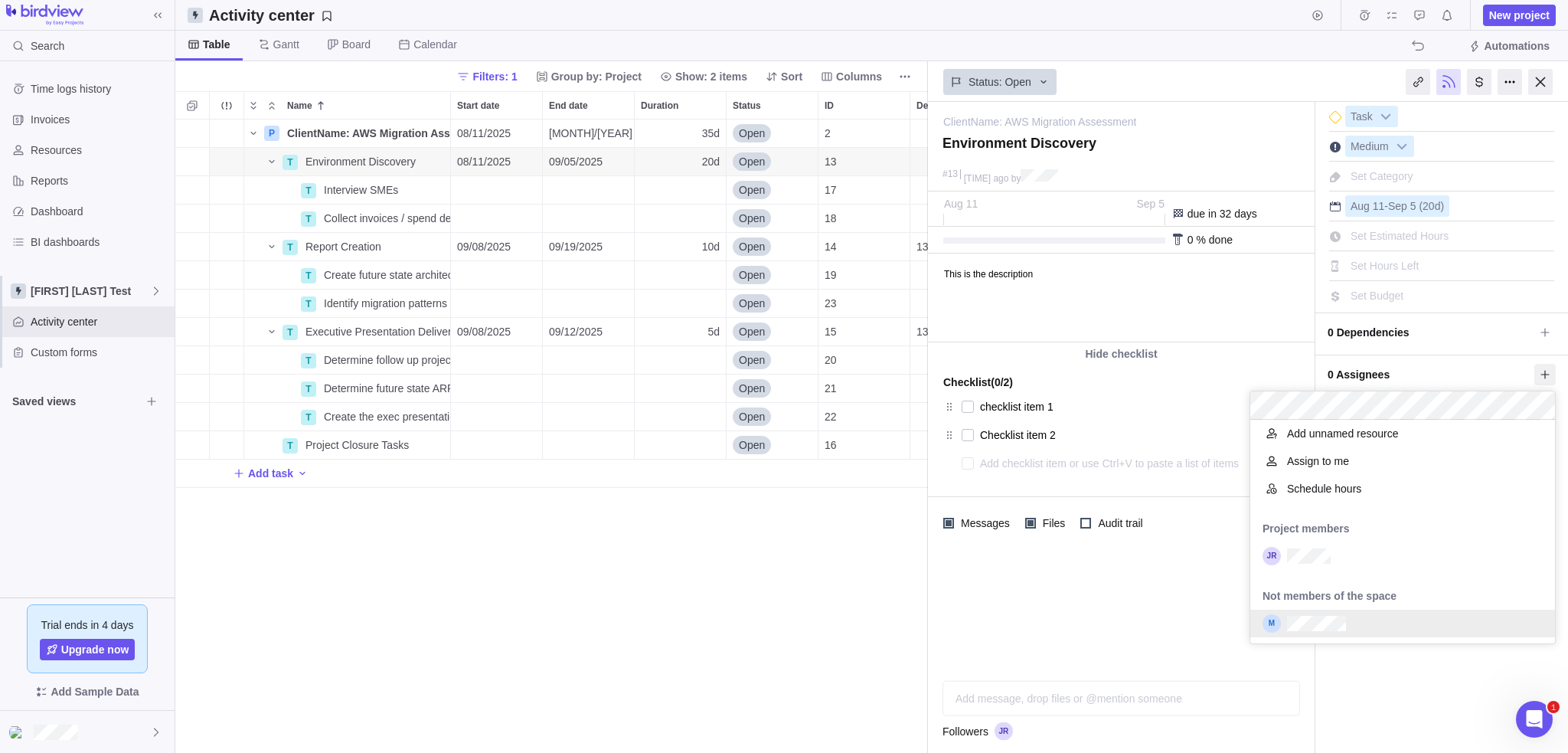 click on "ClientName: AWS Migration Assessment
— change
Environment Discovery
#13
4 min ago
by
Activity was completed on its planned end date
Today
Aug 11
Sep 5
due in 32 days
0
% done
0 h of
0 h spent" at bounding box center (1248, 427) 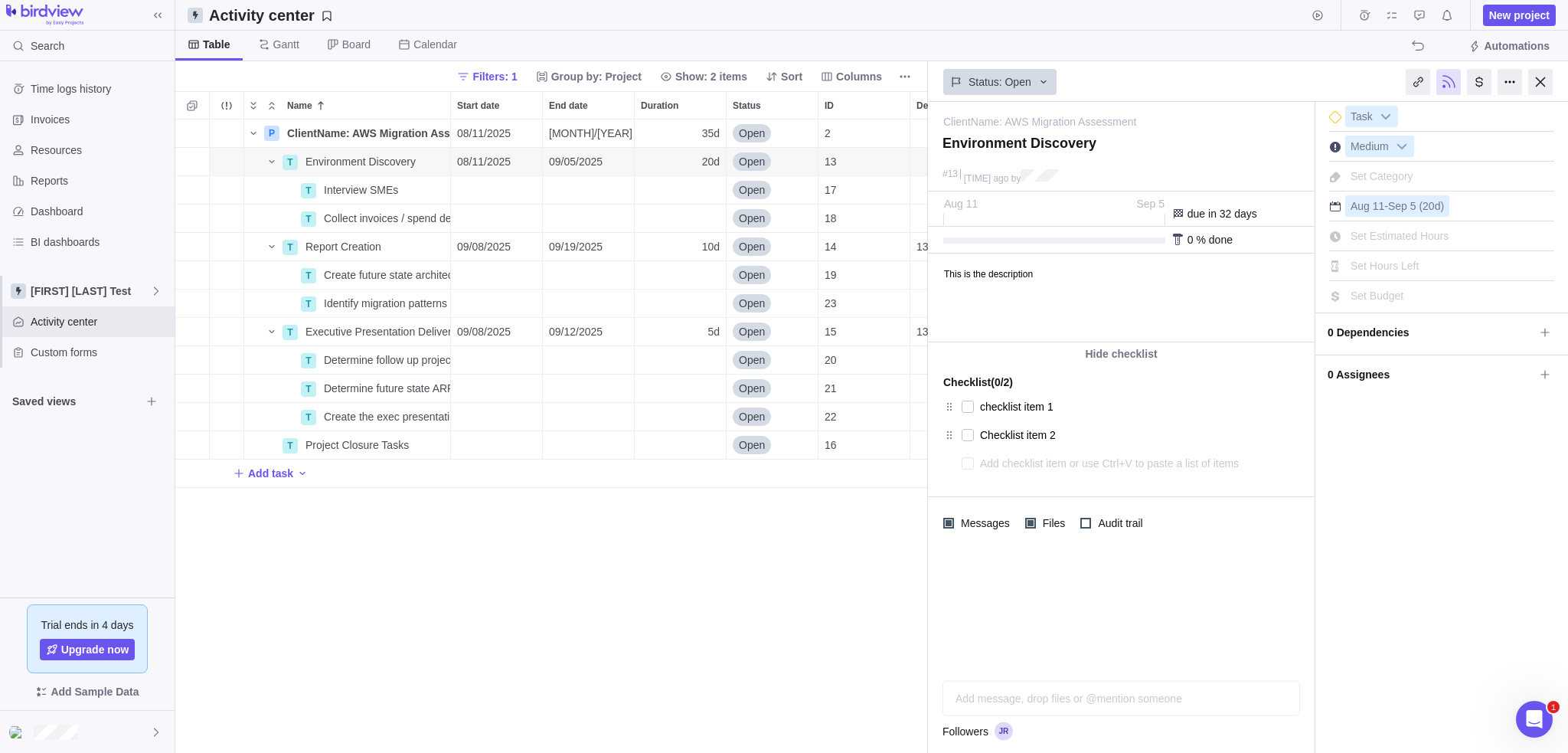 click on "P ClientName: AWS Migration Assessment Details 08/11/2025 09/26/2025 35d Open 2 T Environment Discovery Details 08/11/2025 09/05/2025 20d Open 13 T Interview SMEs Details Open 17 T Collect invoices / spend details of curent state Details Open 18 T Report Creation Details 09/08/2025 09/19/2025 10d Open 14 13 T Create future state architecture recommendations Details Open 19 T Identify migration patterns Details Open 23 T Executive Presentation Deliverables Details 09/08/2025 09/12/2025 5d Open 15 13 T Determine follow up project costs for proposal Details Open 20 T Determine future state ARR costs Details Open 21 T Create the exec presentation slide deck Details Open 22 T Project Closure Tasks Details Open 16 Add task" at bounding box center [551, 437] 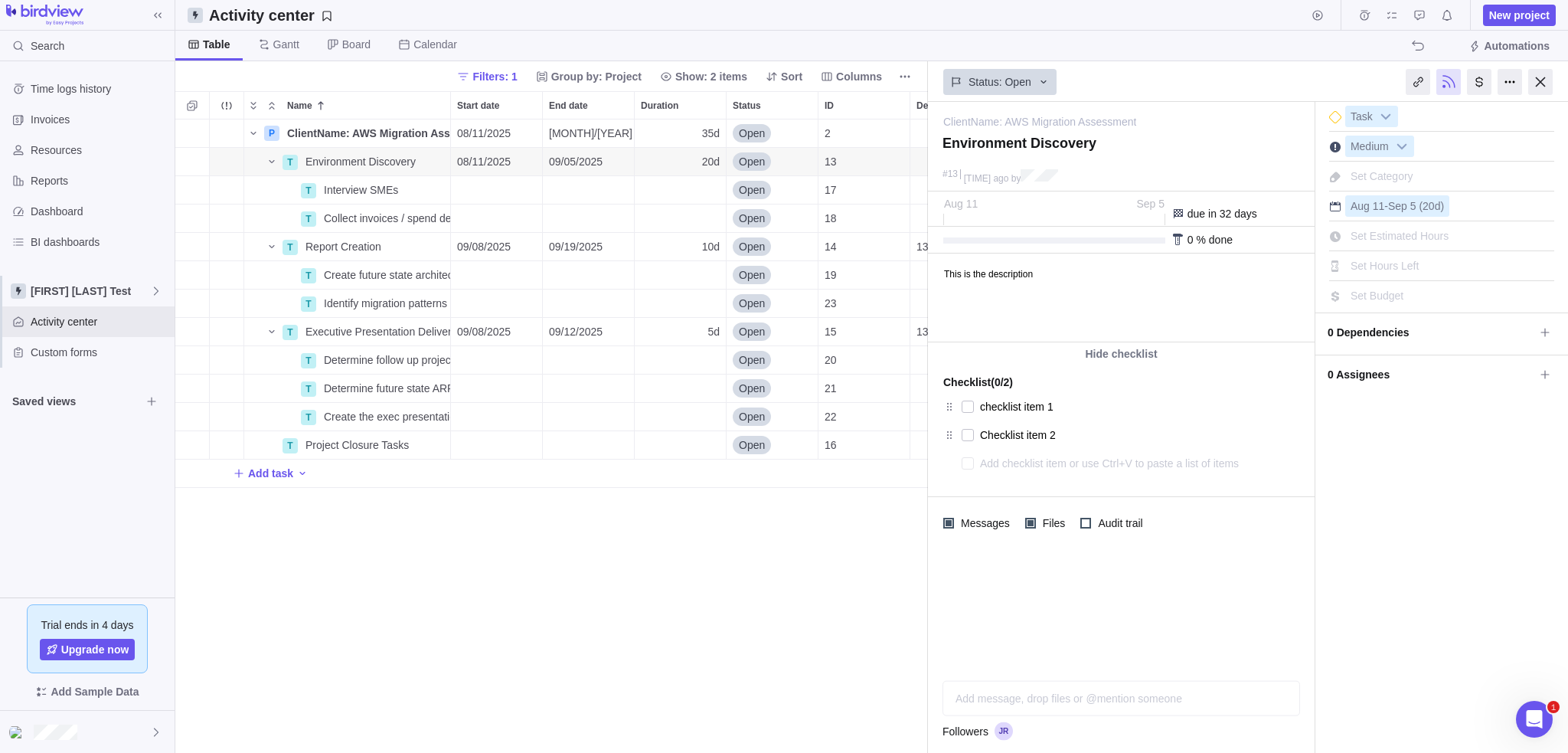 click on "P ClientName: AWS Migration Assessment Details 08/11/2025 09/26/2025 35d Open 2 T Environment Discovery Details 08/11/2025 09/05/2025 20d Open 13 T Interview SMEs Details Open 17 T Collect invoices / spend details of curent state Details Open 18 T Report Creation Details 09/08/2025 09/19/2025 10d Open 14 13 T Create future state architecture recommendations Details Open 19 T Identify migration patterns Details Open 23 T Executive Presentation Deliverables Details 09/08/2025 09/12/2025 5d Open 15 13 T Determine follow up project costs for proposal Details Open 20 T Determine future state ARR costs Details Open 21 T Create the exec presentation slide deck Details Open 22 T Project Closure Tasks Details Open 16 Add task" at bounding box center (551, 437) 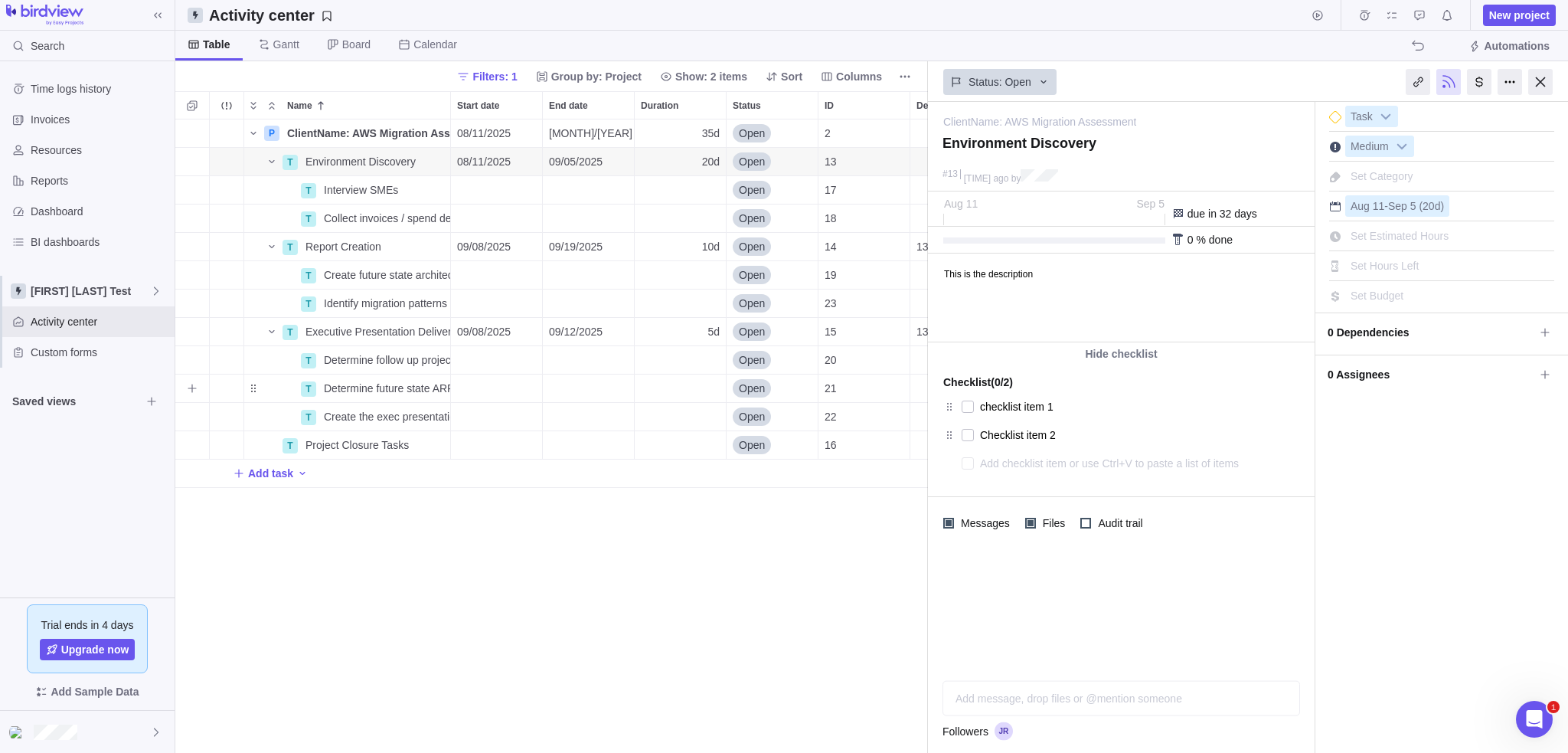 scroll, scrollTop: 0, scrollLeft: 50, axis: horizontal 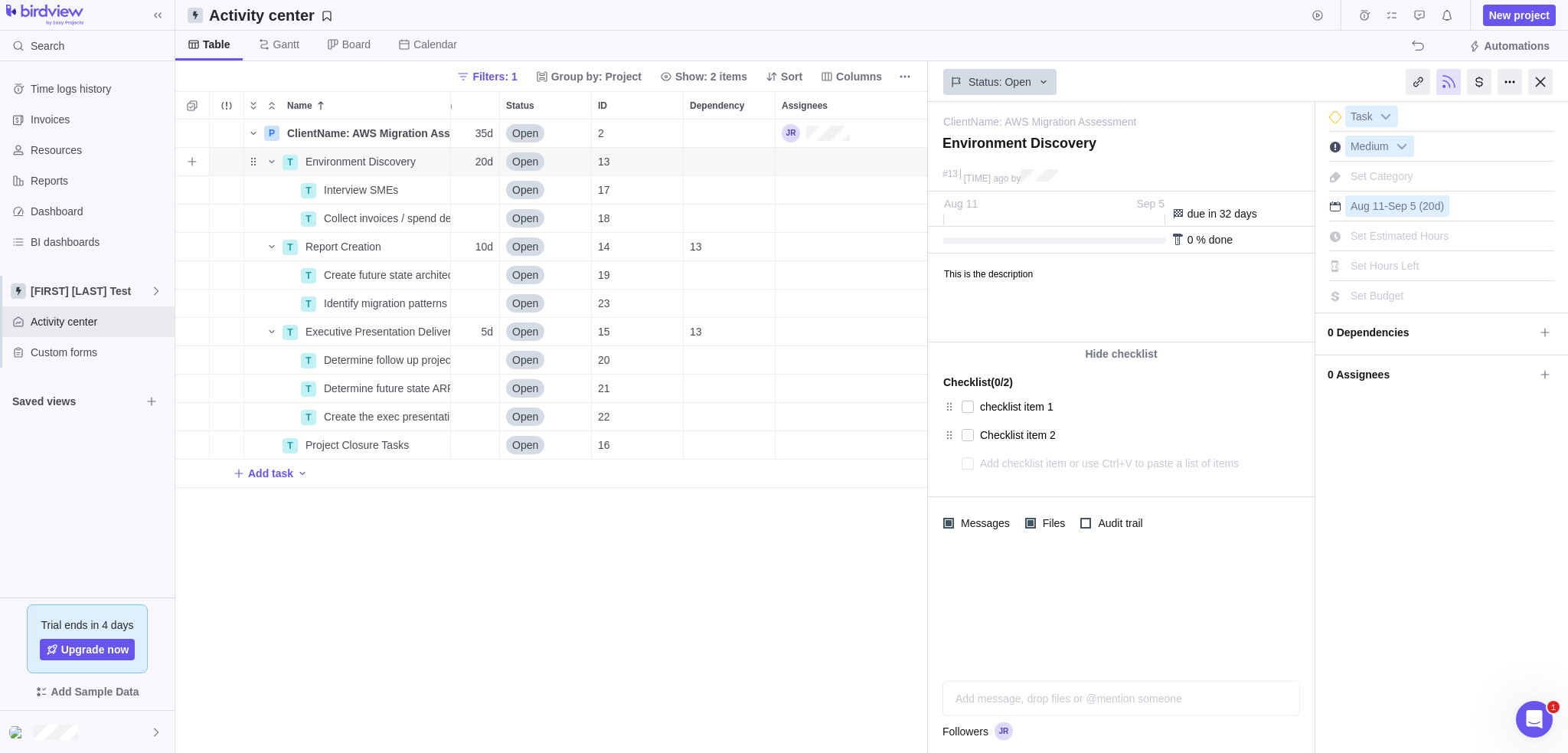 click at bounding box center [852, 162] 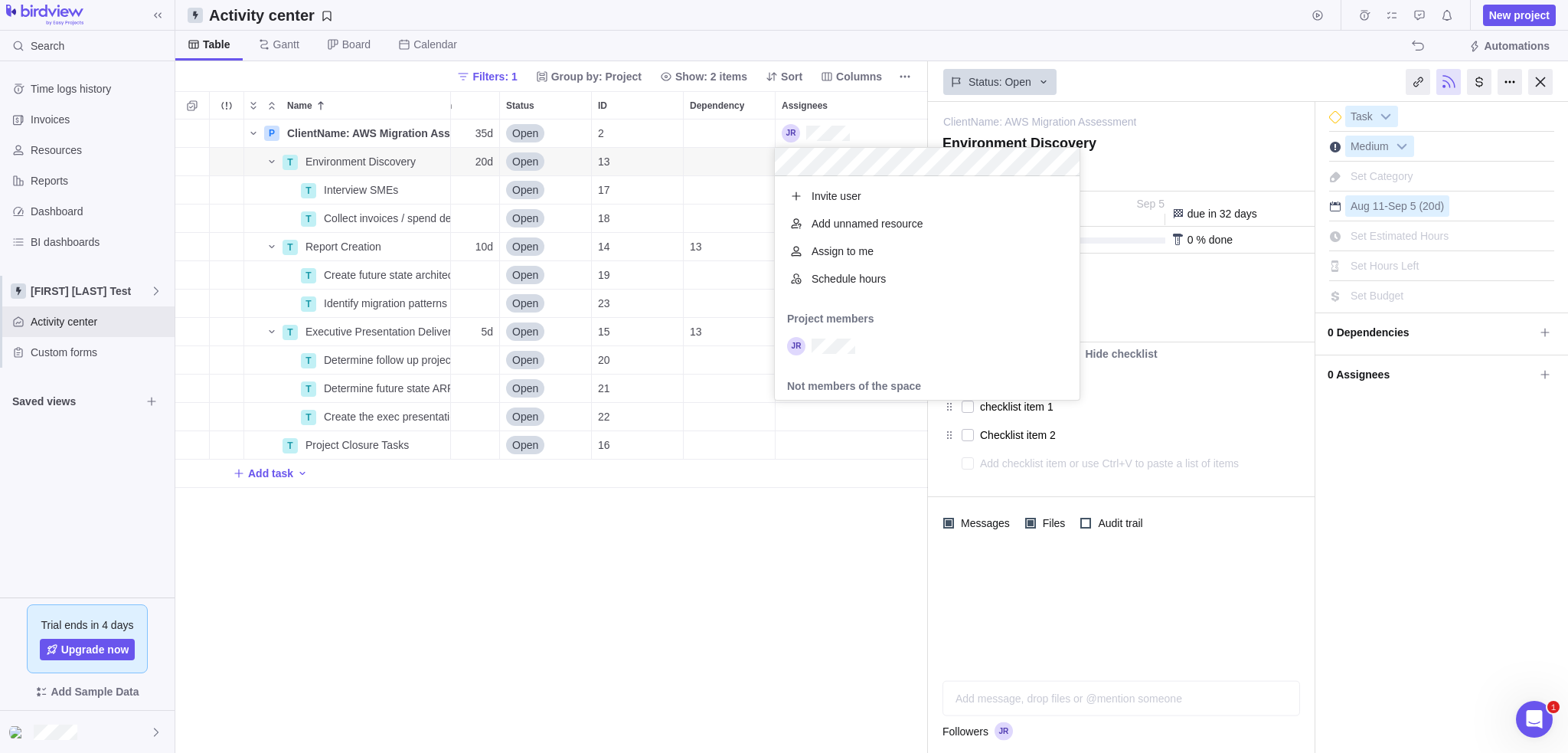 scroll, scrollTop: 12, scrollLeft: 12, axis: both 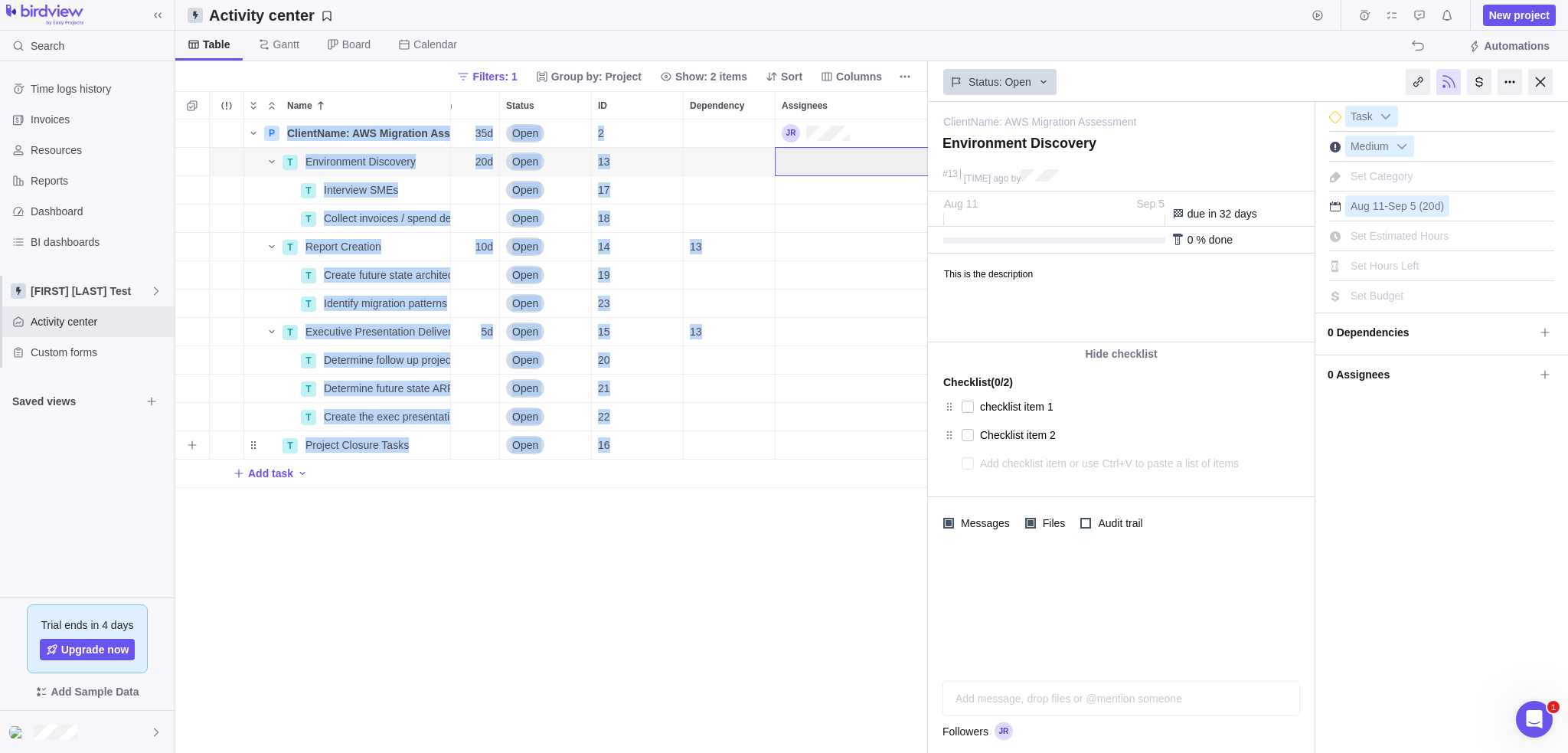 click at bounding box center (852, 445) 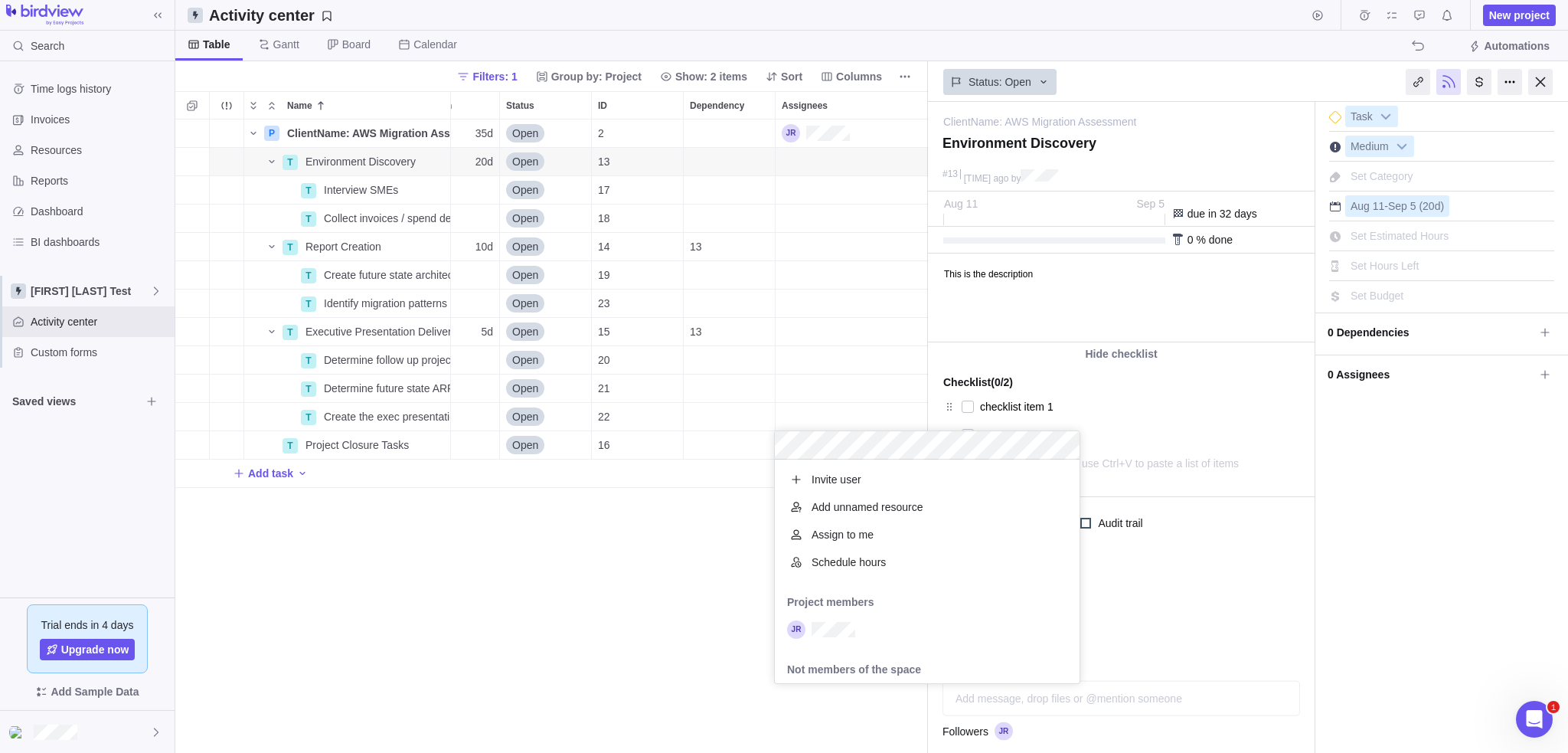 scroll, scrollTop: 12, scrollLeft: 12, axis: both 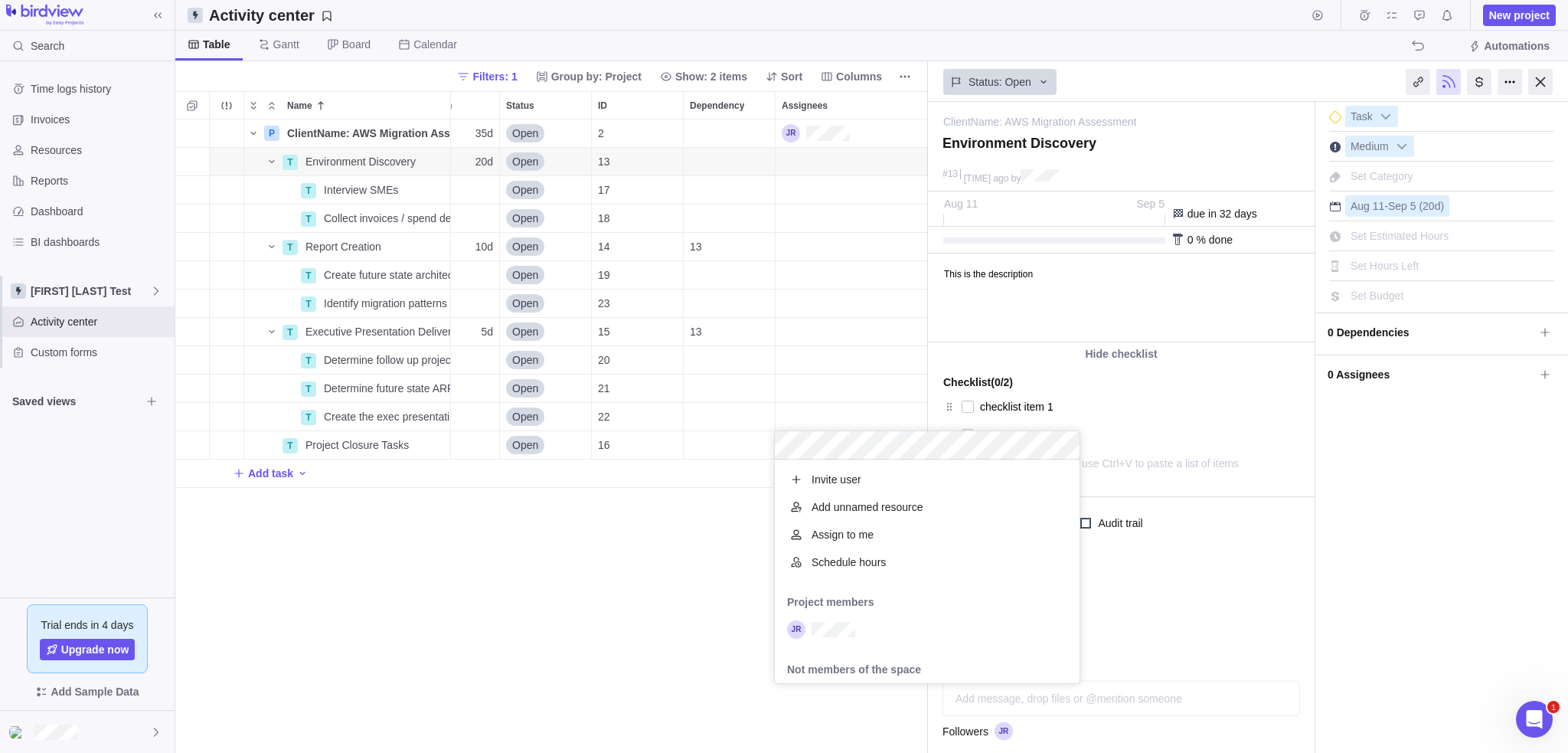 click on "P ClientName: AWS Migration Assessment Details 08/11/2025 09/26/2025 35d Open 2 T Environment Discovery Details 08/11/2025 09/05/2025 20d Open 13 T Interview SMEs Details Open 17 T Collect invoices / spend details of curent state Details Open 18 T Report Creation Details 09/08/2025 09/19/2025 10d Open 14 13 T Create future state architecture recommendations Details Open 19 T Identify migration patterns Details Open 23 T Executive Presentation Deliverables Details 09/08/2025 09/12/2025 5d Open 15 13 T Determine follow up project costs for proposal Details Open 20 T Determine future state ARR costs Details Open 21 T Create the exec presentation slide deck Details Open 22 T Project Closure Tasks Details Open 16 Add task" at bounding box center [551, 437] 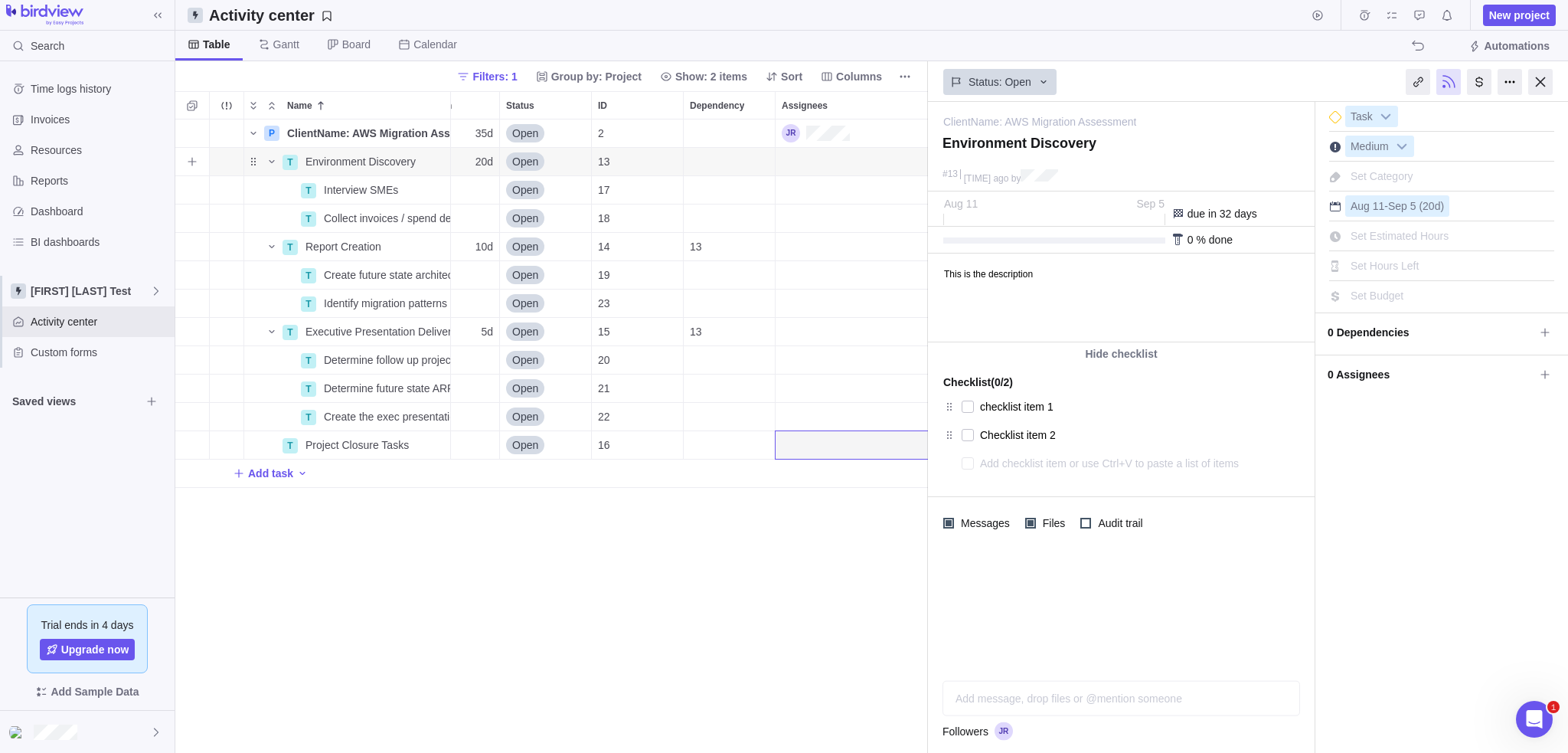 click at bounding box center (227, 162) 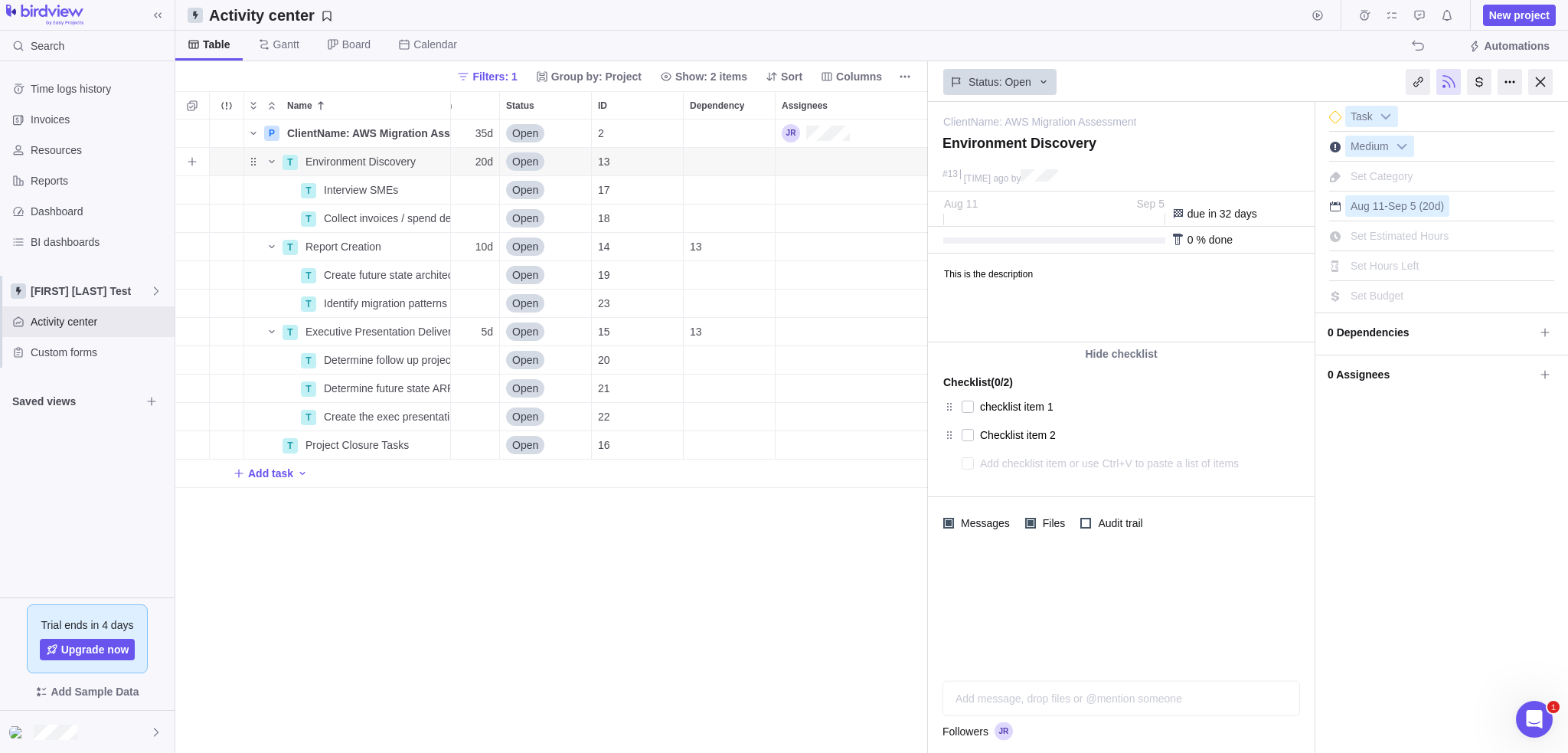 scroll, scrollTop: 0, scrollLeft: 0, axis: both 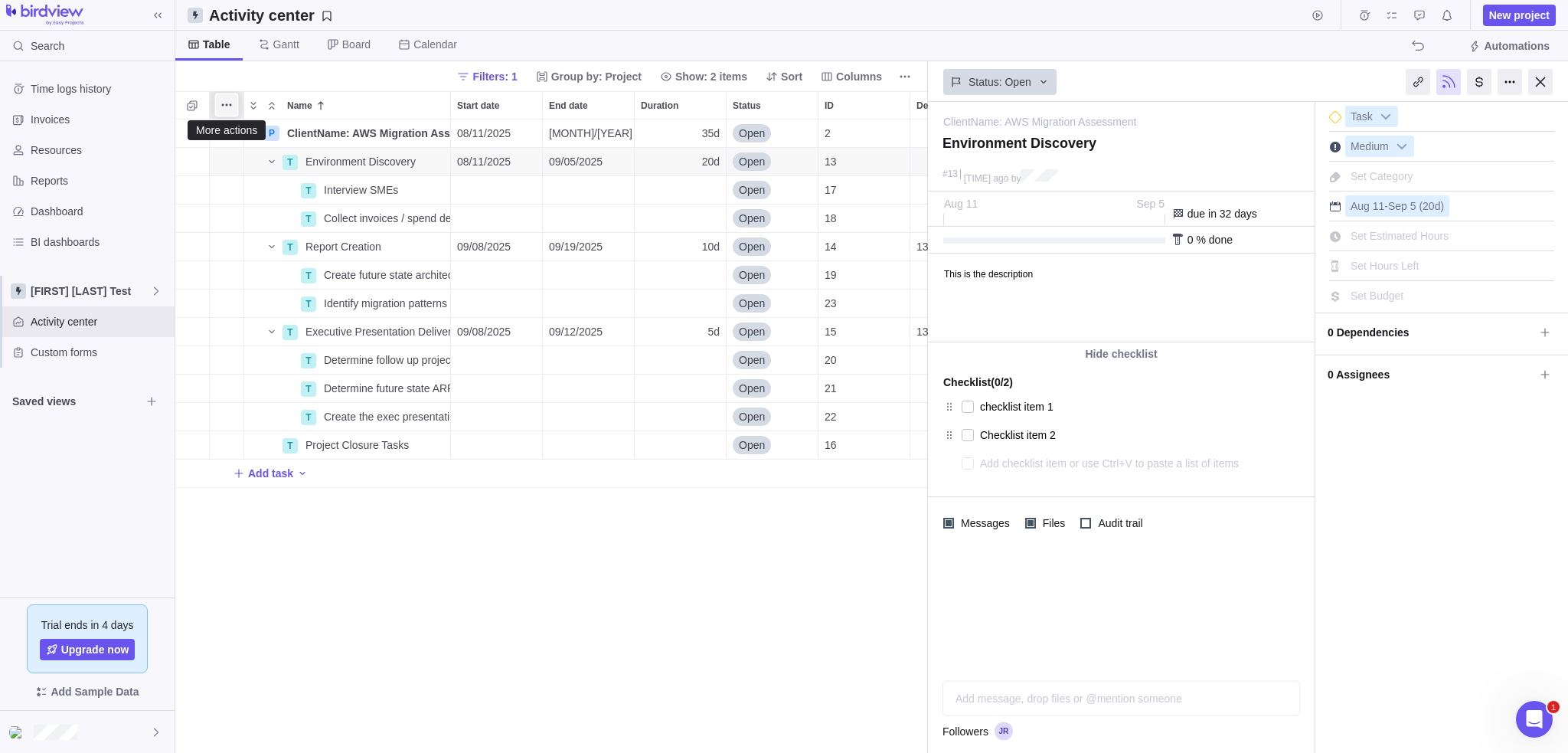 click 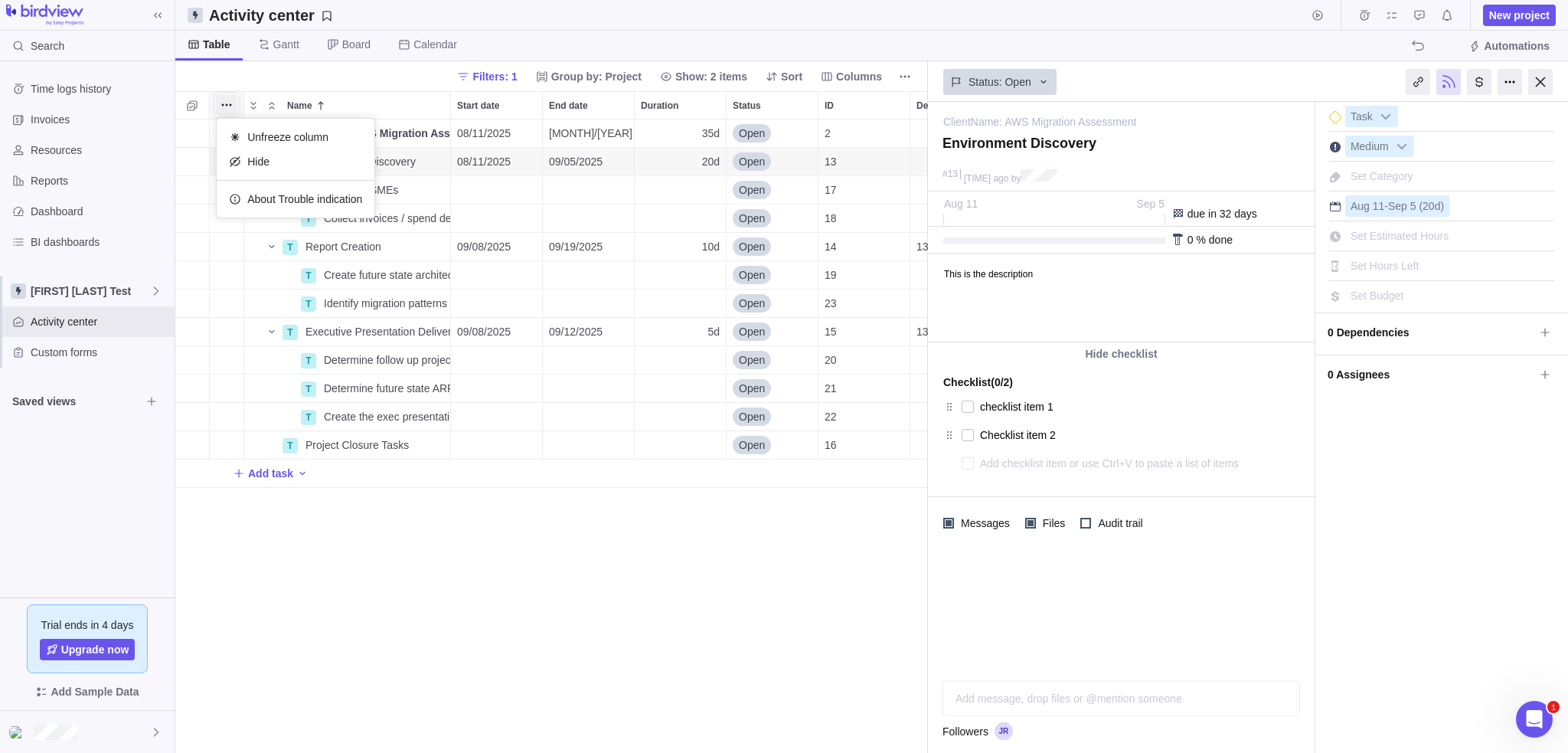 click on "Search Time logs history Invoices Resources Reports Dashboard BI dashboards Jake Space Test Activity center Custom forms Saved views Trial ends in 4 days Upgrade now Add Sample Data Activity center New project Table Gantt Board Calendar Automations Filters: 1 Group by: Project Show: 2 items Sort Columns Name Start date End date Duration Status ID Dependency Assignees P ClientName: AWS Migration Assessment Details [DATE] [DATE] 35d Open 2 T Environment Discovery Details [DATE] [DATE] 20d Open 13 T Interview SMEs Details Open 17 T Collect invoices / spend details of curent state Details Open 18 T Report Creation Details [DATE] [DATE] 10d Open 14 13 T Create future state architecture recommendations Details Open 19 T Identify migration patterns Details Open 23 T Executive Presentation Deliverables Details [DATE] [DATE] 5d Open 15 13 T Determine follow up project costs for proposal Details Open 20 T Determine future state ARR costs Details Open 21 T Details Open 22 T 16" at bounding box center (784, 376) 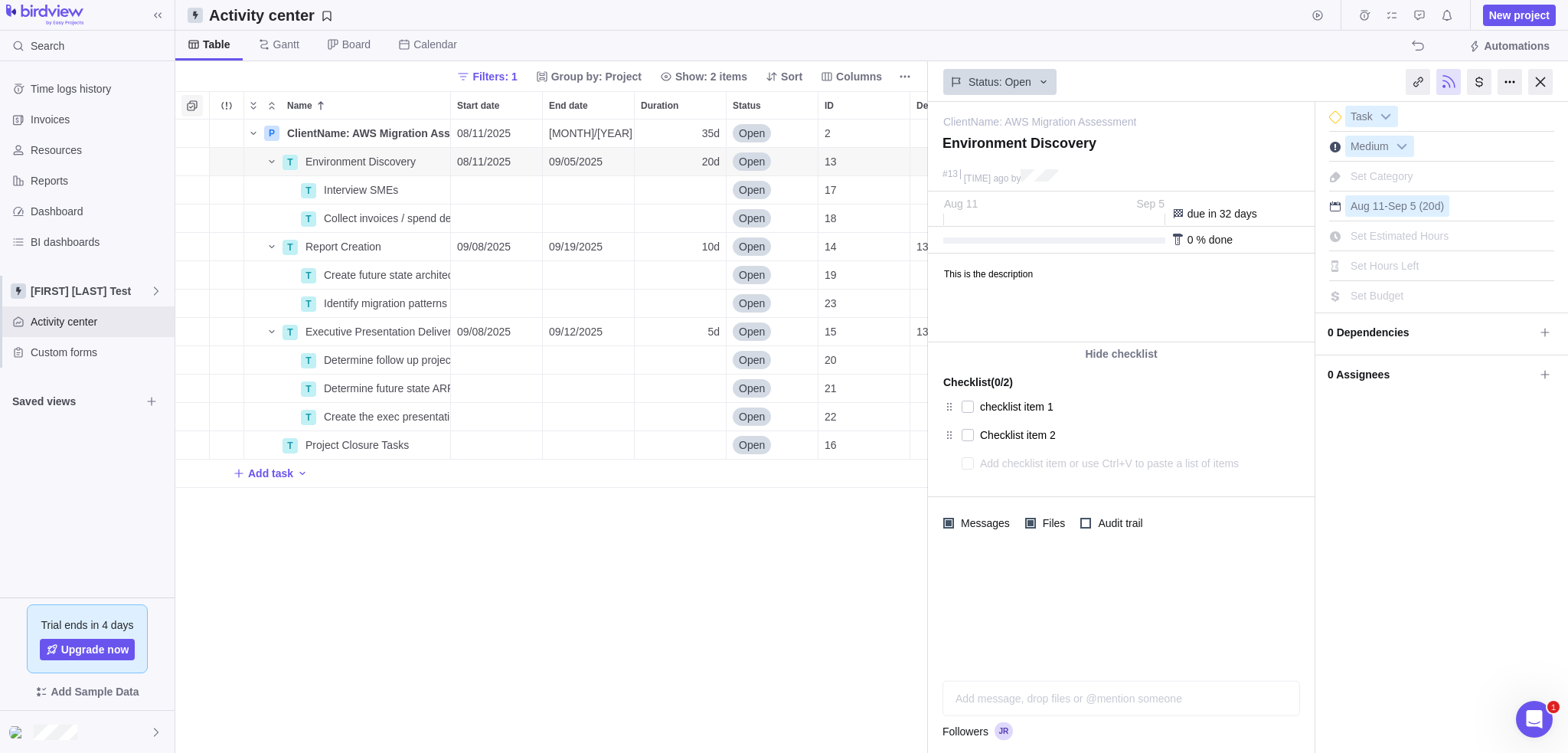 click 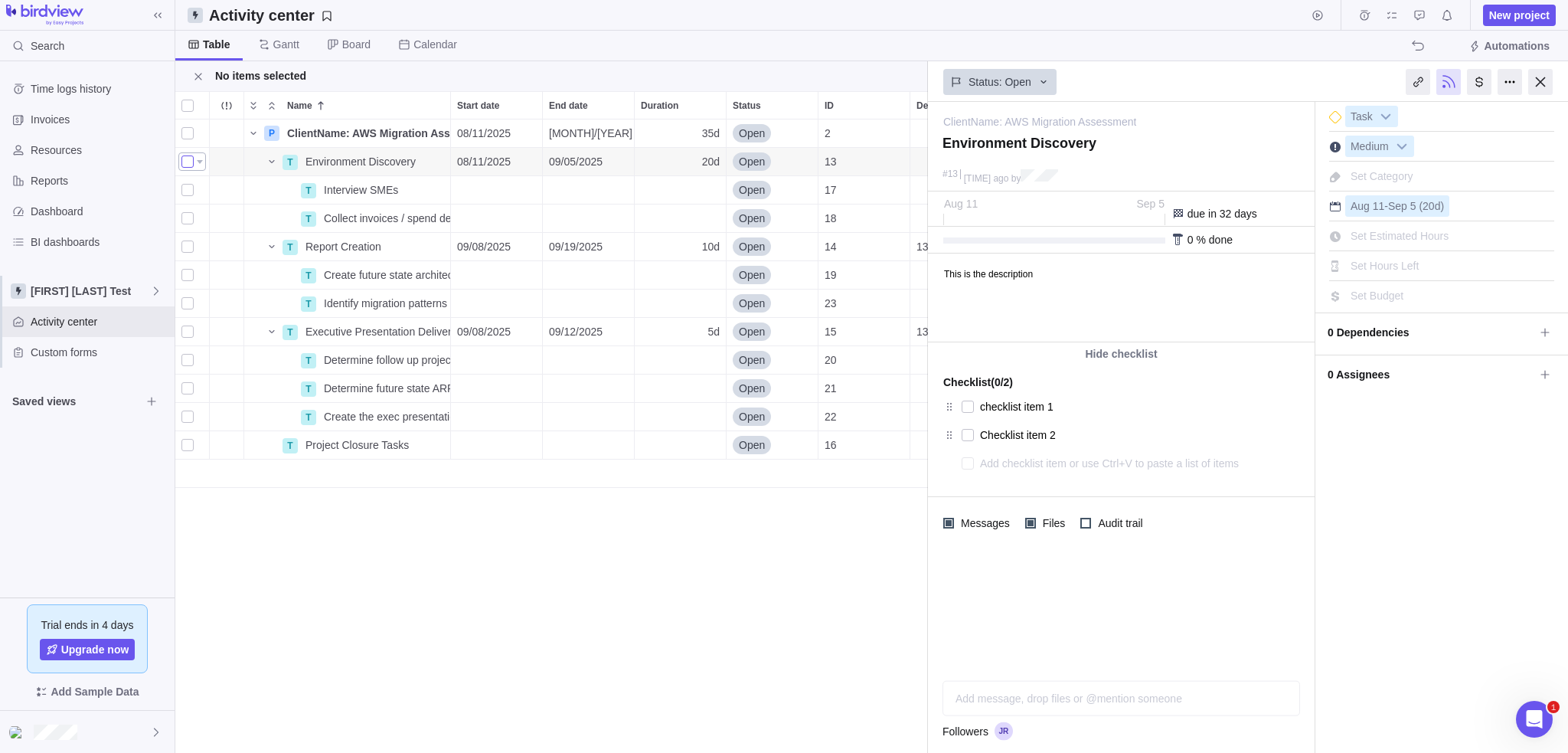 click at bounding box center [188, 162] 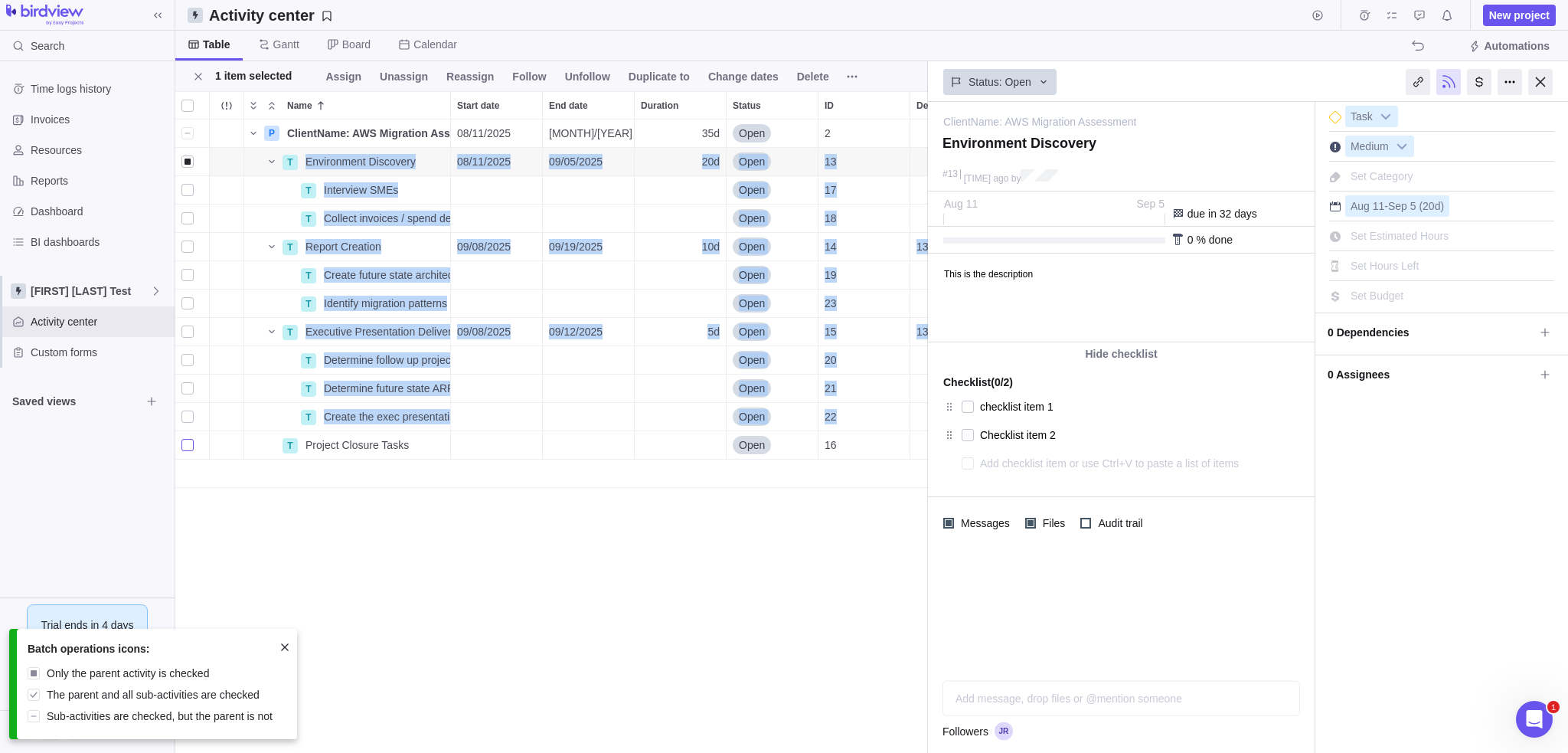 click at bounding box center [188, 445] 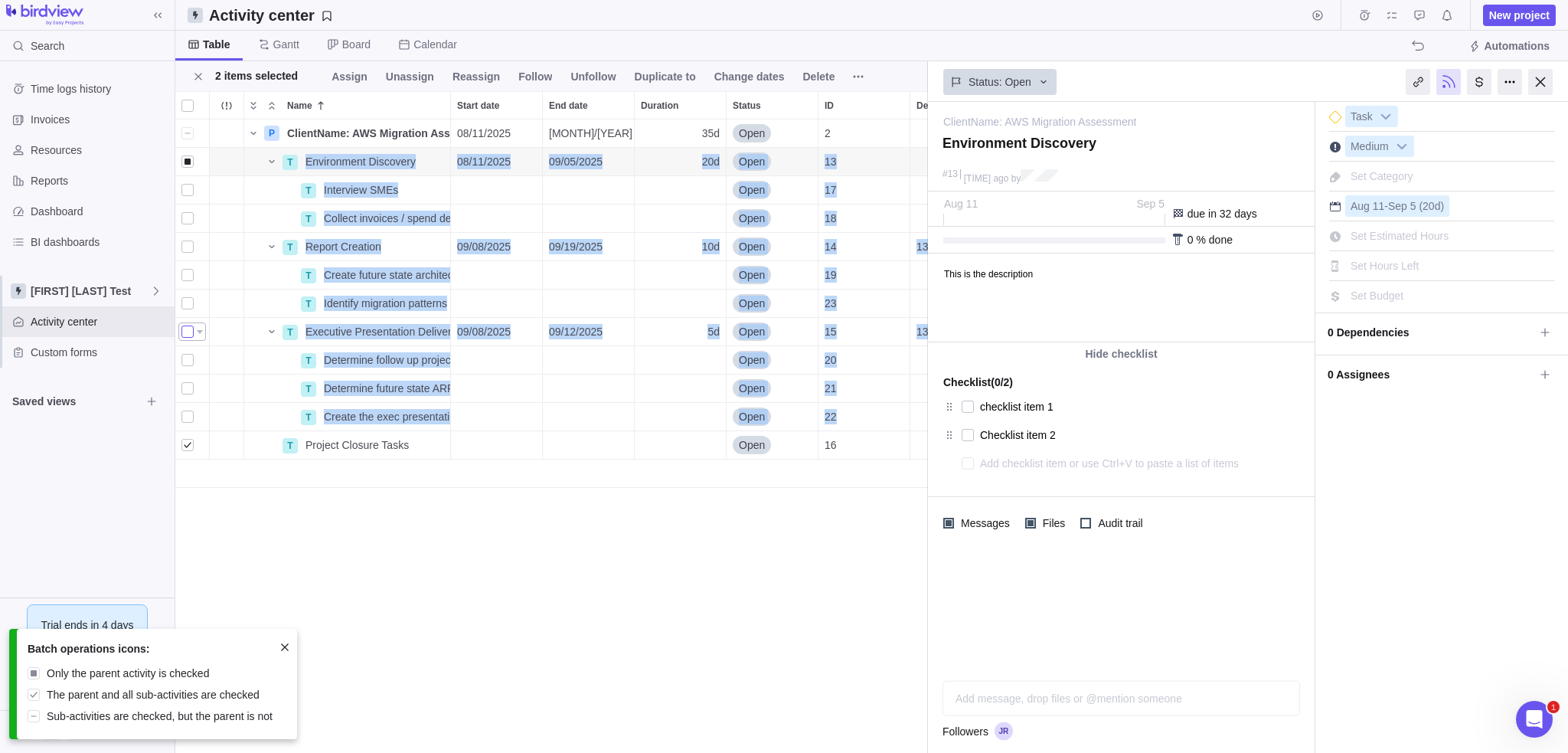 click at bounding box center (188, 332) 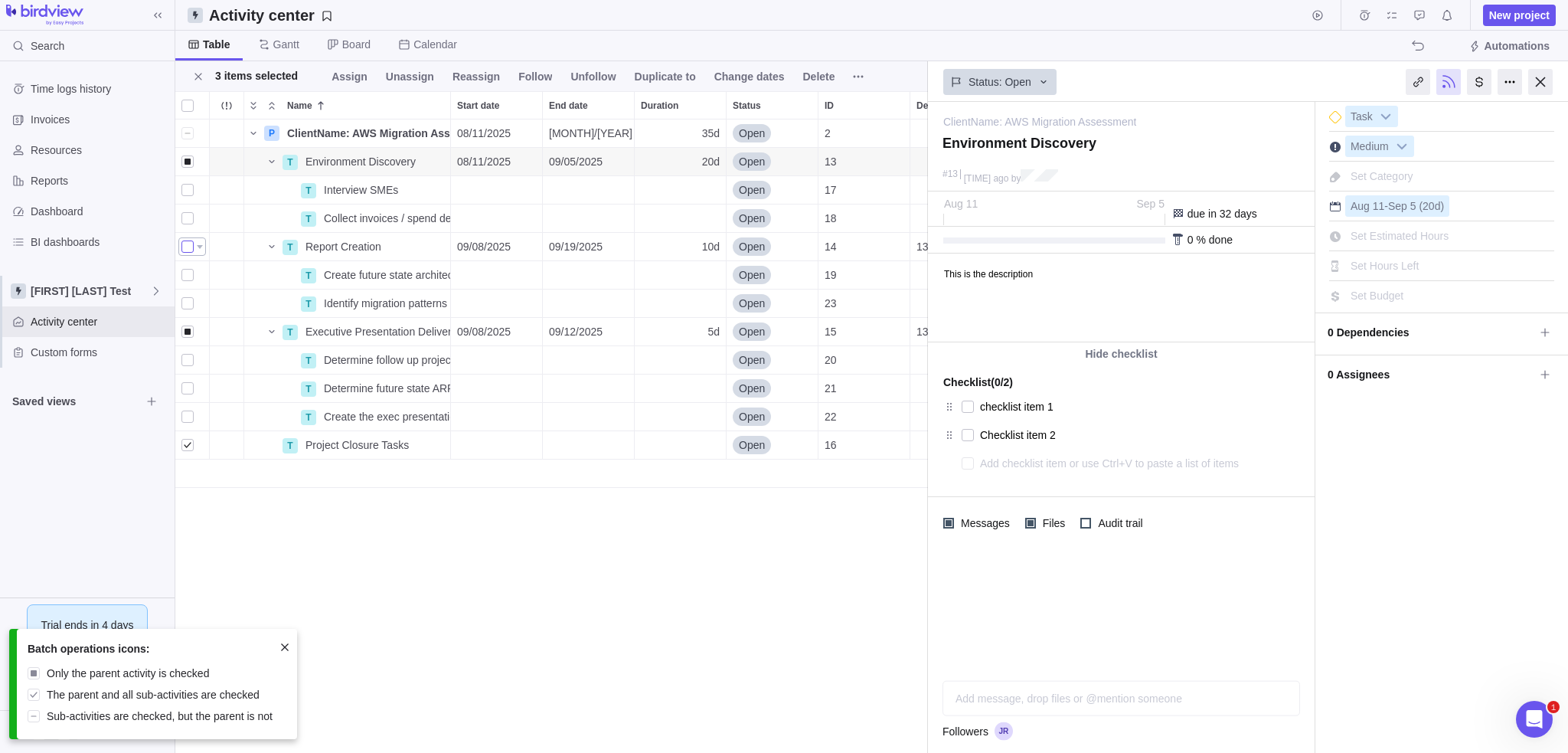 click at bounding box center [188, 247] 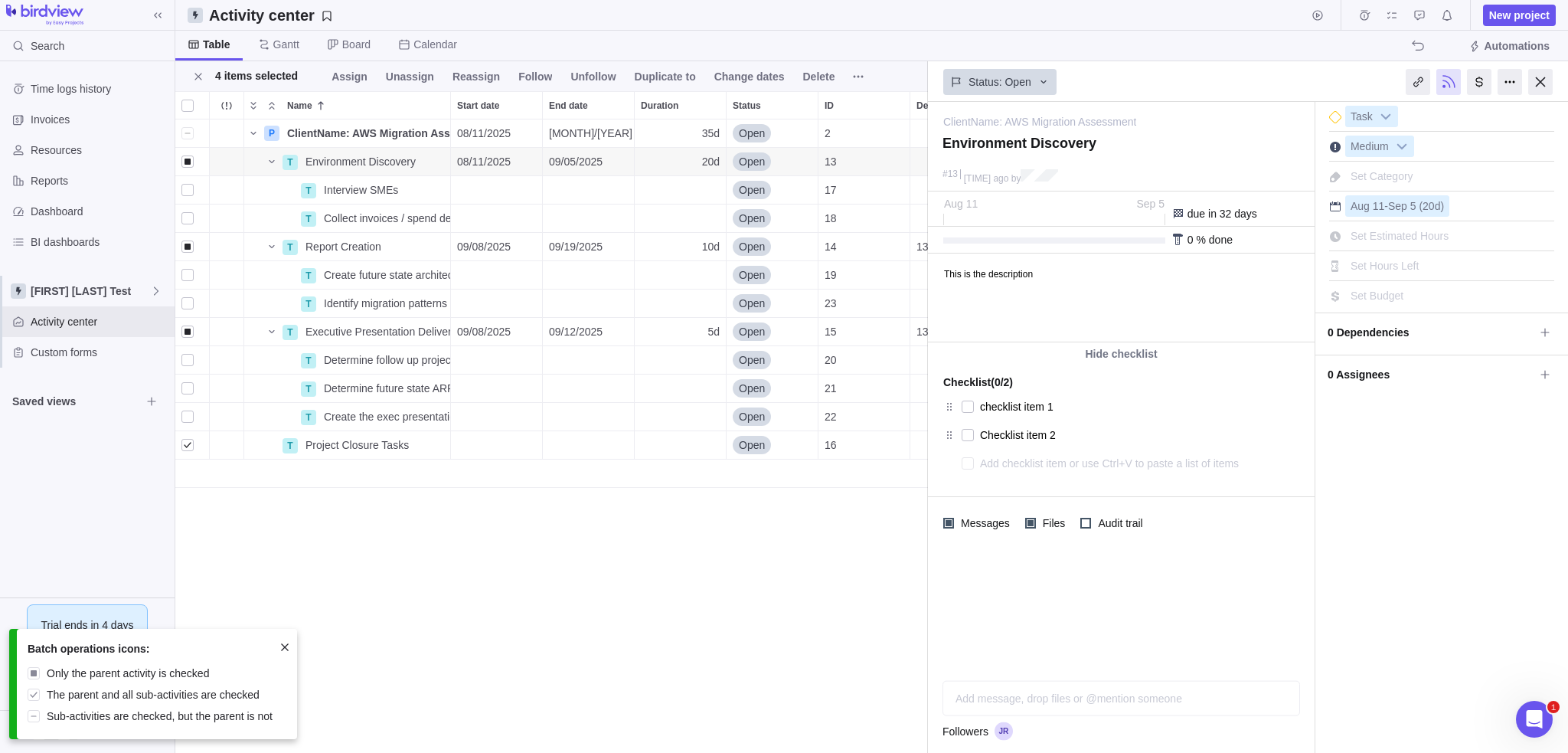 click at bounding box center [285, 647] 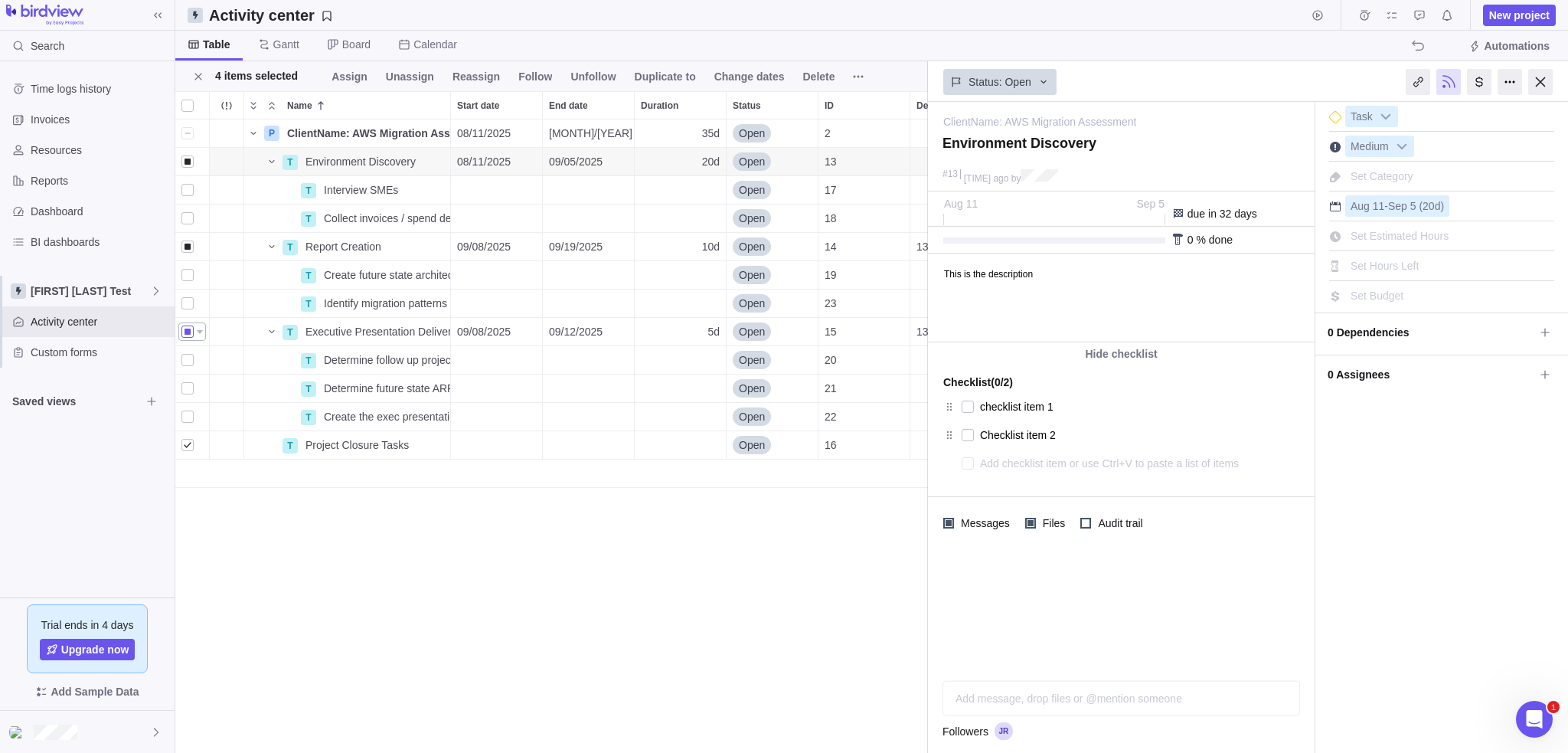 click at bounding box center (188, 332) 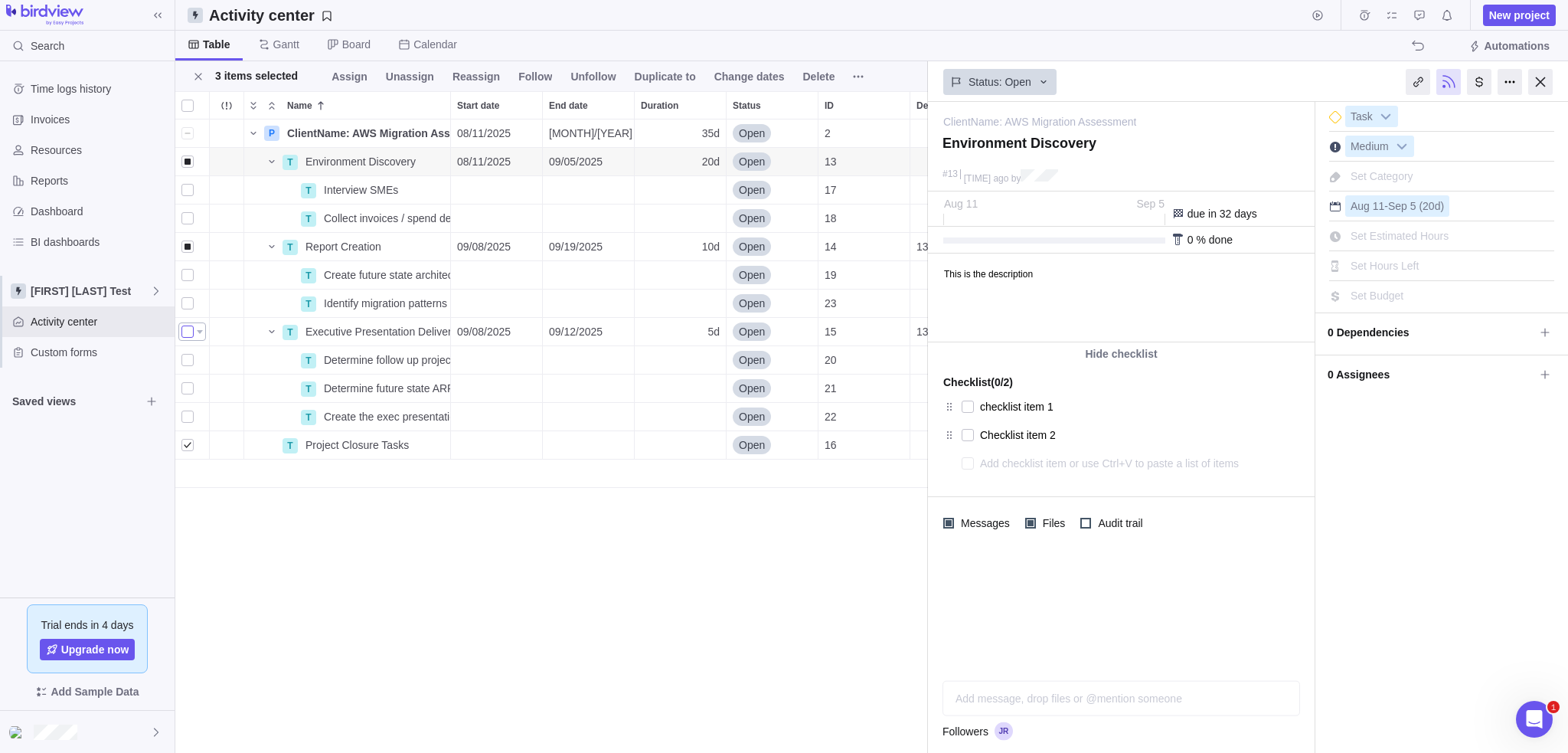click at bounding box center [188, 332] 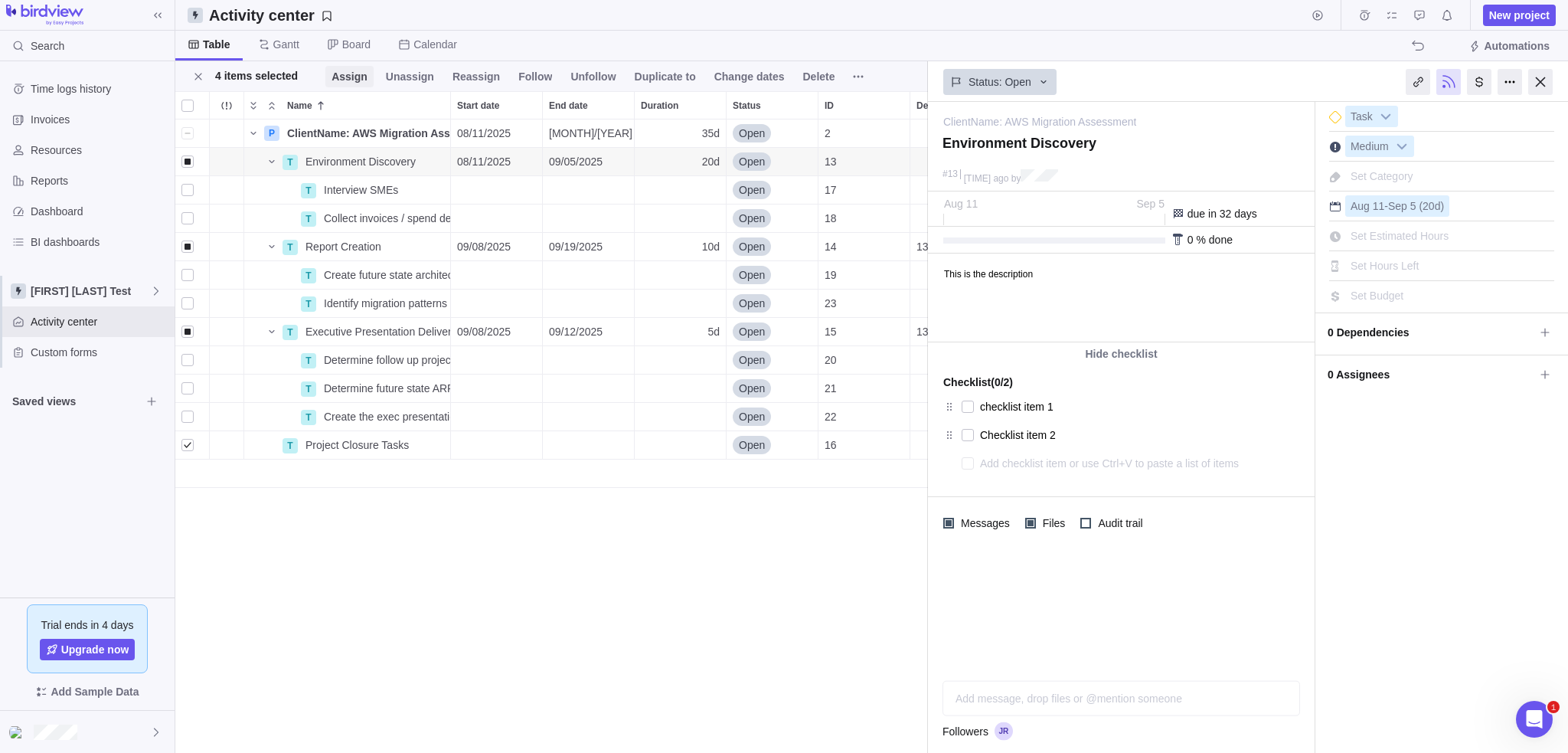 drag, startPoint x: 191, startPoint y: 329, endPoint x: 338, endPoint y: 78, distance: 290.87798 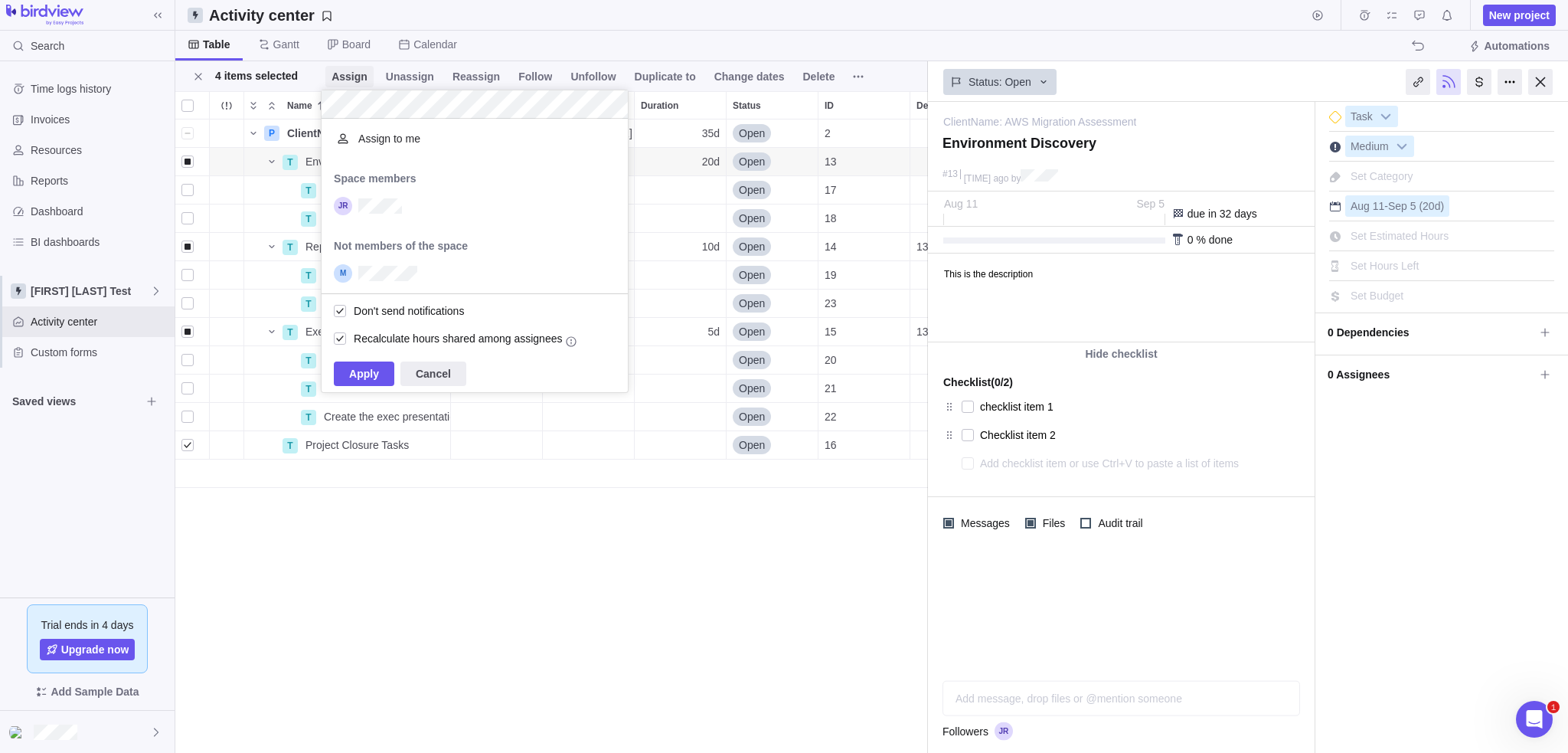 scroll, scrollTop: 12, scrollLeft: 12, axis: both 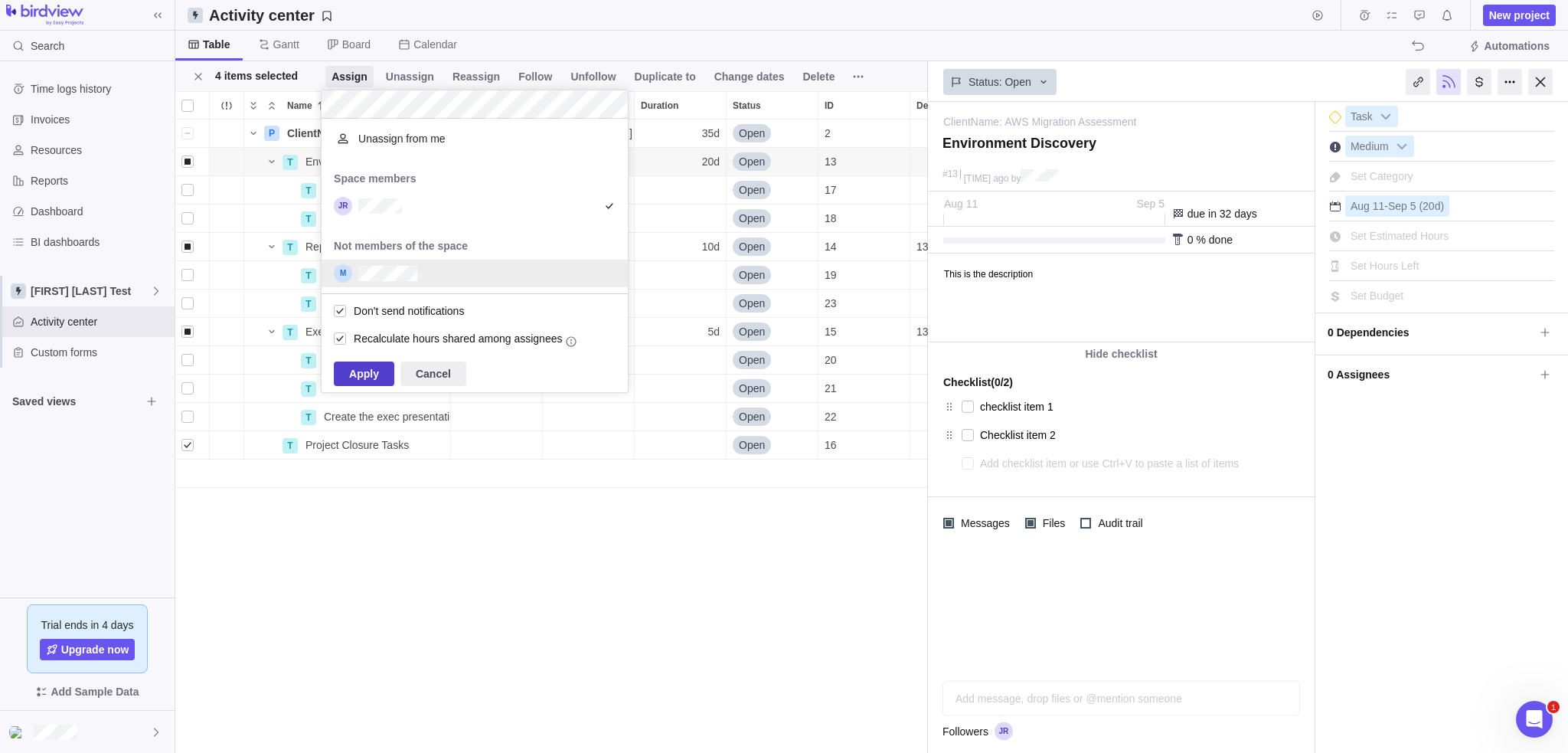 click on "Apply" at bounding box center [364, 374] 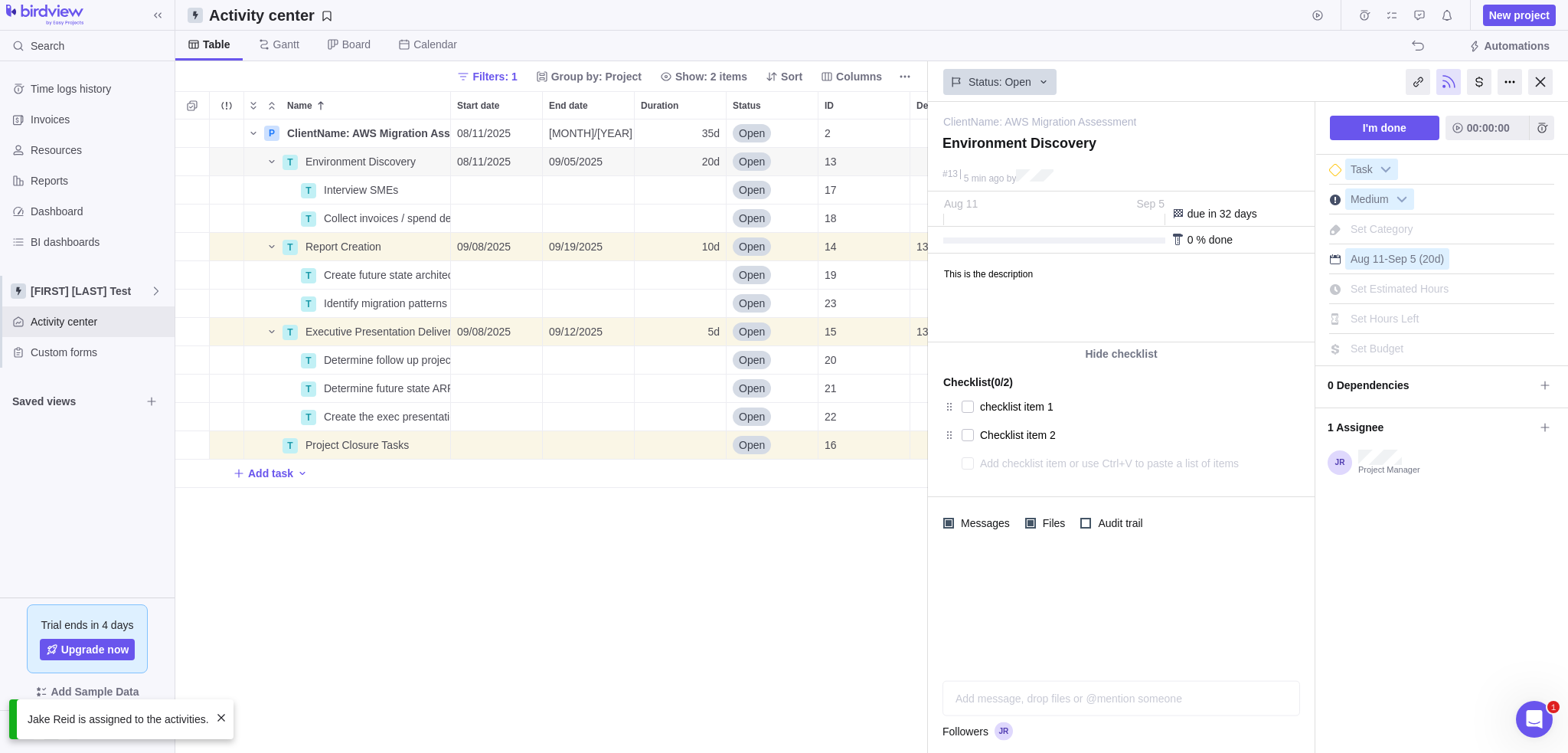 scroll, scrollTop: 0, scrollLeft: 50, axis: horizontal 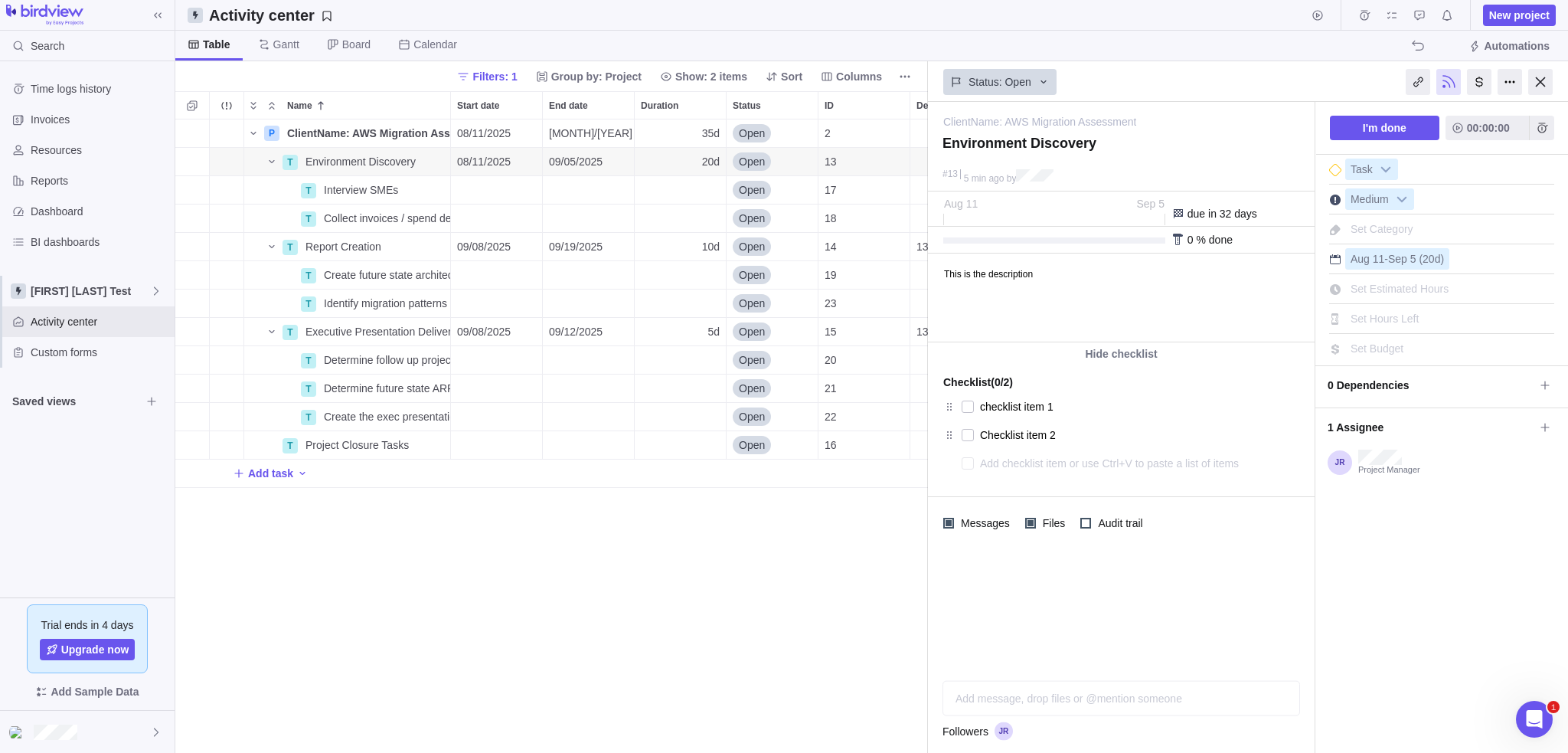 click on "P ClientName: AWS Migration Assessment Details 08/11/2025 09/26/2025 35d Open 2 T Environment Discovery Details 08/11/2025 09/05/2025 20d Open 13 T Interview SMEs Details Open 17 T Collect invoices / spend details of curent state Details Open 18 T Report Creation Details 09/08/2025 09/19/2025 10d Open 14 13 T Create future state architecture recommendations Details Open 19 T Identify migration patterns Details Open 23 T Executive Presentation Deliverables Details 09/08/2025 09/12/2025 5d Open 15 13 T Determine follow up project costs for proposal Details Open 20 T Determine future state ARR costs Details Open 21 T Create the exec presentation slide deck Details Open 22 T Project Closure Tasks Details Open 16 Add task" at bounding box center [551, 437] 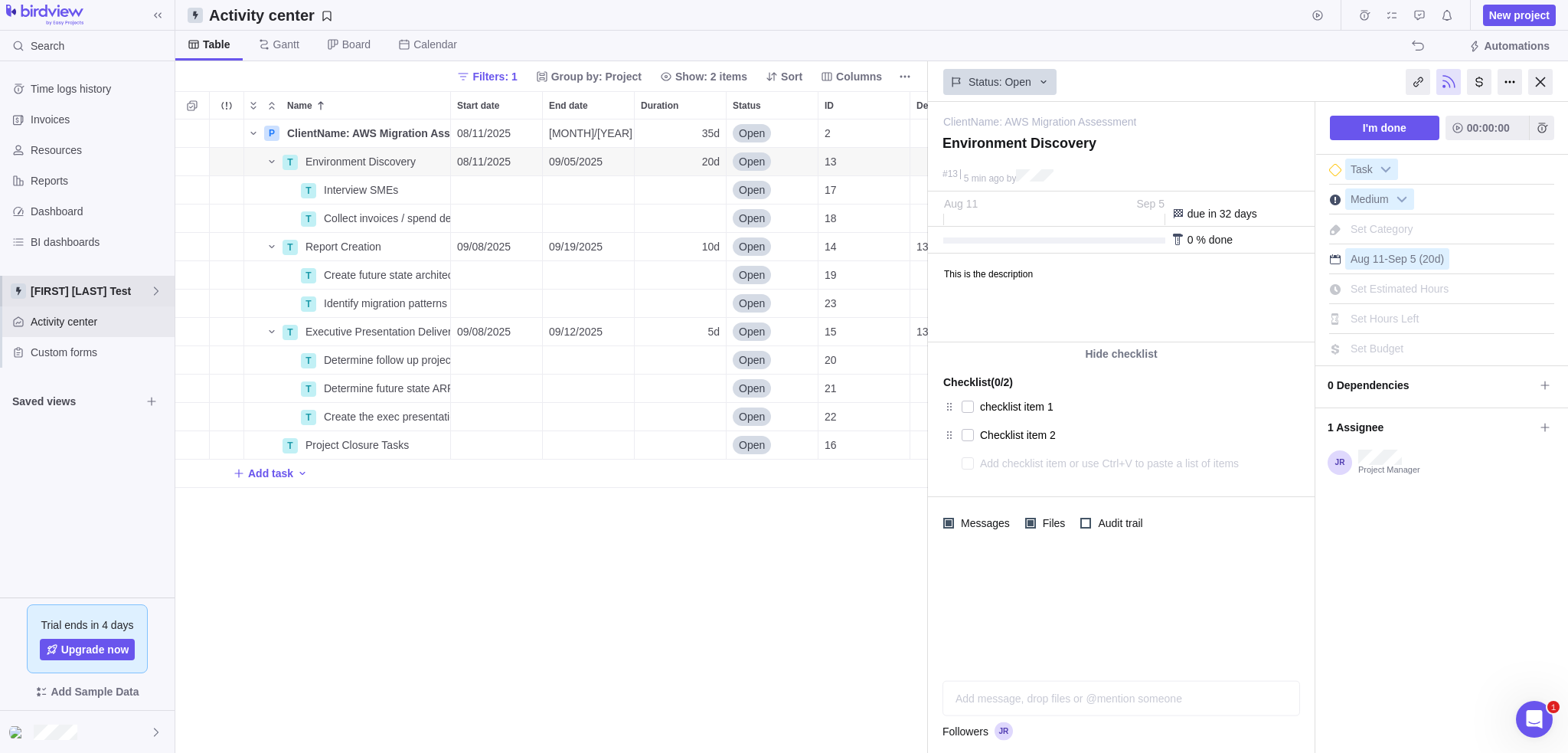 click 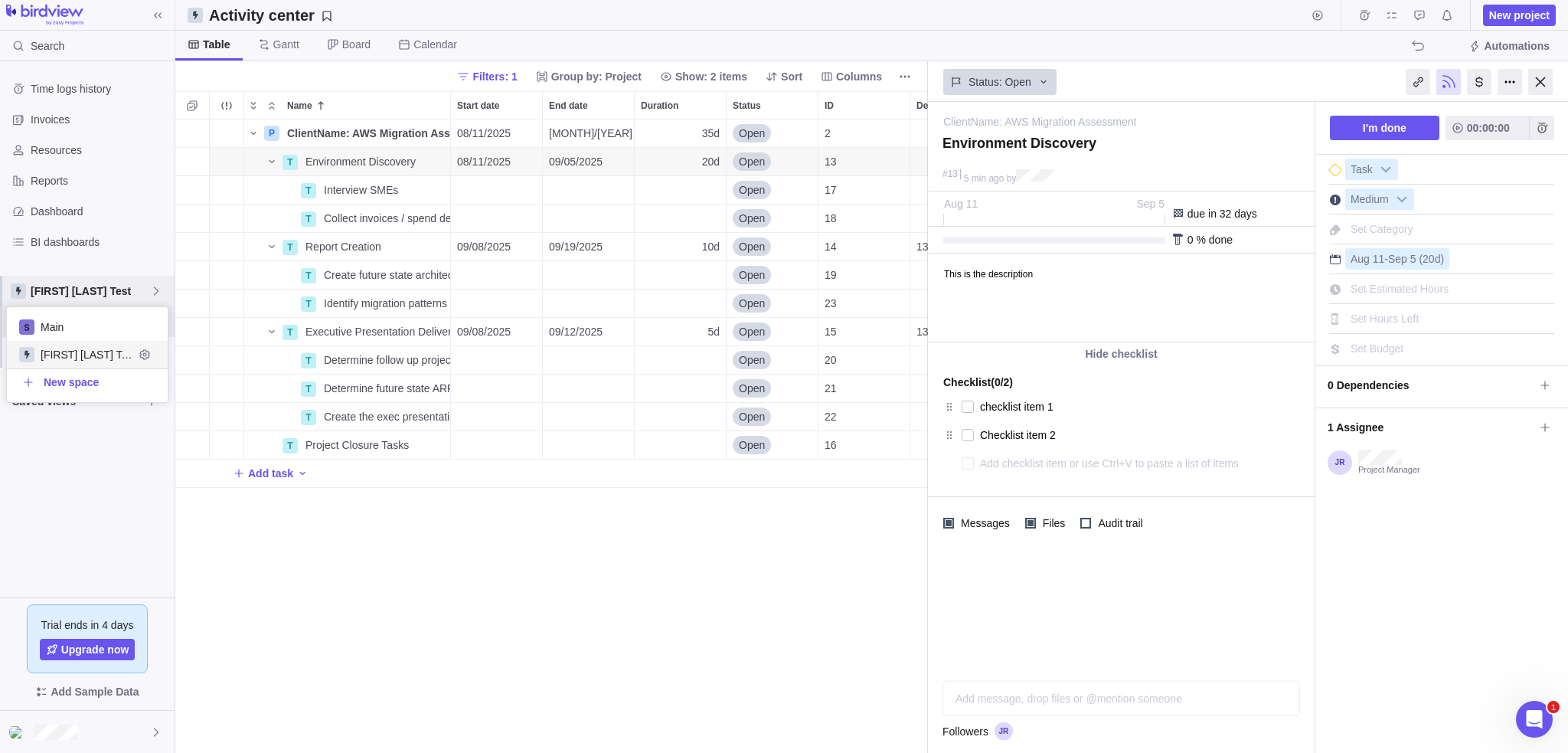 scroll, scrollTop: 12, scrollLeft: 12, axis: both 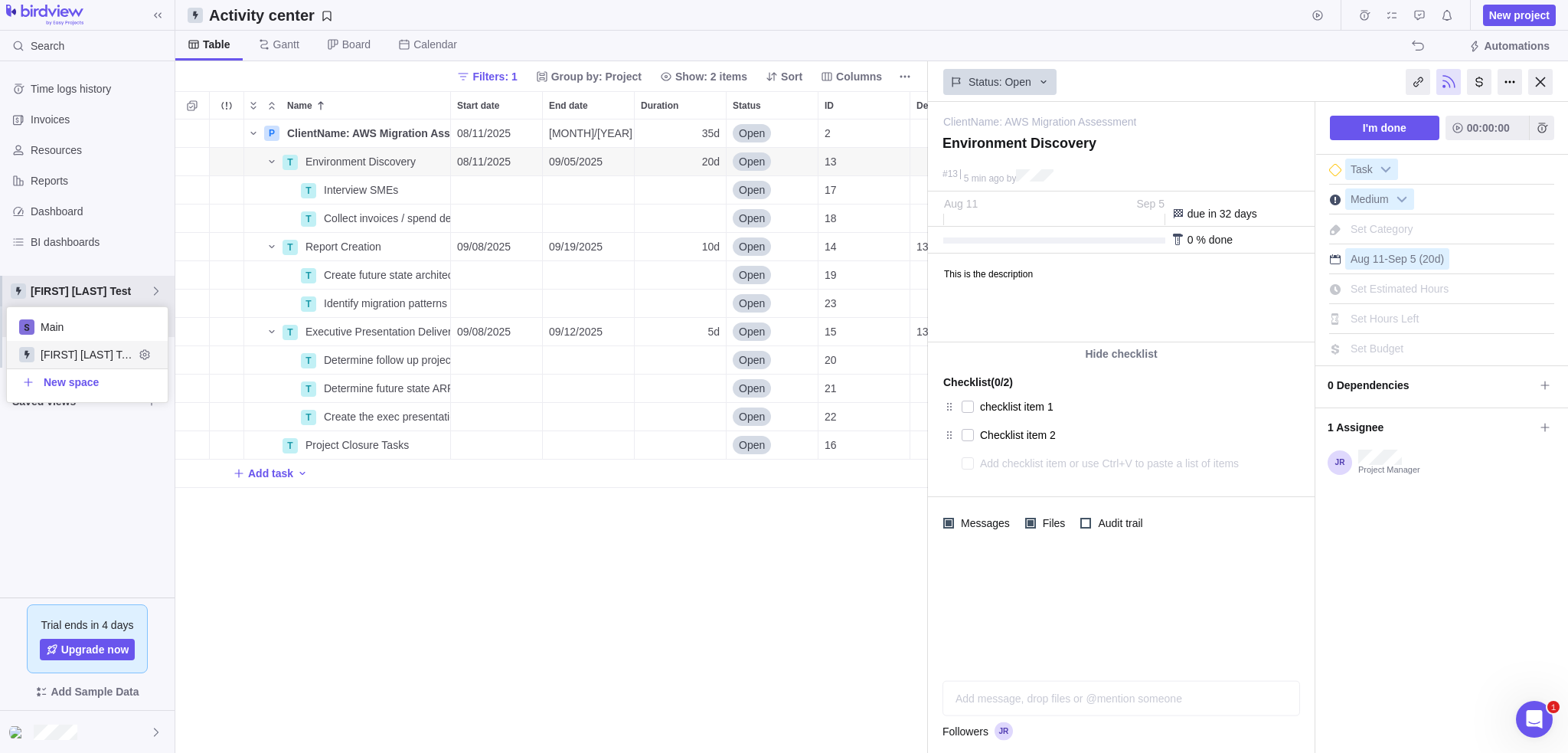 click on "[FIRST] [LAST] Test" at bounding box center (87, 355) 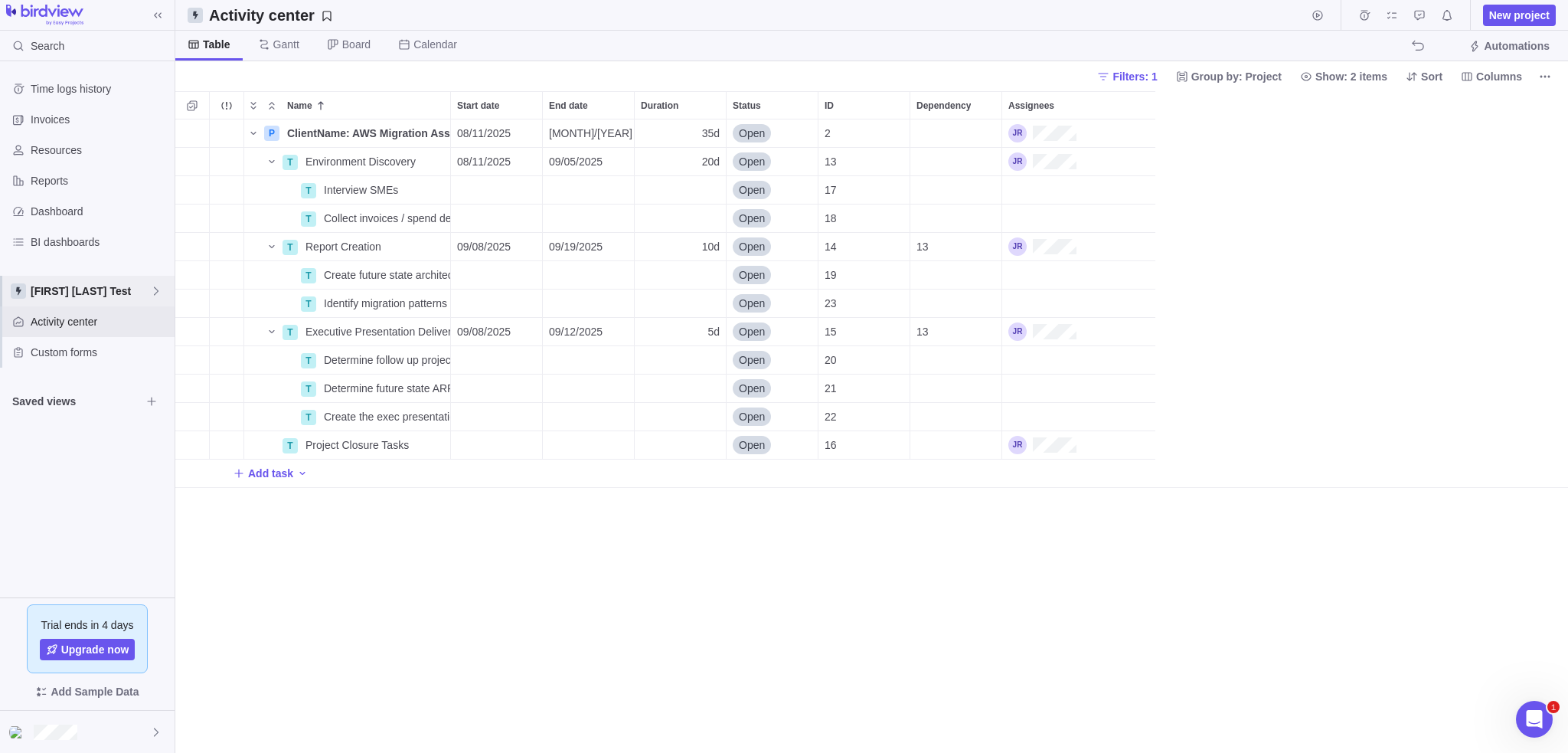 scroll, scrollTop: 12, scrollLeft: 12, axis: both 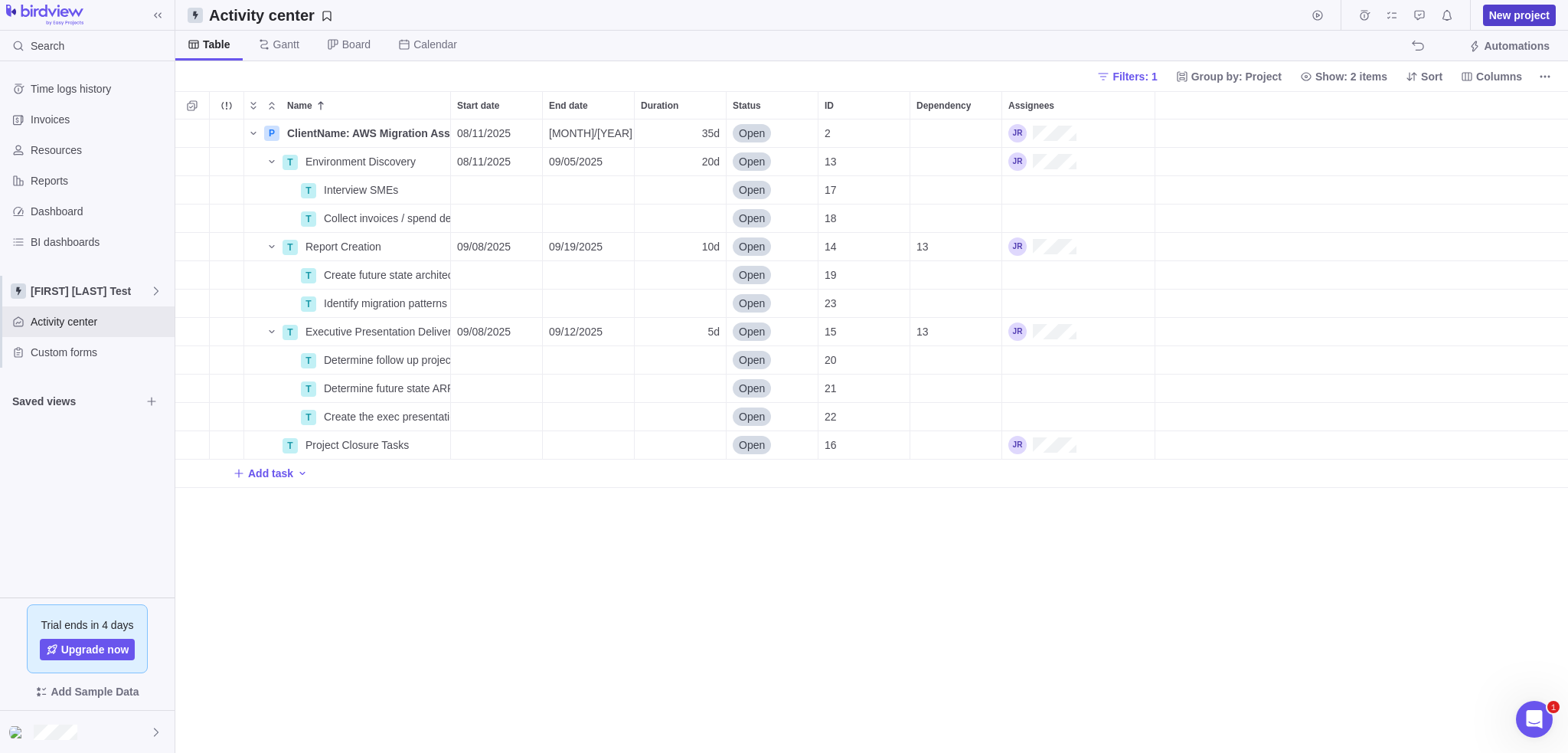 click on "New project" at bounding box center [1519, 15] 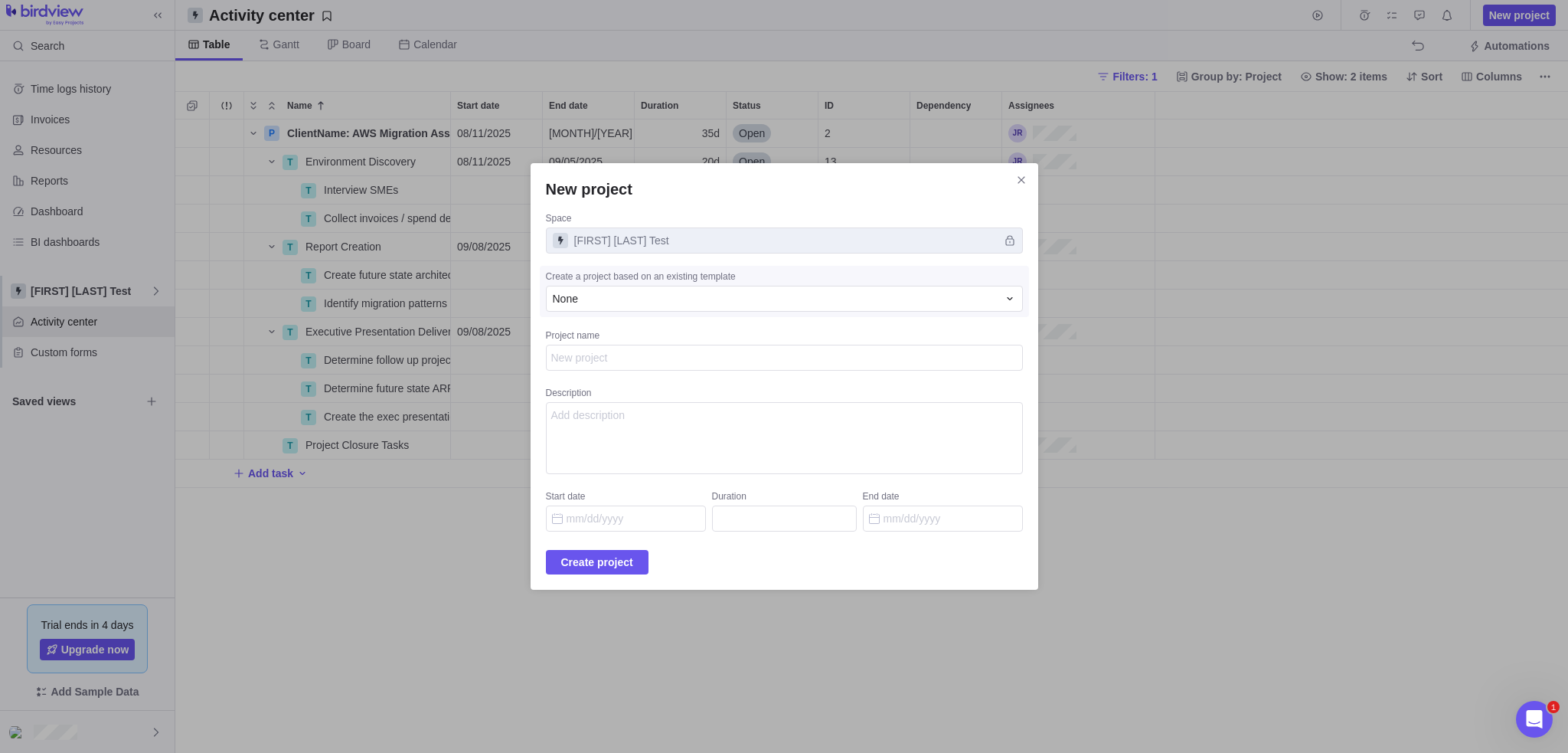 type on "x" 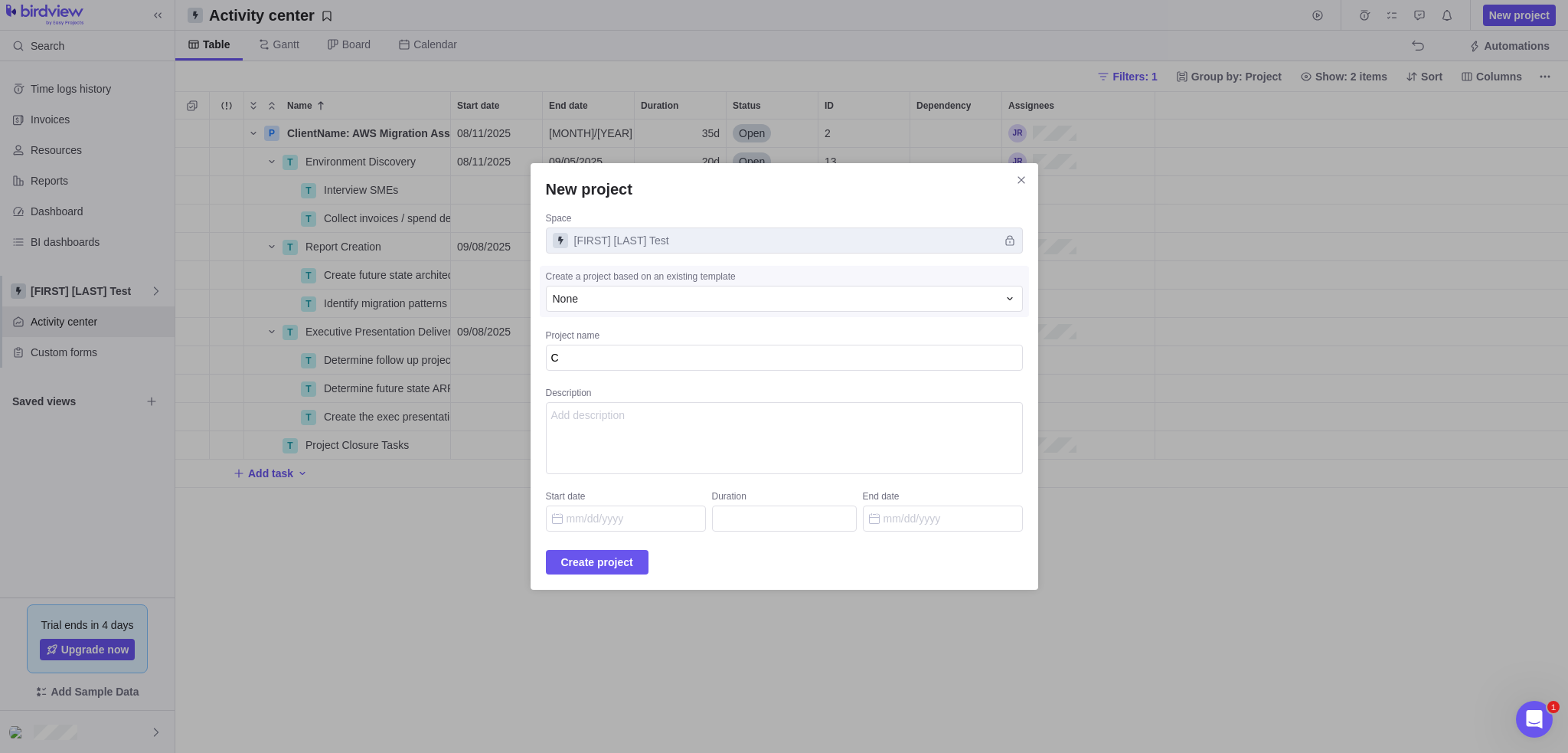 type on "x" 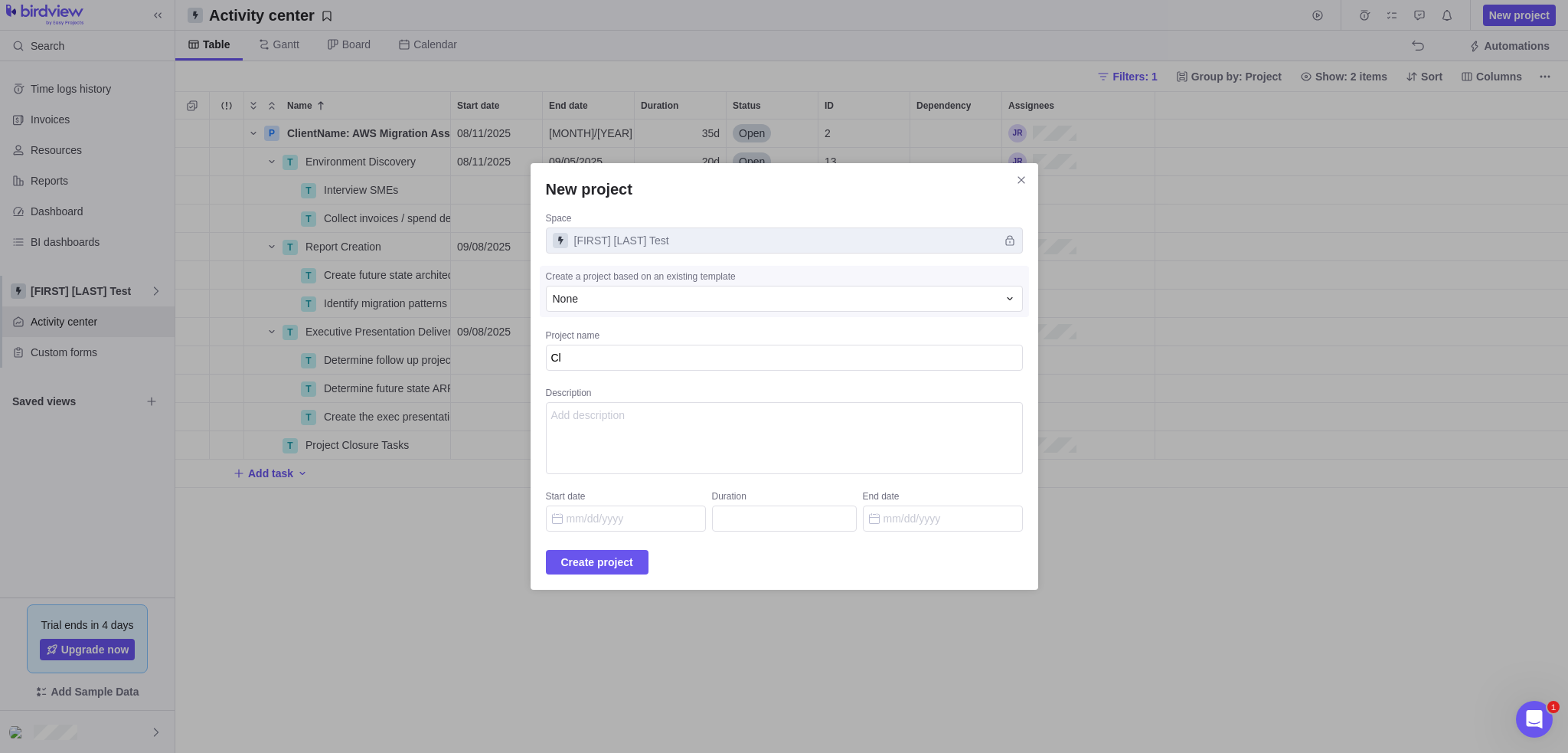 type on "x" 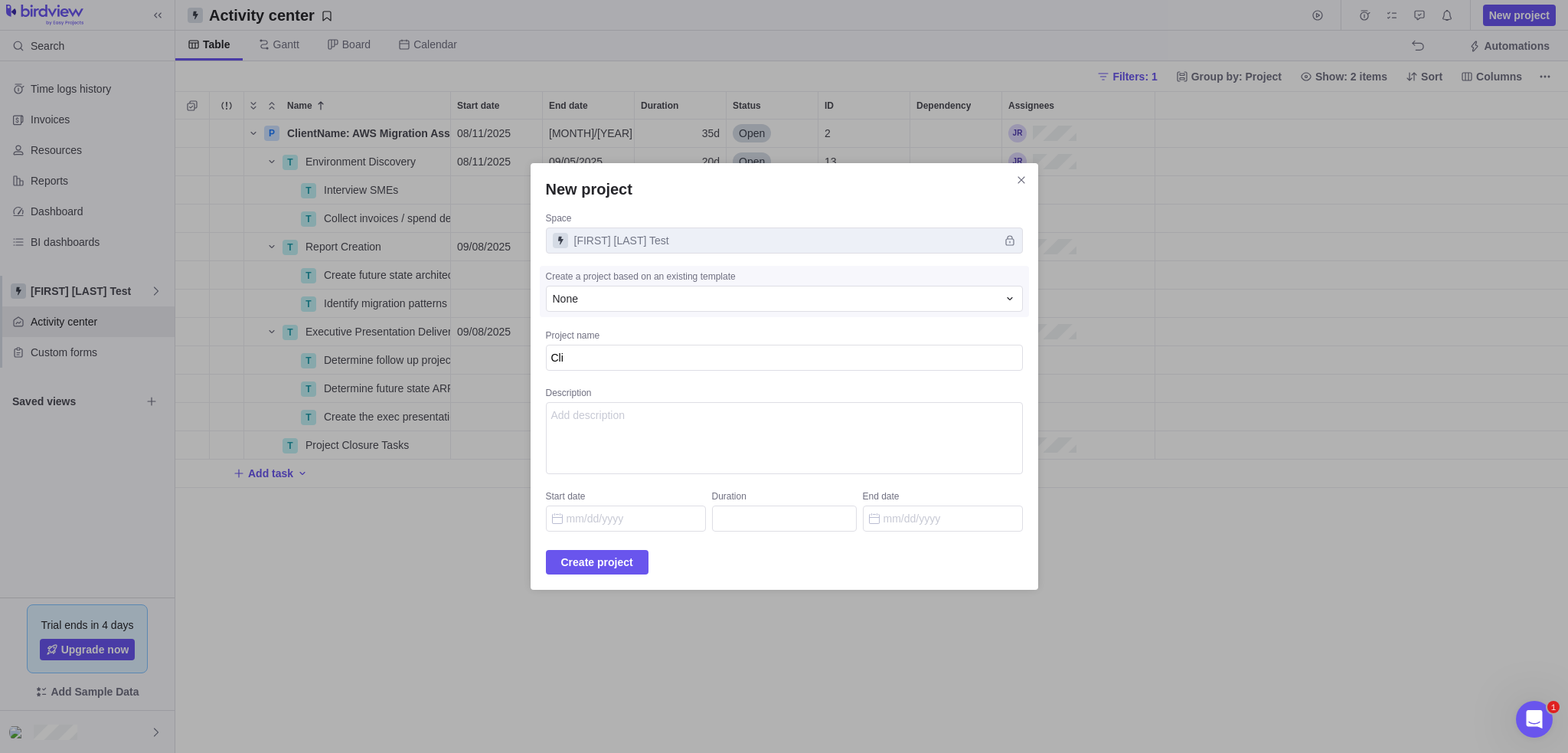 type on "x" 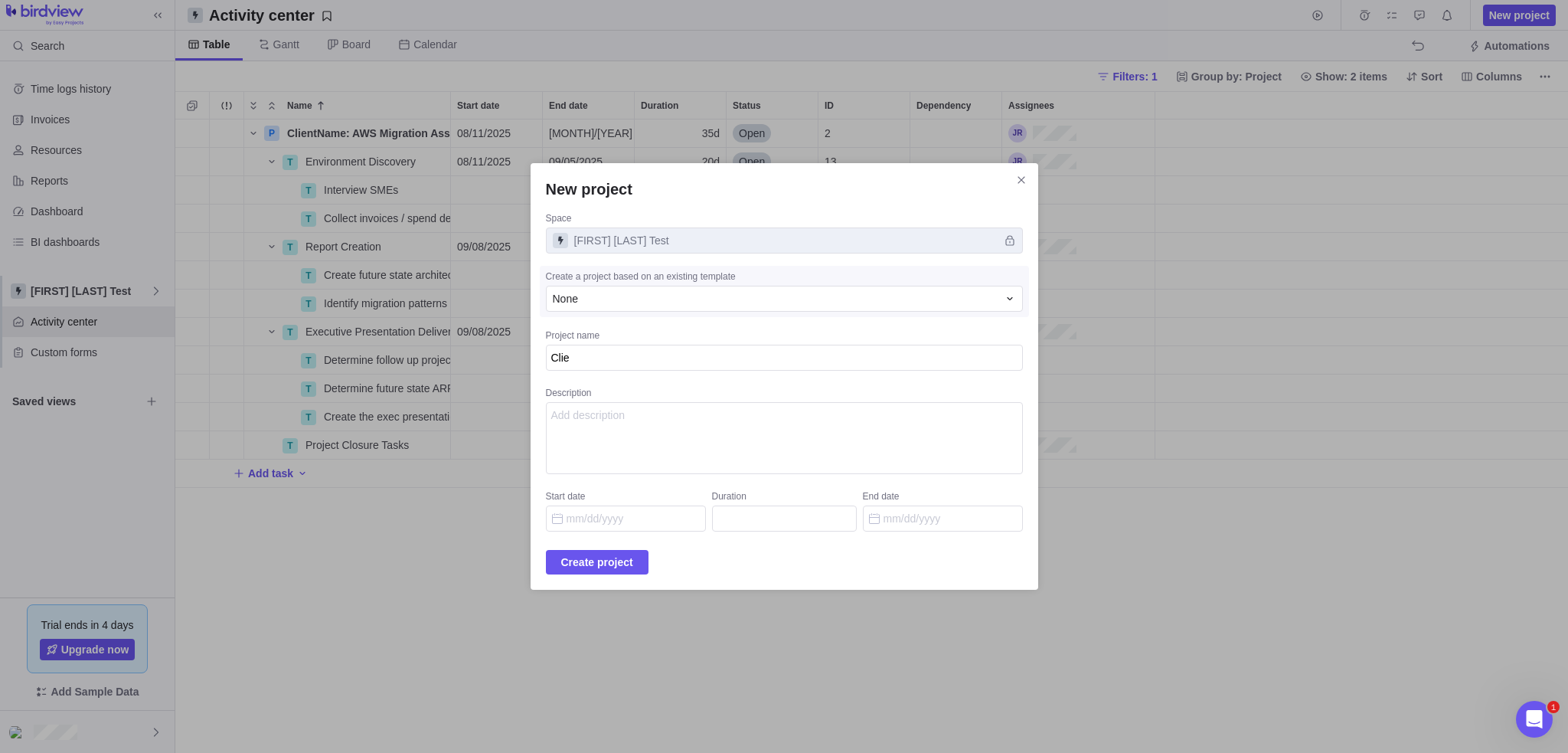 type on "x" 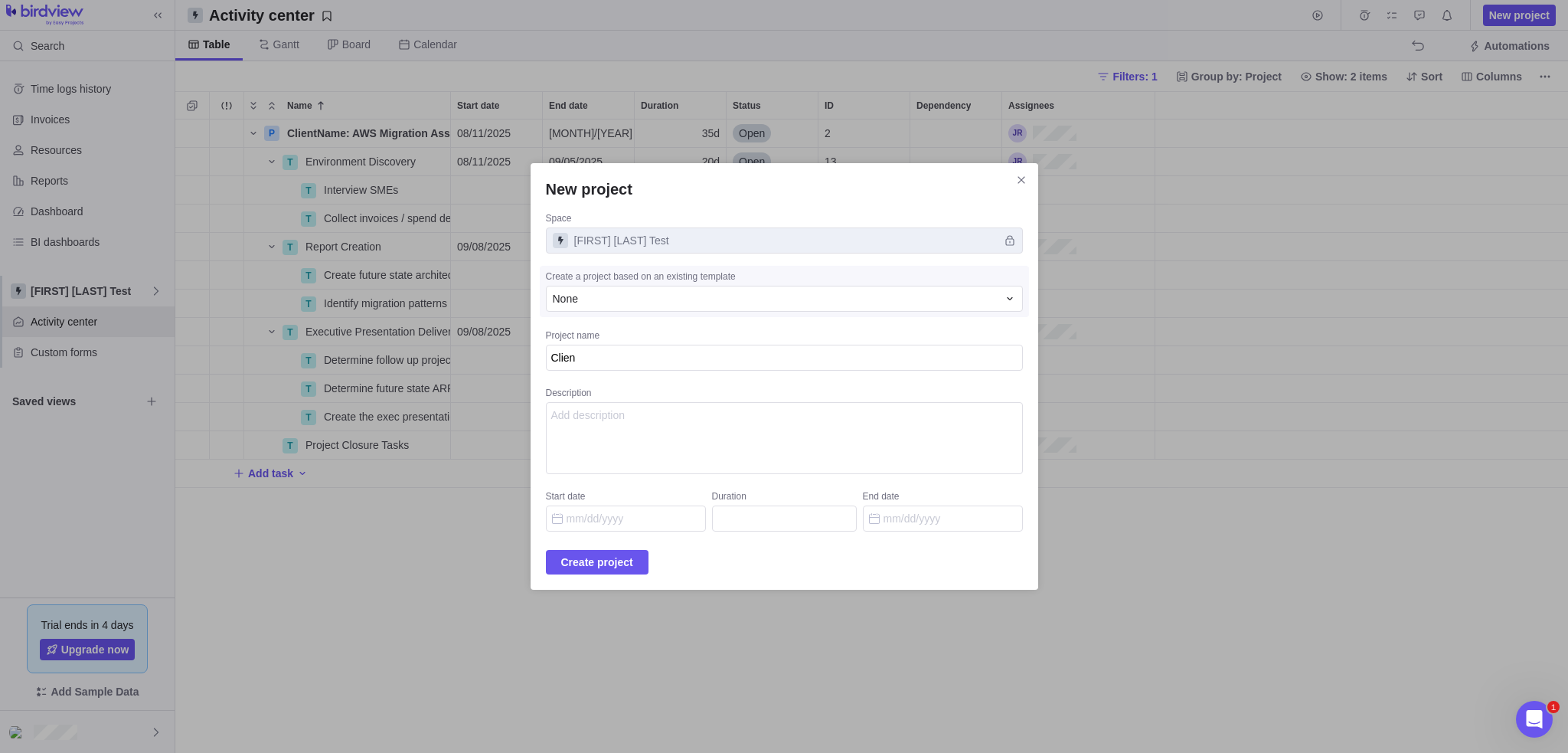 type on "Client" 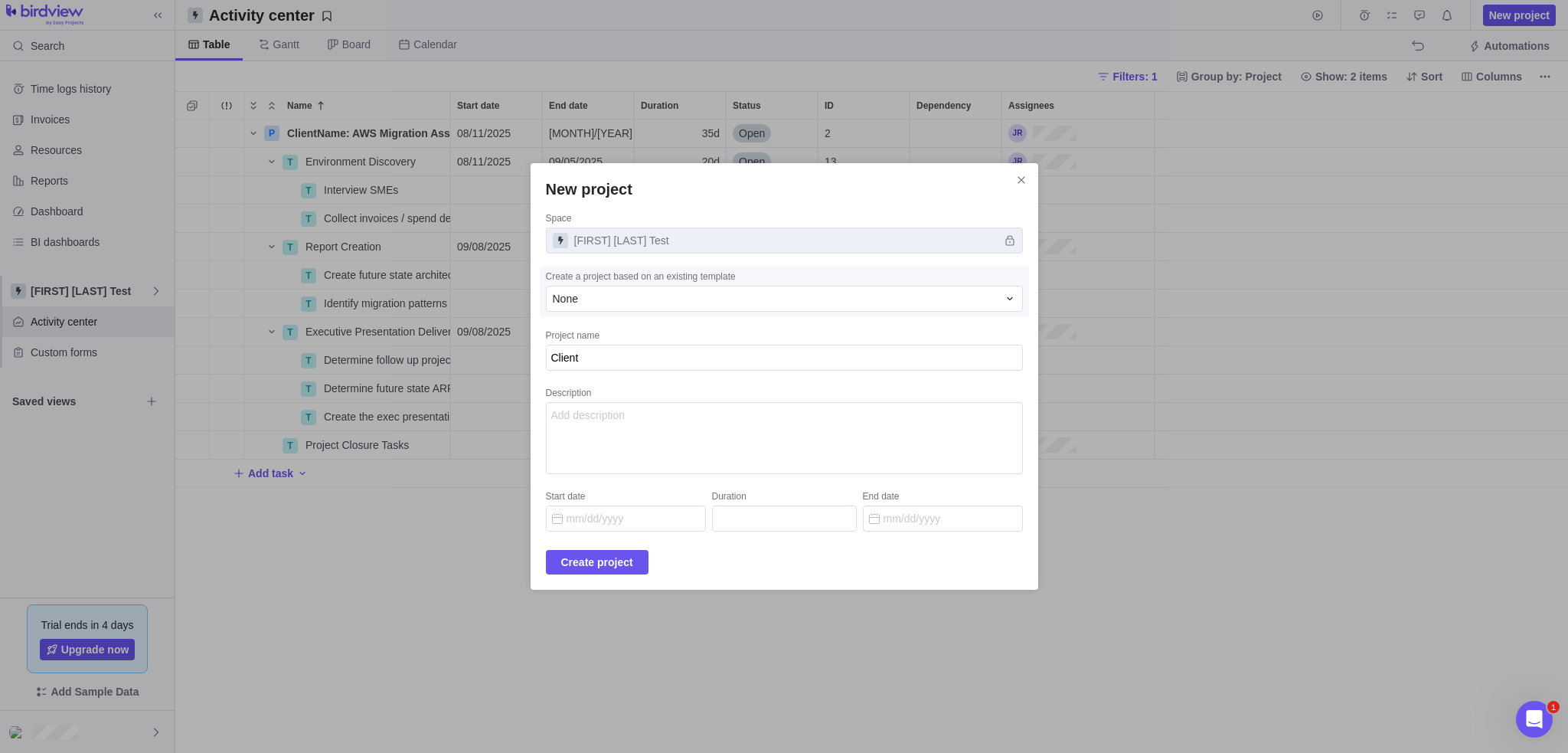 type on "x" 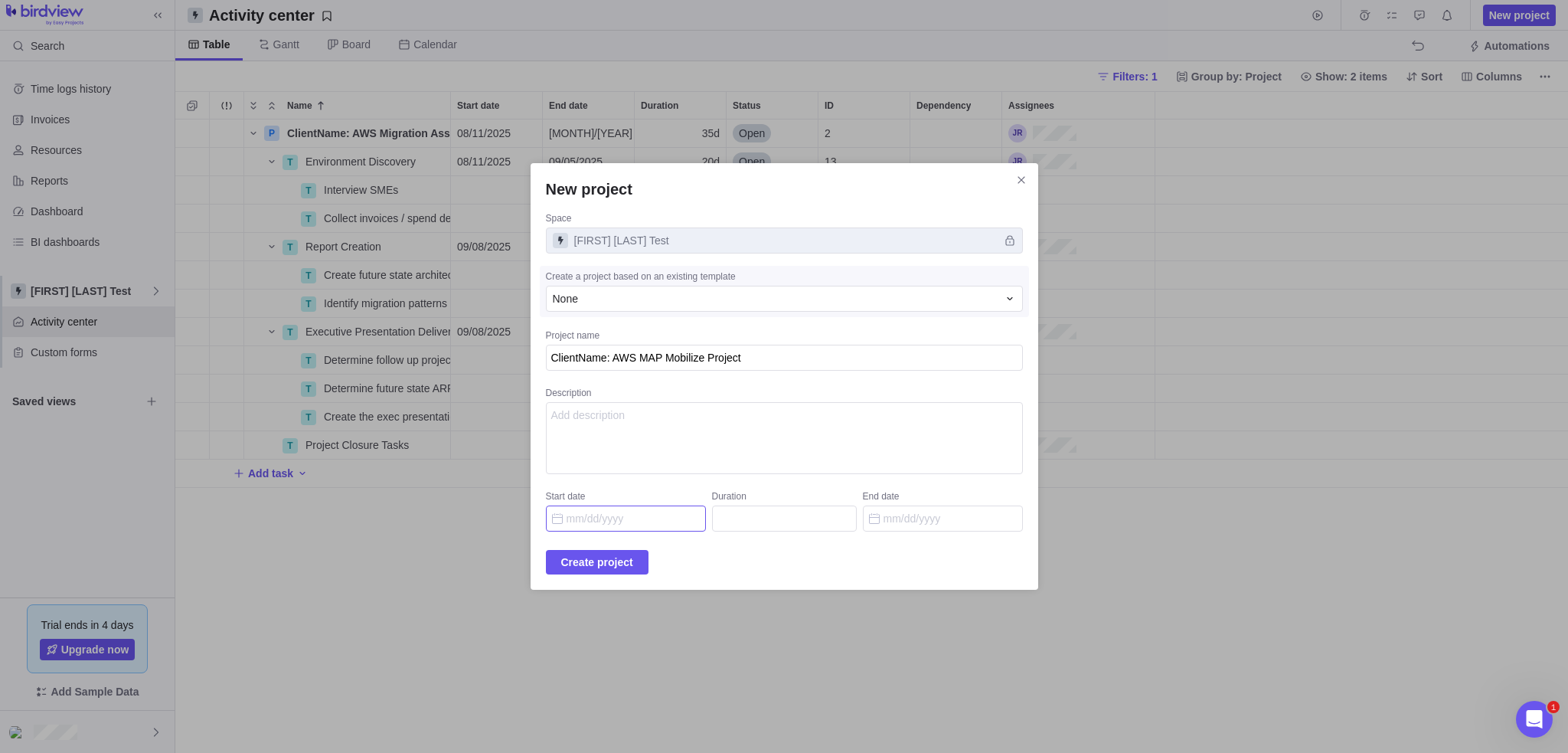 click on "Start date" at bounding box center (626, 519) 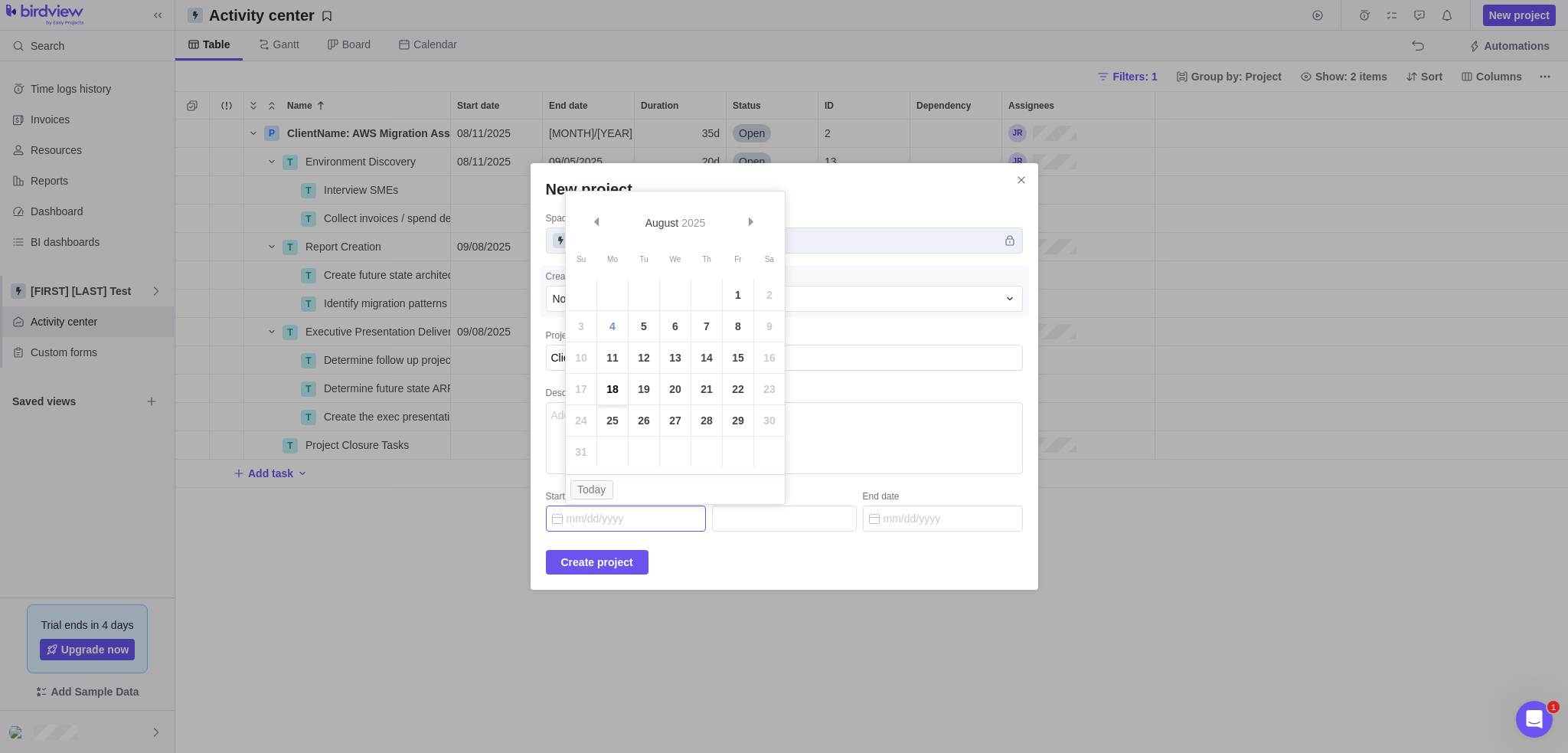 click on "18" at bounding box center (612, 389) 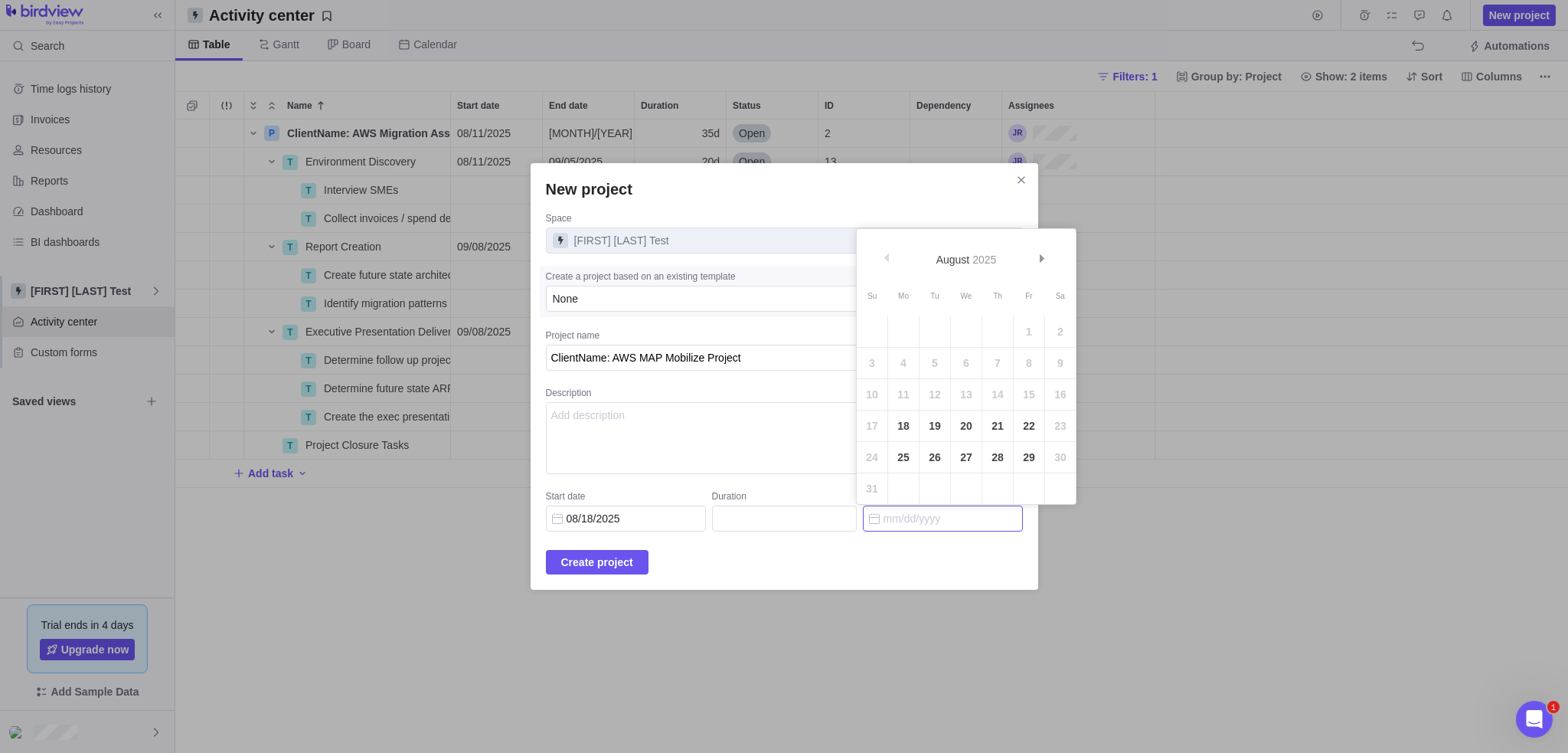 click on "End date" at bounding box center [942, 519] 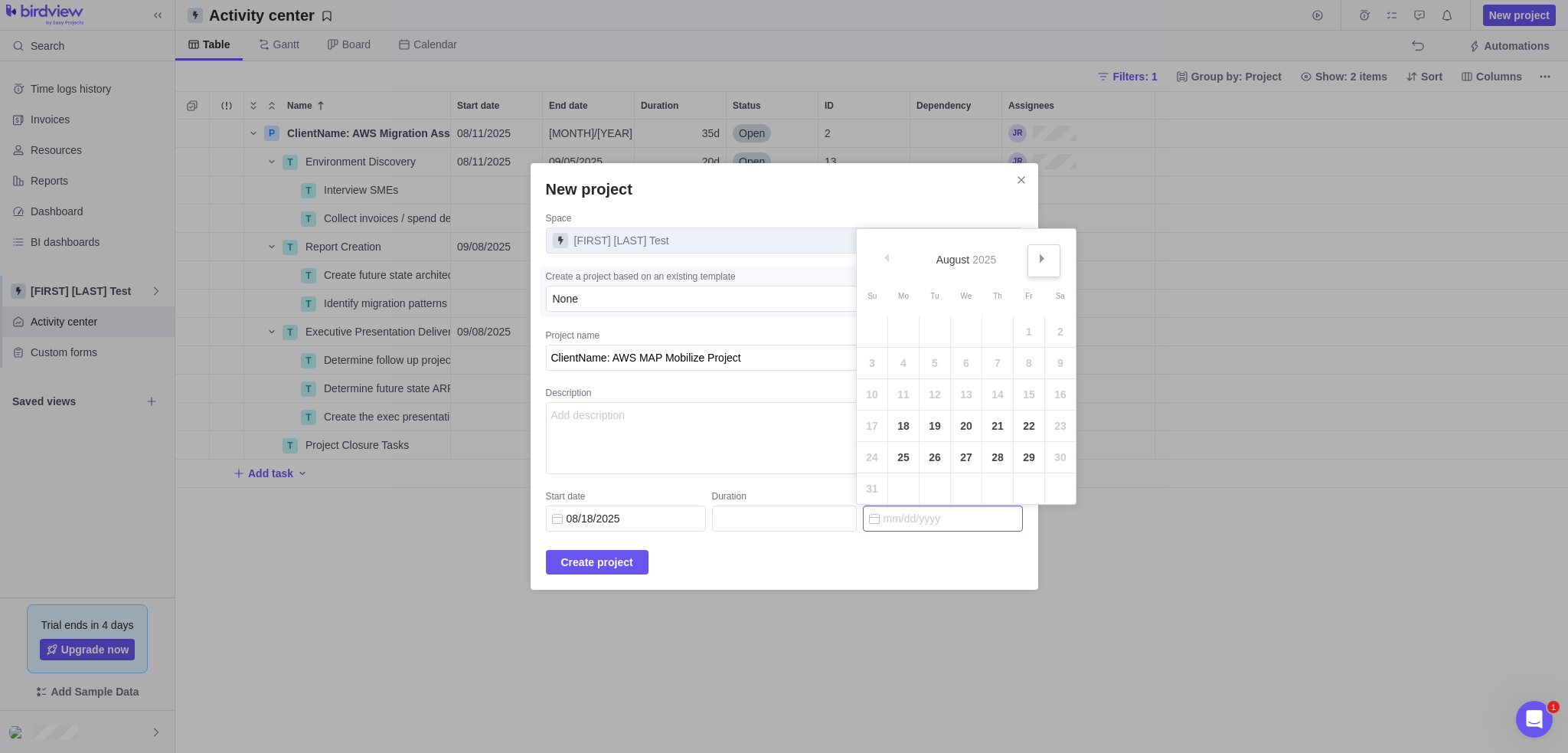 click on "Next" at bounding box center [1042, 258] 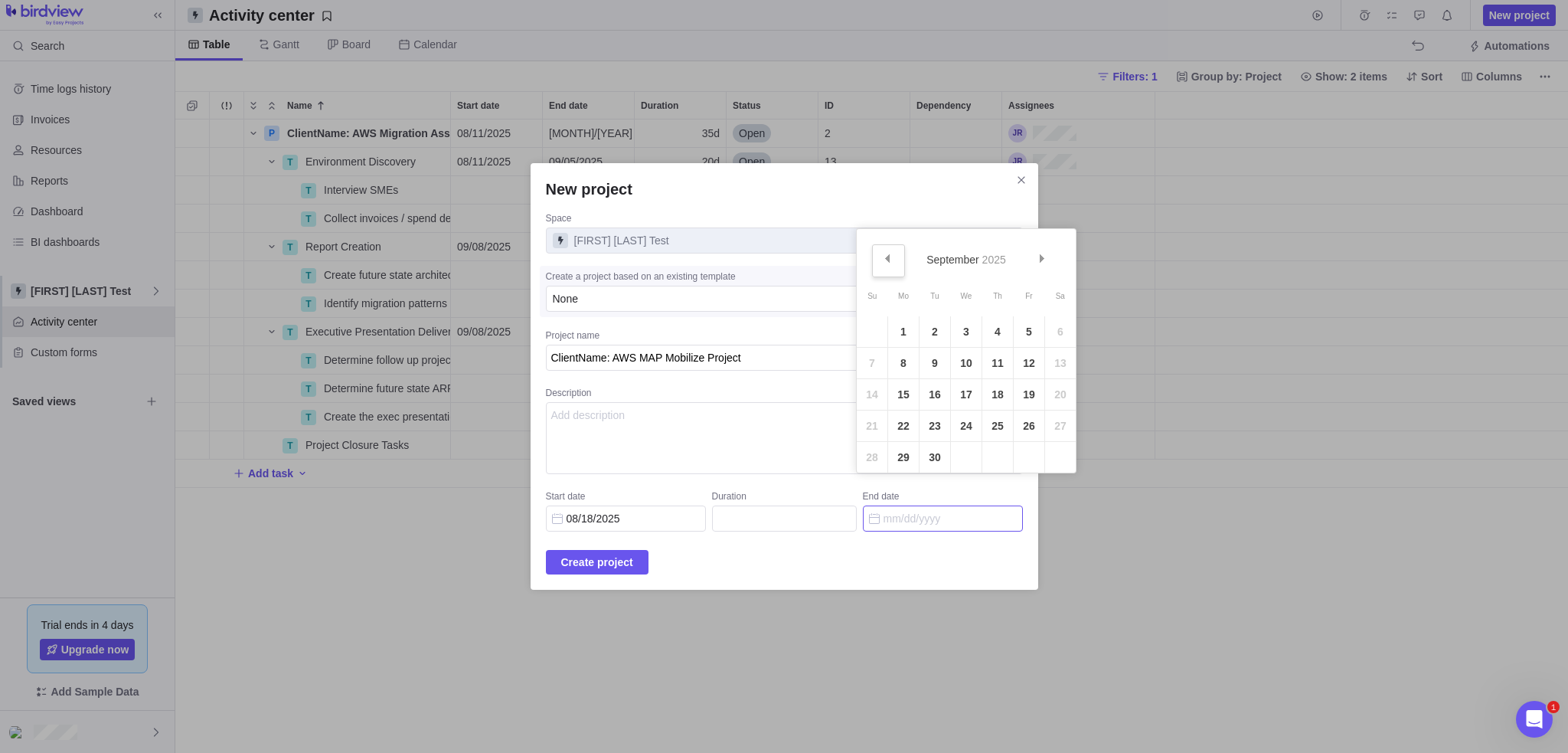 click on "Prev" at bounding box center [888, 260] 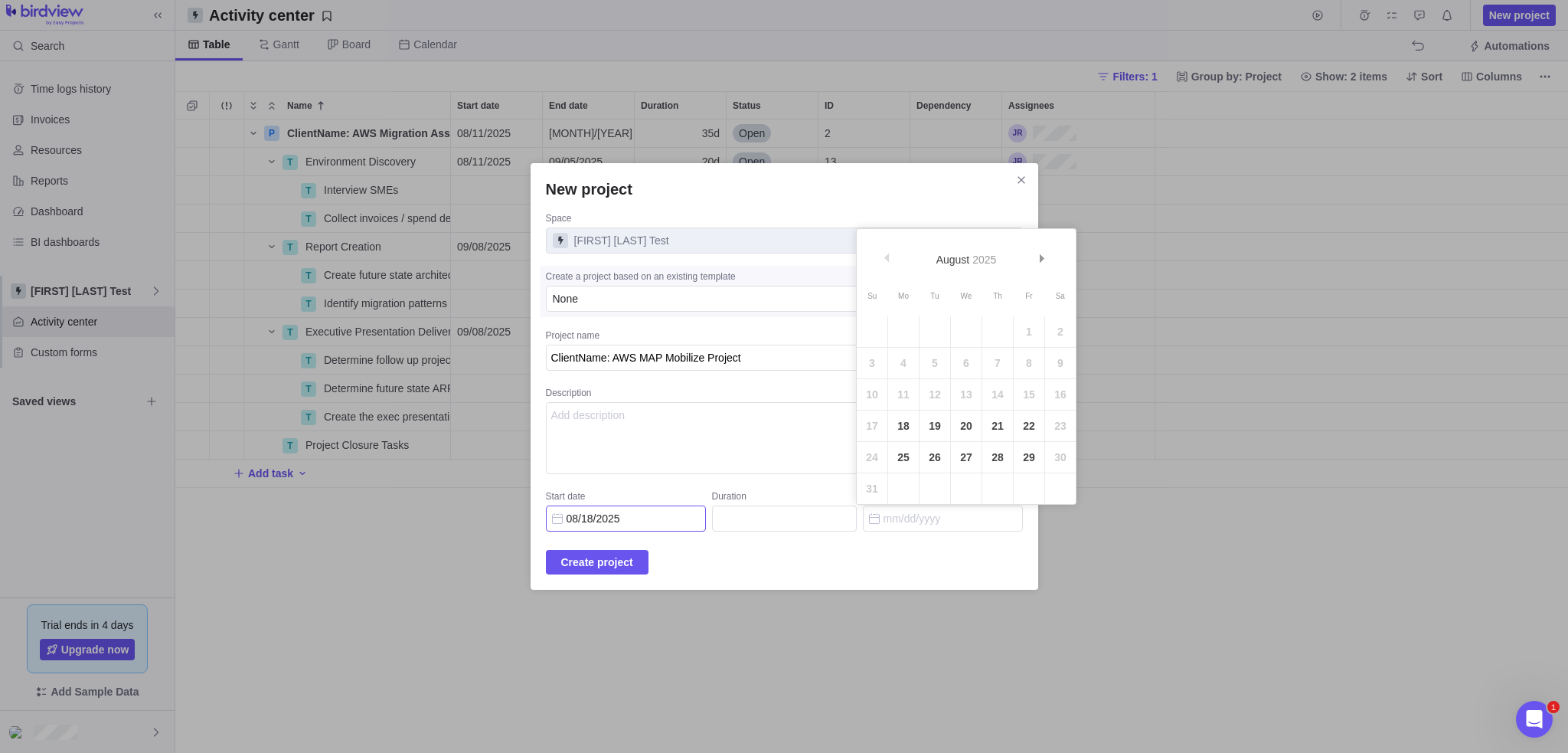 click on "08/18/2025" at bounding box center (626, 519) 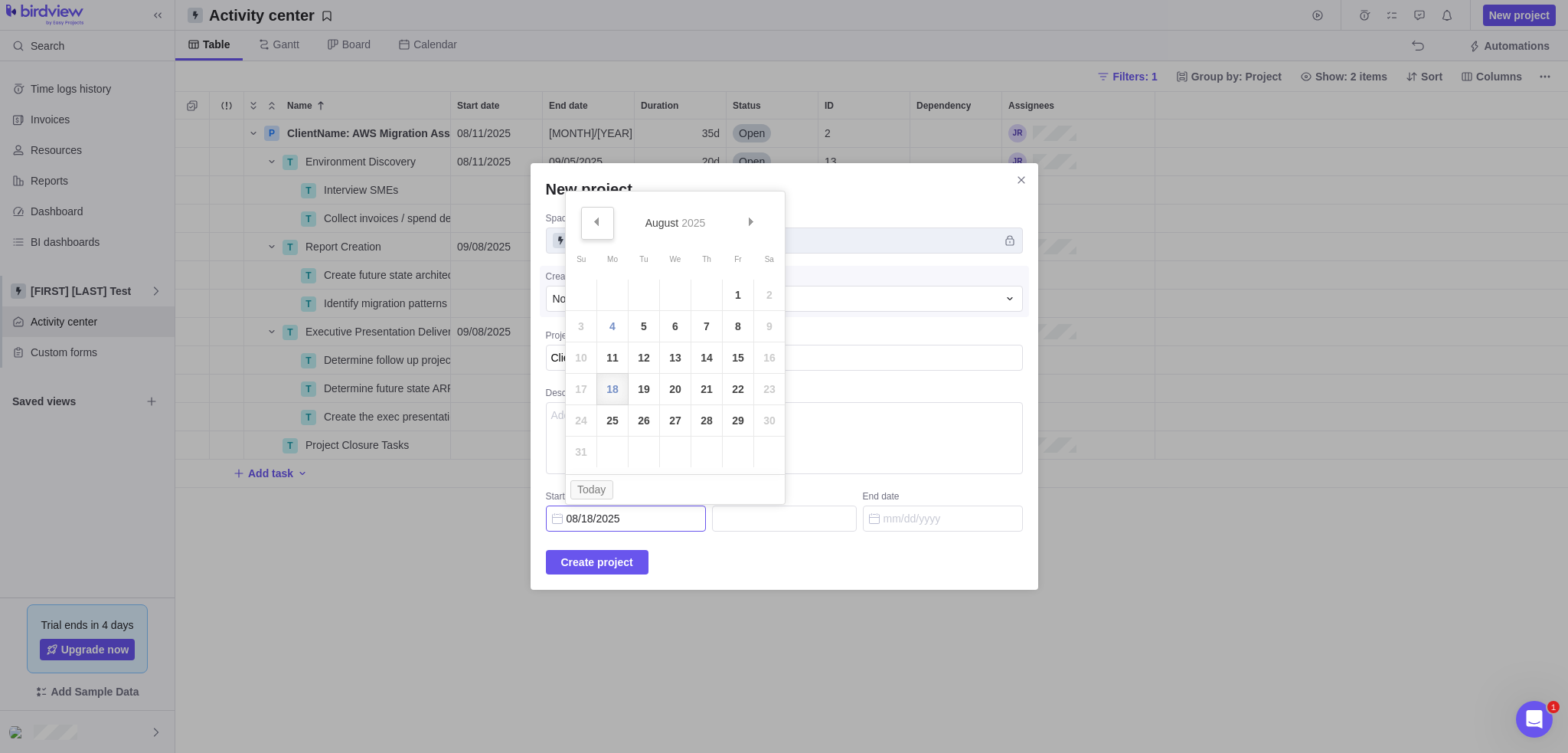 click on "Prev" at bounding box center [597, 223] 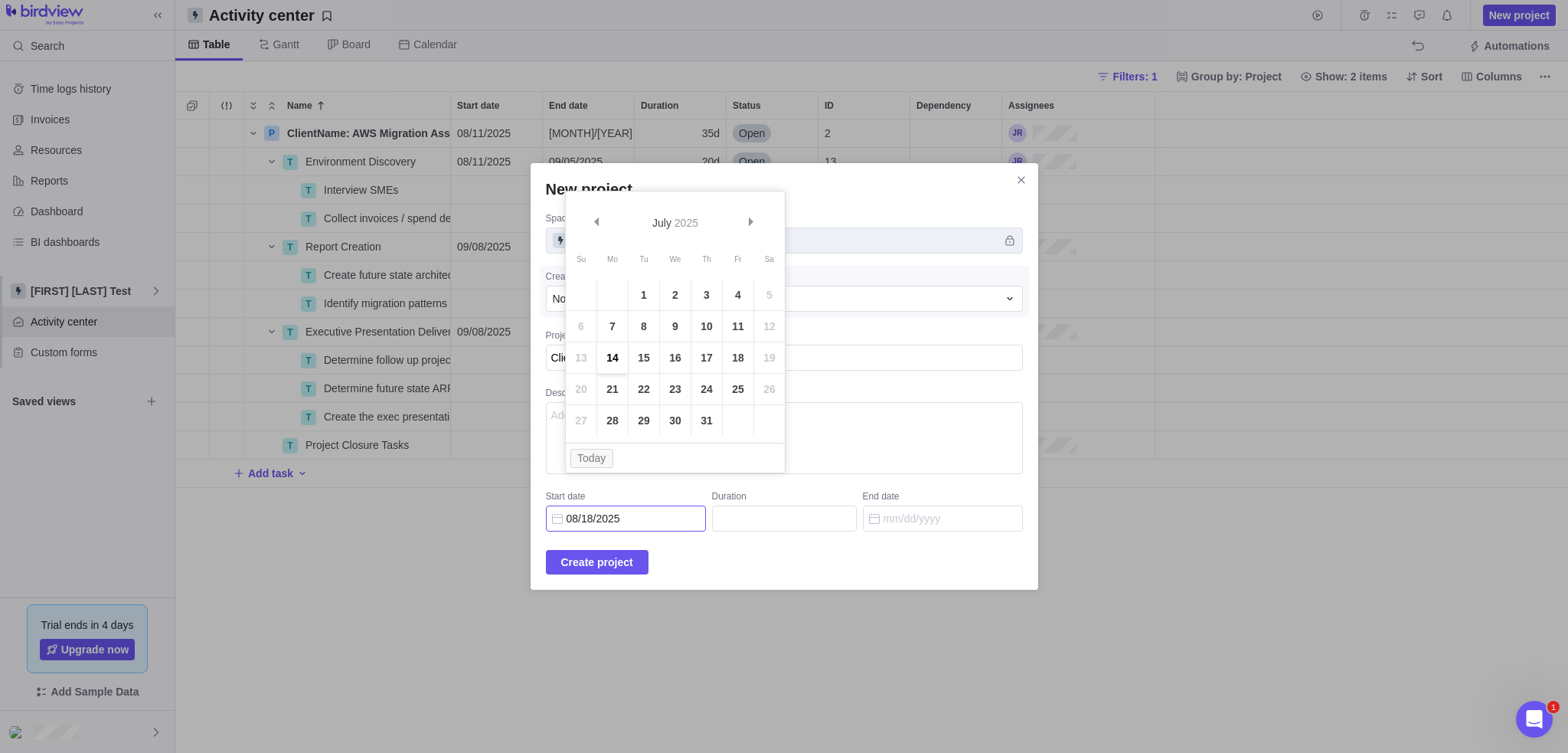 click on "14" at bounding box center [612, 358] 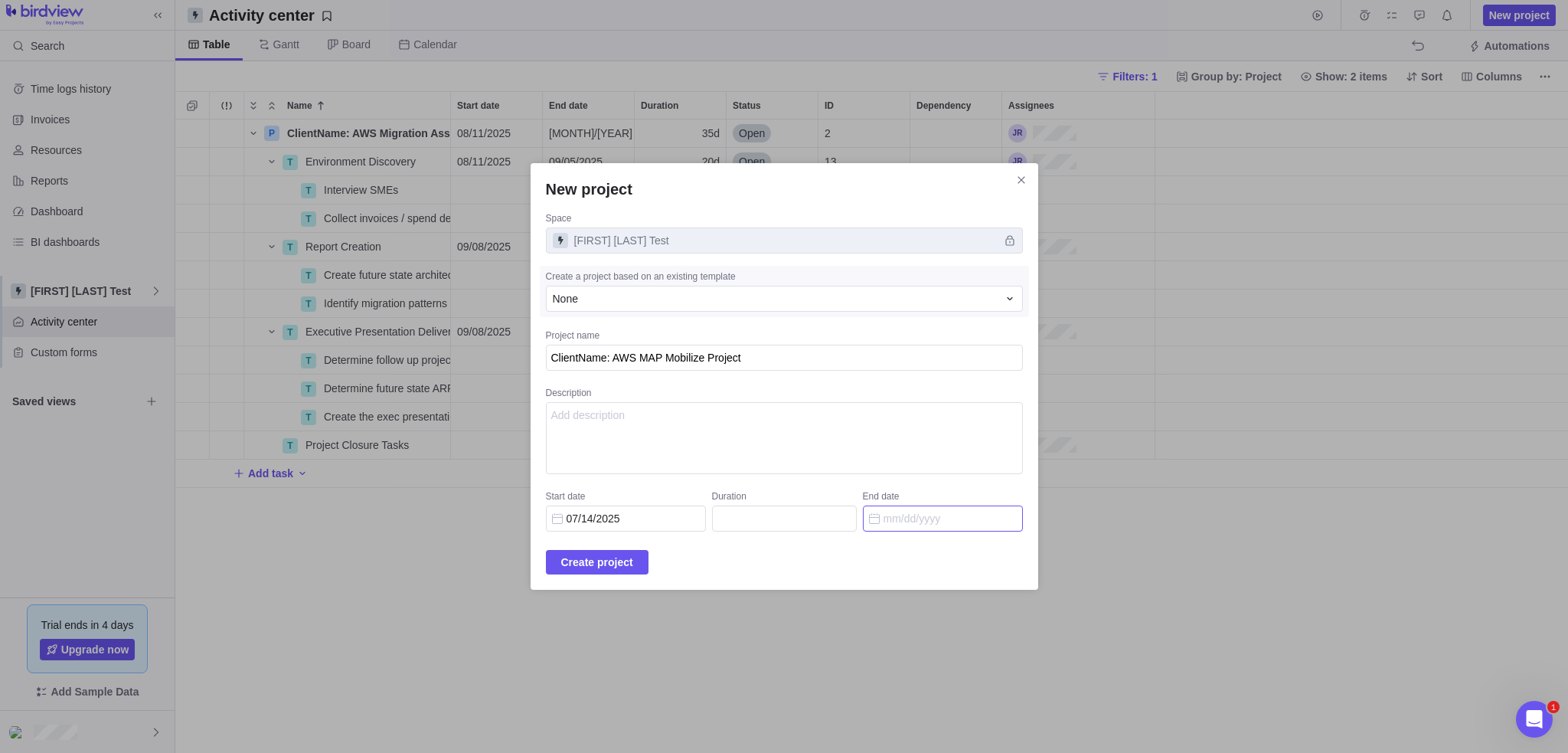 click on "End date" at bounding box center (942, 519) 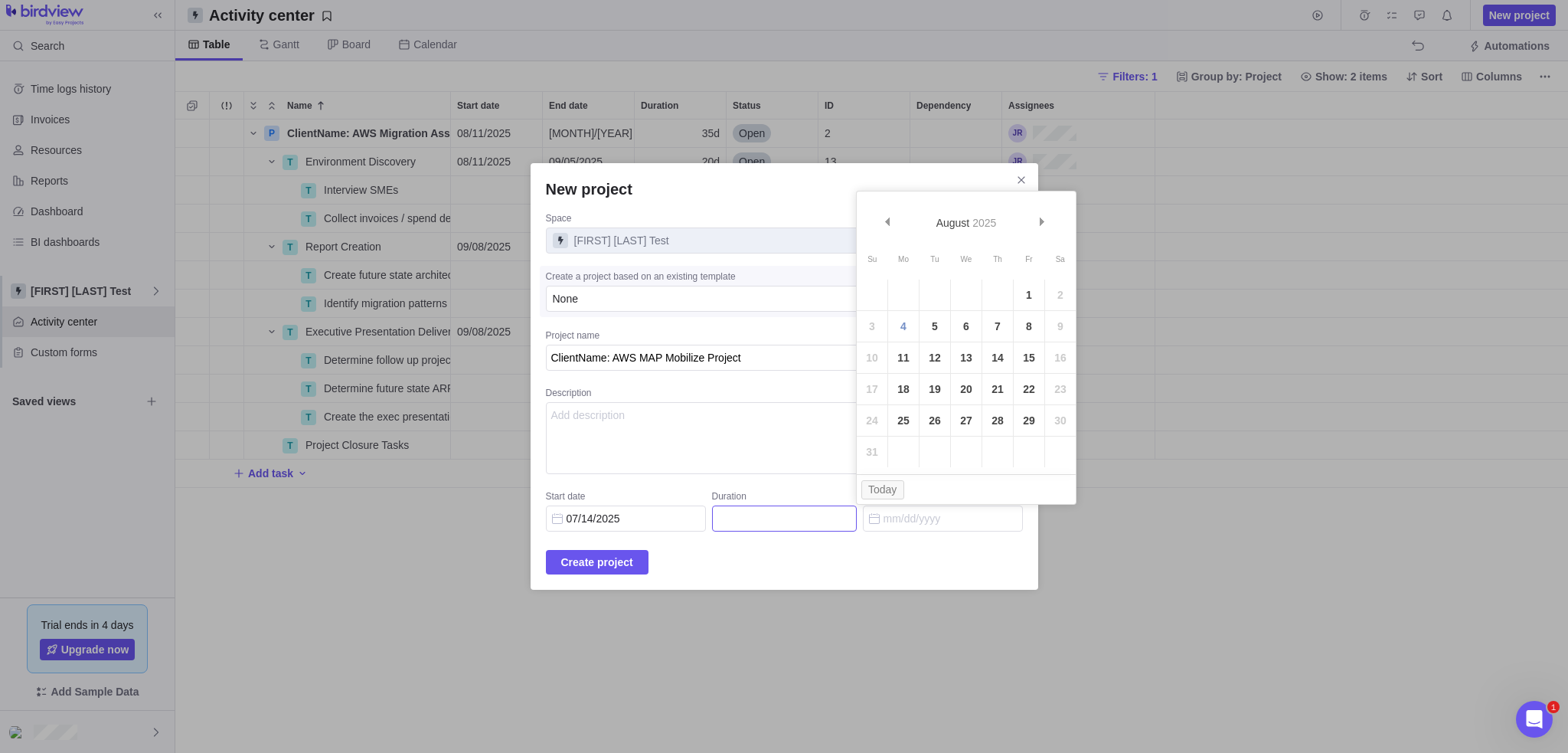 click on "Duration" at bounding box center (784, 519) 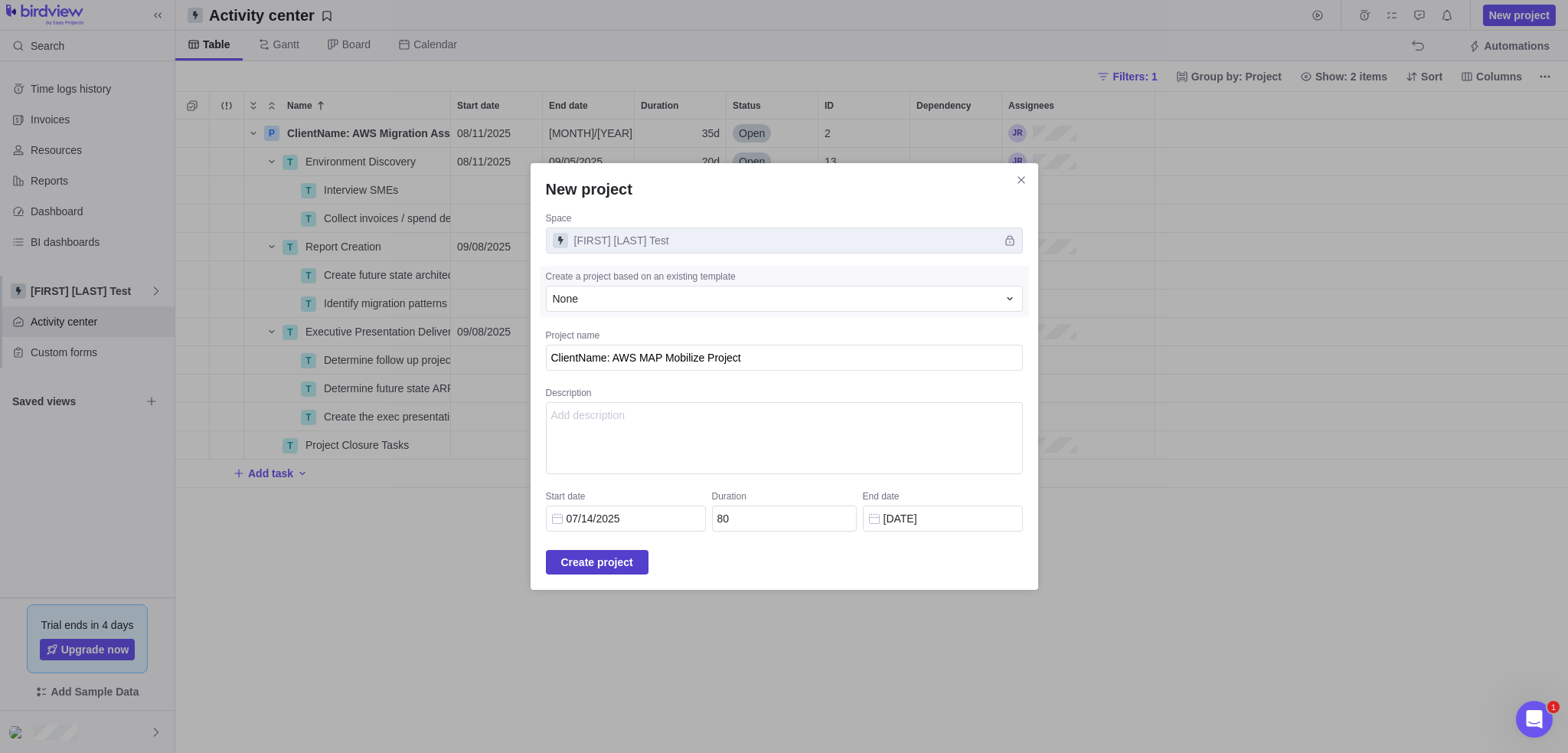 click on "Create project" at bounding box center (597, 562) 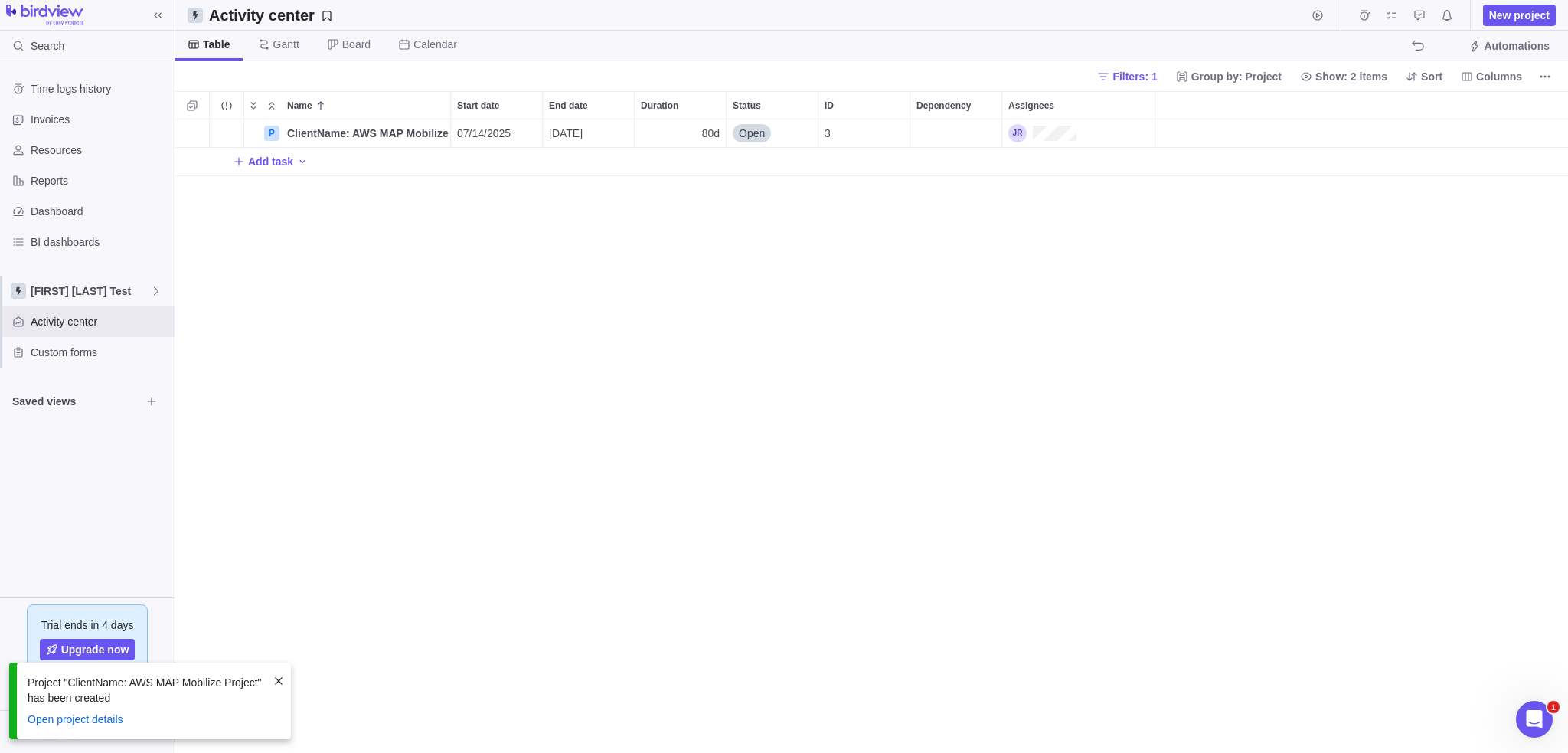 scroll, scrollTop: 12, scrollLeft: 12, axis: both 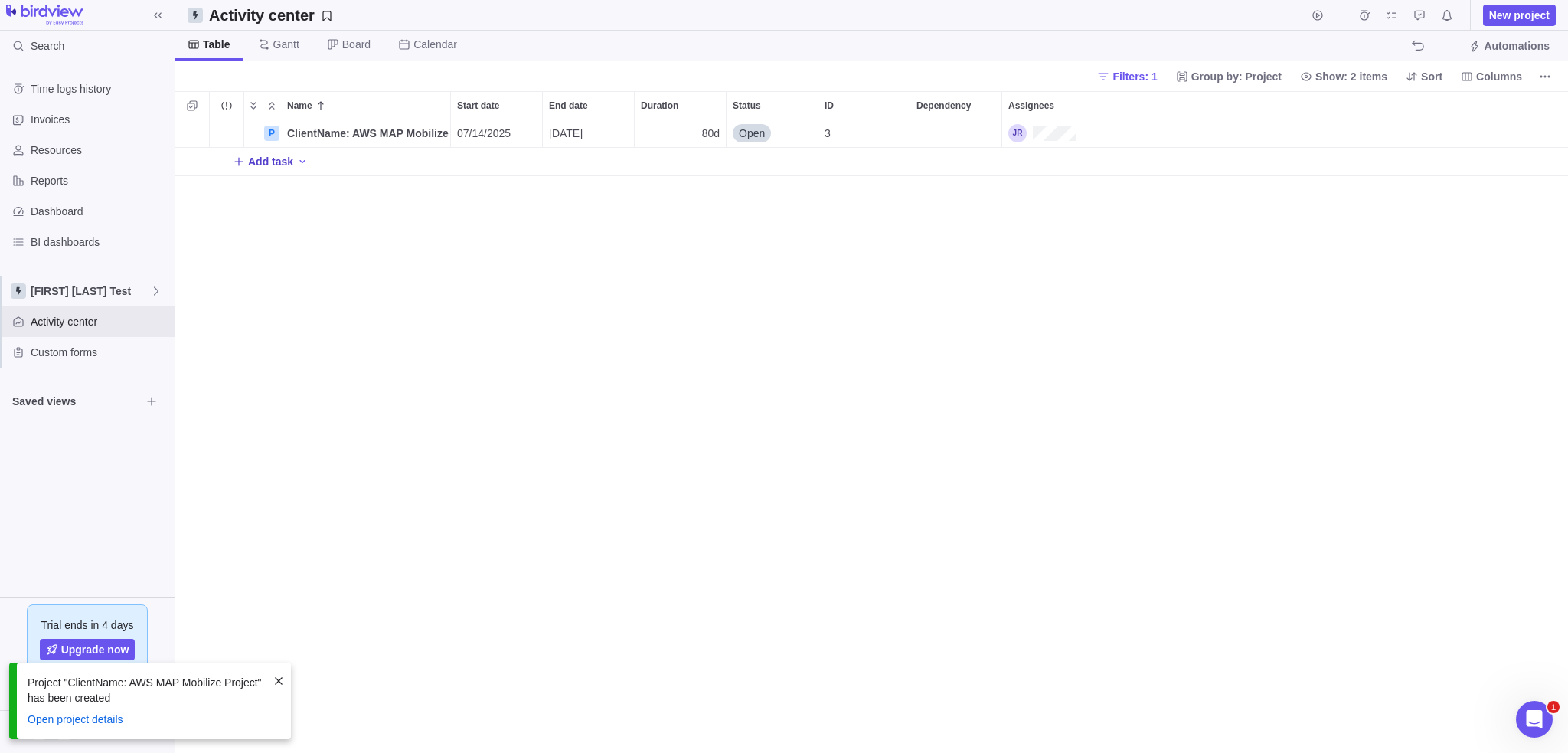 click on "Add task" at bounding box center [270, 162] 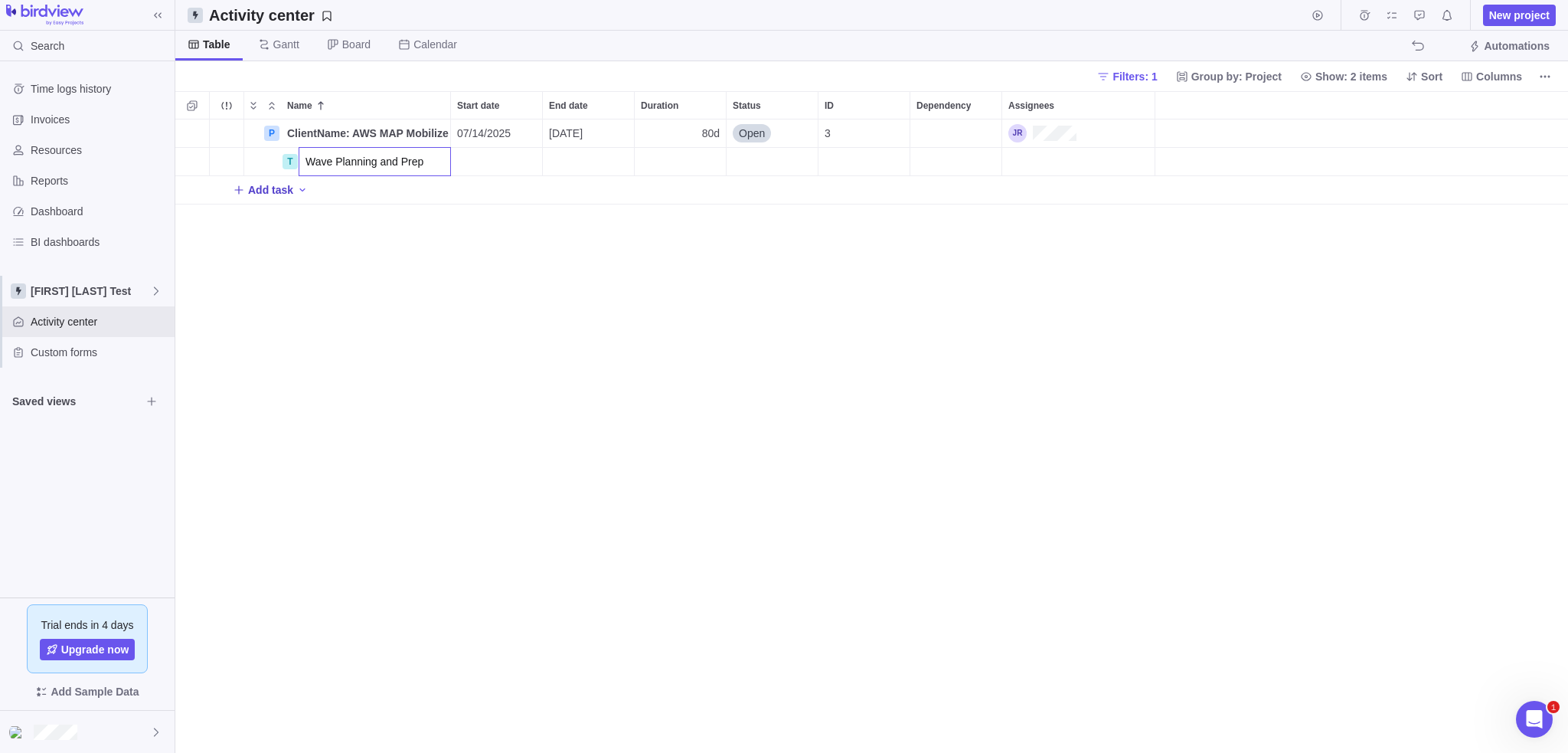 click on "Name Start date End date Duration Status ID Dependency Assignees P ClientName: AWS MAP Mobilize Project Details 07/14/2025 10/31/2025 80d Open 3 T Wave Planning and Prep Add task" at bounding box center (871, 422) 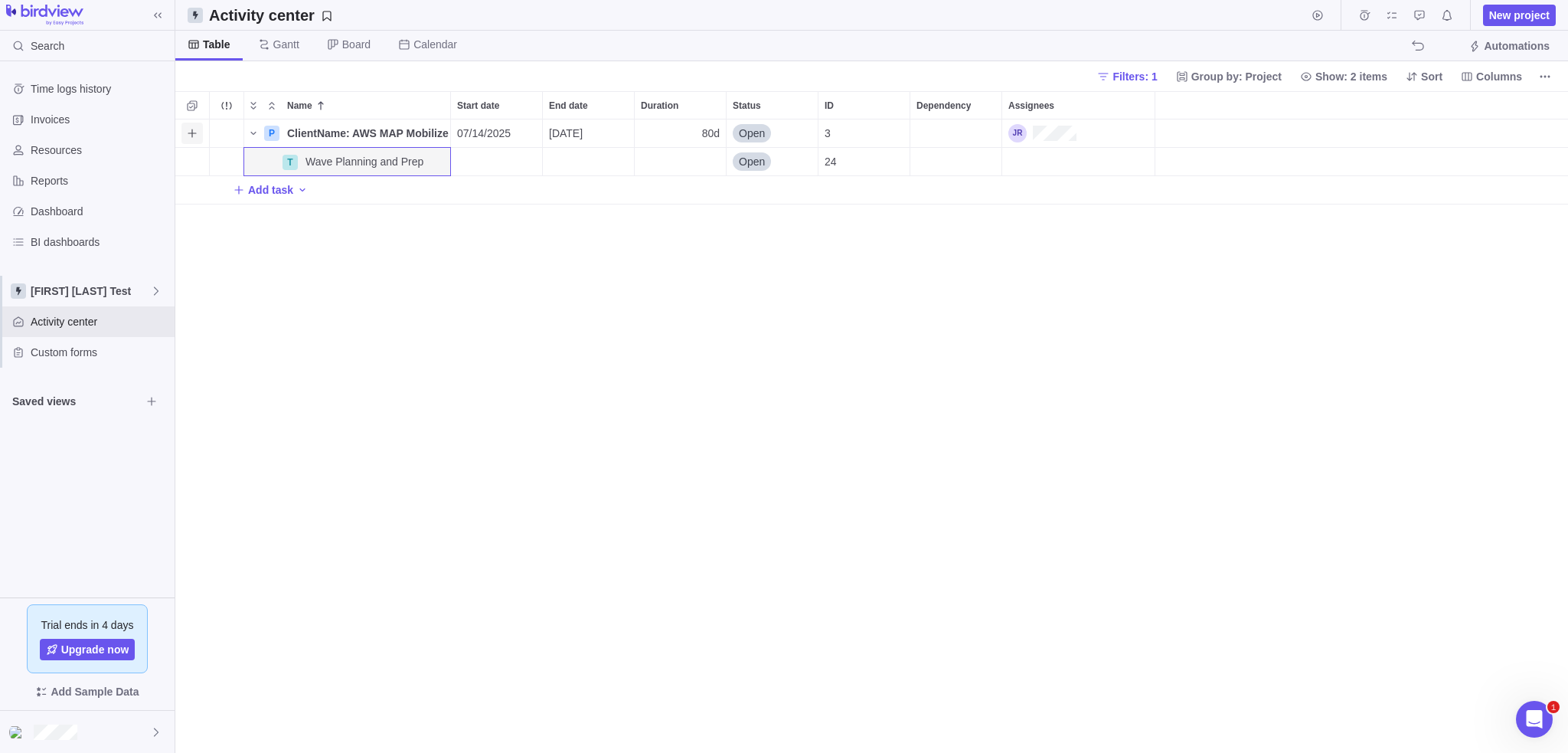 click 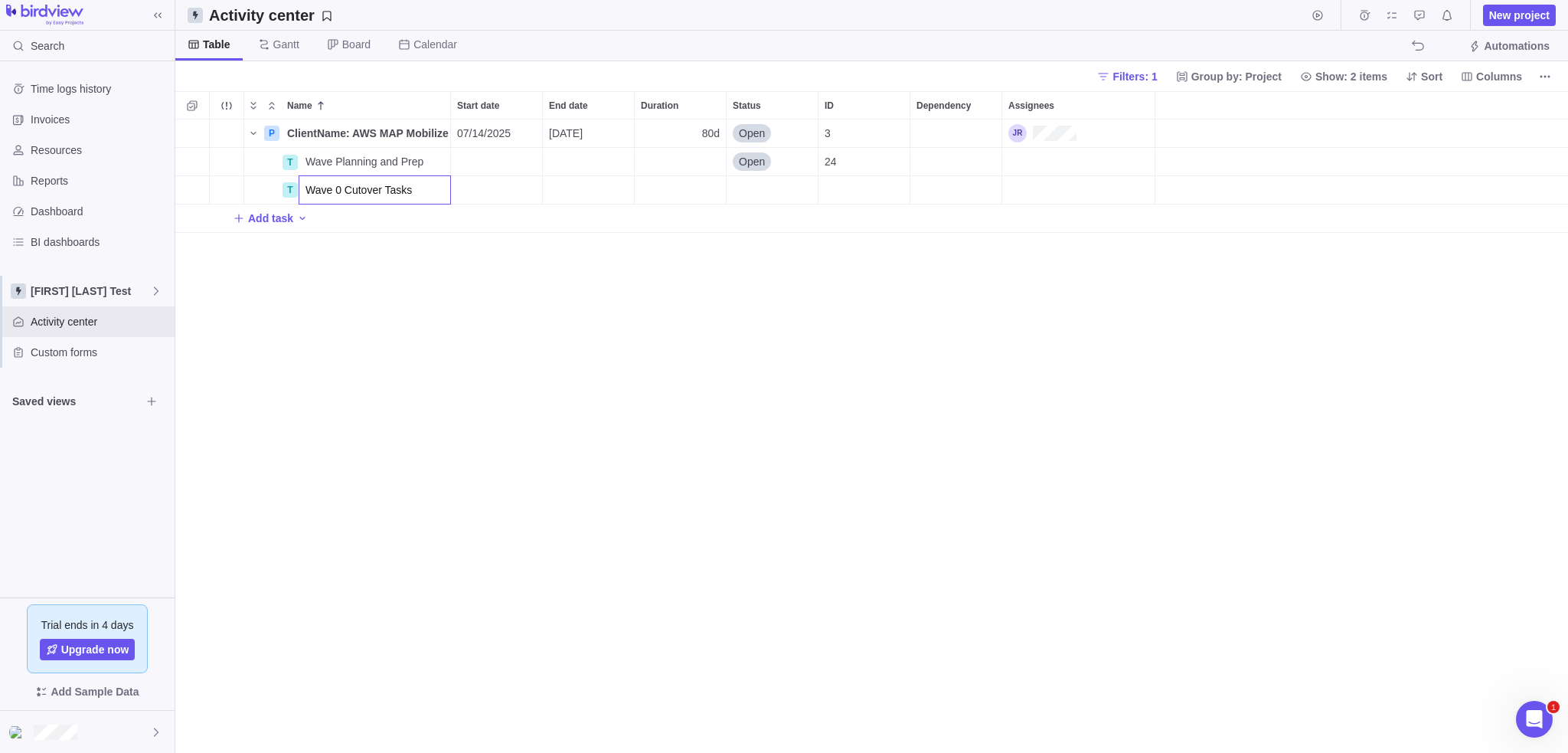 click on "Name Start date End date Duration Status ID Dependency Assignees P [CLIENTNAME]: AWS MAP Mobilize Project Details 07/14/2025 10/31/2025 80d Open 3 T Wave Planning and Prep Details Open 24 T Wave 0 Cutover Tasks Add task" at bounding box center [871, 422] 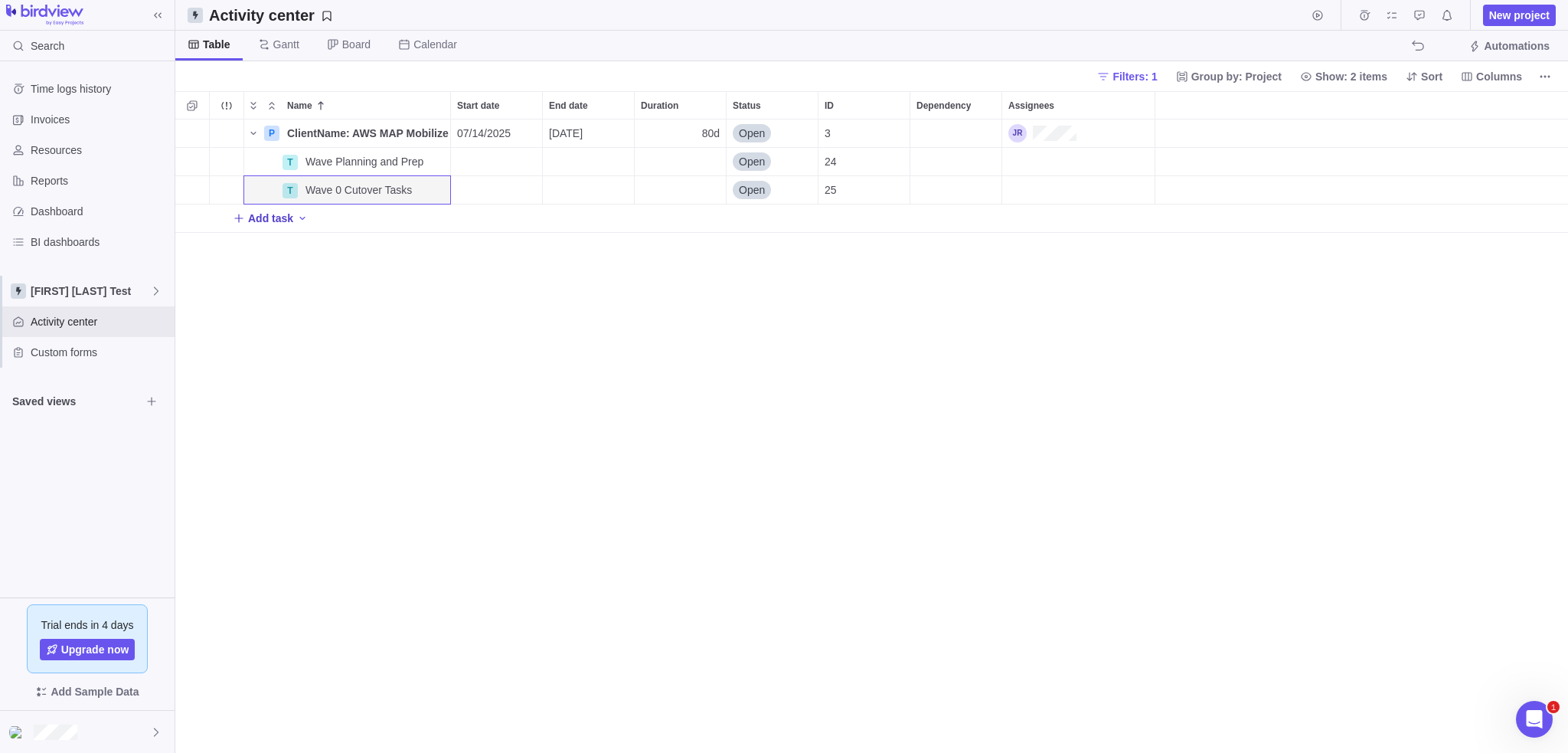 click 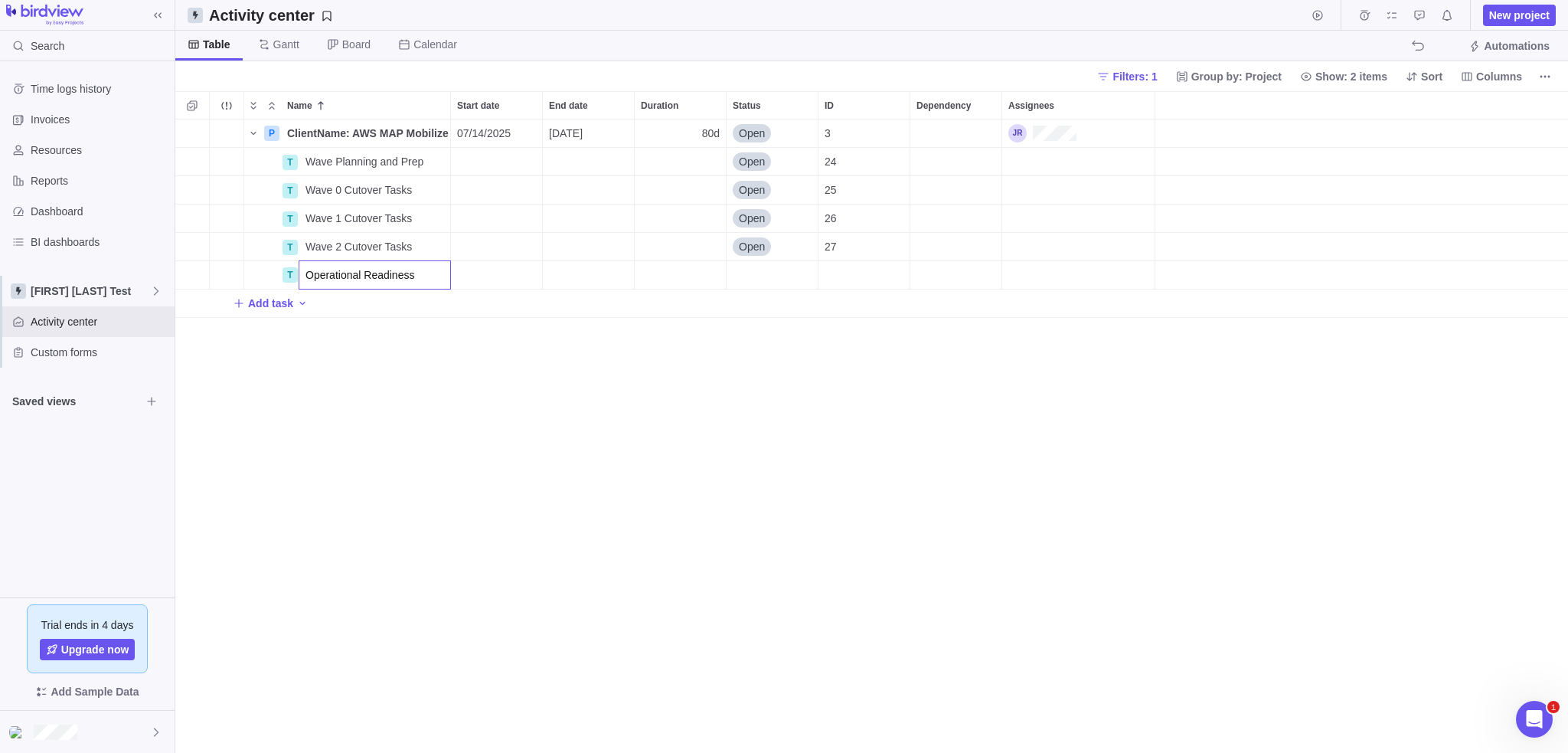 click on "Name Start date End date Duration Status ID Dependency Assignees P ClientName: AWS MAP Mobilize Project Details [MONTH]/[YEAR] [MONTH]/[YEAR] 80d Open 3 T Wave Planning and Prep Details Open 24 T Wave 0 Cutover Tasks Details Open 25 T Wave 1 Cutover Tasks Details Open 26 T Wave 2 Cutover Tasks Details Open 27 T Operational Readiness Add task" at bounding box center (871, 422) 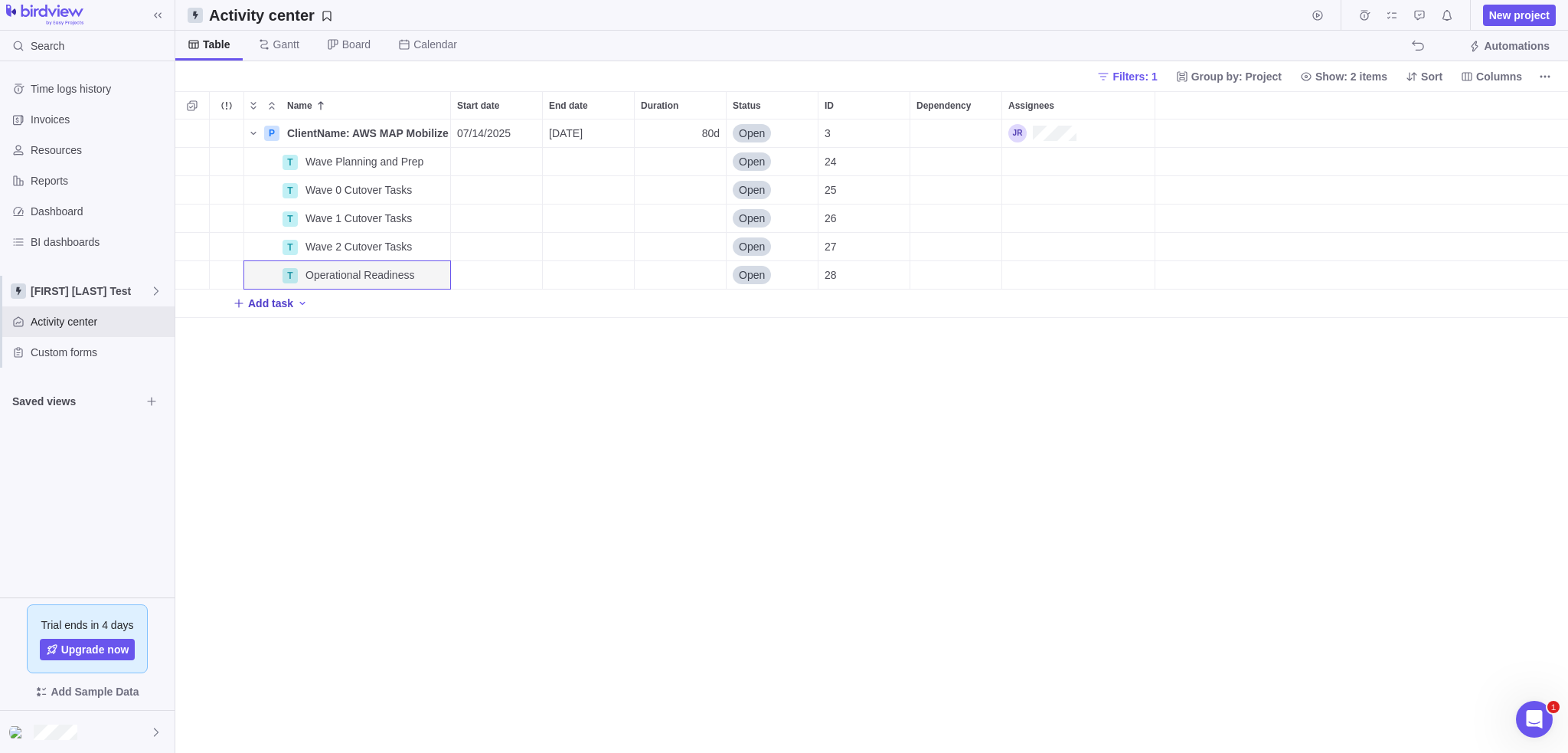 click on "Add task" at bounding box center [270, 303] 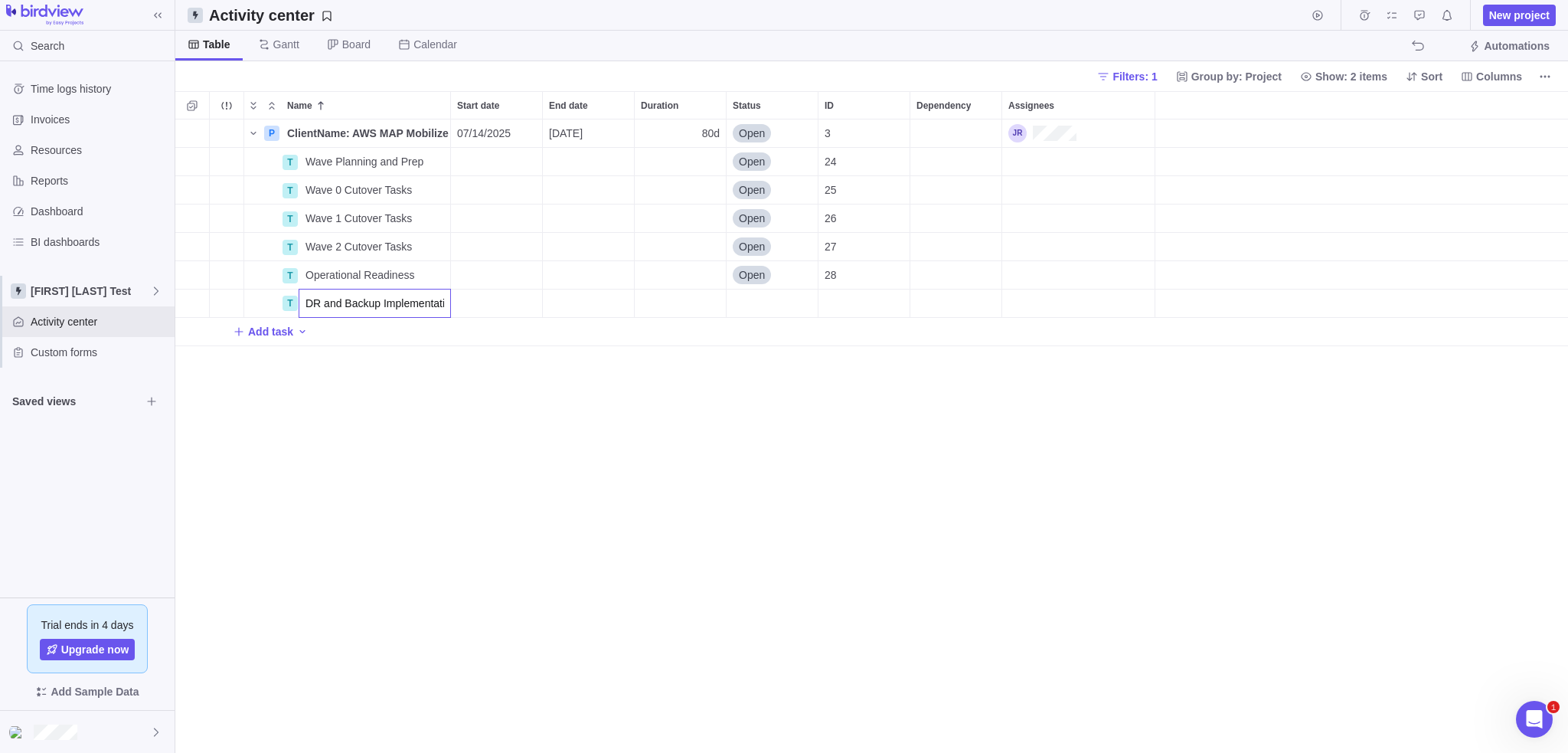 scroll, scrollTop: 0, scrollLeft: 11, axis: horizontal 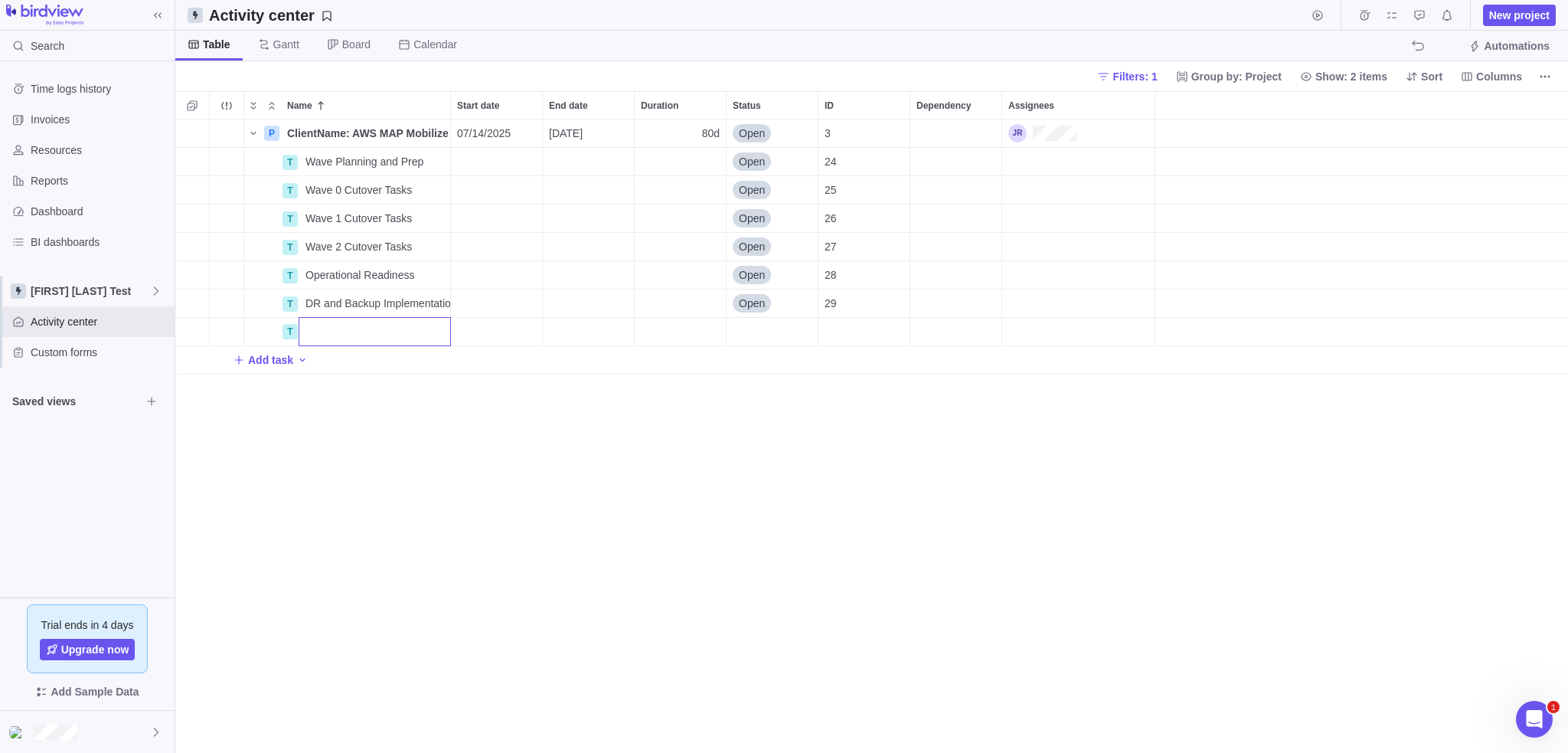 click on "Name Start date End date Duration Status ID Dependency Assignees P ClientName: AWS MAP Mobilize Project Details 07/14/2025 10/31/2025 80d Open 3 T Wave Planning and Prep Details Open 24 T Wave 0 Cutover Tasks Details Open 25 T Wave 1 Cutover Tasks Details Open 26 T Wave 2 Cutover Tasks Details Open 27 T Operational Readiness Details Open 28 T DR and Backup Implementation Details Open 29 T Add task" at bounding box center (871, 422) 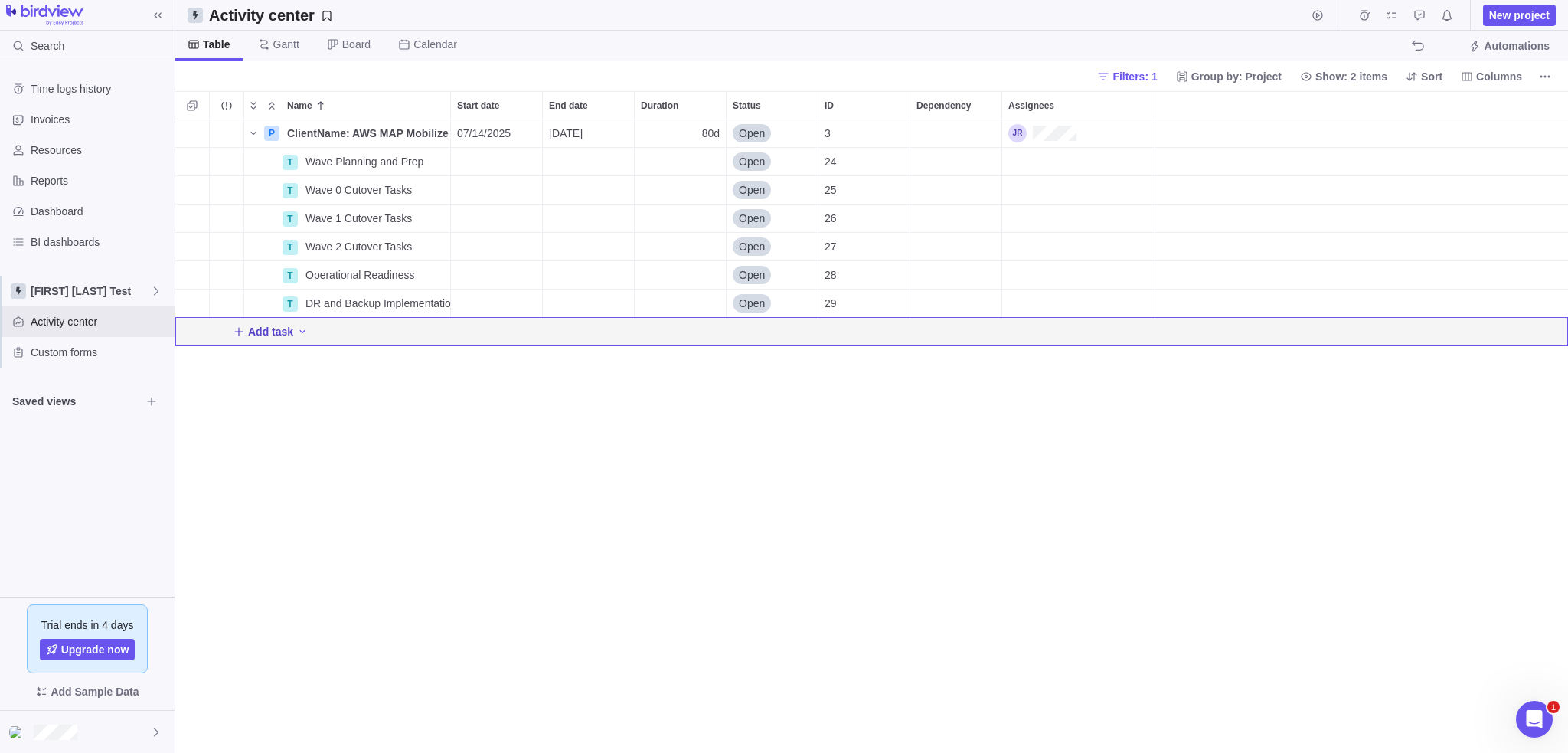 click on "Add task" at bounding box center [270, 332] 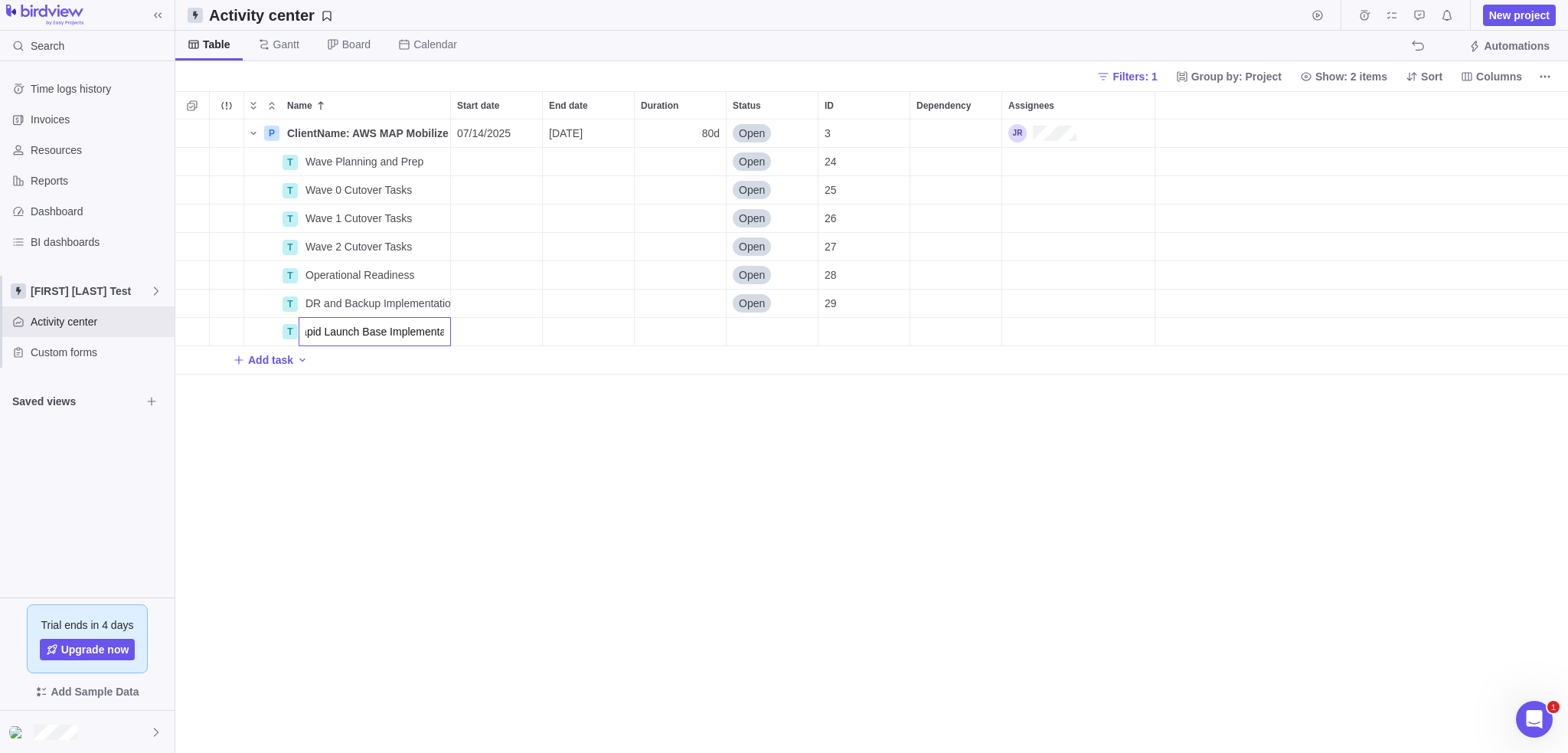 scroll, scrollTop: 0, scrollLeft: 28, axis: horizontal 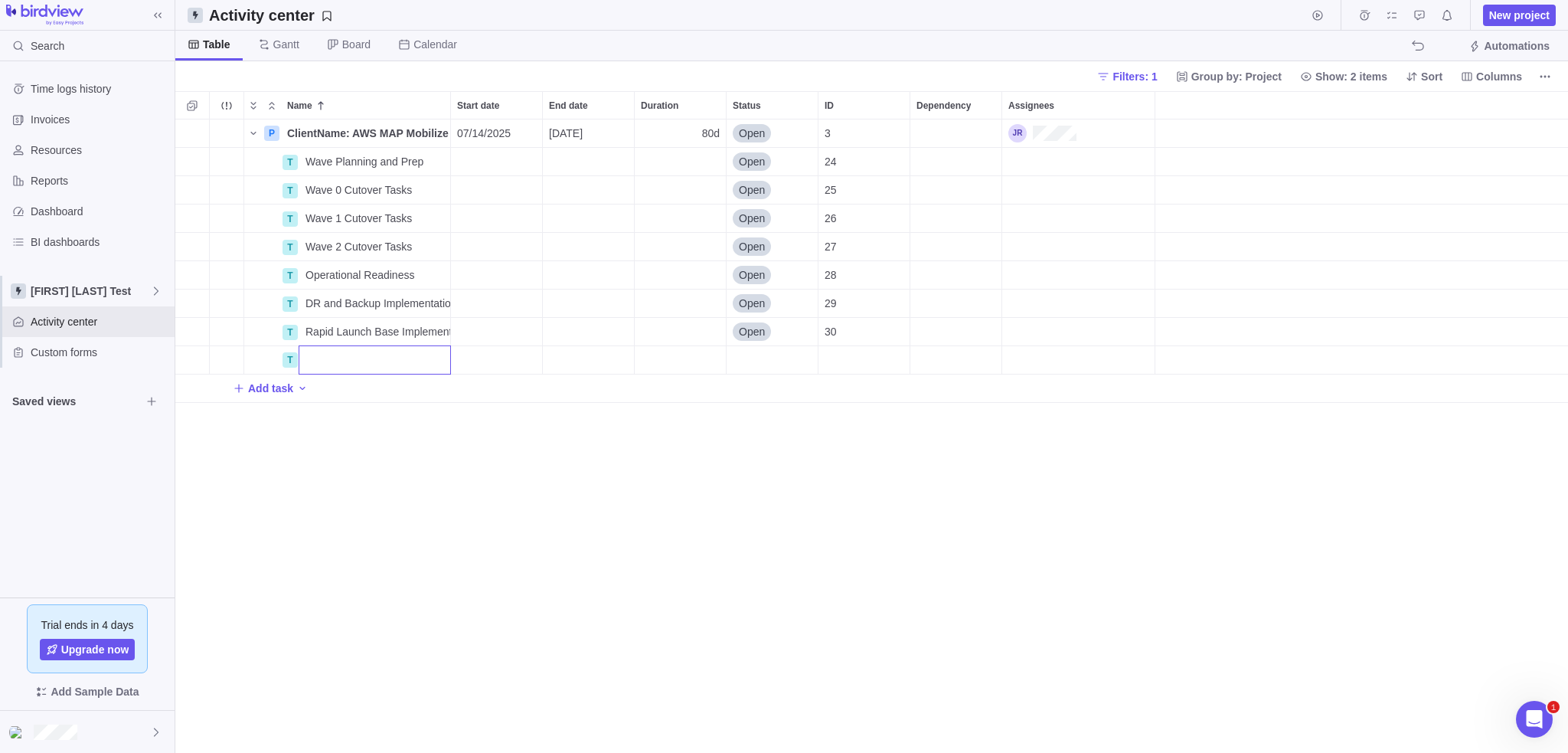 click on "Name Start date End date Duration Status ID Dependency Assignees P ClientName: AWS MAP Mobilize Project Details 07/14/2025 10/31/2025 80d Open 3 T Wave Planning and Prep Details Open 24 T Wave 0 Cutover Tasks Details Open 25 T Wave 1 Cutover Tasks Details Open 26 T Wave 2 Cutover Tasks Details Open 27 T Operational Readiness Details Open 28 T DR and Backup Implementation Details Open 29 T Rapid Launch Base Implementation Details Open 30 T Add task" at bounding box center (871, 422) 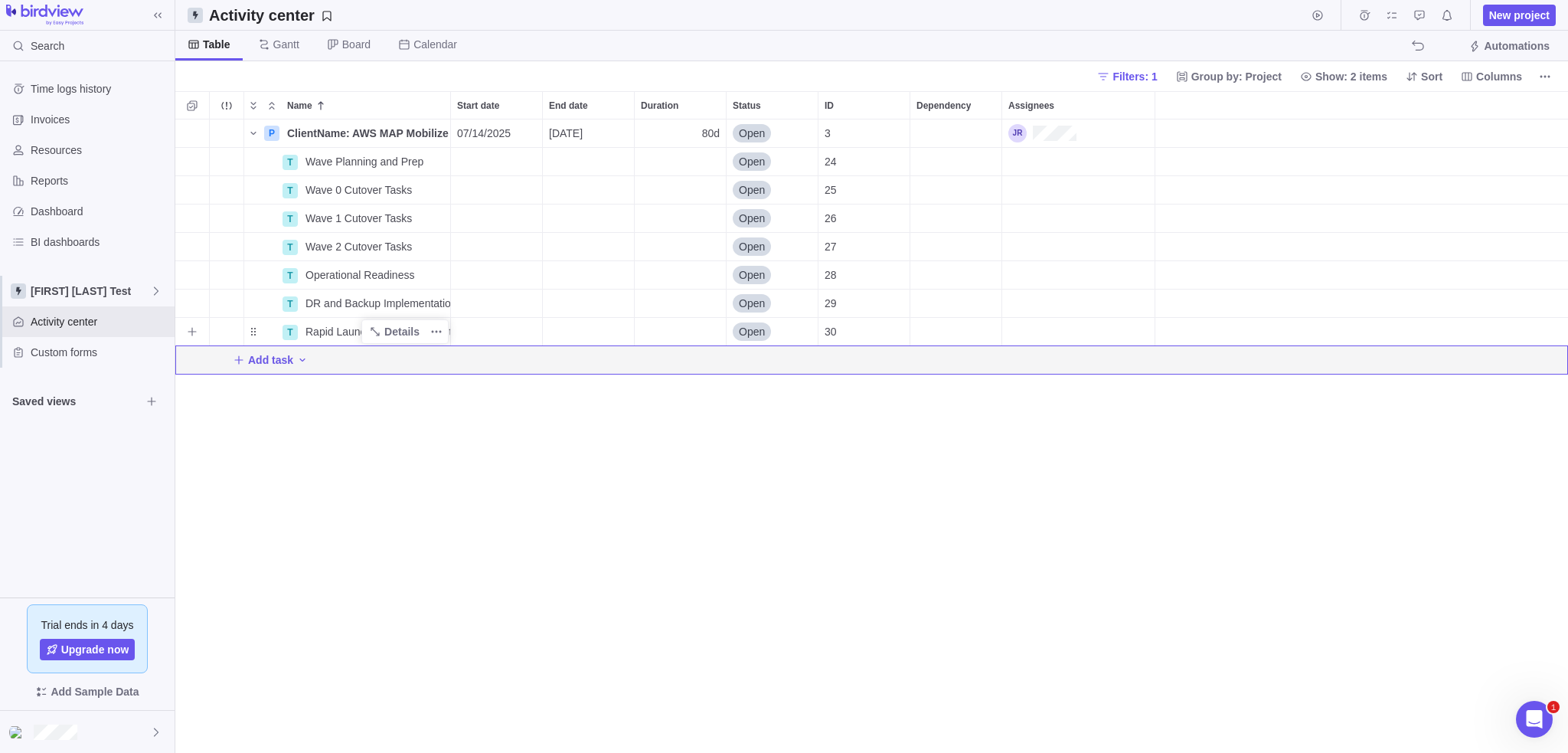 click at bounding box center (263, 332) 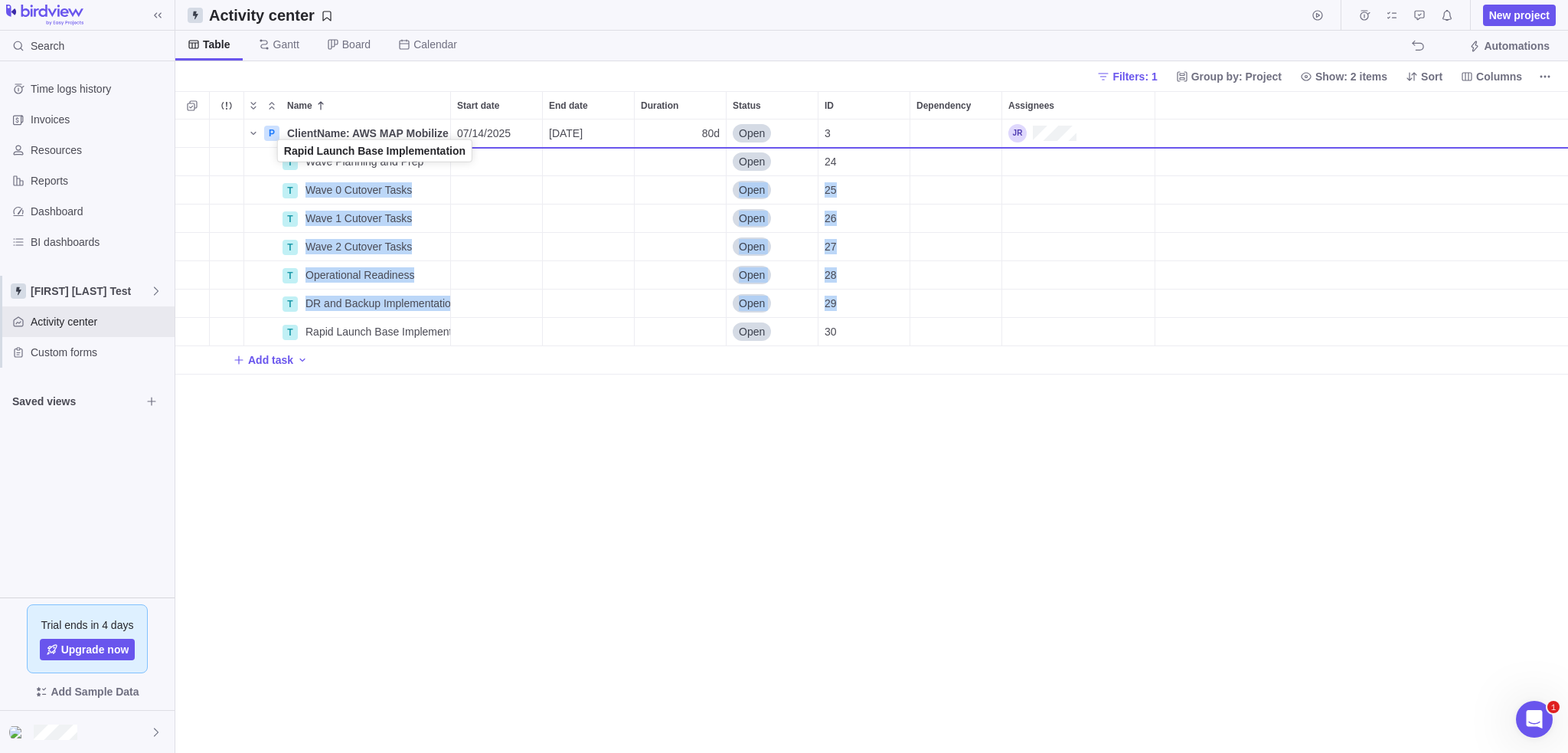 drag, startPoint x: 253, startPoint y: 330, endPoint x: 279, endPoint y: 152, distance: 179.8889 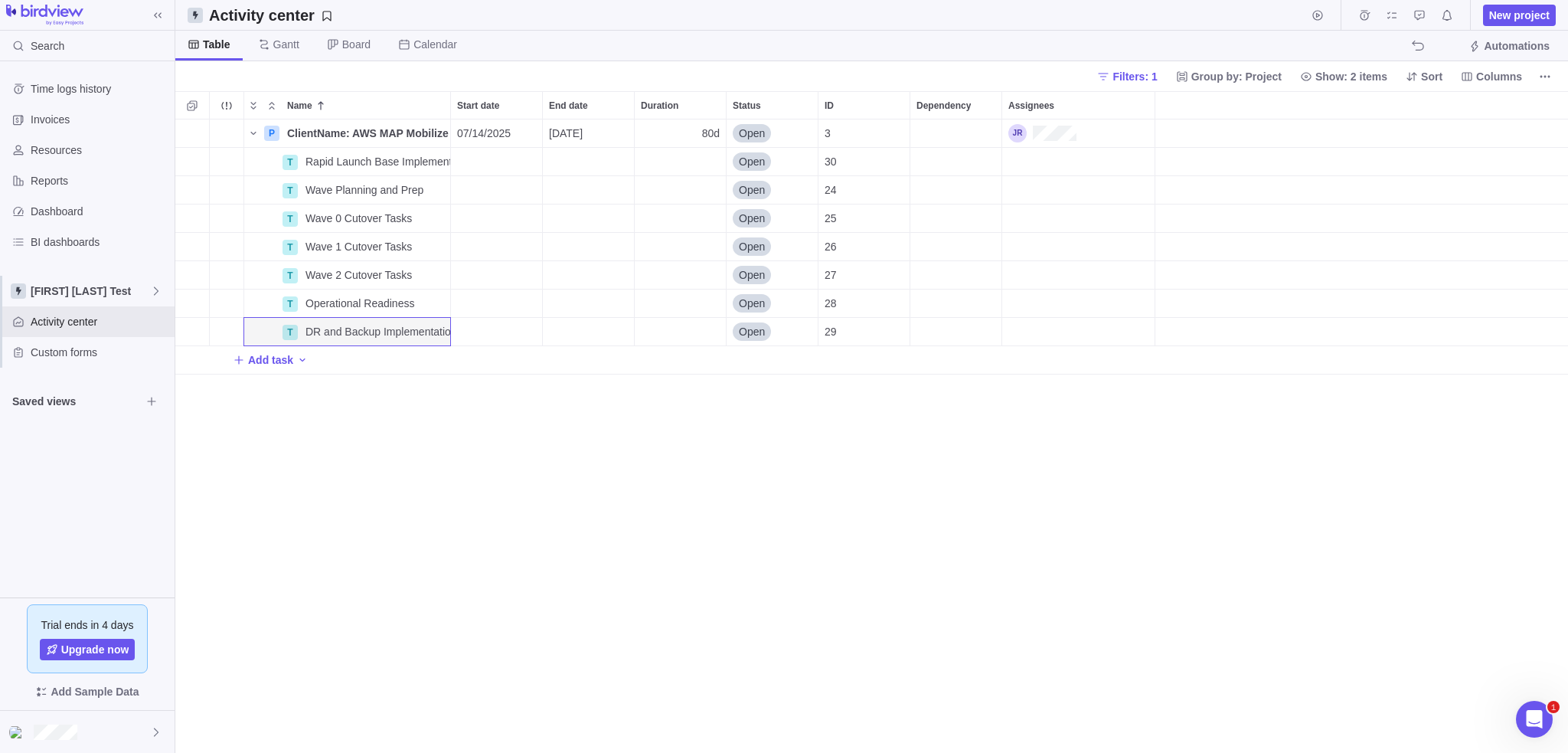 click on "P ClientName: AWS MAP Mobilize Project Details 07/14/2025 10/31/2025 80d Open 3 T Rapid Launch Base Implementation Details Open 30 T Wave Planning and Prep Details Open 24 T Wave 0 Cutover Tasks Details Open 25 T Wave 1 Cutover Tasks Details Open 26 T Wave 2 Cutover Tasks Details Open 27 T Operational Readiness Details Open 28 T DR and Backup Implementation Details Open 29 Add task" at bounding box center [871, 437] 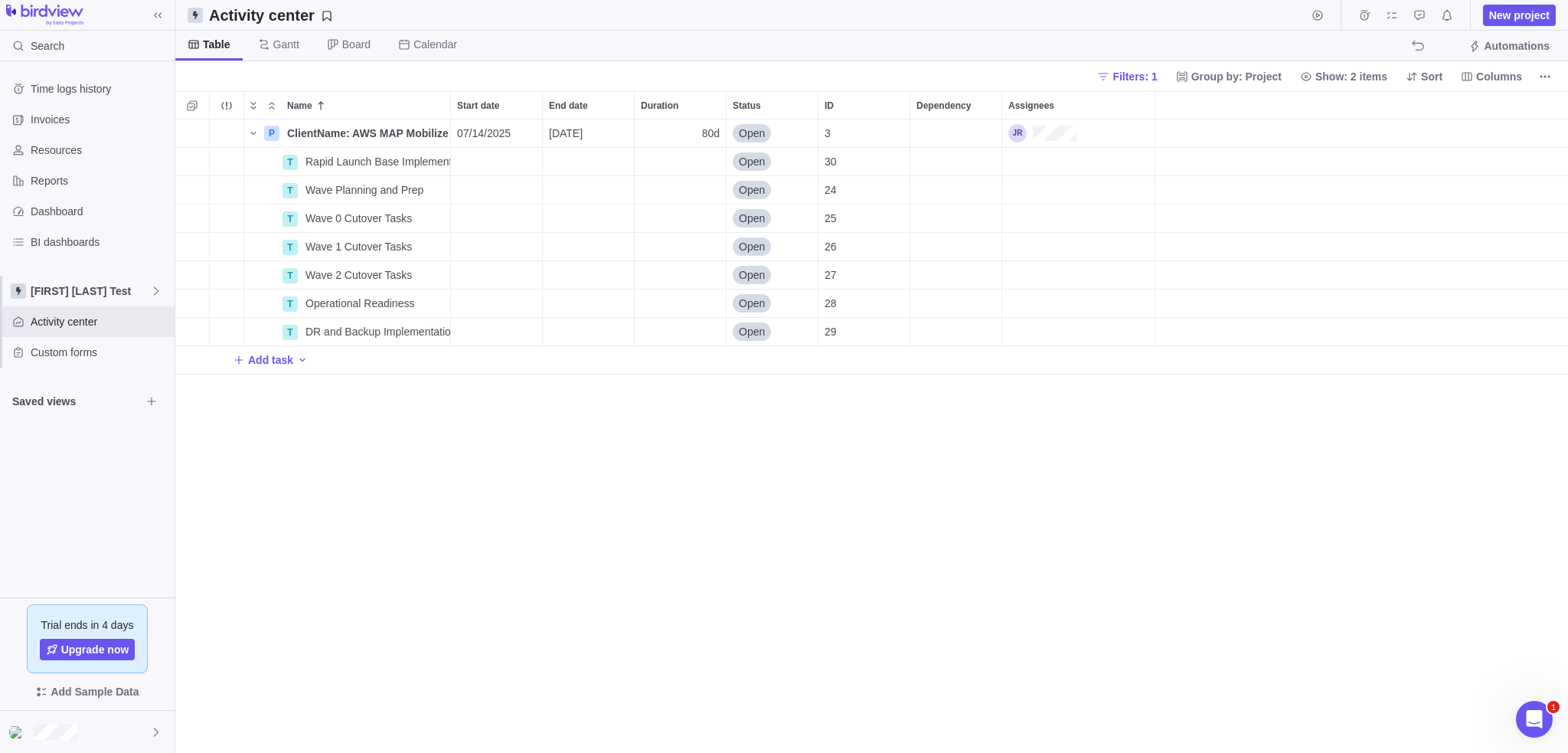 click on "P ClientName: AWS MAP Mobilize Project Details 07/14/2025 10/31/2025 80d Open 3 T Rapid Launch Base Implementation Details Open 30 T Wave Planning and Prep Details Open 24 T Wave 0 Cutover Tasks Details Open 25 T Wave 1 Cutover Tasks Details Open 26 T Wave 2 Cutover Tasks Details Open 27 T Operational Readiness Details Open 28 T DR and Backup Implementation Details Open 29 Add task" at bounding box center (871, 437) 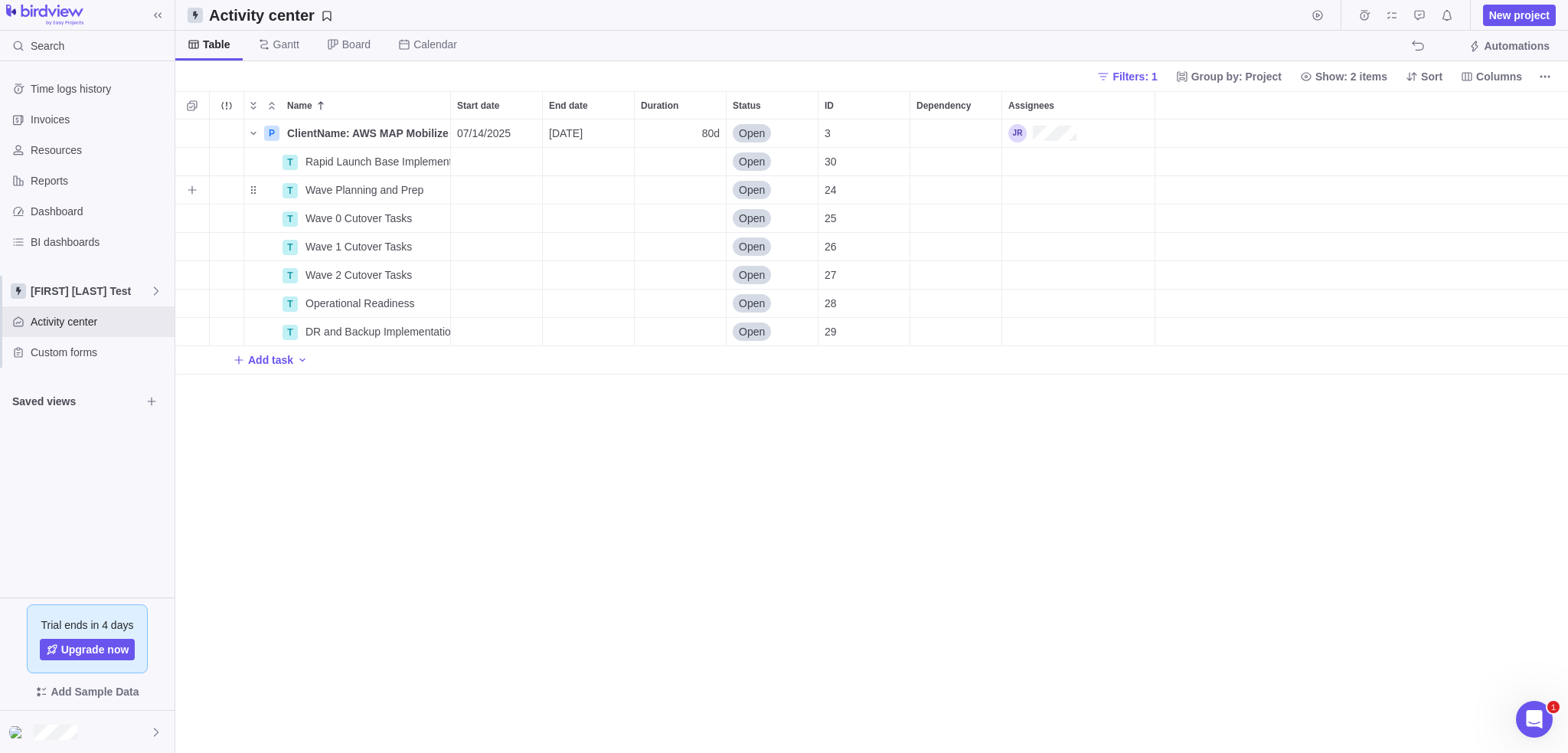 click at bounding box center [680, 190] 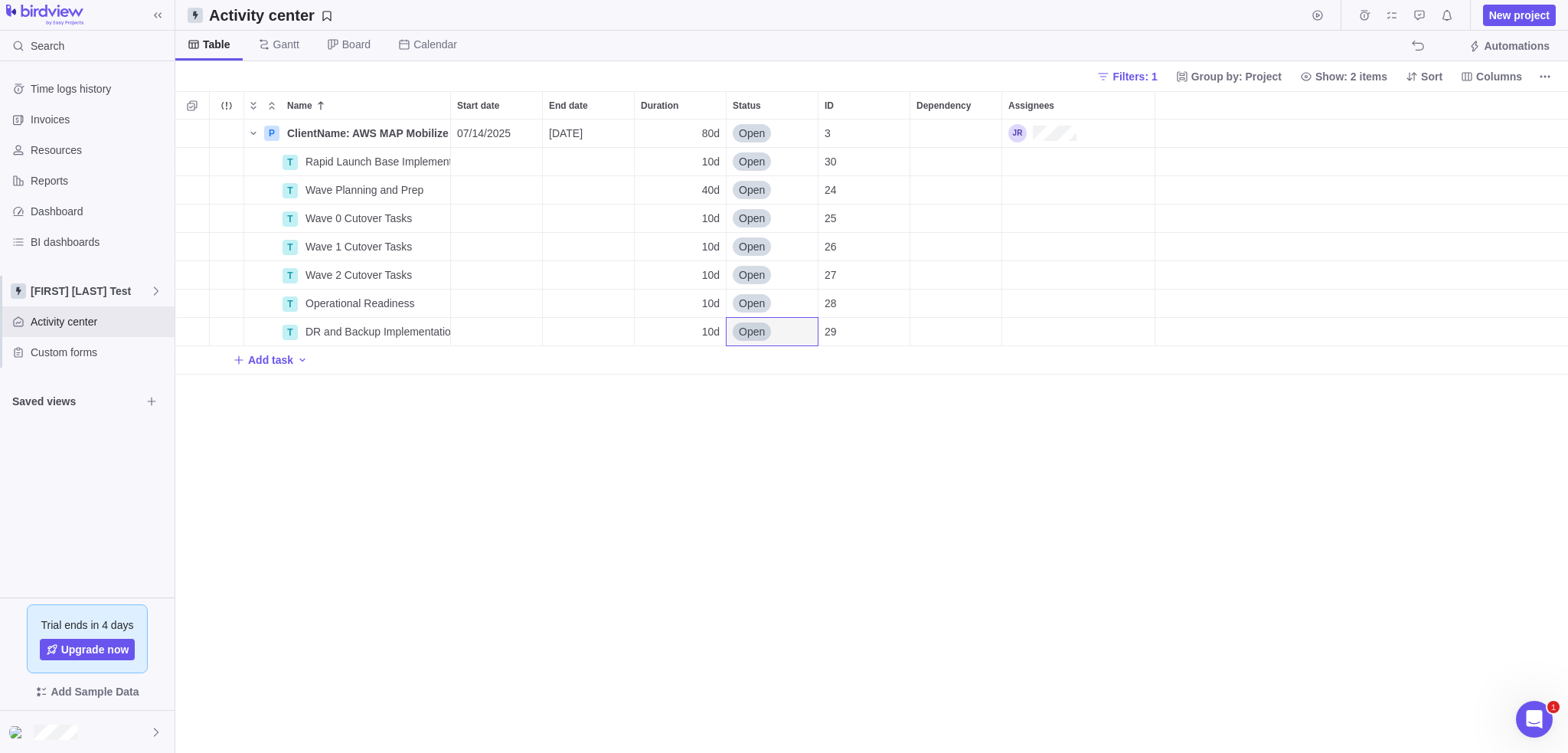 click on "P ClientName: AWS MAP Mobilize Project Details [DATE] [DATE] 80d Open 3 T Rapid Launch Base Implementation Details 10d Open 30 T Wave Planning and Prep Details 40d Open 24 T Wave 0 Cutover Tasks Details 10d Open 25 T Wave 1 Cutover Tasks Details 10d Open 26 T Wave 2 Cutover Tasks Details 10d Open 27 T Operational Readiness Details 10d Open 28 T DR and Backup Implementation Details 10d Open 29 Add task" at bounding box center (871, 437) 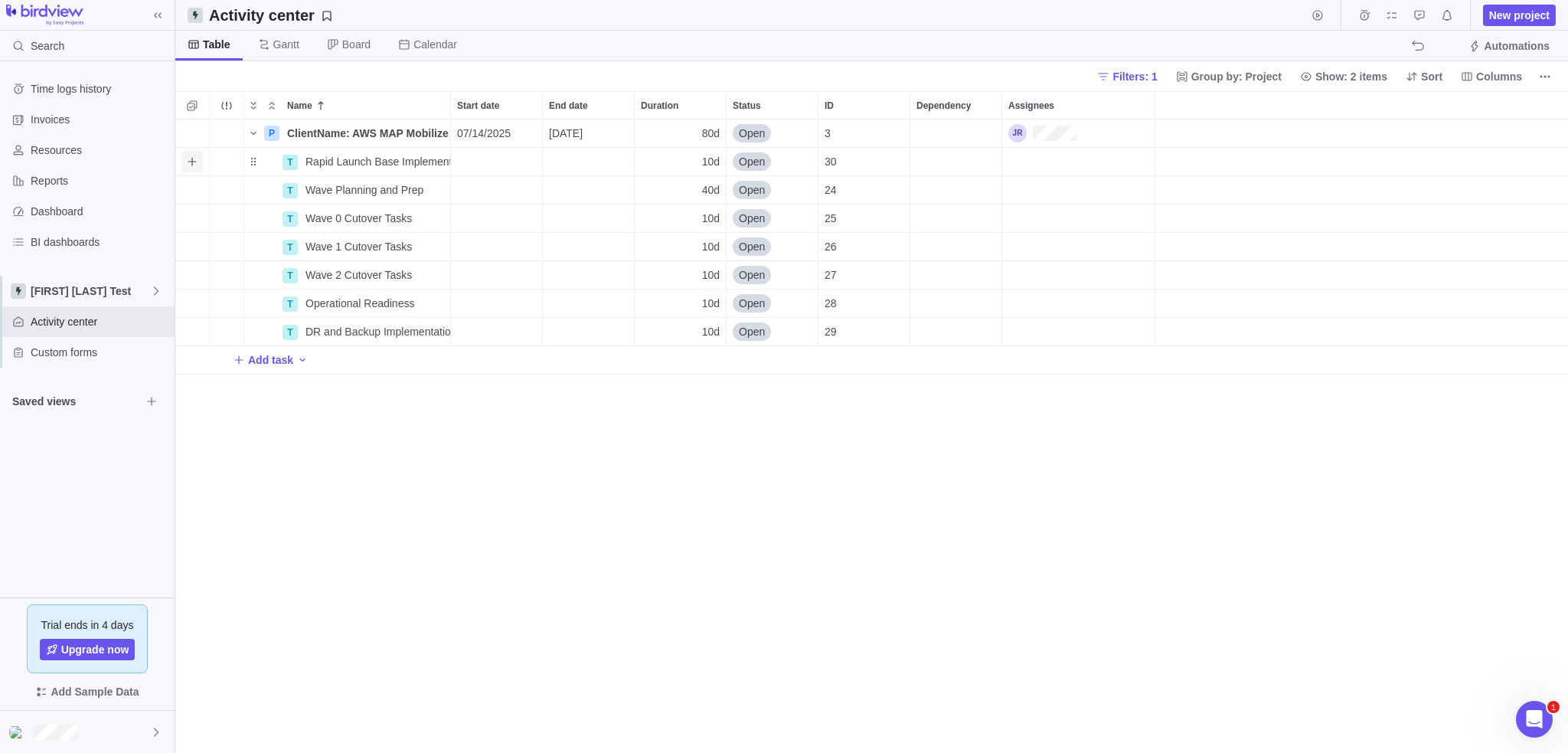 click 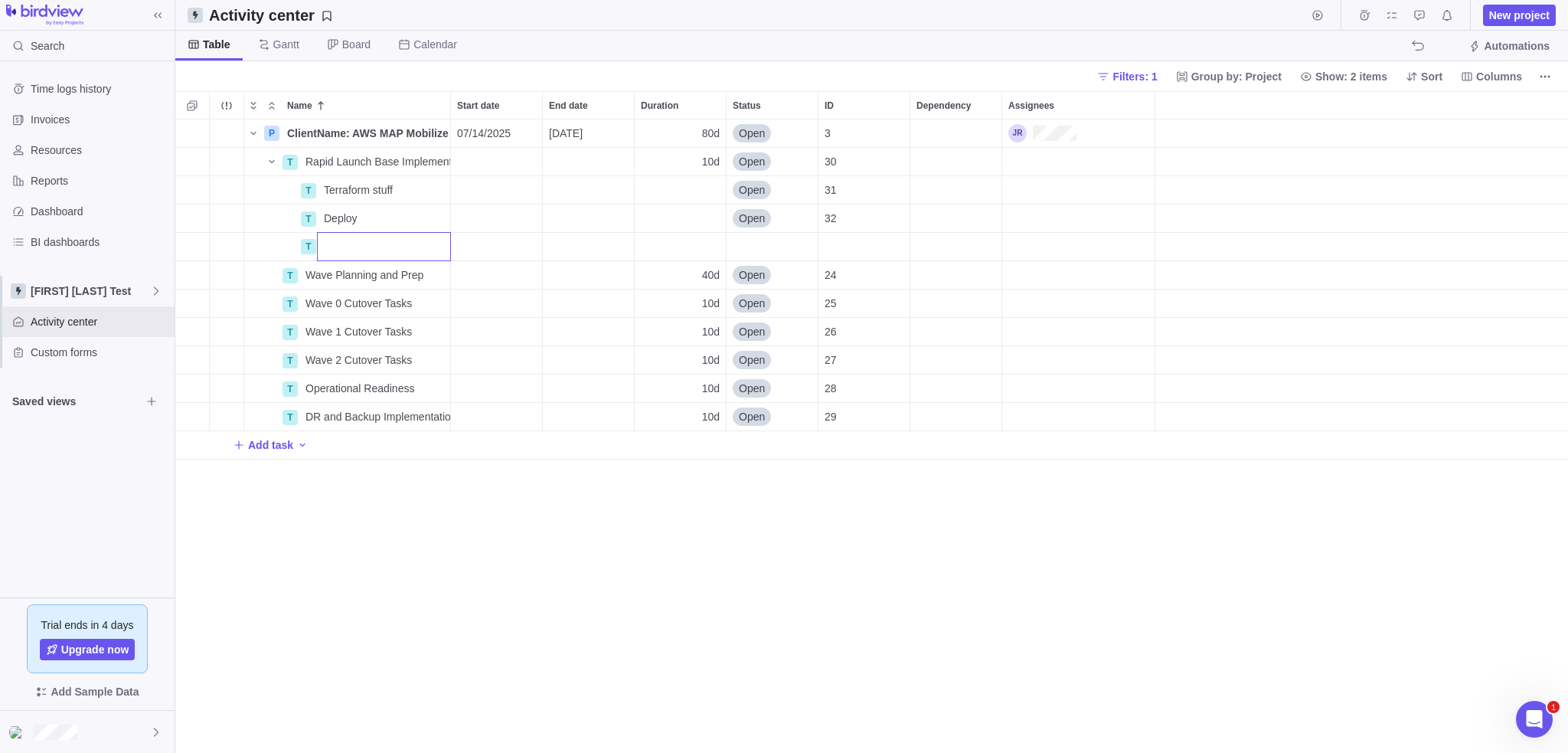 click on "Name Start date End date Duration Status ID Dependency Assignees P ClientName: AWS MAP Mobilize Project Details 07/14/2025 10/31/2025 80d Open 3 T Rapid Launch Base Implementation Details 10d Open 30 T Terraform stuff Details Open 31 T Deploy Details Open 32 T T Wave Planning and Prep Details 40d Open 24 T Wave 0 Cutover Tasks Details 10d Open 25 T Wave 1 Cutover Tasks Details 10d Open 26 T Wave 2 Cutover Tasks Details 10d Open 27 T Operational Readiness Details 10d Open 28 T DR and Backup Implementation Details 10d Open 29 Add task" at bounding box center [871, 422] 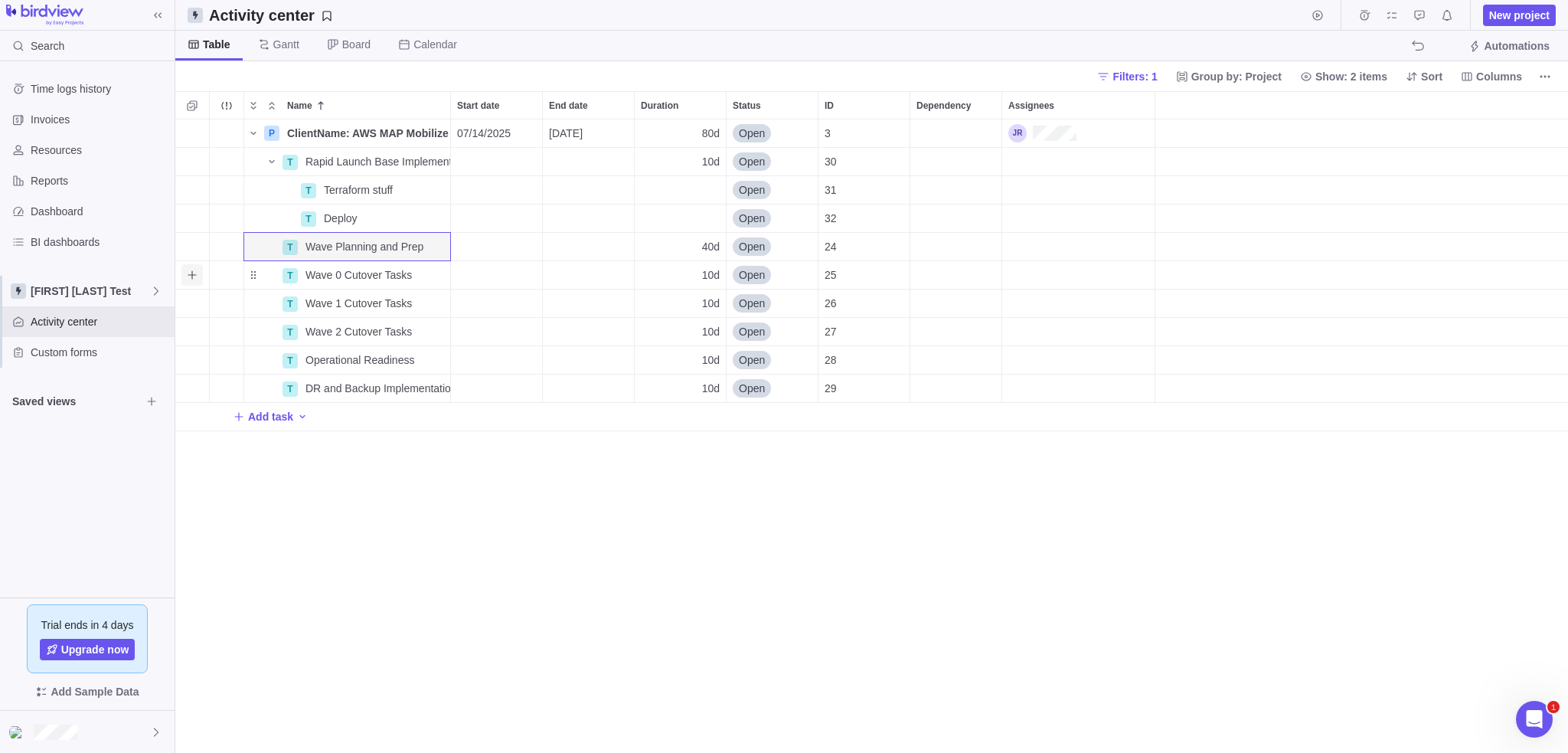click 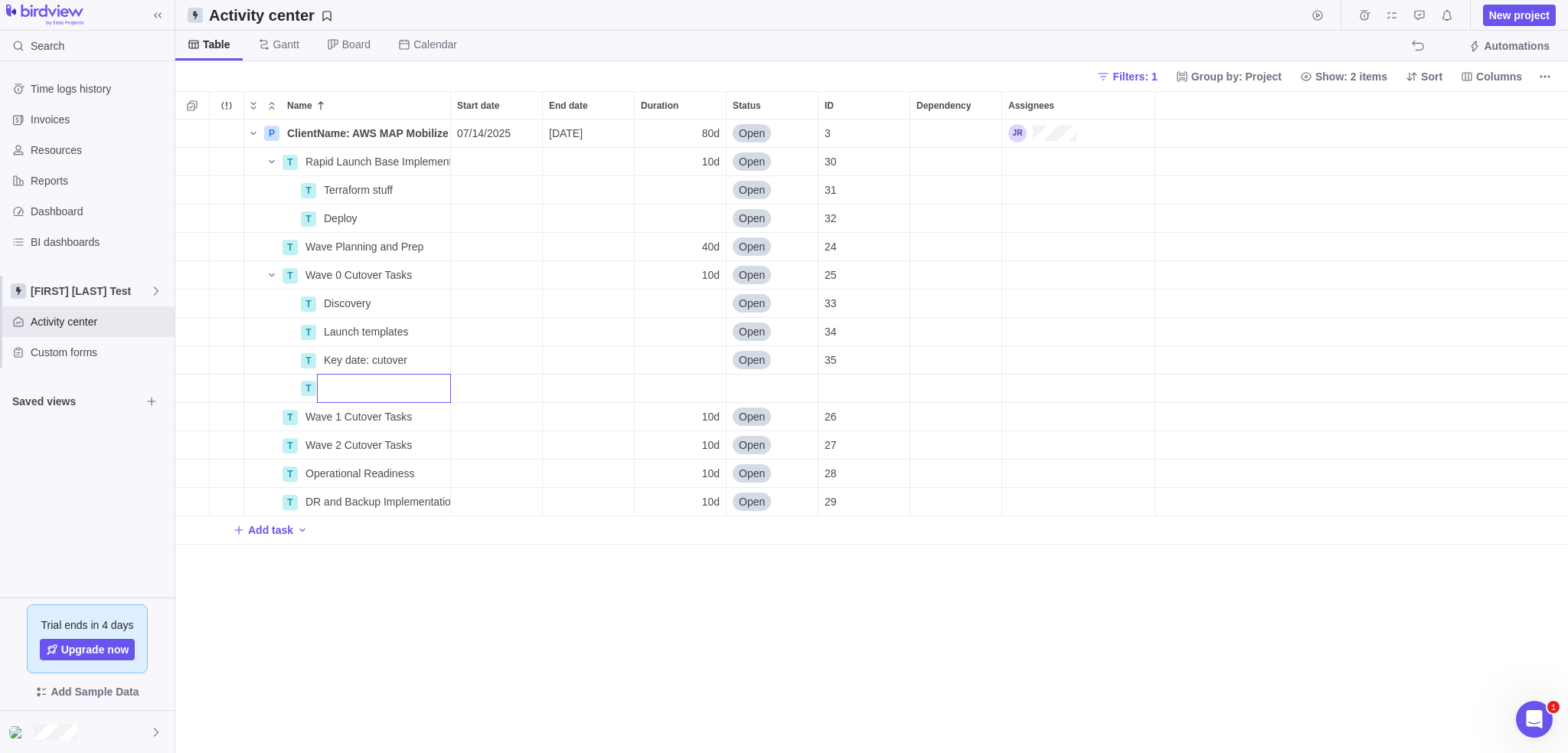 click on "Name Start date End date Duration Status ID Dependency Assignees P ClientName: AWS MAP Mobilize Project Details 07/14/2025 10/31/2025 80d Open 3 T Rapid Launch Base Implementation Details 10d Open 30 T Terraform stuff Details Open 31 T Deploy Details Open 32 T Wave Planning and Prep Details 40d Open 24 T Wave 0 Cutover Tasks Details 10d Open 25 T Discovery Details Open 33 T Launch templates Details Open 34 T Key date: cutover Details Open 35 T Wave 1 Cutover Tasks Details 10d Open 26 T Wave 2 Cutover Tasks Details 10d Open 27 T Operational Readiness Details 10d Open 28 T DR and Backup Implementation Details 10d Open 29 Add task" at bounding box center (871, 422) 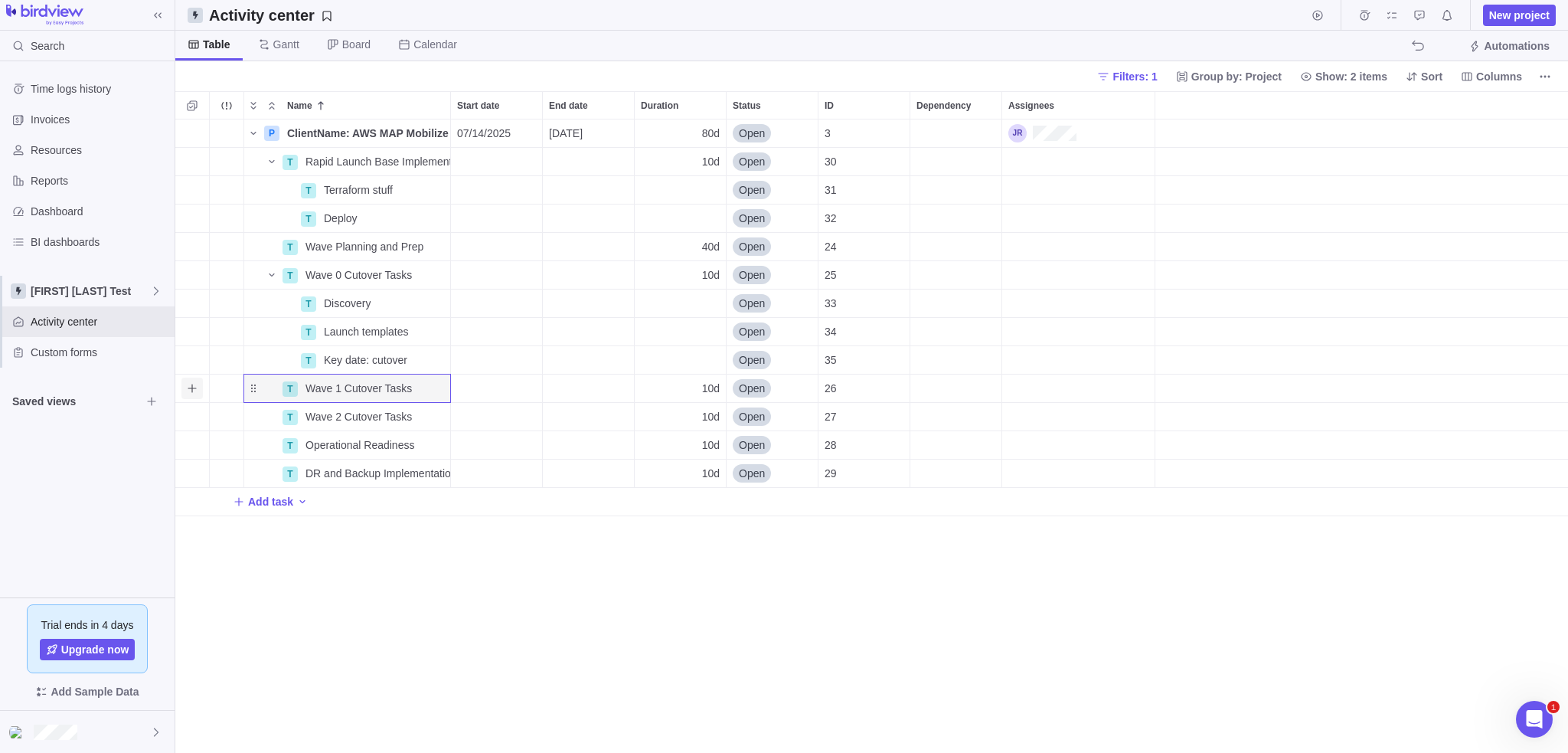 click 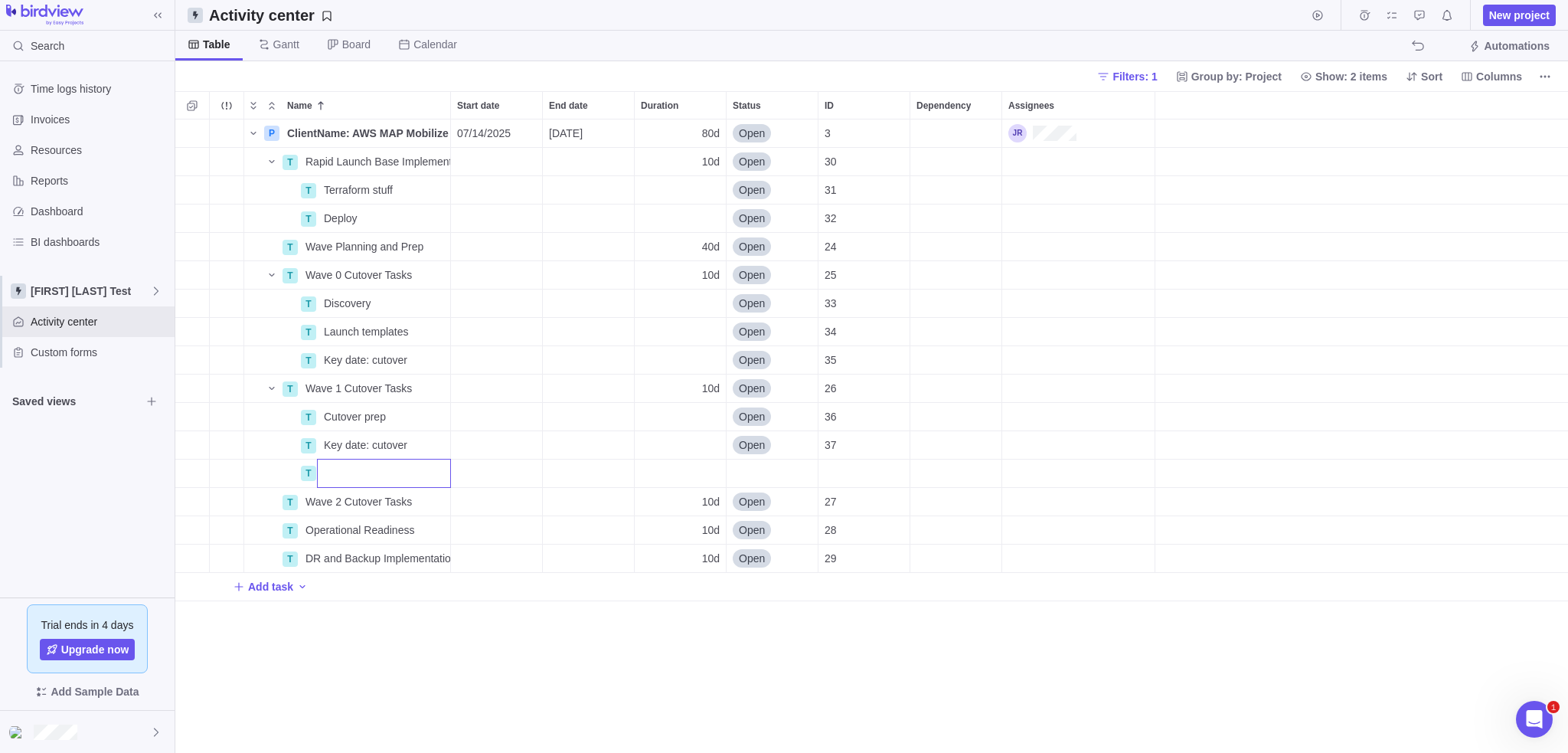 click on "Name Start date End date Duration Status ID Dependency Assignees P ClientName: AWS MAP Mobilize Project Details 07/14/2025 10/31/2025 80d Open 3 T Rapid Launch Base Implementation Details 10d Open 30 T Terraform stuff Details Open 31 T Deploy Details Open 32 T Wave Planning and Prep Details 40d Open 24 T Wave 0 Cutover Tasks Details 10d Open 25 T Discovery Details Open 33 T Launch templates Details Open 34 T Key date: cutover Details Open 35 T Wave 1 Cutover Tasks Details 10d Open 26 T Cutover prep Details Open 36 T Key date: cutover Details Open 37 T Wave 2 Cutover Tasks Details 10d Open 27 T Operational Readiness Details 10d Open 28 T DR and Backup Implementation Details 10d Open 29 Add task" at bounding box center [871, 422] 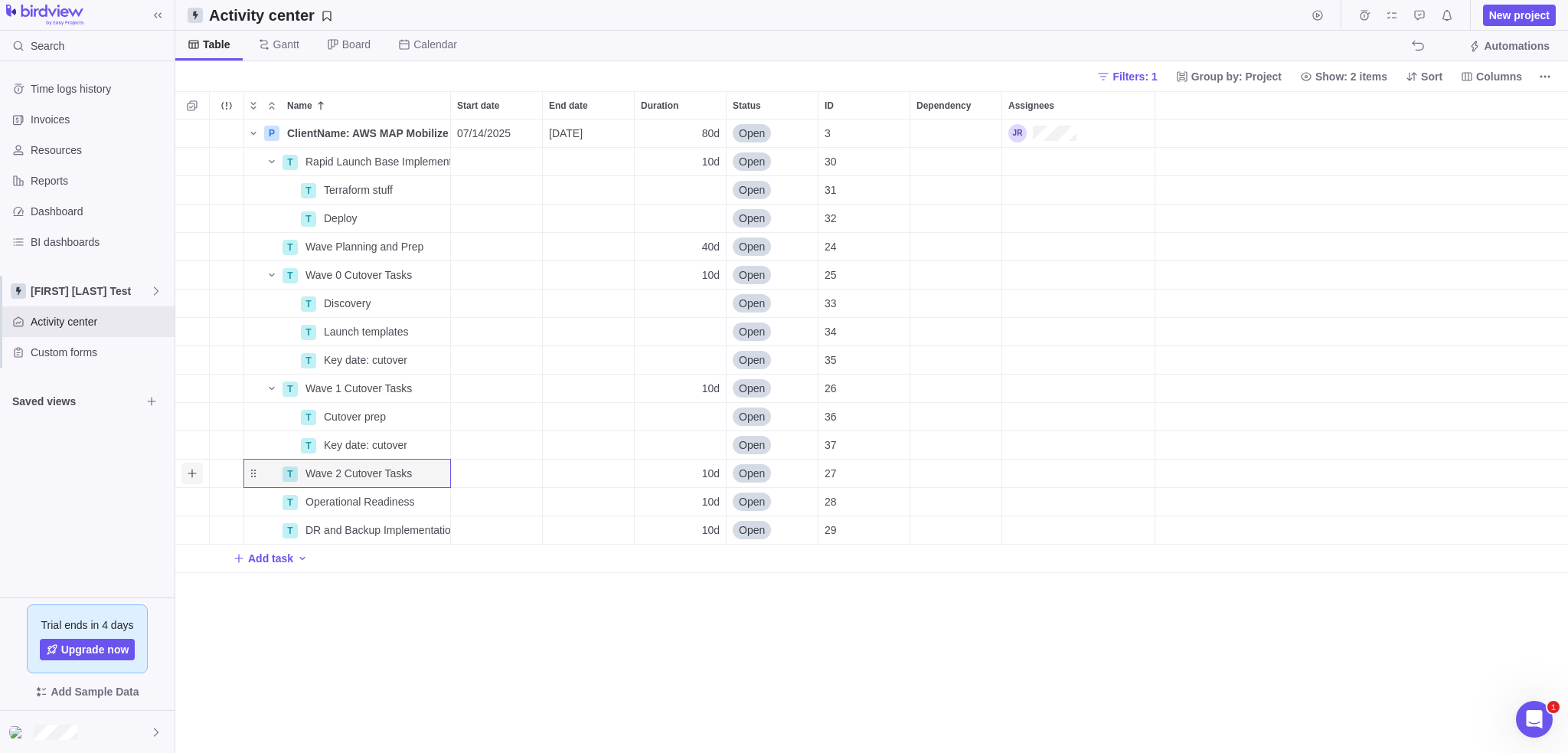click 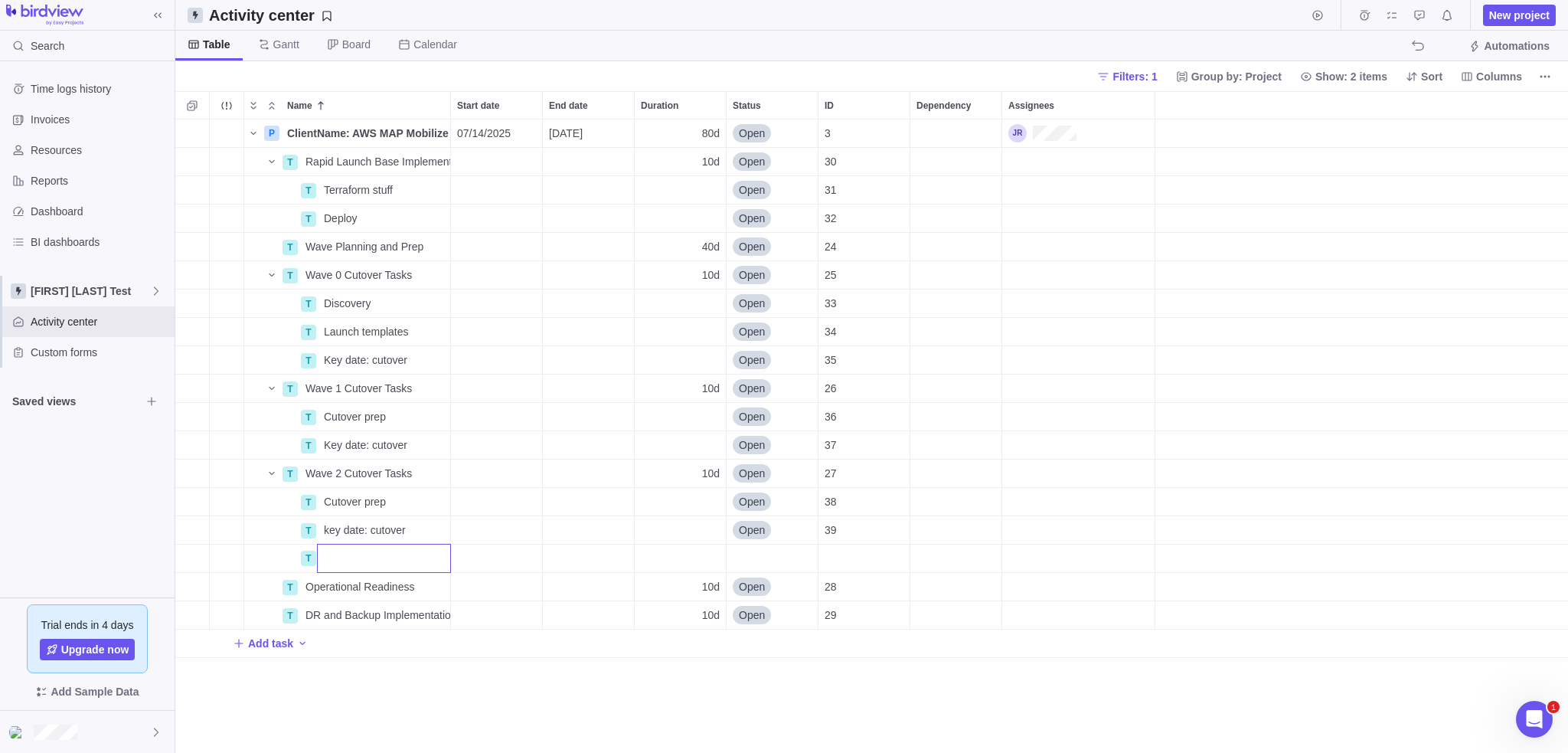 click on "Name Start date End date Duration Status ID Dependency Assignees P ClientName: AWS MAP Mobilize Project Details [DATE] [DATE] 80d Open 3 T Rapid Launch Base Implementation Details 10d Open 30 T Terraform stuff Details Open 31 T Deploy Details Open 32 T Wave Planning and Prep Details 40d Open 24 T Wave 0 Cutover Tasks Details 10d Open 25 T Discovery Details Open 33 T Launch templates Details Open 34 T Key date: cutover Details Open 35 T Wave 1 Cutover Tasks Details 10d Open 26 T Cutover prep Details Open 36 T Key date: cutover Details Open 37 T Wave 2 Cutover Tasks Details 10d Open 27 T Cutover prep Details Open 38 T key date: cutover Details Open 39 T T Operational Readiness Details 10d Open 28 T DR and Backup Implementation Details 10d Open 29 Add task" at bounding box center [871, 422] 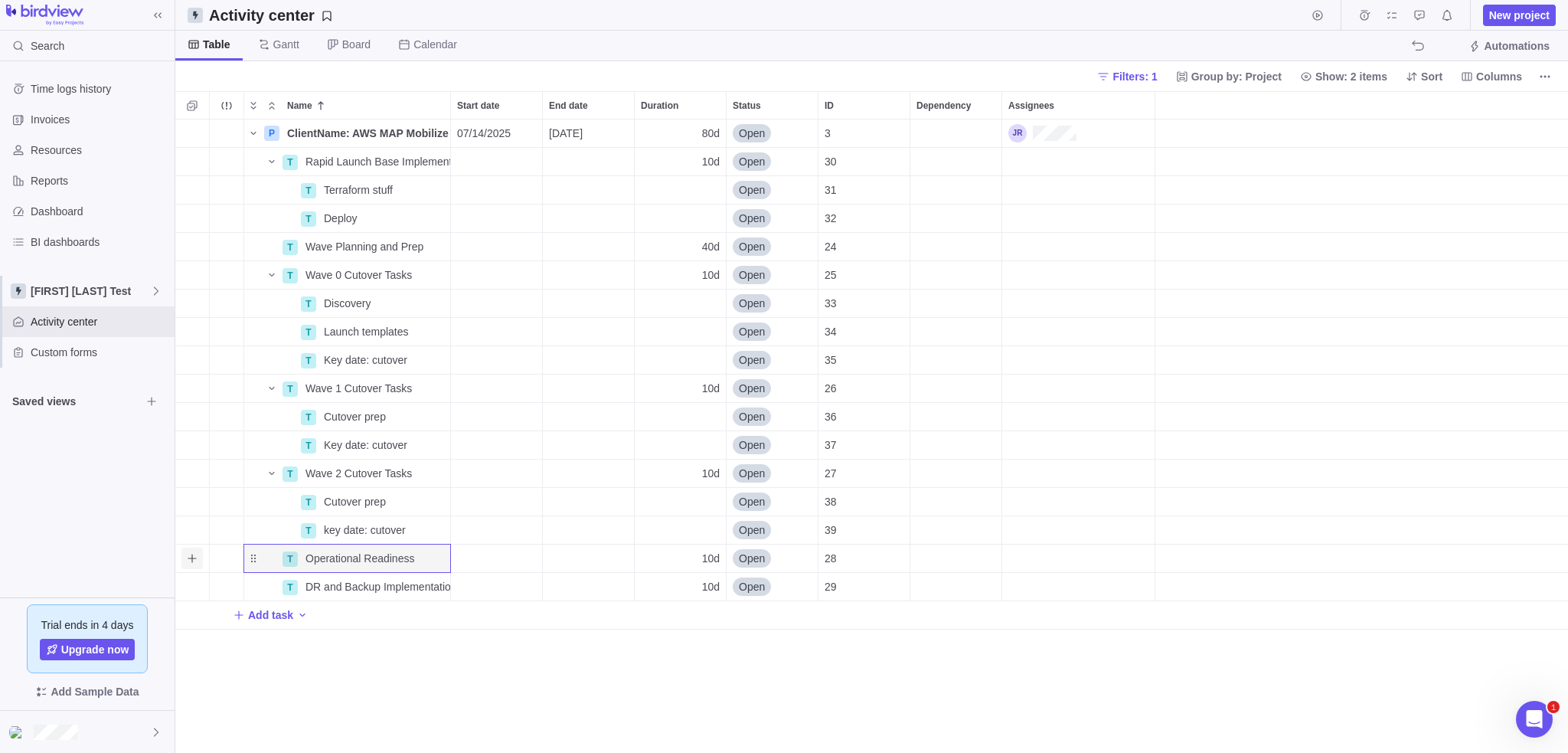 click at bounding box center [192, 558] 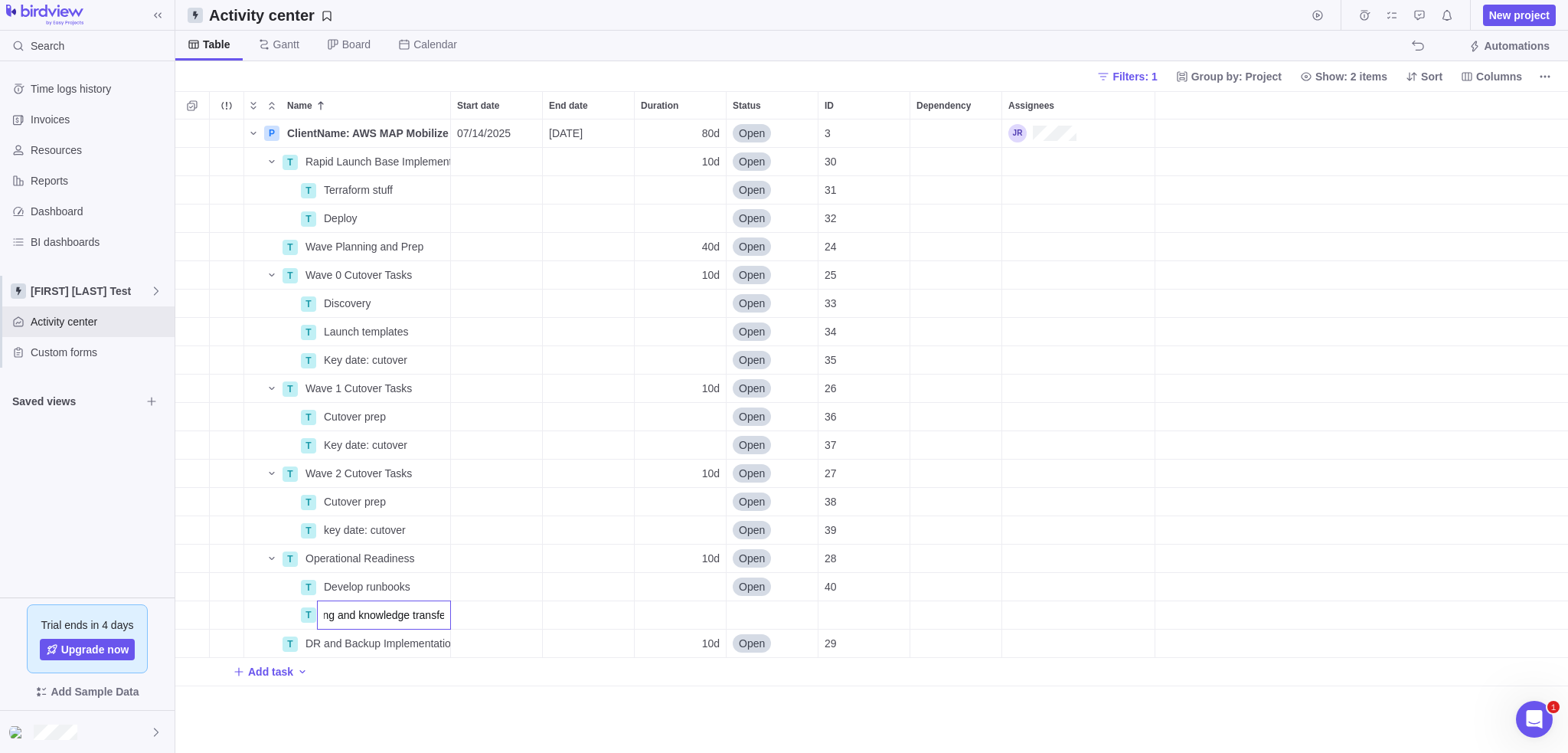 scroll, scrollTop: 0, scrollLeft: 31, axis: horizontal 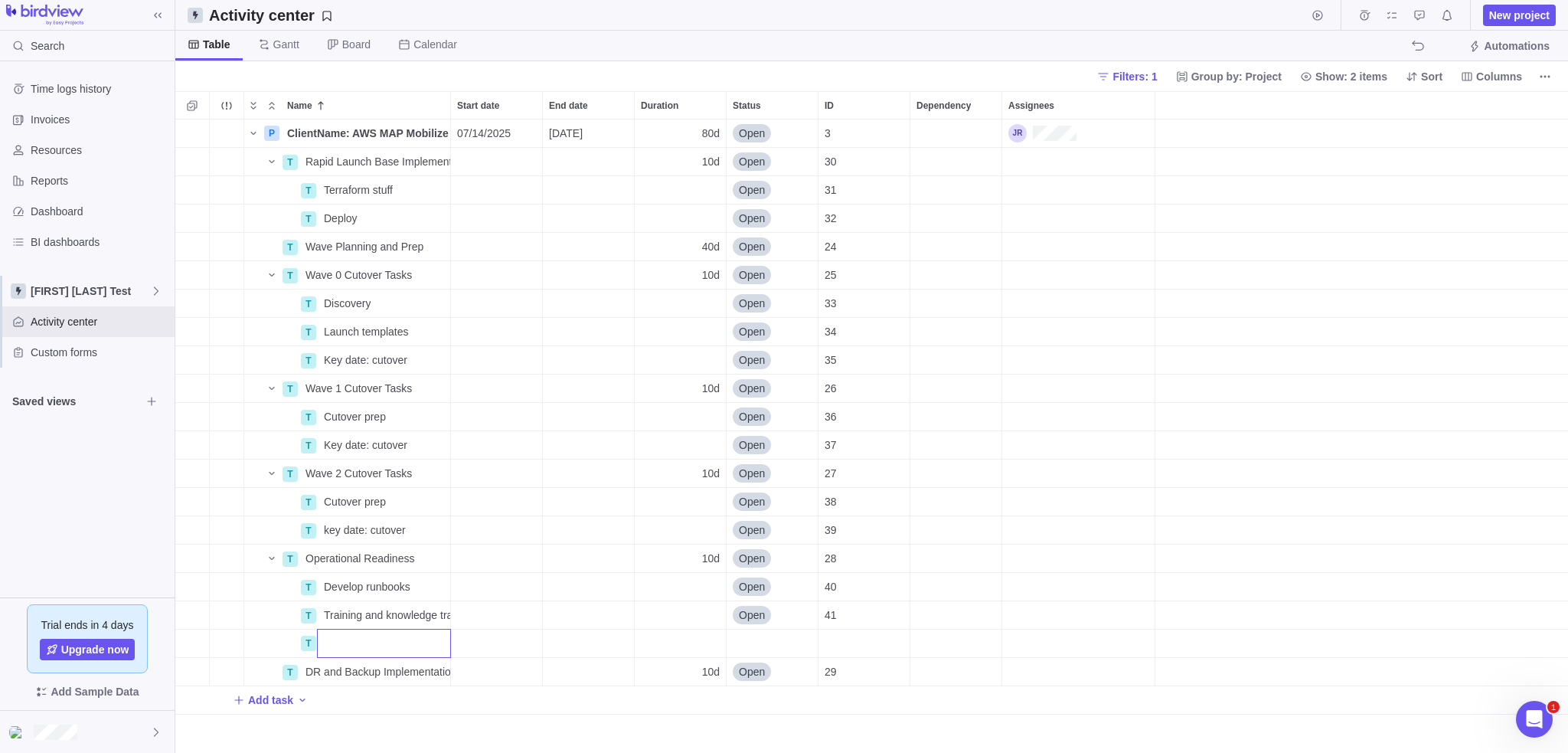 click on "Name Start date End date Duration Status ID Dependency Assignees P ClientName: AWS MAP Mobilize Project Details 07/14/2025 10/31/2025 80d Open 3 T Rapid Launch Base Implementation Details 10d Open 30 T Terraform stuff Details Open 31 T Deploy Details Open 32 T Wave Planning and Prep Details 40d Open 24 T Wave 0 Cutover Tasks Details 10d Open 25 T Discovery Details Open 33 T Launch templates Details Open 34 T Key date: cutover Details Open 35 T Wave 1 Cutover Tasks Details 10d Open 26 T Cutover prep Details Open 36 T Key date: cutover Details Open 37 T Wave 2 Cutover Tasks Details 10d Open 27 T Cutover prep Details Open 38 T key date: cutover Details Open 39 T Operational Readiness Details 10d Open 28 T Develop runbooks Details Open 40 T Training and knowledge transfer Details Open 41 T T DR and Backup Implementation Details 10d Open 29 Add task" at bounding box center [871, 422] 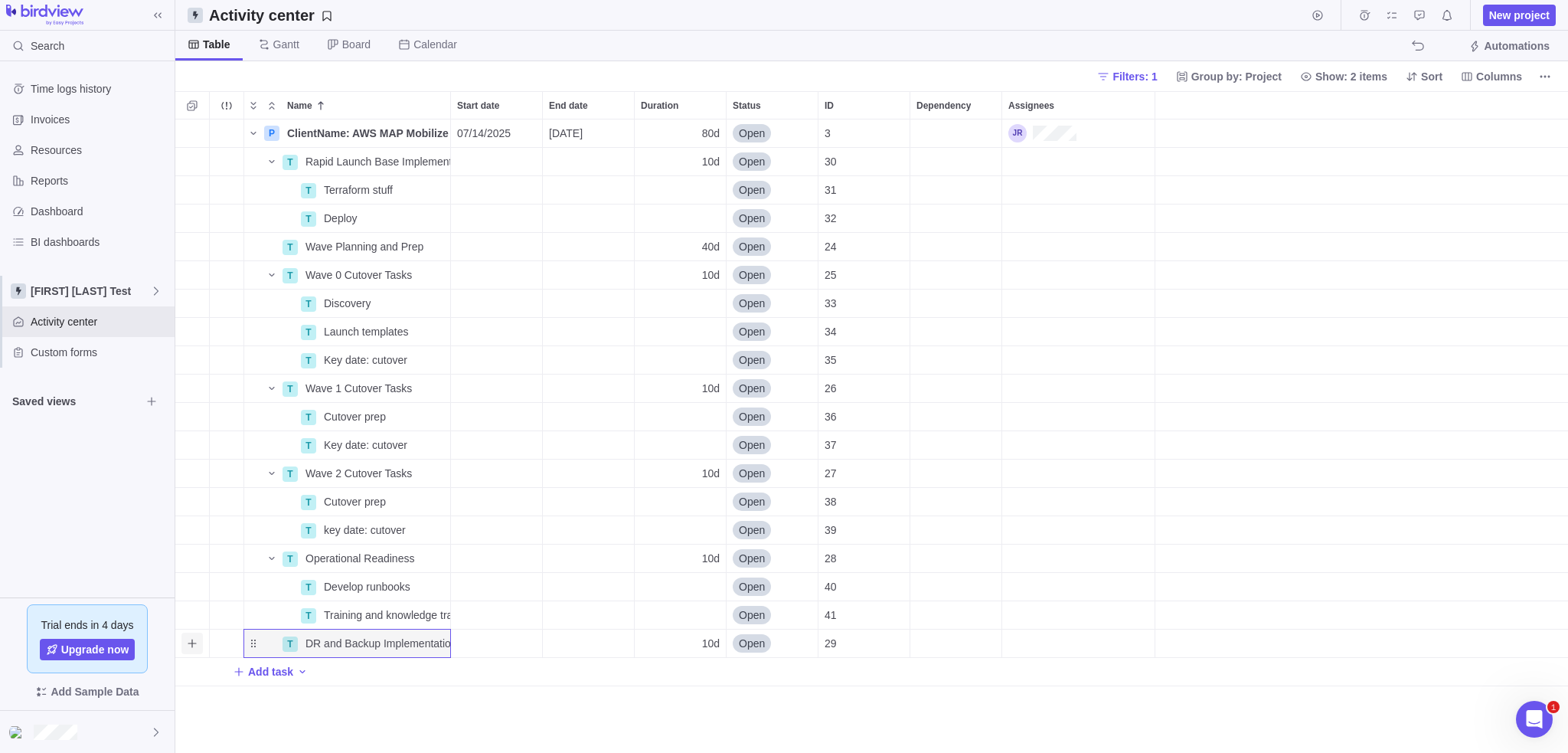 click at bounding box center [192, 643] 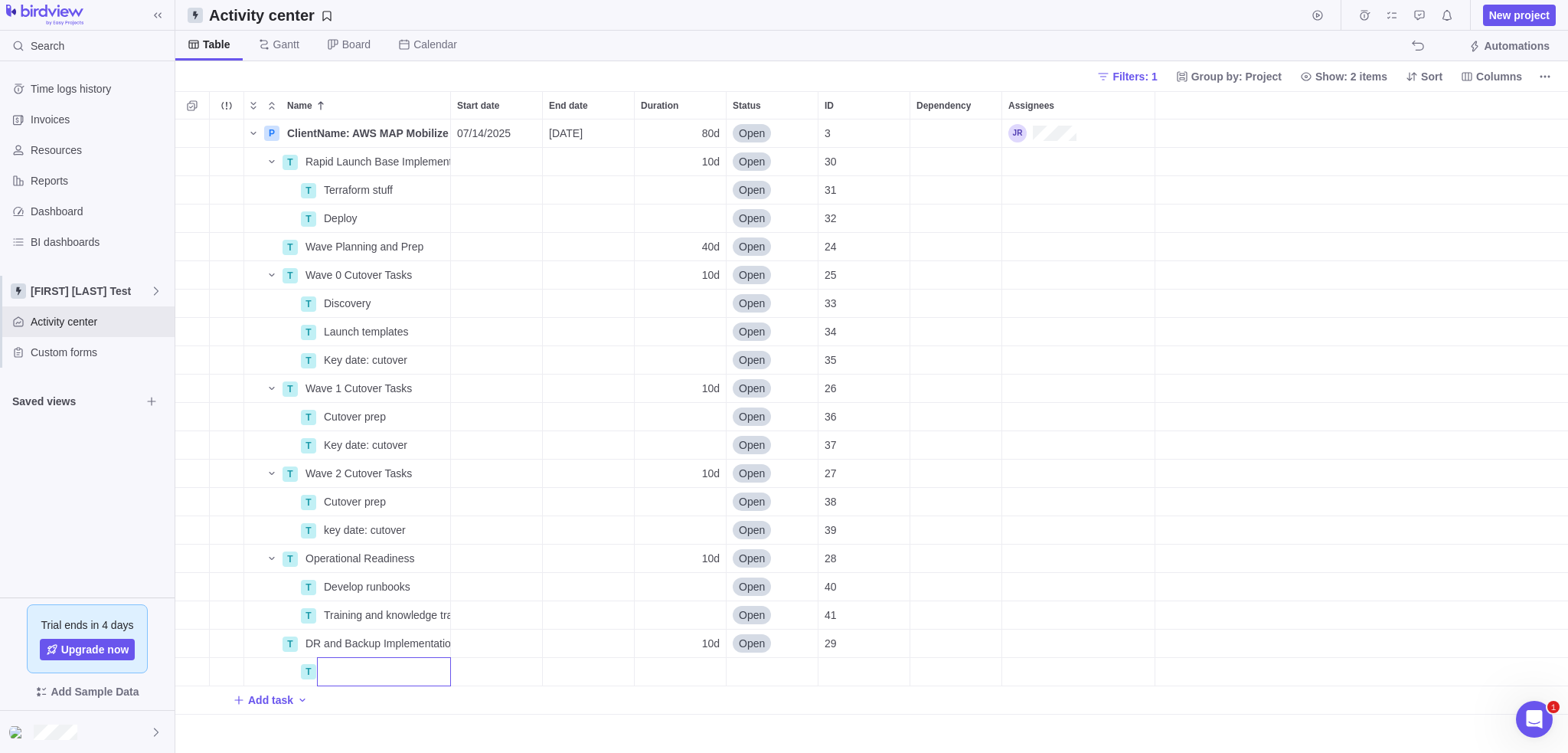 click on "Name Start date End date Duration Status ID Dependency Assignees P ClientName: AWS MAP Mobilize Project Details 07/14/2025 10/31/2025 80d Open 3 T Rapid Launch Base Implementation Details 10d Open 30 T Terraform stuff Details Open 31 T Deploy Details Open 32 T Wave Planning and Prep Details 40d Open 24 T Wave 0 Cutover Tasks Details 10d Open 25 T Discovery Details Open 33 T Launch templates Details Open 34 T Key date: cutover Details Open 35 T Wave 1 Cutover Tasks Details 10d Open 26 T Cutover prep Details Open 36 T Key date: cutover Details Open 37 T Wave 2 Cutover Tasks Details 10d Open 27 T Cutover prep Details Open 38 T key date: cutover Details Open 39 T Operational Readiness Details 10d Open 28 T Develop runbooks Details Open 40 T Training and knowledge transfer Details Open 41 T Training task 1 Details Open 42 T Training task 2 Details Open 43 T T DR and Backup Implementation Details 10d Open 29 Add task" at bounding box center (871, 422) 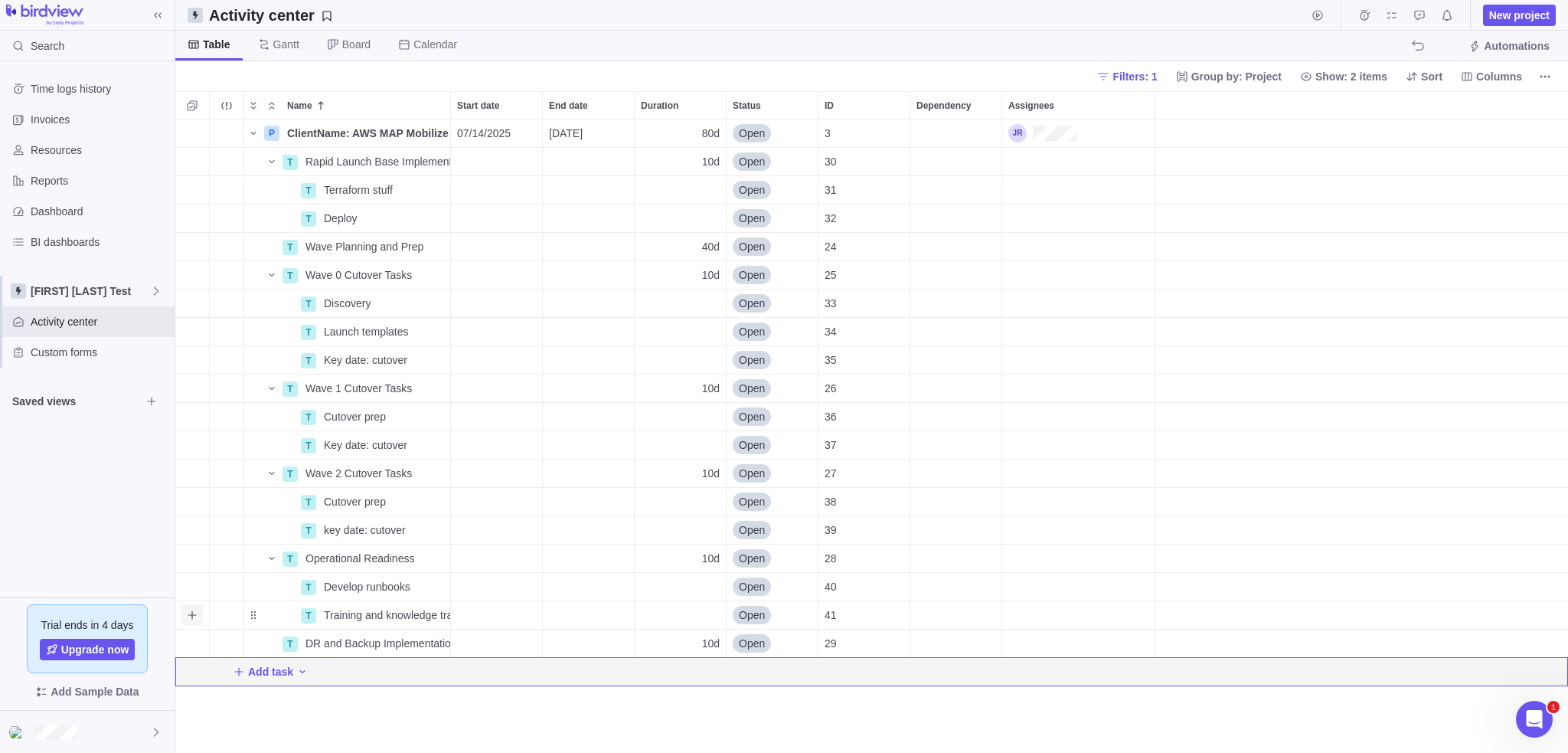click 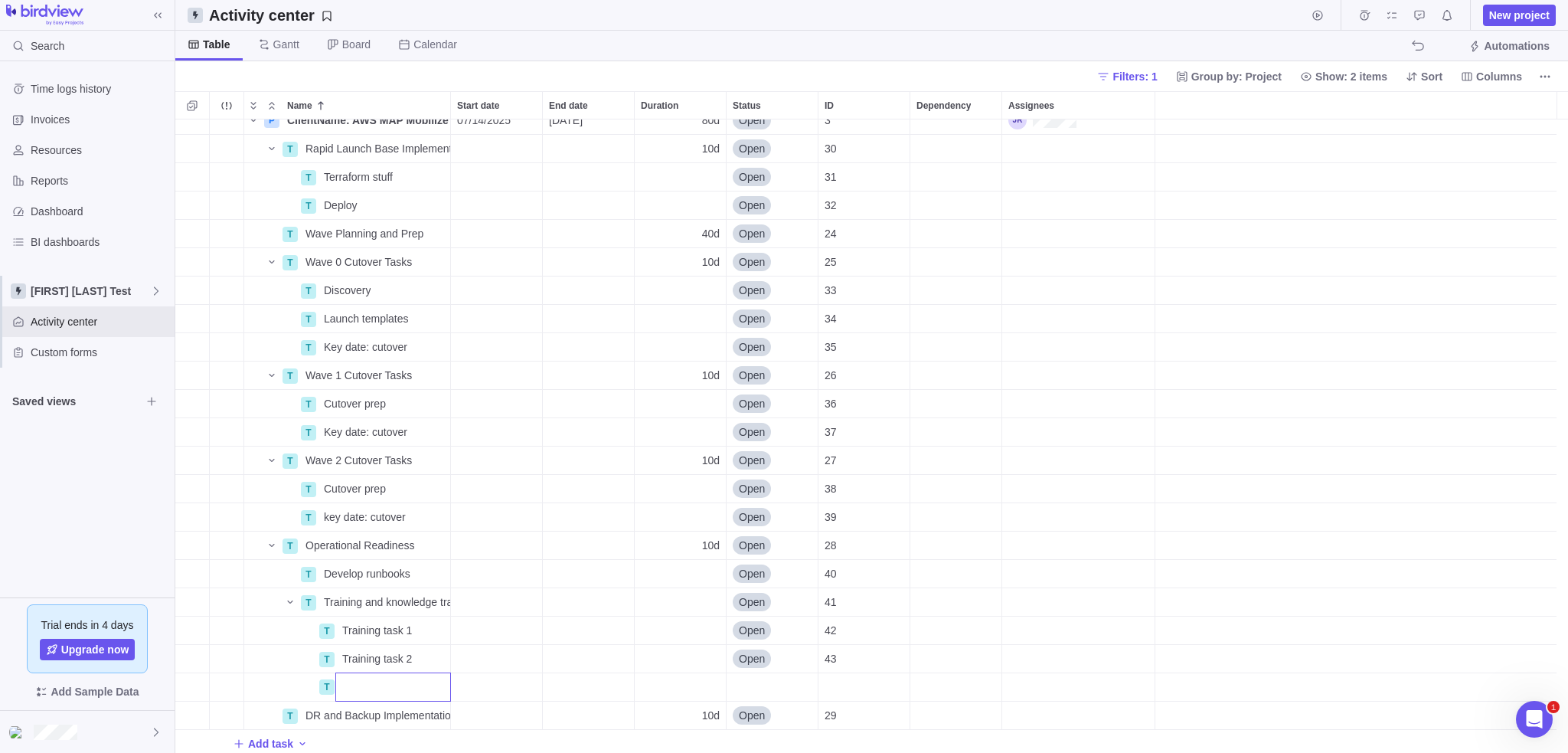 scroll, scrollTop: 18, scrollLeft: 0, axis: vertical 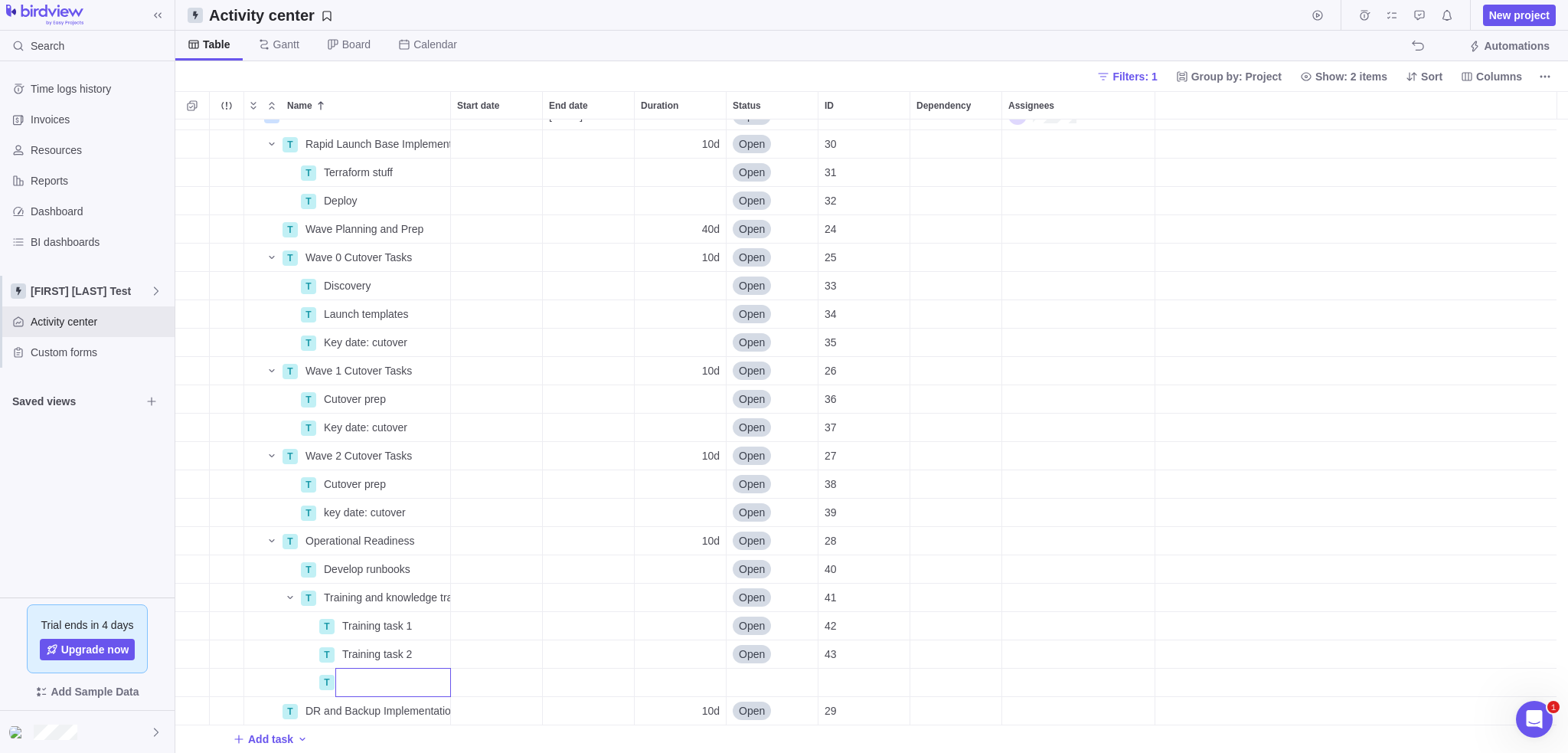 click on "P ClientName: AWS MAP Mobilize Project Details 07/14/2025 10/31/2025 80d Open 3 T Rapid Launch Base Implementation Details 10d Open 30 T Terraform stuff Details Open 31 T Deploy Details Open 32 T Wave Planning and Prep Details 40d Open 24 T Wave 0 Cutover Tasks Details 10d Open 25 T Discovery Details Open 33 T Launch templates Details Open 34 T Key date: cutover Details Open 35 T Wave 1 Cutover Tasks Details 10d Open 26 T Cutover prep Details Open 36 T Key date: cutover Details Open 37 T Wave 2 Cutover Tasks Details 10d Open 27 T Cutover prep Details Open 38 T key date: cutover Details Open 39 T Operational Readiness Details 10d Open 28 T Develop runbooks Details Open 40 T Training and knowledge transfer Details Open 41 T Training task 1 Details Open 42 T Training task 2 Details Open 43 T T DR and Backup Implementation Details 10d Open 29 Add task" at bounding box center (871, 437) 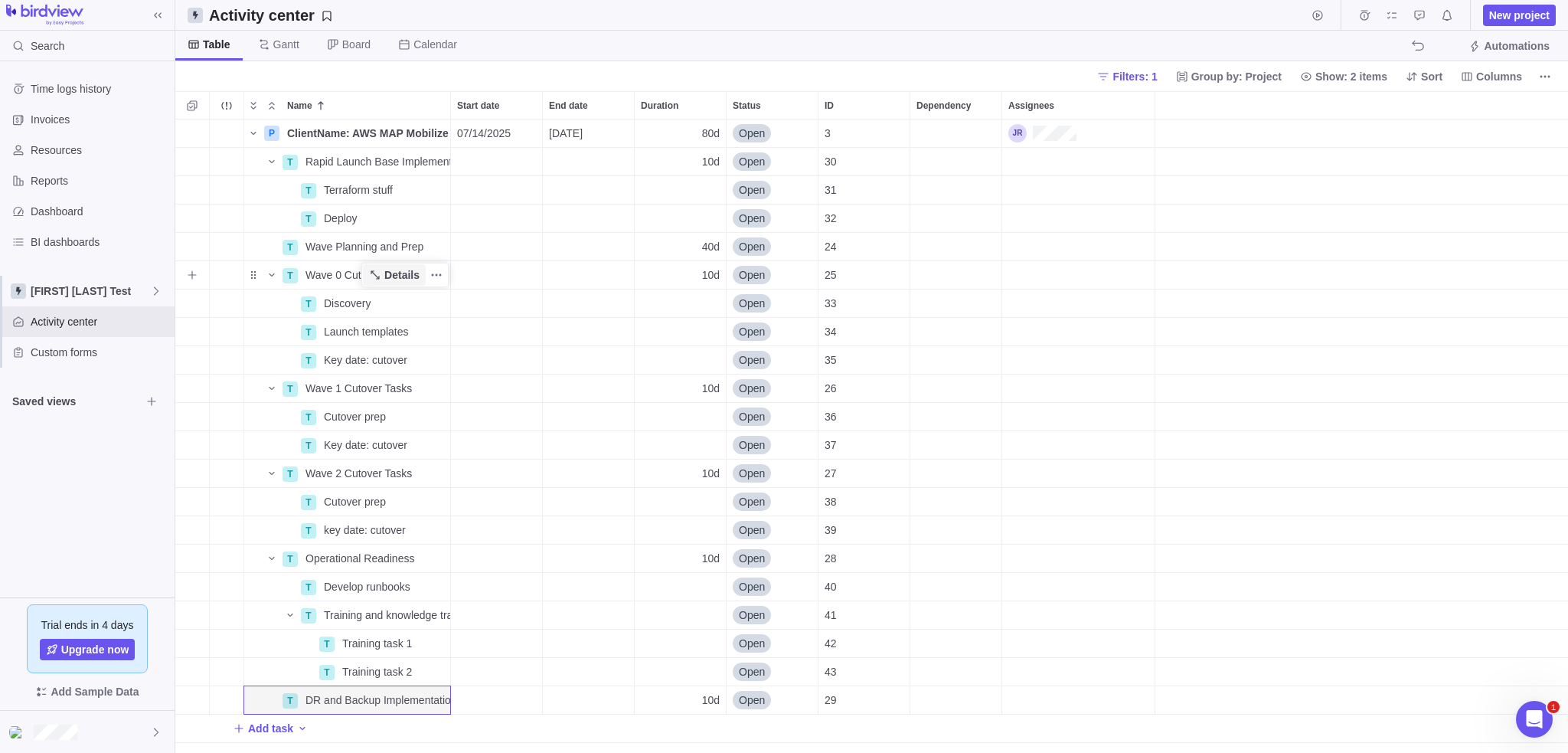 click on "Details" at bounding box center (394, 275) 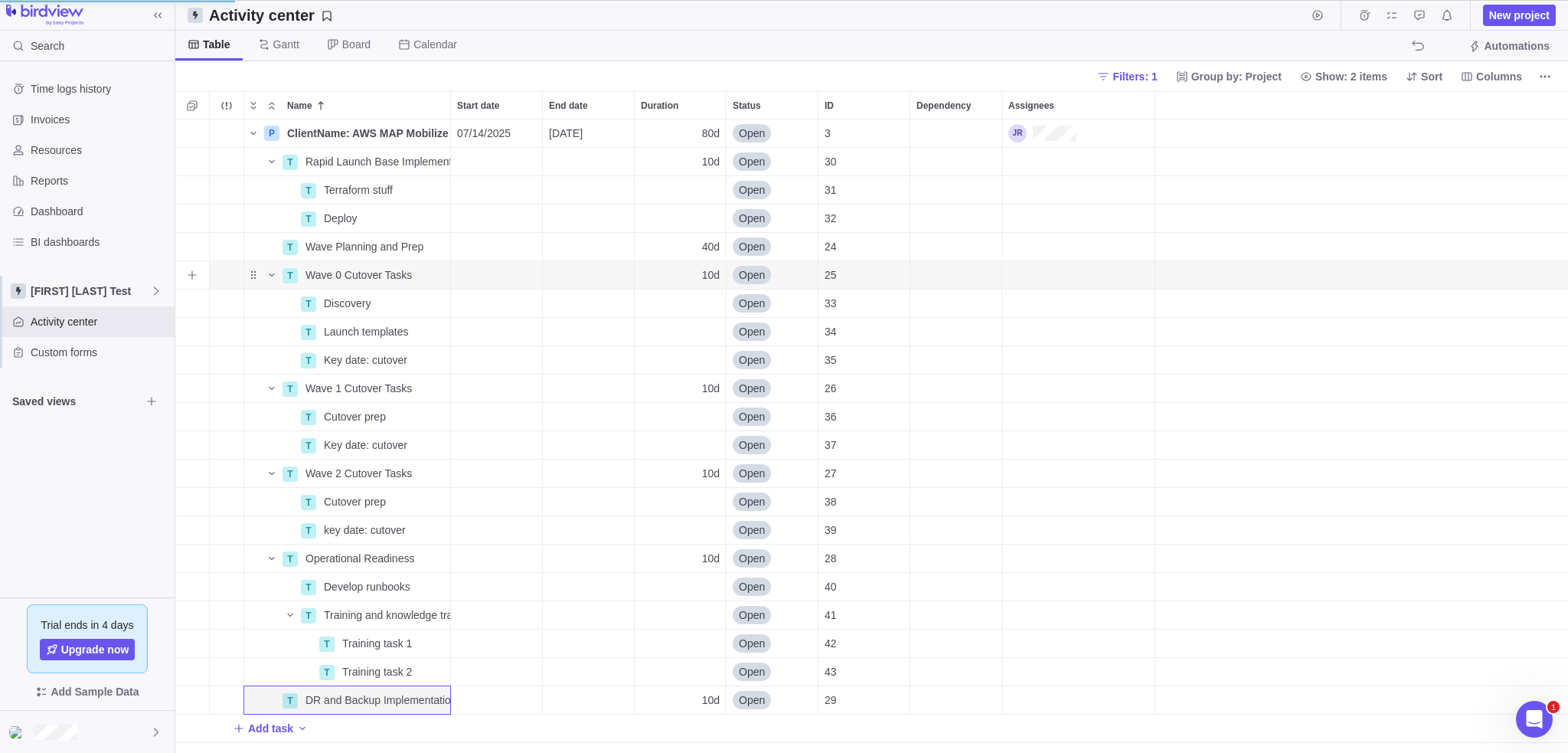 scroll, scrollTop: 622, scrollLeft: 741, axis: both 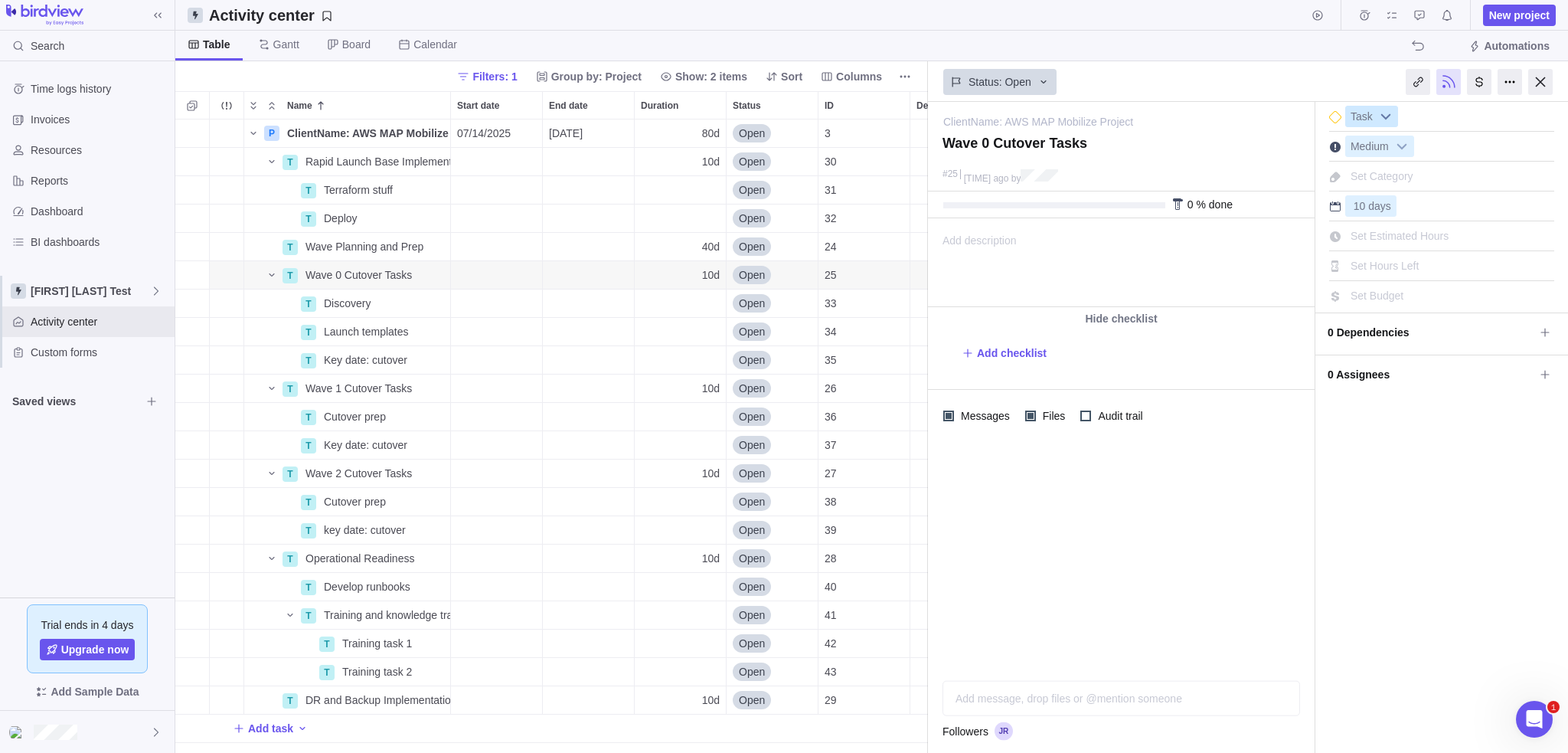 click at bounding box center (1386, 116) 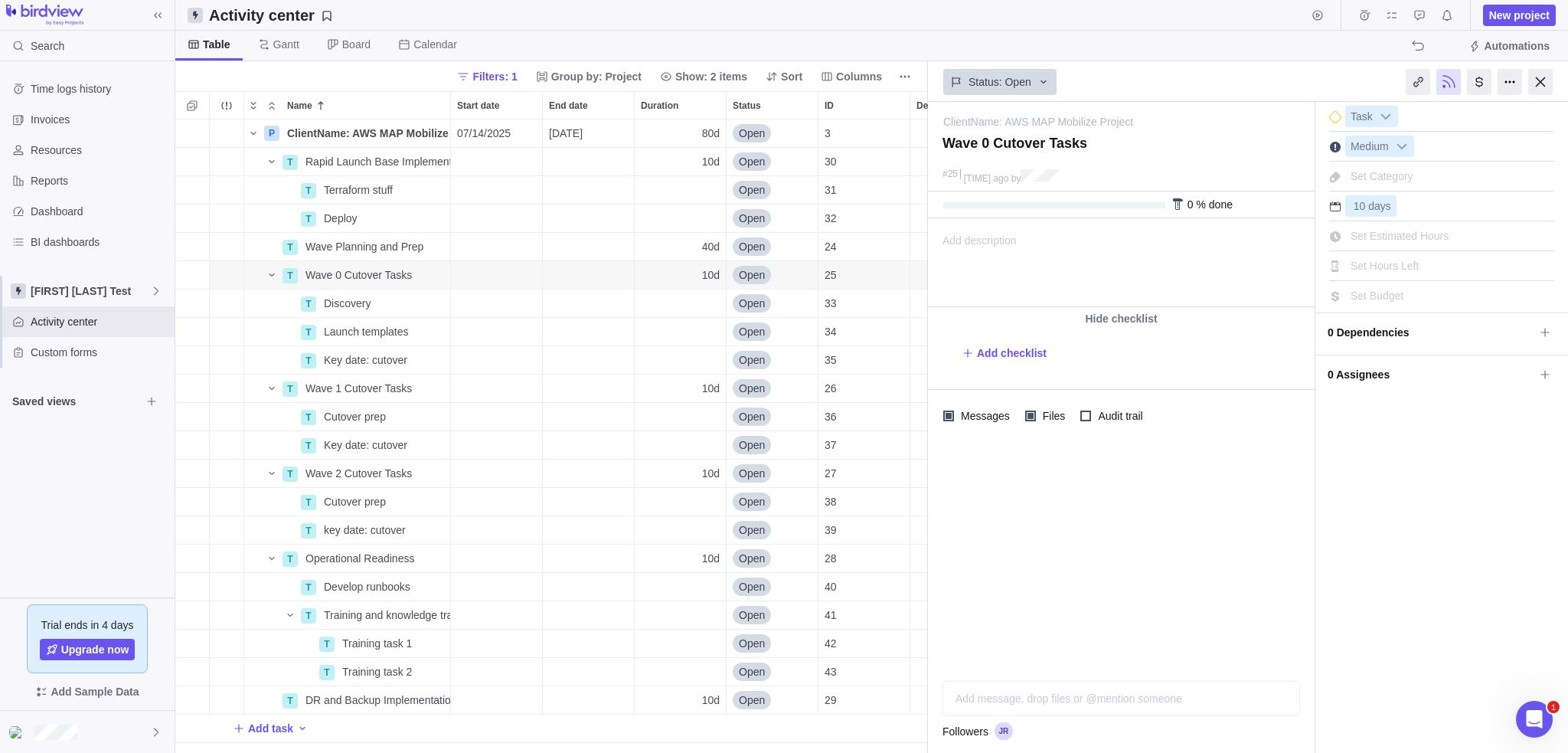 click on "Time logs history Invoices Resources Reports Dashboard BI dashboards Jake Space Test Activity center Custom forms Saved views" at bounding box center [87, 329] 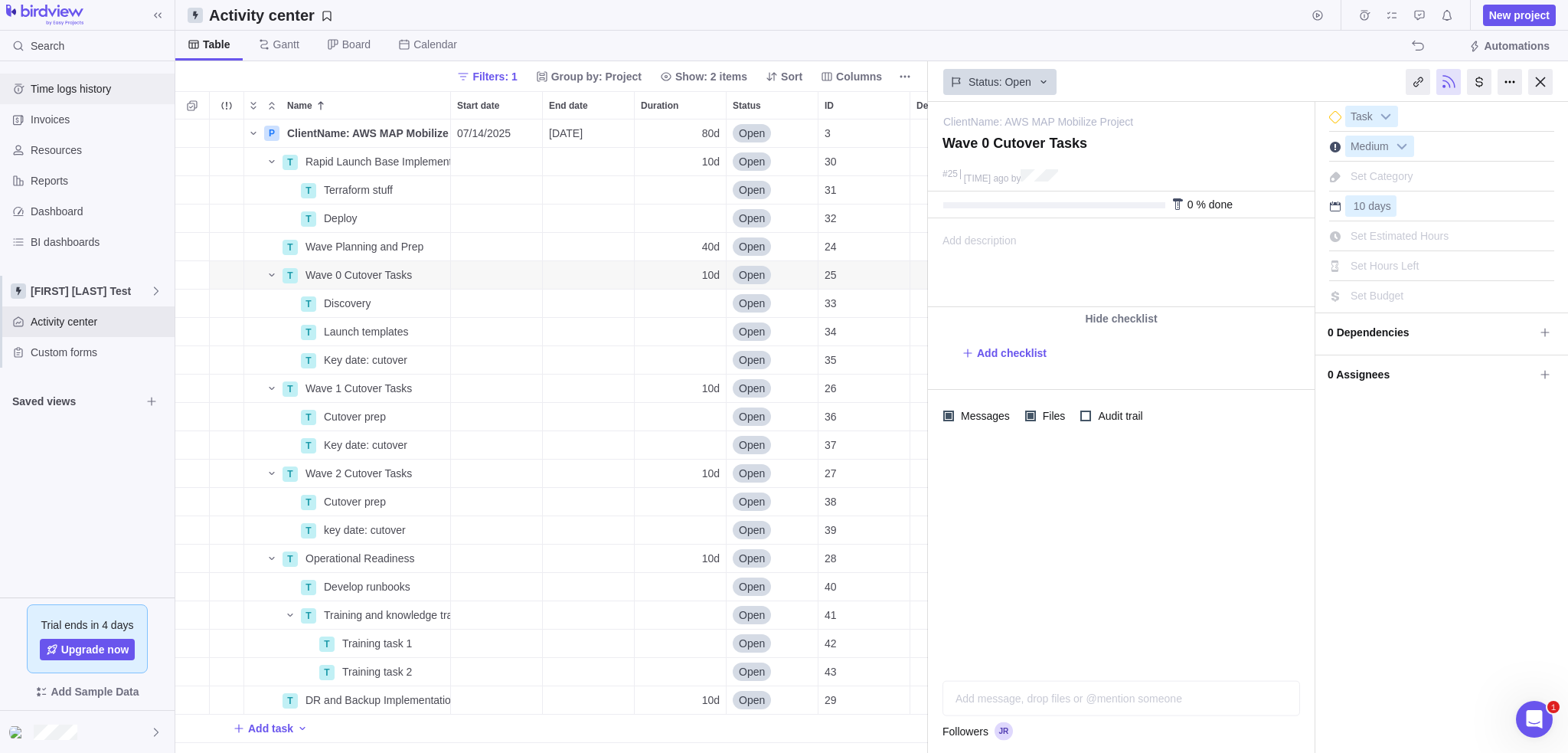 click on "Time logs history" at bounding box center (100, 89) 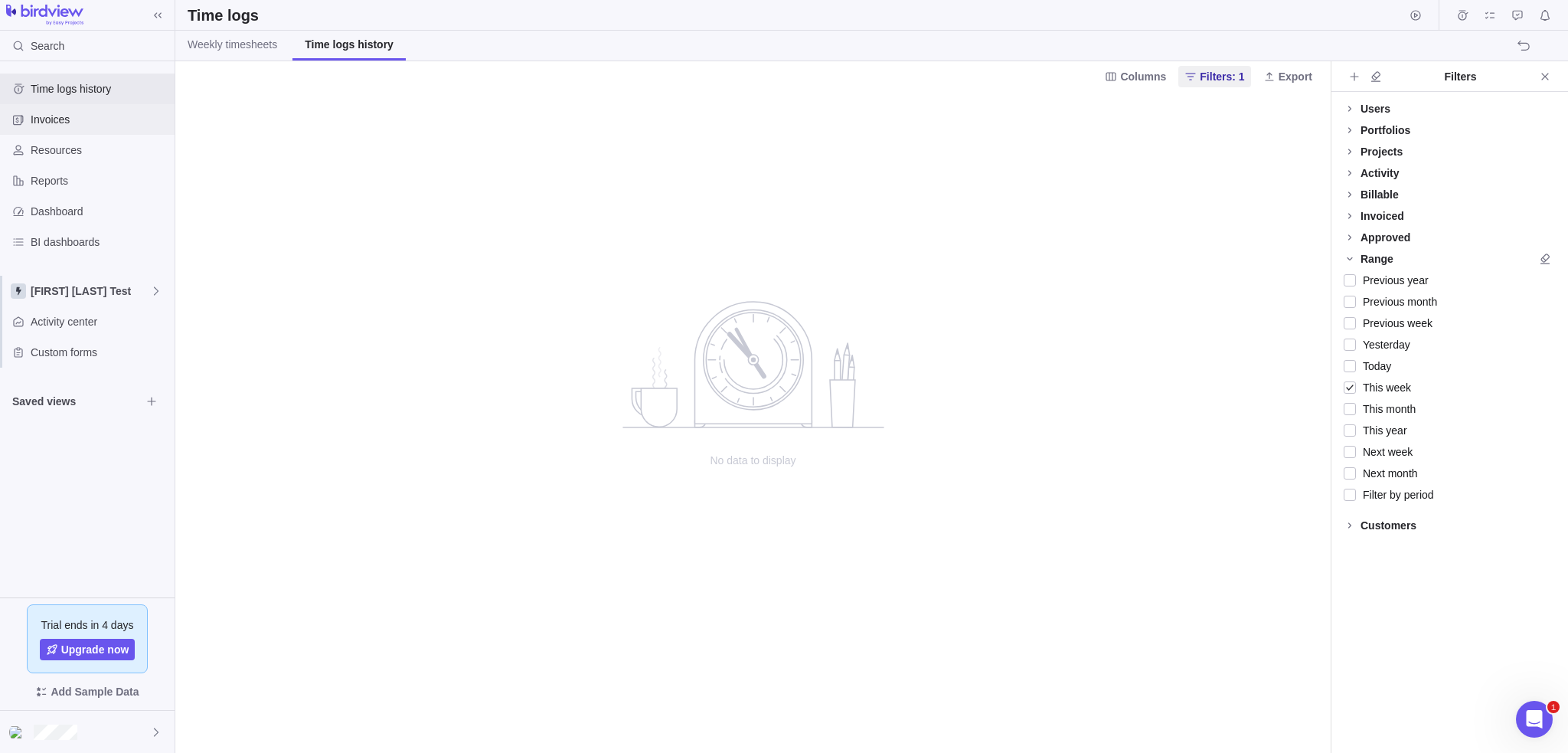 click on "Invoices" at bounding box center (100, 119) 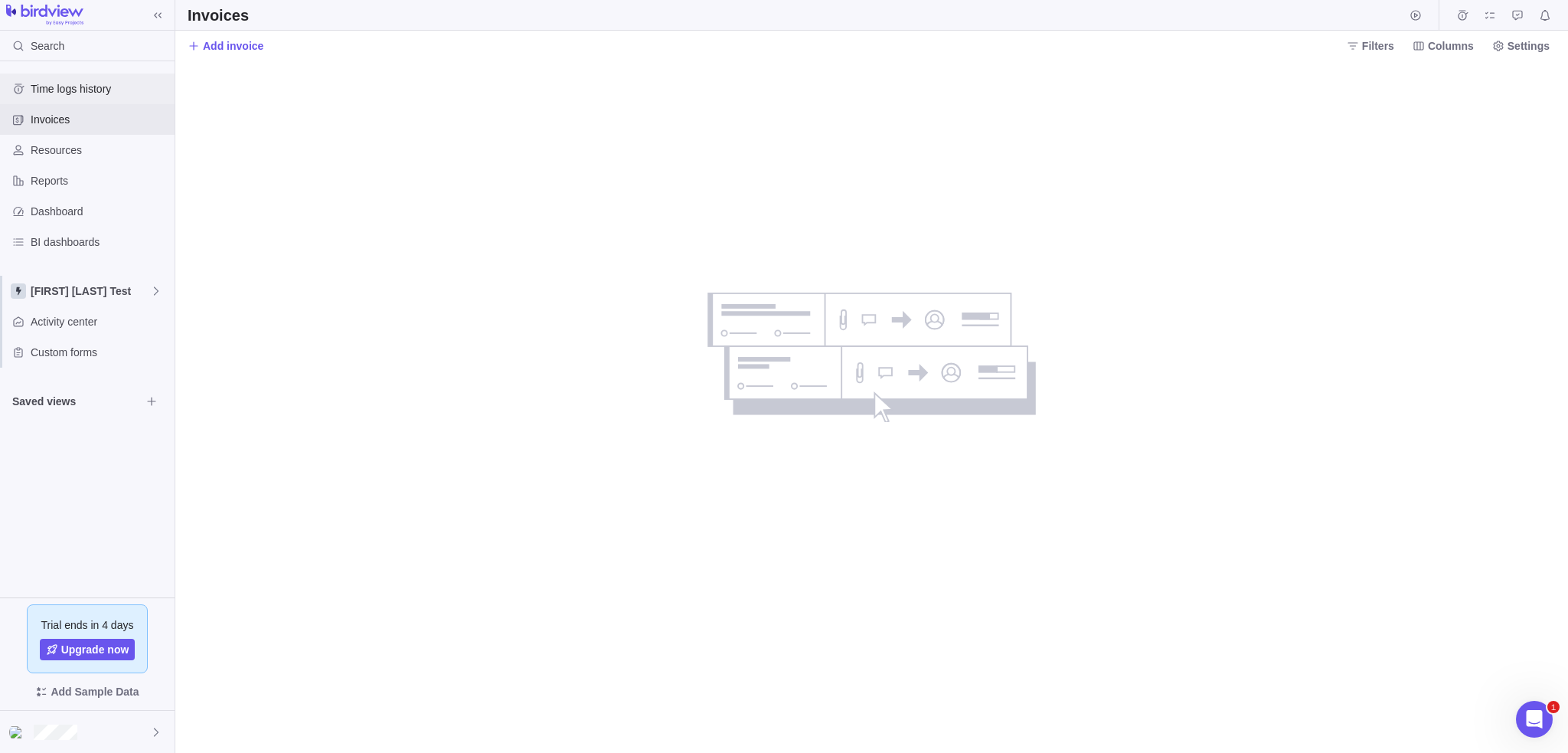 click on "Time logs history" at bounding box center [100, 89] 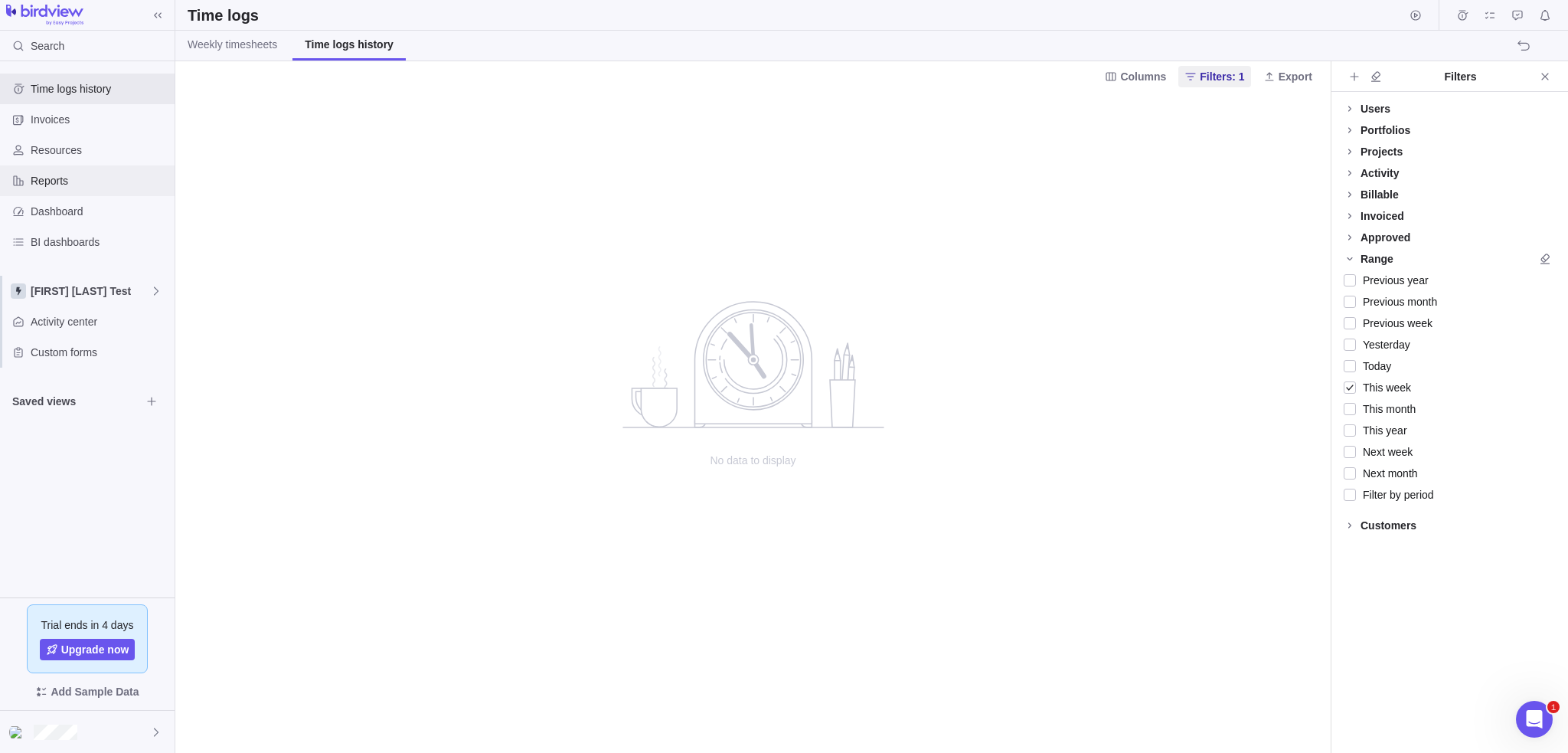 click on "Reports" at bounding box center (100, 181) 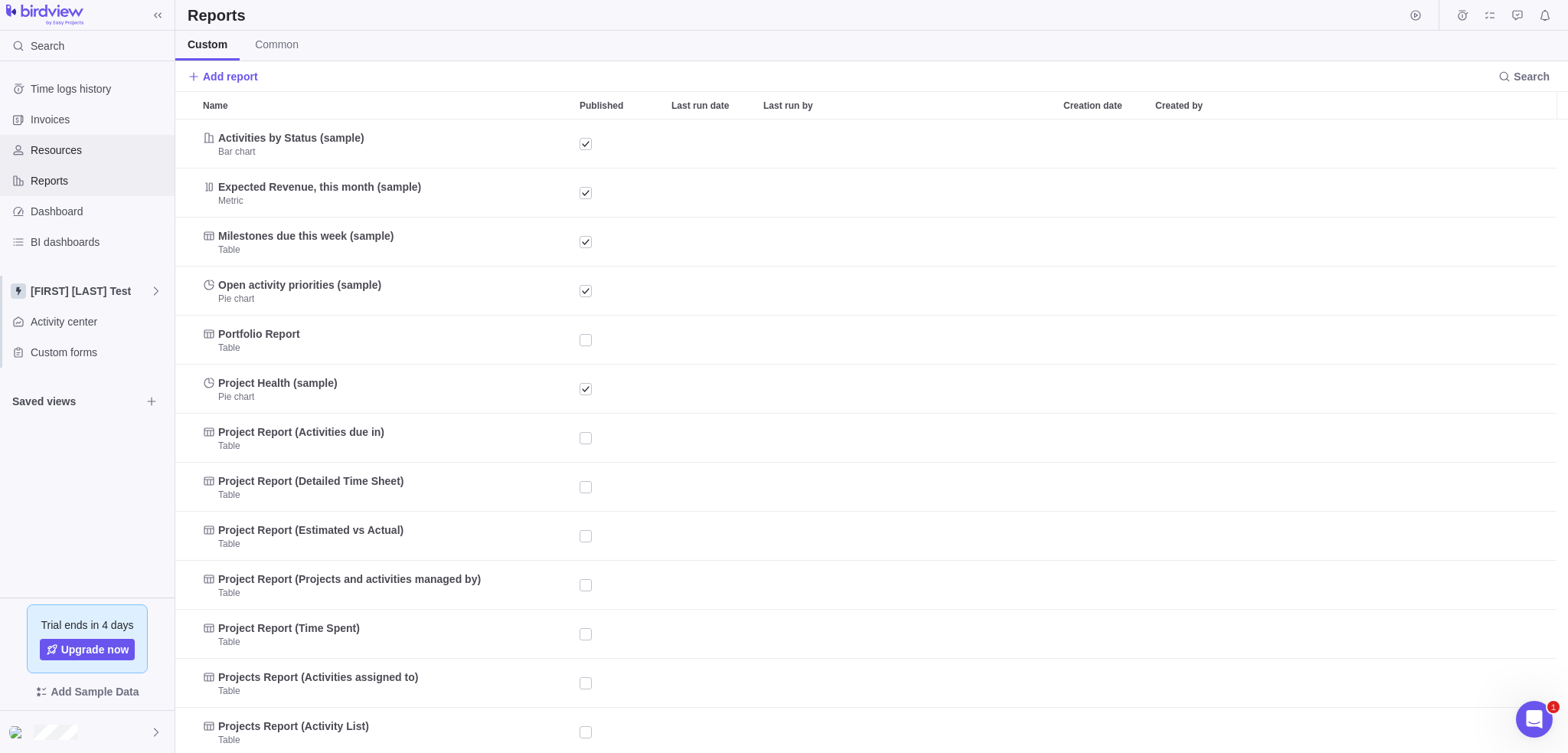 scroll, scrollTop: 12, scrollLeft: 12, axis: both 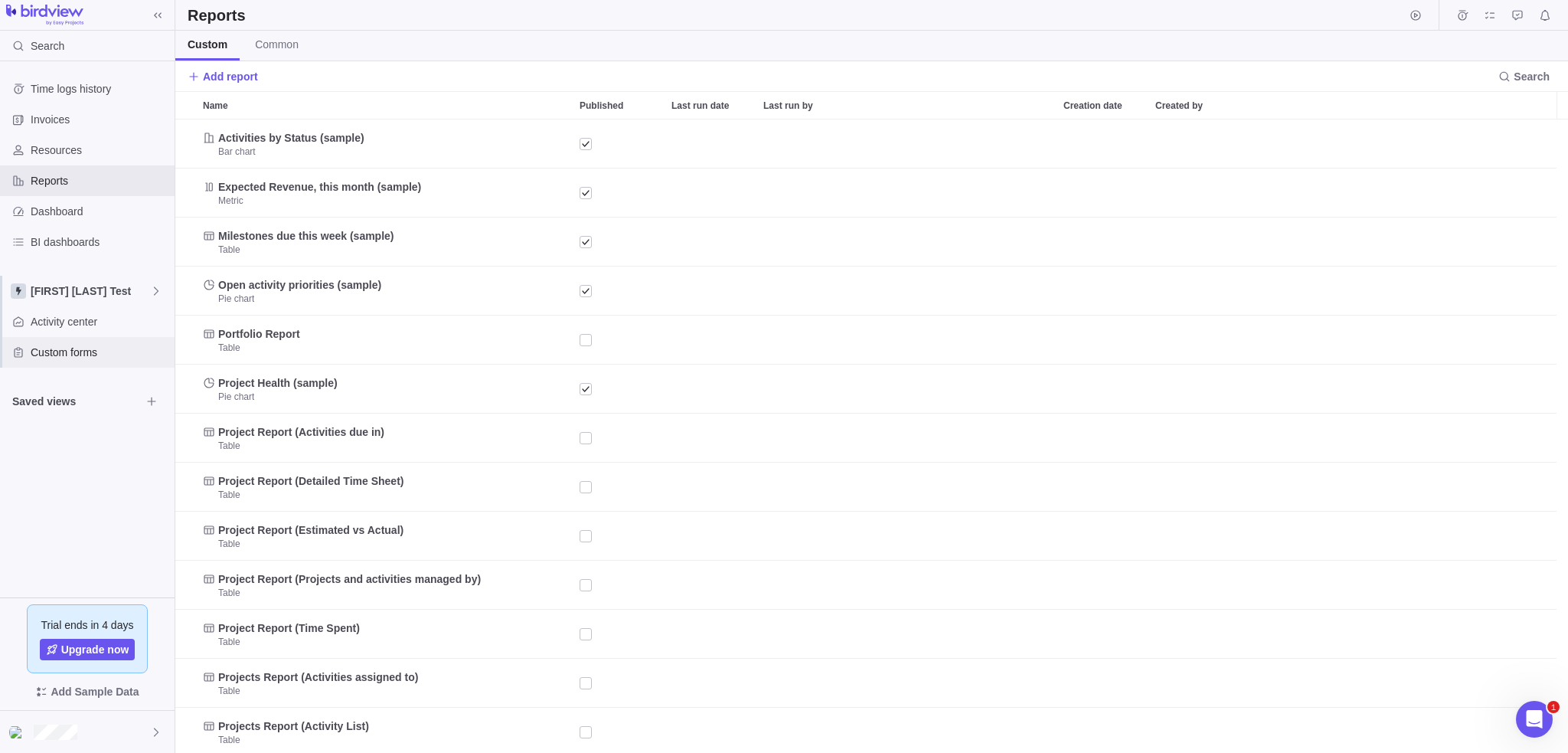 click on "Custom forms" at bounding box center [100, 352] 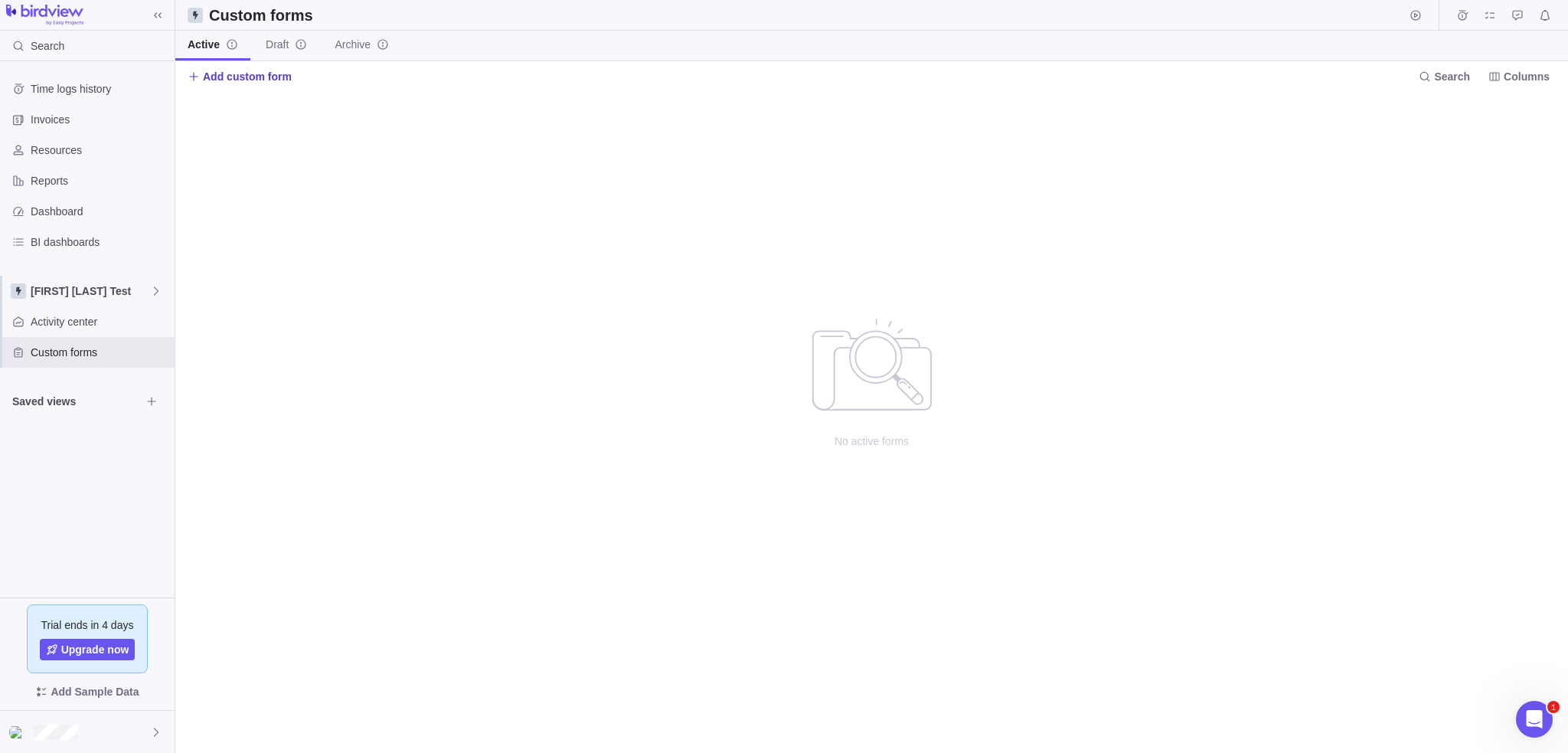 click on "Add custom form" at bounding box center (247, 77) 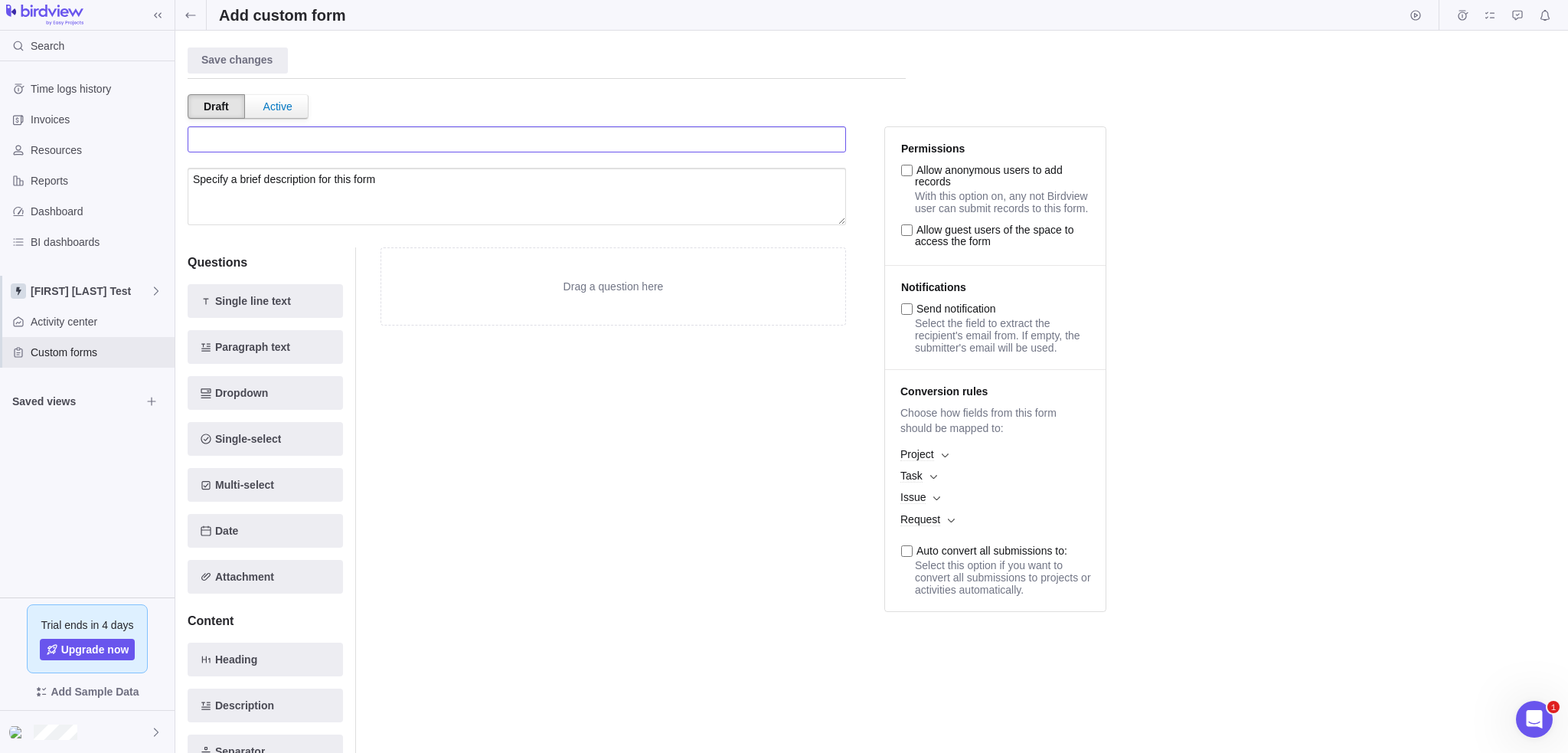 click at bounding box center [517, 139] 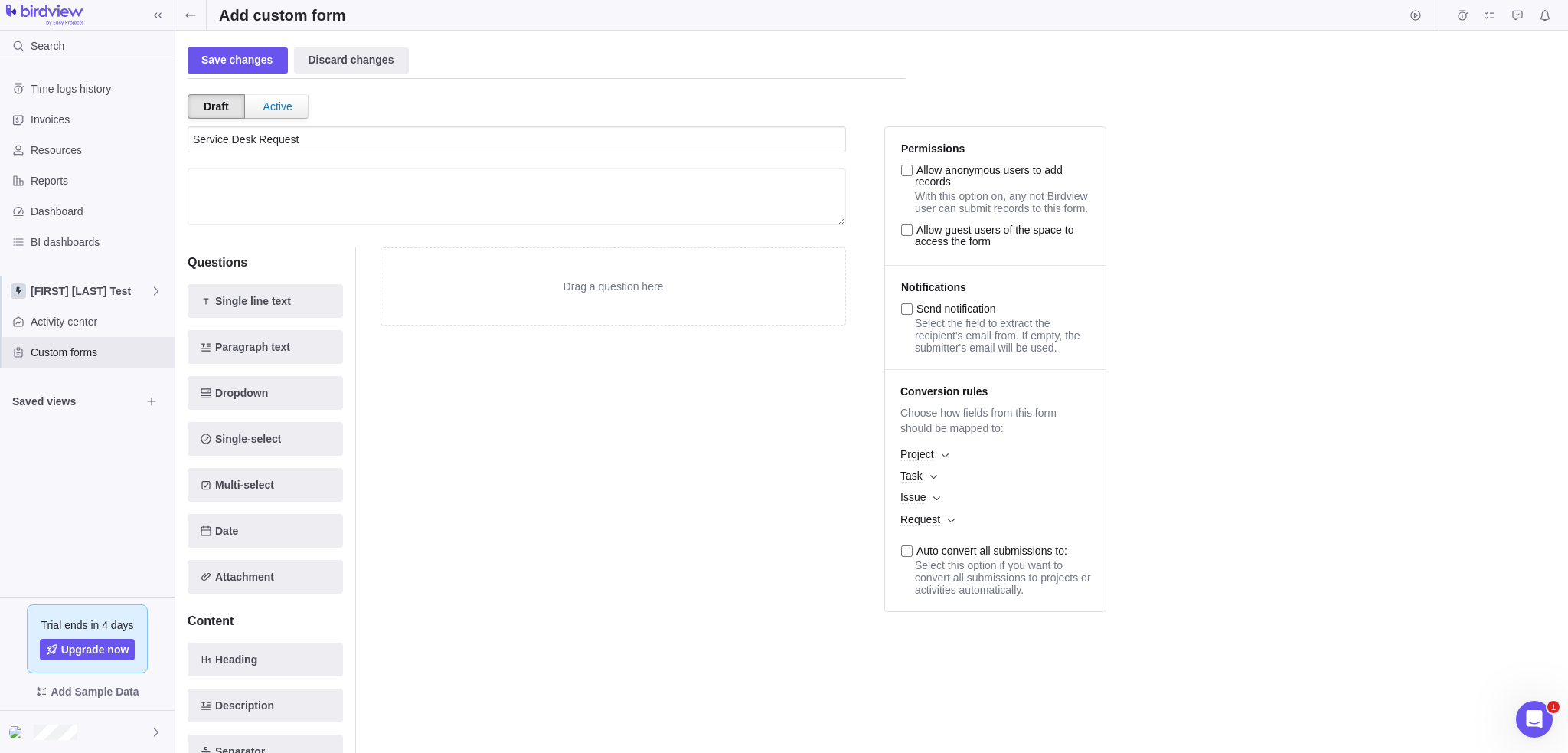click at bounding box center [517, 196] 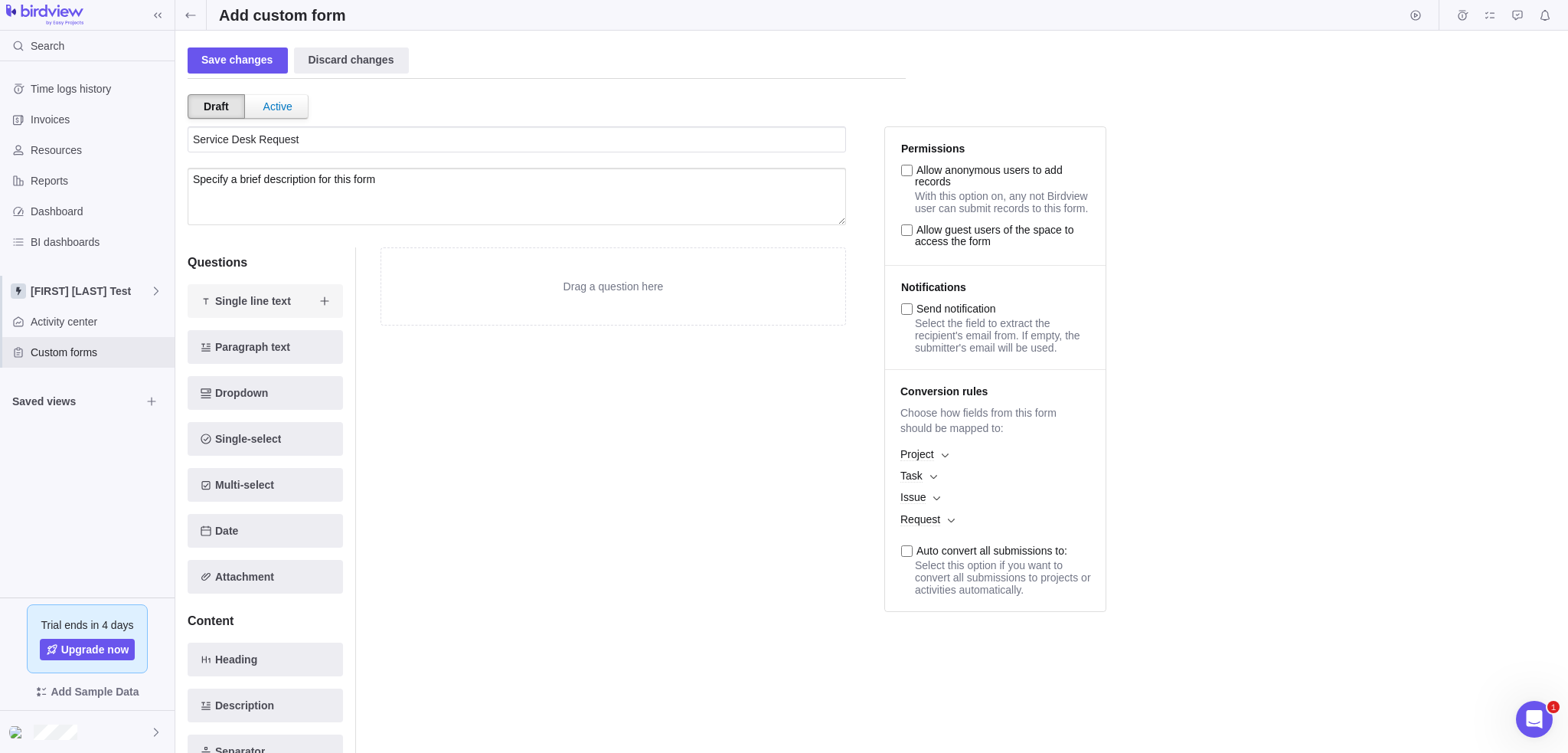 click on "Single line text" at bounding box center [253, 301] 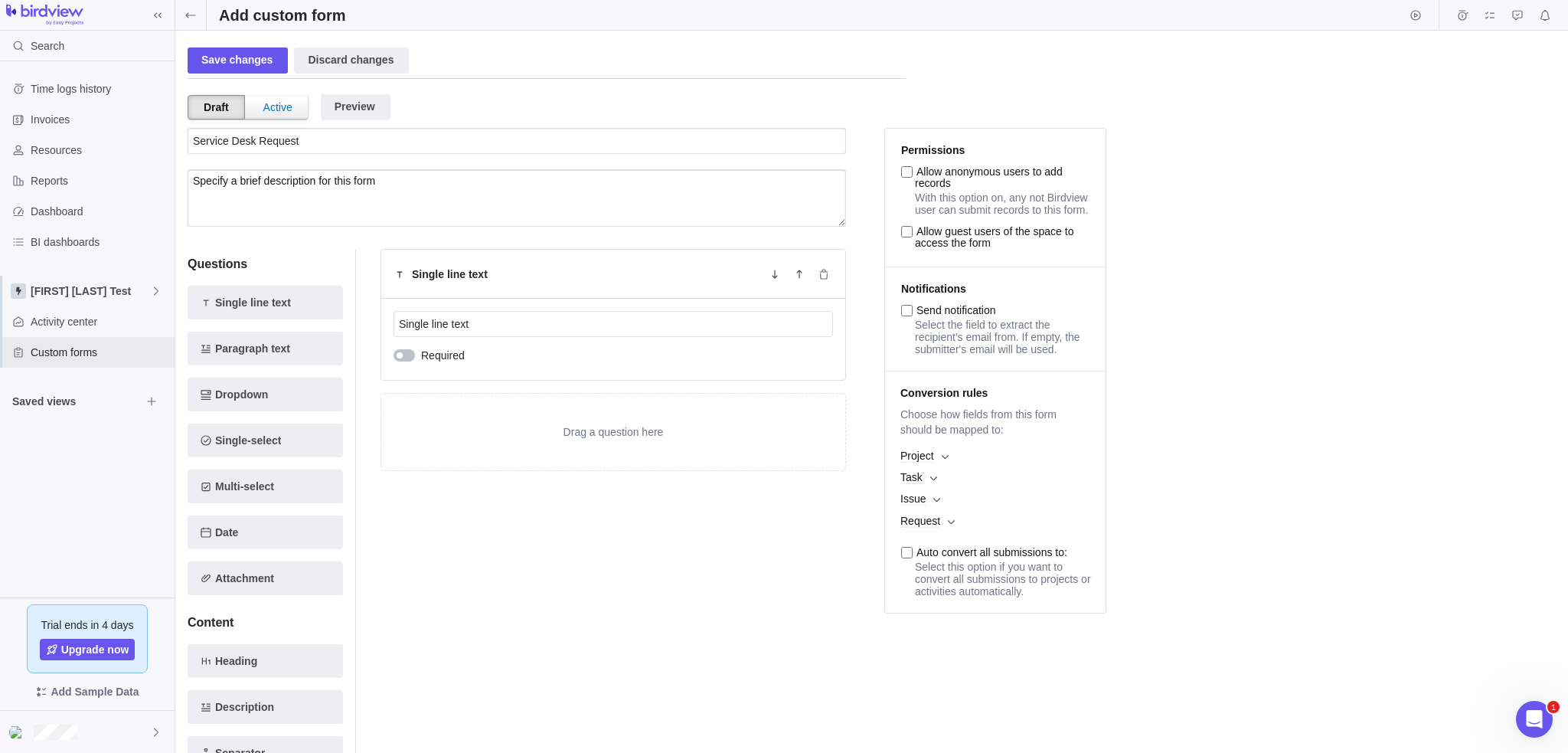click on "Allow anonymous users to add records" at bounding box center (906, 172) 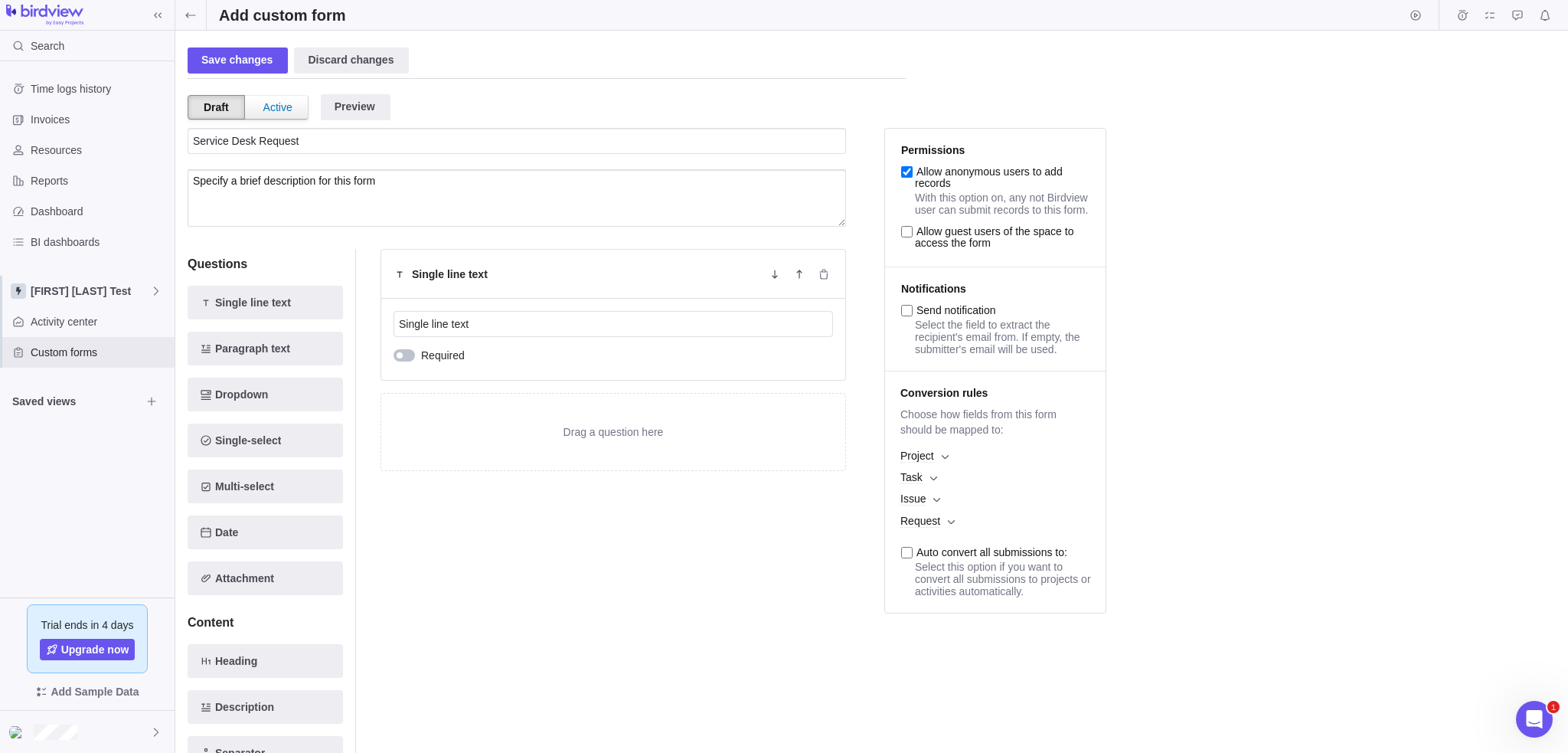 click on "Allow guest users of the space to access the form" at bounding box center (906, 231) 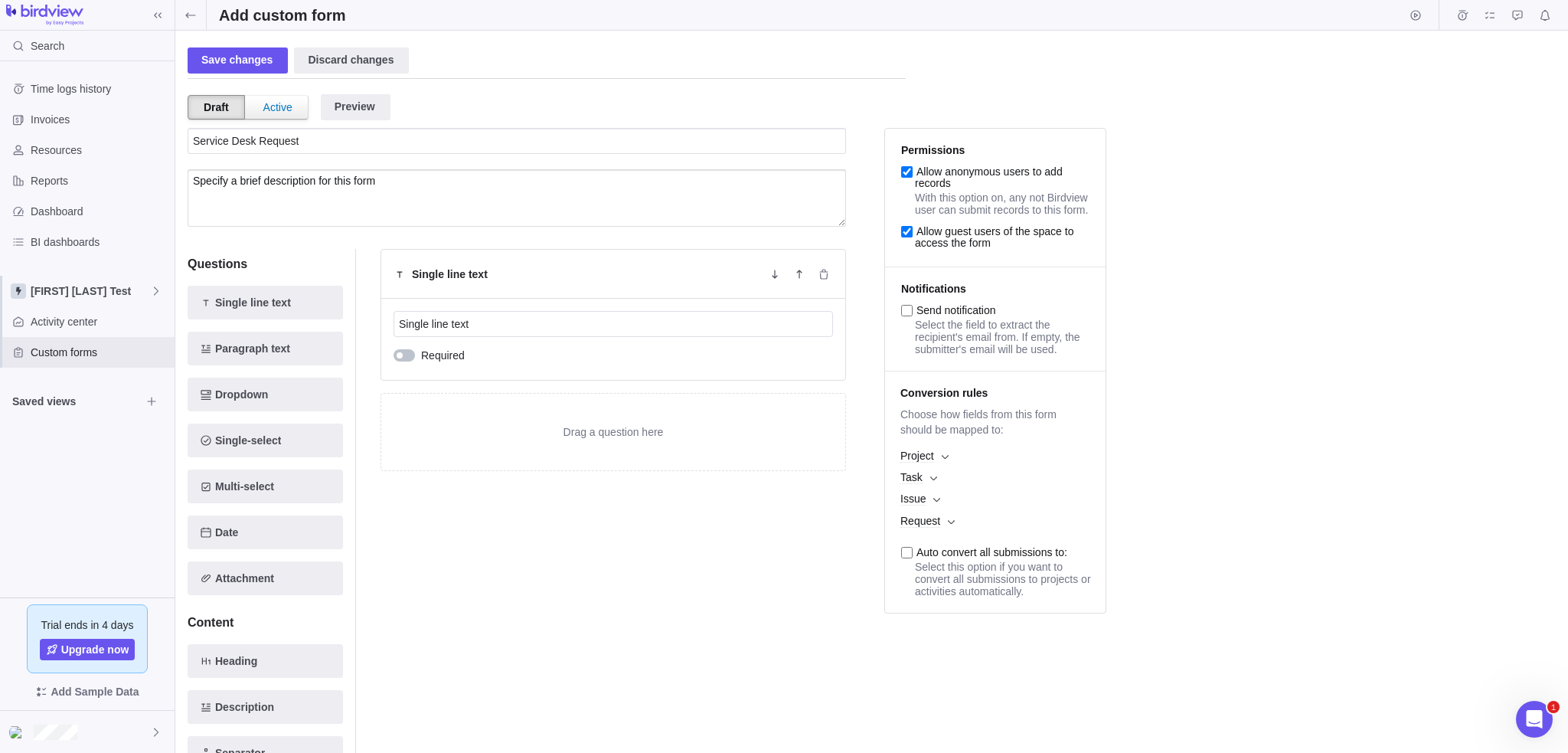 click on "Project" at bounding box center (995, 456) 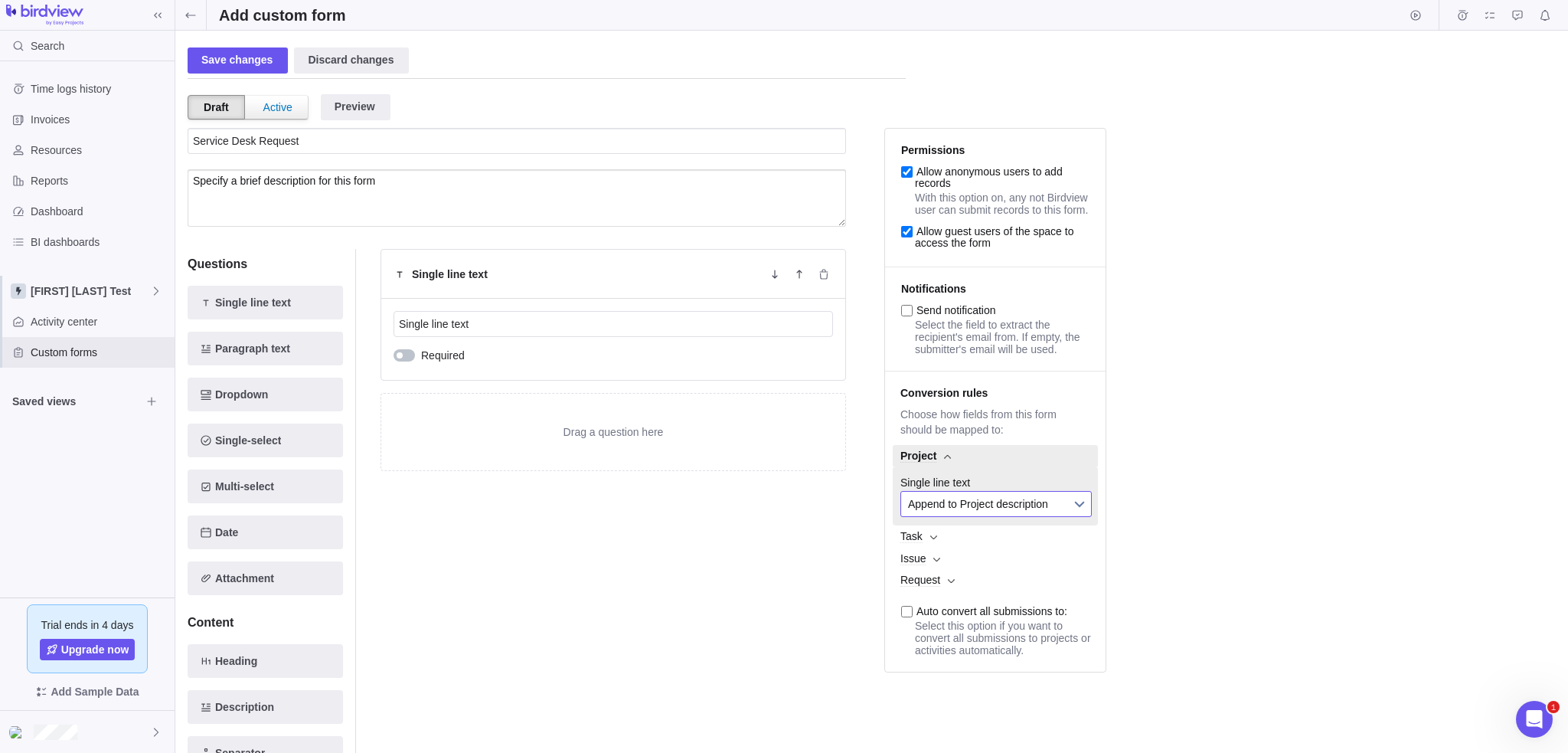 click on "Append to Project description" at bounding box center [986, 504] 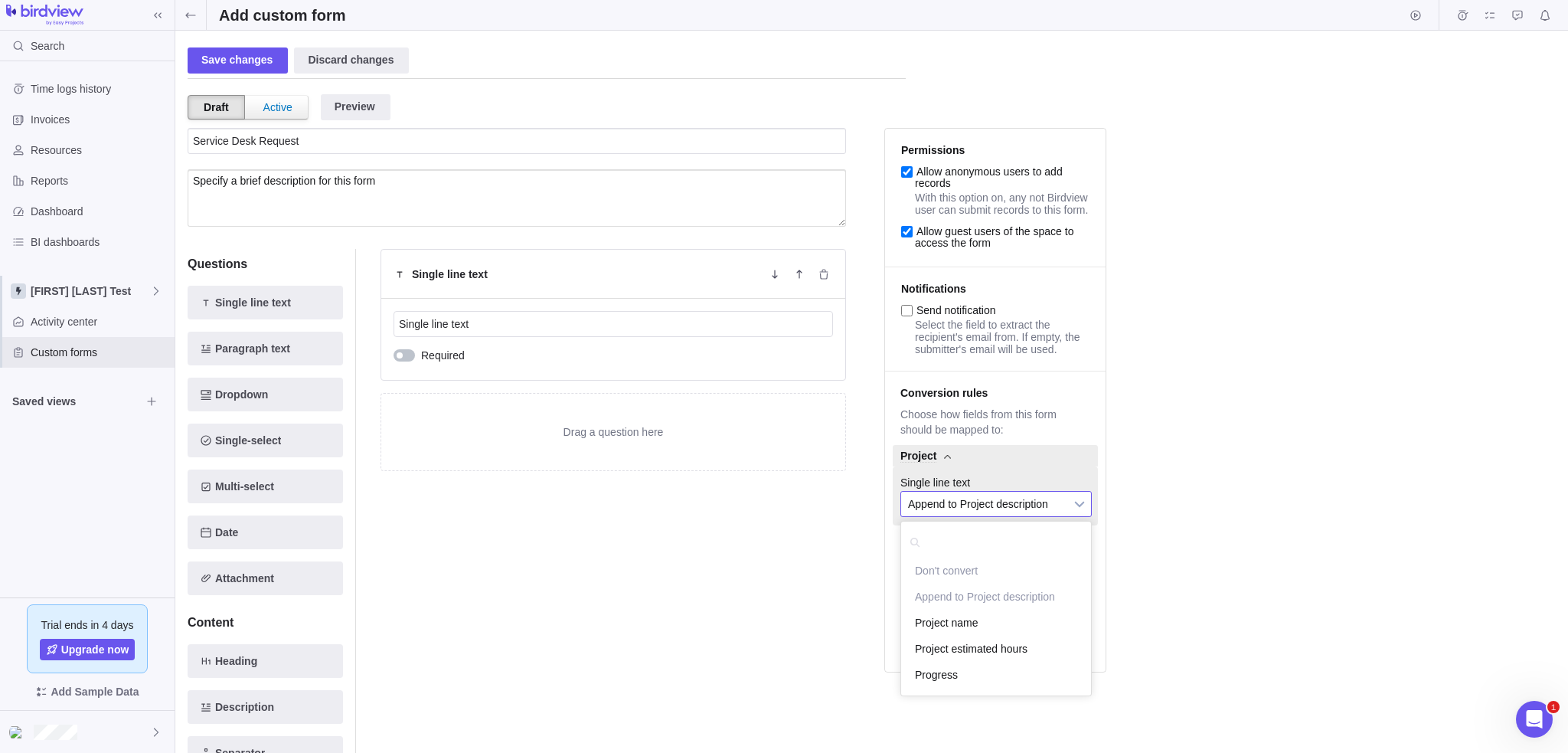 click on "Single line text Single line text Required Drag a question here" at bounding box center [613, 512] 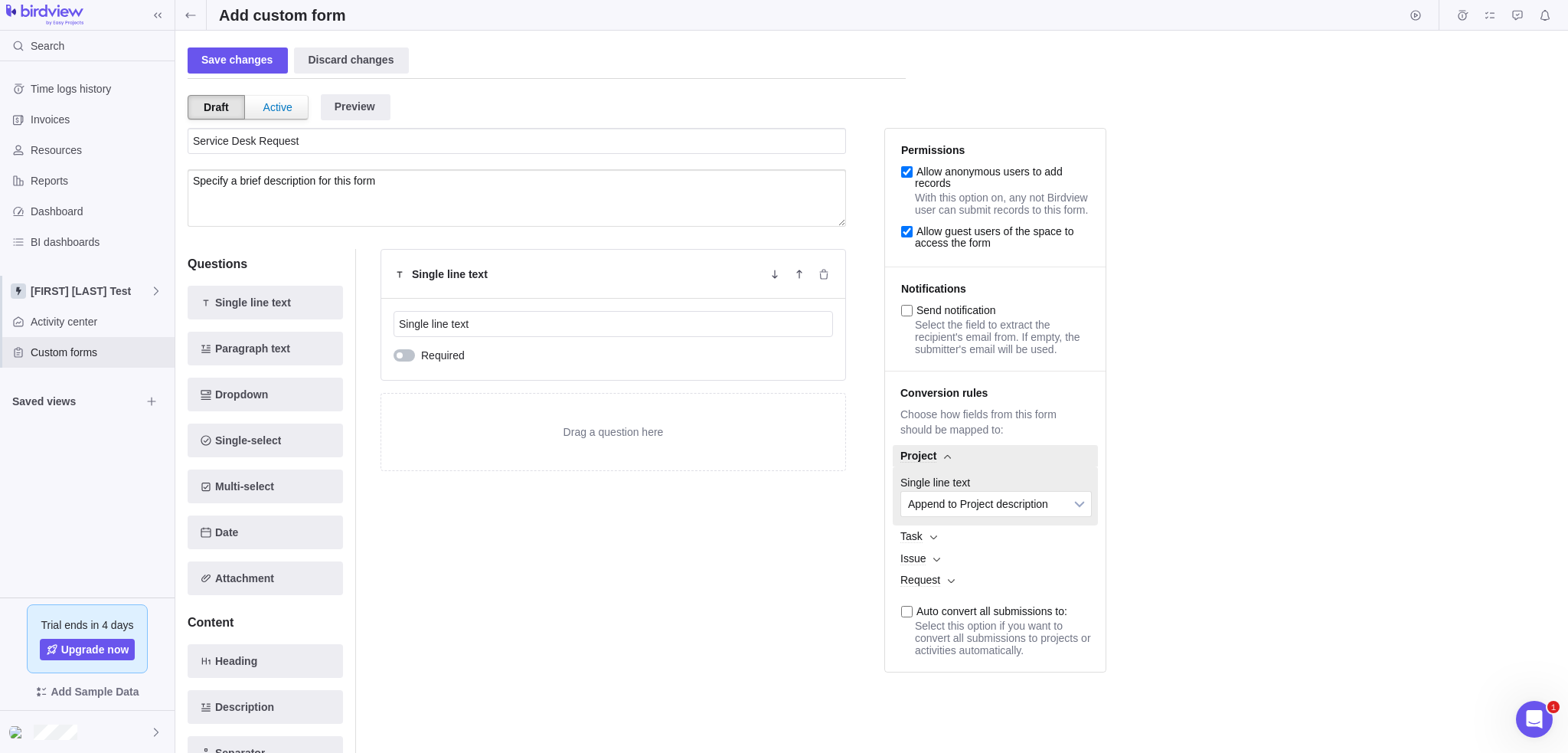 click on "Task" at bounding box center (995, 536) 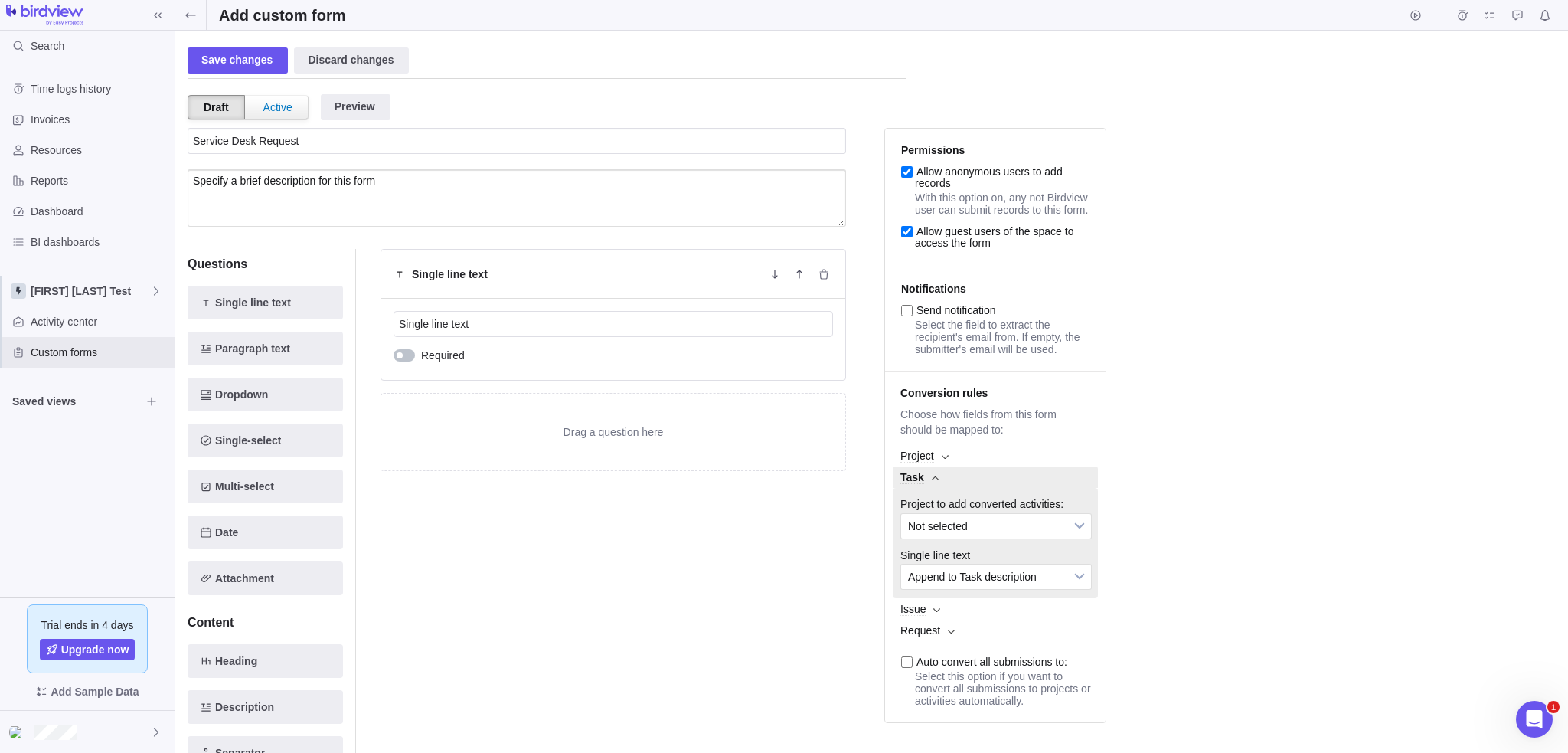 click on "Single line text Single line text Required Drag a question here" at bounding box center (613, 512) 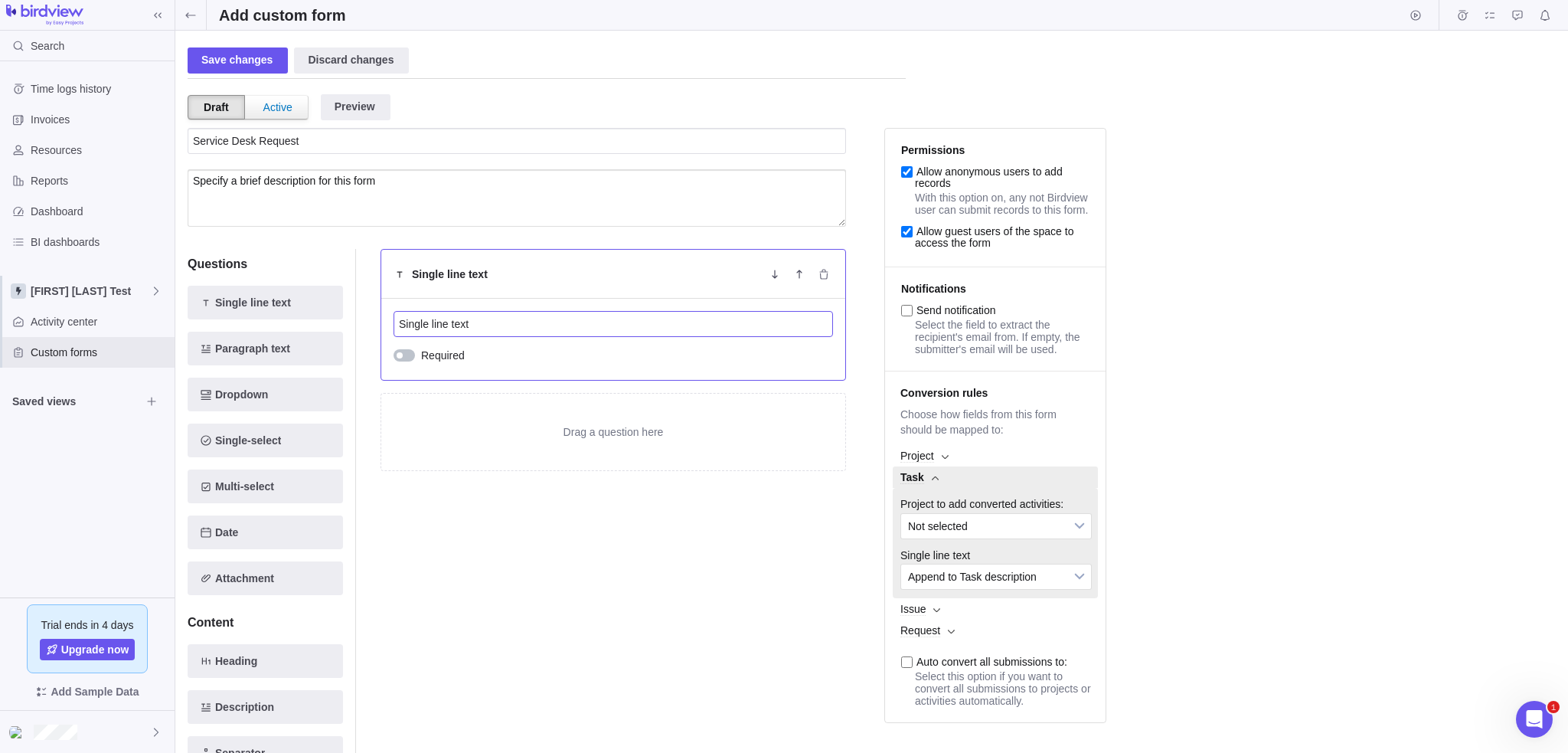 click on "Single line text" at bounding box center [613, 324] 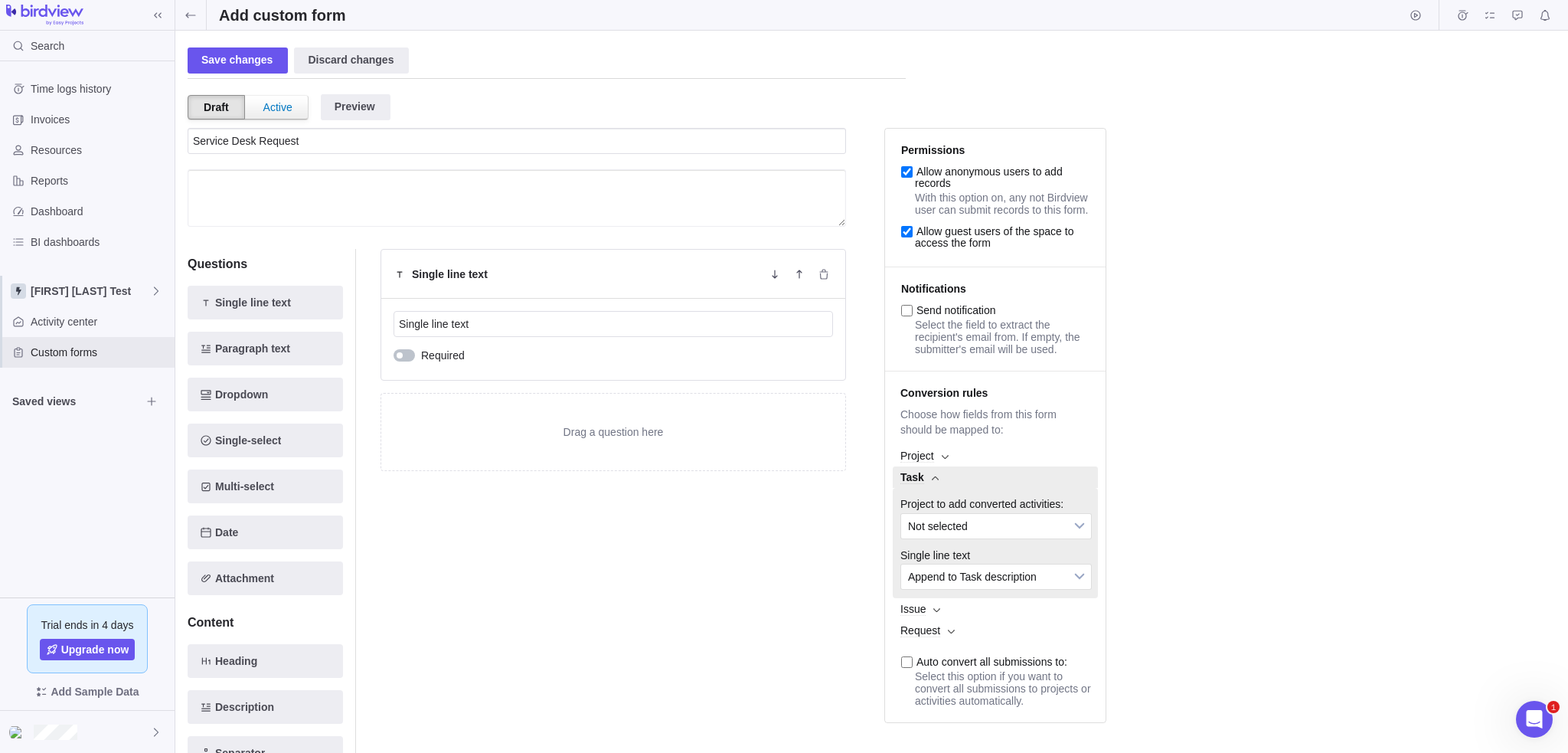 click at bounding box center [517, 198] 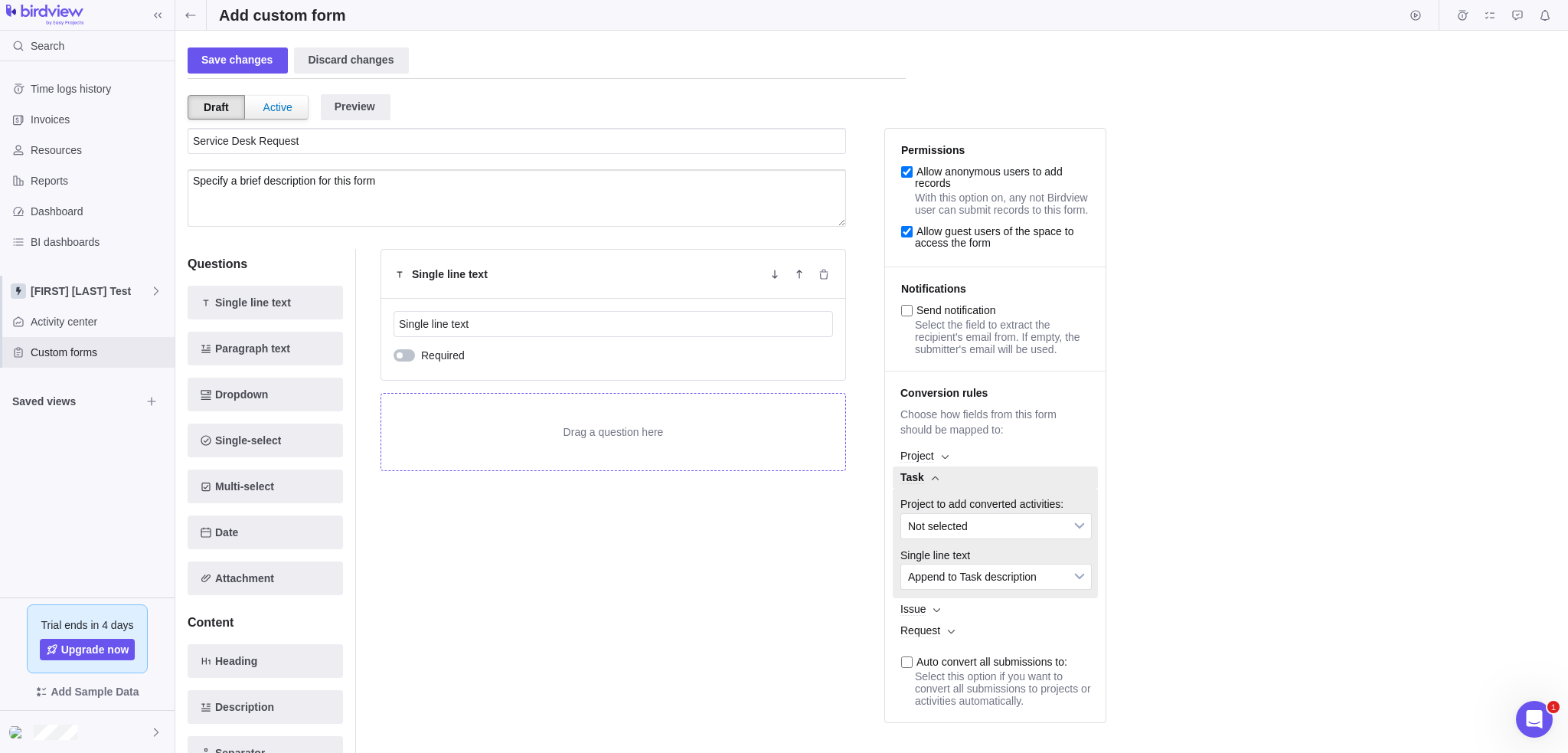 click on "Drag a question here" at bounding box center [613, 432] 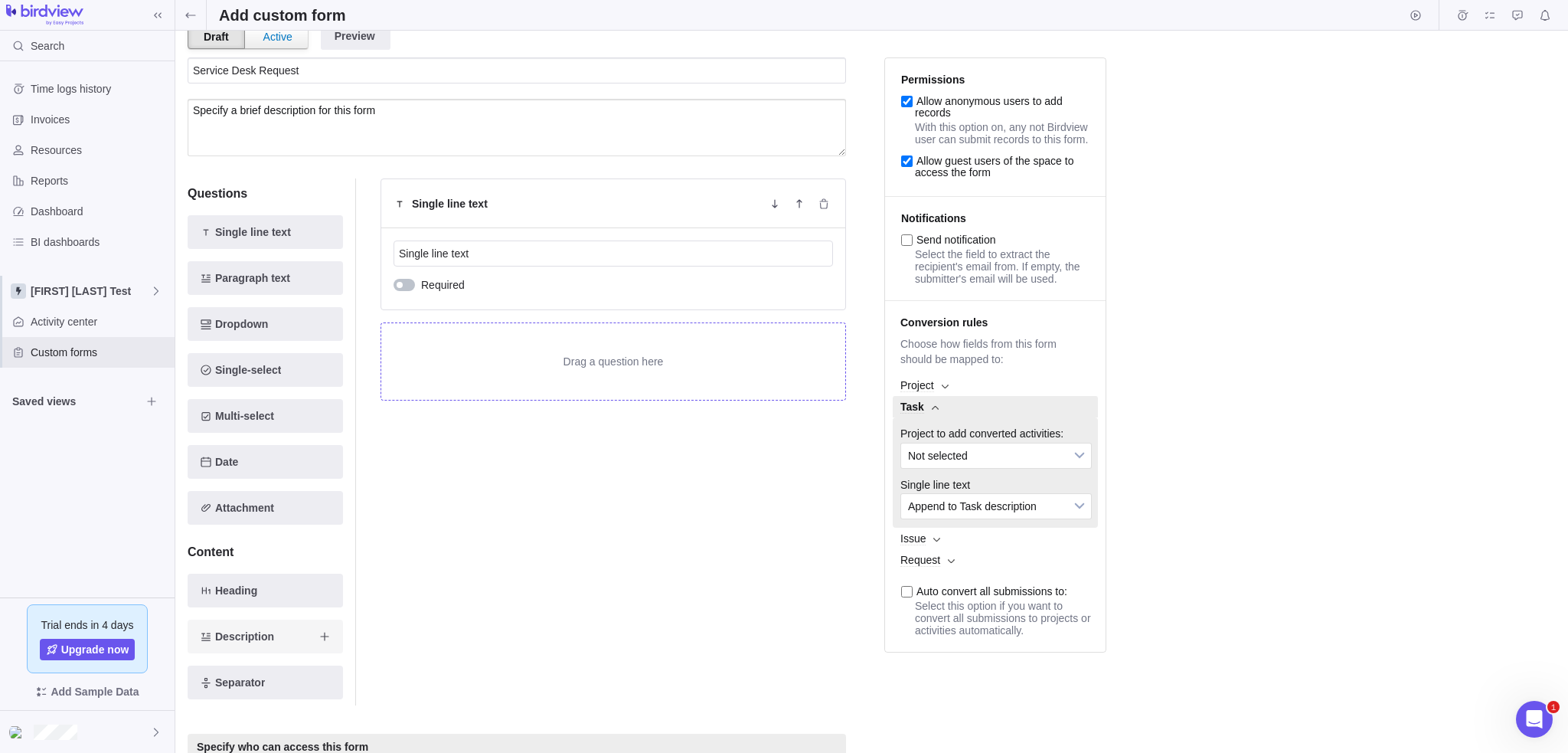scroll, scrollTop: 44, scrollLeft: 0, axis: vertical 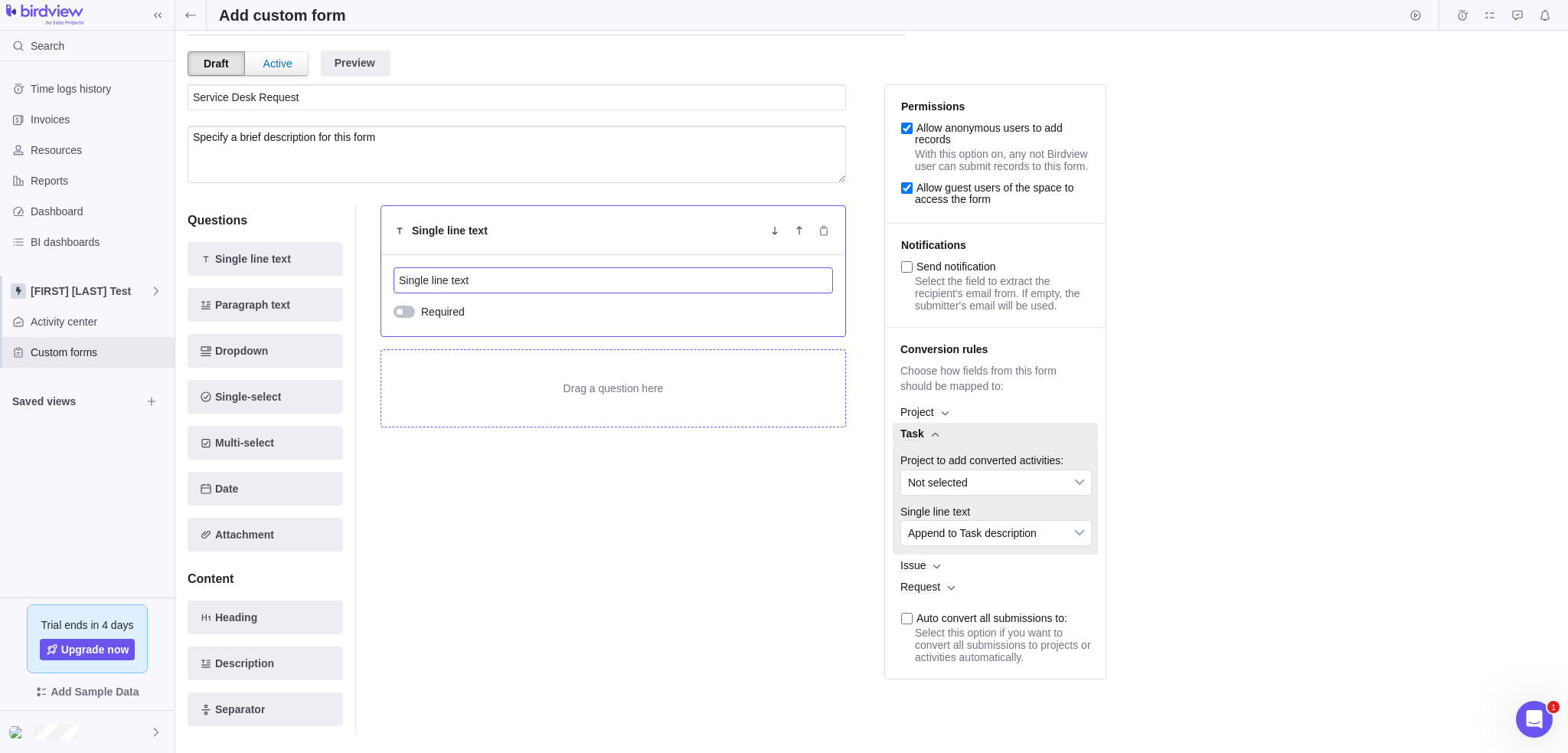 click on "Single line text" at bounding box center (613, 280) 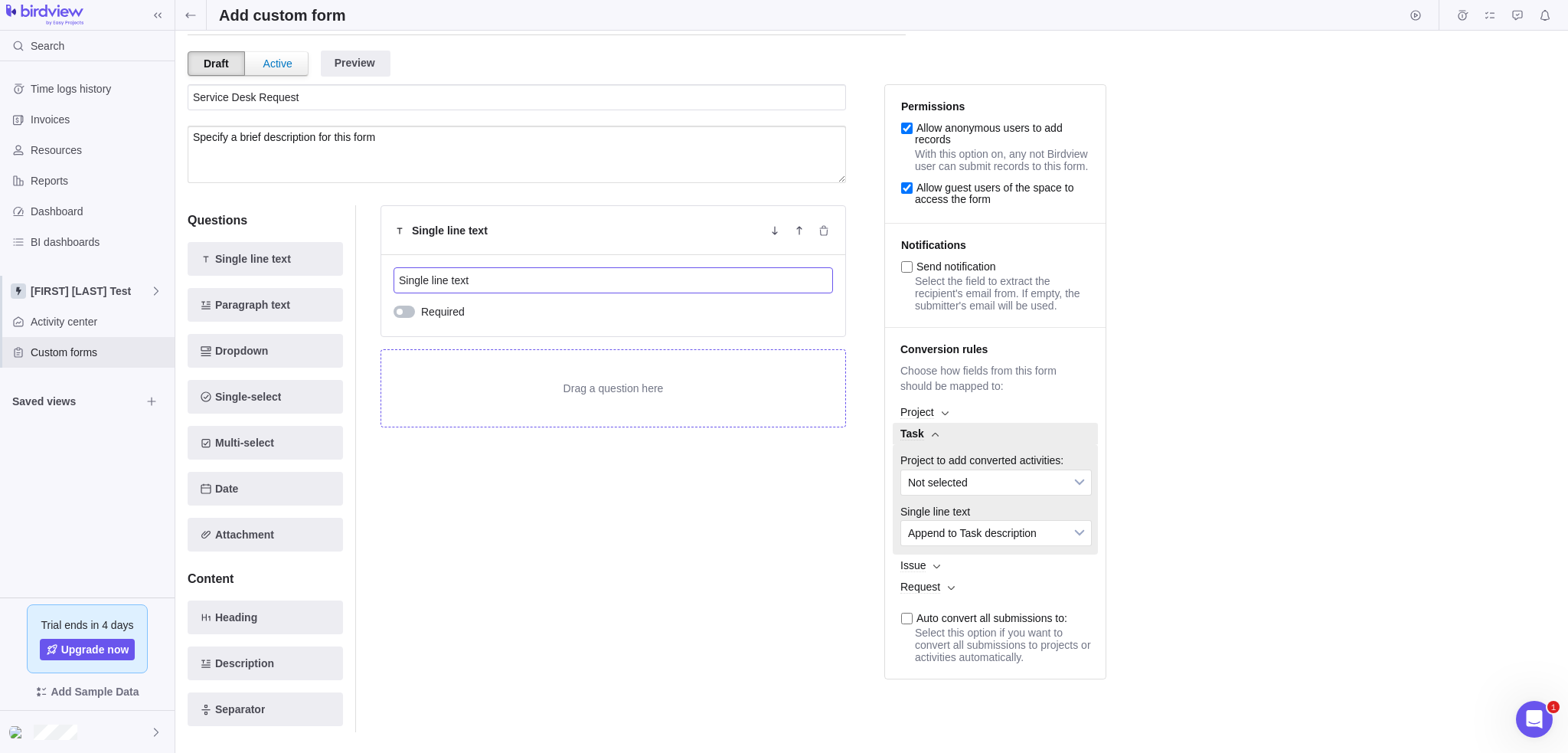 drag, startPoint x: 478, startPoint y: 281, endPoint x: 369, endPoint y: 279, distance: 109.0183 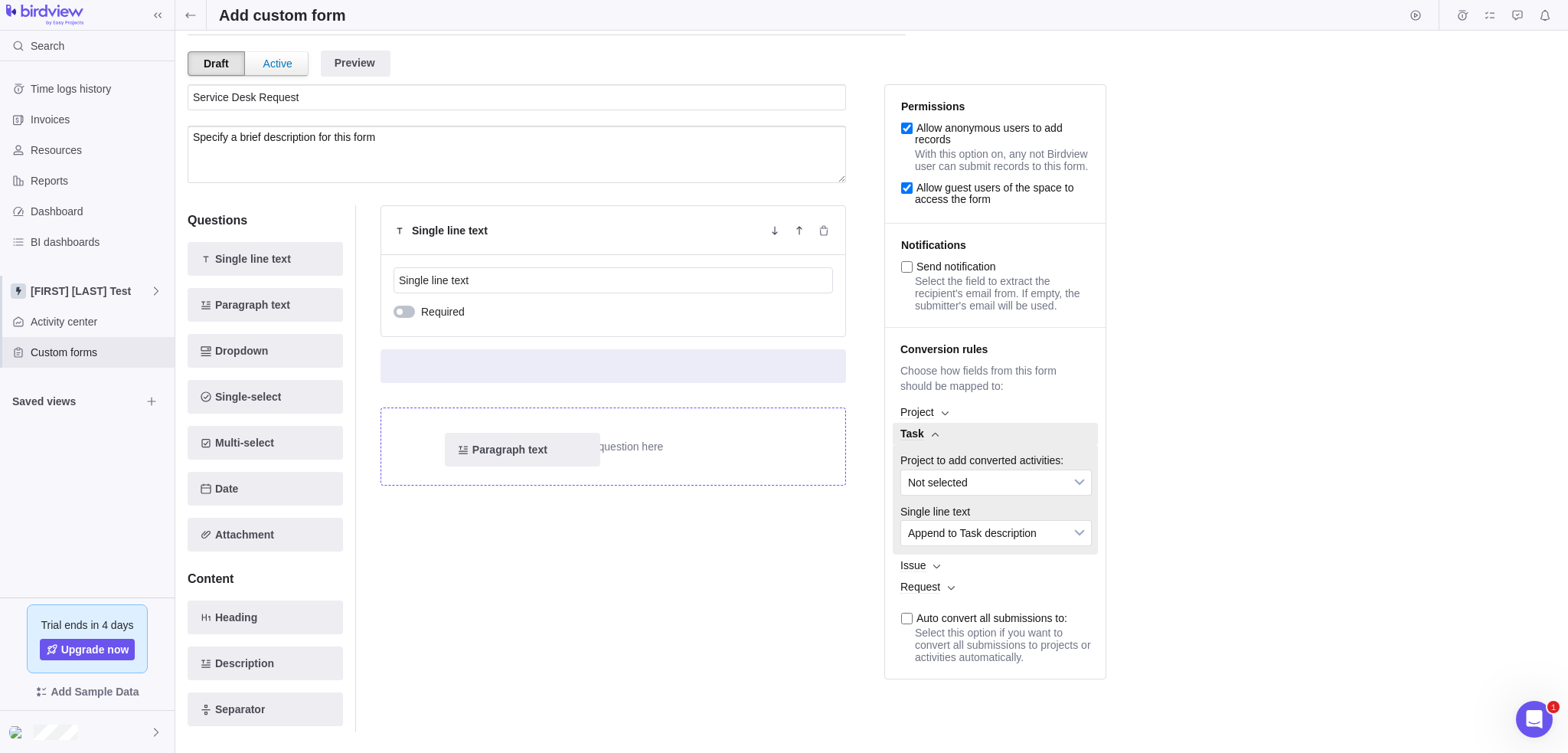 drag, startPoint x: 278, startPoint y: 294, endPoint x: 535, endPoint y: 440, distance: 295.5757 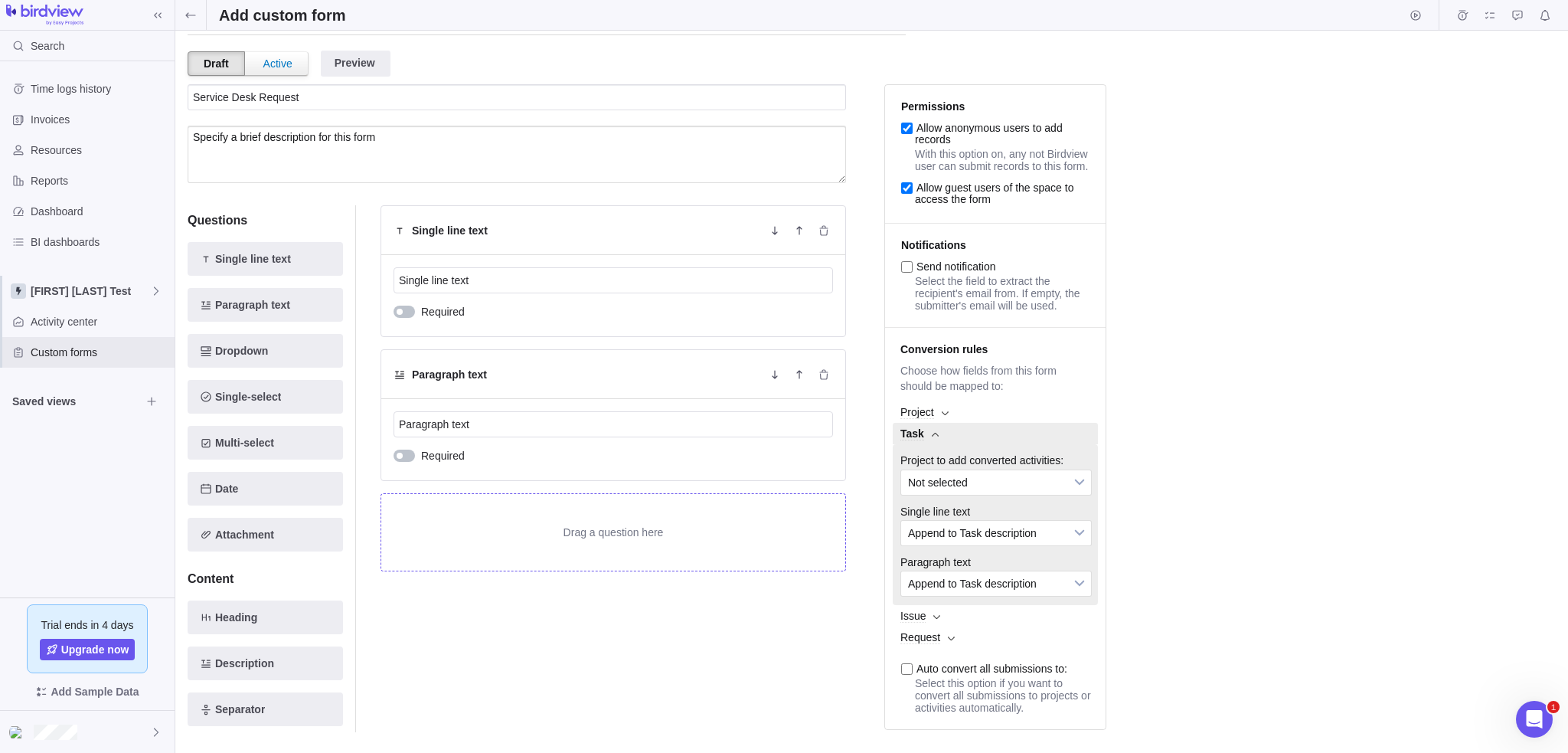 click on "Drag a question here" at bounding box center (613, 532) 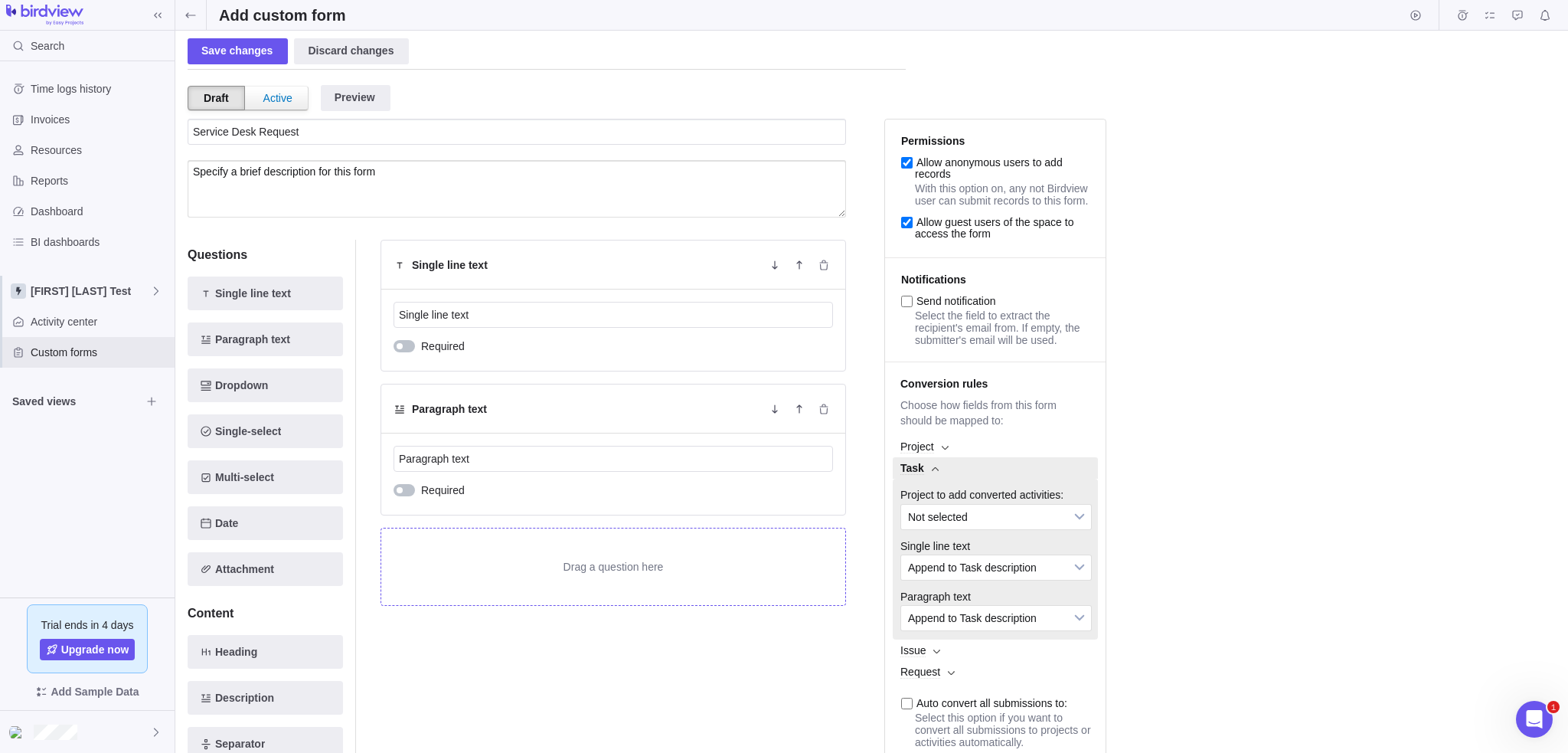 scroll, scrollTop: 0, scrollLeft: 0, axis: both 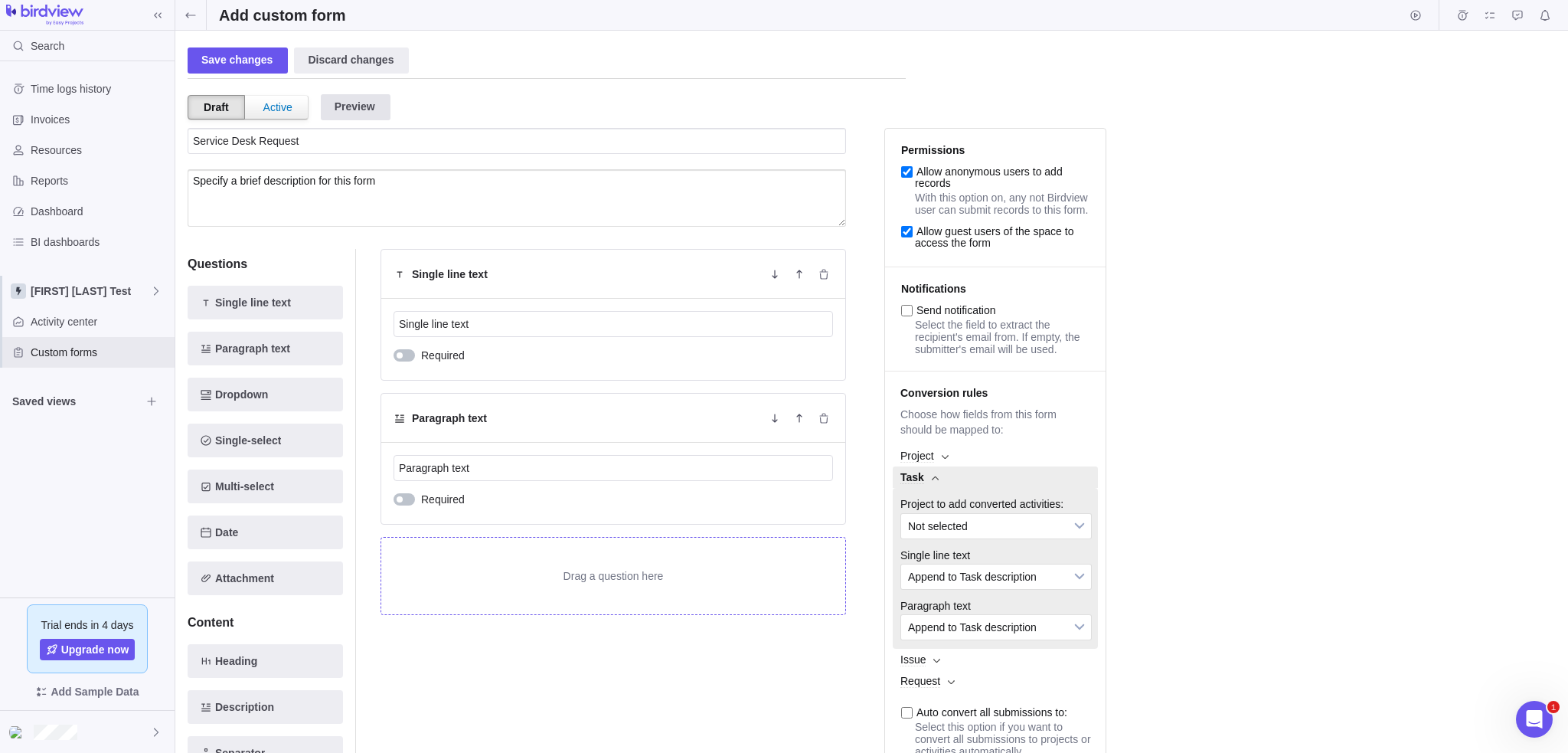 click on "Preview" at bounding box center [355, 107] 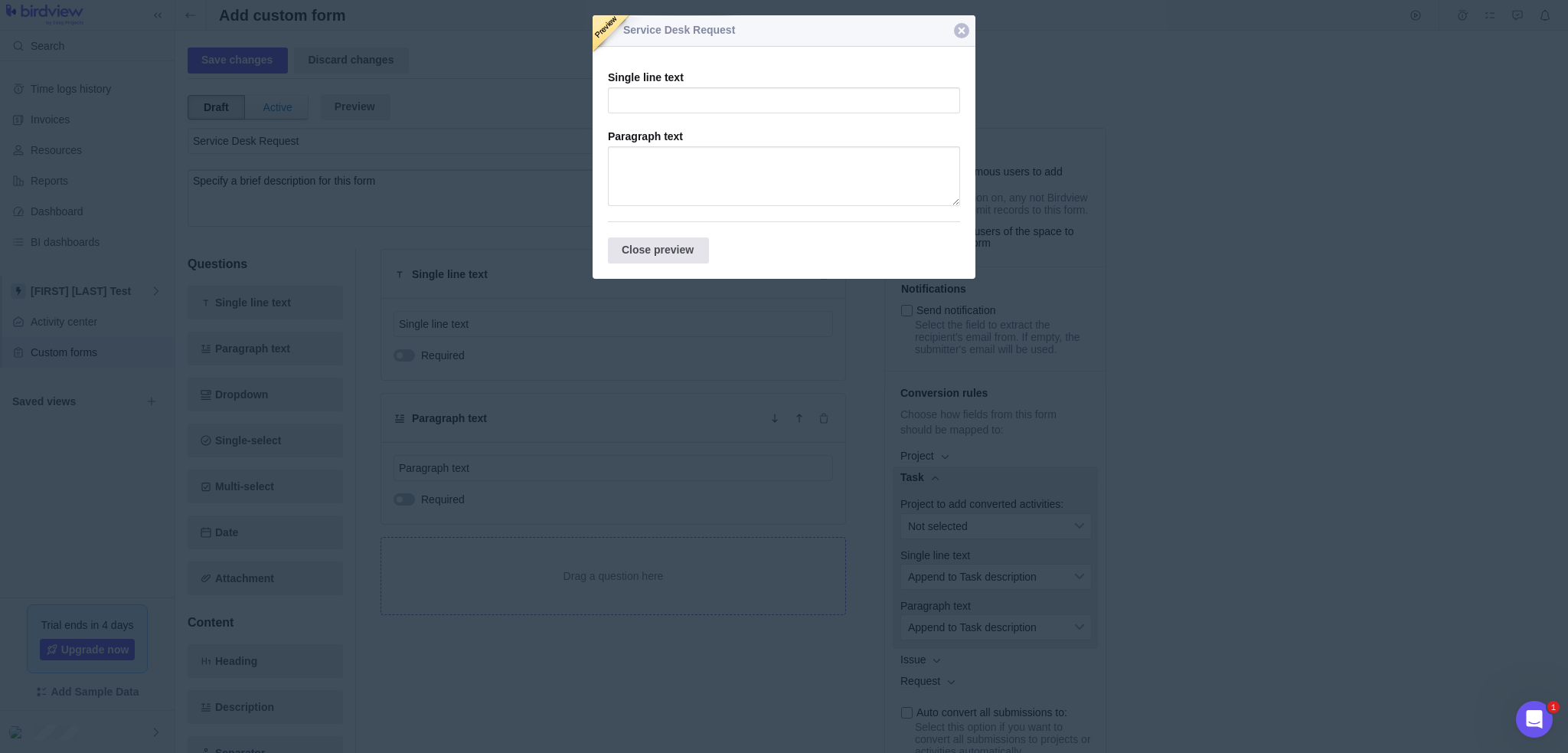 click on "Close preview" at bounding box center (658, 250) 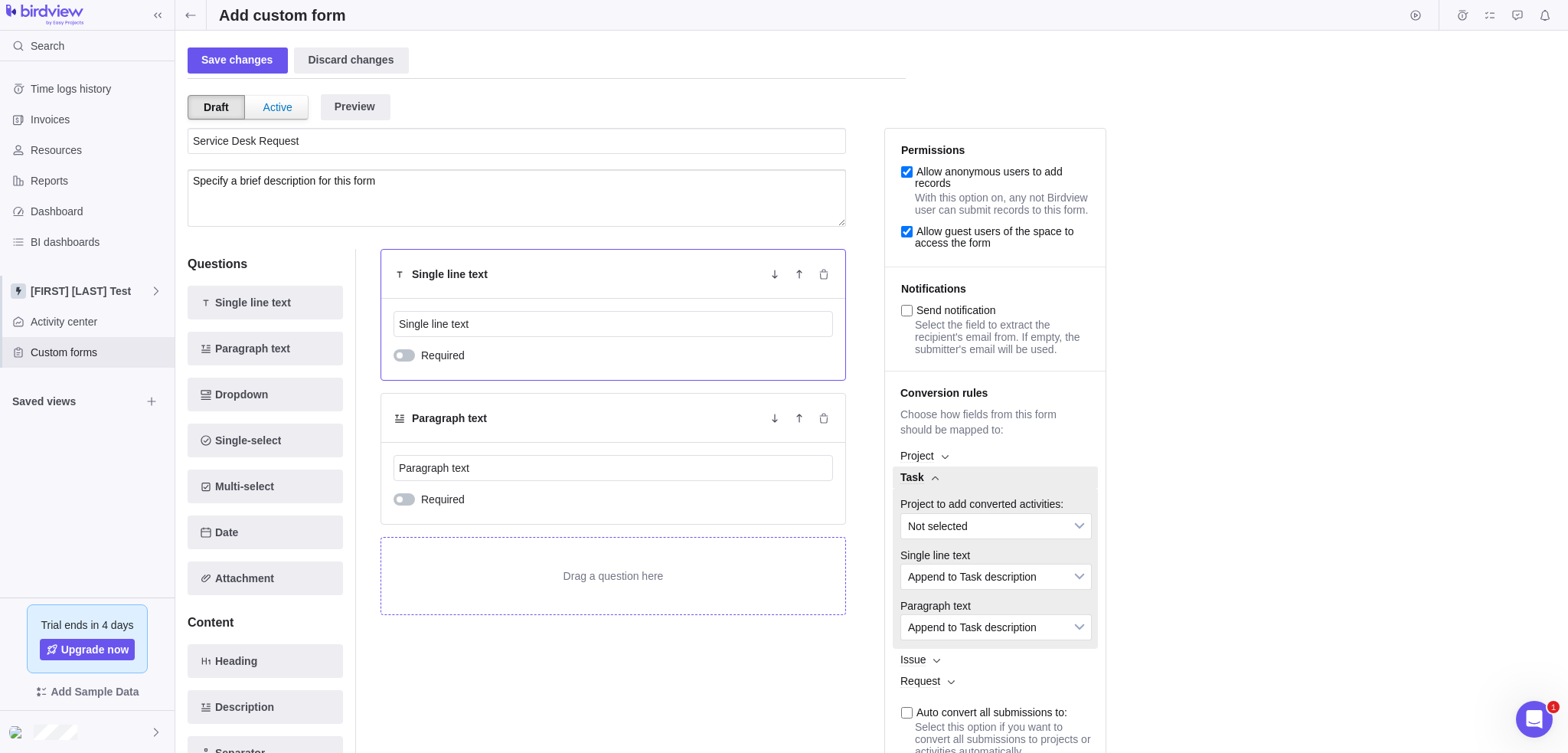 click on "Single line text" at bounding box center (613, 274) 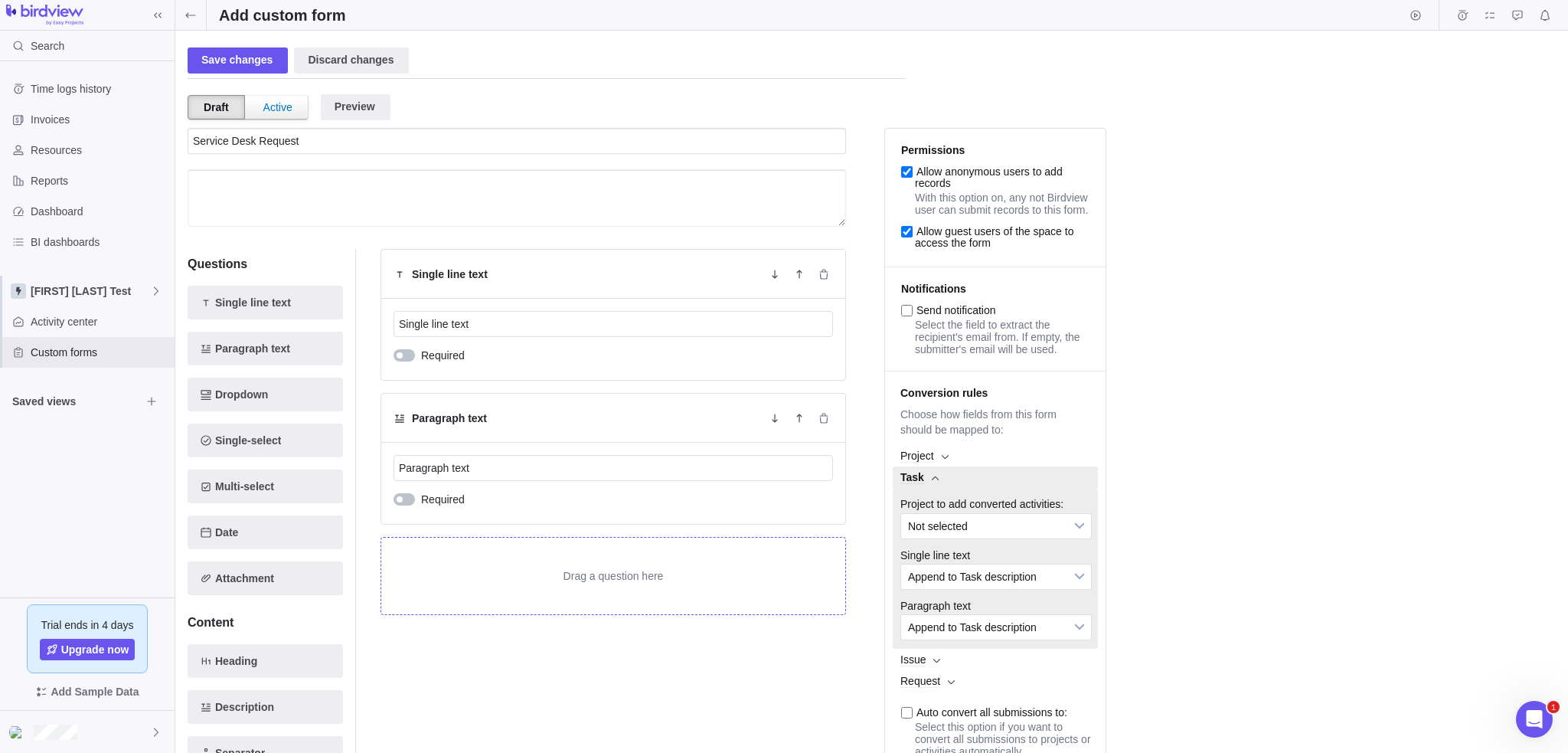 click at bounding box center (517, 198) 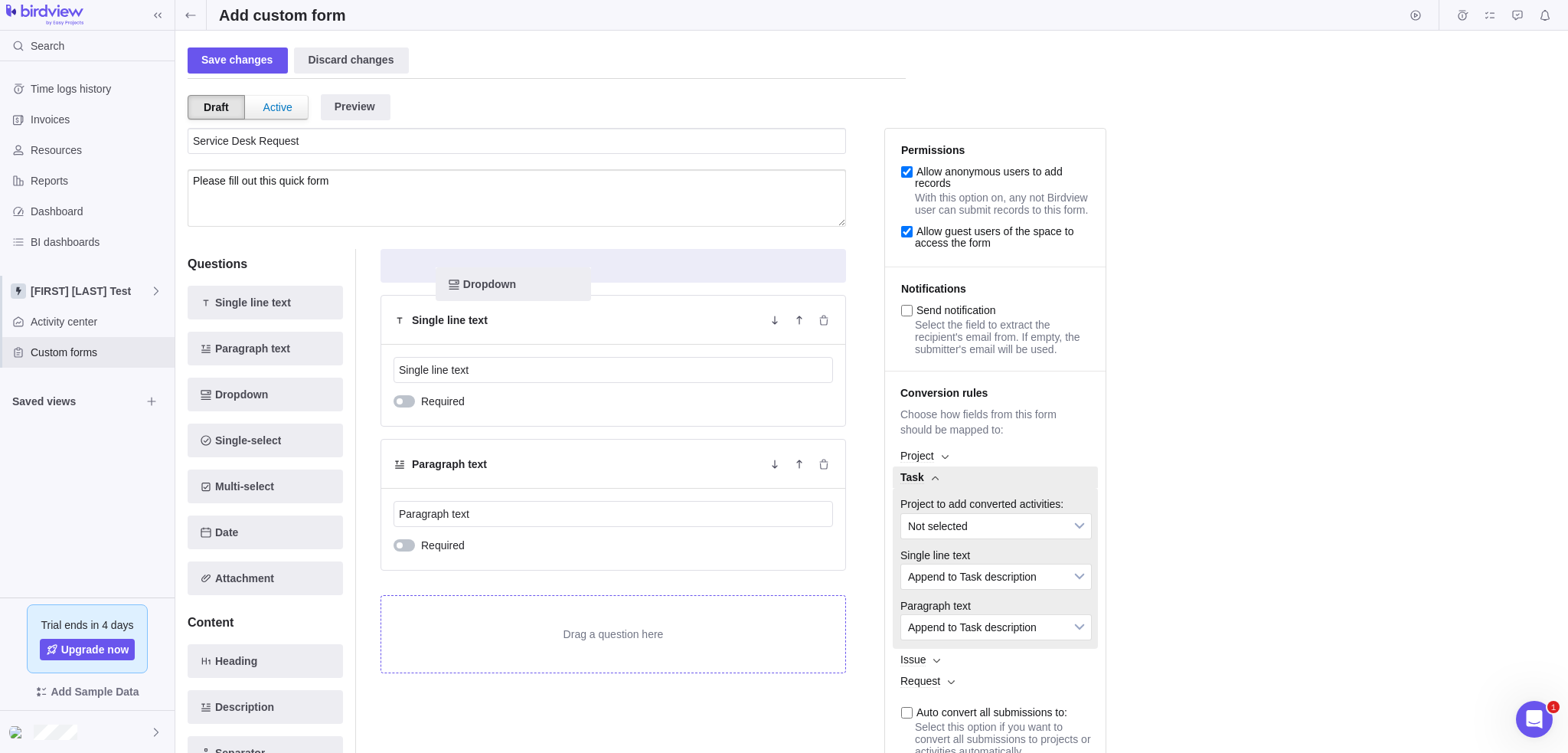 drag, startPoint x: 276, startPoint y: 396, endPoint x: 533, endPoint y: 282, distance: 281.1494 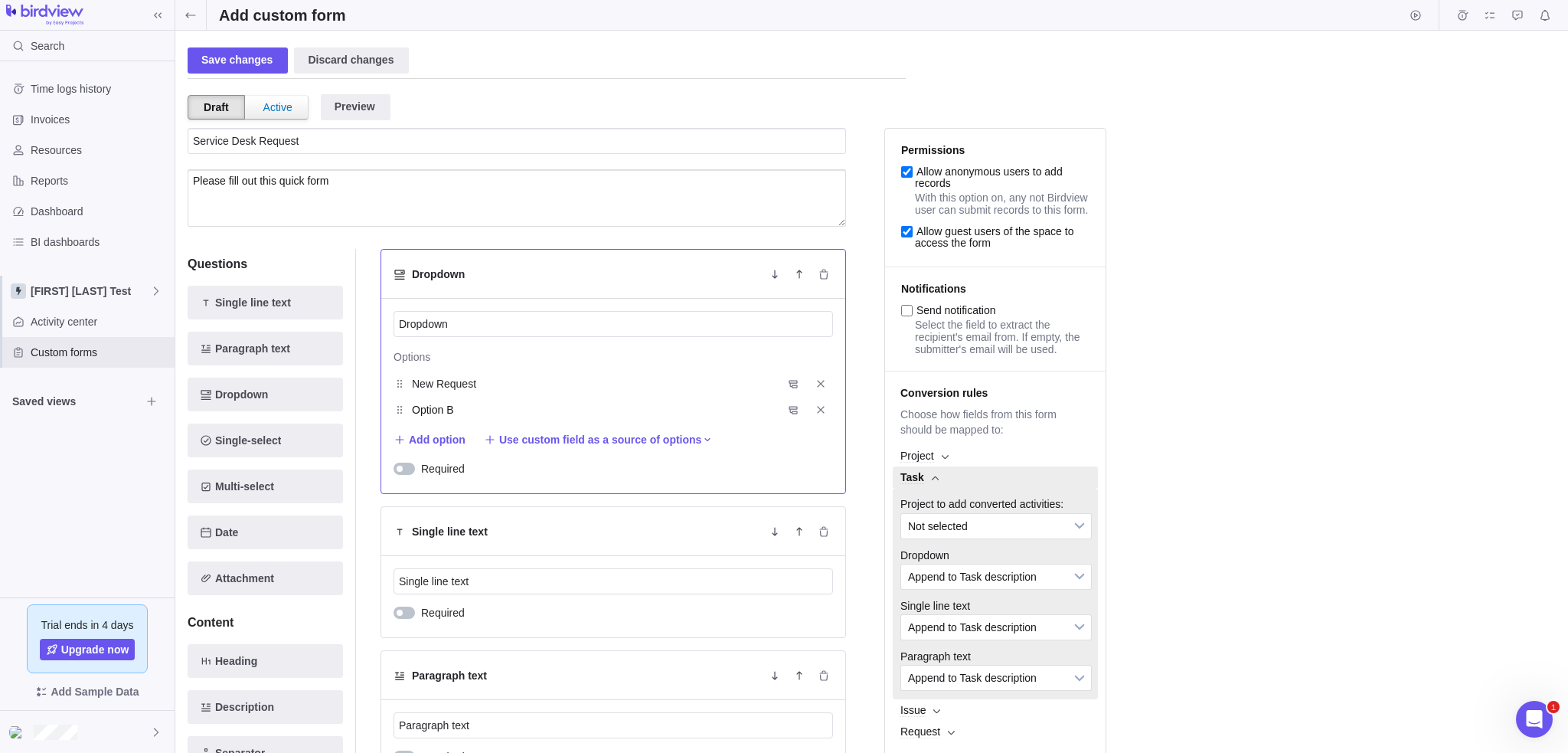 click on "Option B" at bounding box center (593, 410) 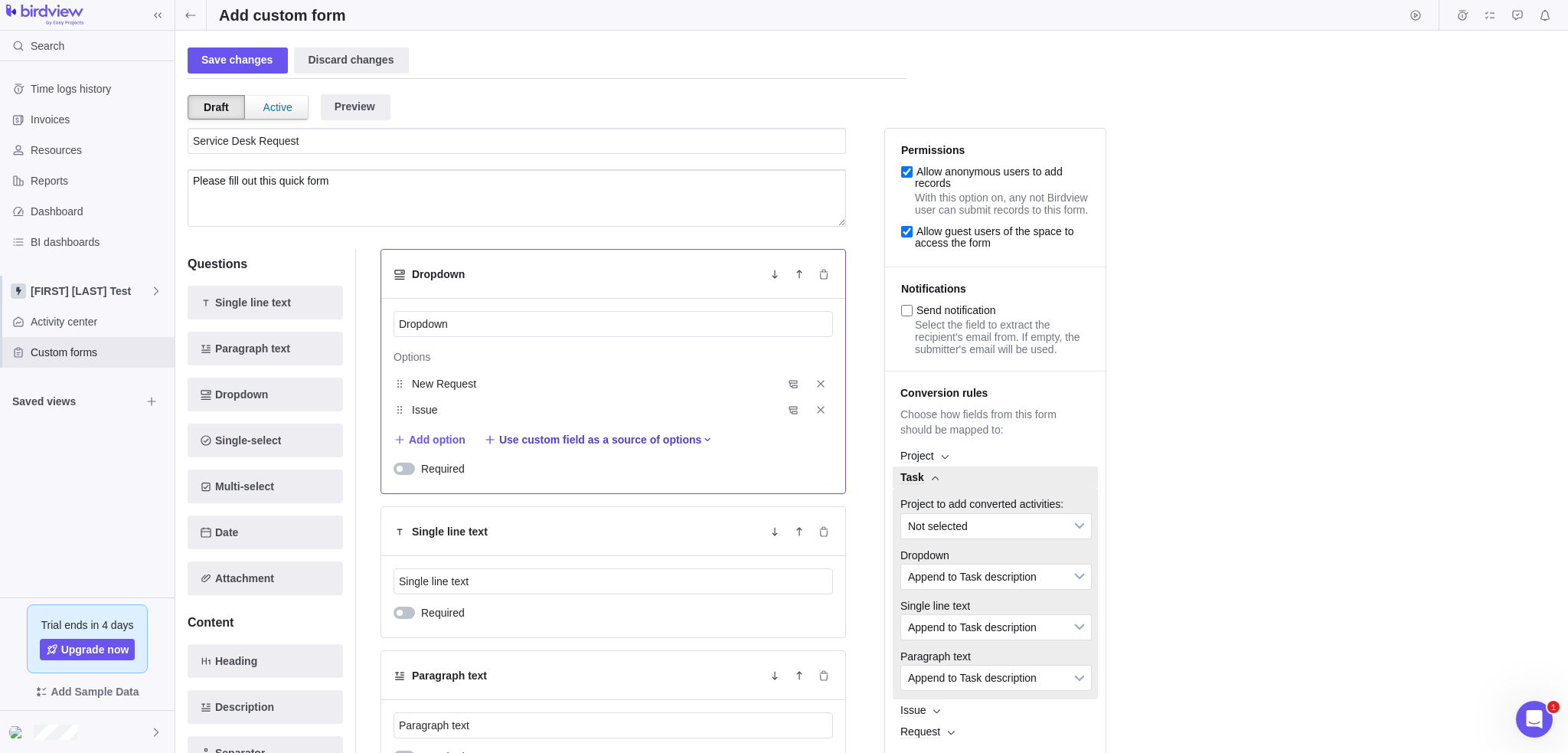 click on "Use custom field as a source of options" at bounding box center (600, 440) 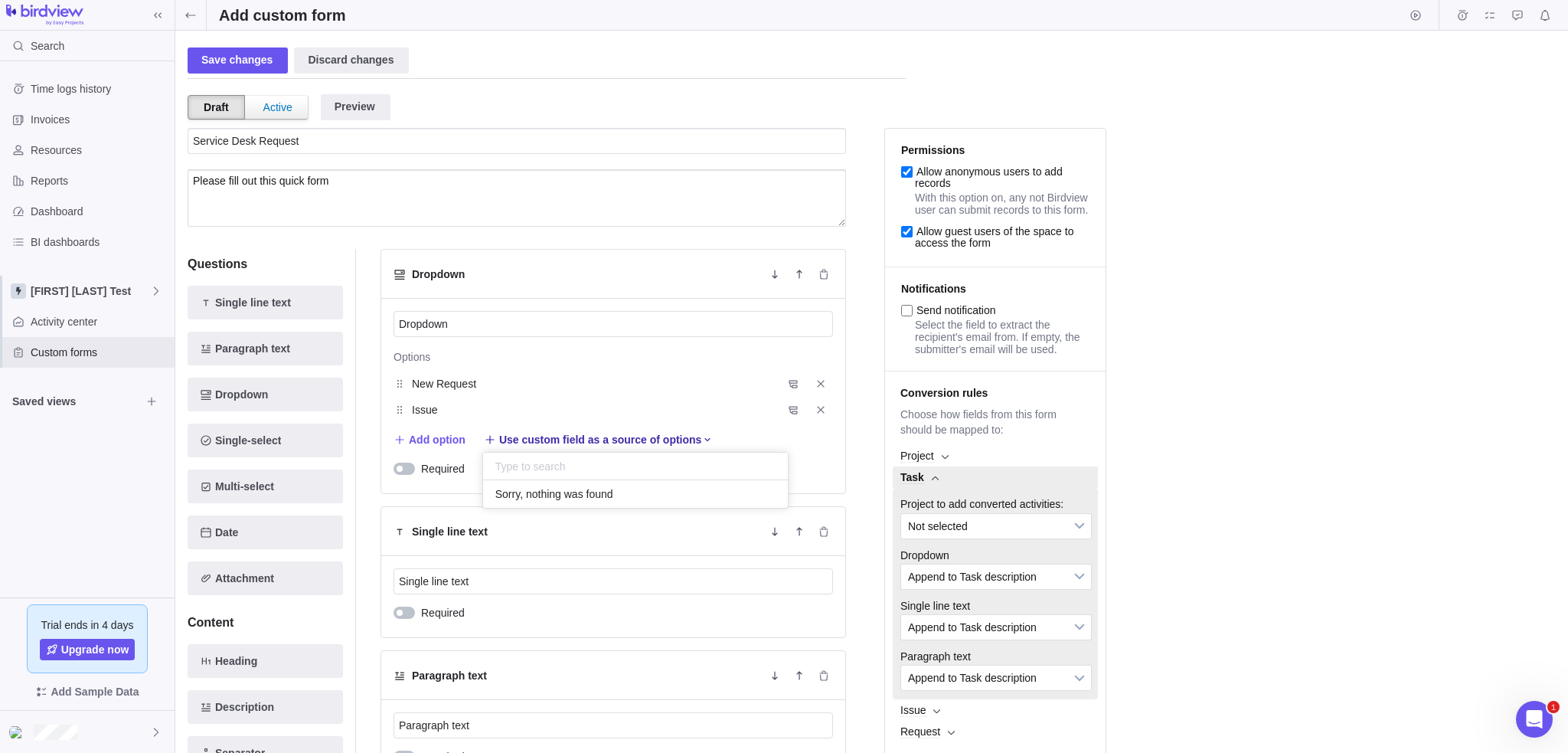 click on "Save changes Discard changes Draft Active Preview Service Desk Request Please fill out this quick form Questions Single line text Paragraph text Dropdown Single-select Multi-select Date Attachment Content Heading Description Separator Dropdown Dropdown Options New Request Issue Add option Use custom field as a source of options Required Single line text Single line text Required Paragraph text Paragraph text Required Drag a question here Task" at bounding box center [871, 391] 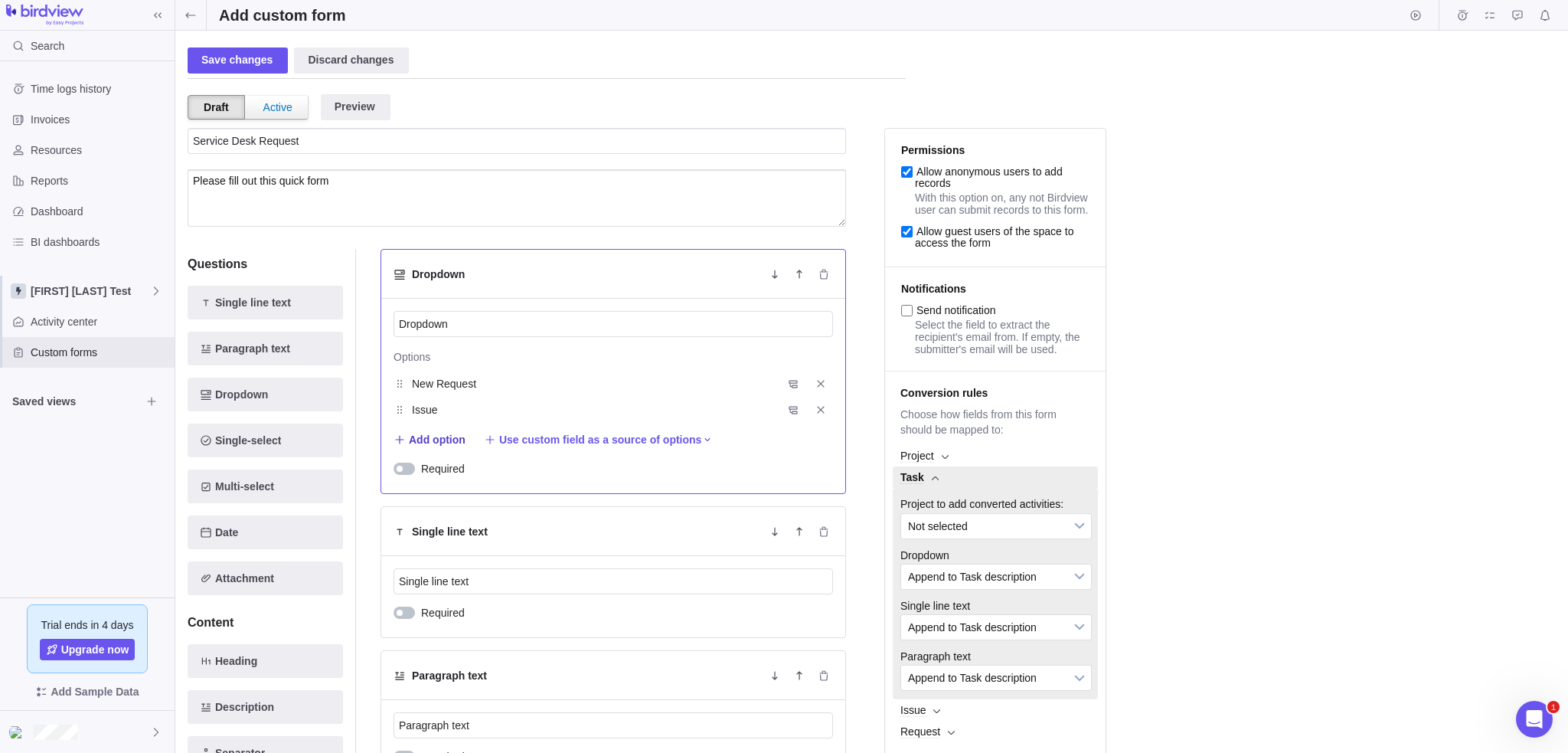 click on "Add option" at bounding box center (437, 440) 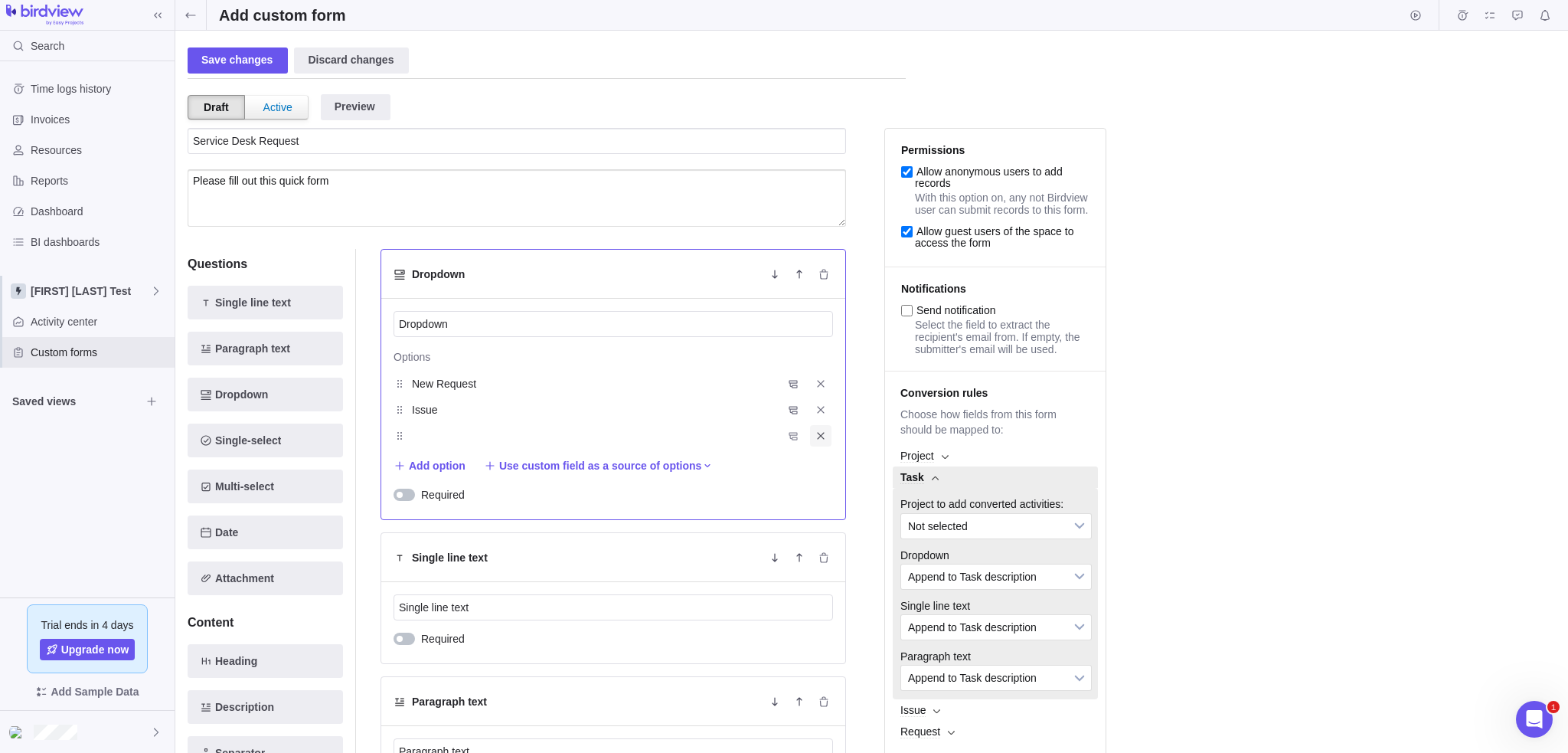 click at bounding box center [821, 436] 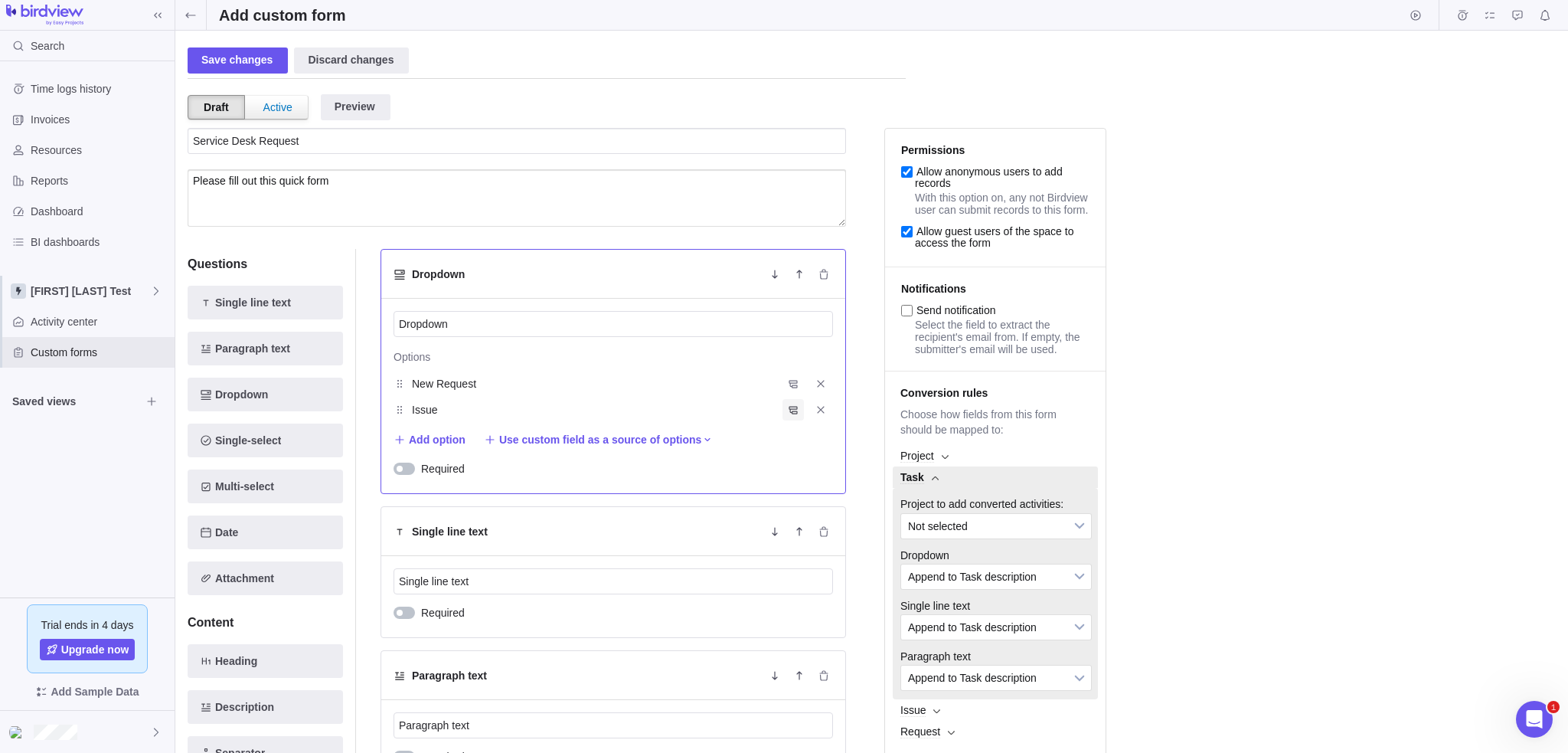 click at bounding box center (793, 410) 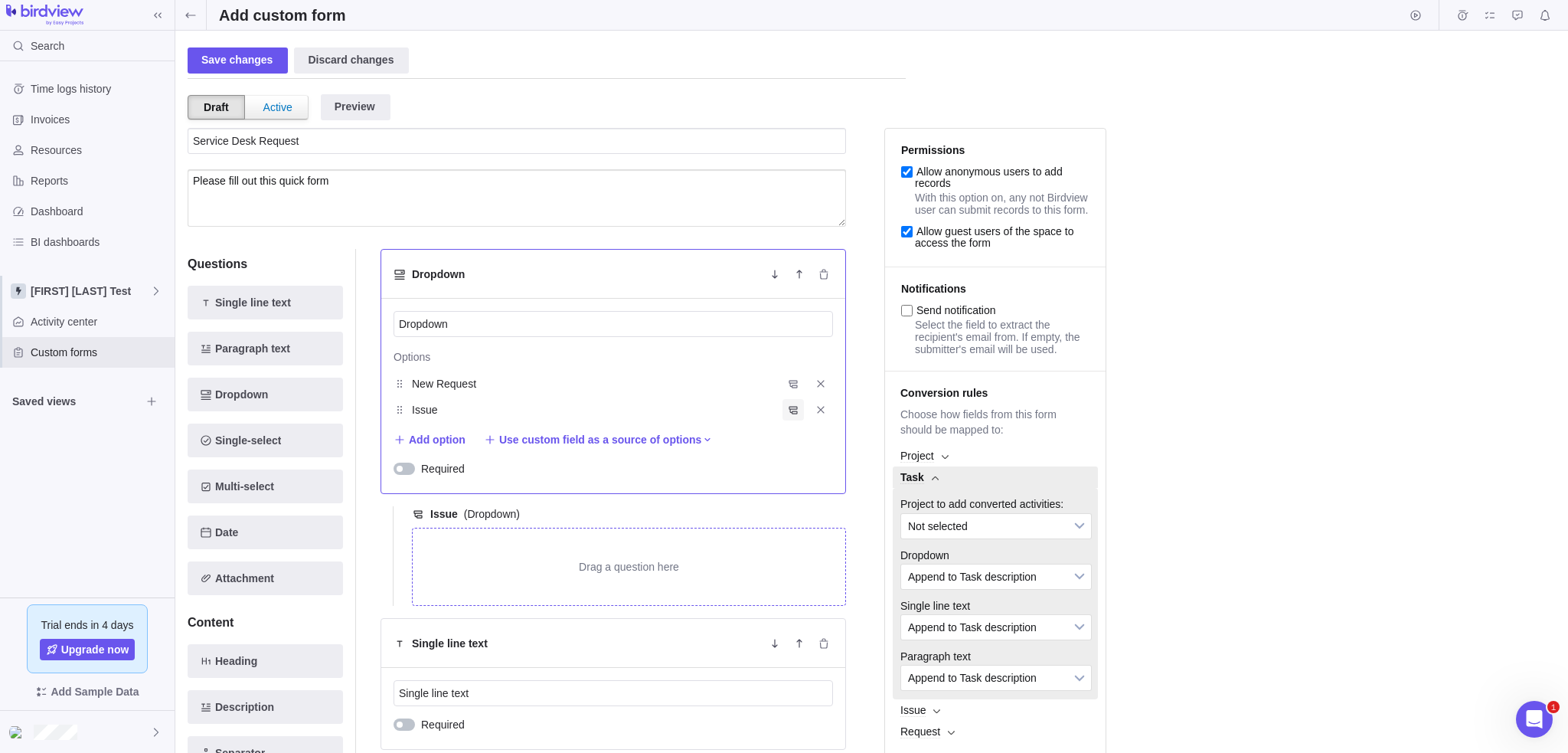 click at bounding box center [793, 410] 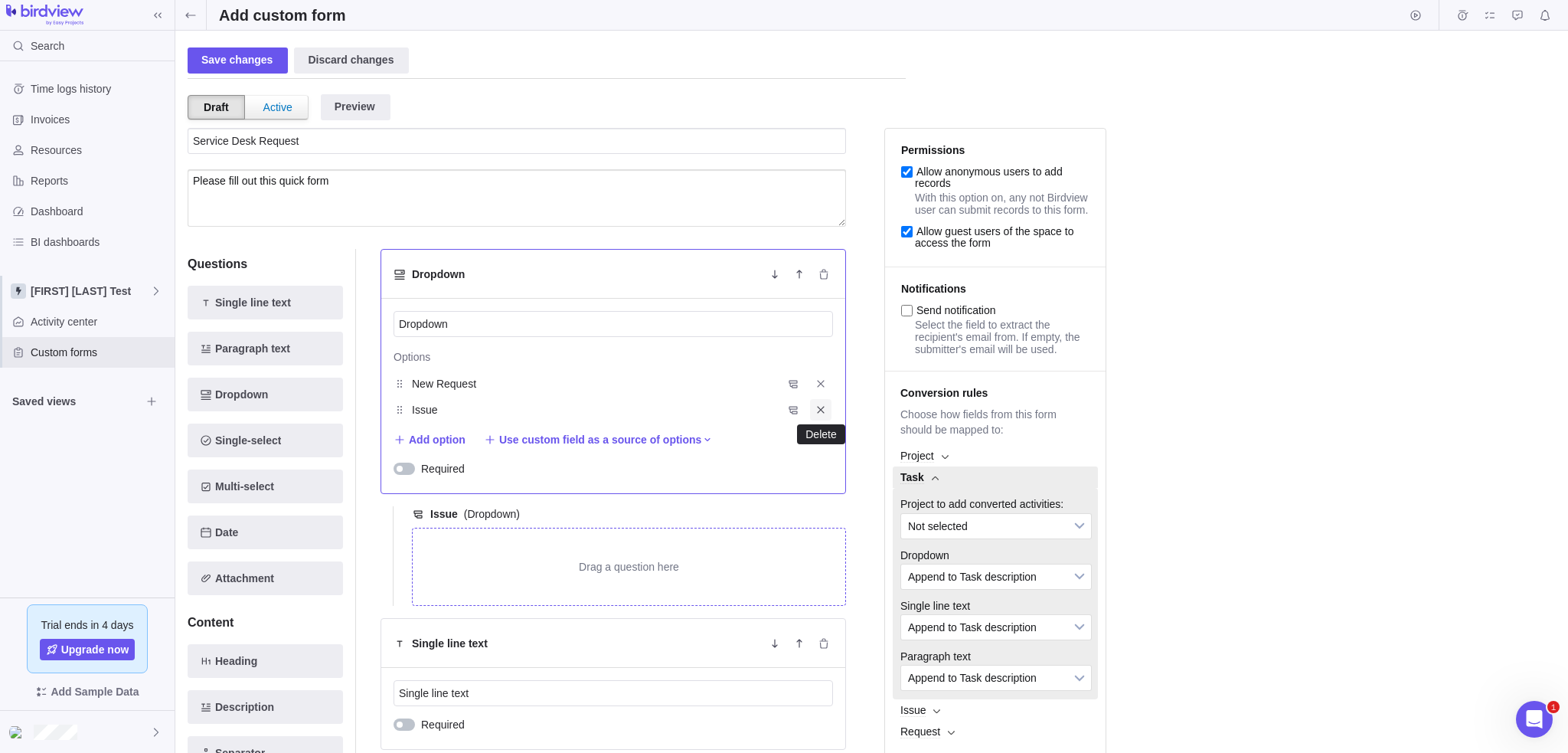 click 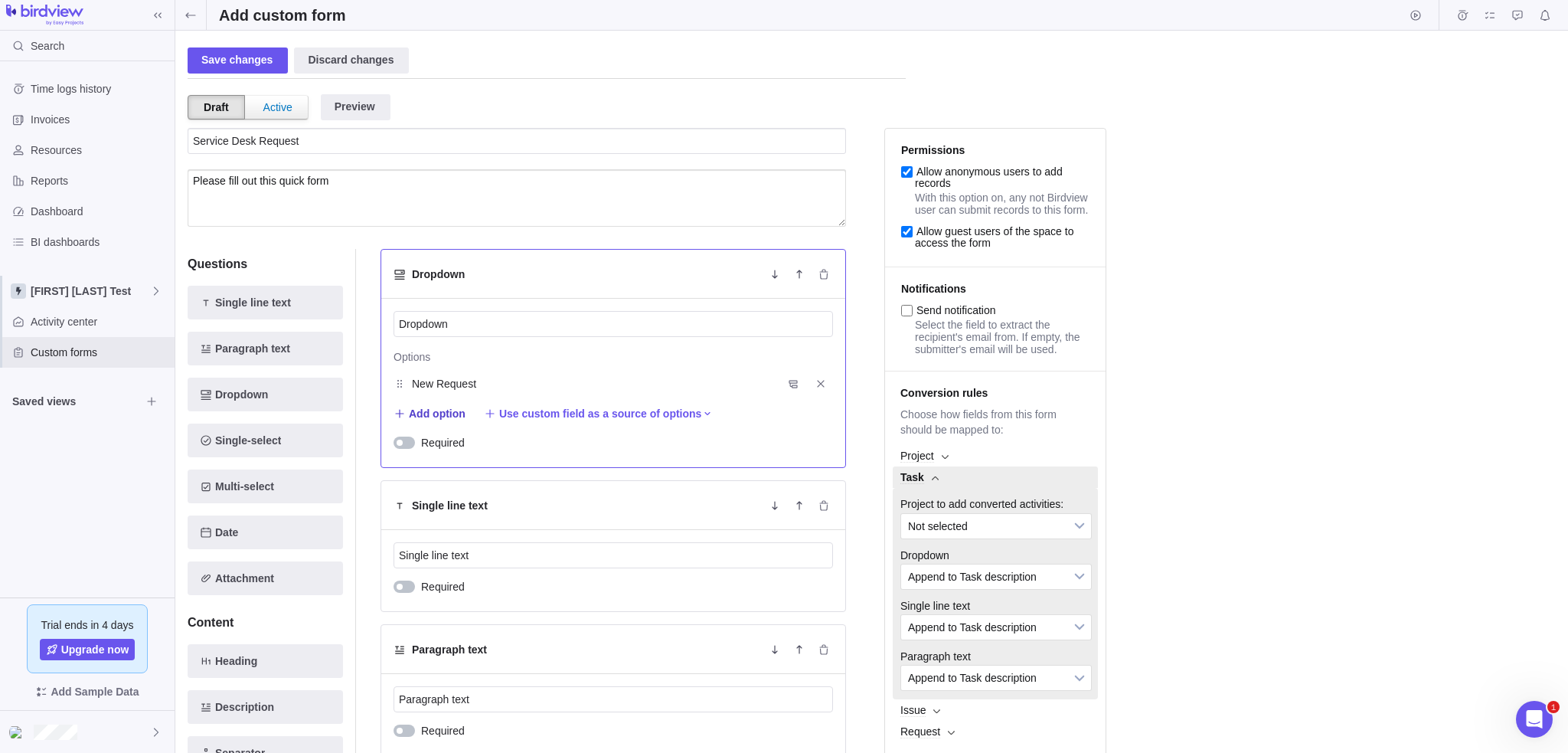 click on "Add option" at bounding box center (437, 414) 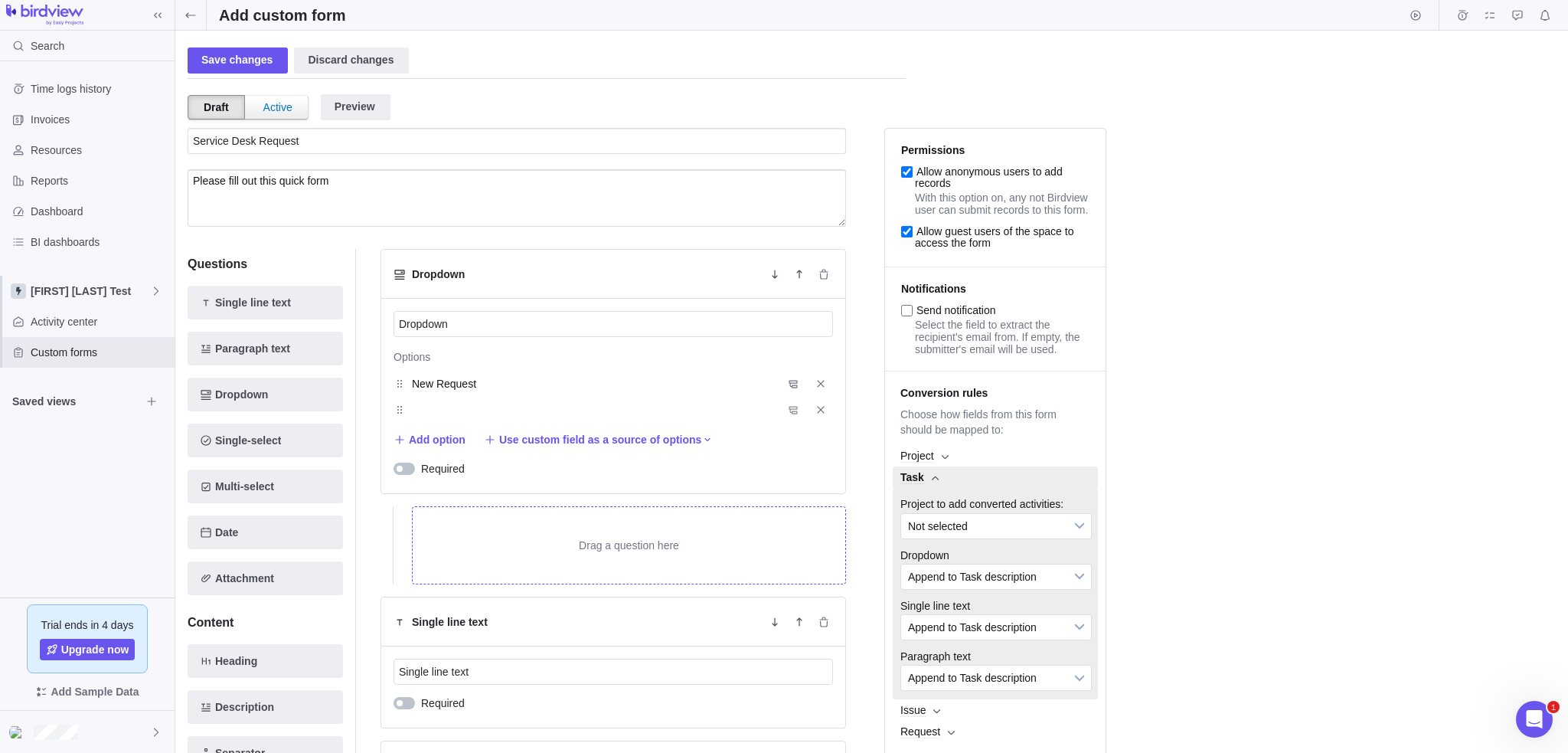 click on "New Request" at bounding box center (593, 384) 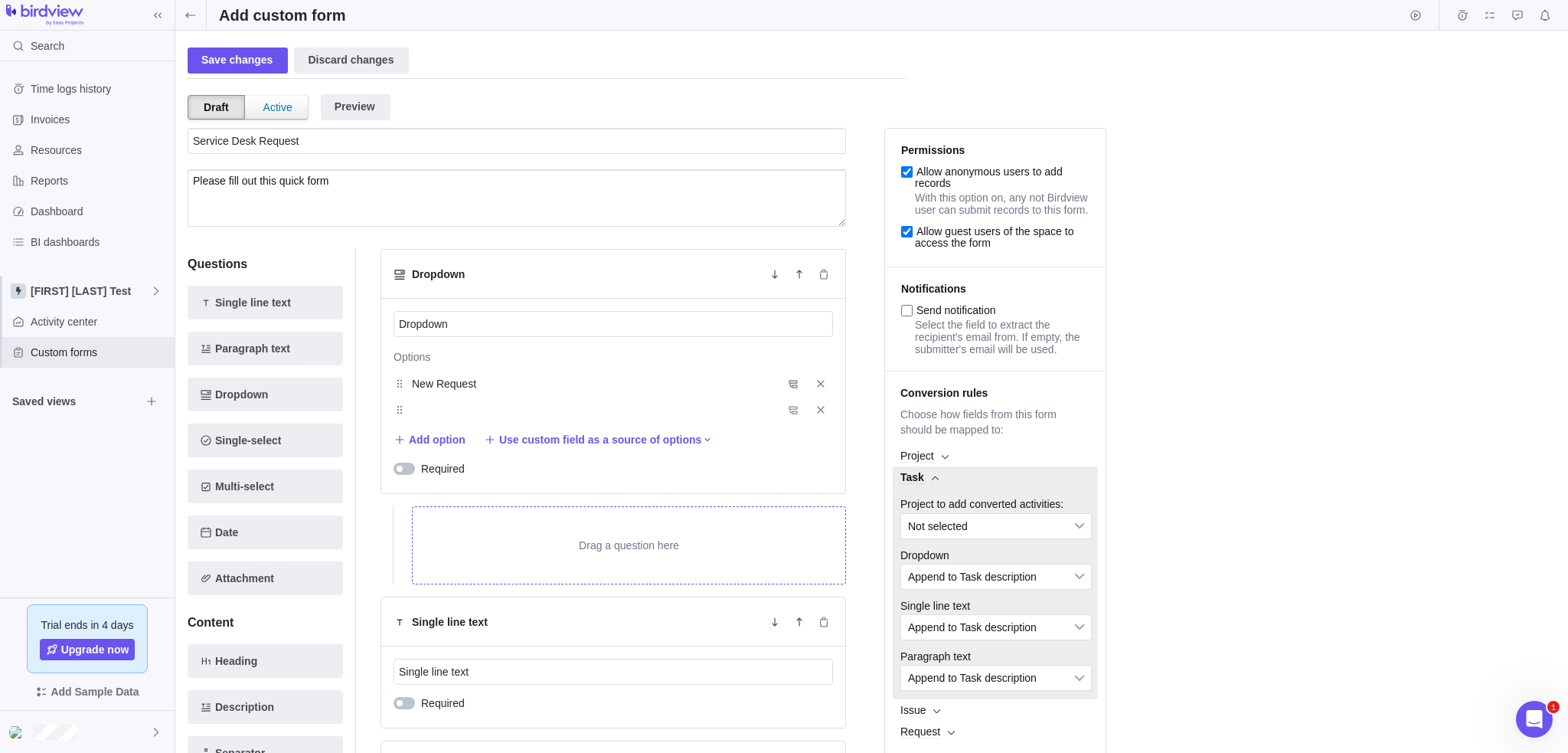 click at bounding box center [593, 410] 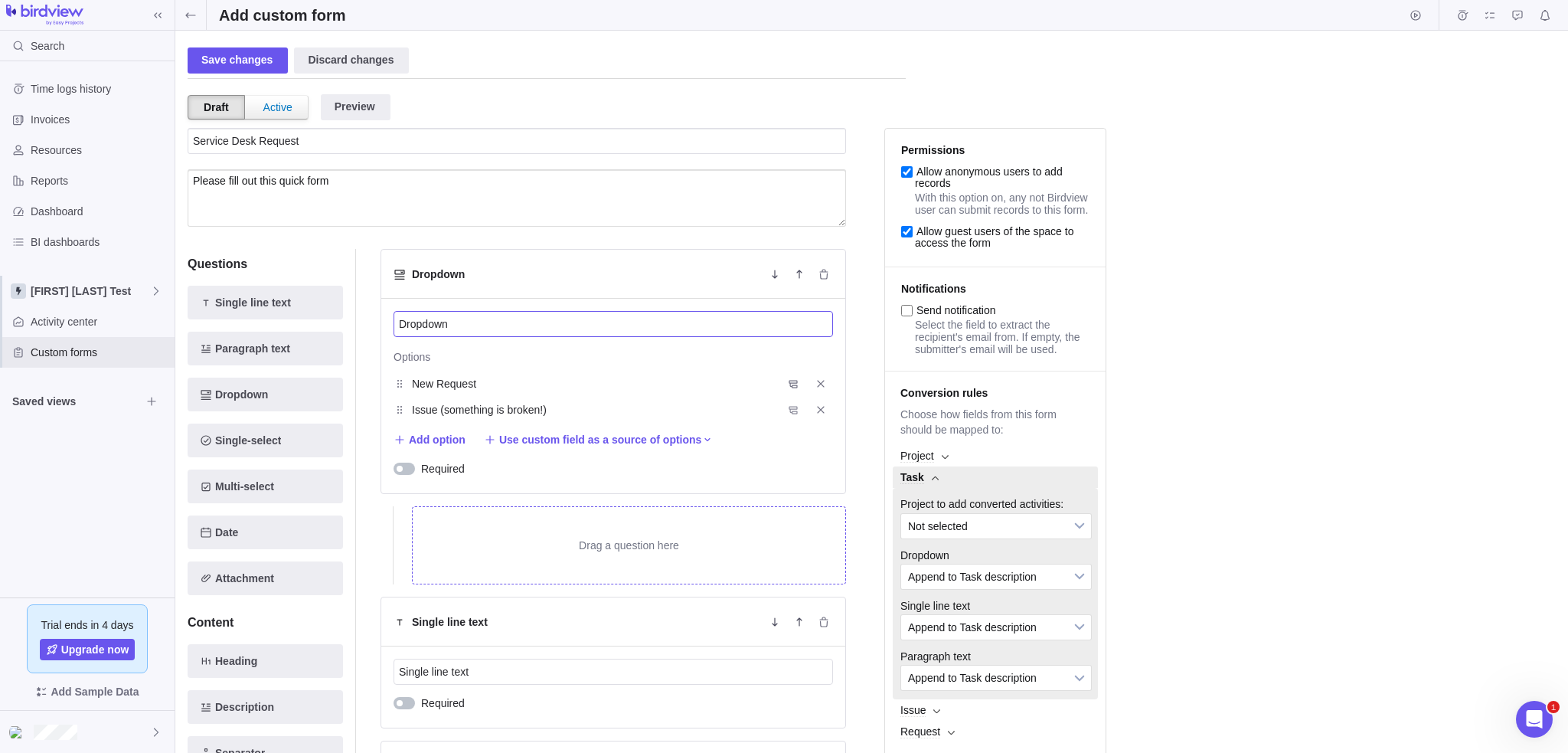click on "Dropdown" at bounding box center [613, 324] 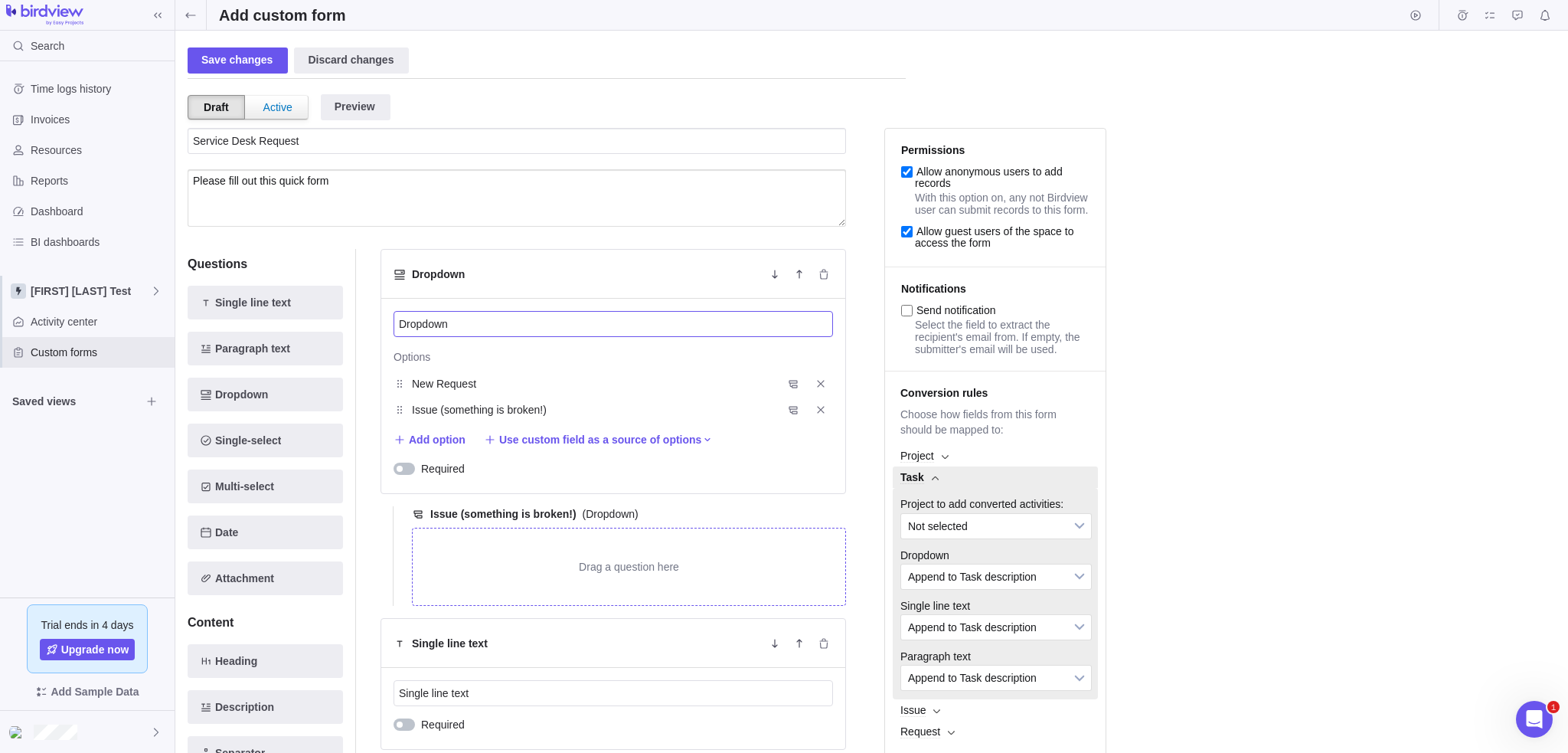 drag, startPoint x: 458, startPoint y: 319, endPoint x: 392, endPoint y: 324, distance: 66.189123 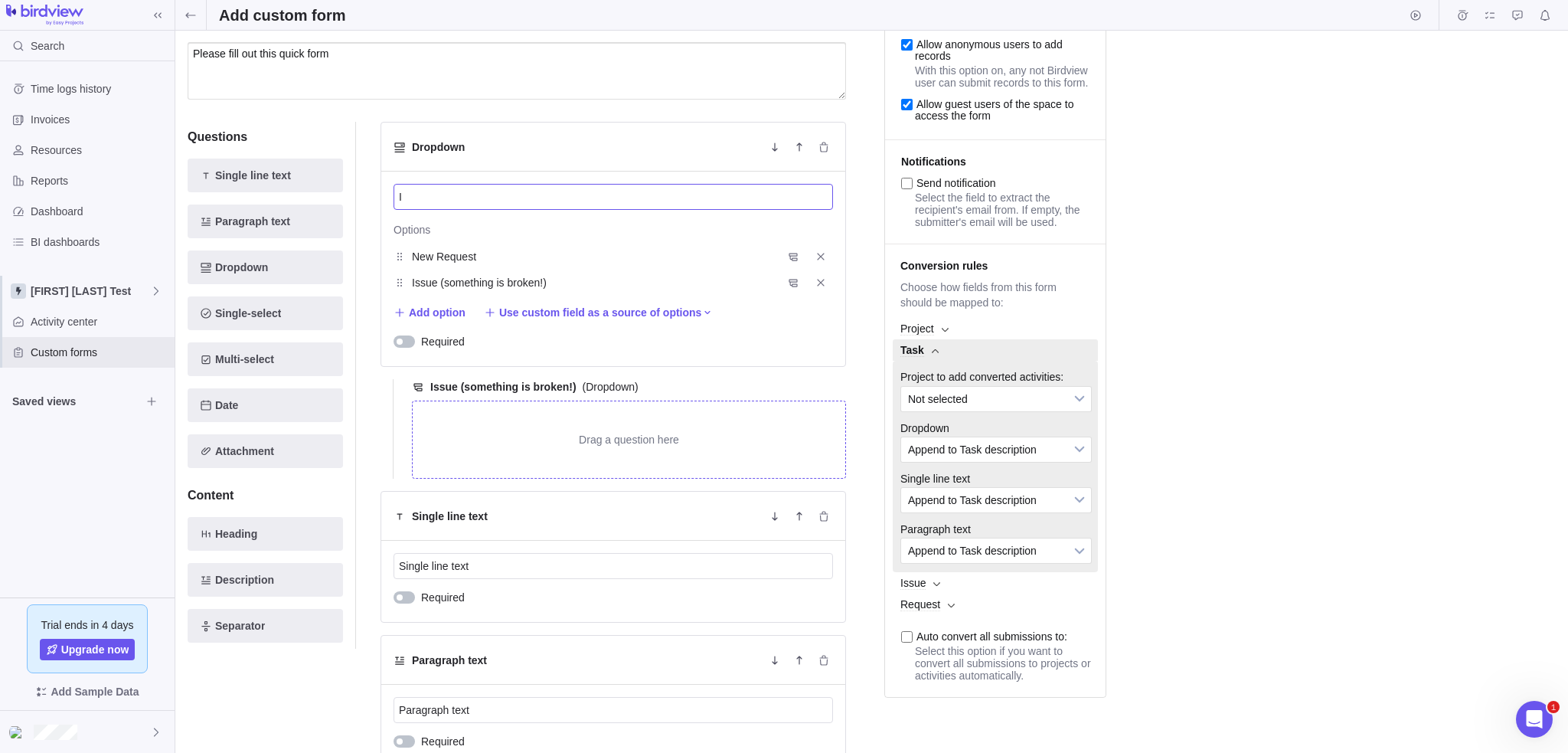 scroll, scrollTop: 153, scrollLeft: 0, axis: vertical 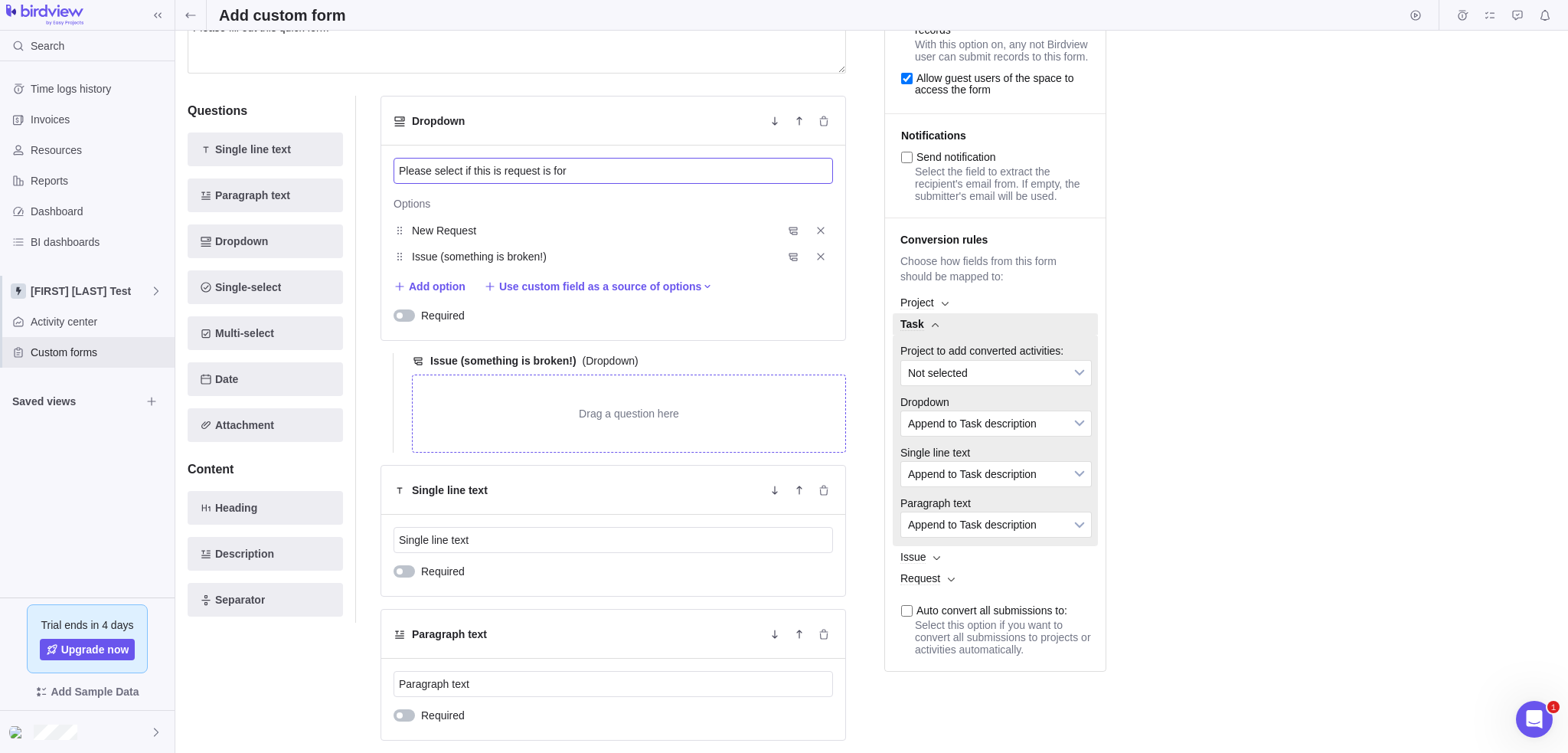 click on "Please select if this is request is for" at bounding box center [613, 171] 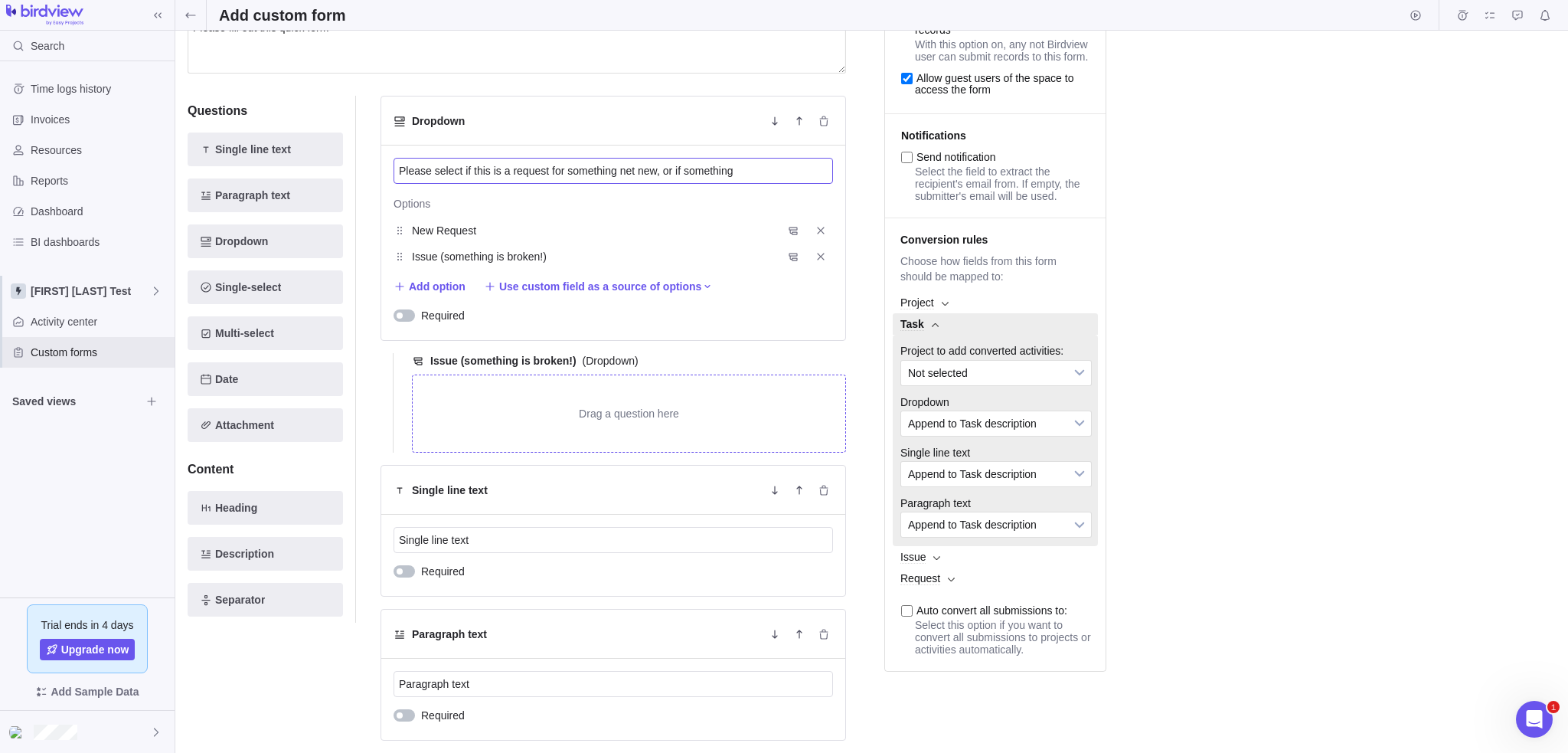 click on "Please select if this is a request for something net new, or if something" at bounding box center (613, 171) 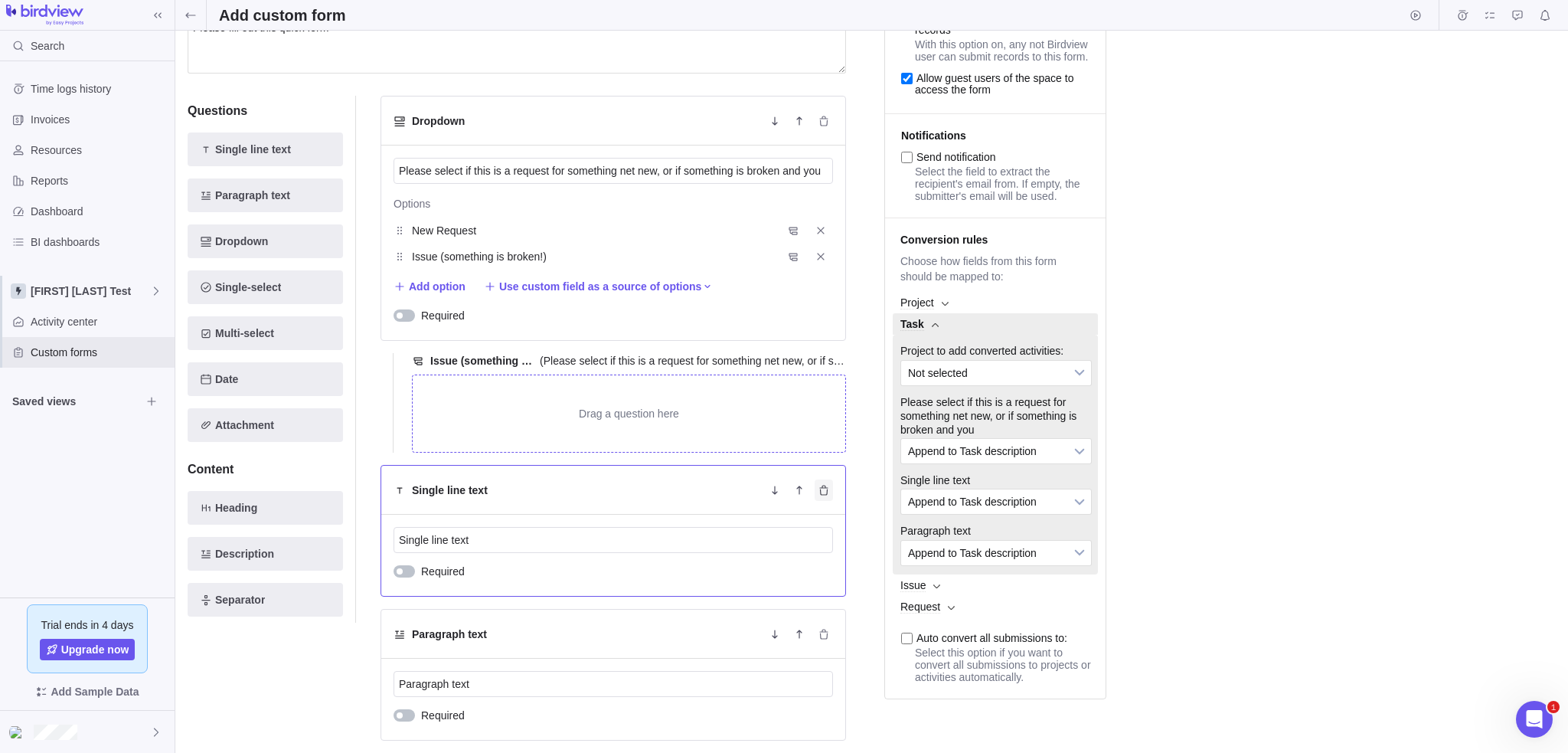 click at bounding box center (824, 490) 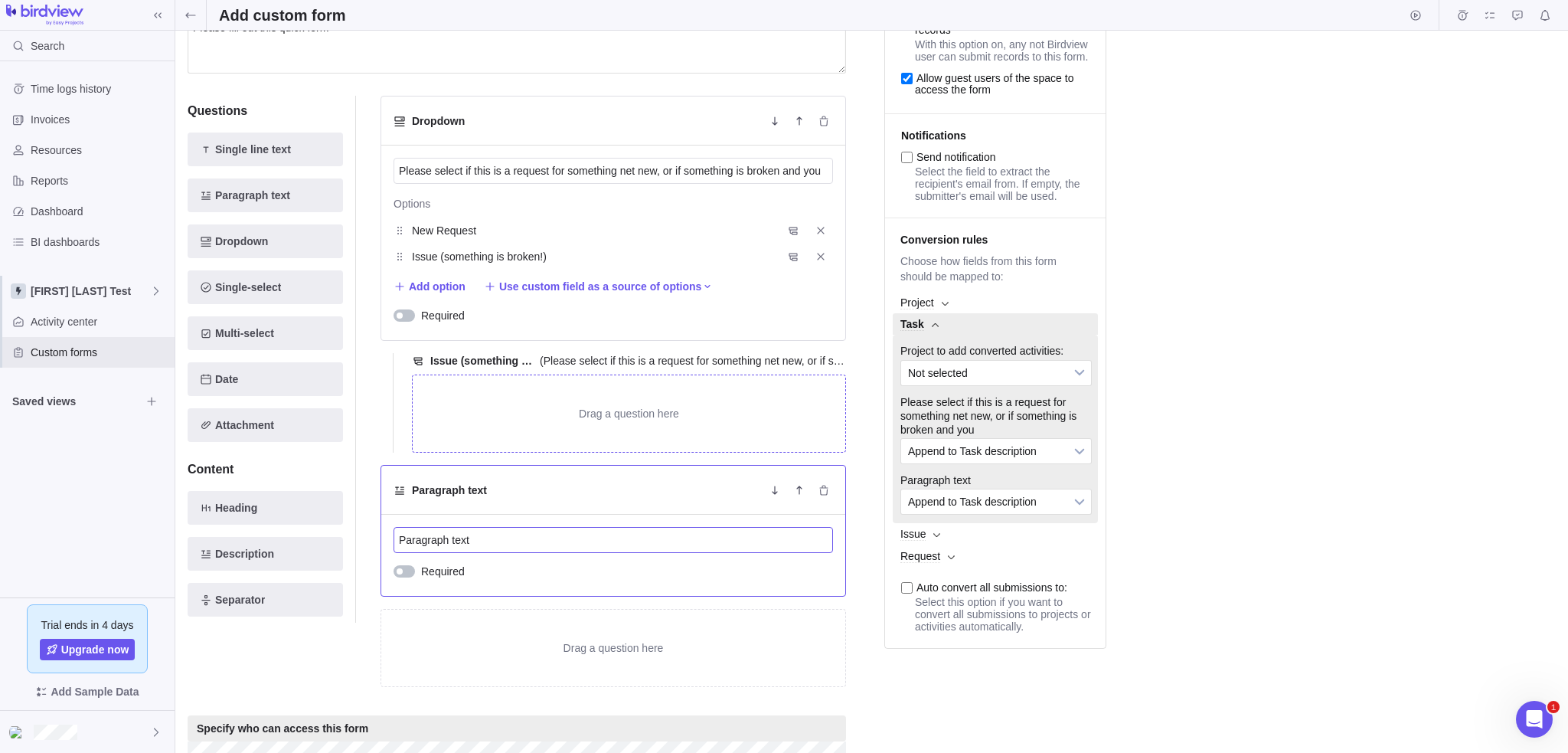 drag, startPoint x: 481, startPoint y: 539, endPoint x: 397, endPoint y: 542, distance: 84.05355 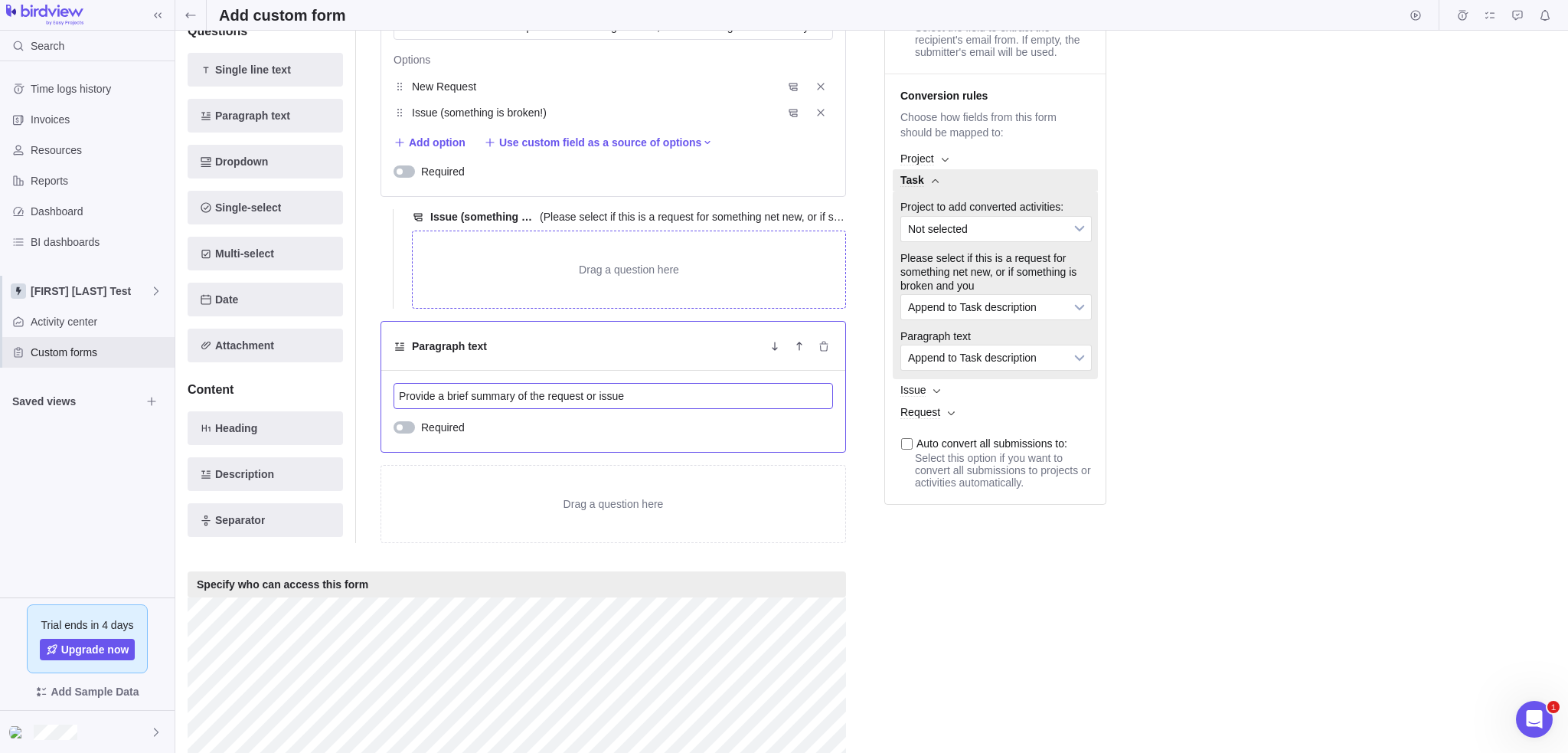 scroll, scrollTop: 306, scrollLeft: 0, axis: vertical 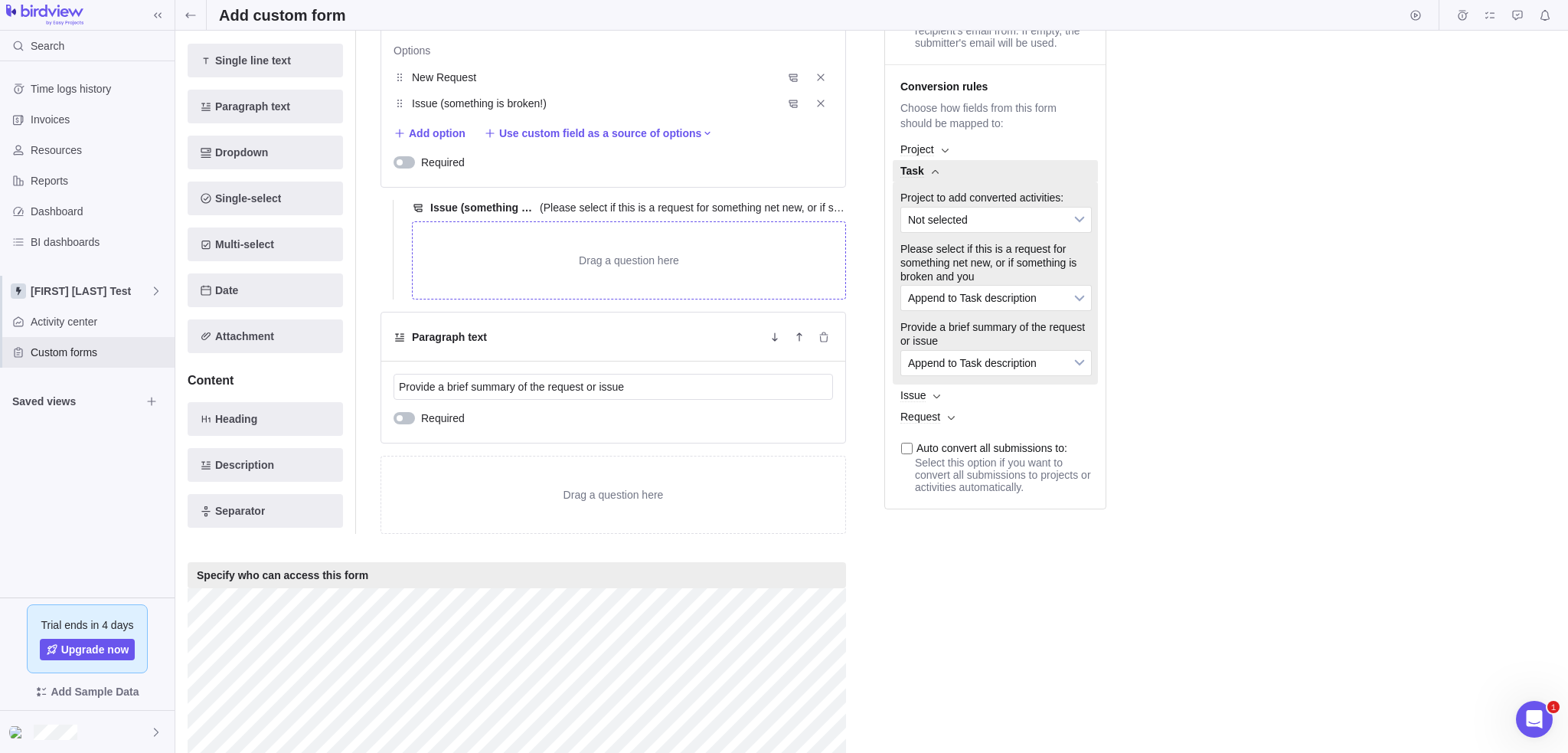 click on "Service Desk Request                                                             Please fill out this quick form                                                           Questions Single line text Paragraph text Dropdown Single-select Multi-select Date Attachment Content Heading Description Separator Dropdown Please select if this is a request for something net new, or if something is broken and you Options New Request Issue (something is broken!) Add option Use custom field as a source of options Required Issue (something is broken!) (Please select if this is a request for something net new, or if something is broken and you ) Drag a question here Paragraph text Provide a brief summary of the request or issue Required Drag a question here                                Specify who can access this form" at bounding box center [536, 294] 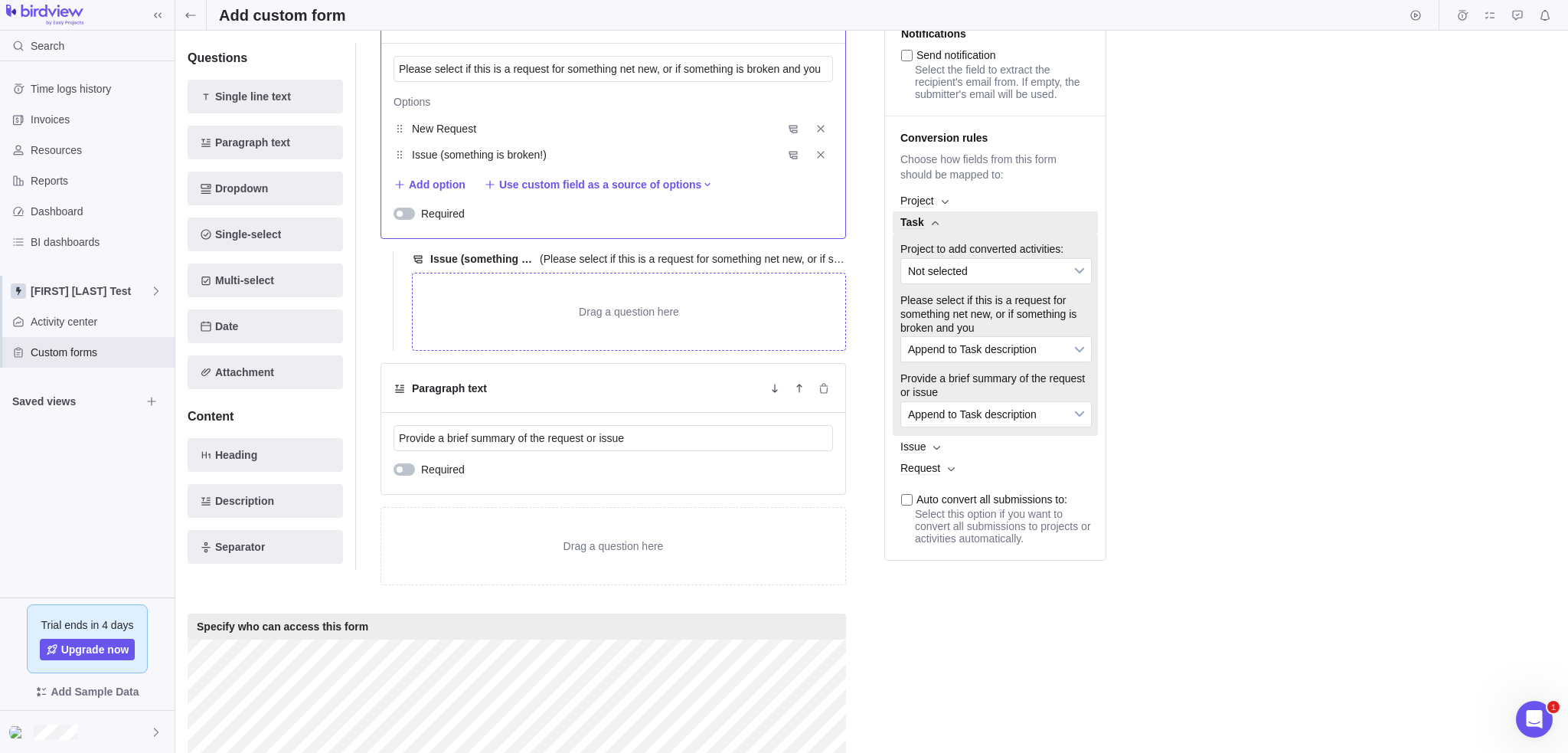 scroll, scrollTop: 230, scrollLeft: 0, axis: vertical 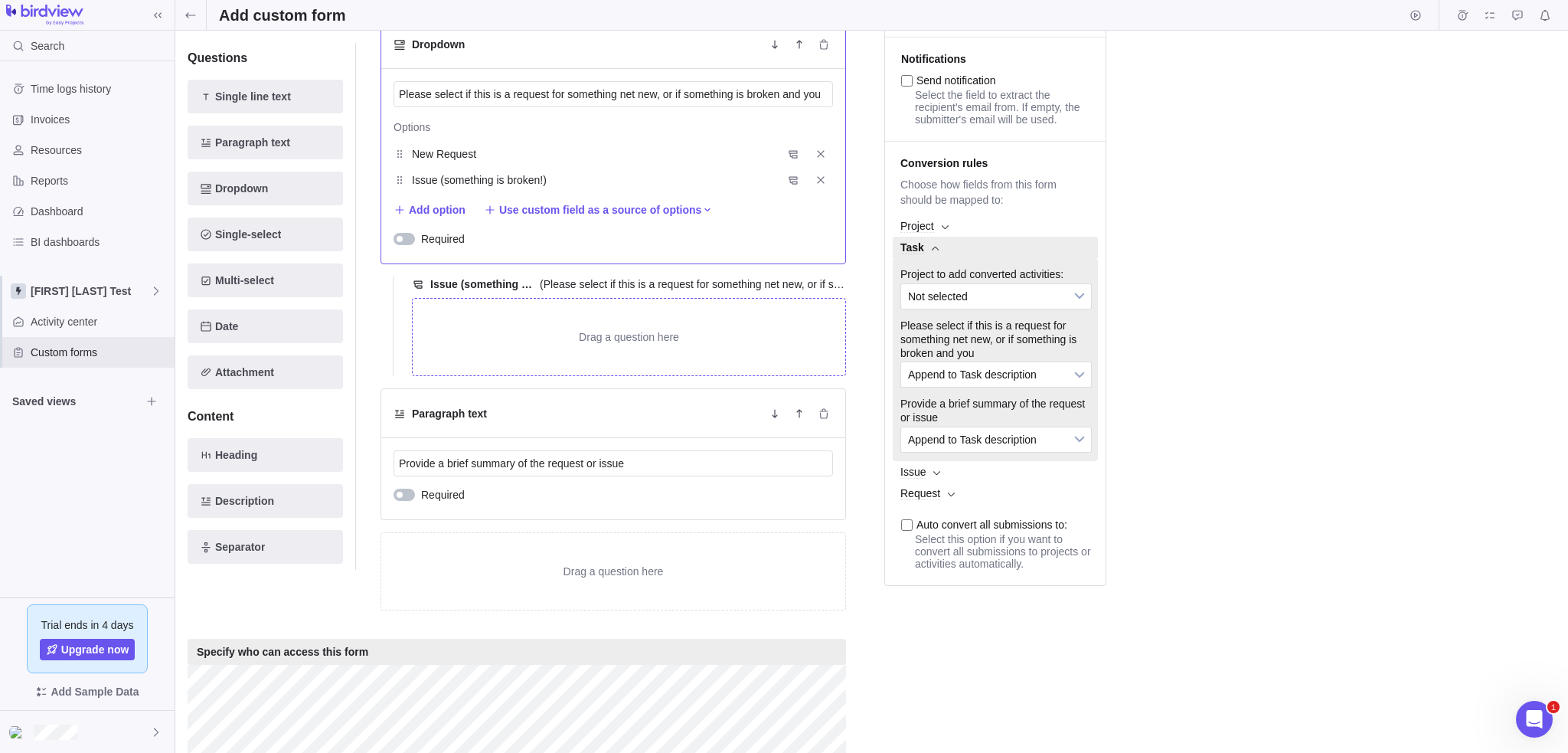 click at bounding box center [404, 239] 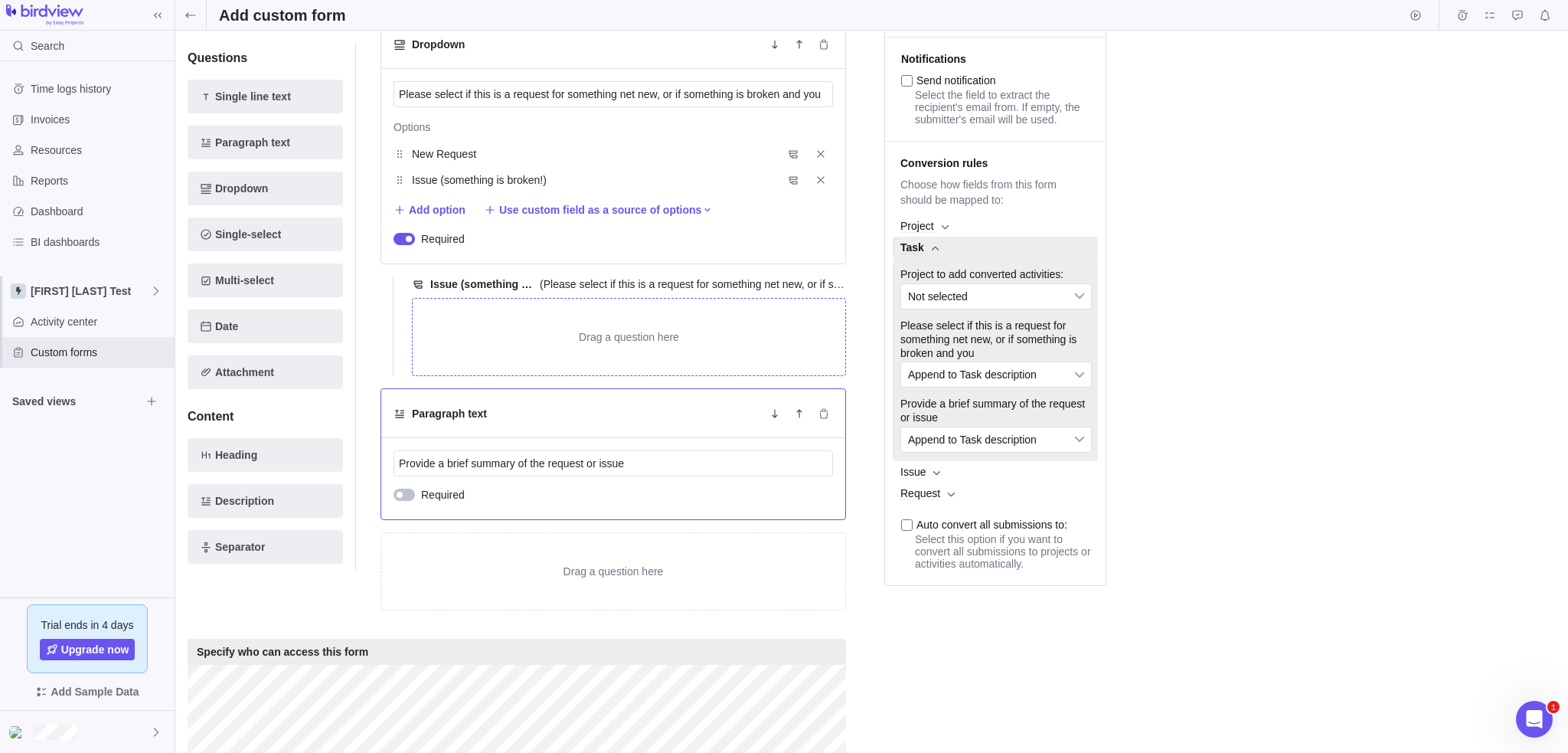 click at bounding box center [404, 495] 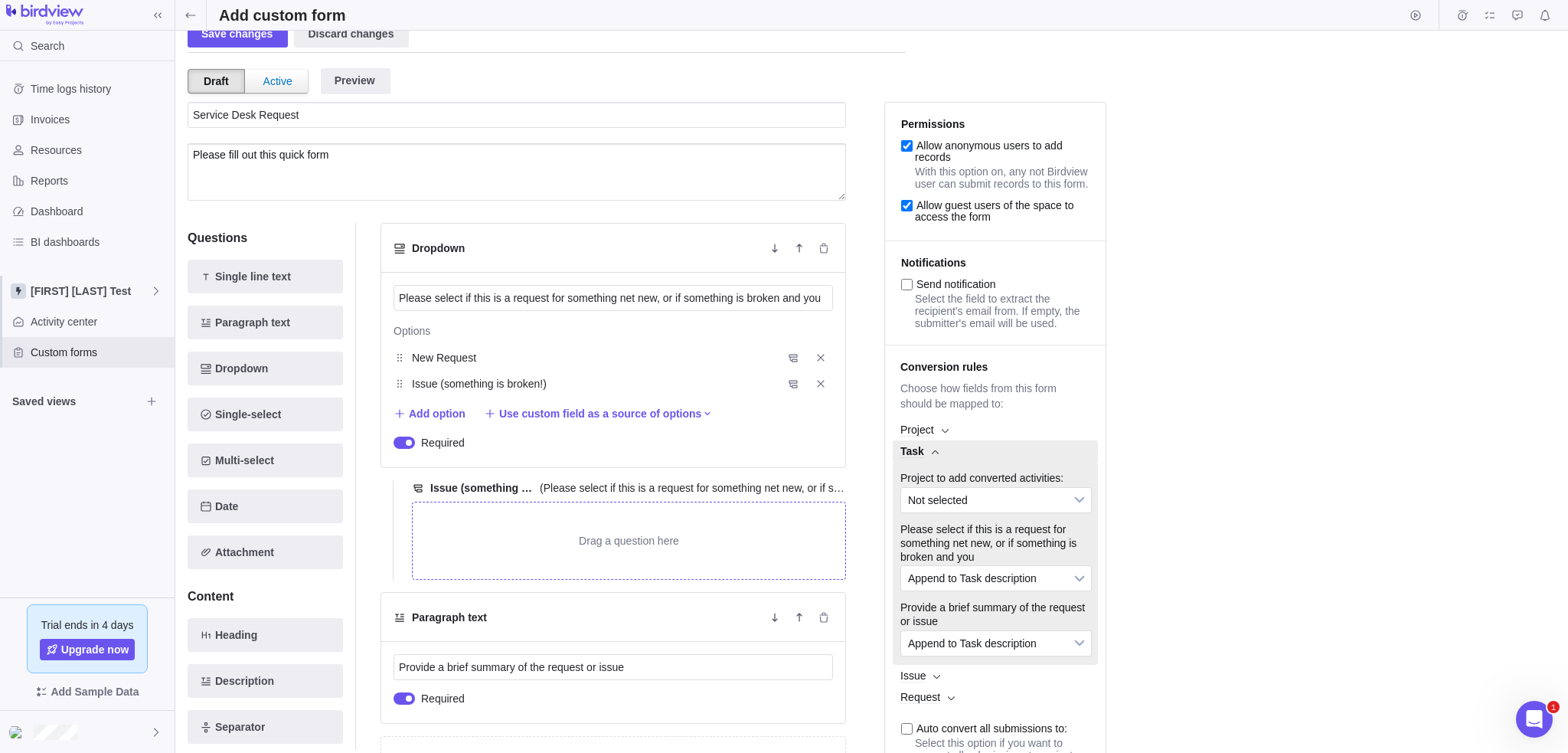 scroll, scrollTop: 0, scrollLeft: 0, axis: both 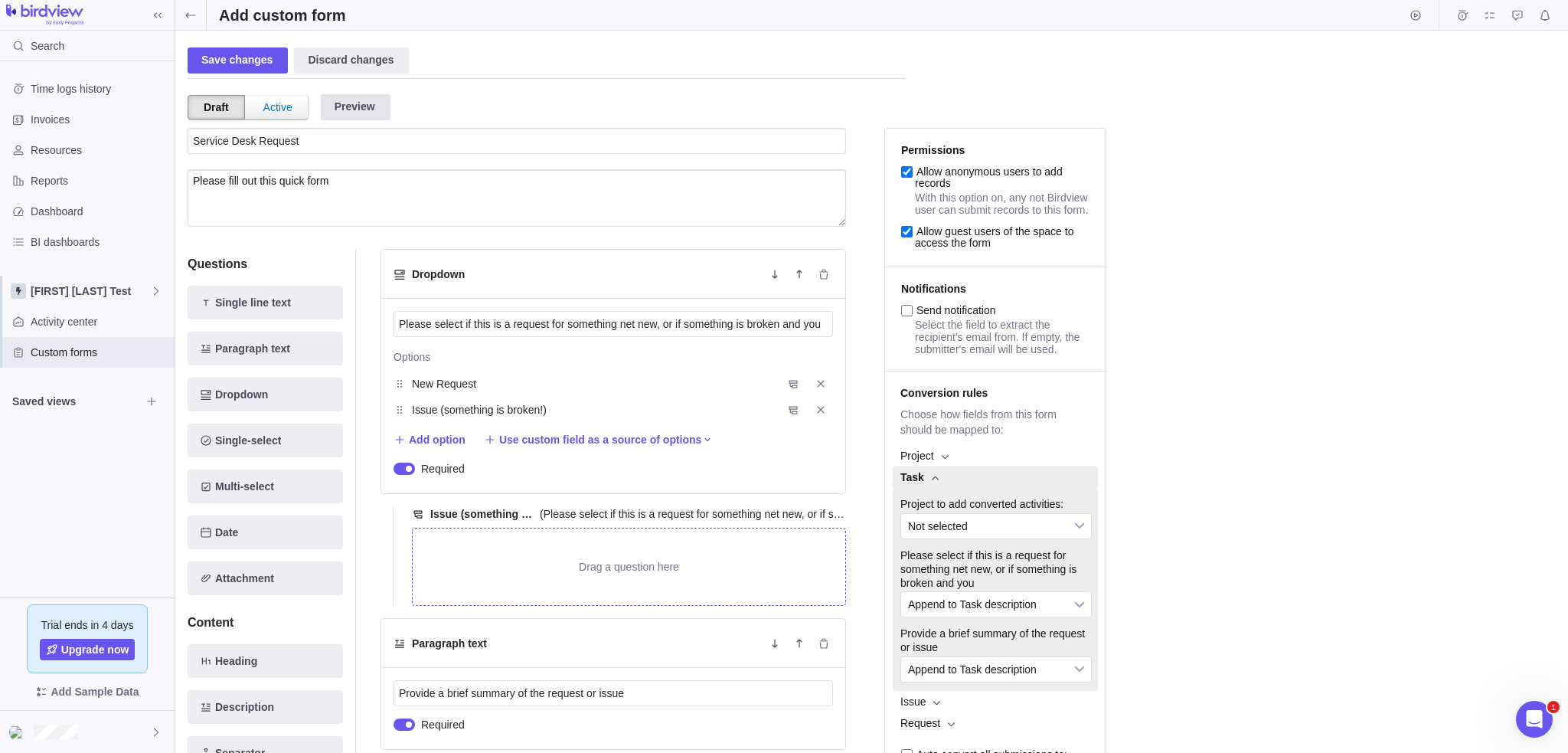 click on "Preview" at bounding box center [355, 107] 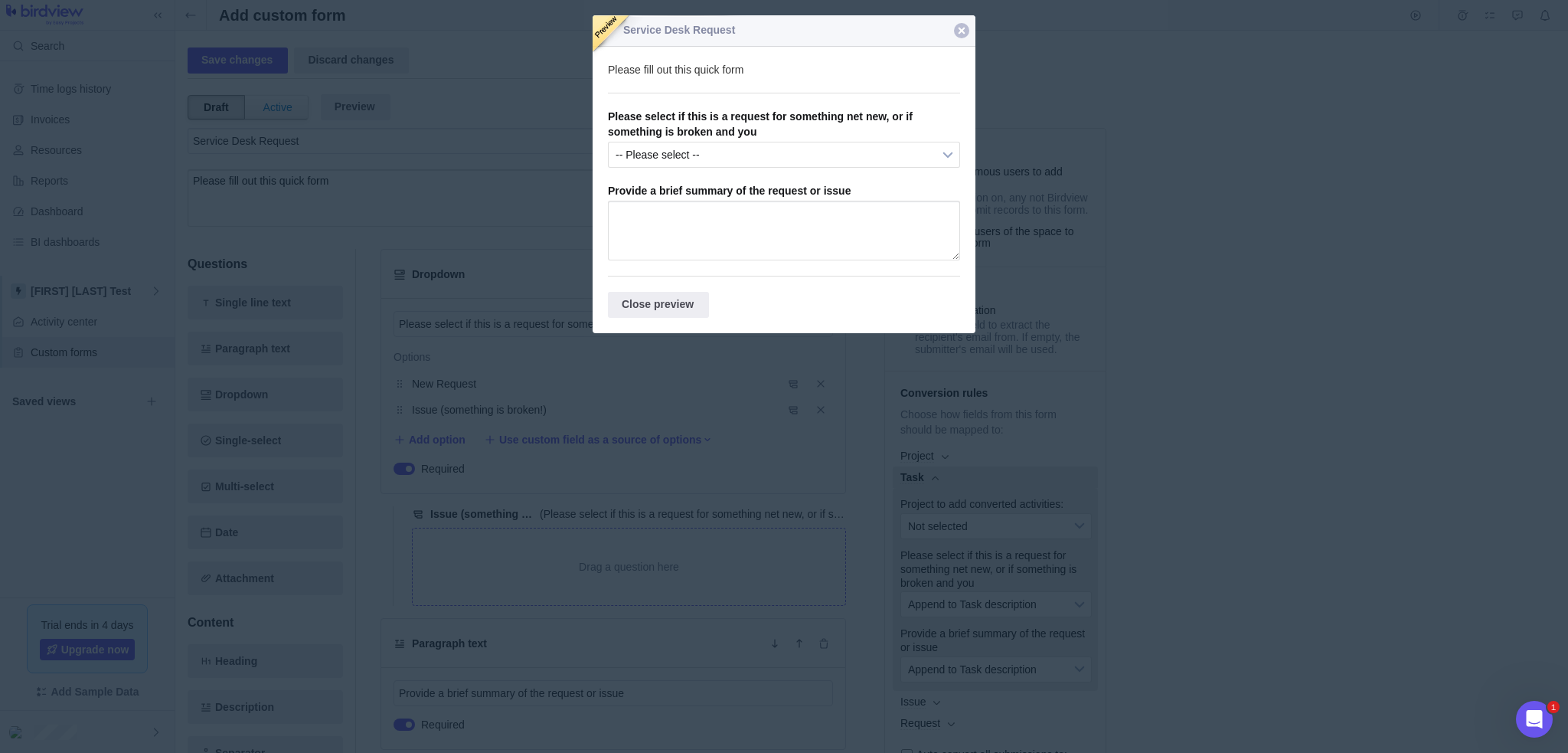 click at bounding box center [784, 149] 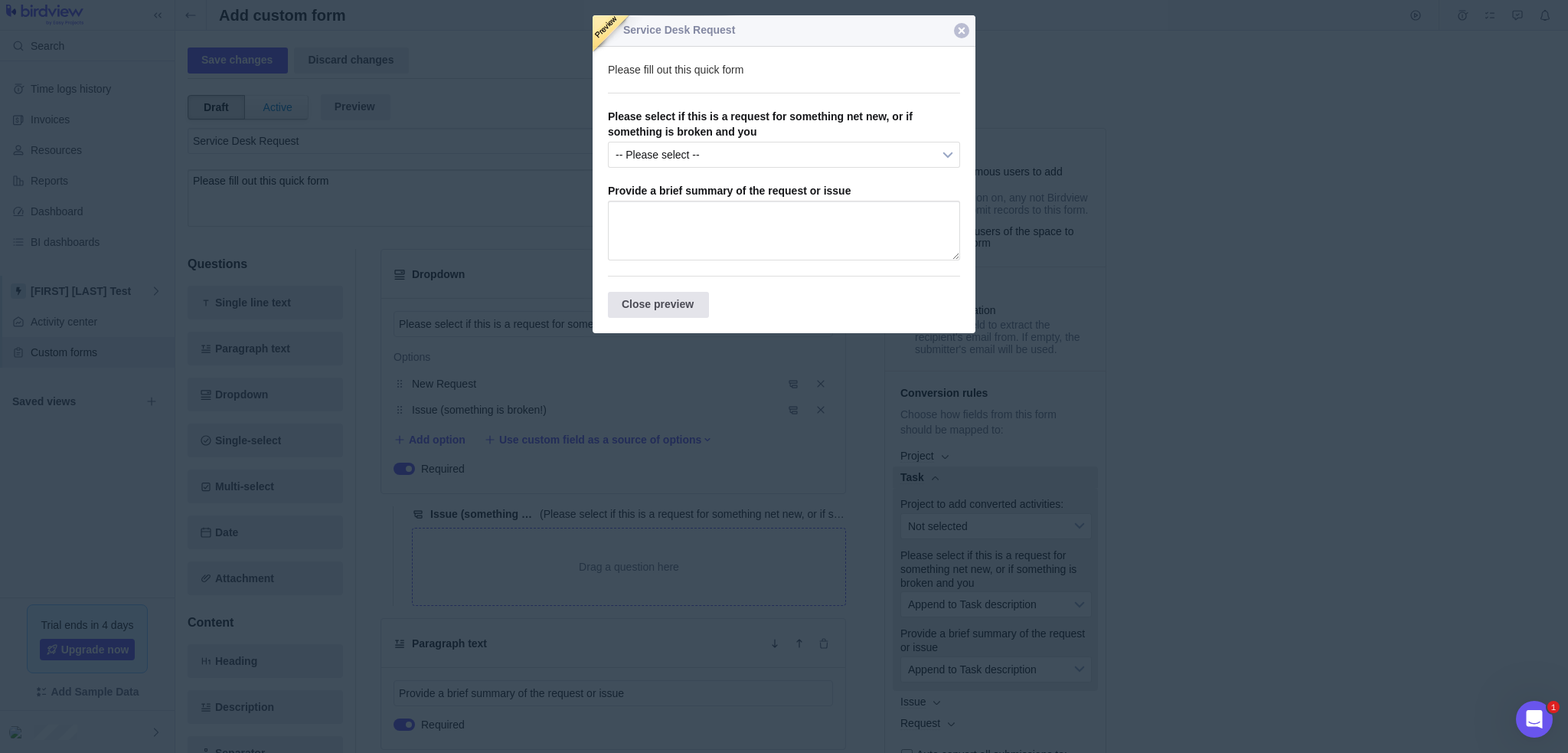 click on "Close preview" at bounding box center (658, 305) 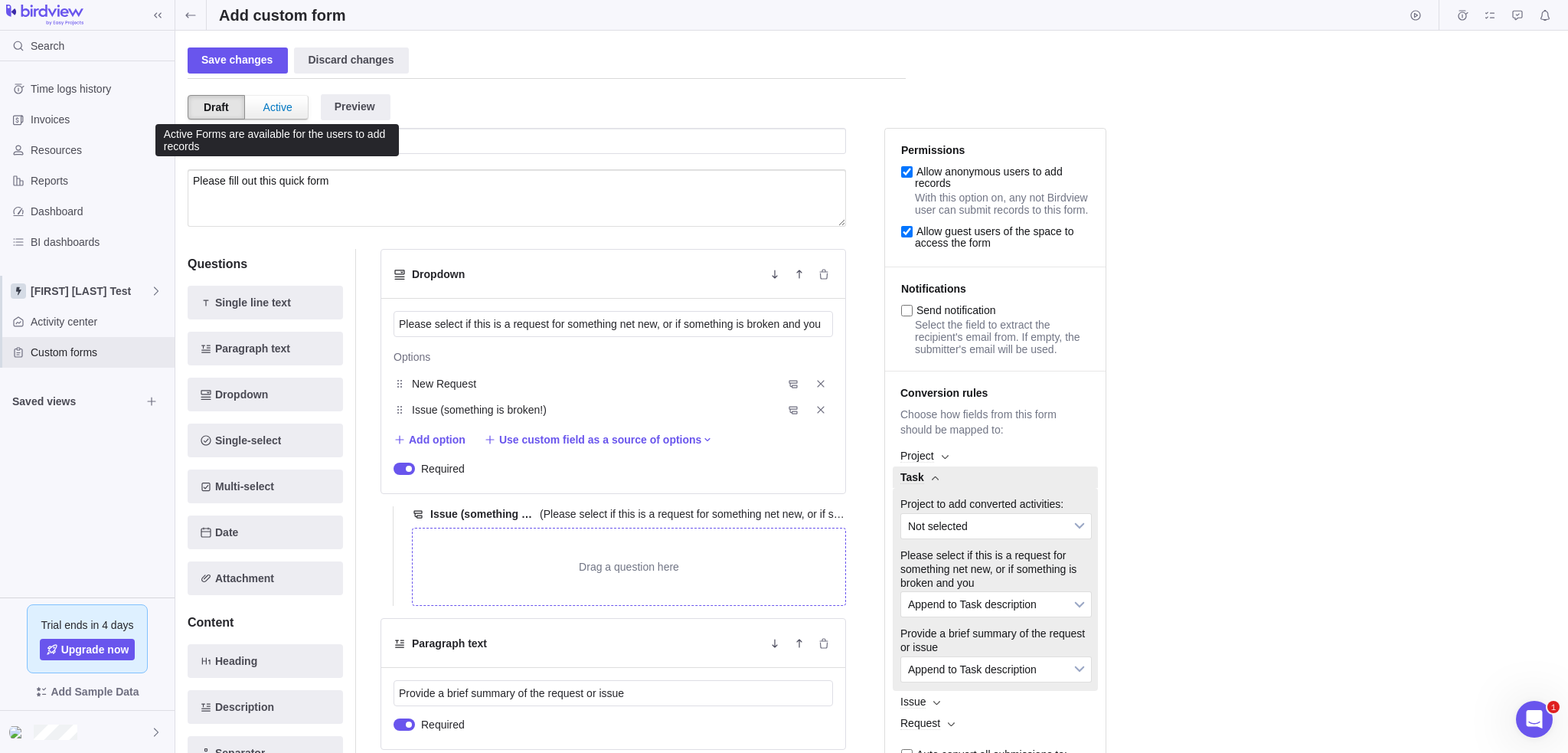 click on "Active" at bounding box center [278, 107] 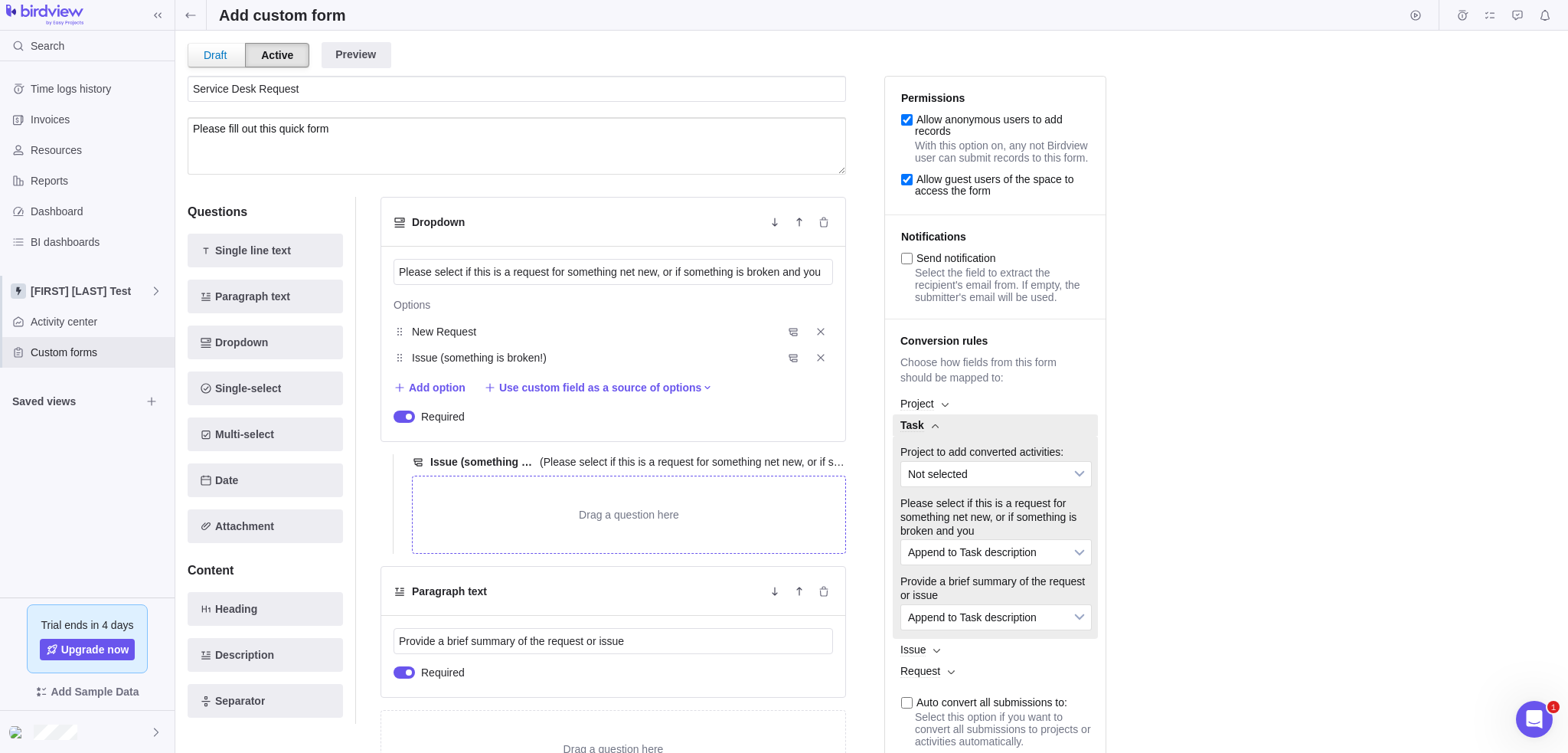 scroll, scrollTop: 0, scrollLeft: 0, axis: both 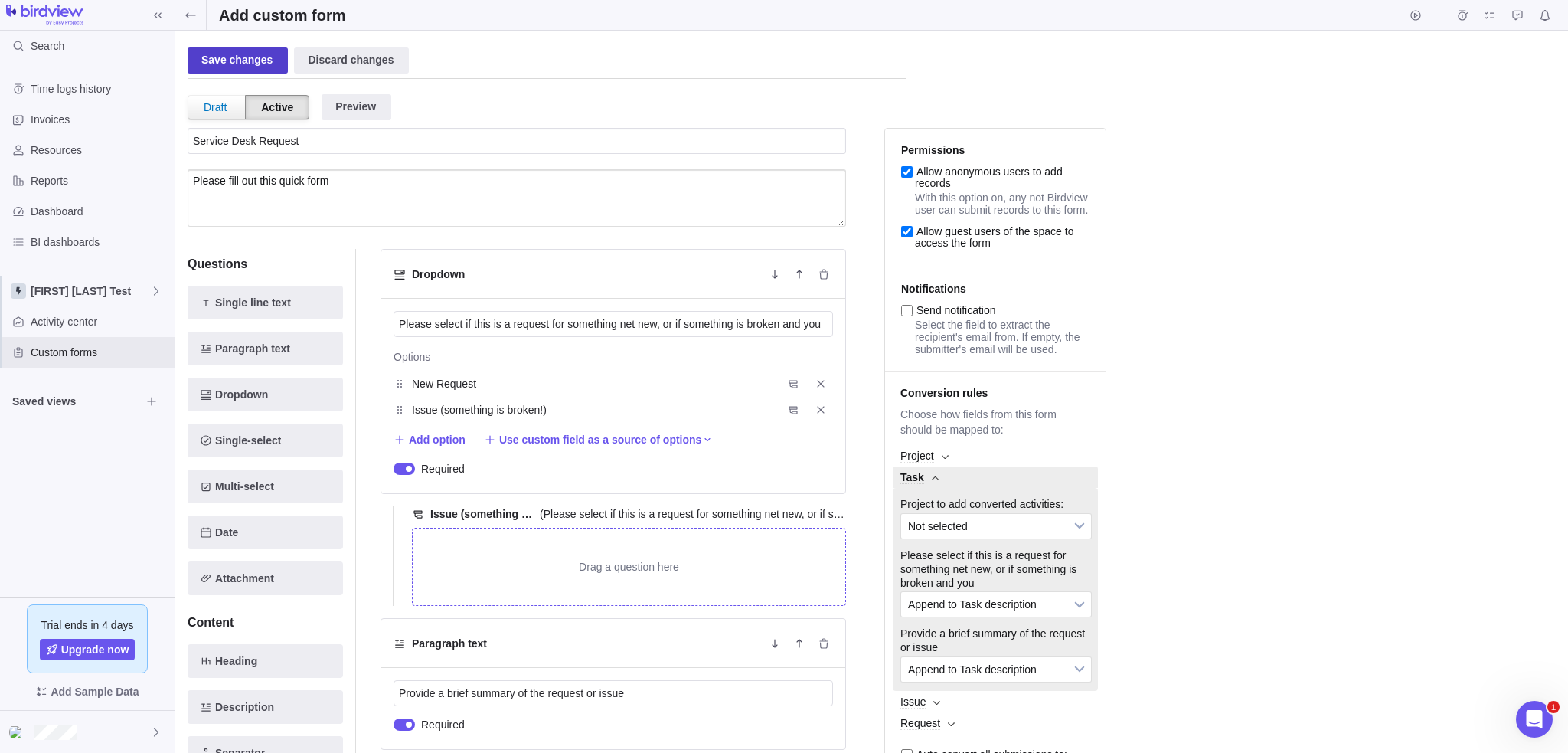 click on "Save changes" at bounding box center (237, 61) 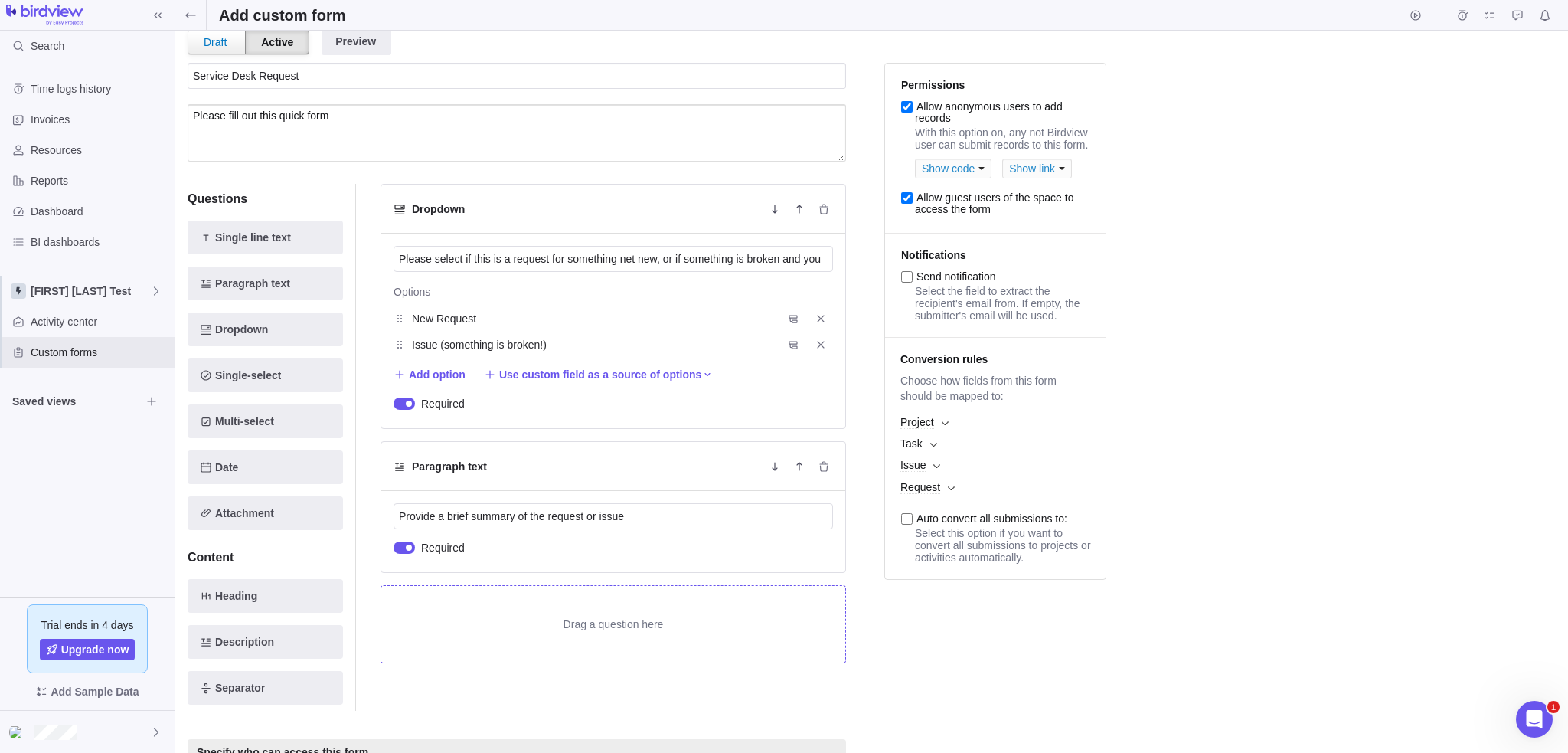 scroll, scrollTop: 0, scrollLeft: 0, axis: both 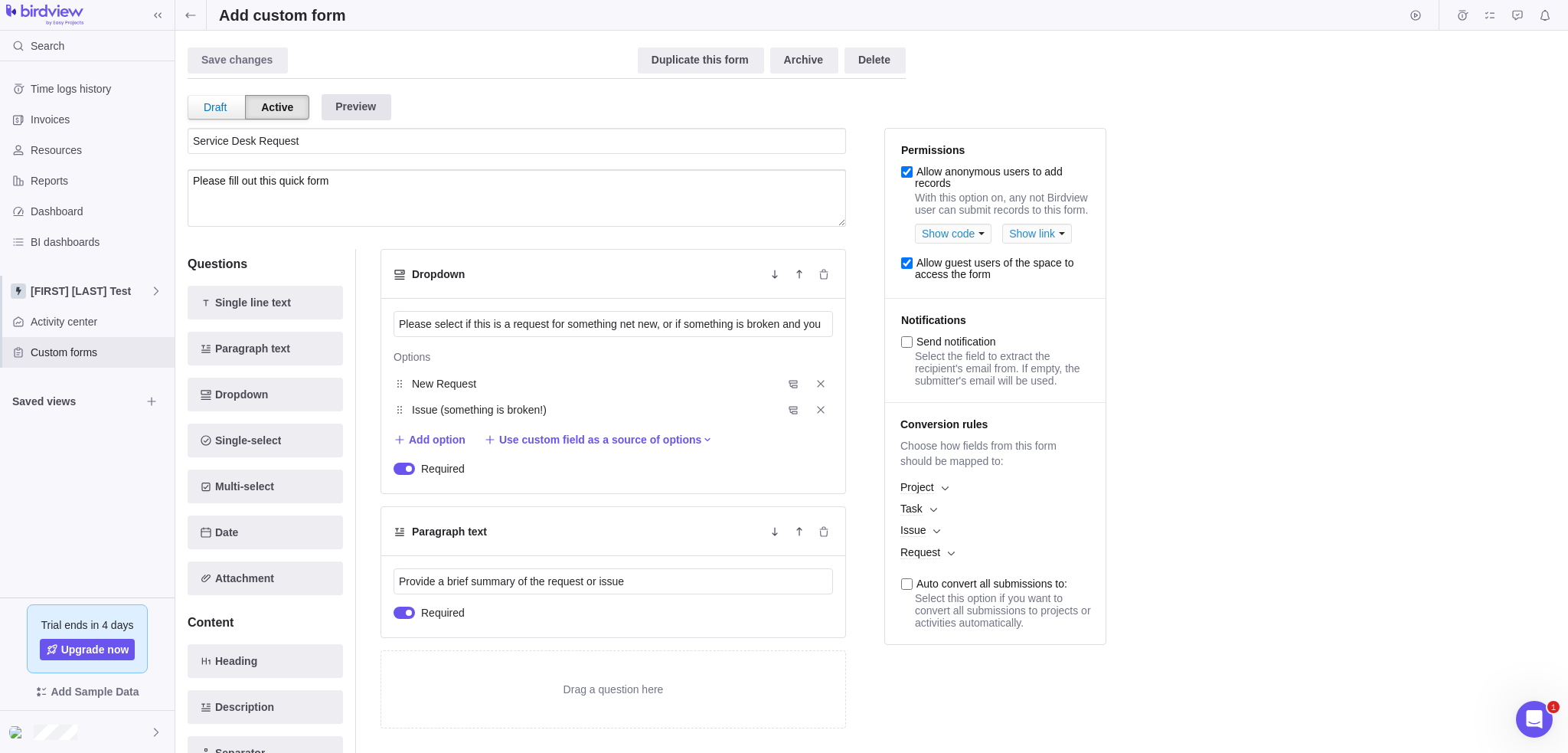 click on "Preview" at bounding box center (356, 107) 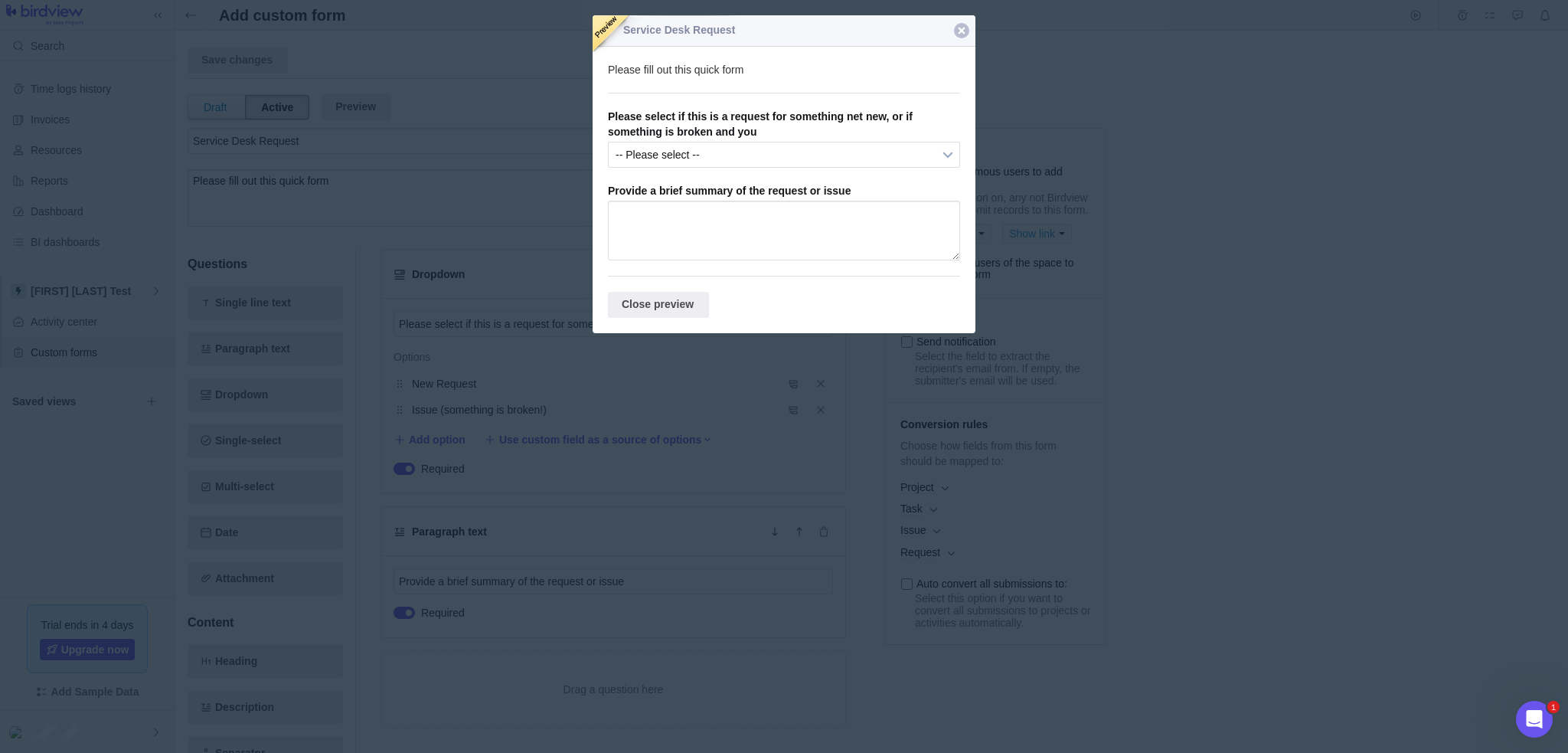 click at bounding box center (784, 149) 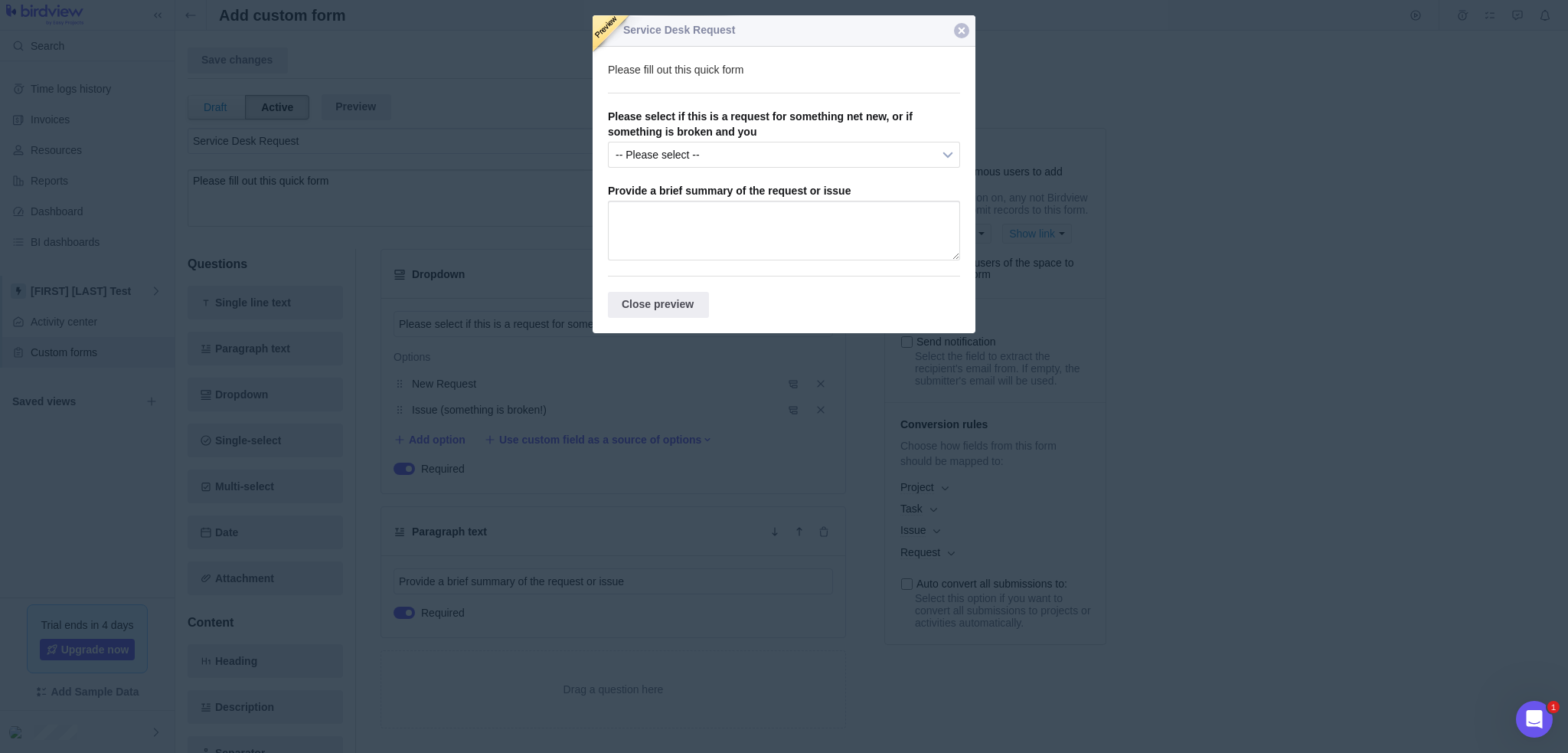 click at bounding box center (962, 31) 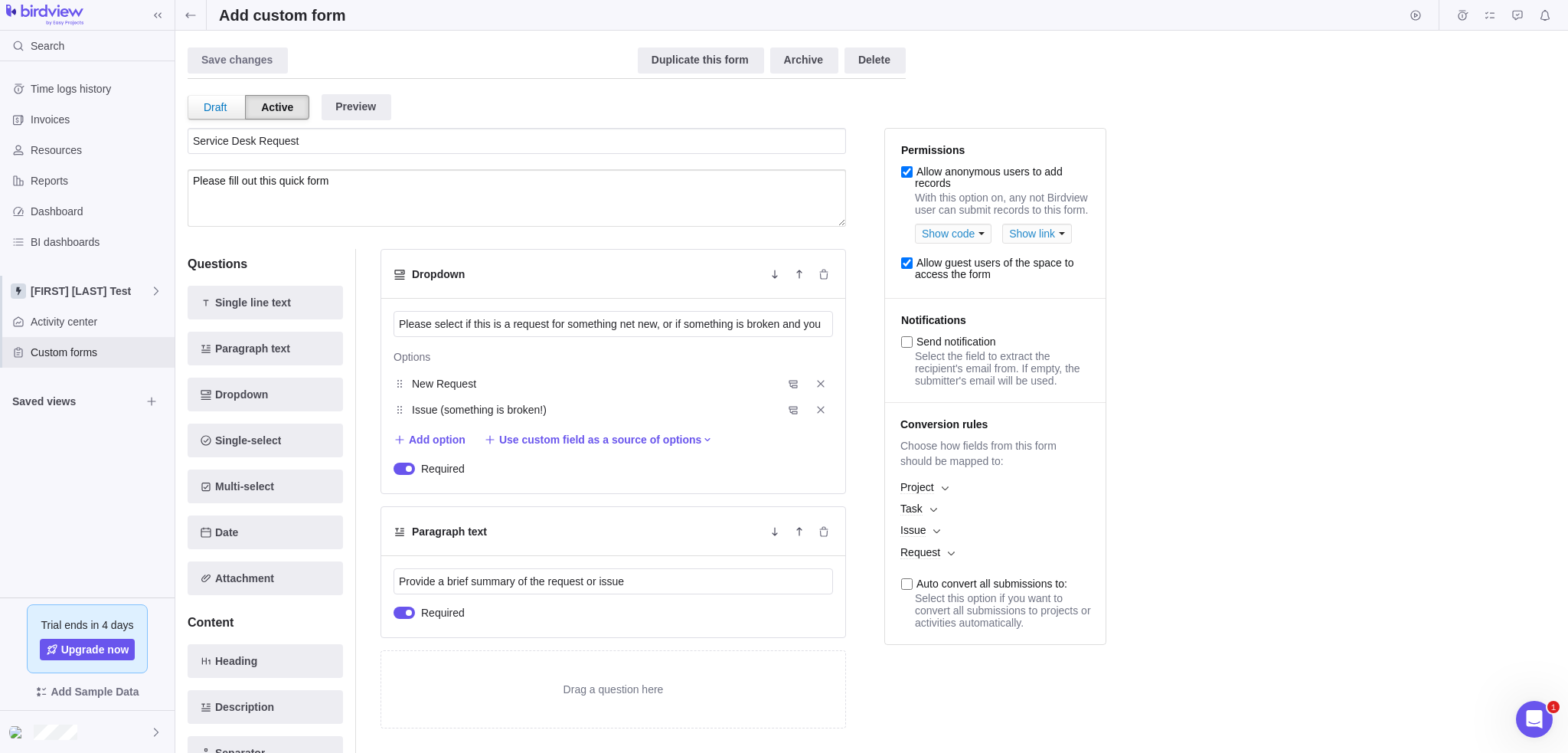 click on "Show code" at bounding box center [953, 234] 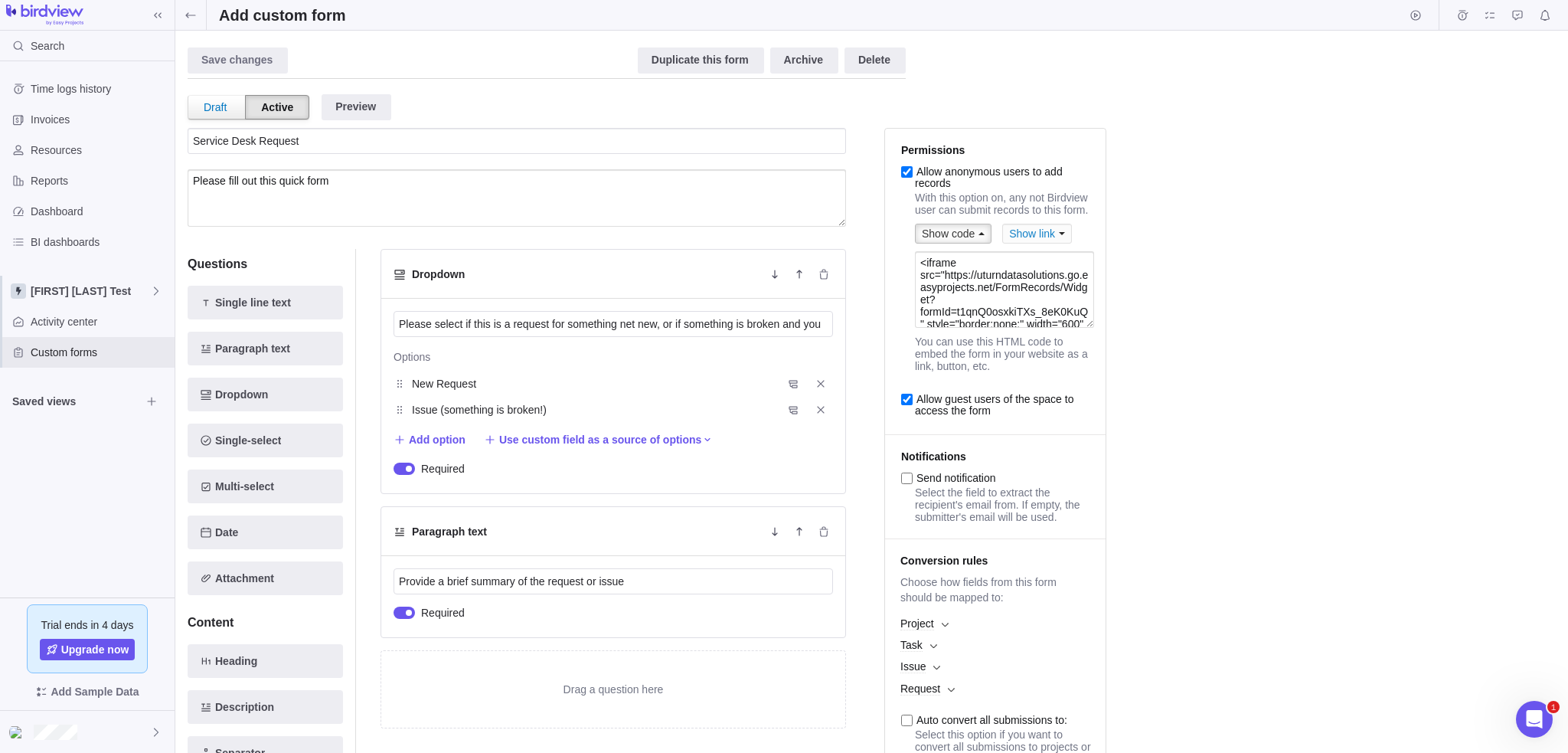click on "Show link" at bounding box center (1037, 234) 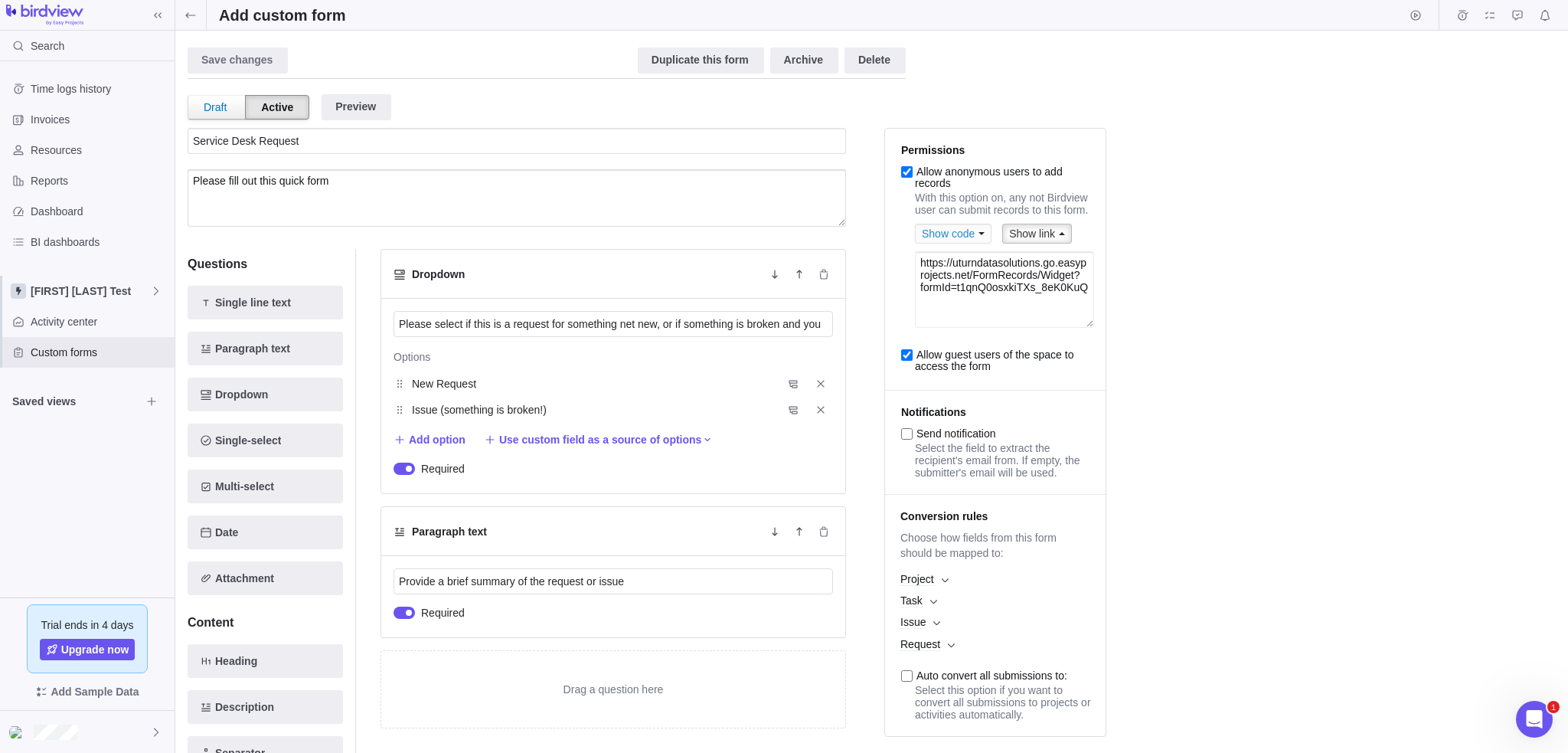 drag, startPoint x: 1083, startPoint y: 301, endPoint x: 908, endPoint y: 270, distance: 177.72451 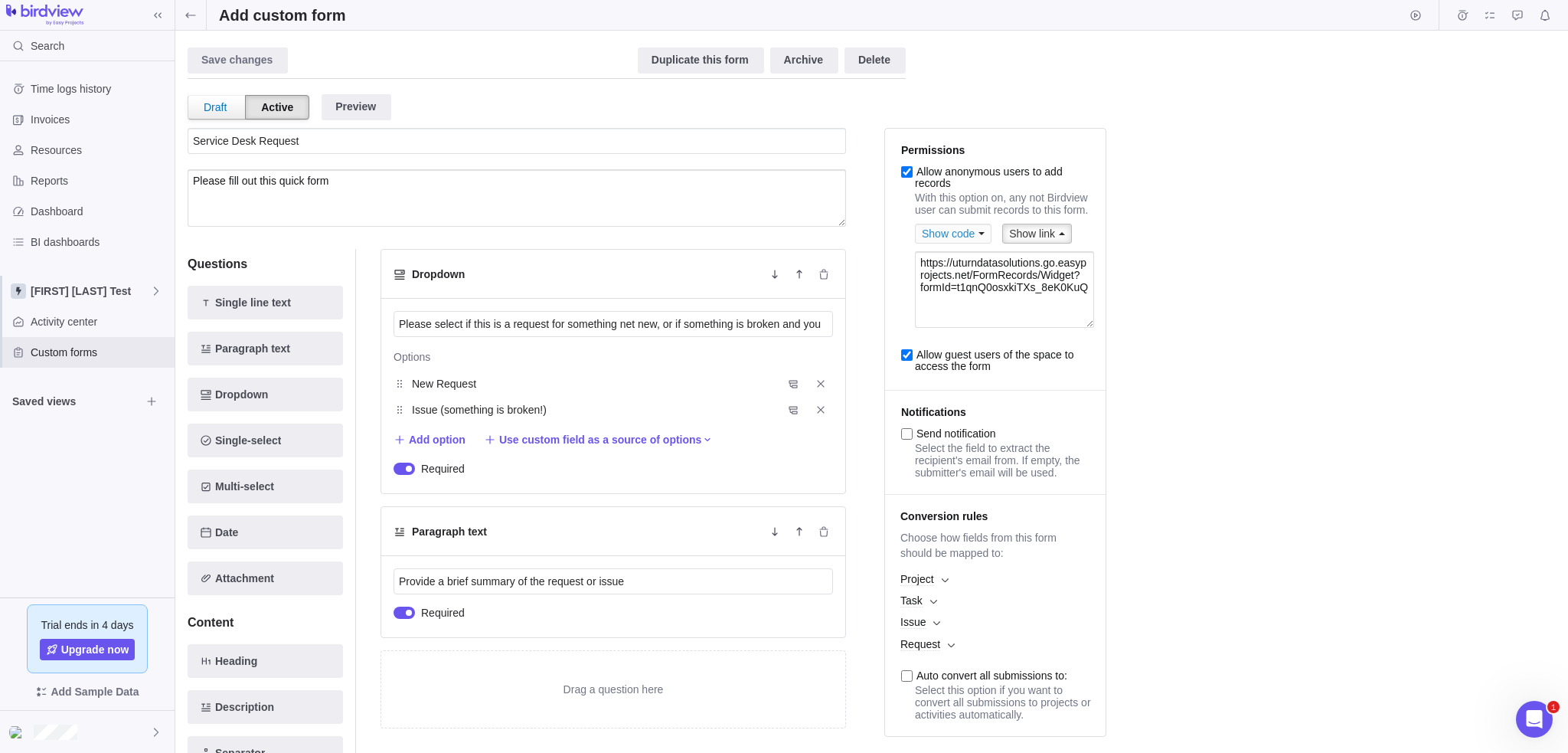 click on "Save changes                       Discard changes                                                                                                                                                   Duplicate this form                                                                                                                                   Archive                                       Delete" at bounding box center [547, 61] 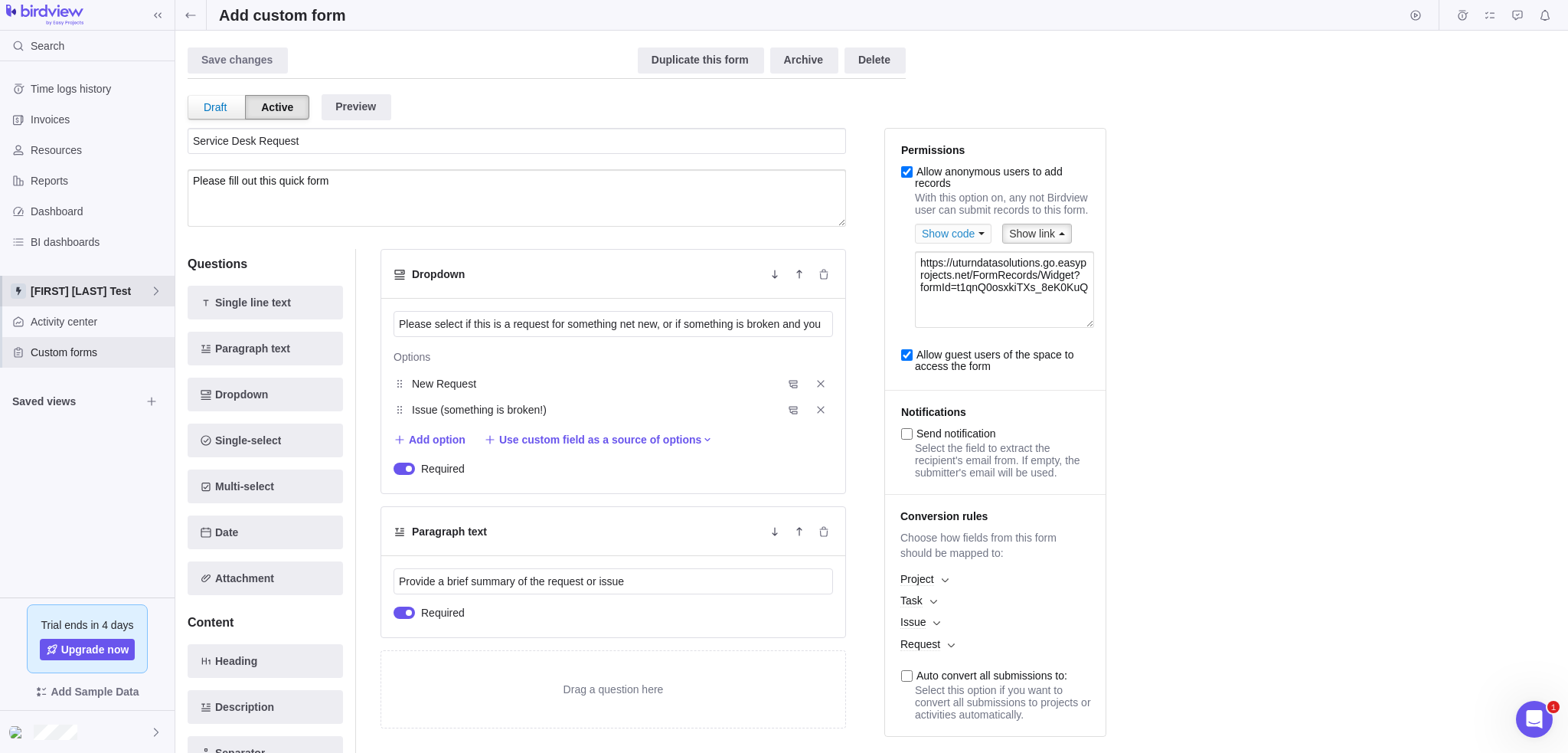 click 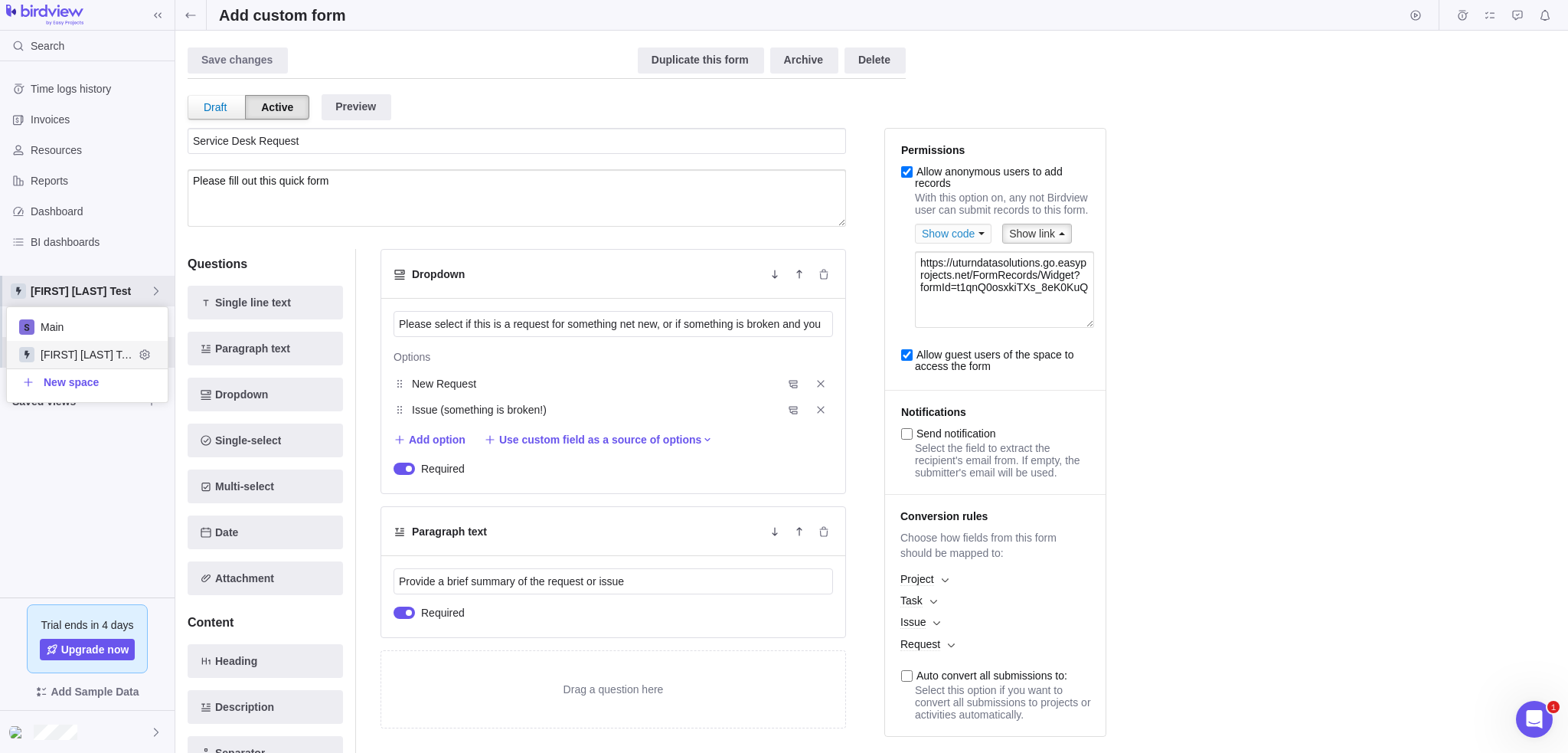 scroll, scrollTop: 12, scrollLeft: 12, axis: both 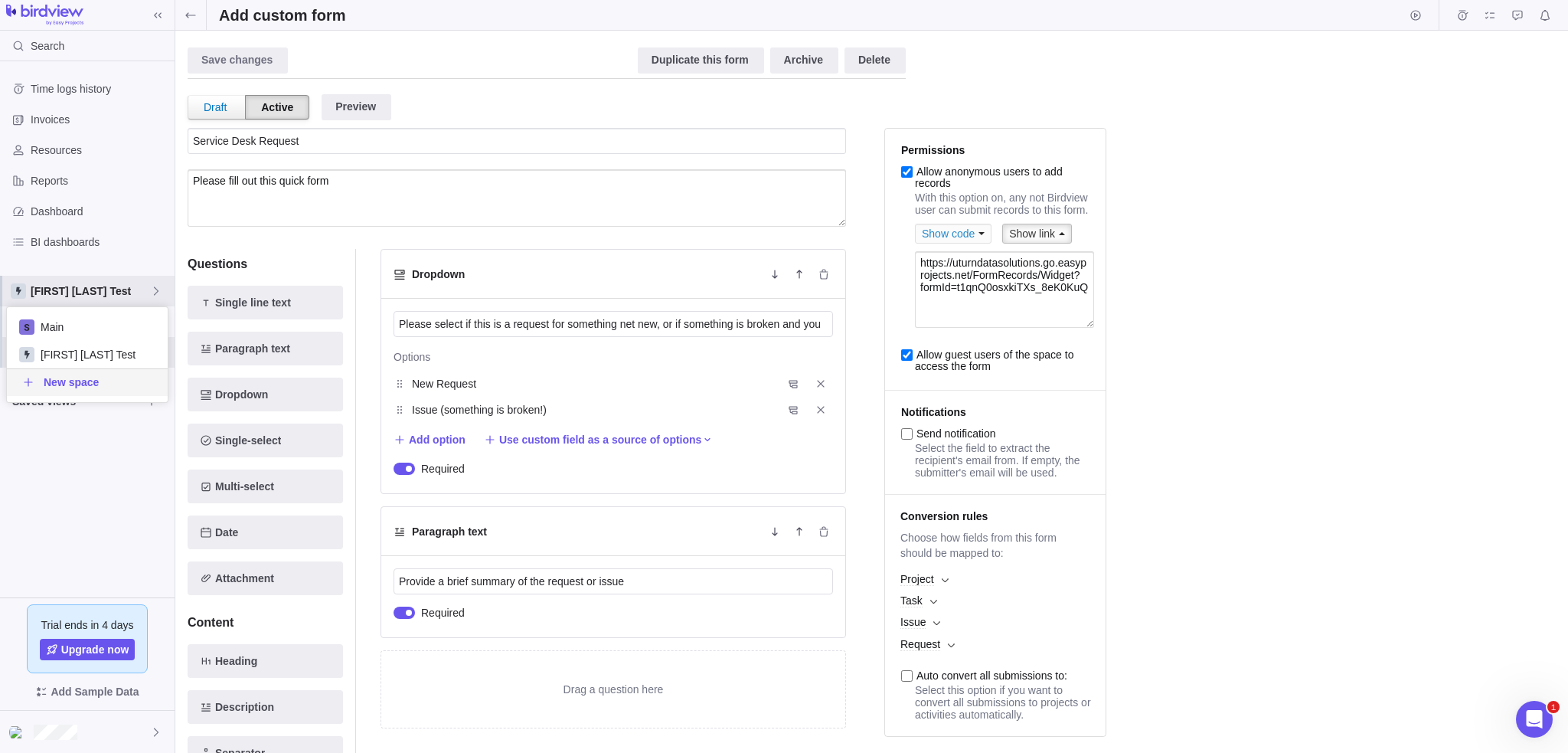 click on "Time logs history Invoices Resources Reports Dashboard BI dashboards Jake Space Test Activity center Custom forms Saved views" at bounding box center (87, 329) 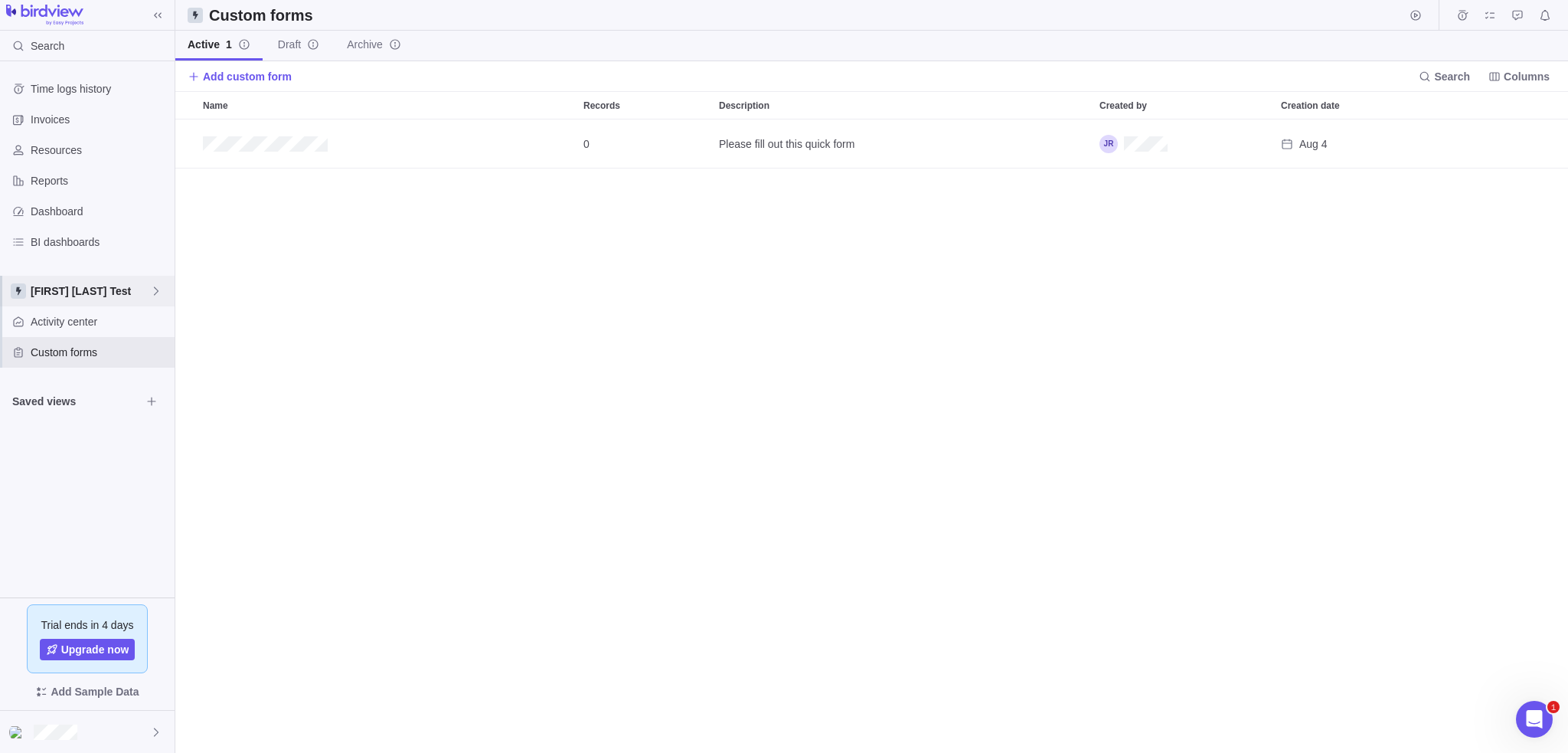 scroll, scrollTop: 12, scrollLeft: 12, axis: both 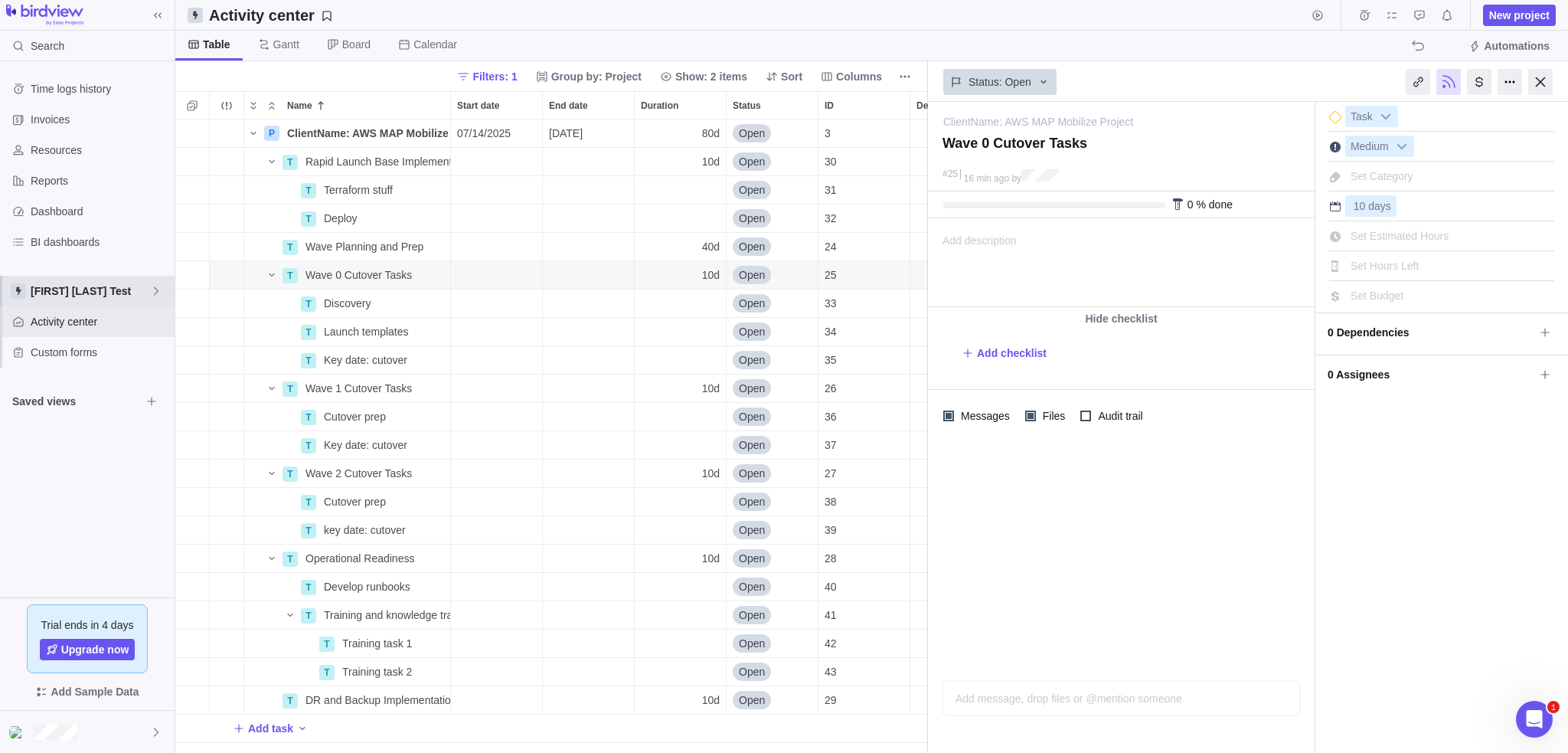 click on "[FIRST] [LAST] Test" at bounding box center (87, 291) 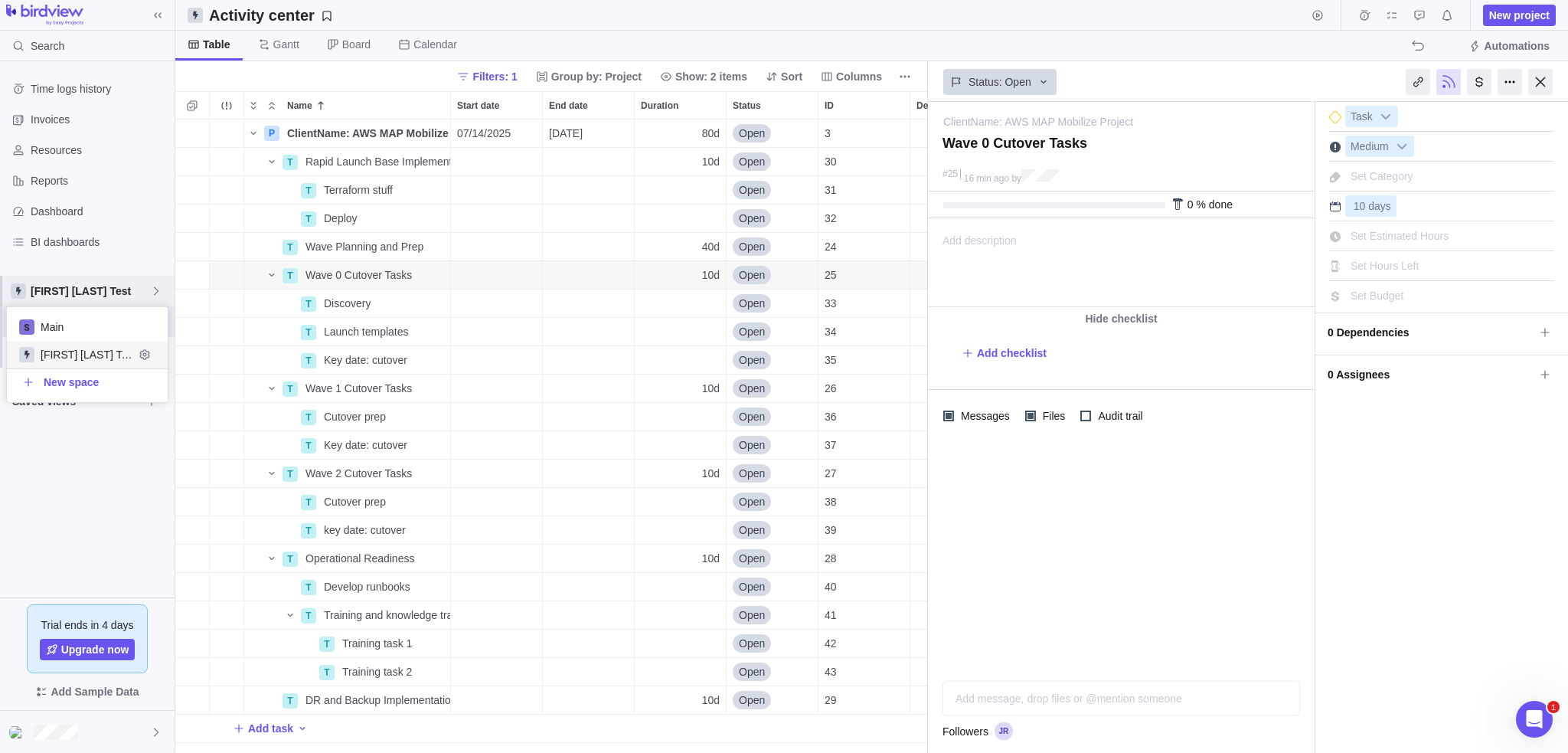 scroll, scrollTop: 12, scrollLeft: 12, axis: both 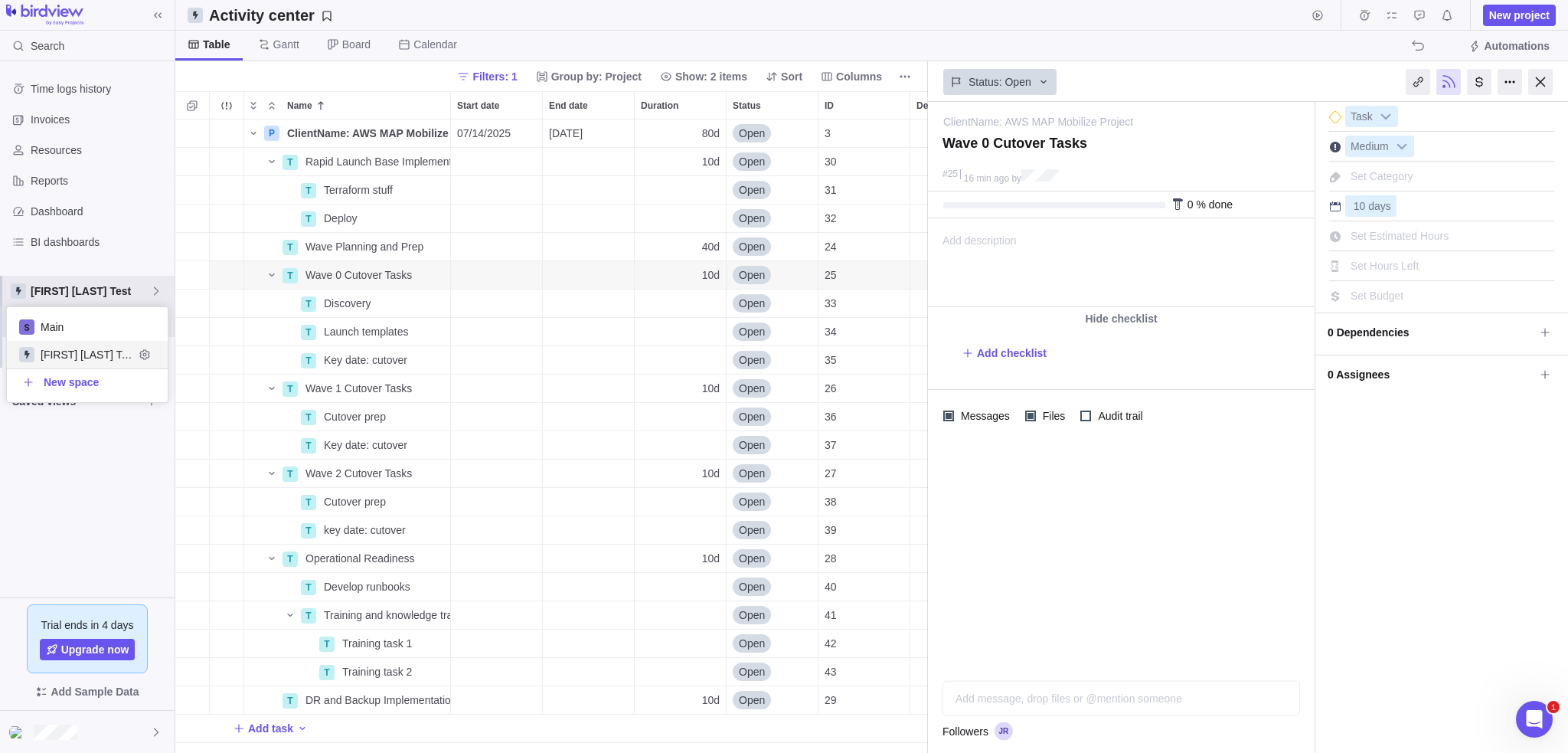 click on "[FIRST] [LAST] Test" at bounding box center (87, 355) 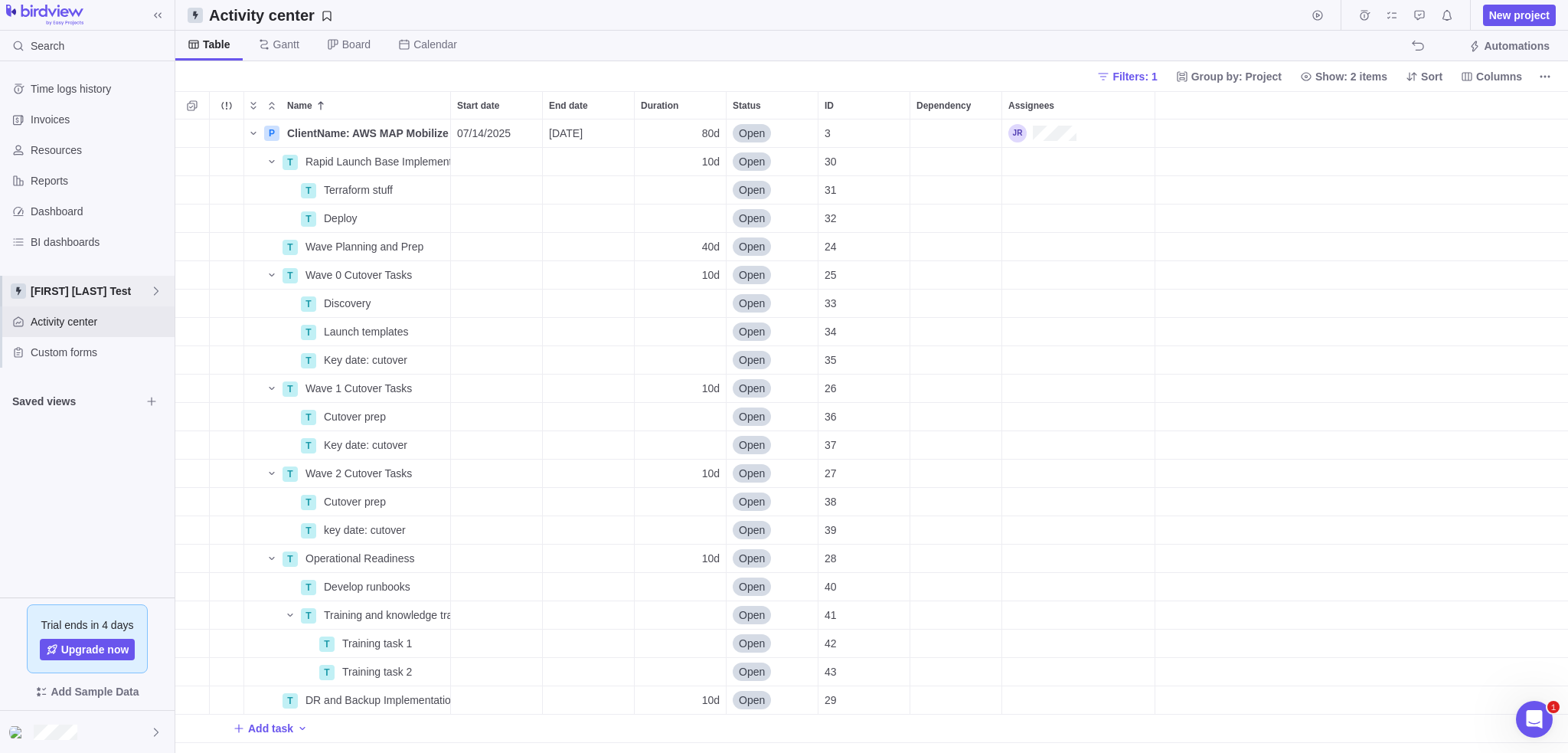 scroll, scrollTop: 12, scrollLeft: 12, axis: both 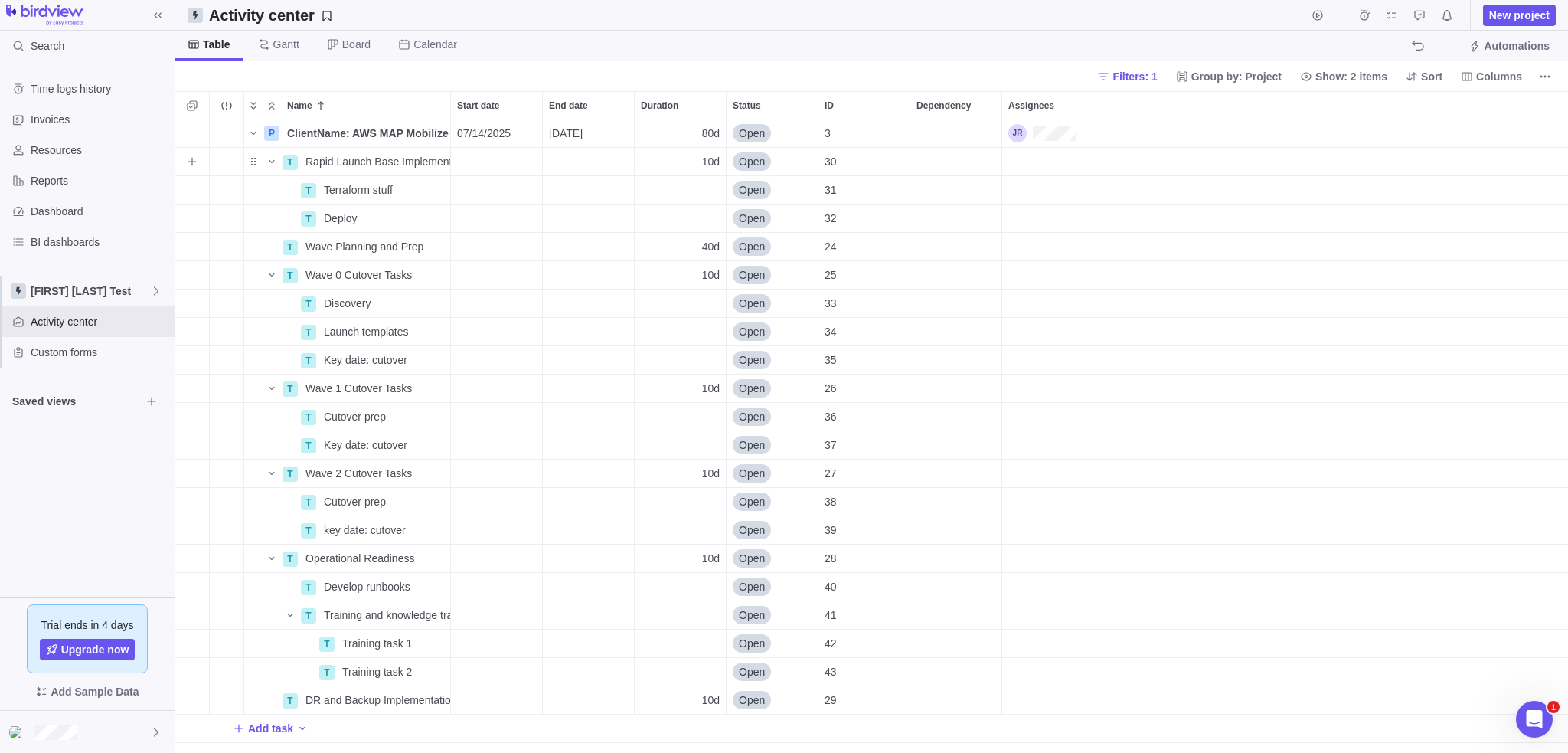 click at bounding box center (496, 162) 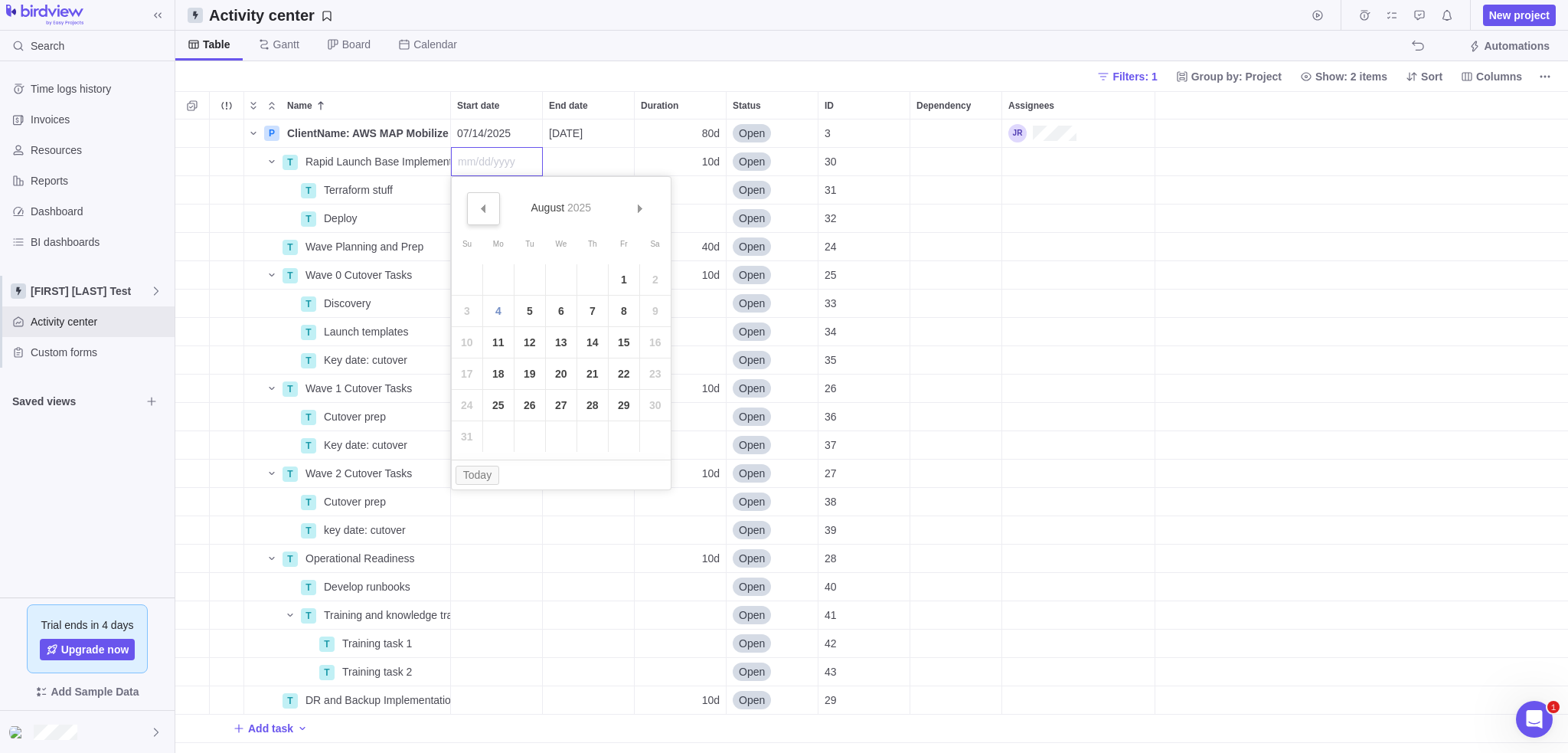 click on "Prev" at bounding box center [483, 208] 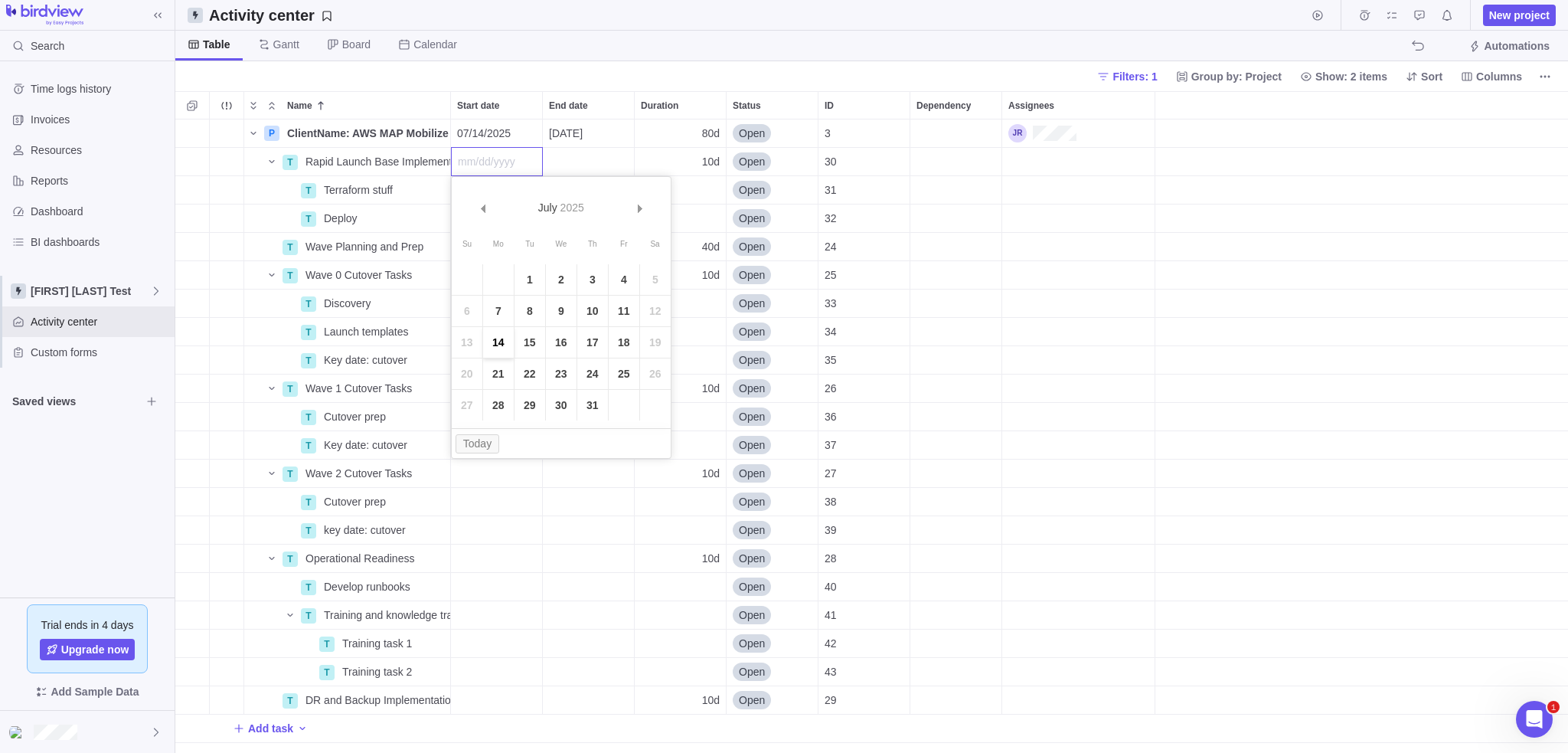 click on "14" at bounding box center [498, 342] 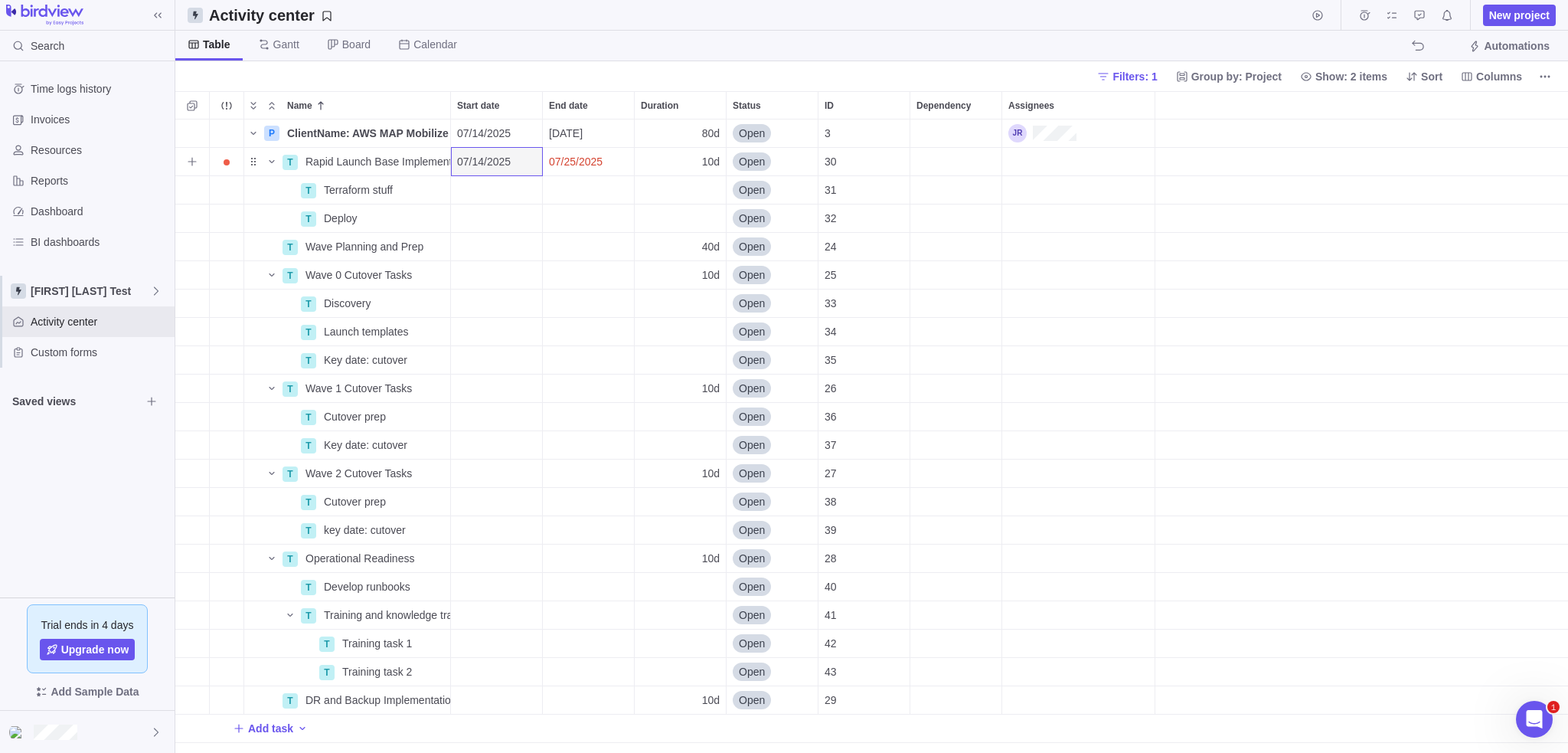 click on "Open" at bounding box center [752, 162] 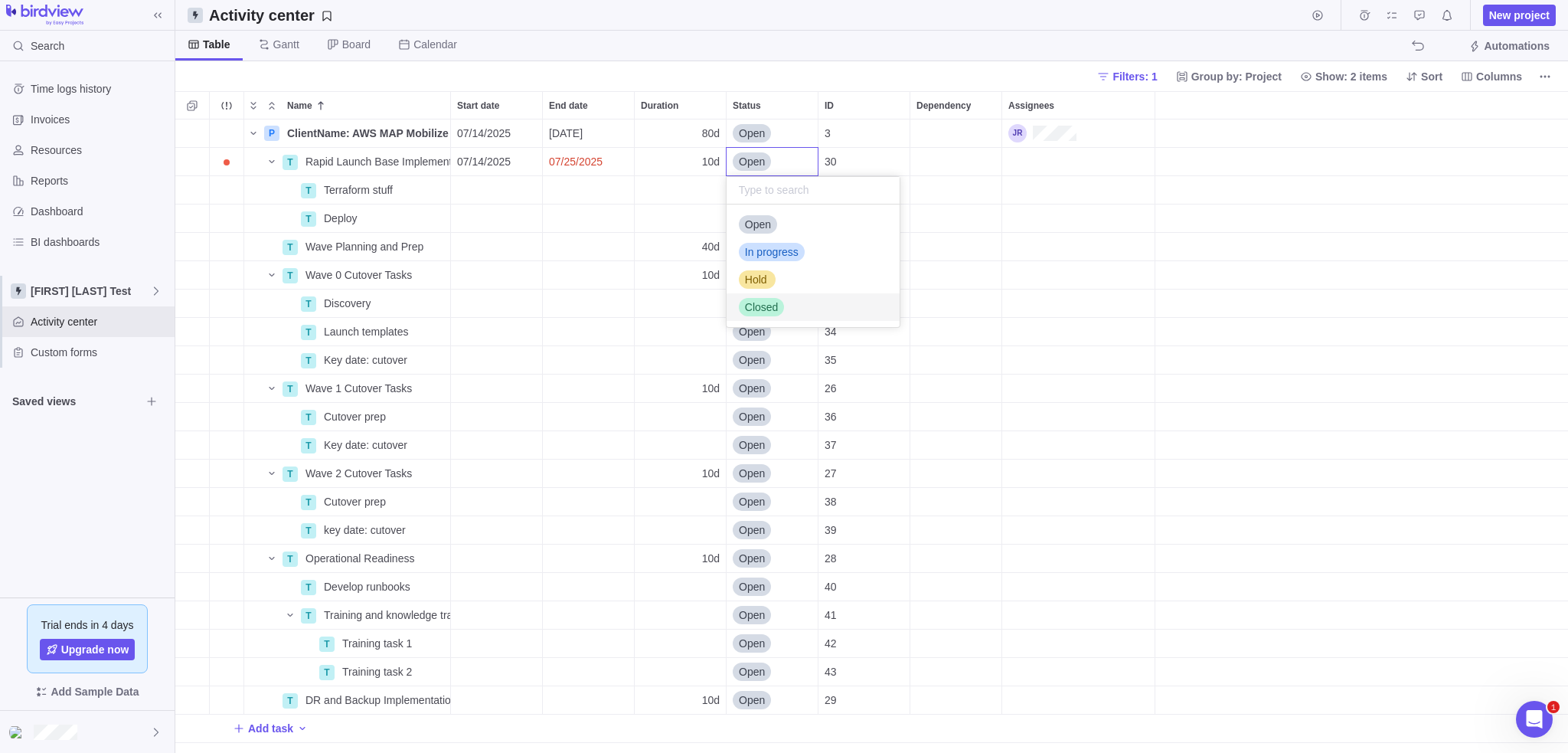 click on "Closed" at bounding box center (762, 307) 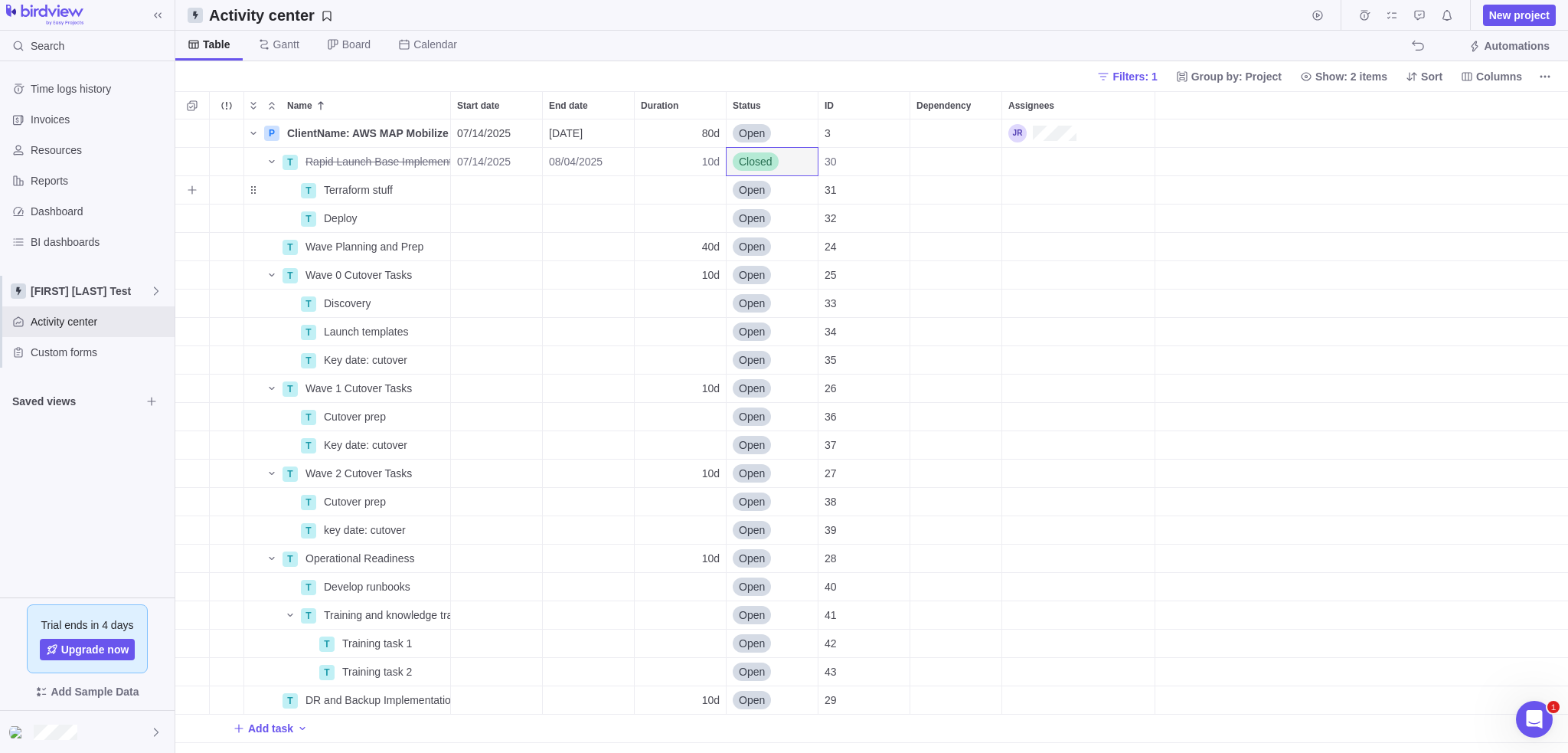 click on "Open" at bounding box center (752, 190) 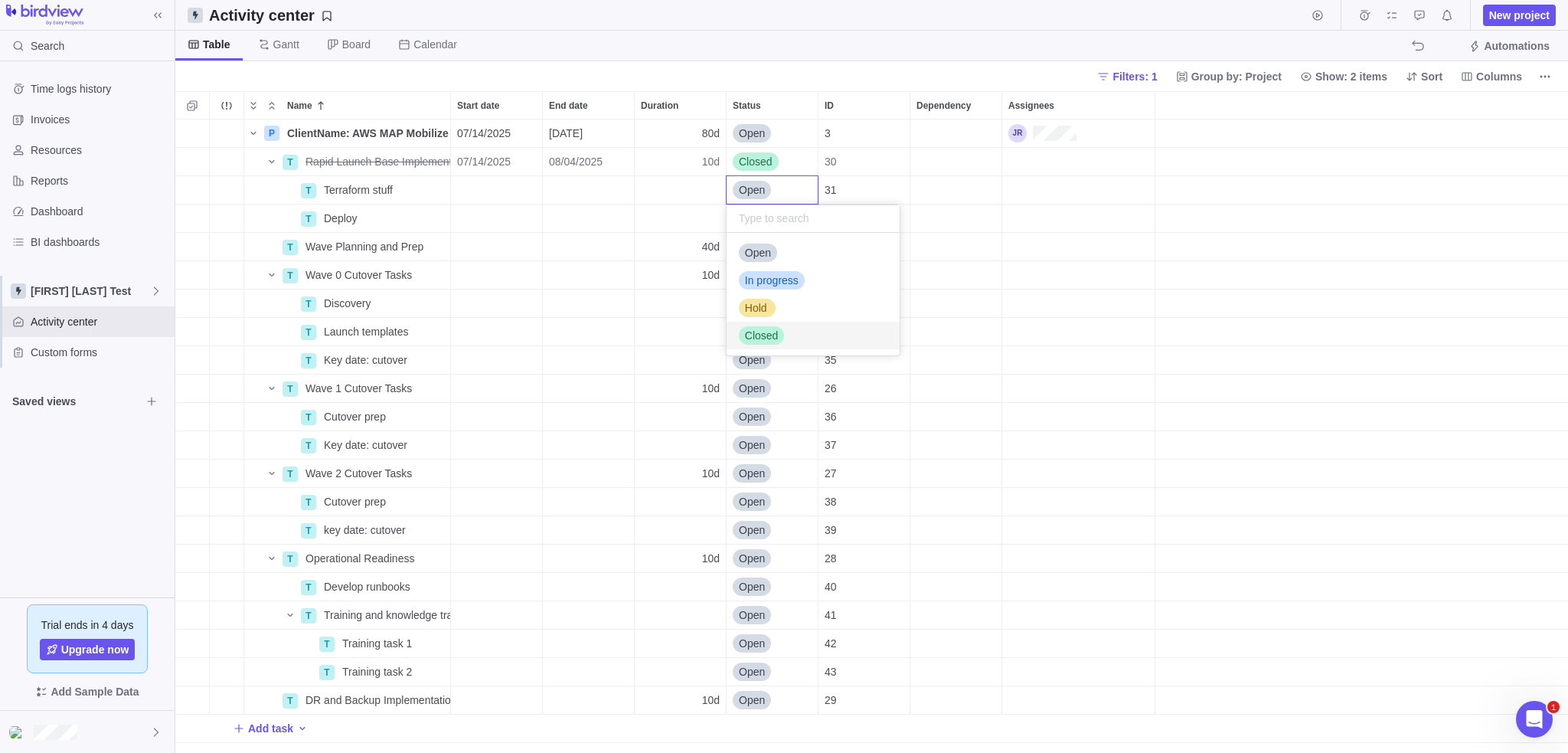 click on "Closed" at bounding box center [762, 336] 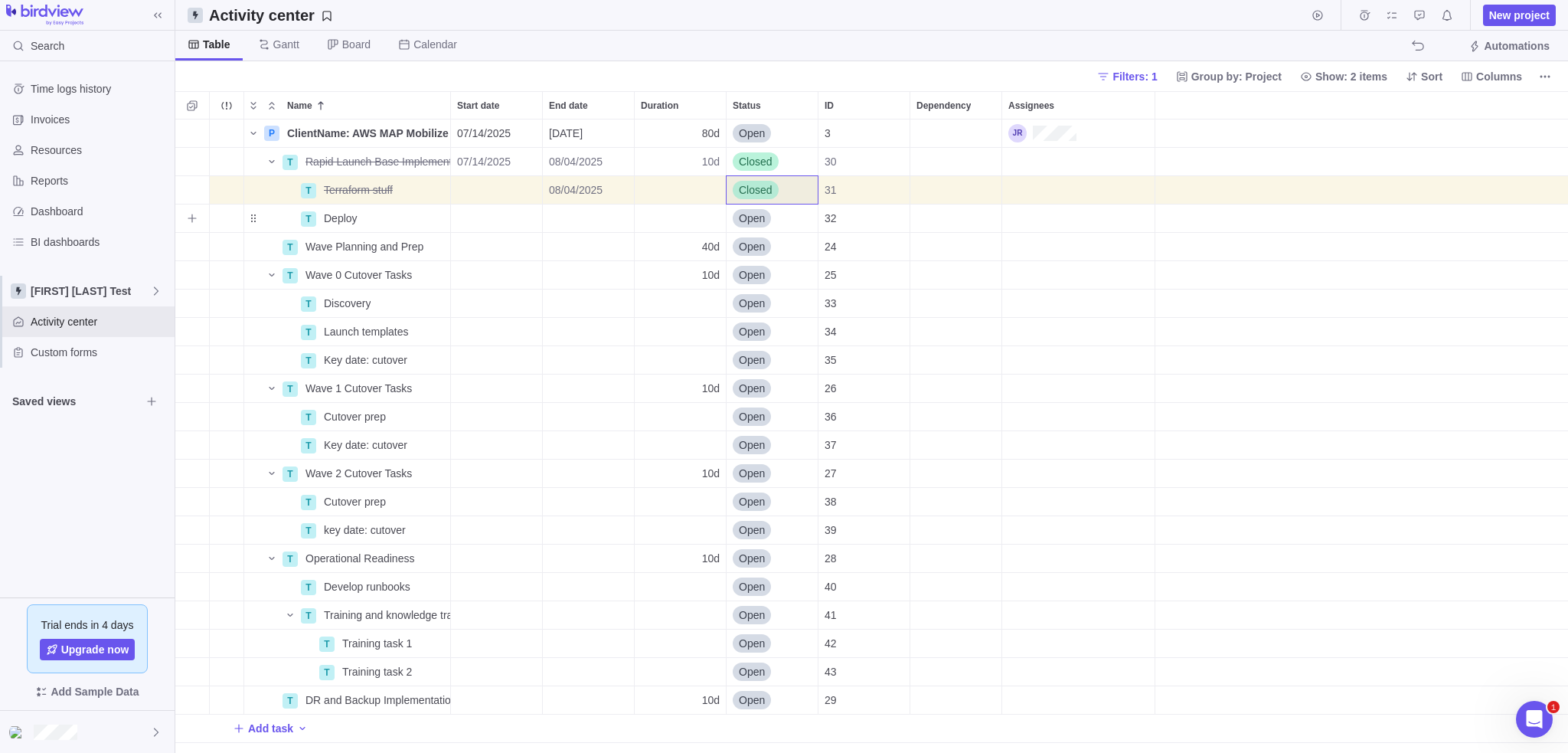click on "Open" at bounding box center (752, 218) 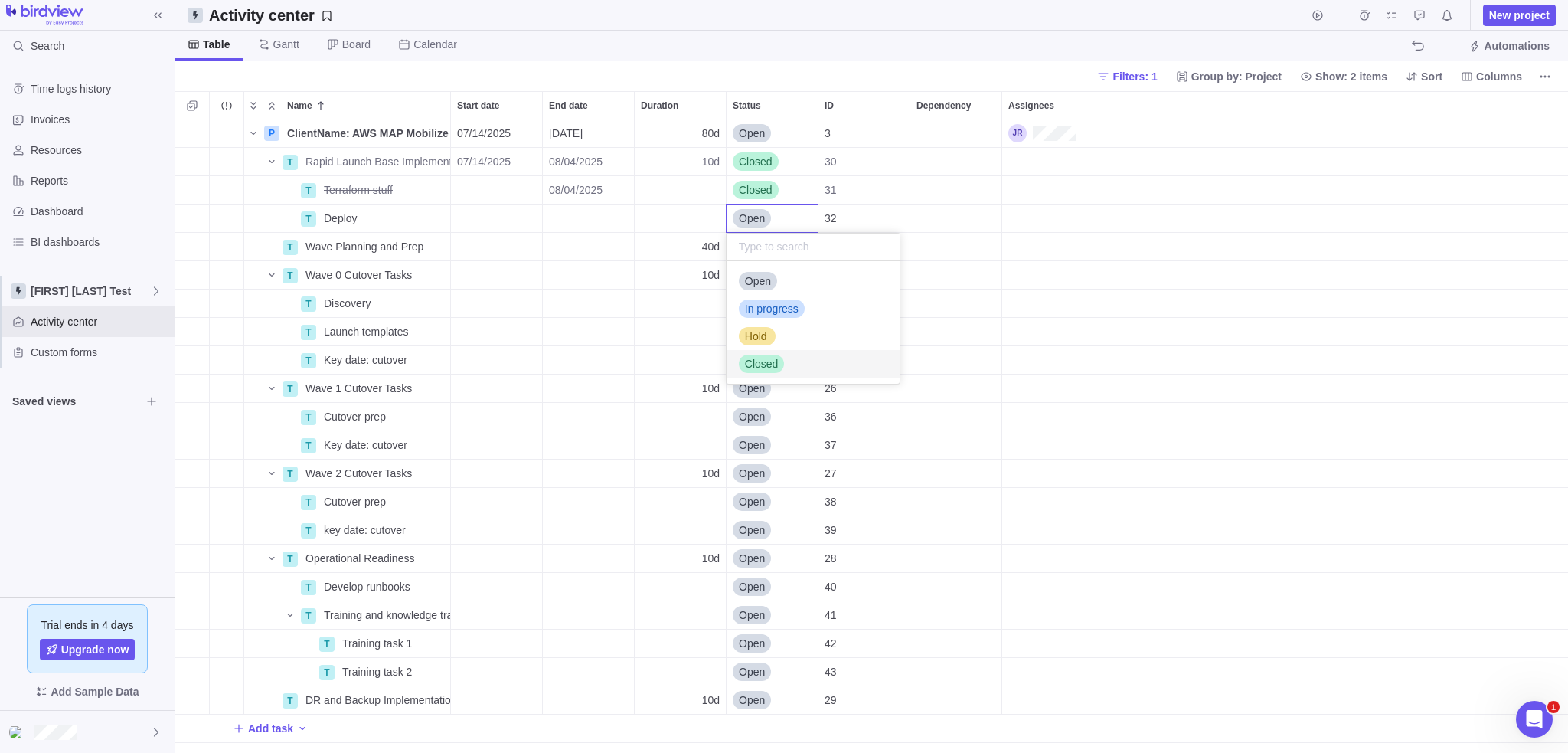 click on "Closed" at bounding box center (762, 364) 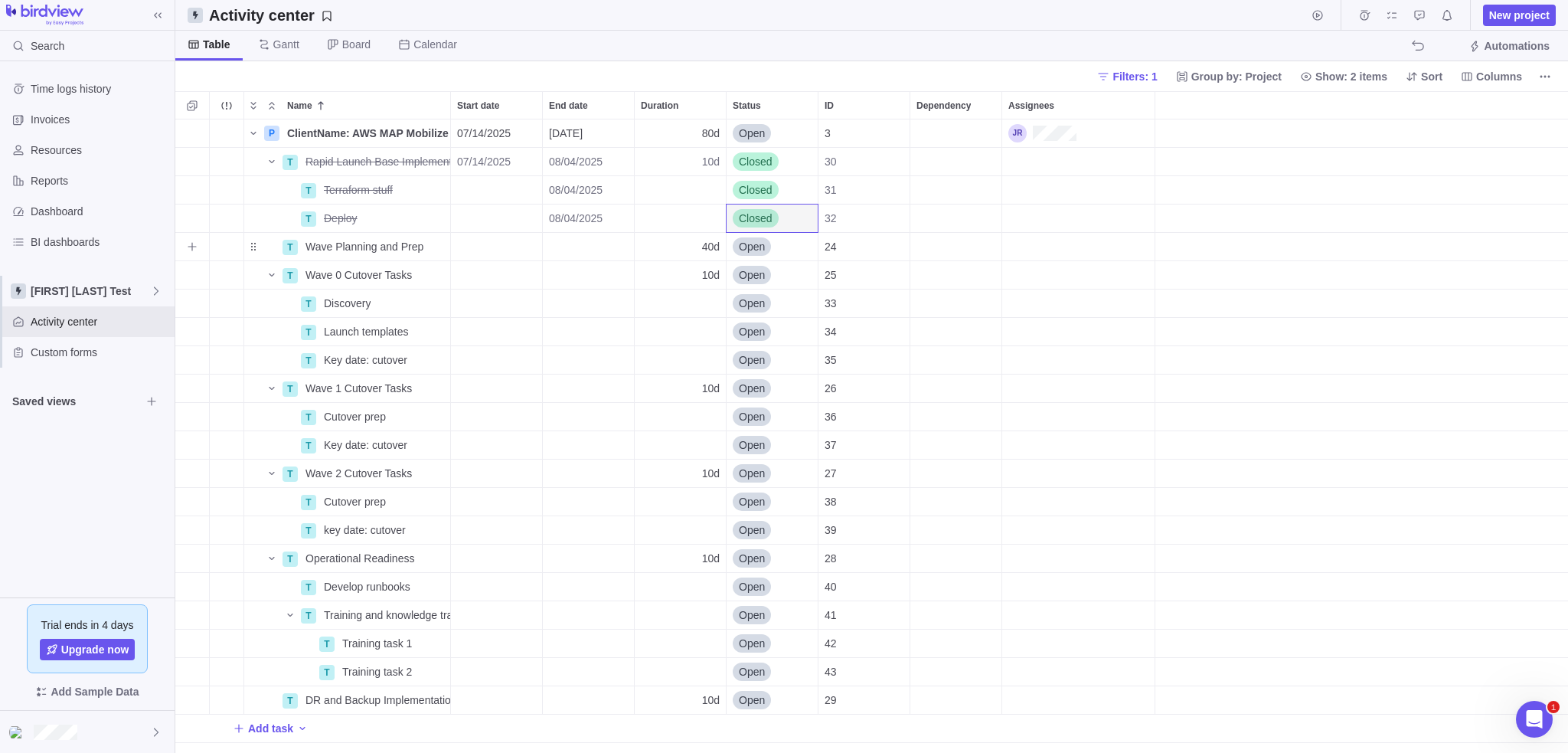 click at bounding box center (496, 247) 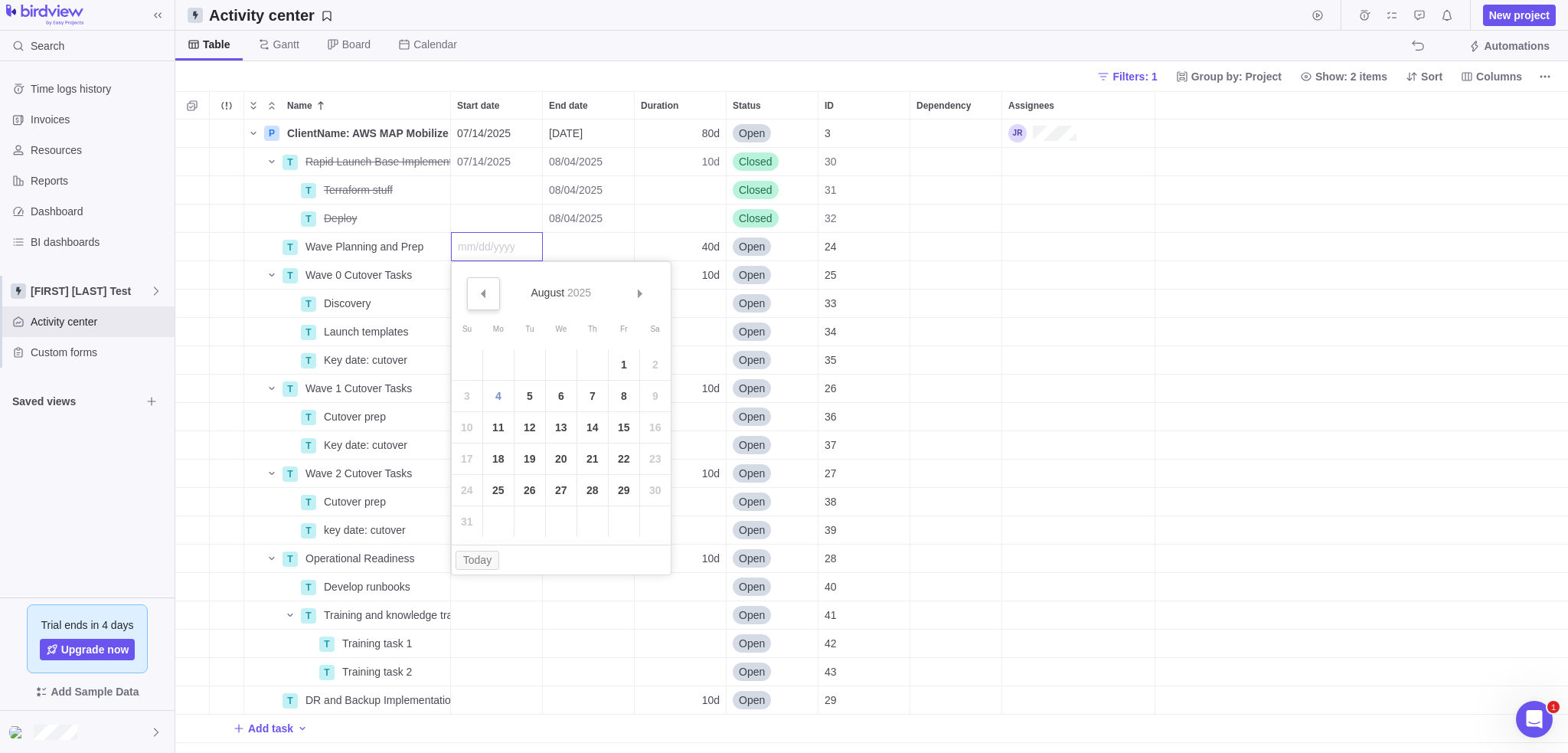 click on "Prev" at bounding box center (482, 293) 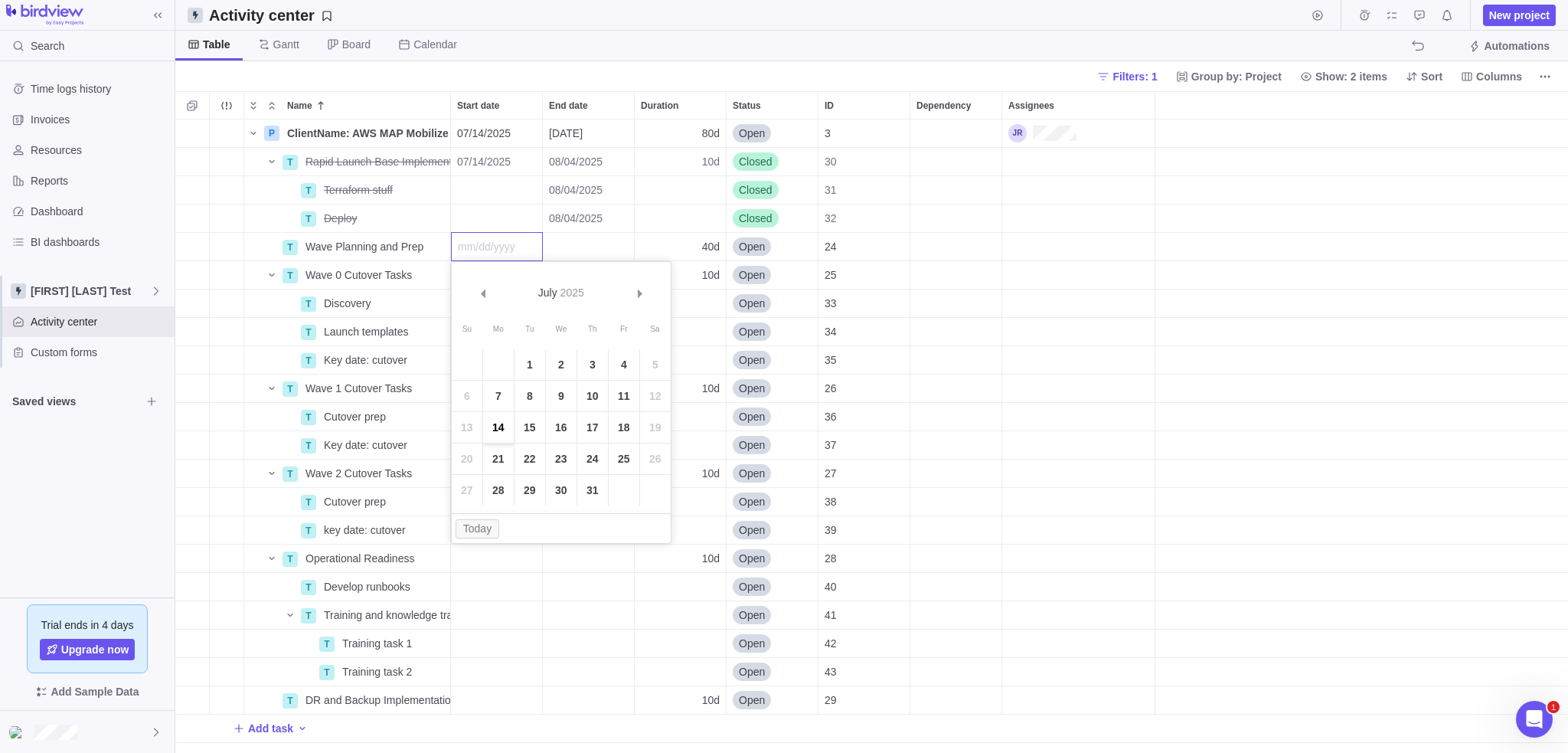 click on "14" at bounding box center [498, 427] 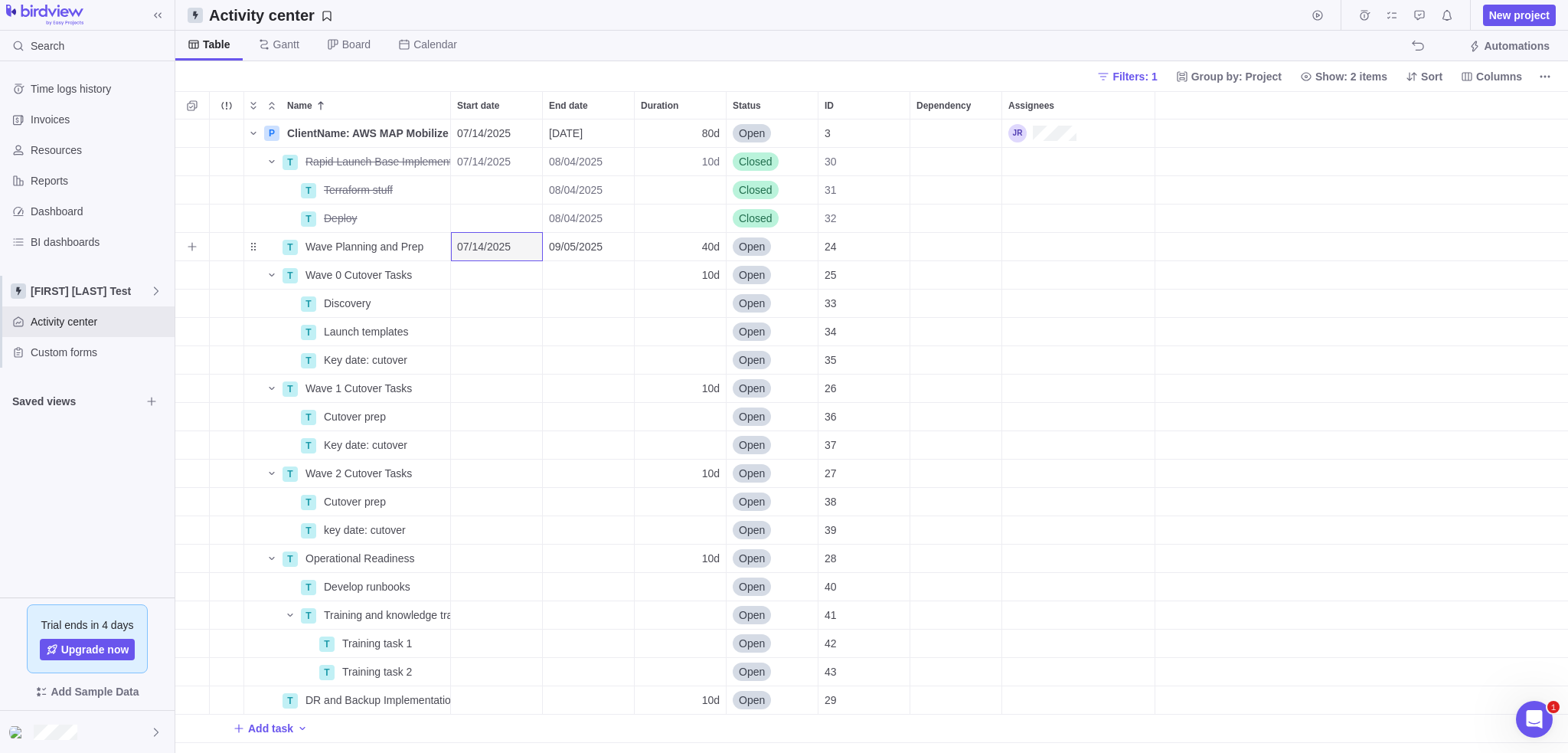 click on "Open" at bounding box center (752, 247) 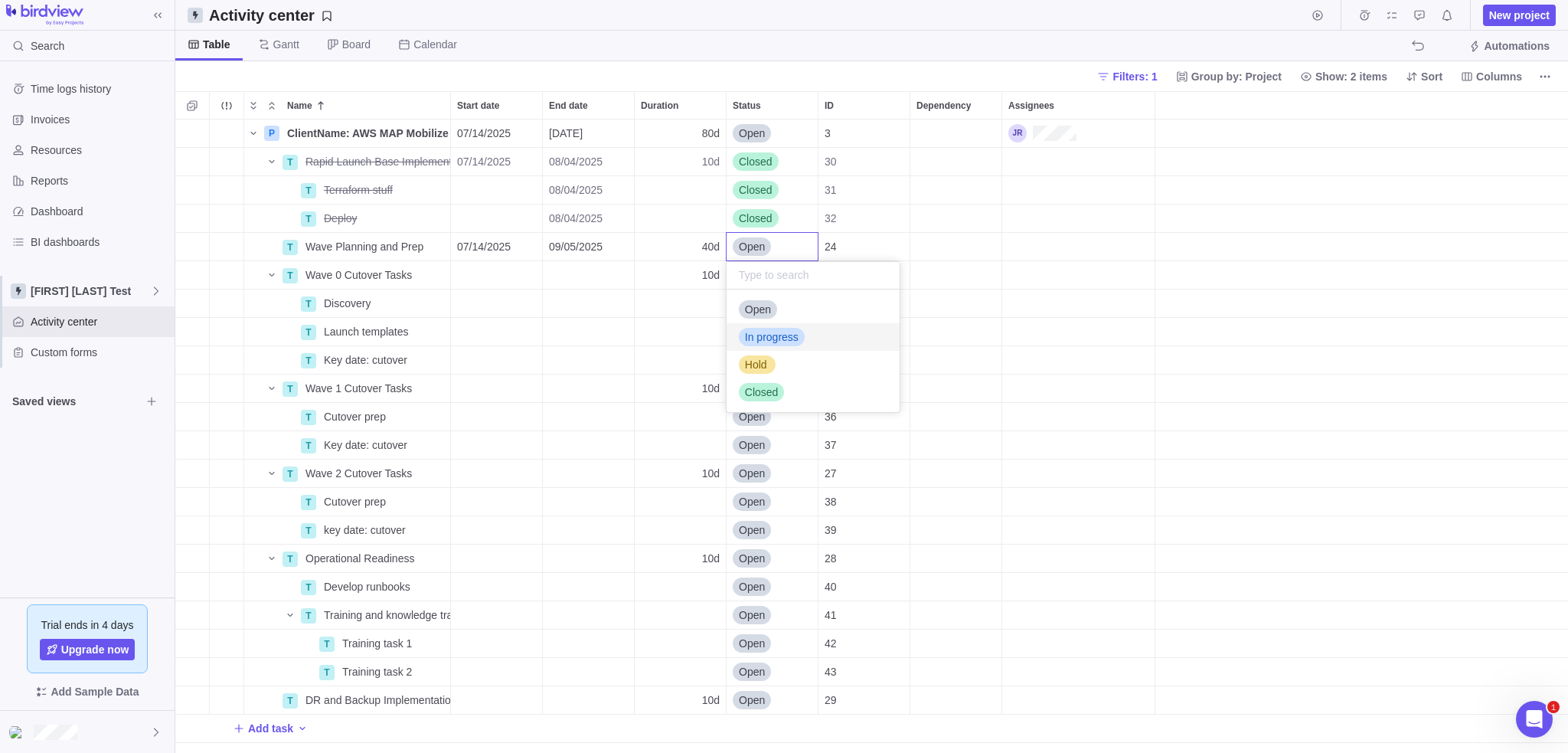 click on "In progress" at bounding box center [772, 337] 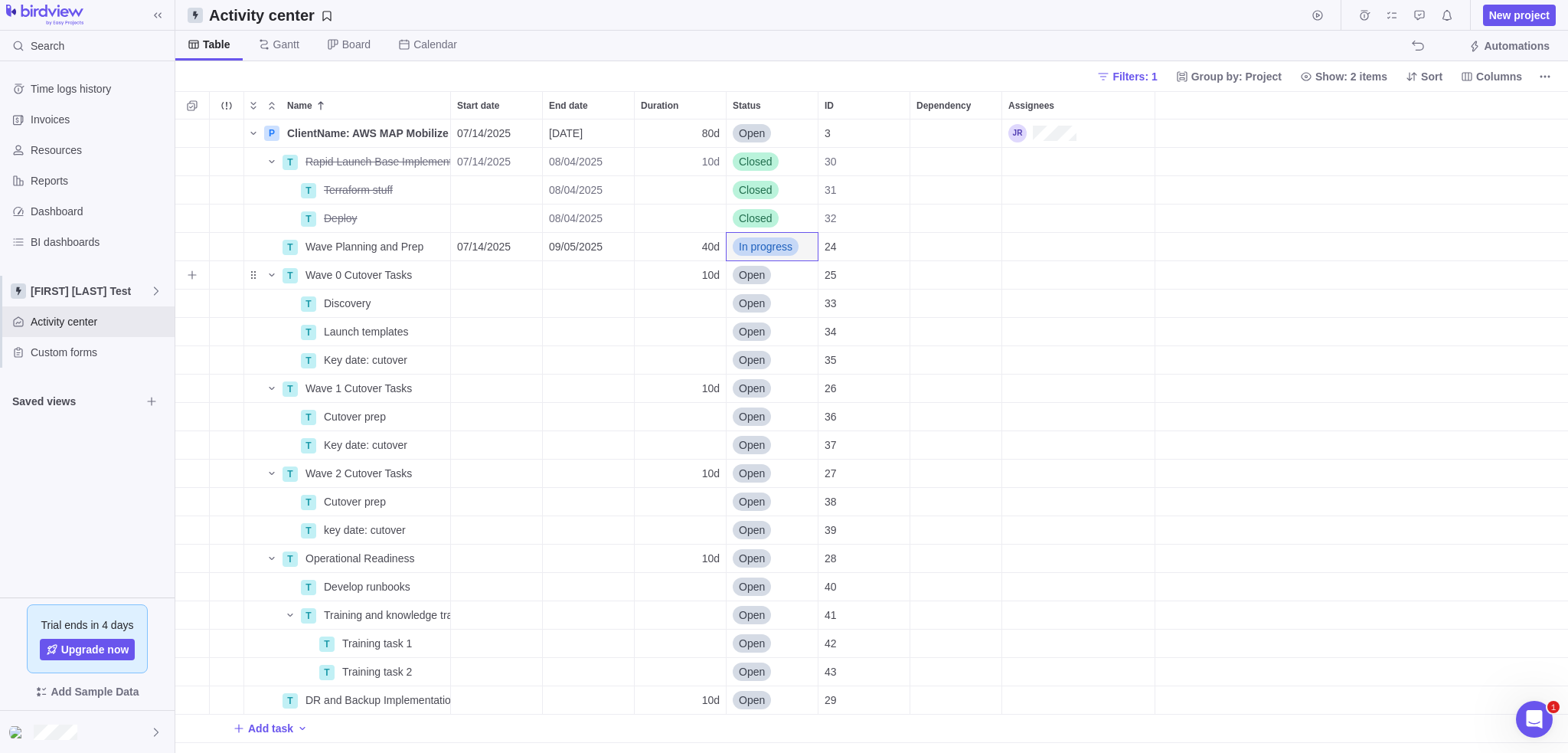 click at bounding box center [956, 275] 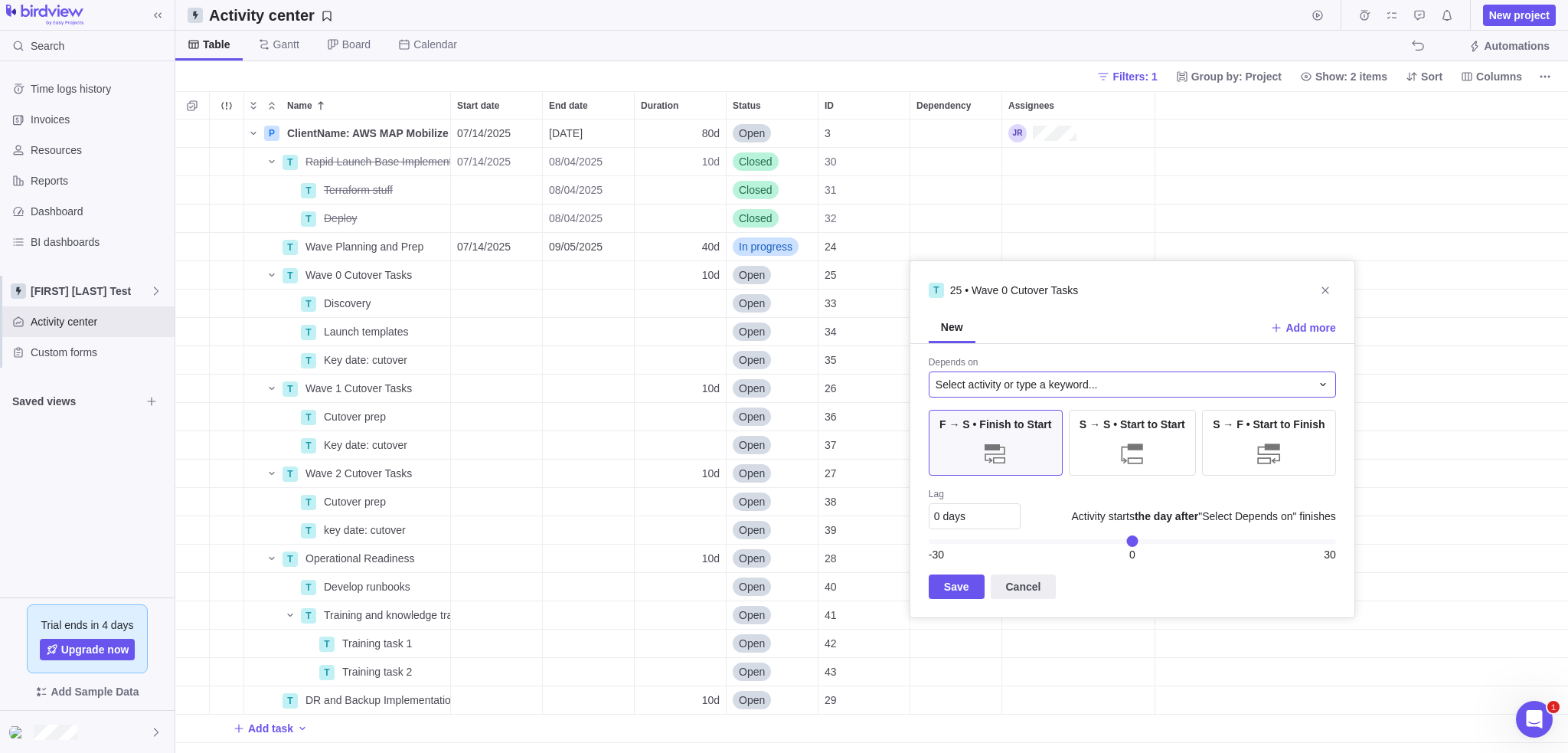 click on "Select activity or type a keyword..." at bounding box center [1017, 385] 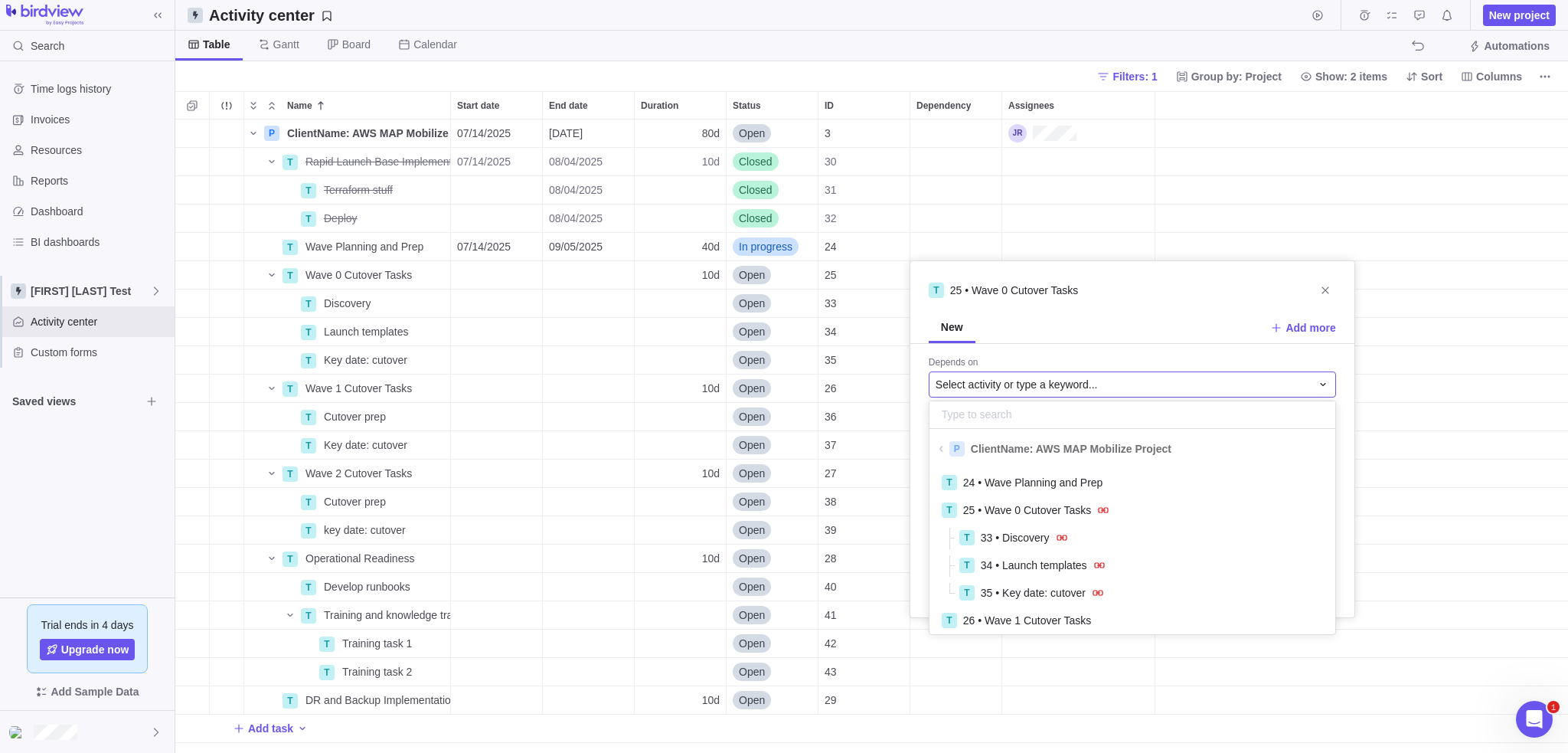 scroll, scrollTop: 12, scrollLeft: 12, axis: both 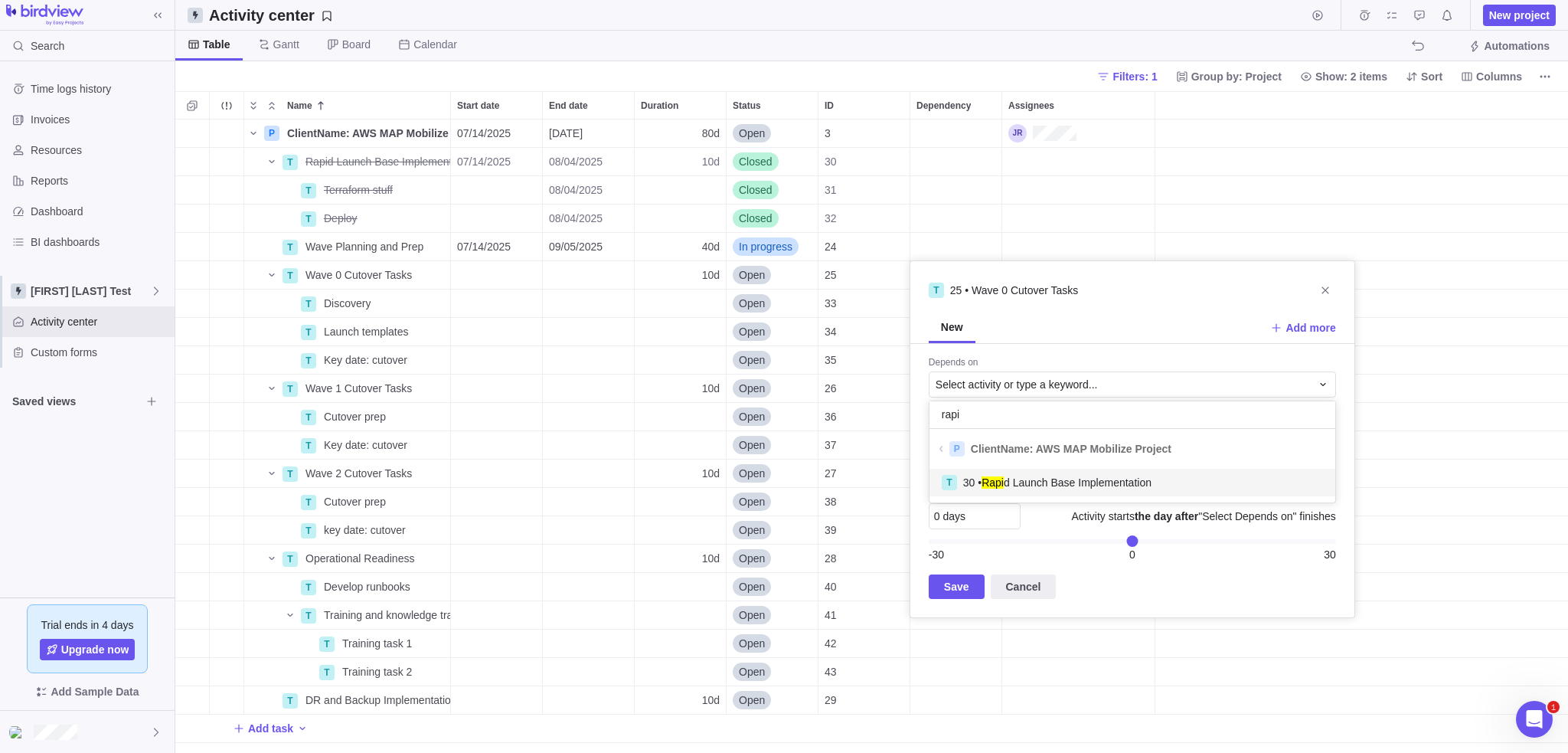 click on "30 •  Rapi d Launch Base Implementation" at bounding box center [1057, 483] 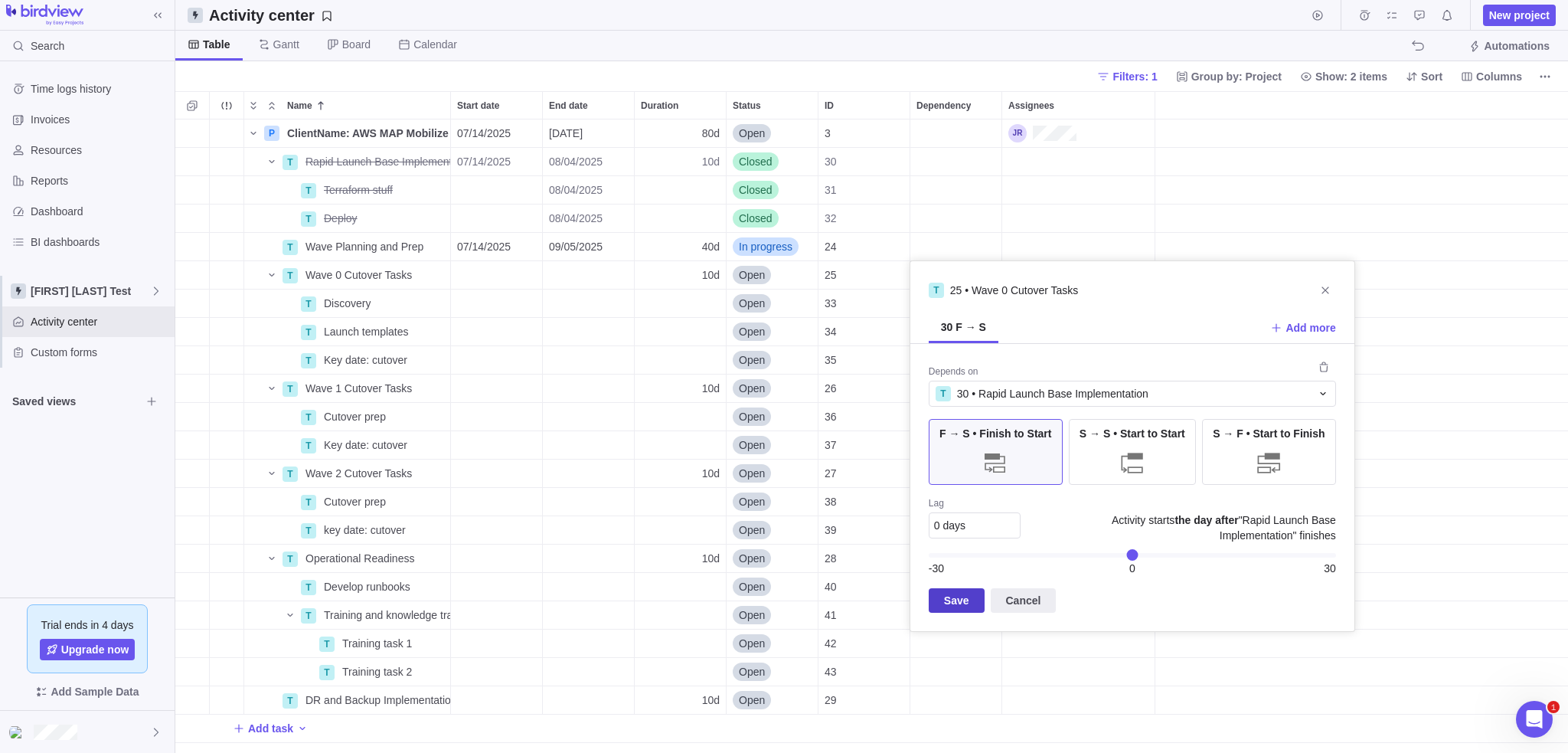 click on "Save" at bounding box center [956, 601] 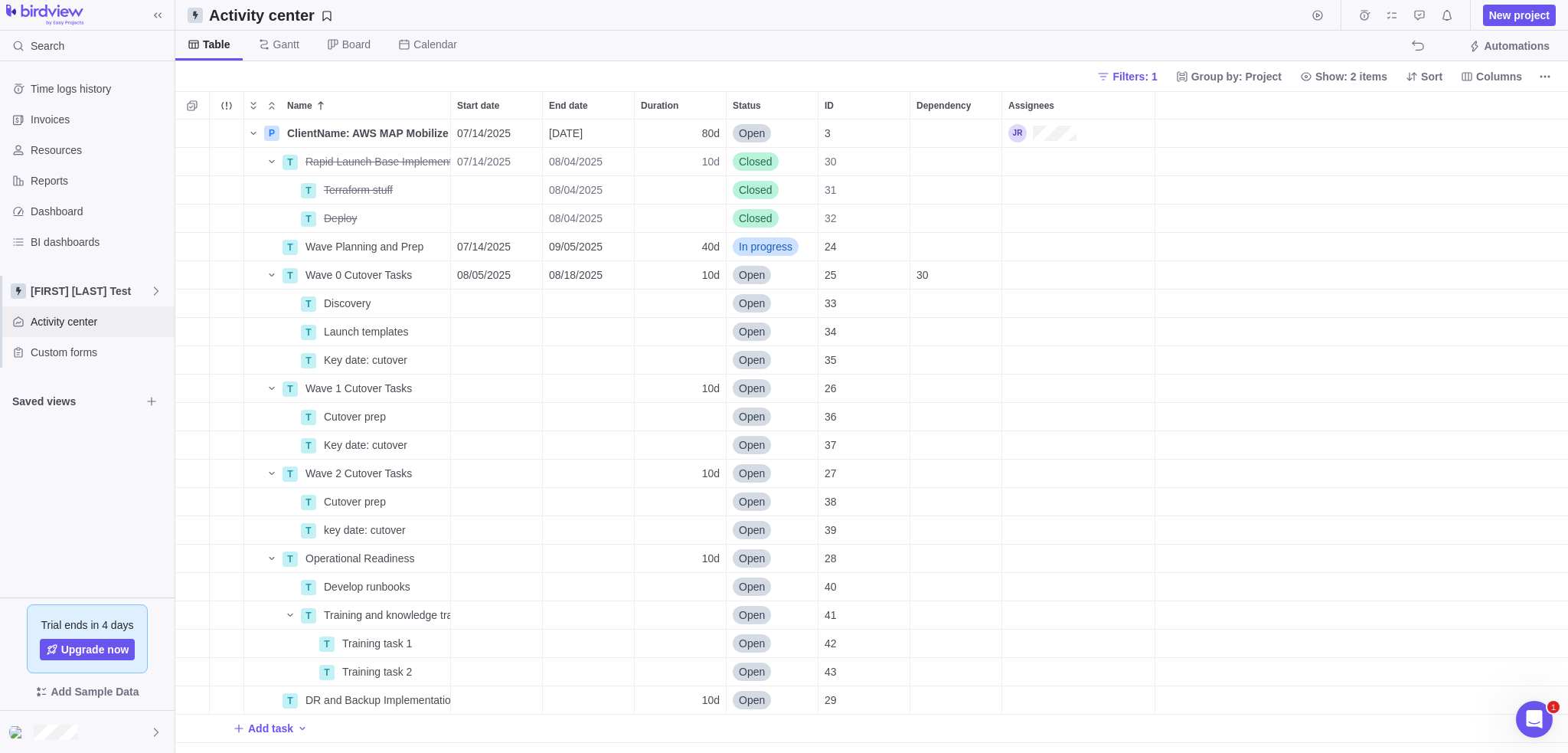 click on "Activity center" at bounding box center (100, 322) 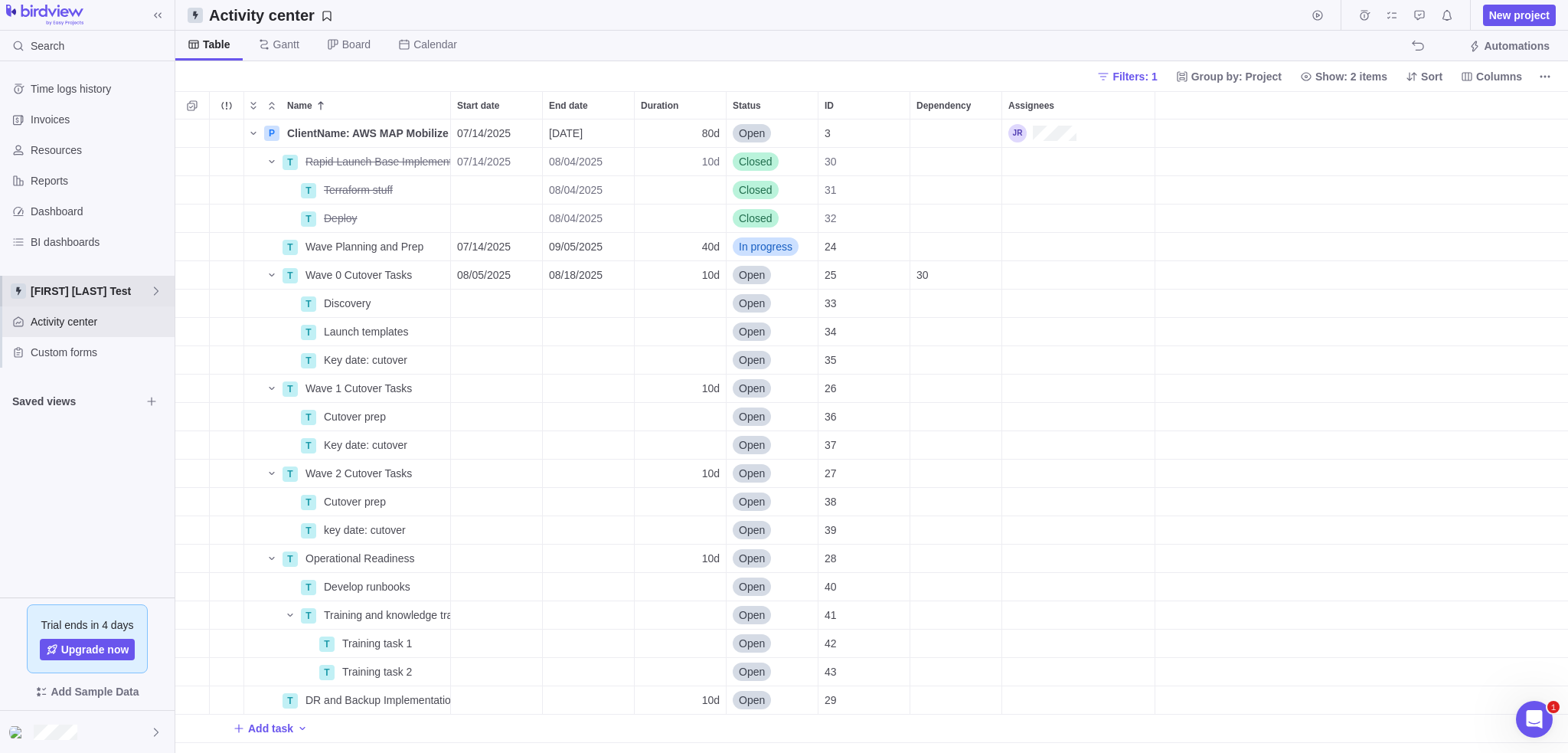 click 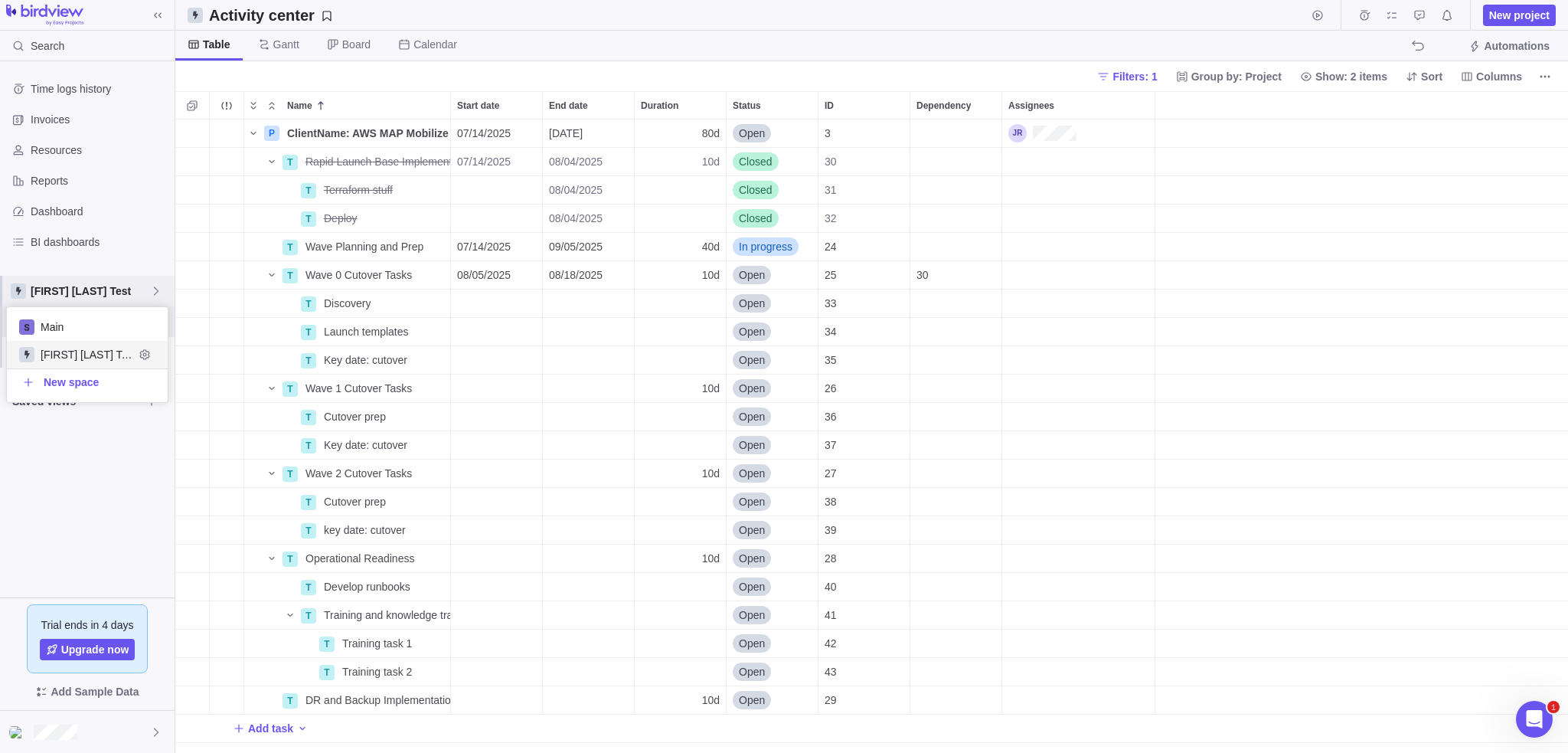scroll, scrollTop: 12, scrollLeft: 12, axis: both 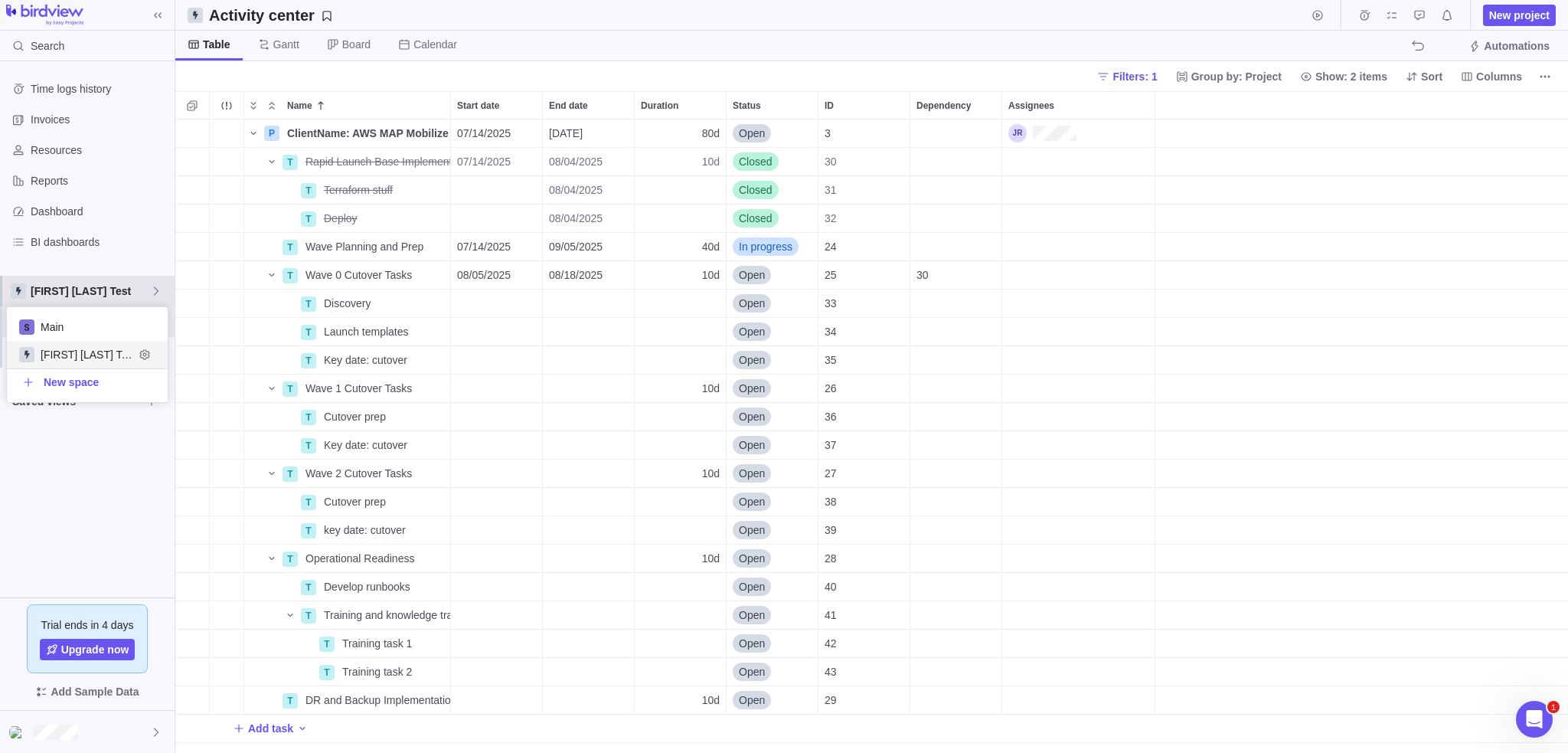 click 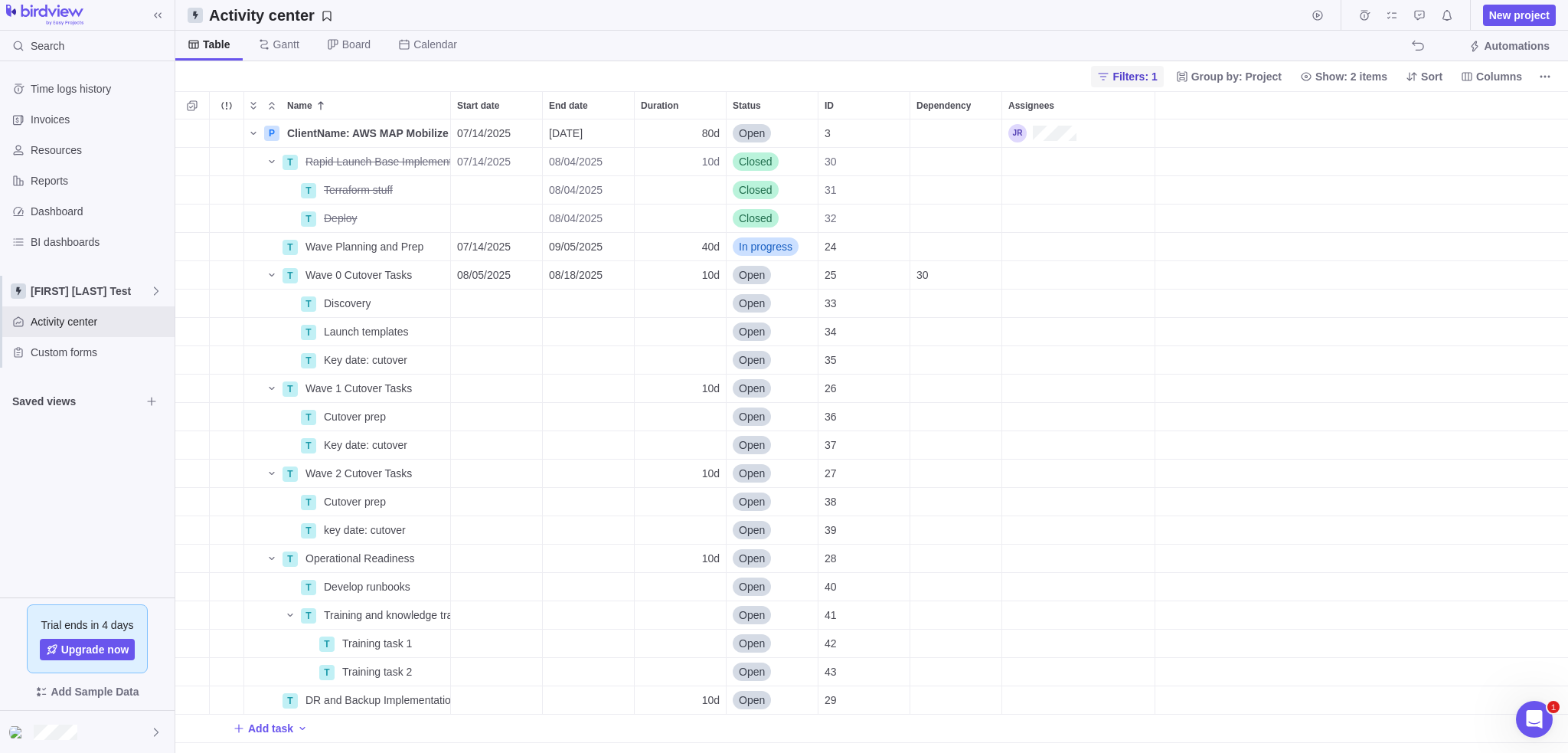 click on "Filters: 1" at bounding box center (1135, 77) 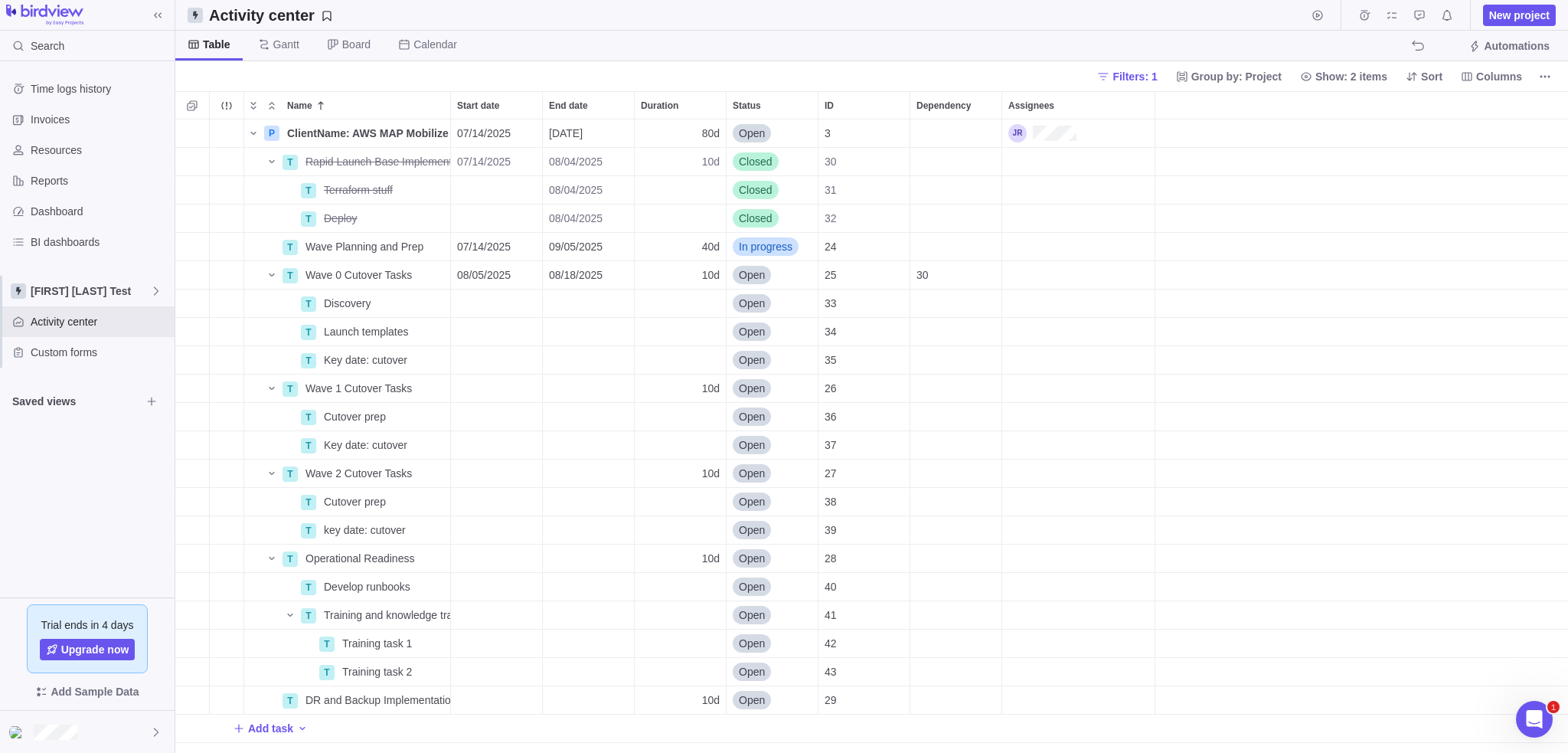 scroll, scrollTop: 622, scrollLeft: 1143, axis: both 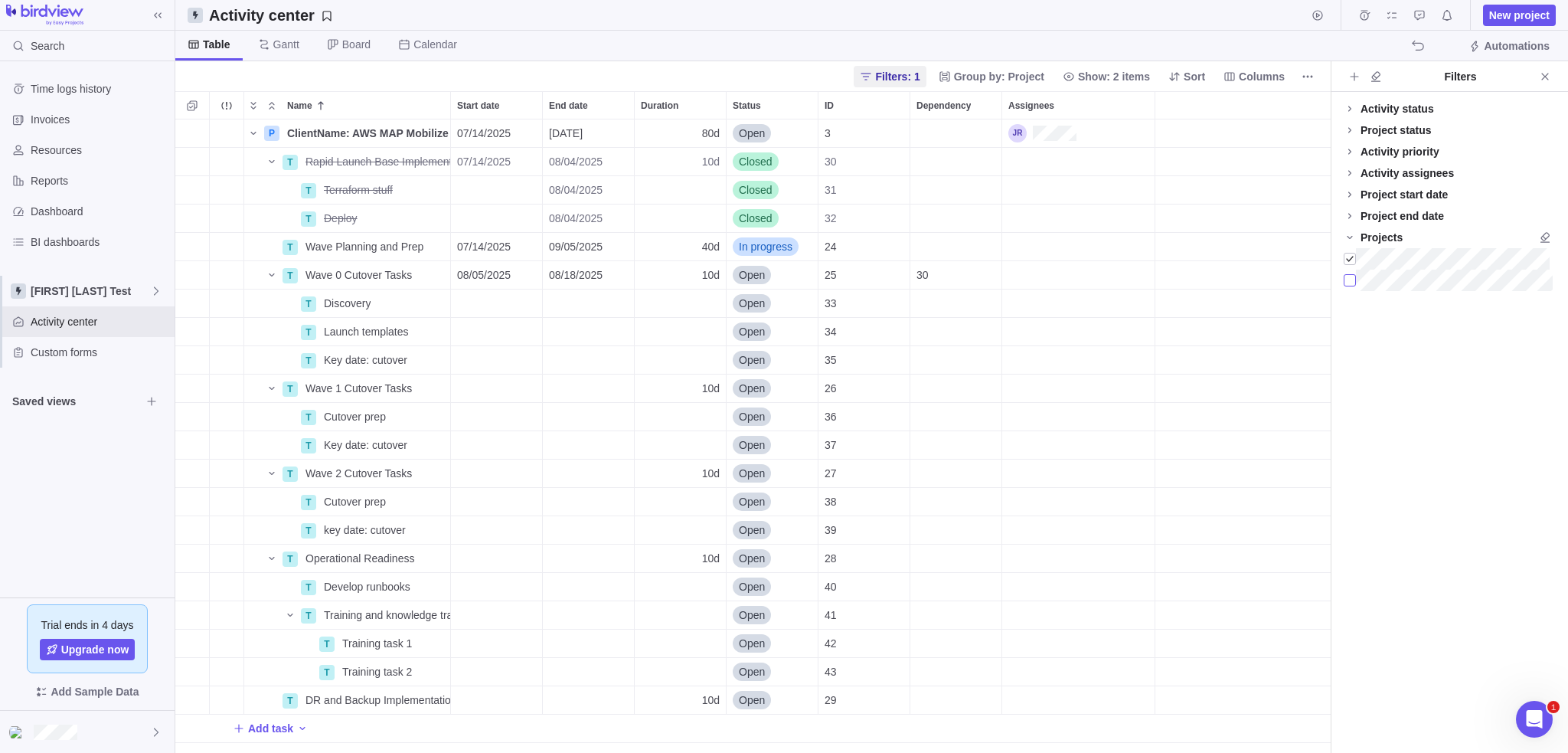 click at bounding box center (1350, 280) 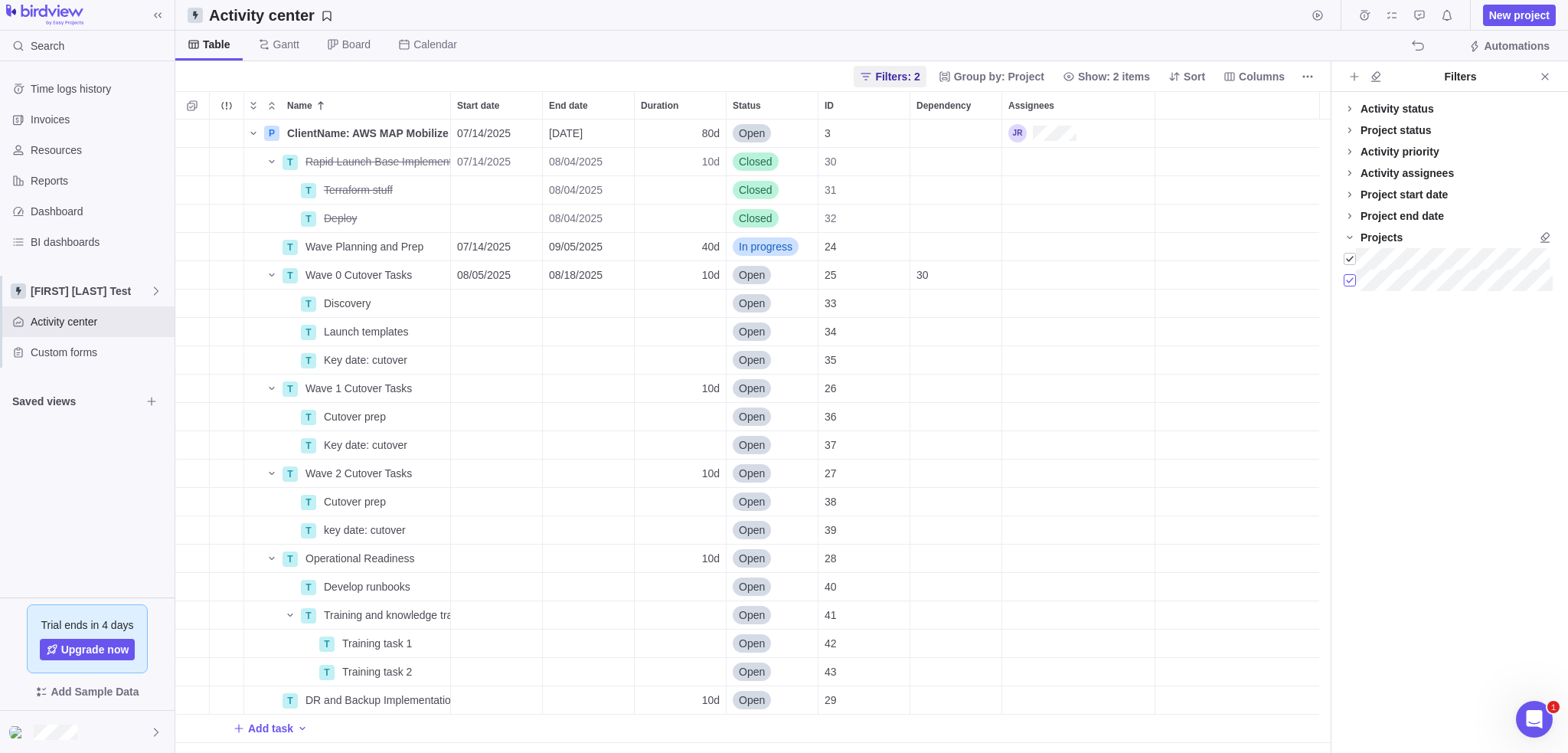 scroll, scrollTop: 12, scrollLeft: 12, axis: both 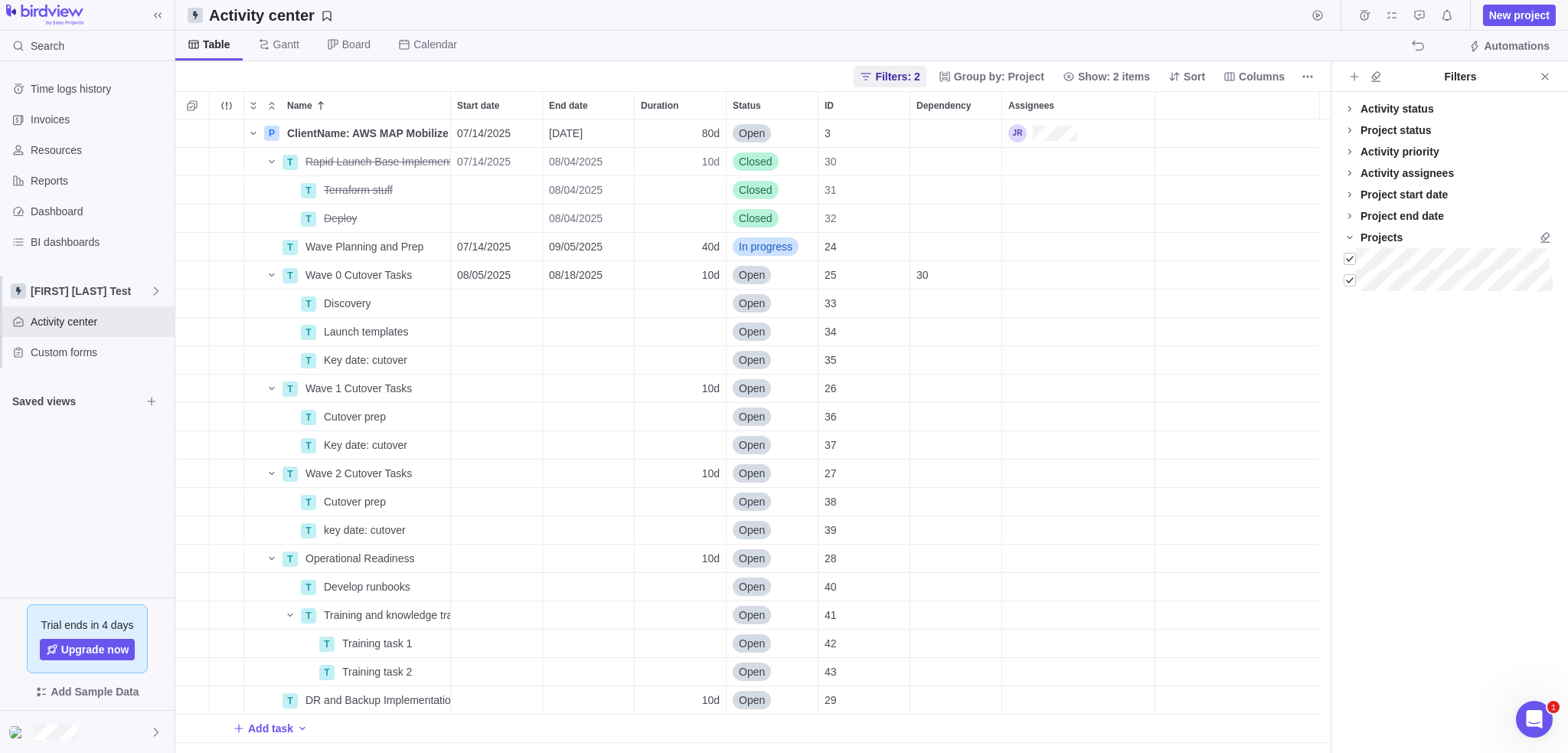 click on "Activity center New project" at bounding box center [871, 15] 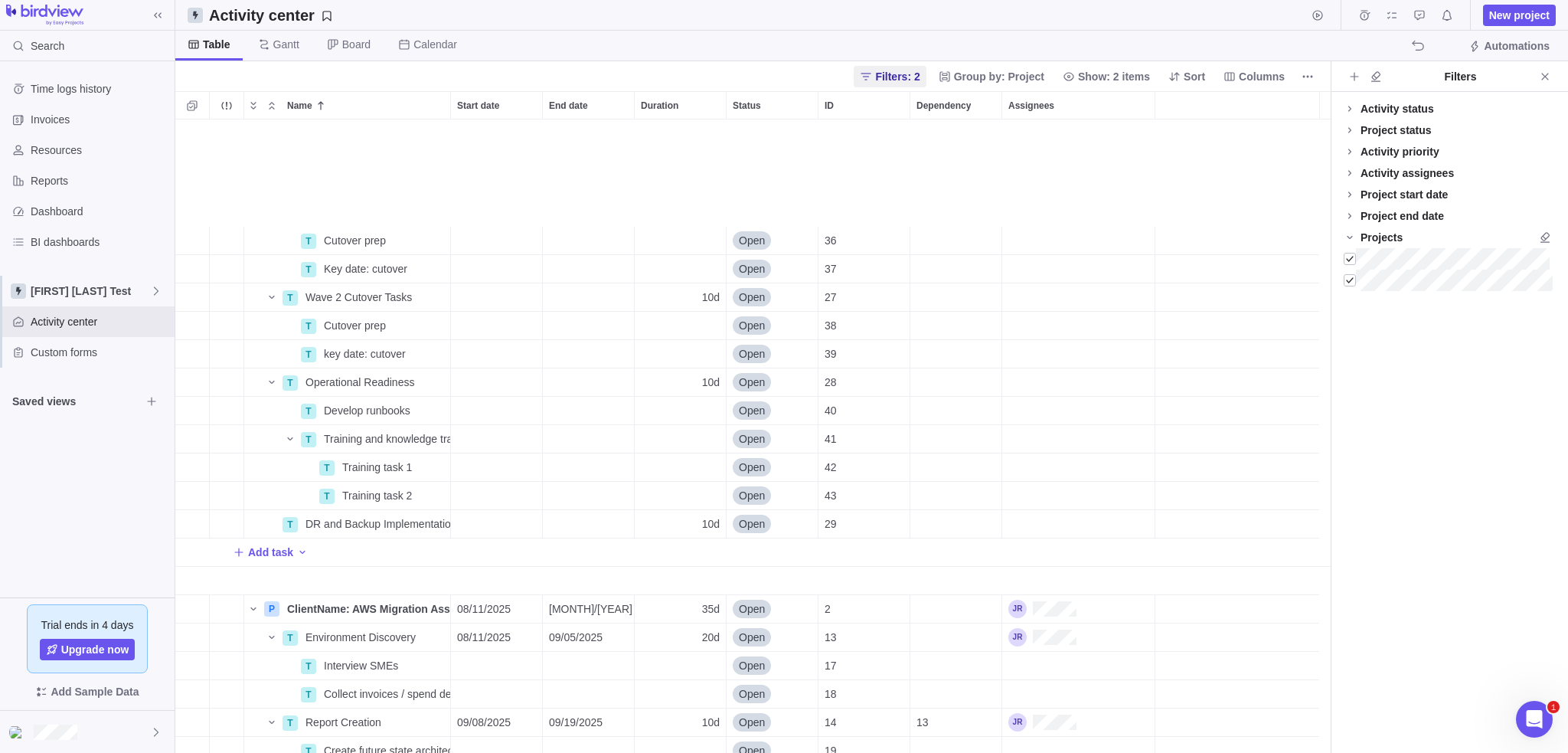 scroll, scrollTop: 386, scrollLeft: 0, axis: vertical 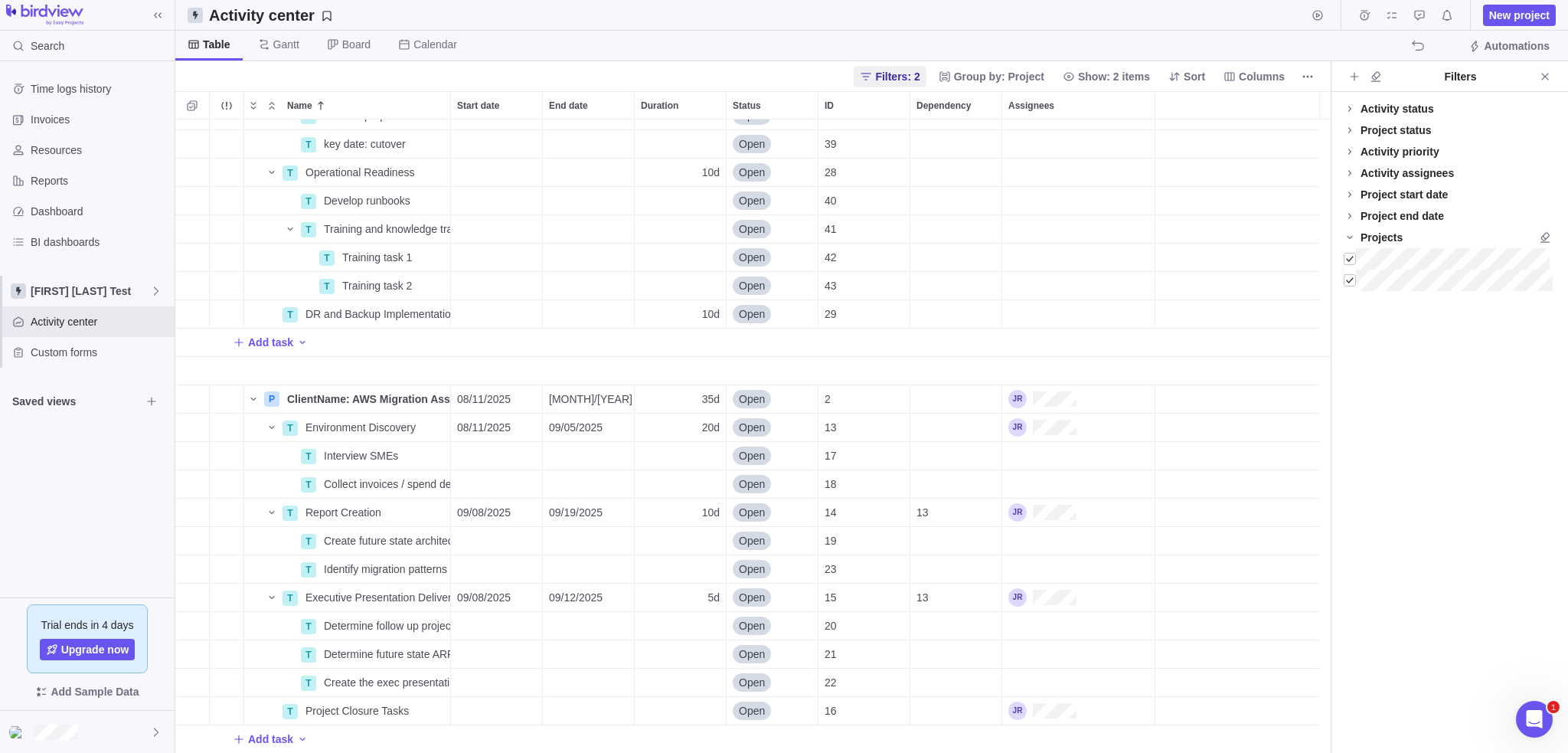 click on "Time logs history Invoices Resources Reports Dashboard BI dashboards Jake Space Test Activity center Custom forms Saved views" at bounding box center (87, 329) 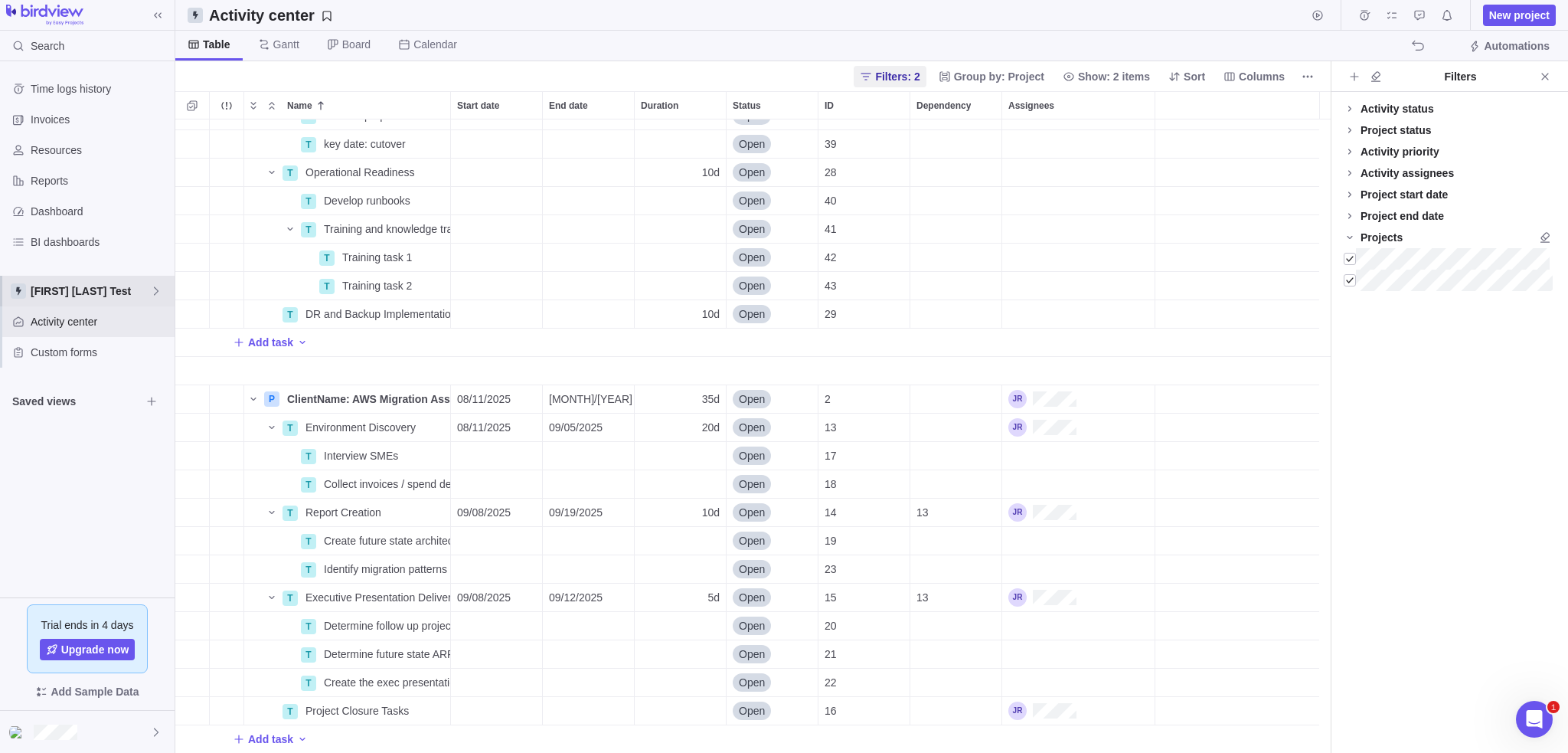 click 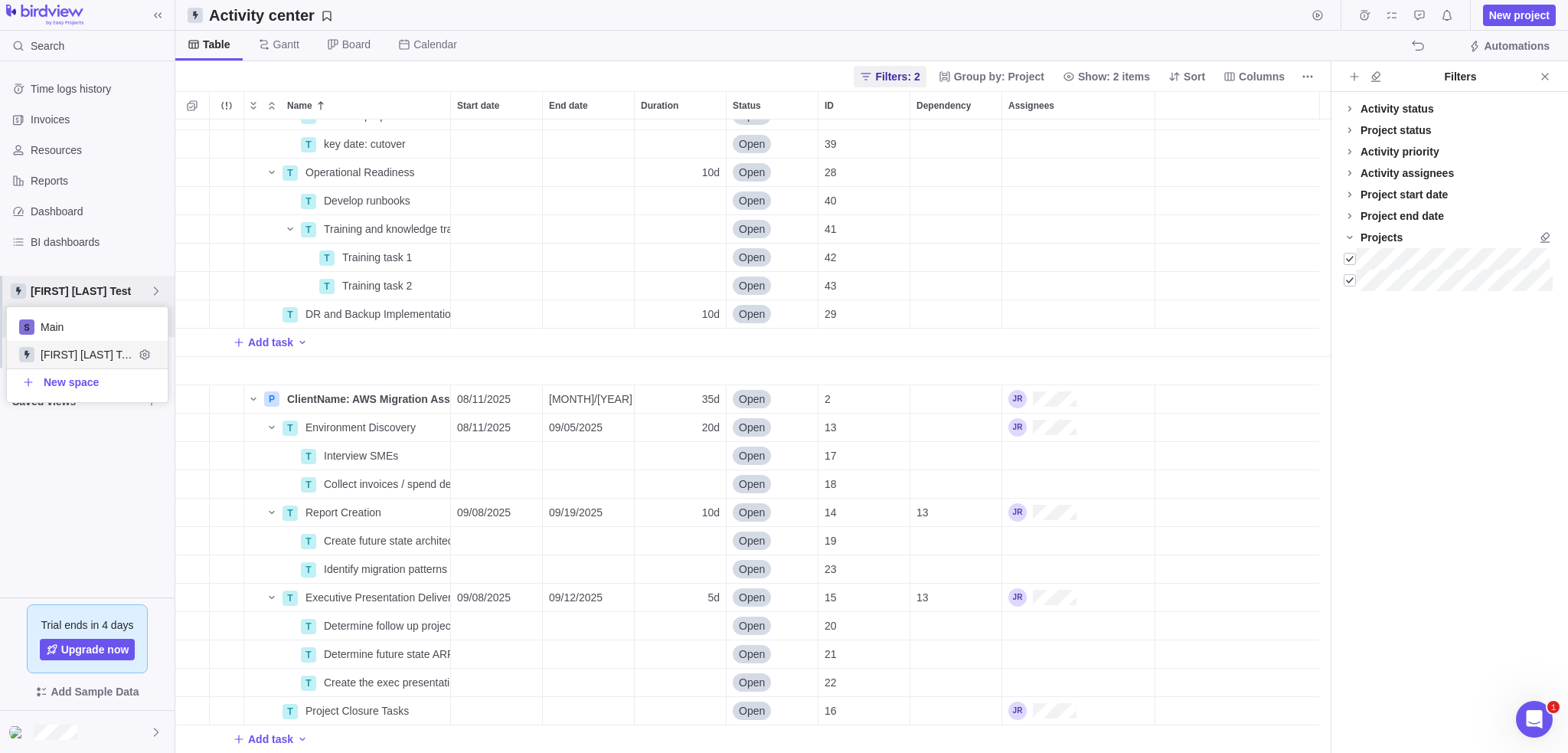 scroll, scrollTop: 12, scrollLeft: 12, axis: both 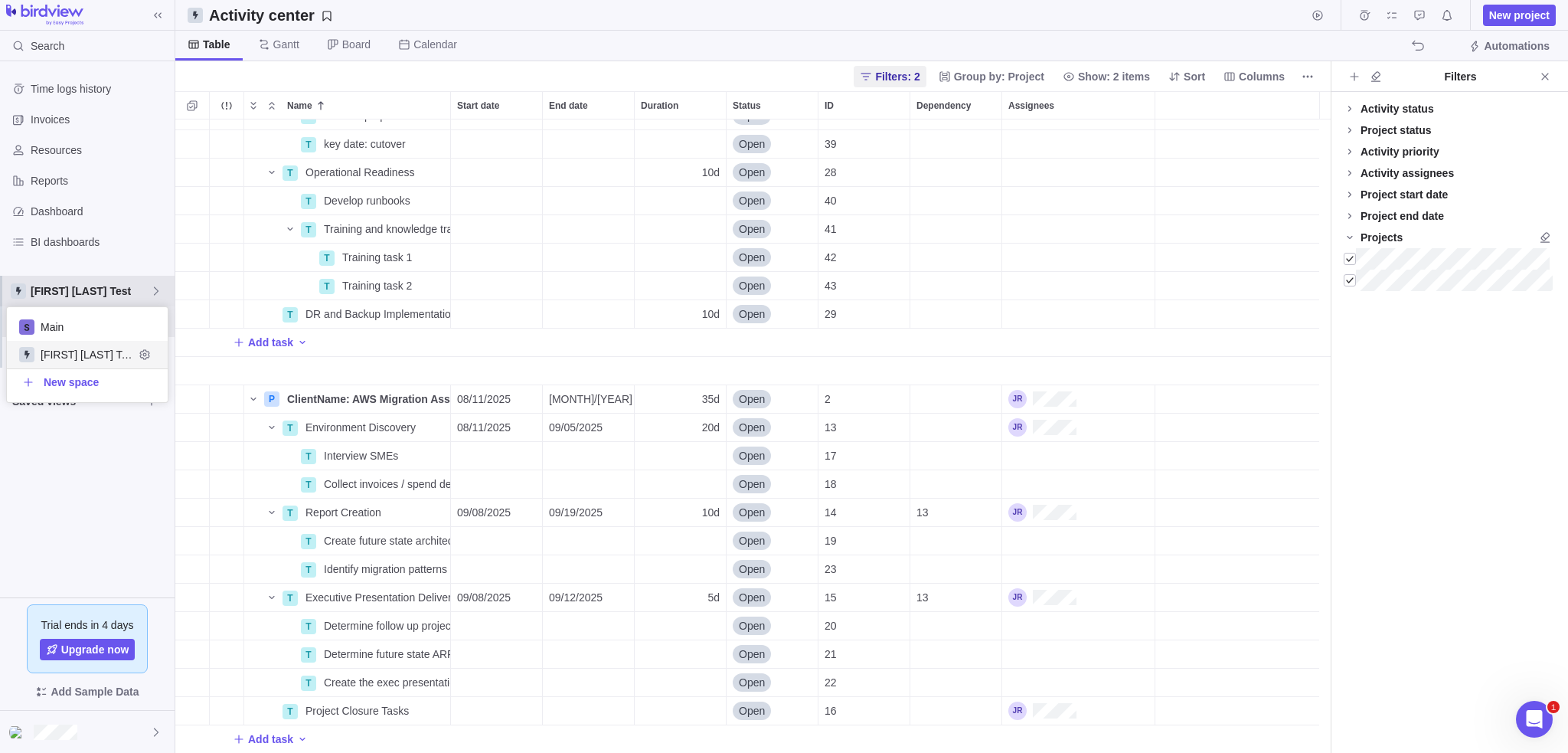 click 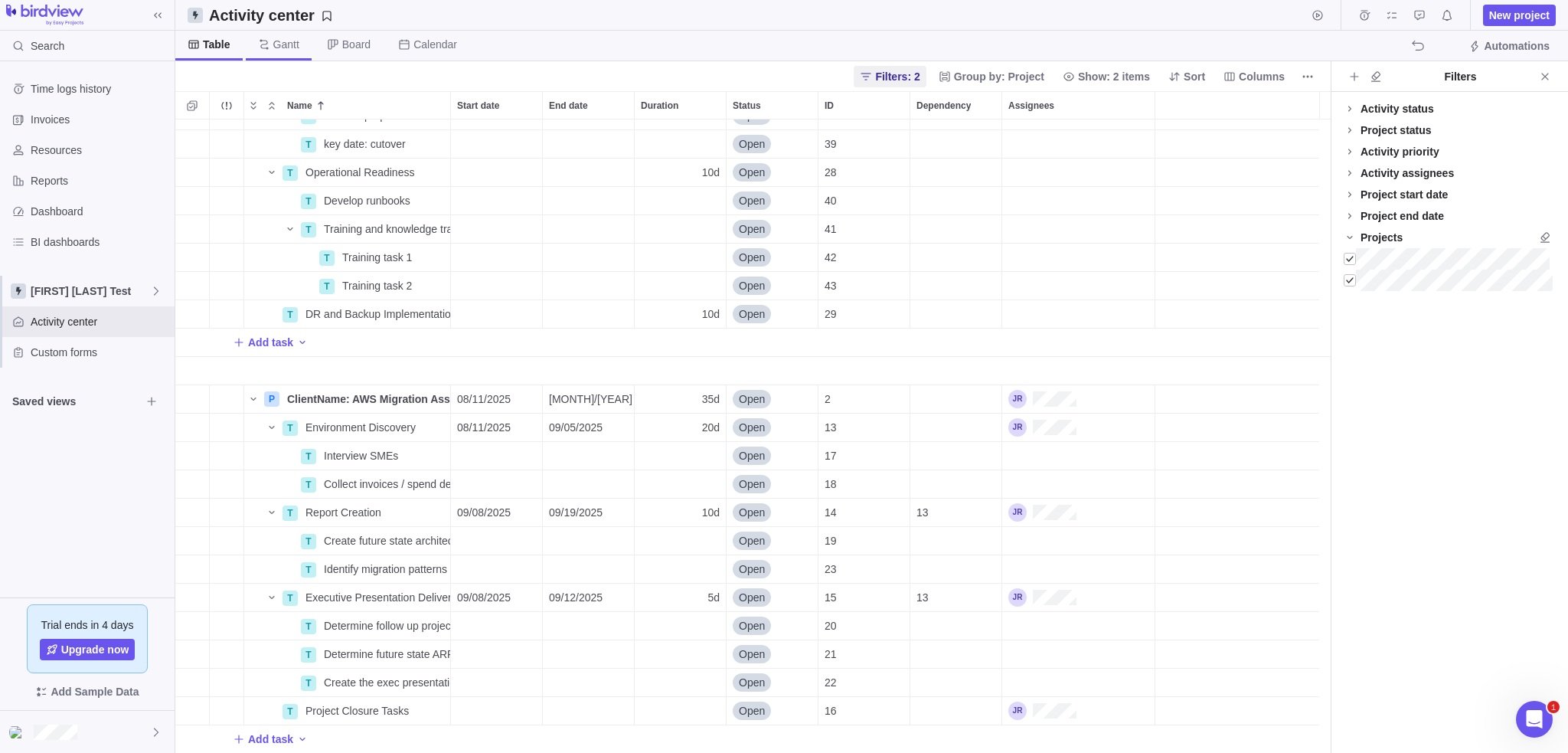 click on "Gantt" at bounding box center [286, 44] 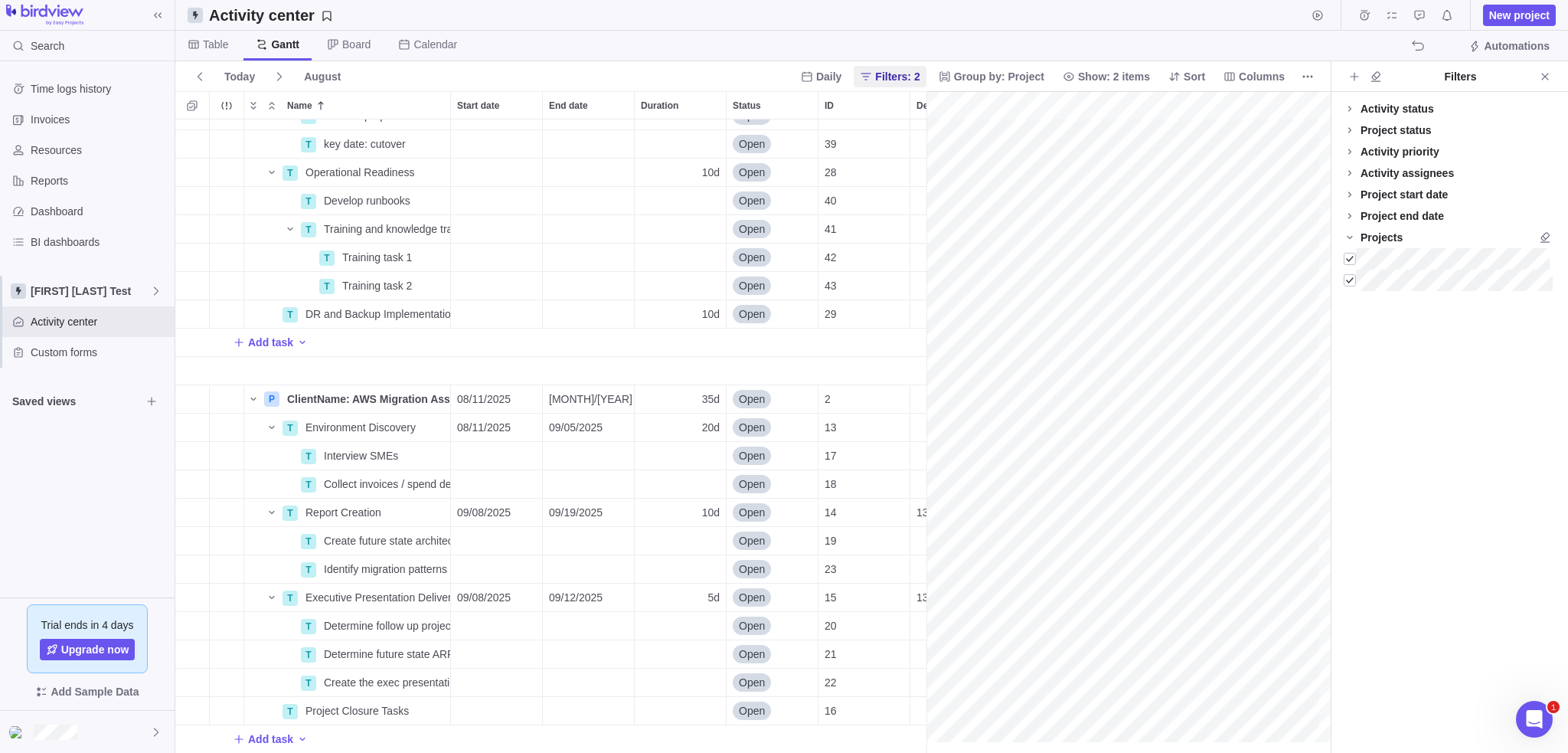 scroll, scrollTop: 622, scrollLeft: 739, axis: both 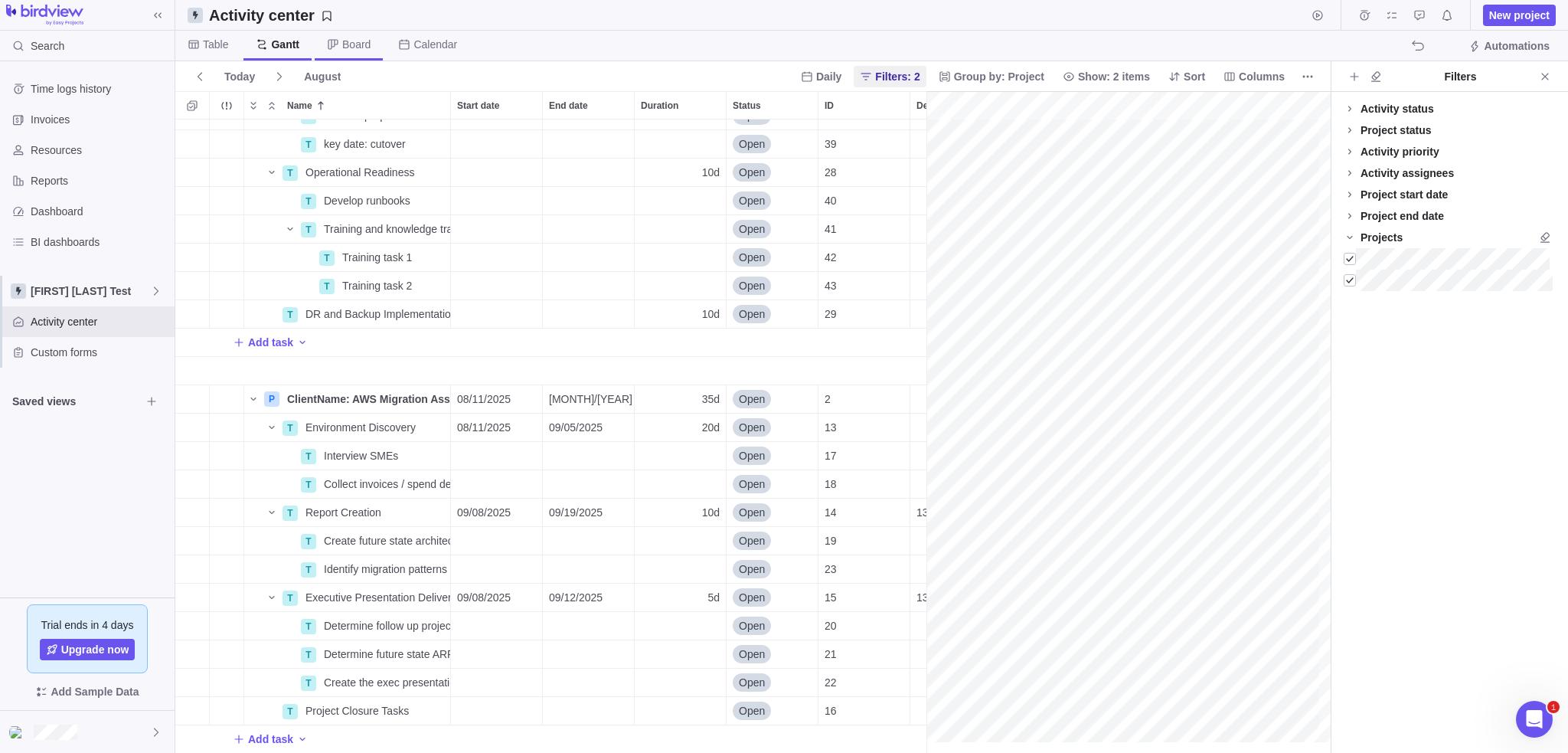 click on "Board" at bounding box center [356, 44] 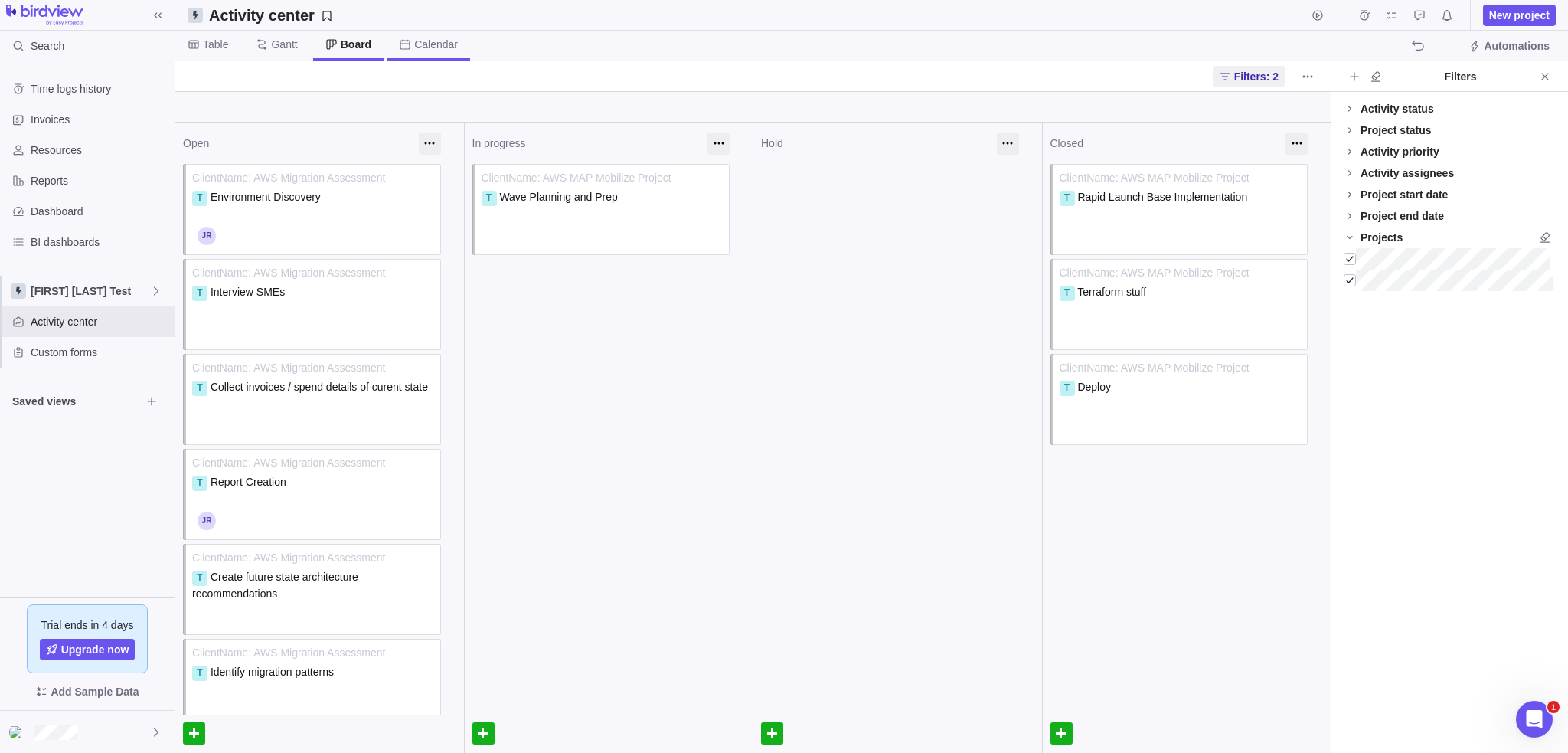 click on "Calendar" at bounding box center (436, 44) 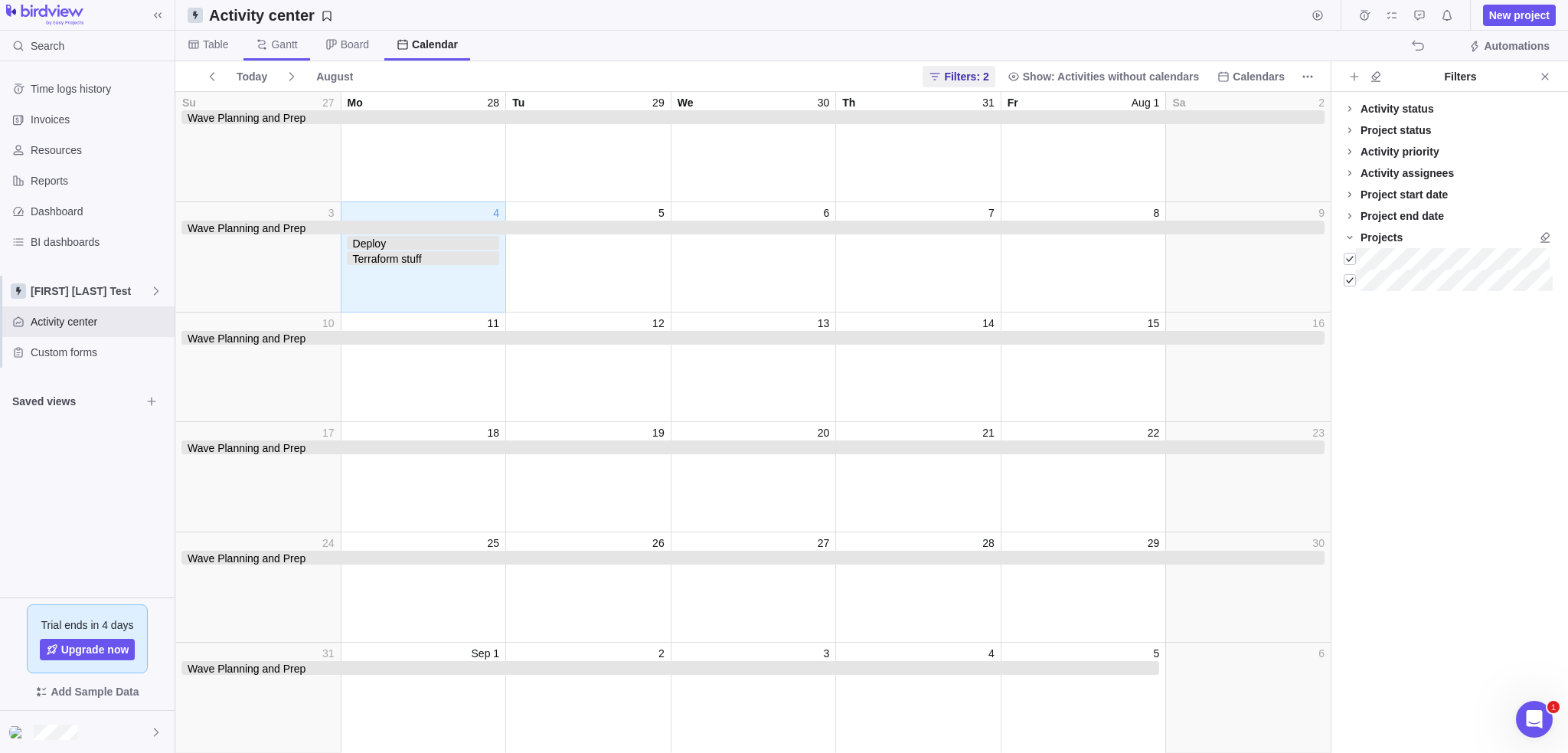click on "Gantt" at bounding box center [276, 45] 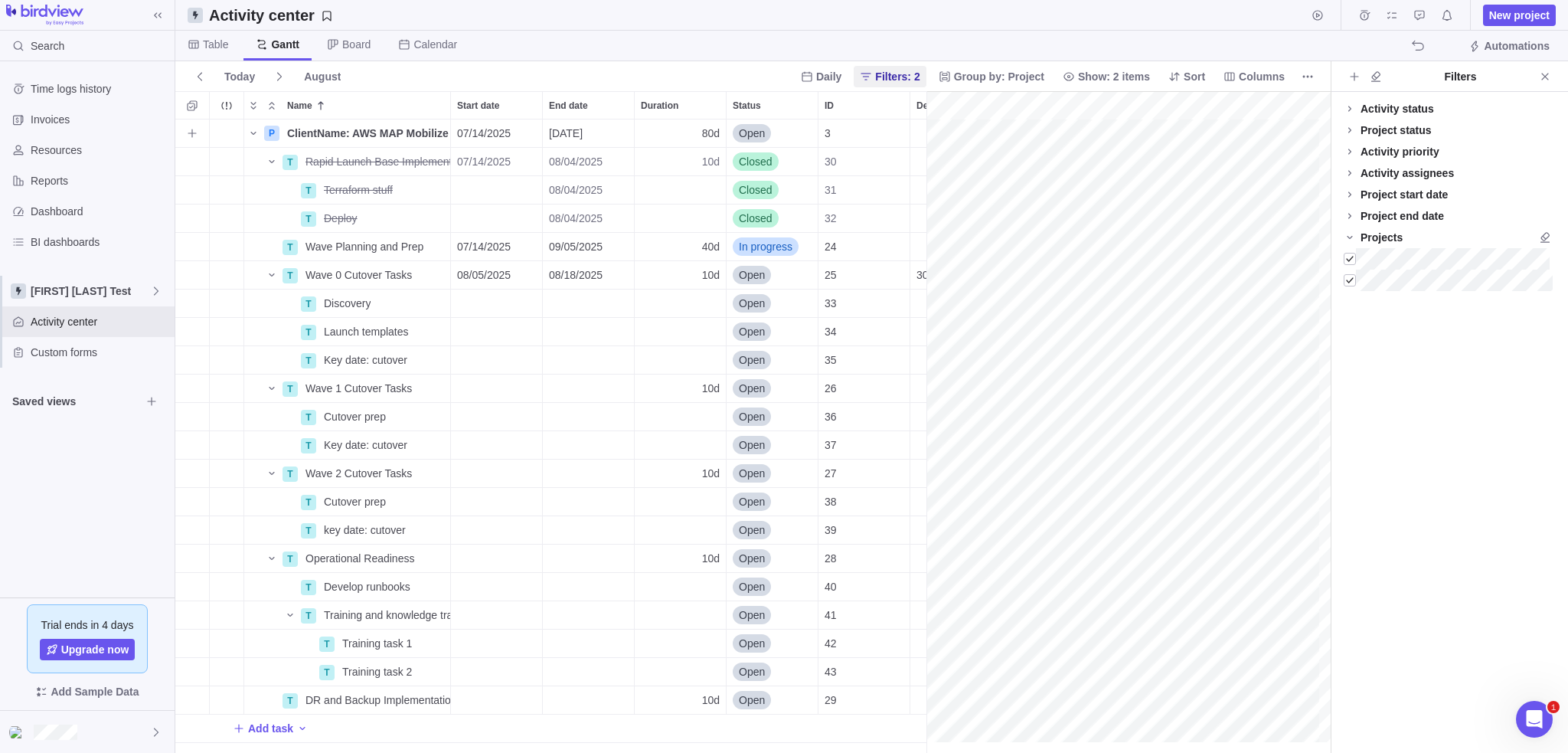 scroll, scrollTop: 12, scrollLeft: 12, axis: both 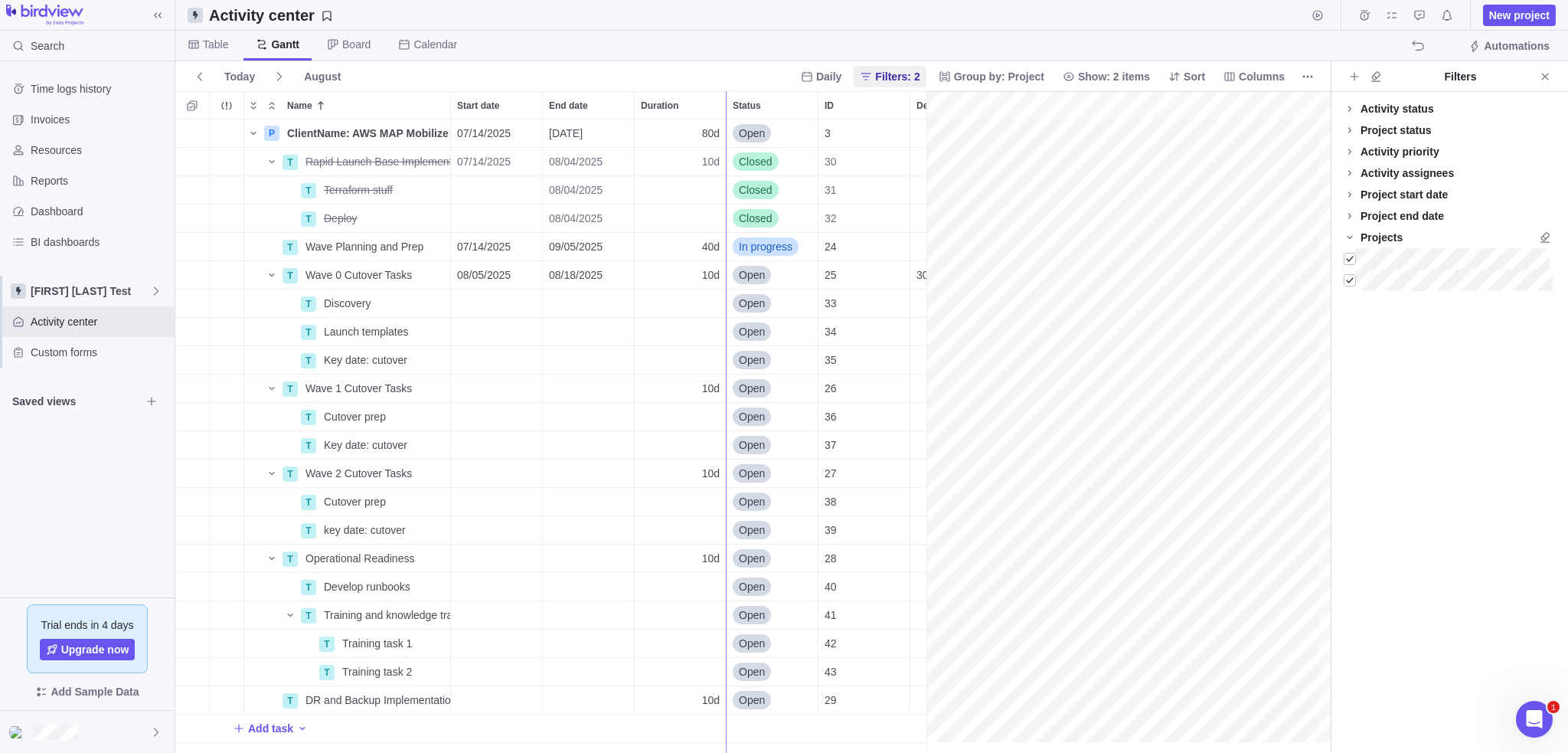 drag, startPoint x: 926, startPoint y: 384, endPoint x: 585, endPoint y: 376, distance: 341.0938 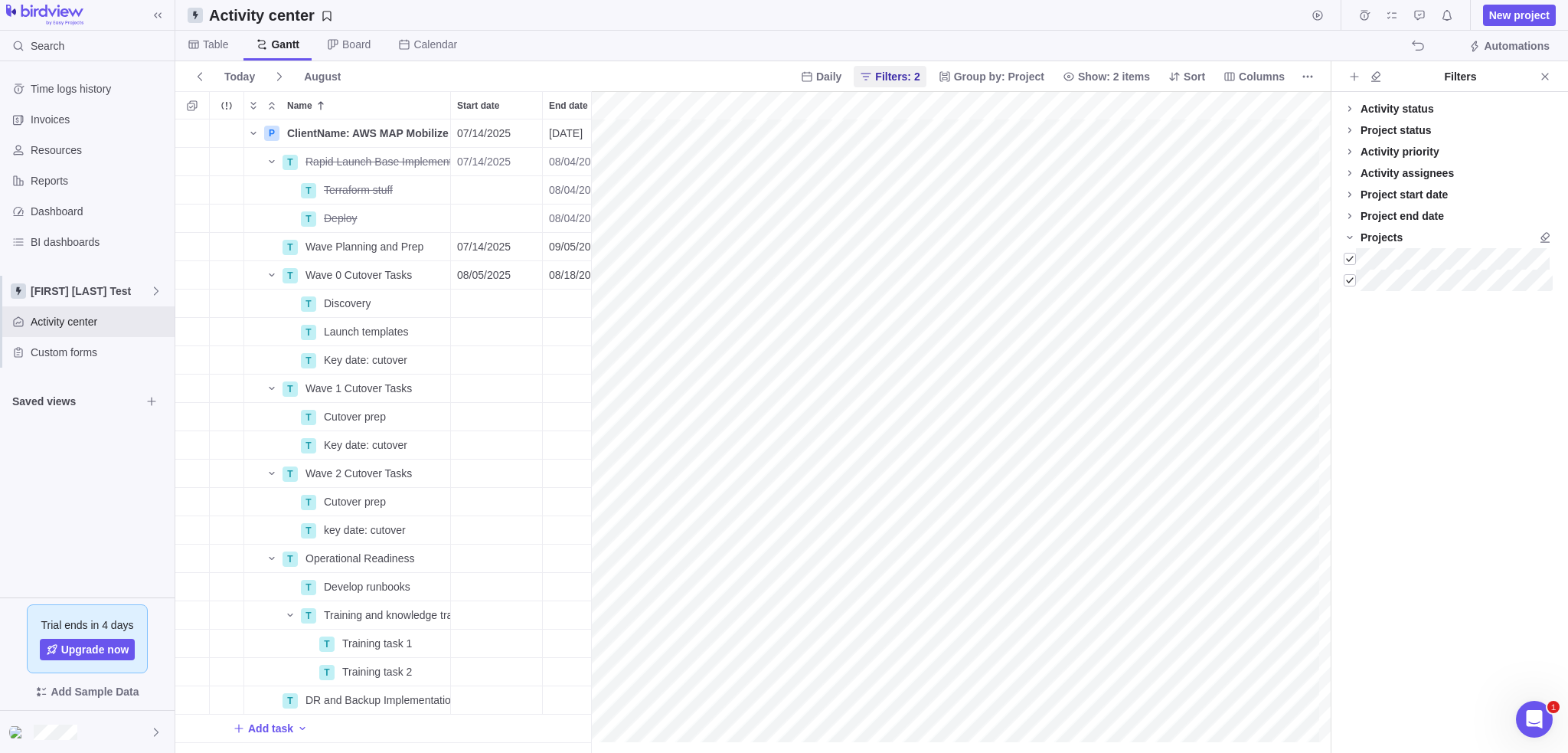 scroll, scrollTop: 622, scrollLeft: 404, axis: both 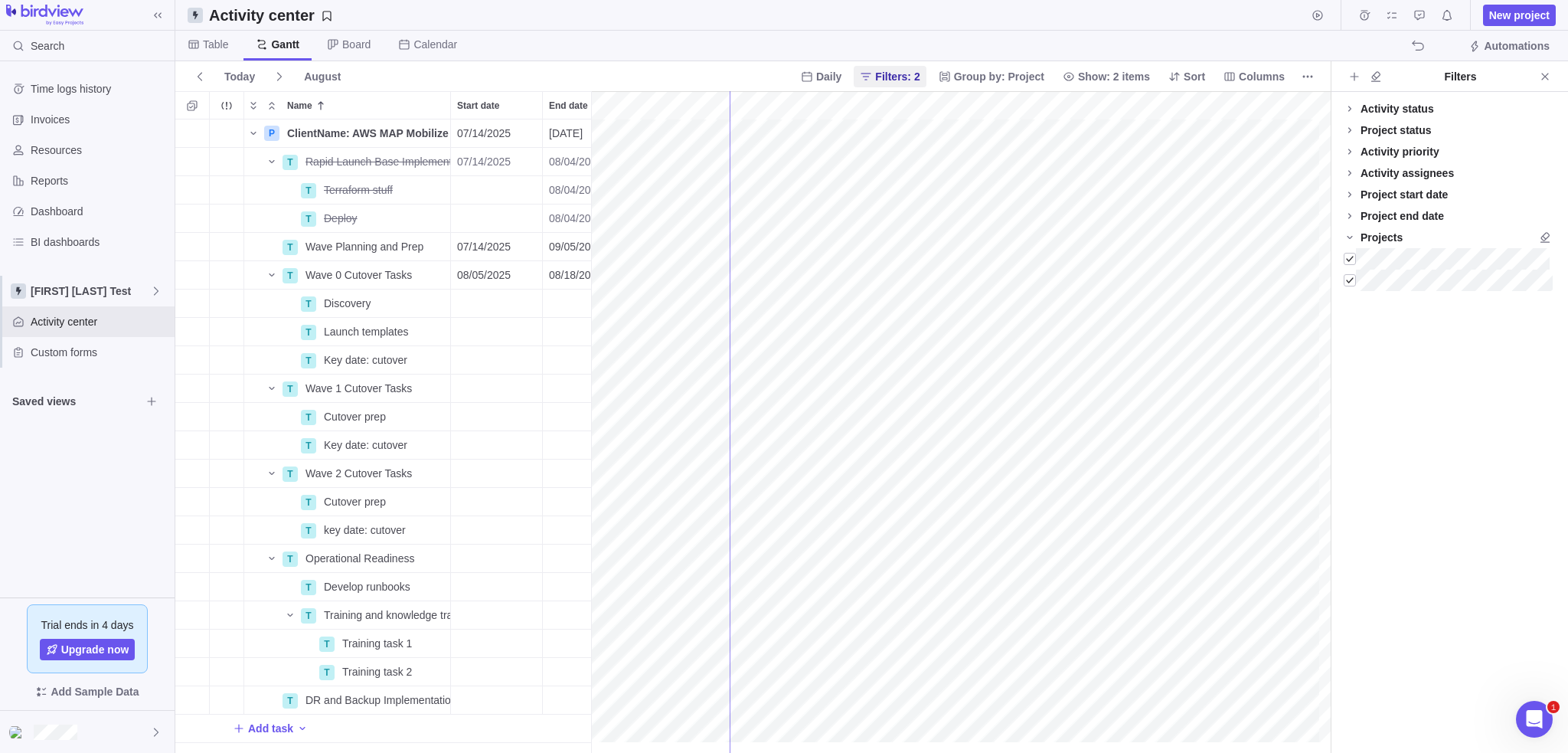 drag, startPoint x: 591, startPoint y: 511, endPoint x: 795, endPoint y: 489, distance: 205.18285 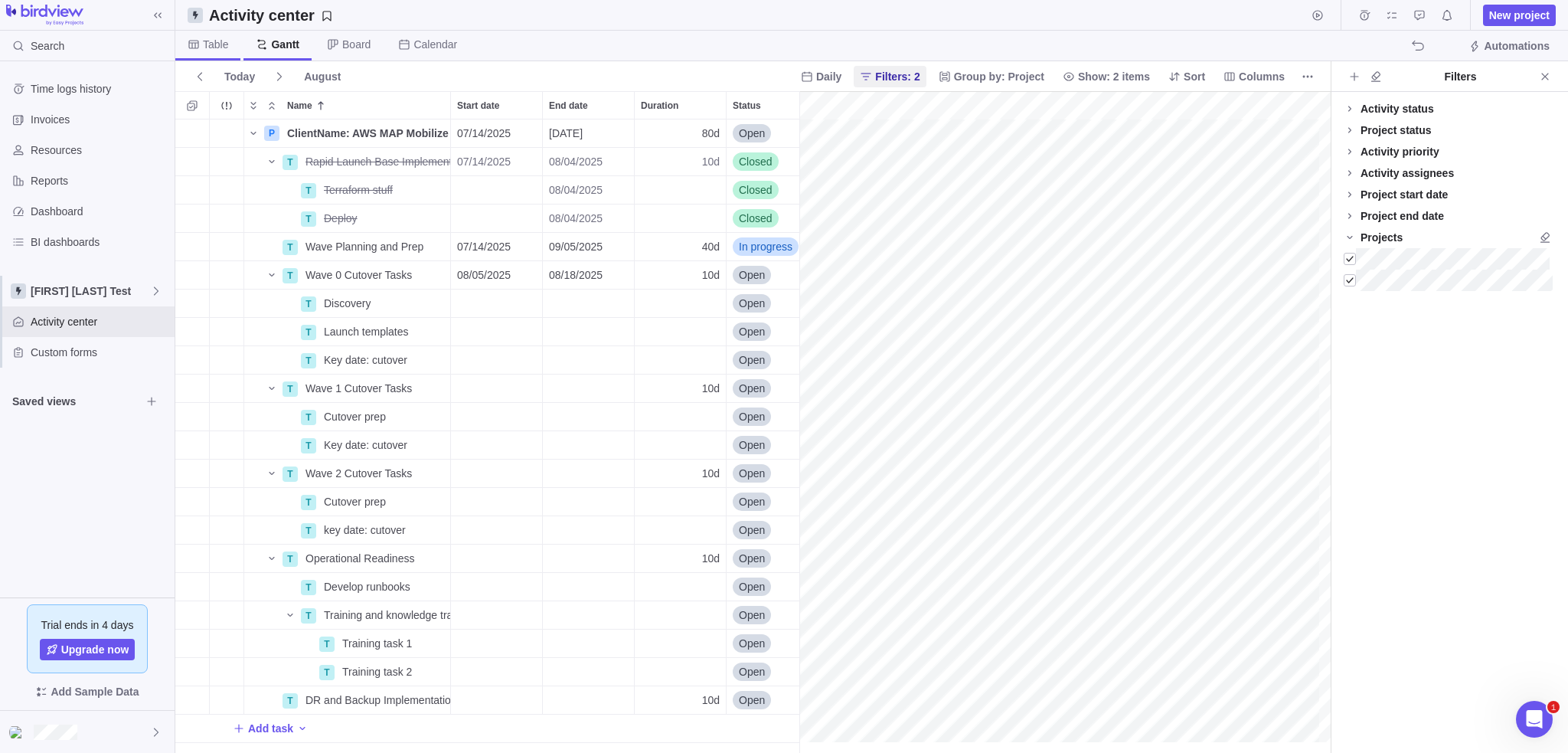 click on "Table" at bounding box center (215, 44) 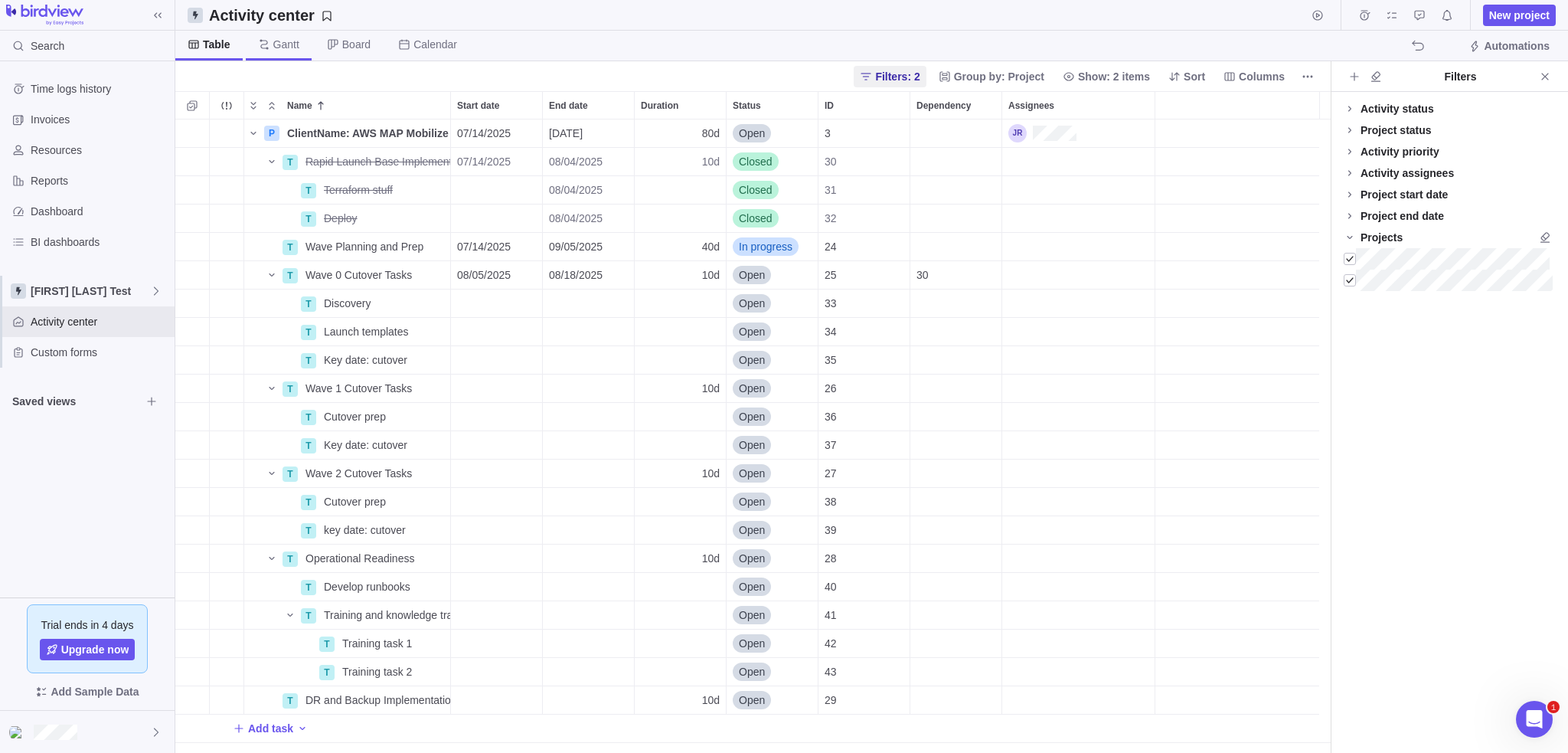 click on "Gantt" at bounding box center (286, 44) 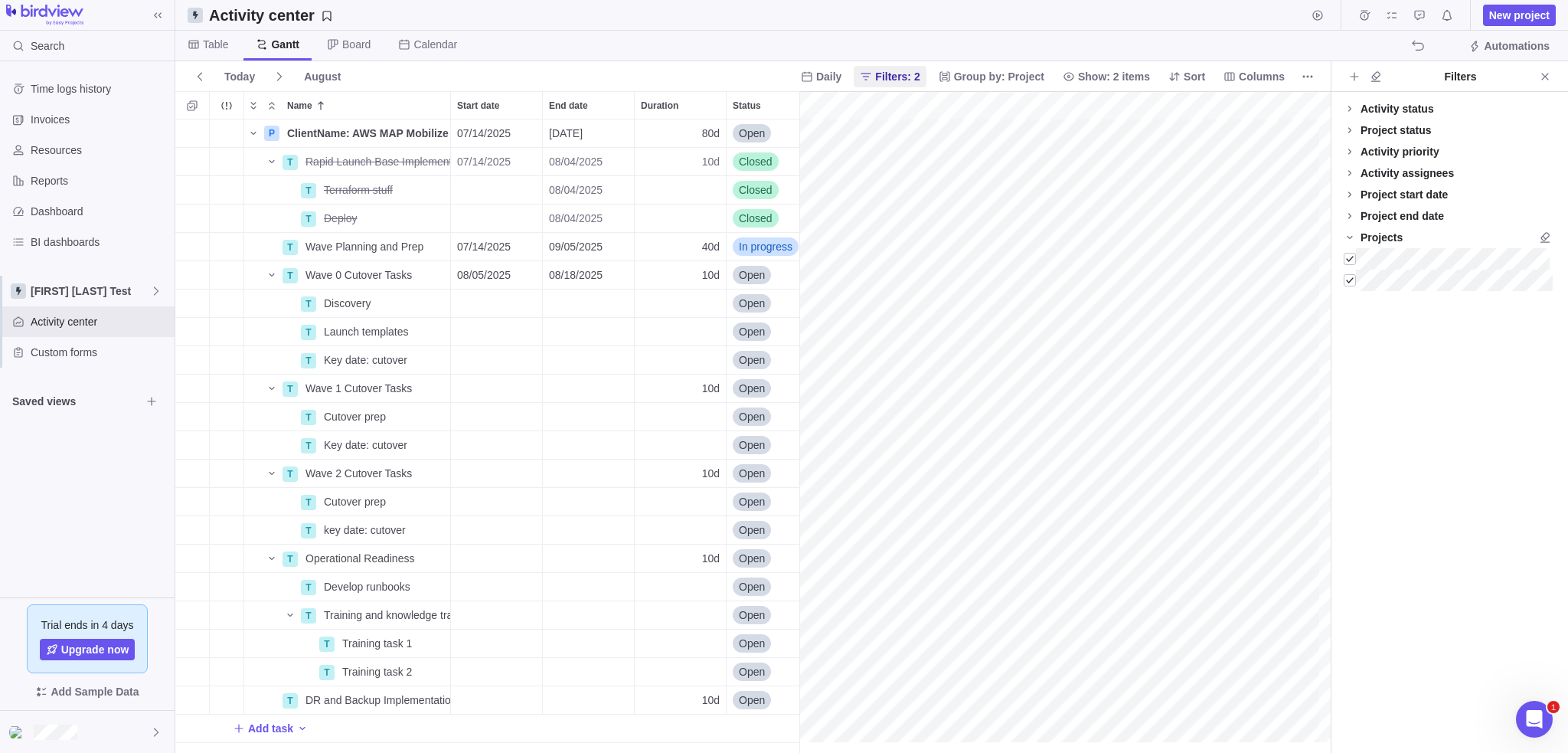 click on "Gantt" at bounding box center (285, 44) 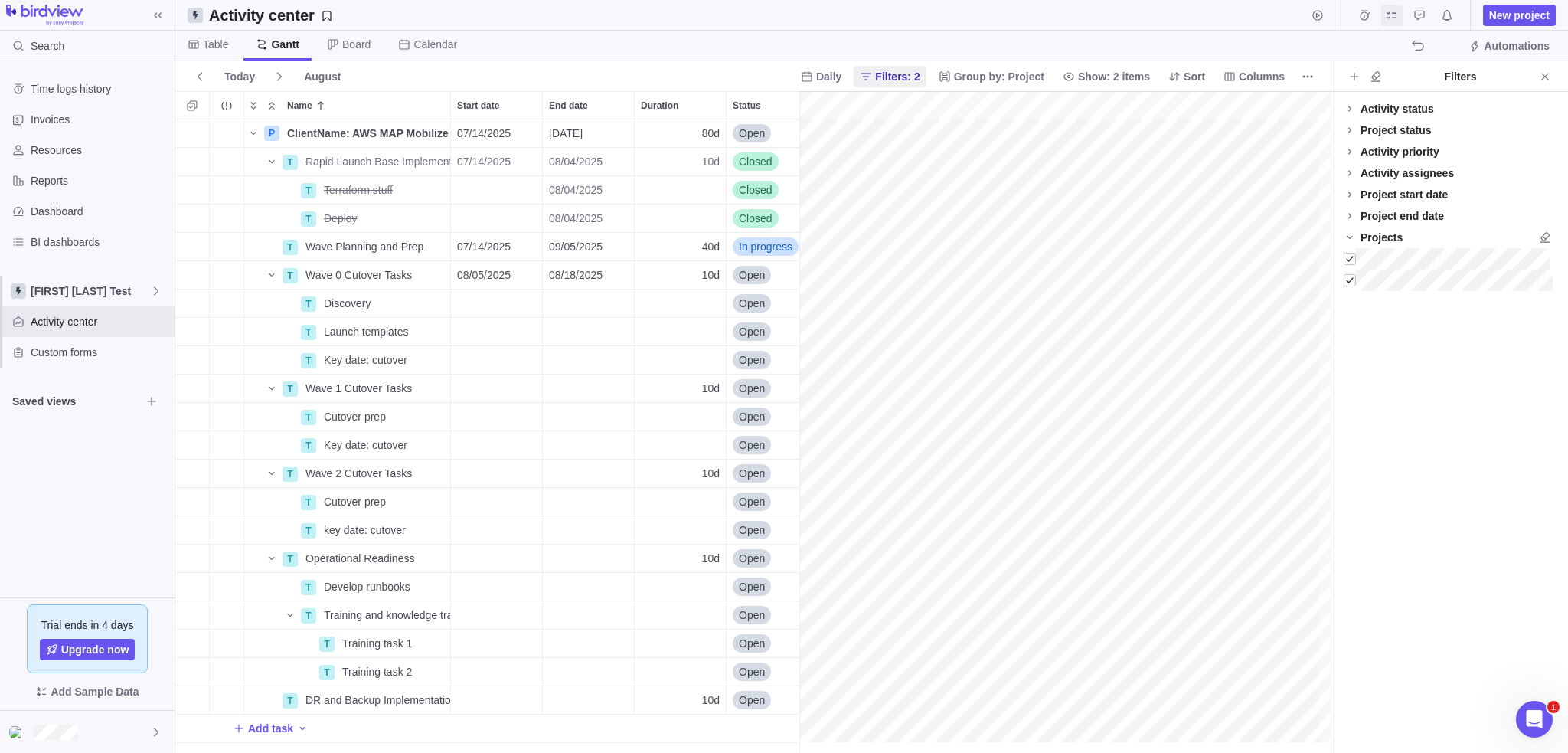 click 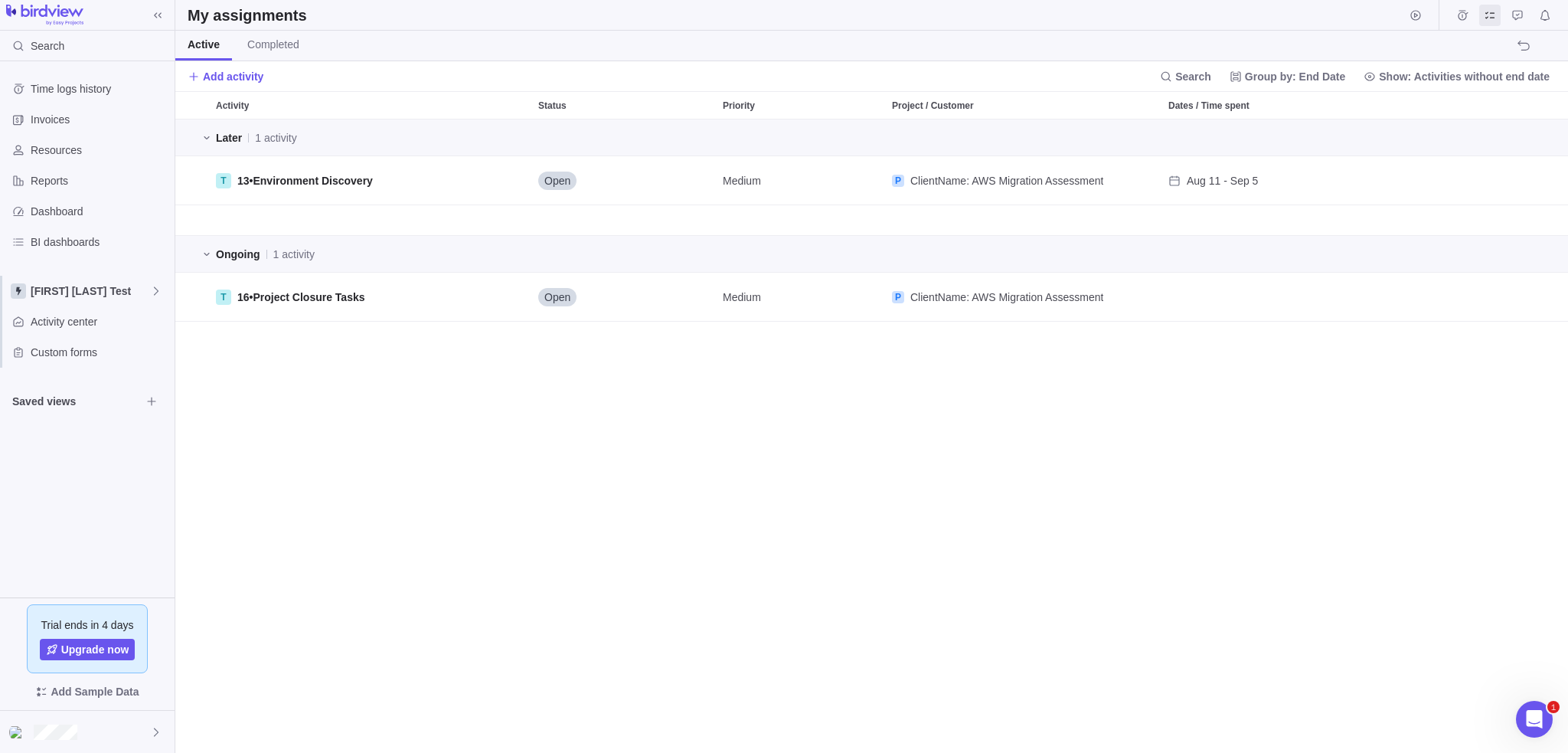 click on "New portfolio Details Open Medium P ClientName: AWS Migration Assessment [MONTH] [DAY] - [MONTH] [DAY] 00:00:00 Ongoing 1 activity T 16  •  Project Closure Tasks Open Medium P ClientName: AWS Migration Assessment 00:00:00" at bounding box center [871, 437] 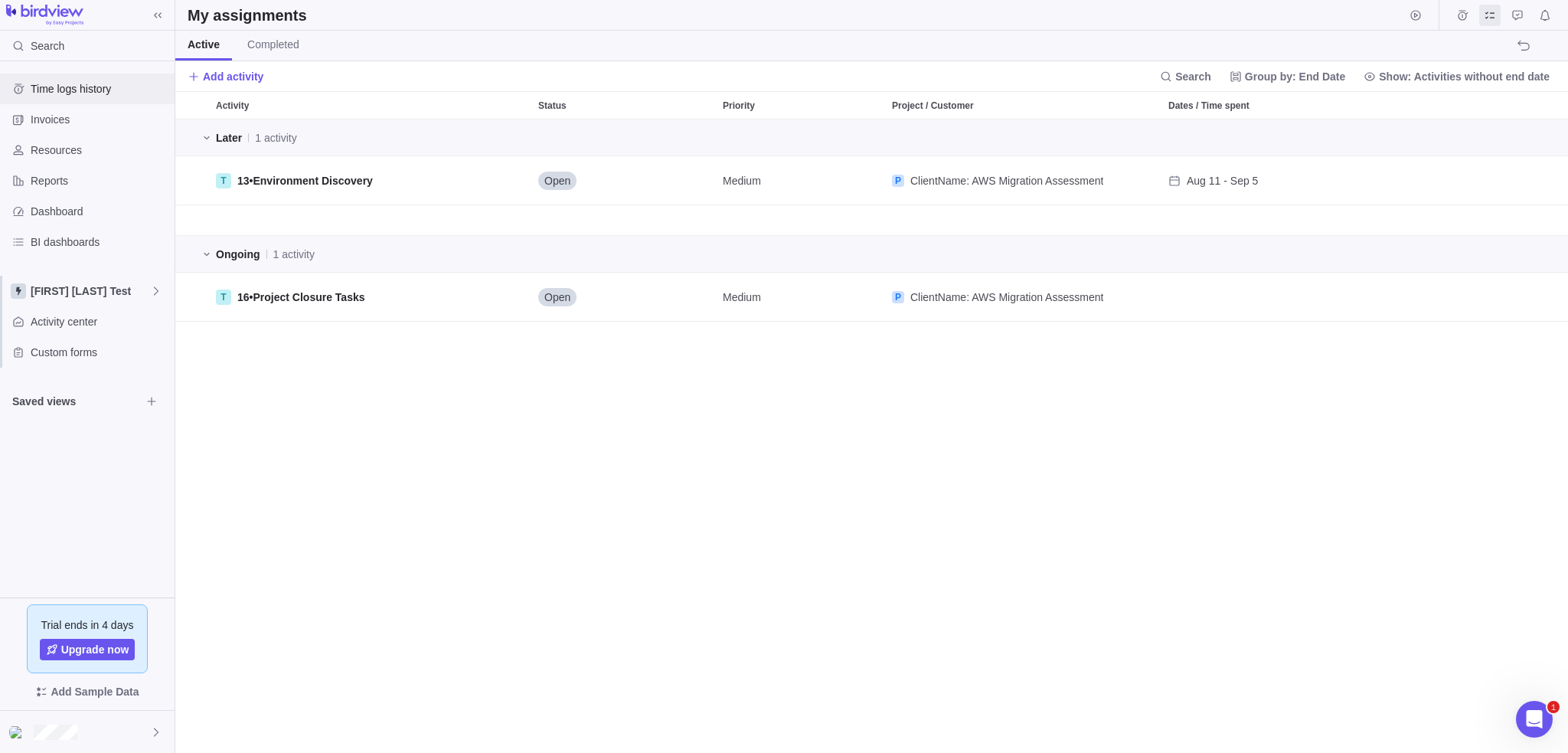 click on "Time logs history" at bounding box center [100, 89] 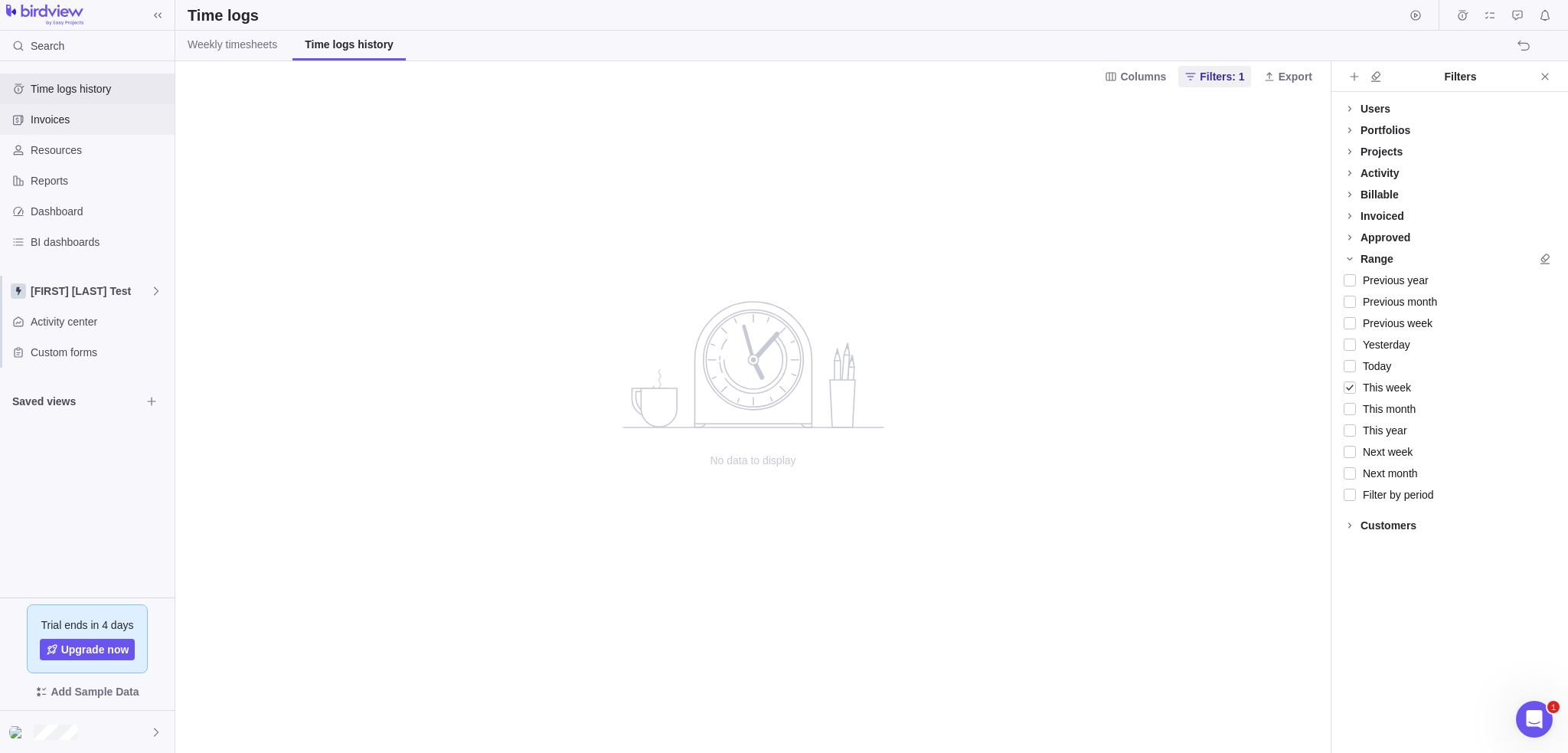 click on "Invoices" at bounding box center (100, 119) 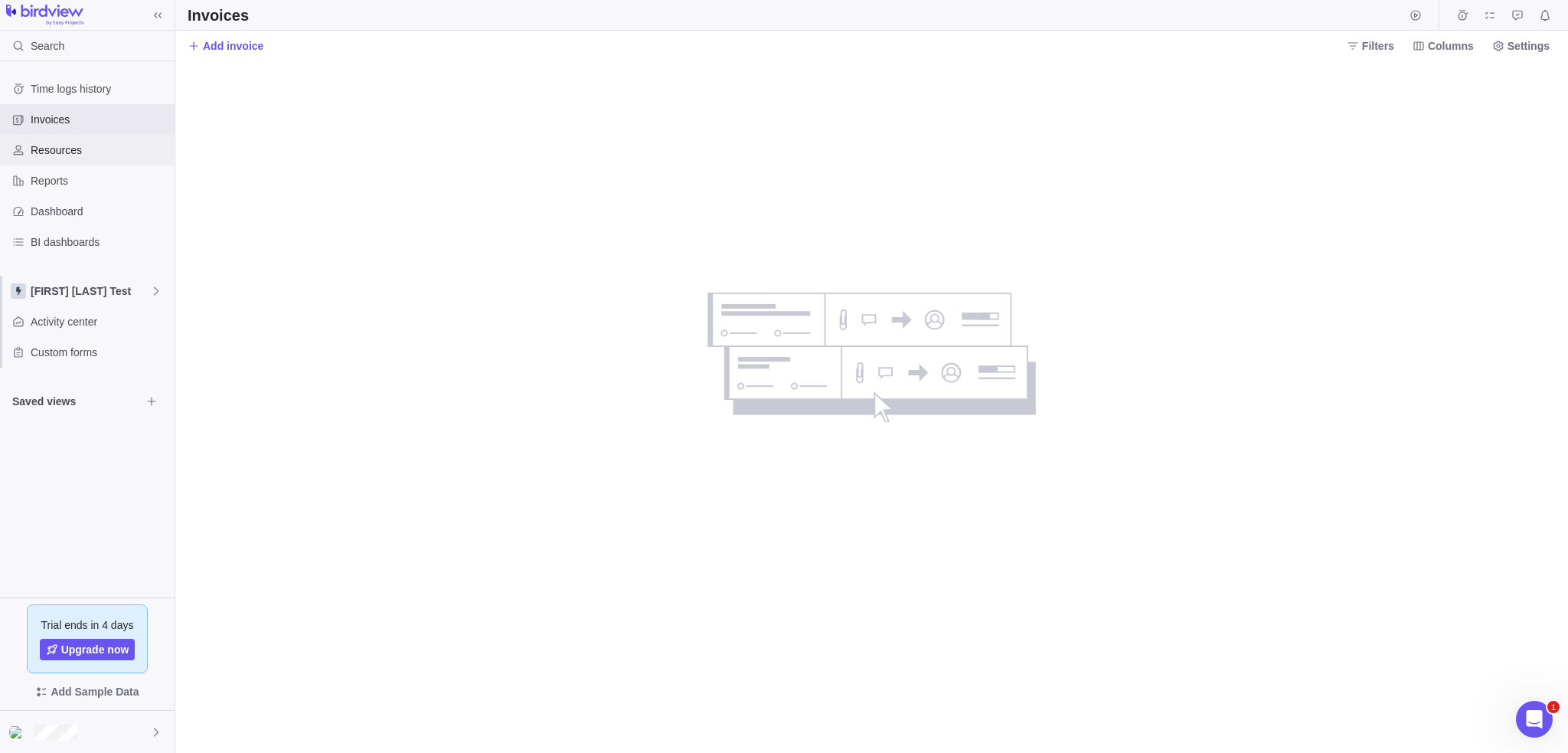 click on "Resources" at bounding box center (100, 150) 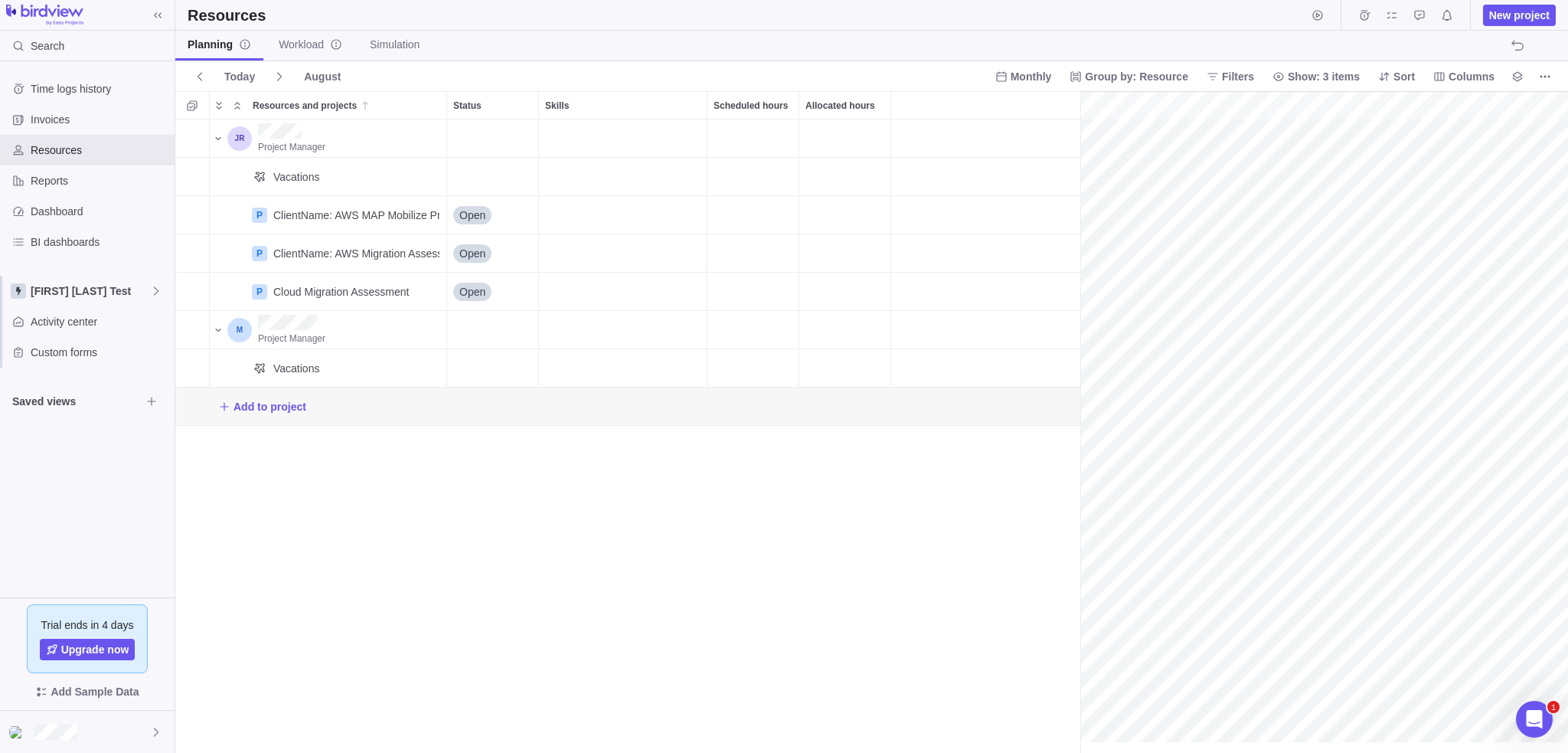 click on "Project Manager Vacations P ClientName: AWS MAP Mobilize Project Details Open P ClientName: AWS Migration Assessment Details Open P Cloud Migration Assessment Details Open Project Manager Vacations Add to project" at bounding box center (628, 437) 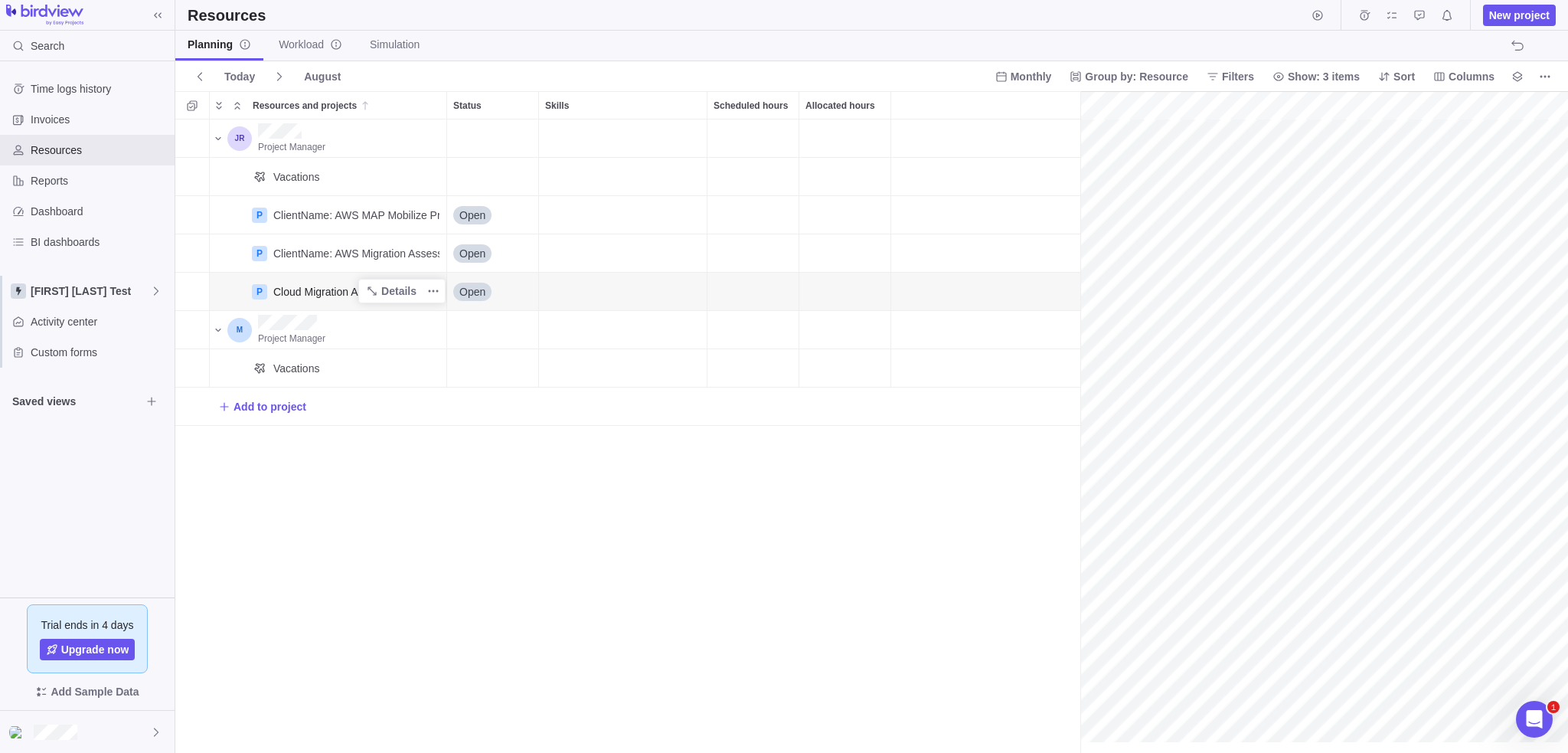 click on "P Cloud Migration Assessment Details" at bounding box center (328, 291) 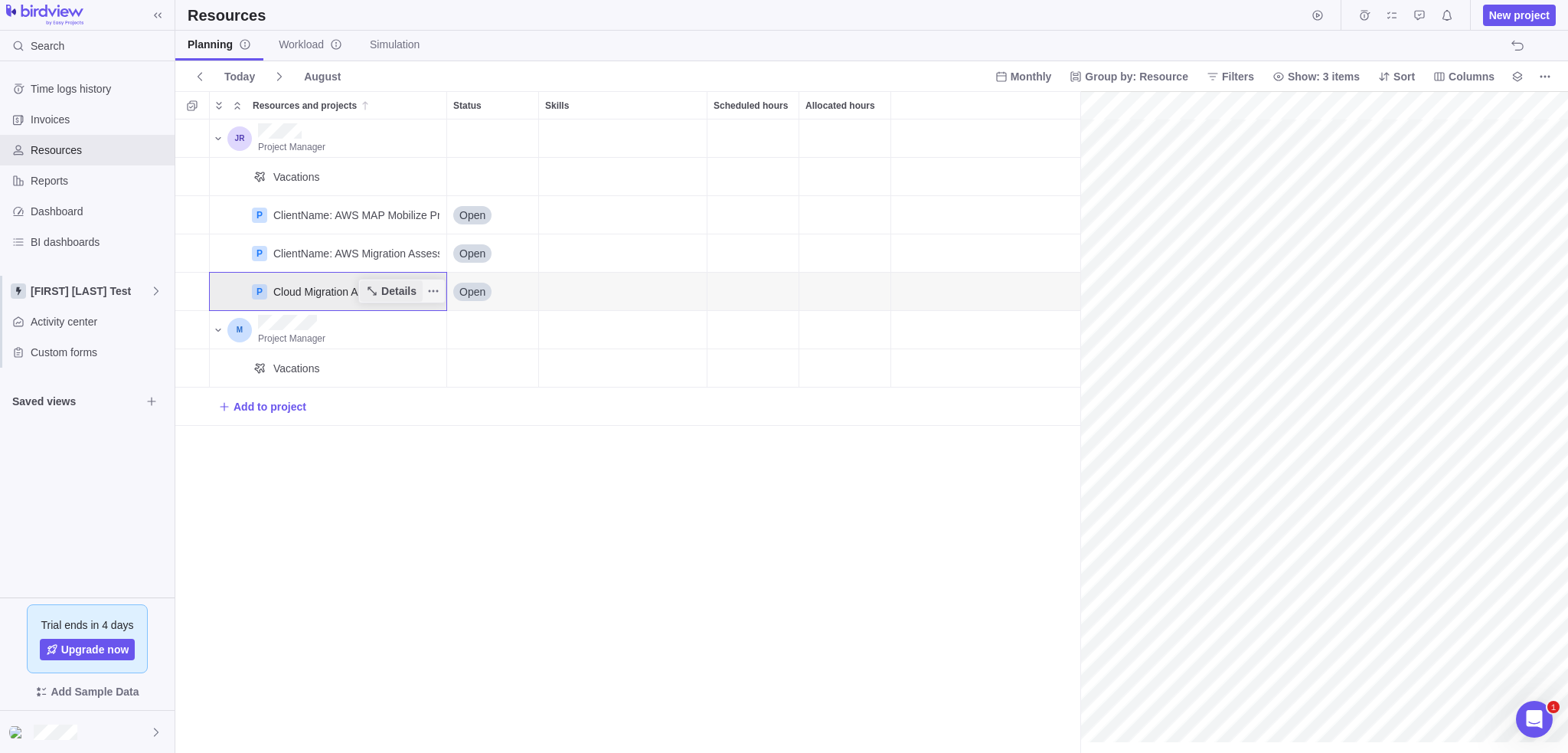 click 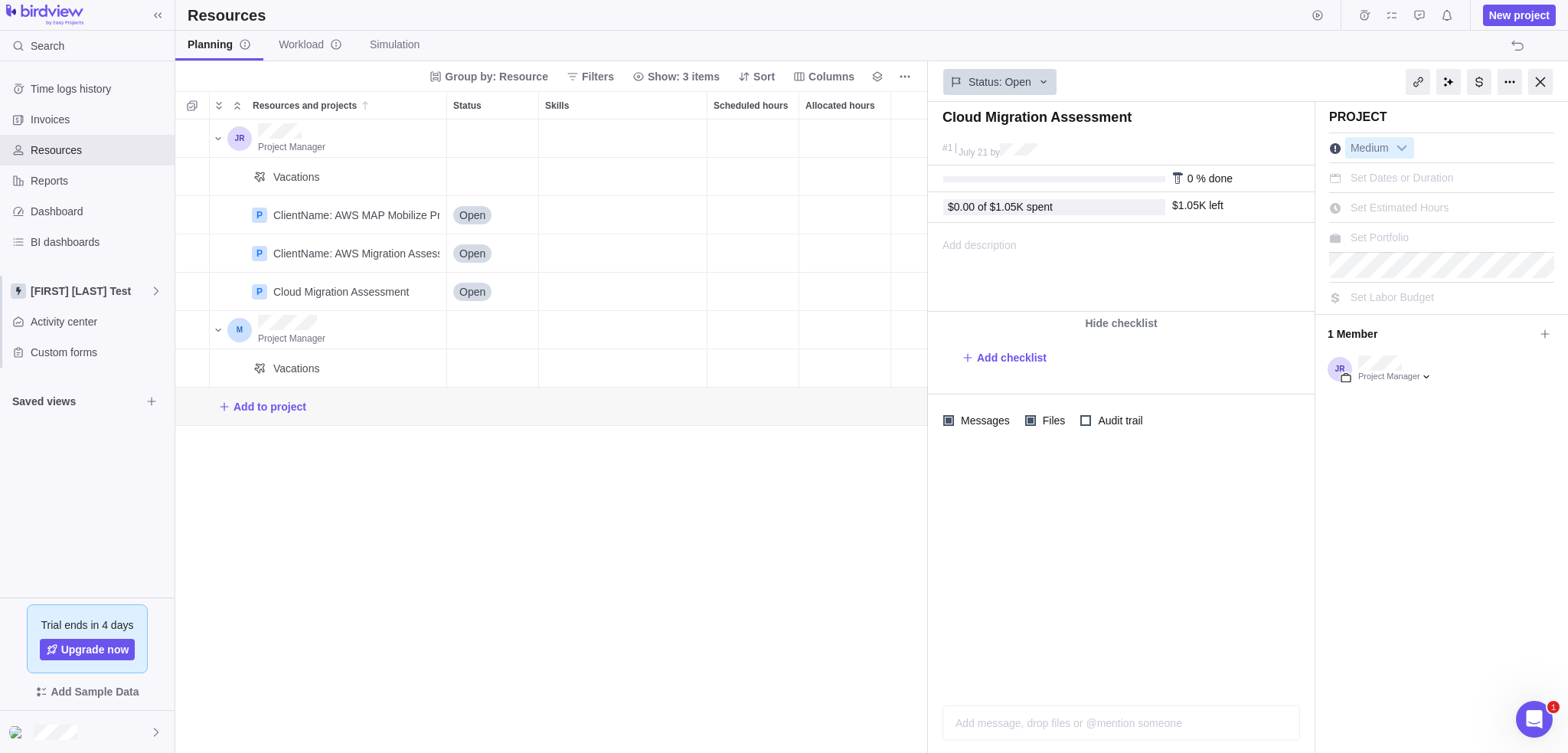 click on "Project Manager Vacations P ClientName: AWS MAP Mobilize Project Details Open P ClientName: AWS Migration Assessment Details Open P Cloud Migration Assessment Details Open Project Manager Vacations Add to project" at bounding box center [551, 437] 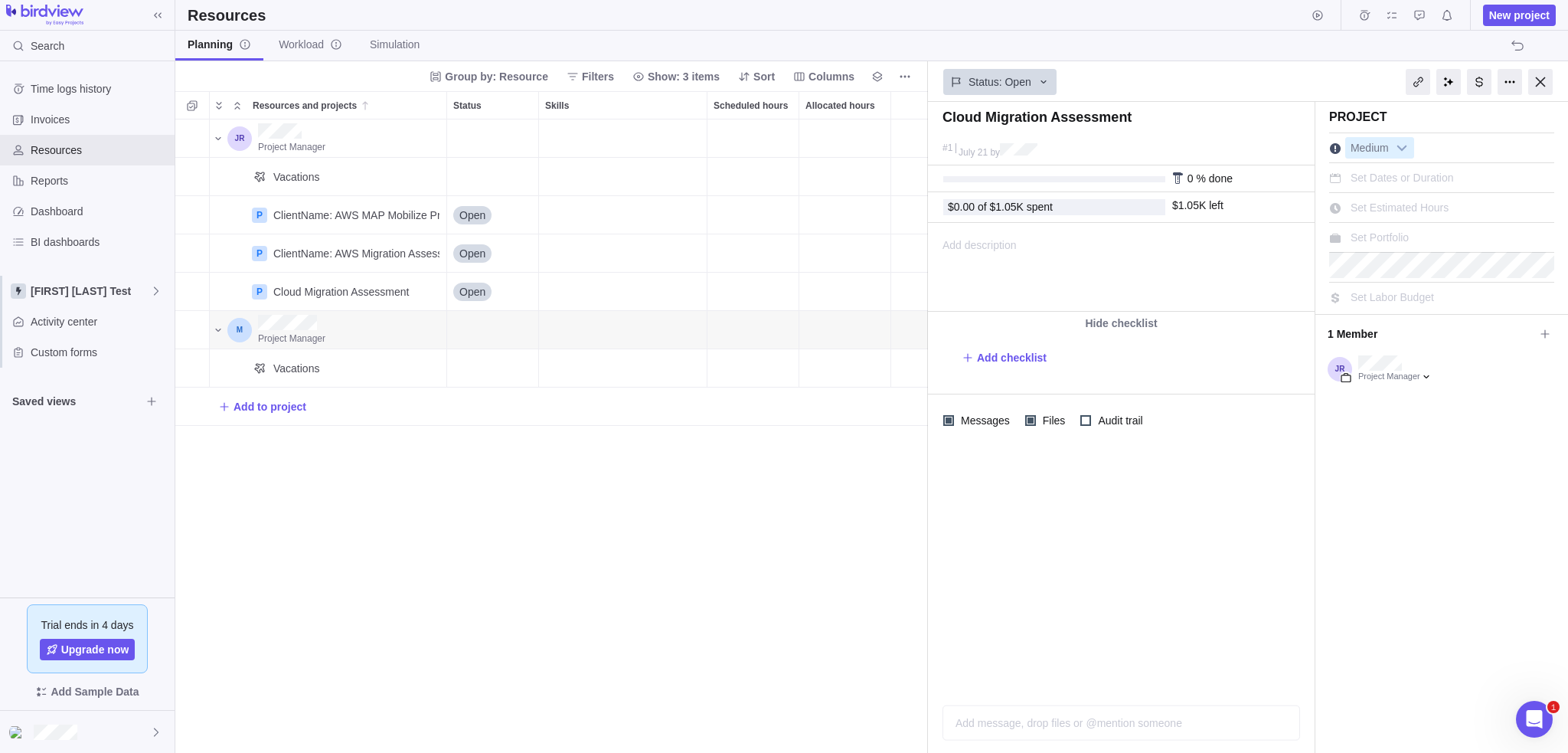 click on "Project Manager" at bounding box center (345, 329) 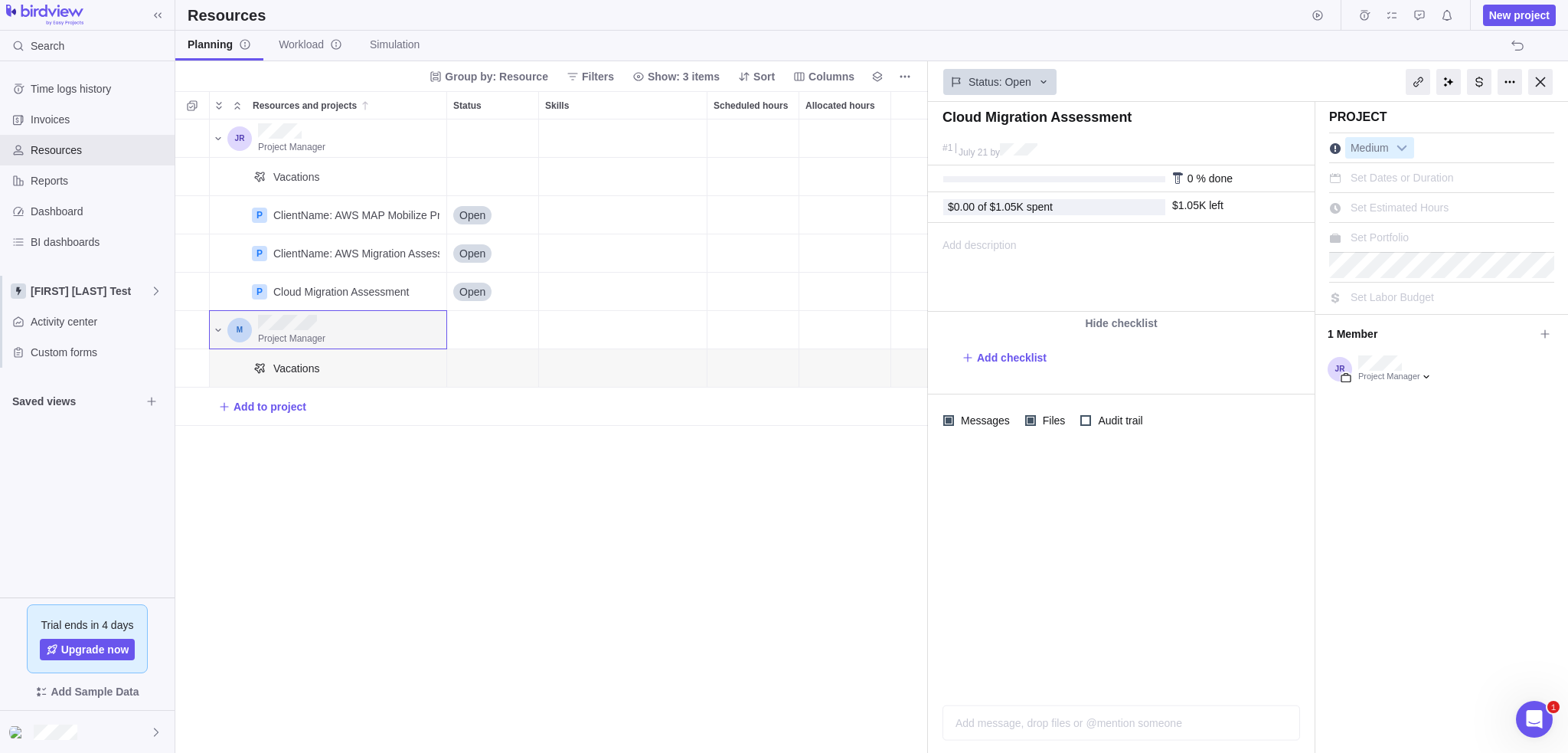 click on "Vacations" at bounding box center (353, 368) 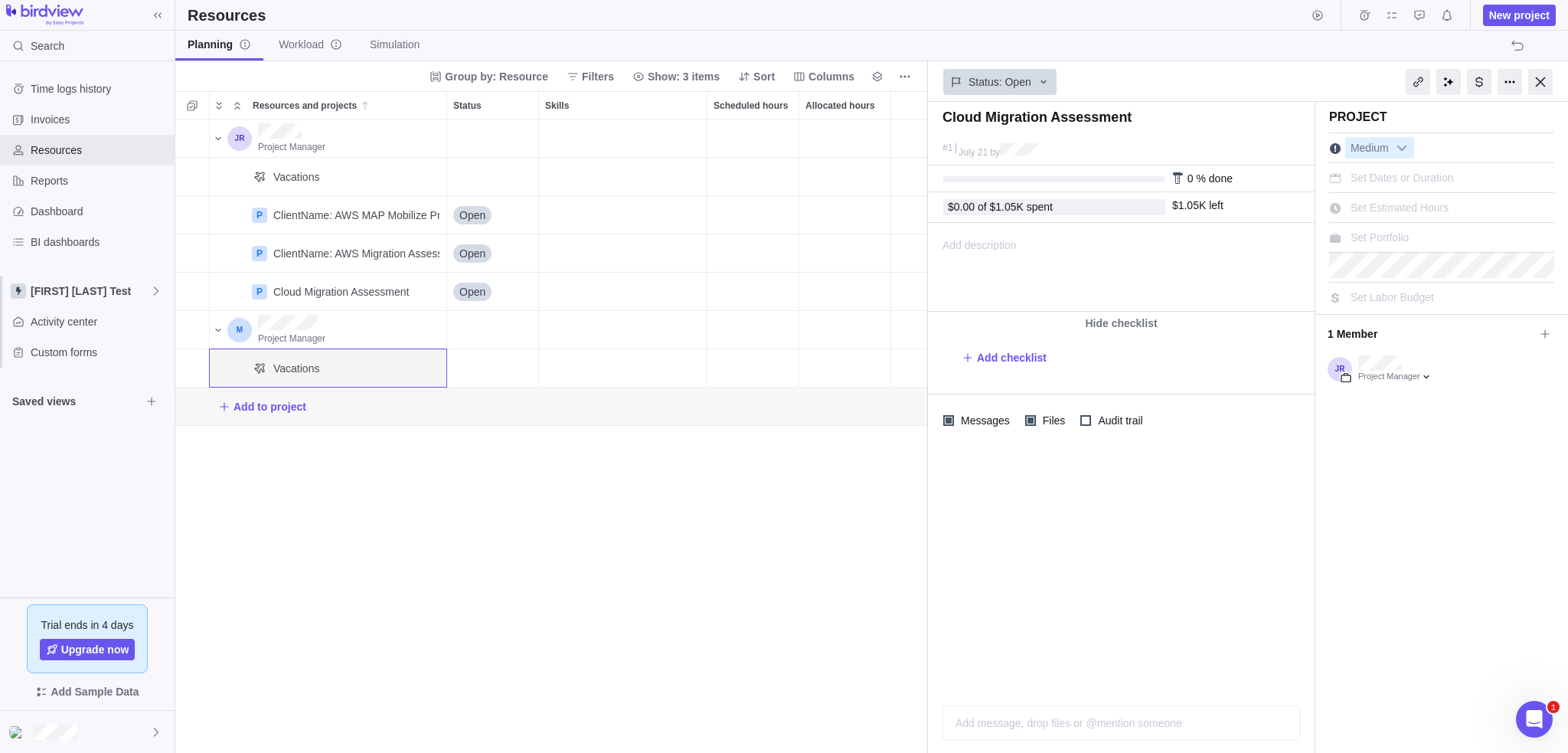 click on "Project Manager Vacations P ClientName: AWS MAP Mobilize Project Details Open P ClientName: AWS Migration Assessment Details Open P Cloud Migration Assessment Details Open Project Manager Vacations Add to project" at bounding box center (551, 437) 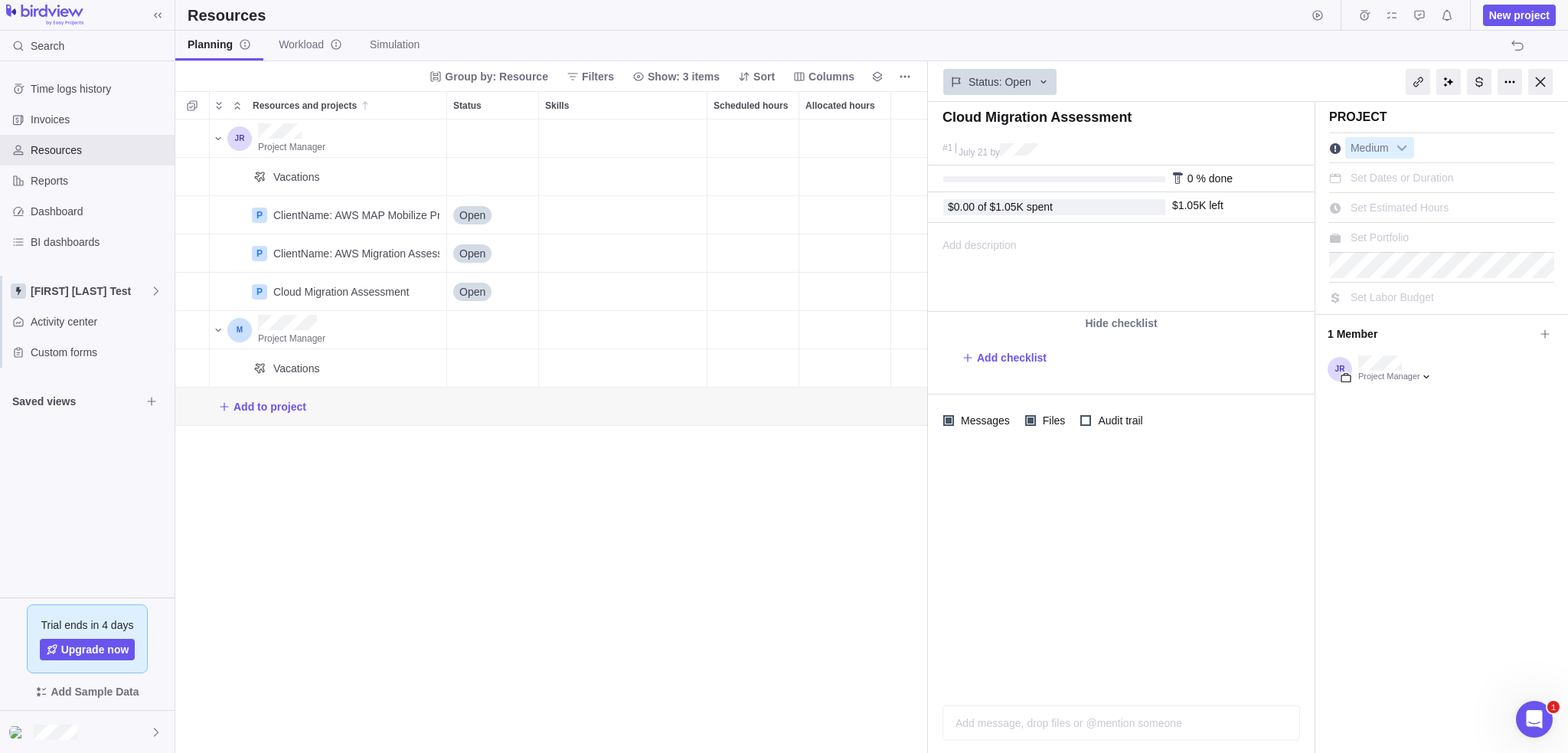 click on "Time logs history Invoices Resources Reports Dashboard BI dashboards Jake Space Test Activity center Custom forms Saved views" at bounding box center [87, 329] 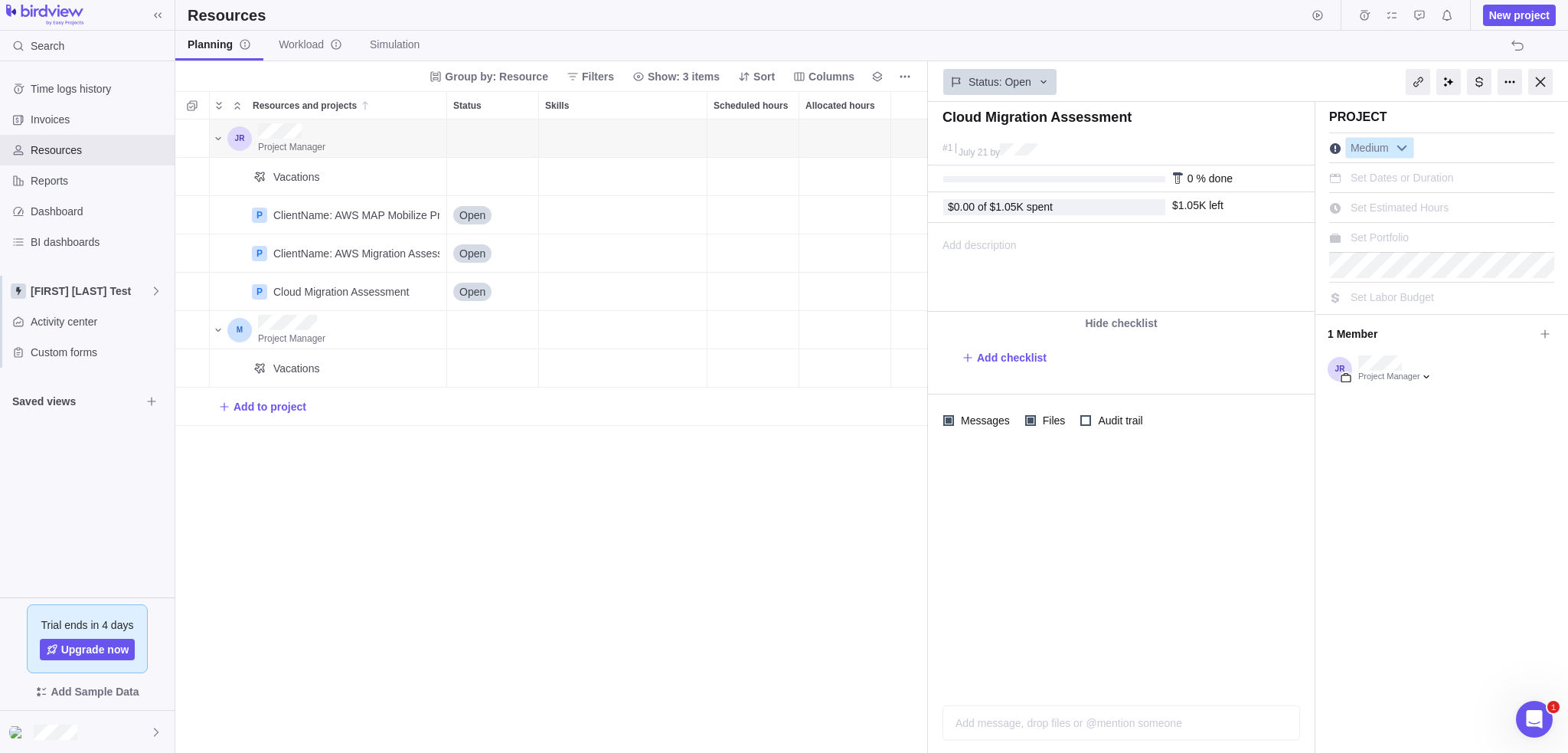 click at bounding box center [1402, 148] 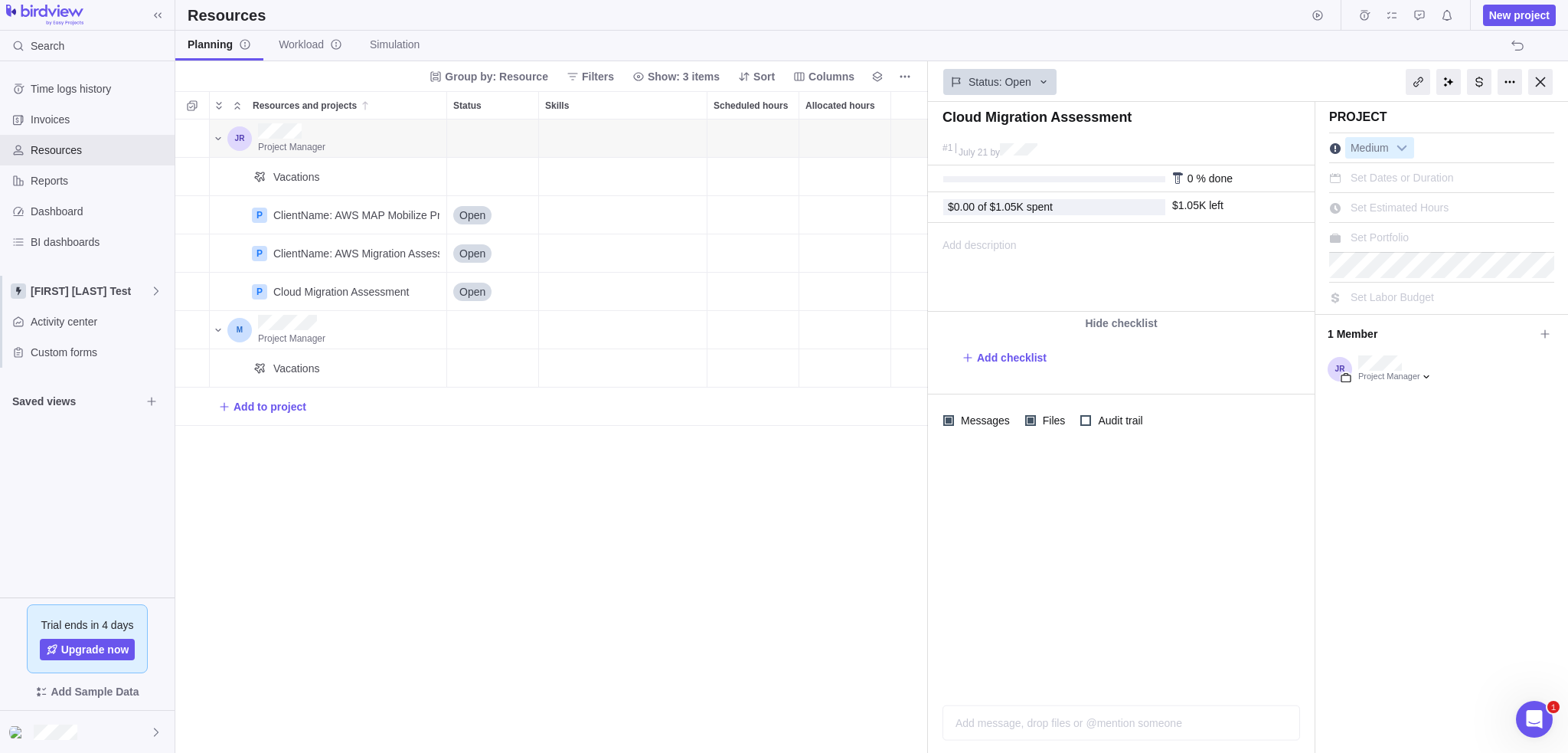click on "Set Portfolio" at bounding box center (1380, 237) 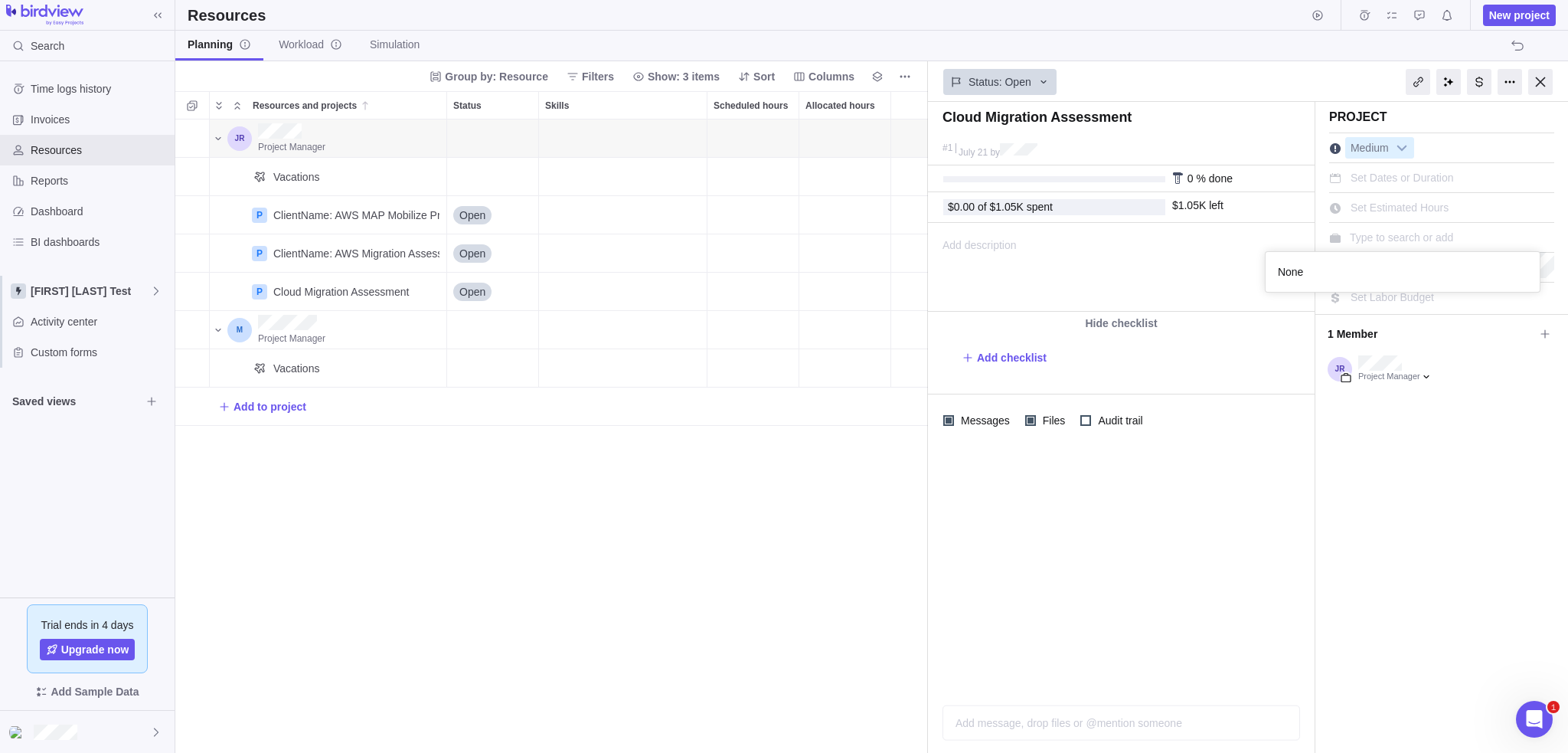 scroll, scrollTop: 12, scrollLeft: 12, axis: both 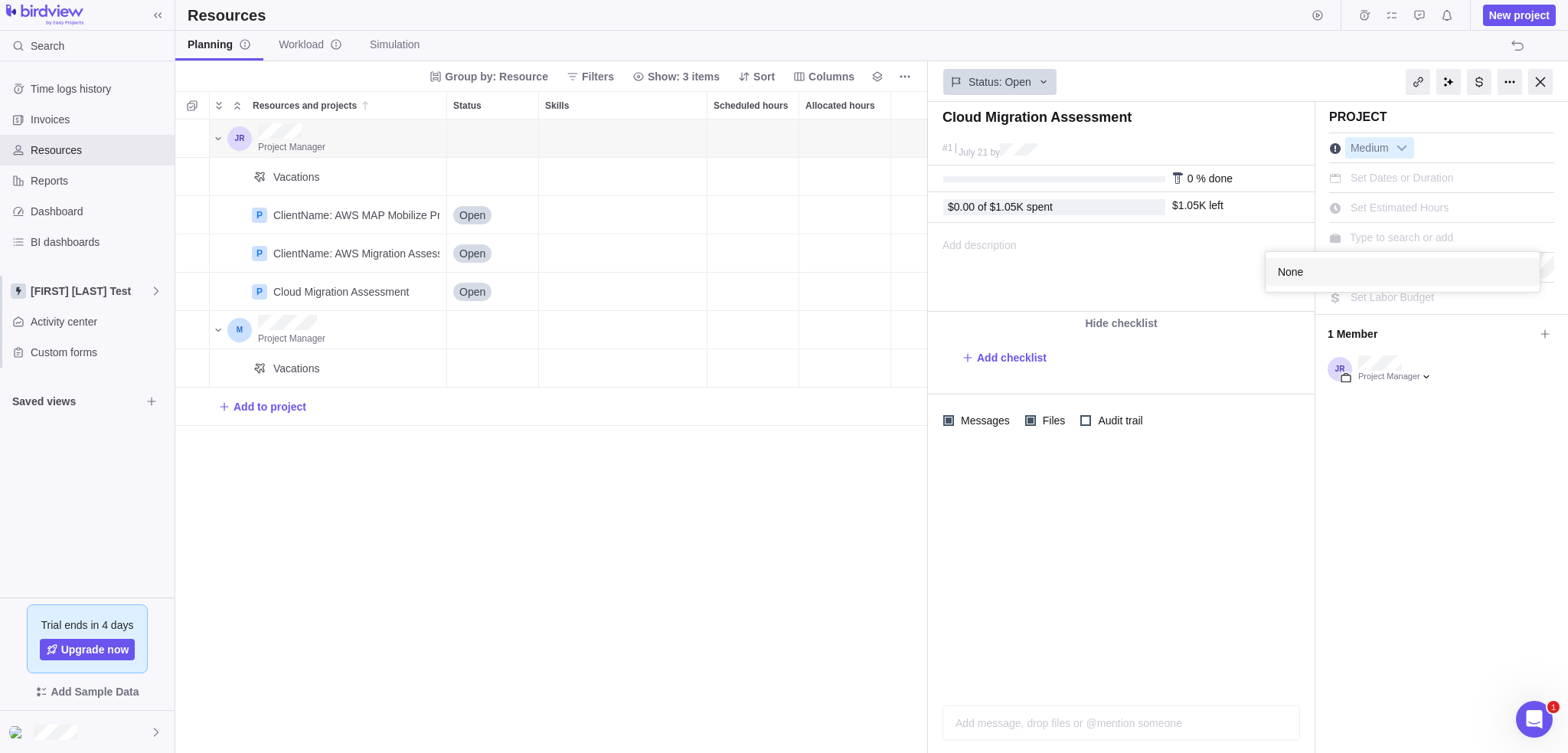 click on "Cloud Migration Assessment
#1
July 21
by
Project was completed on its planned end date
Today
due today
0
% done
$0.00 of $1.05K spent
$1.05K left
0 h of
0 h spent" at bounding box center (1248, 427) 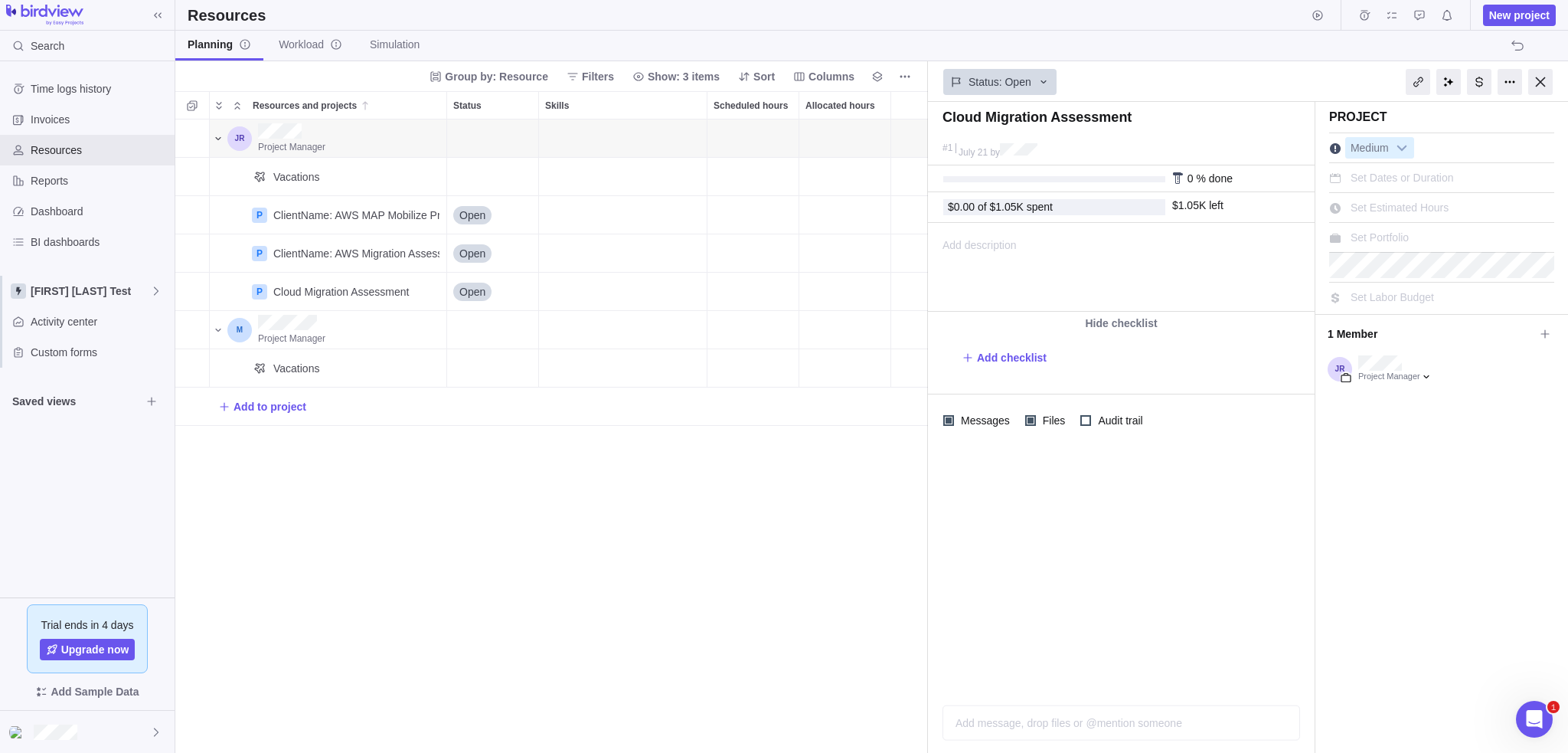 click 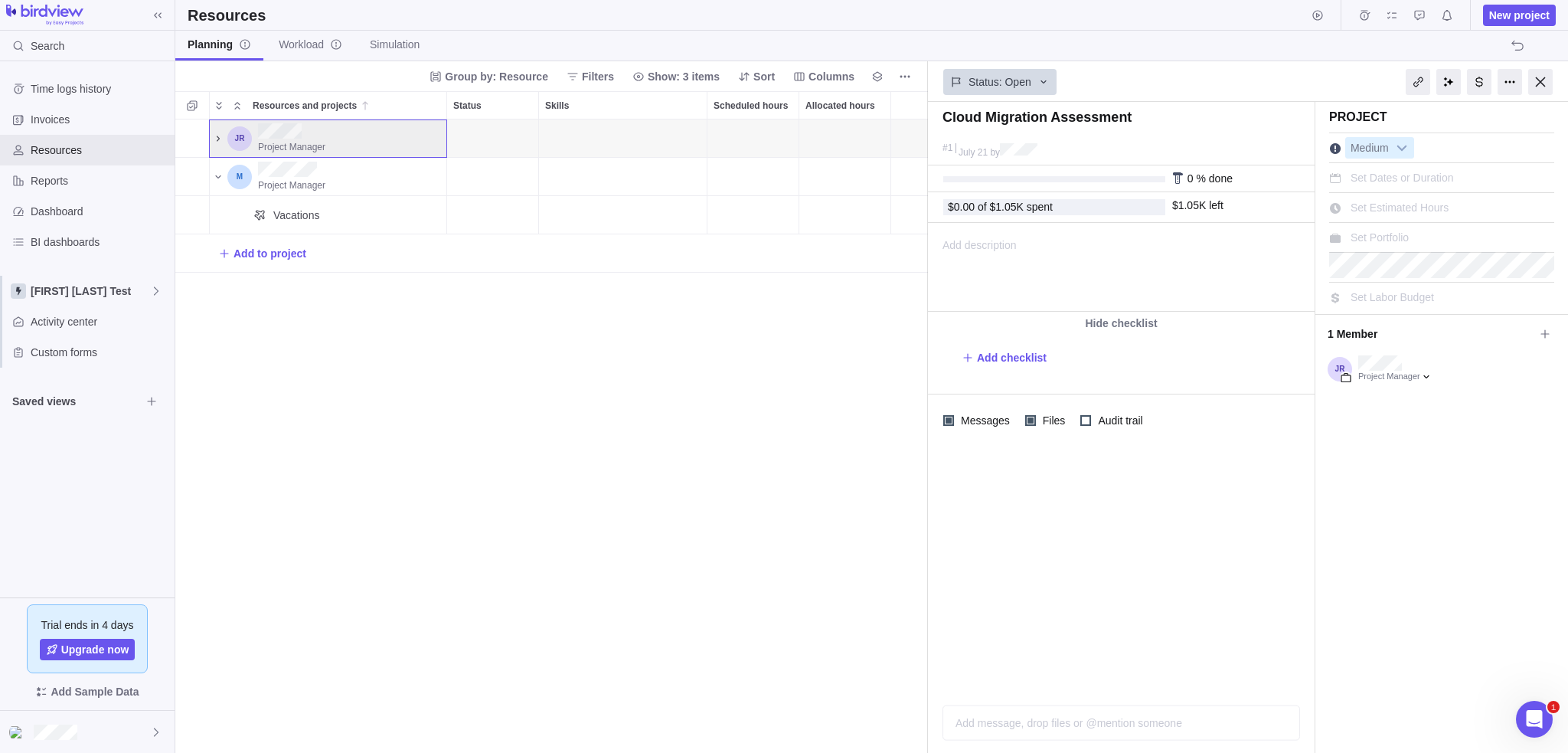 click 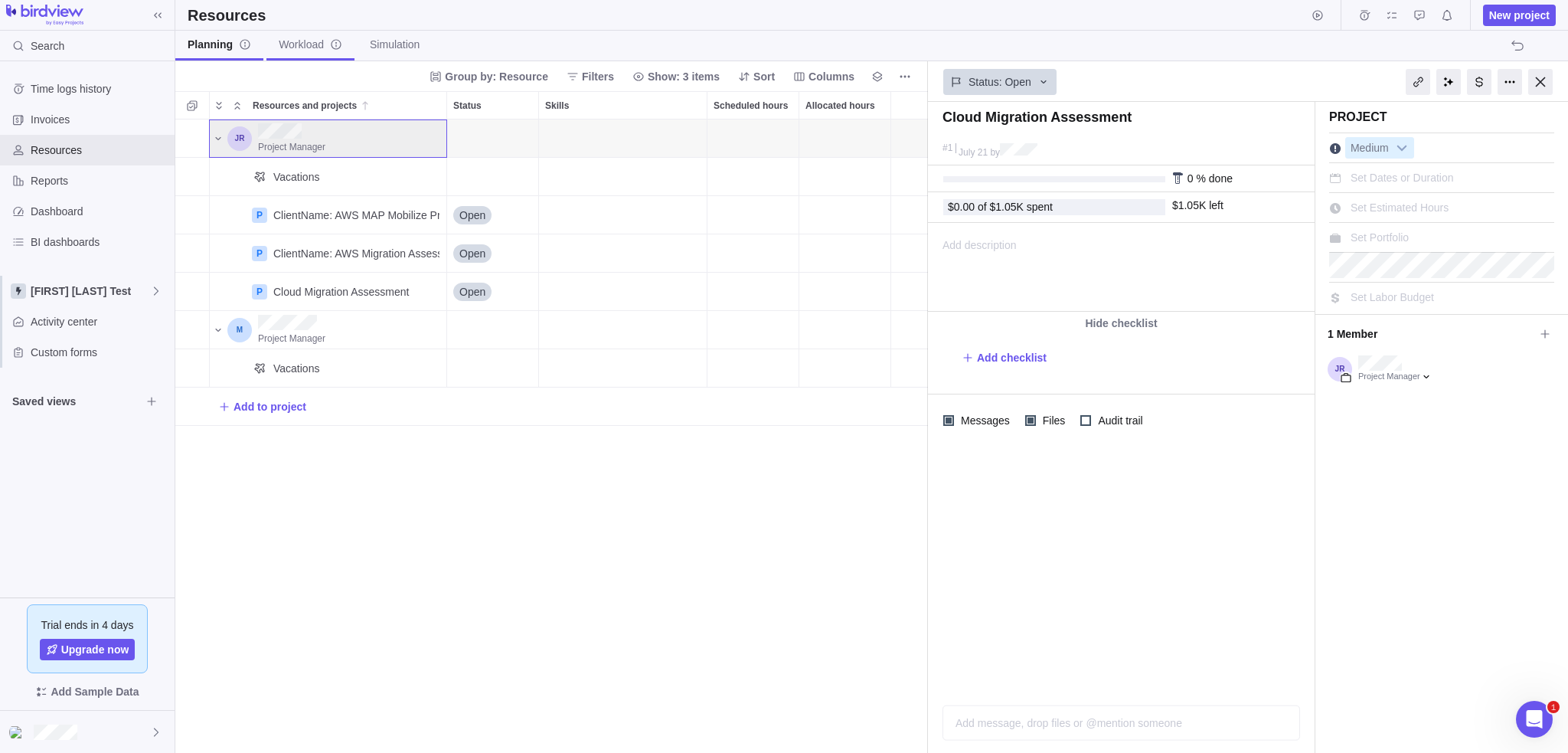 click on "Workload" at bounding box center (310, 44) 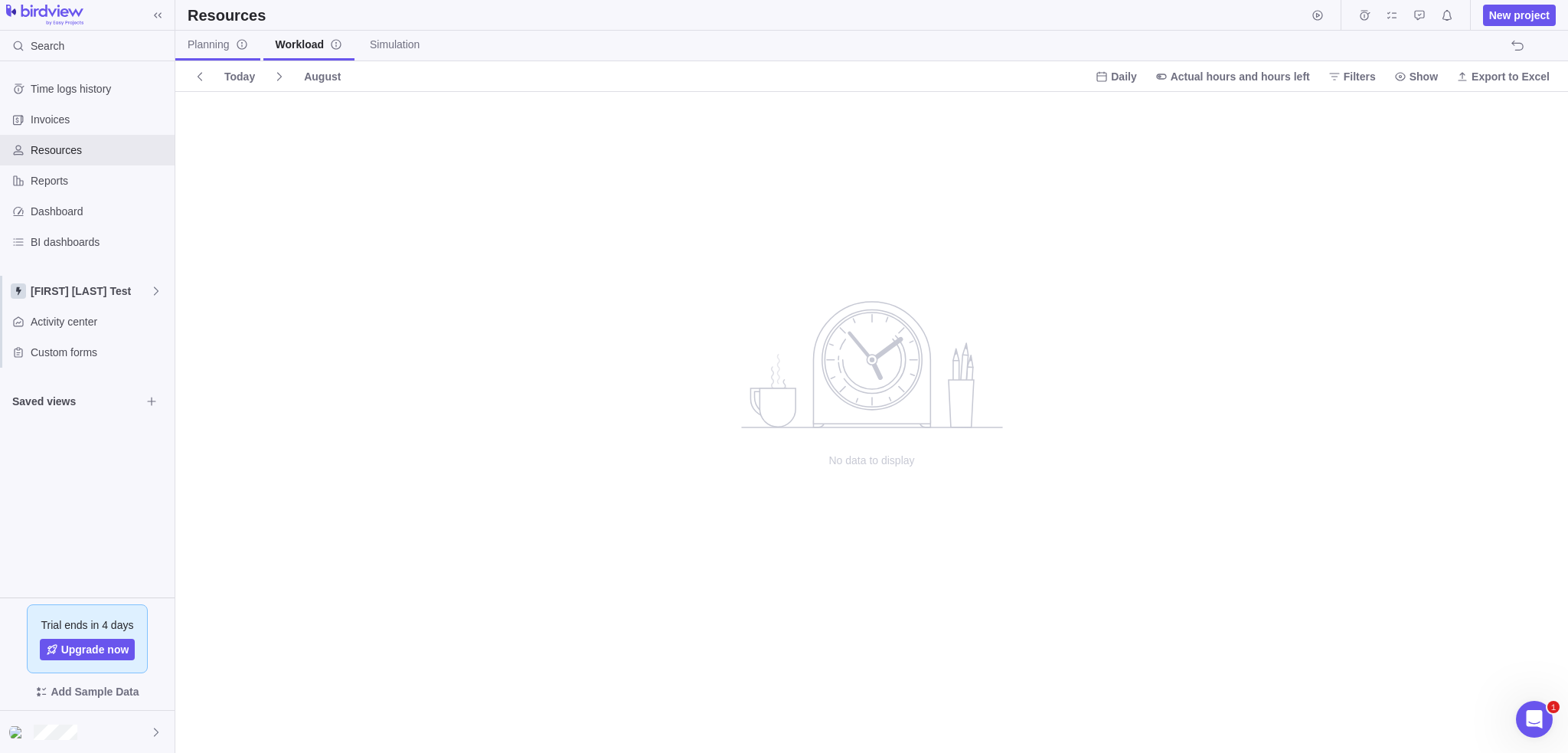 click on "Planning" at bounding box center [217, 45] 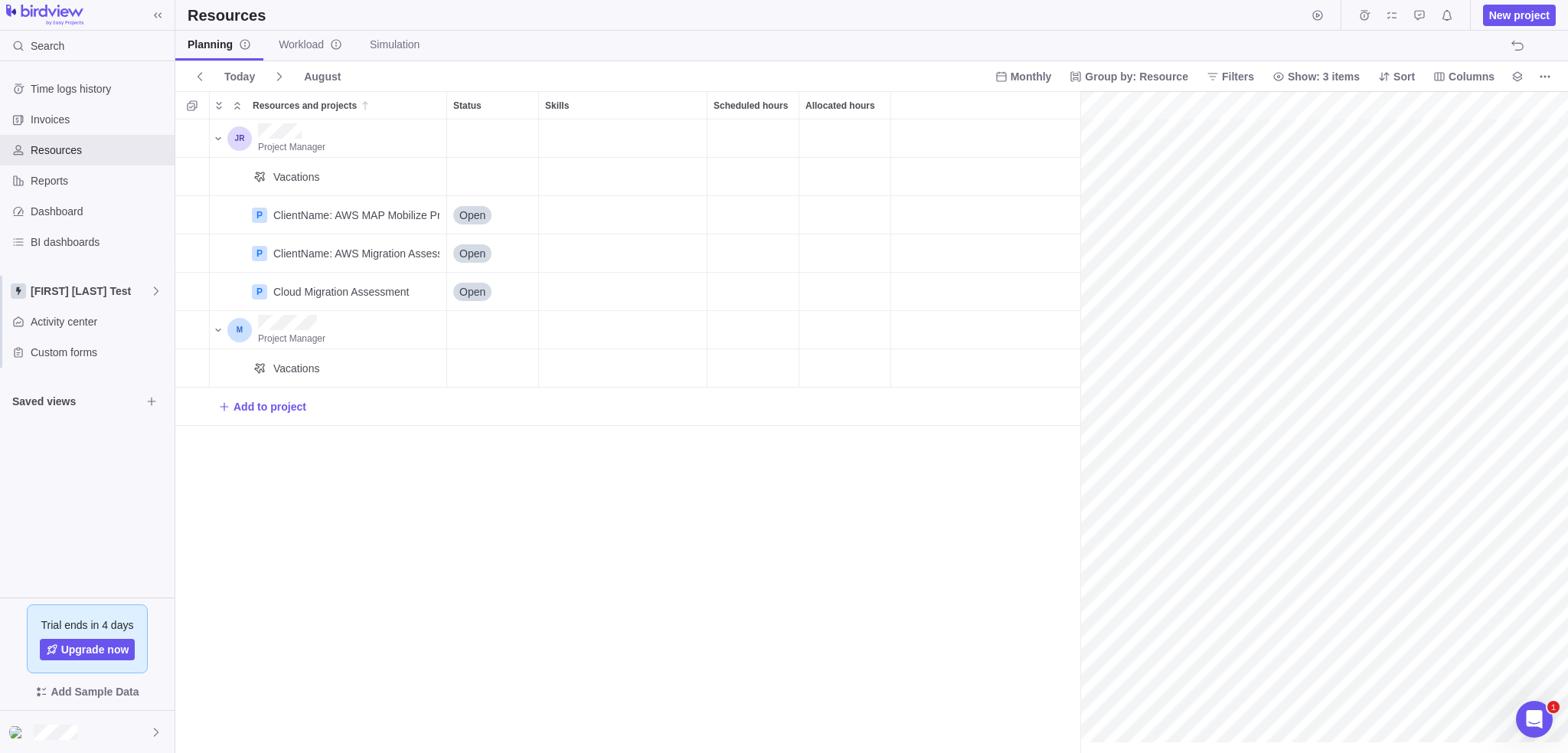 click on "Resources New project" at bounding box center [871, 15] 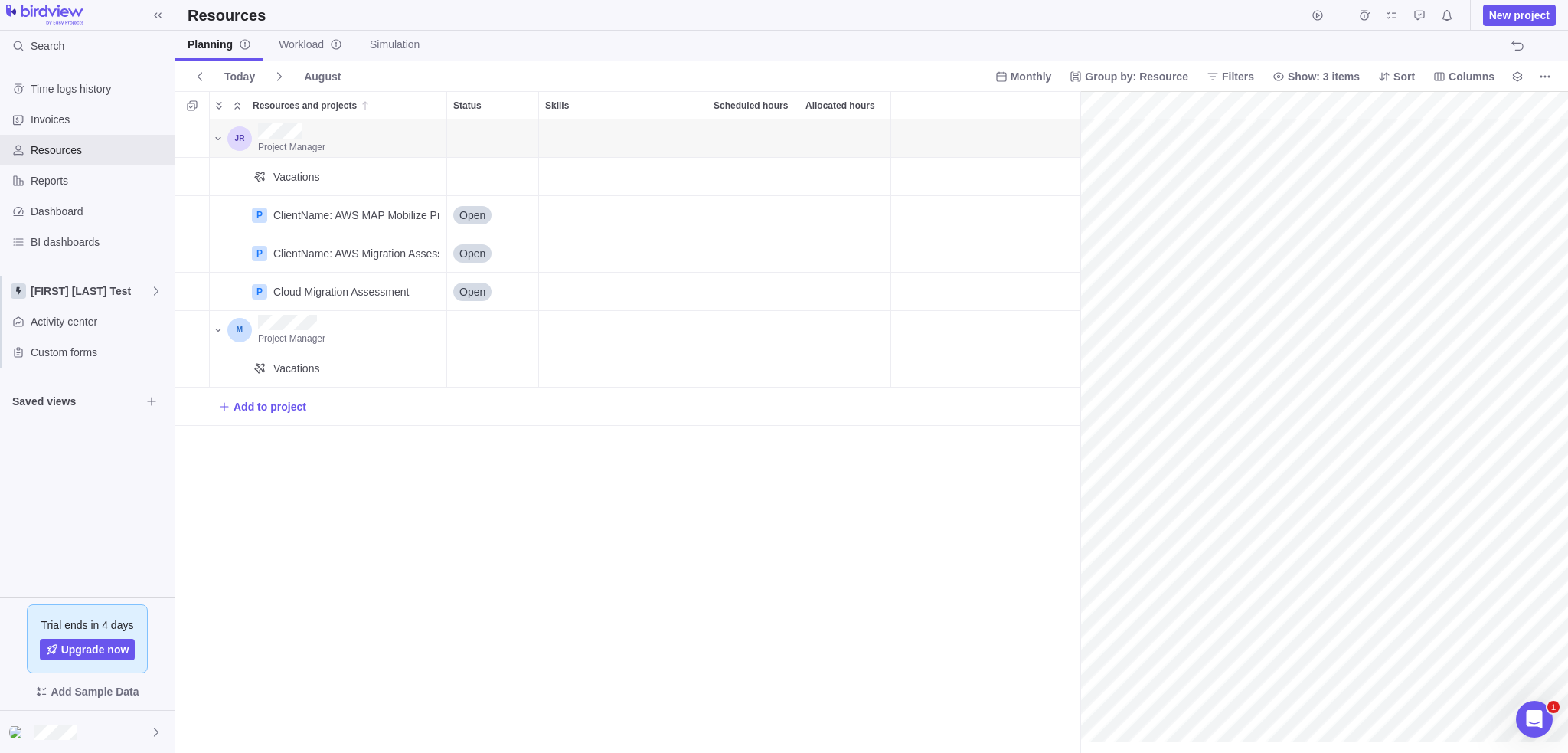 click on "Resources New project" at bounding box center [871, 15] 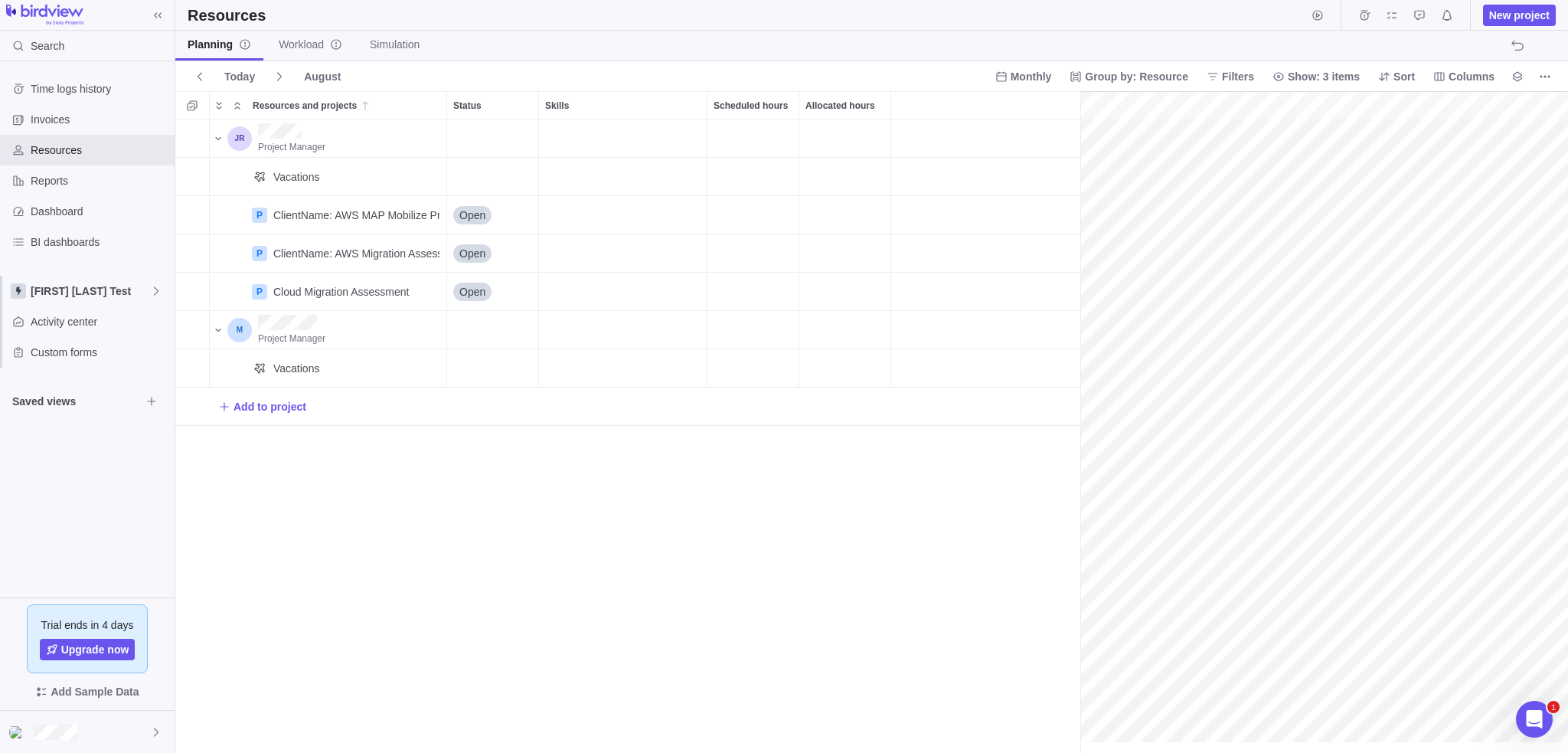 scroll, scrollTop: 0, scrollLeft: 0, axis: both 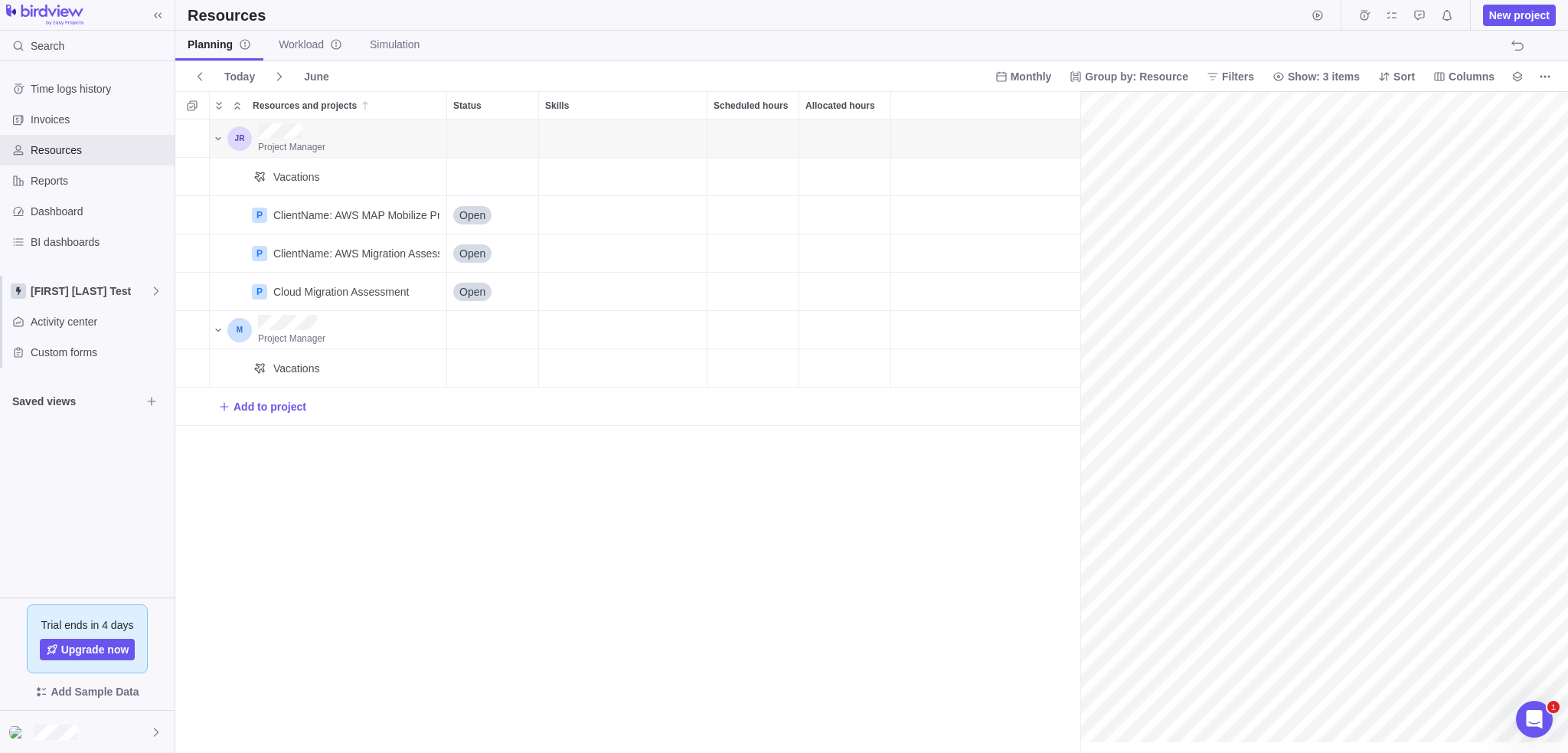 click on "Time logs history Invoices Resources Reports Dashboard BI dashboards Jake Space Test Activity center Custom forms Saved views" at bounding box center [87, 329] 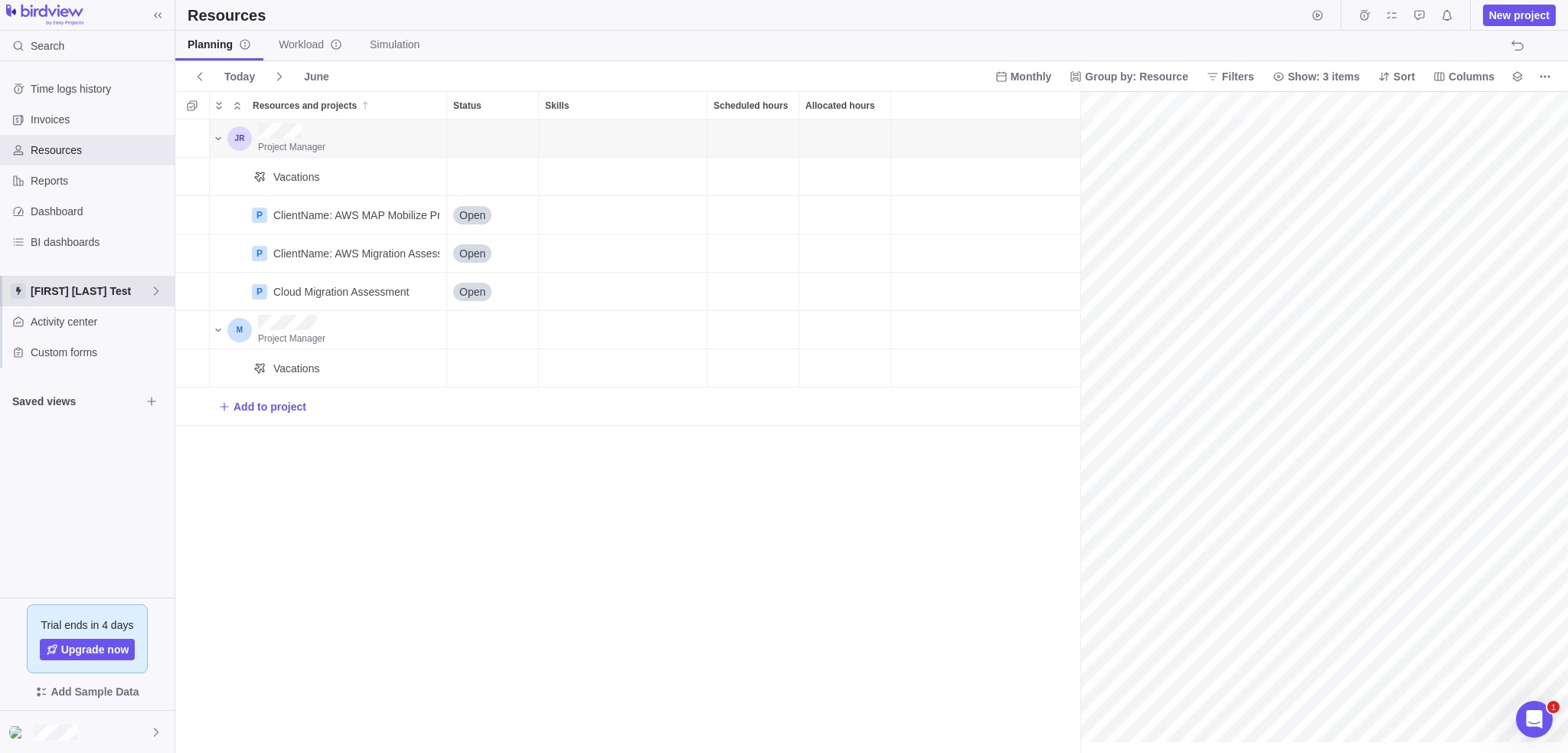 click on "[FIRST] [LAST] Test" at bounding box center (90, 291) 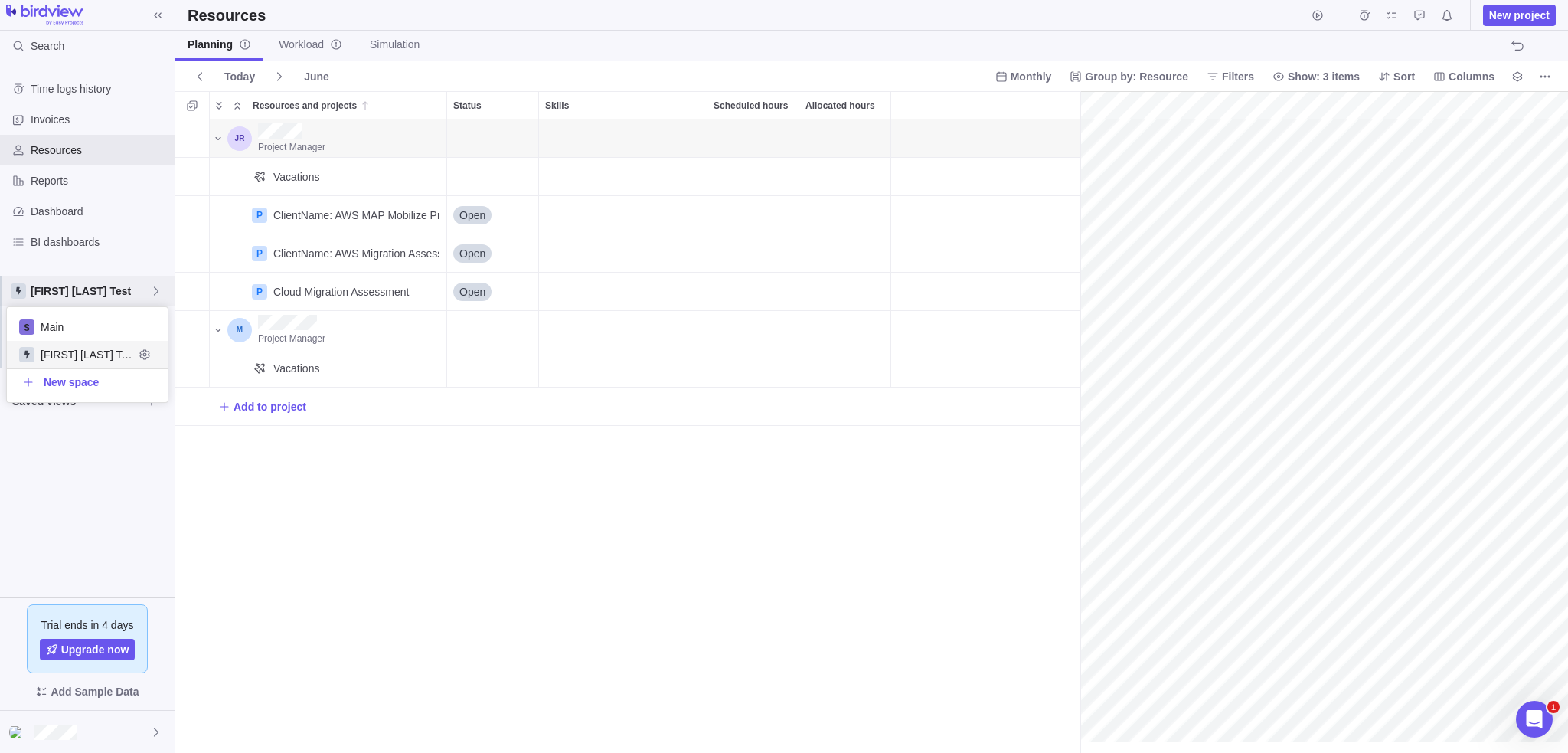 scroll, scrollTop: 12, scrollLeft: 12, axis: both 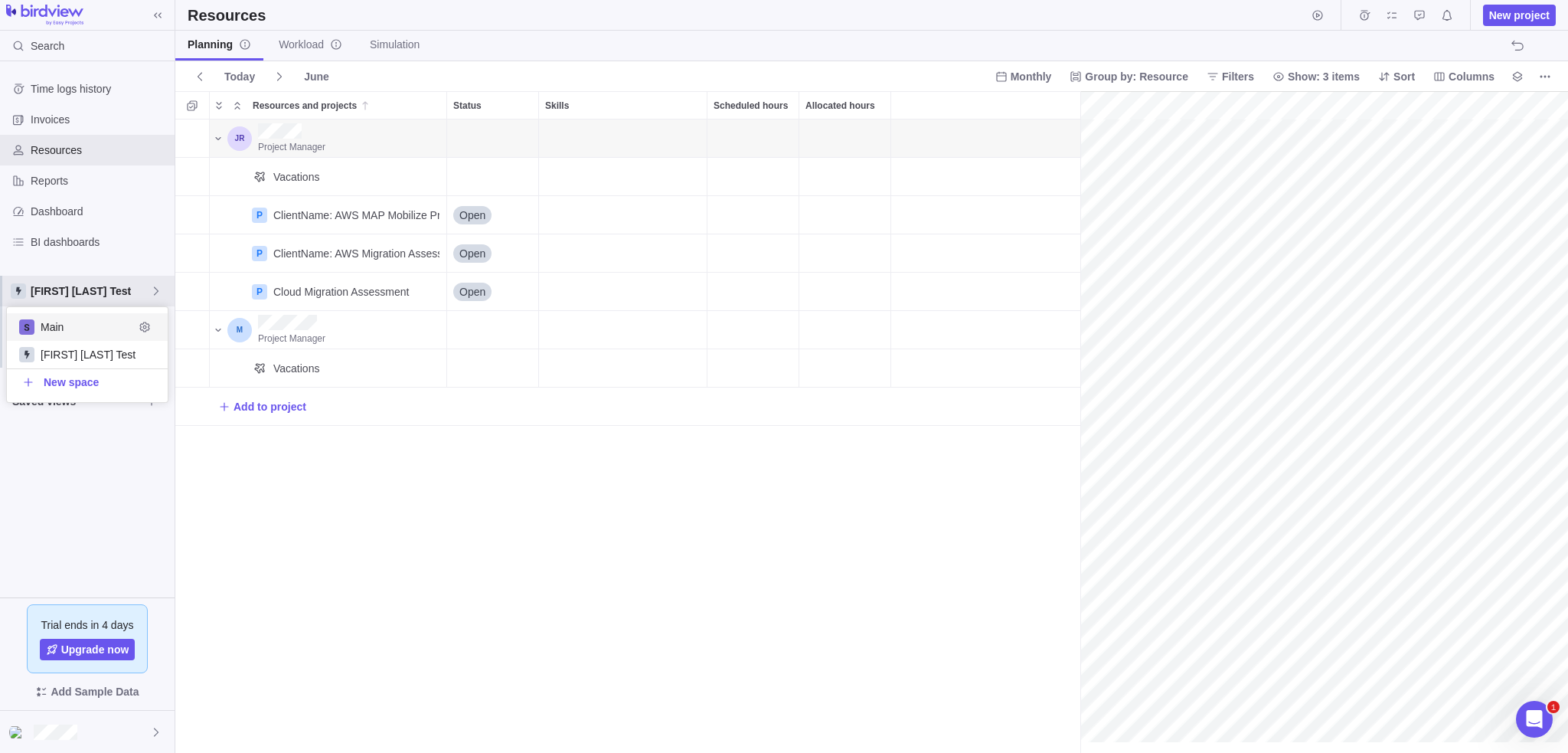 click on "Main" at bounding box center [87, 327] 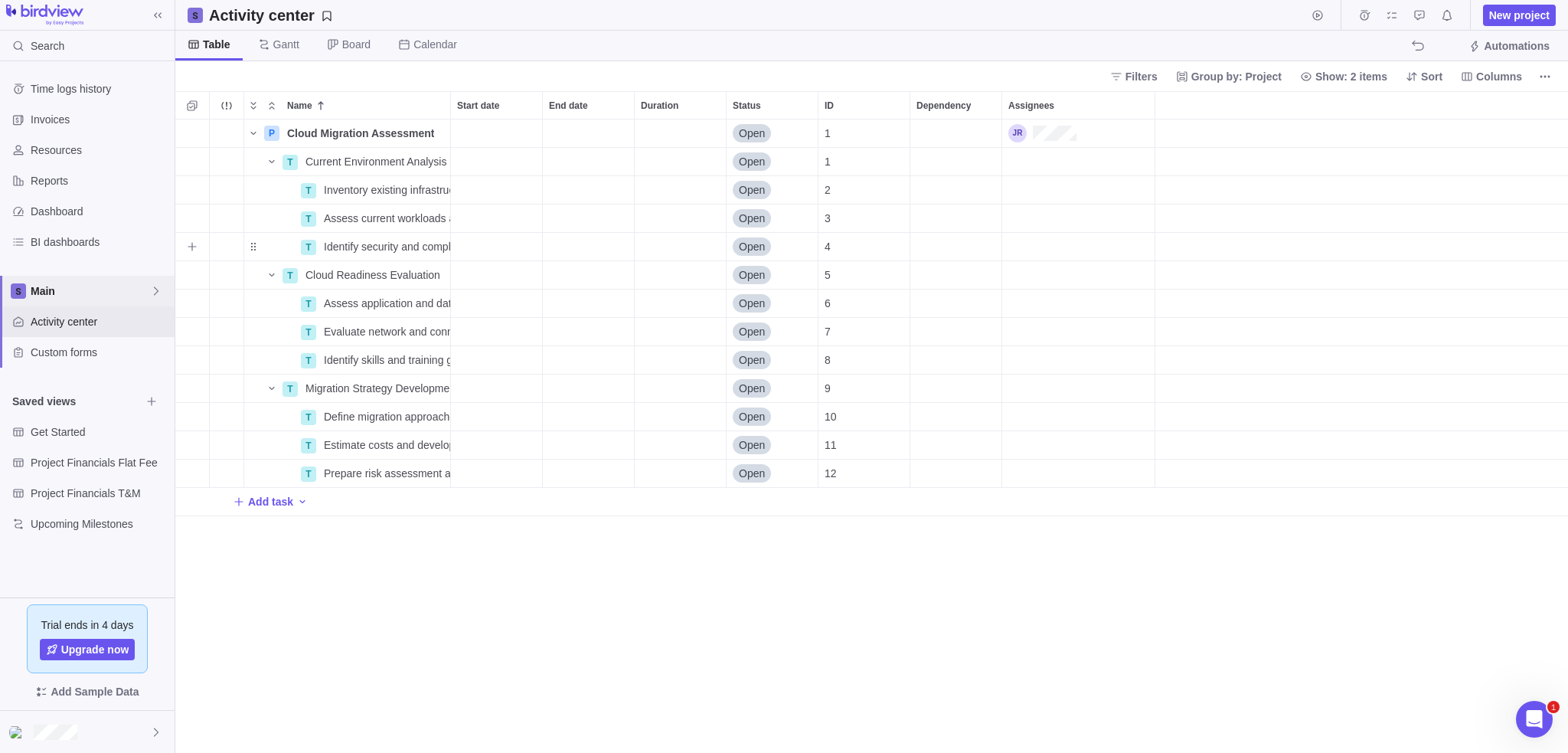 scroll, scrollTop: 12, scrollLeft: 12, axis: both 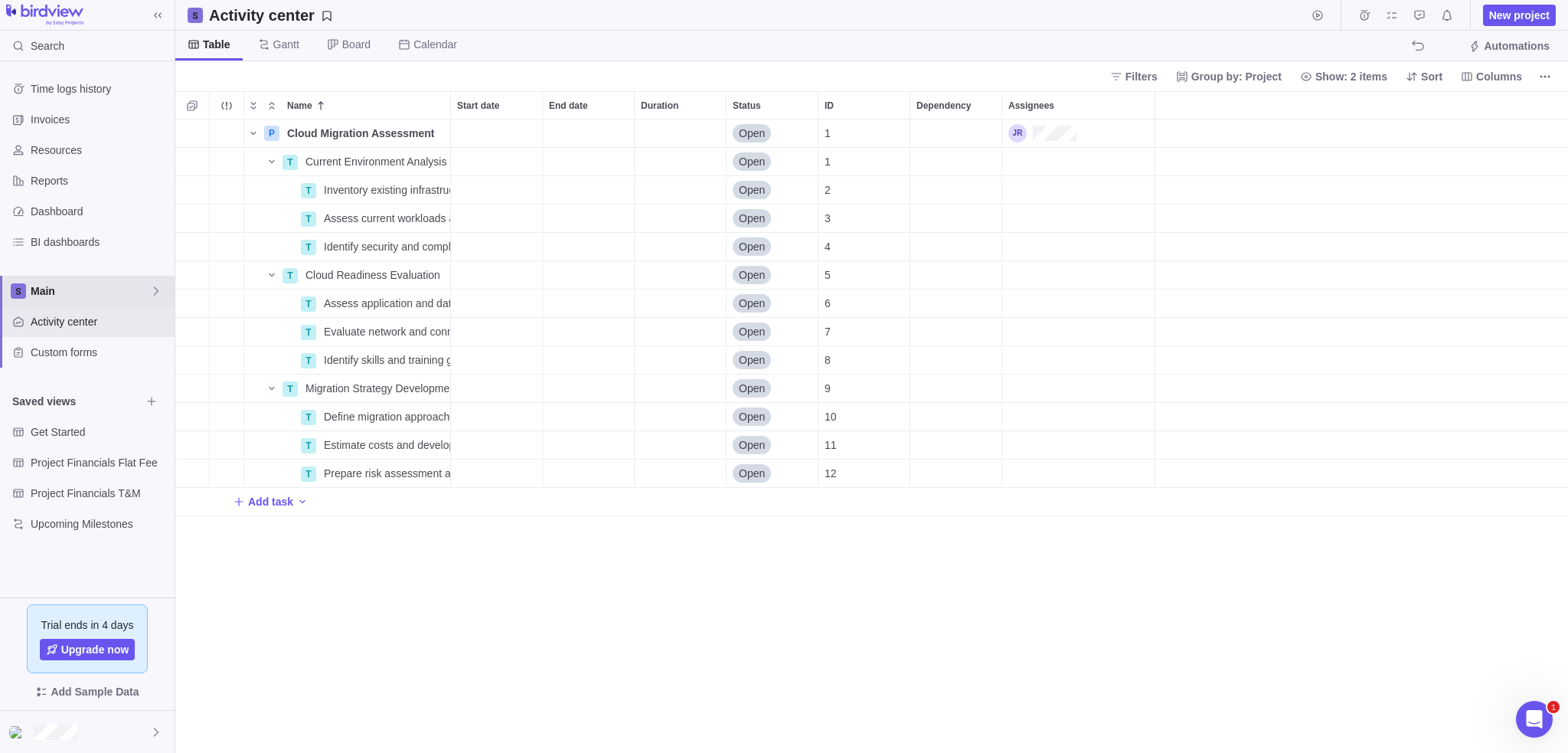 click on "Main" at bounding box center (90, 291) 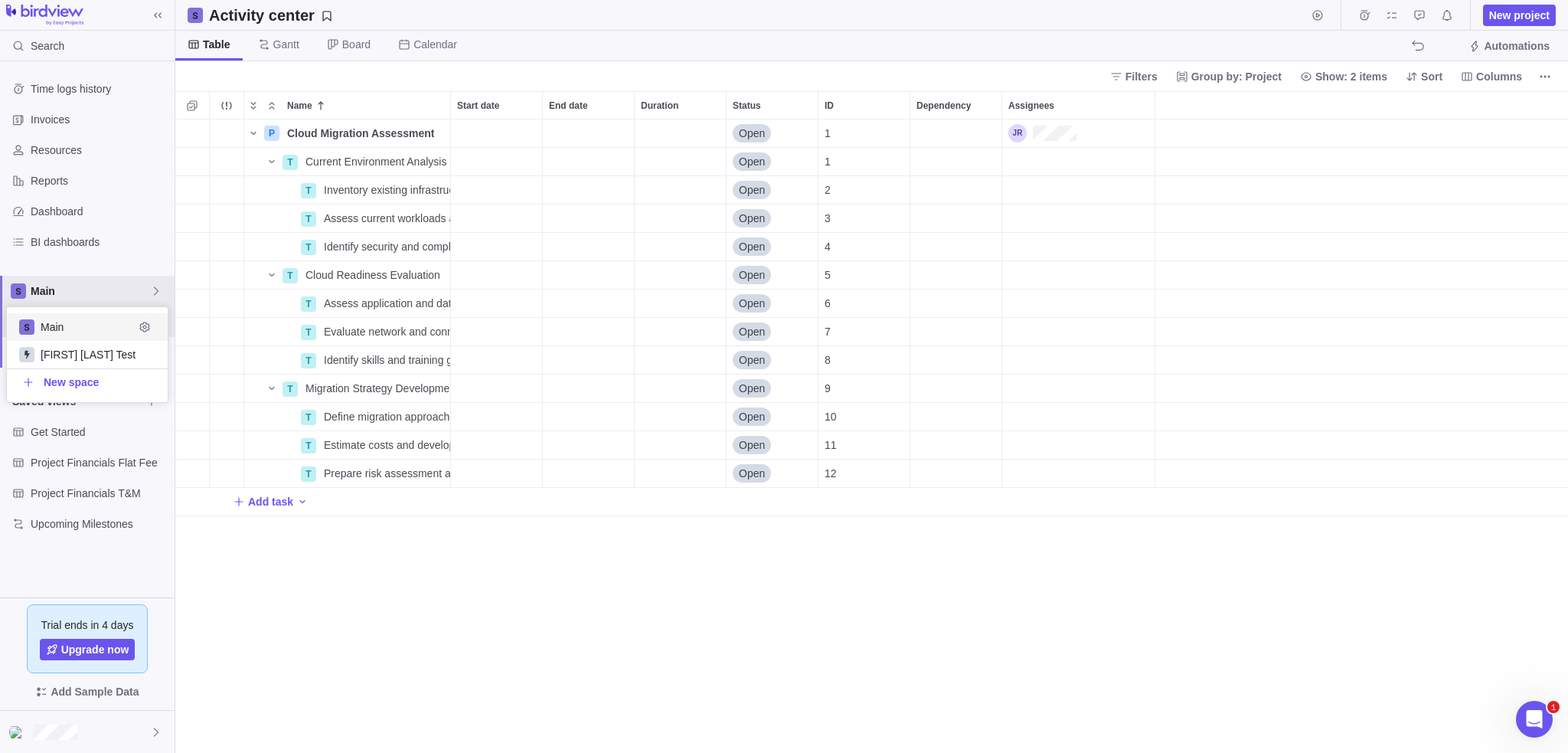 scroll, scrollTop: 12, scrollLeft: 12, axis: both 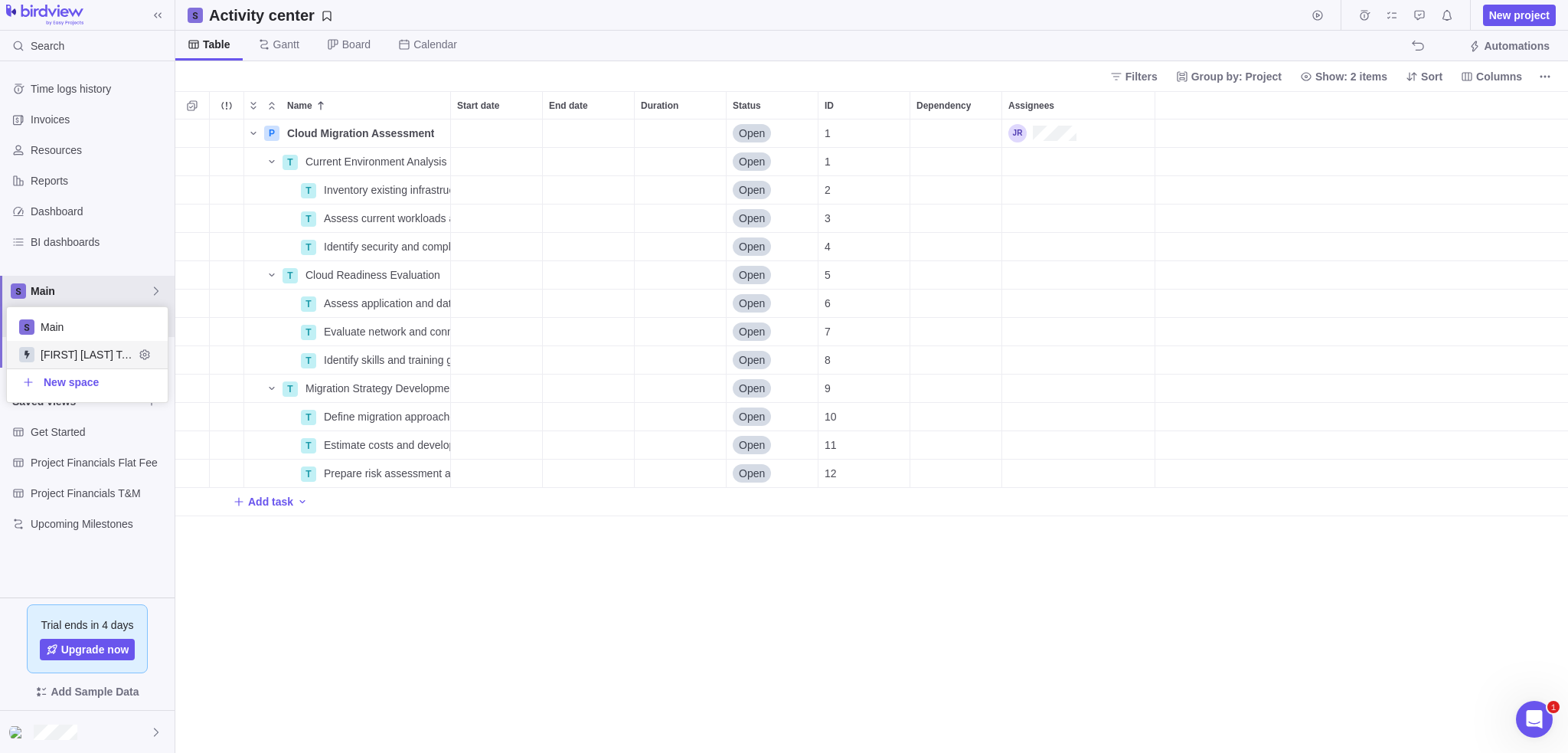 click on "[FIRST] [LAST] Test" at bounding box center (87, 355) 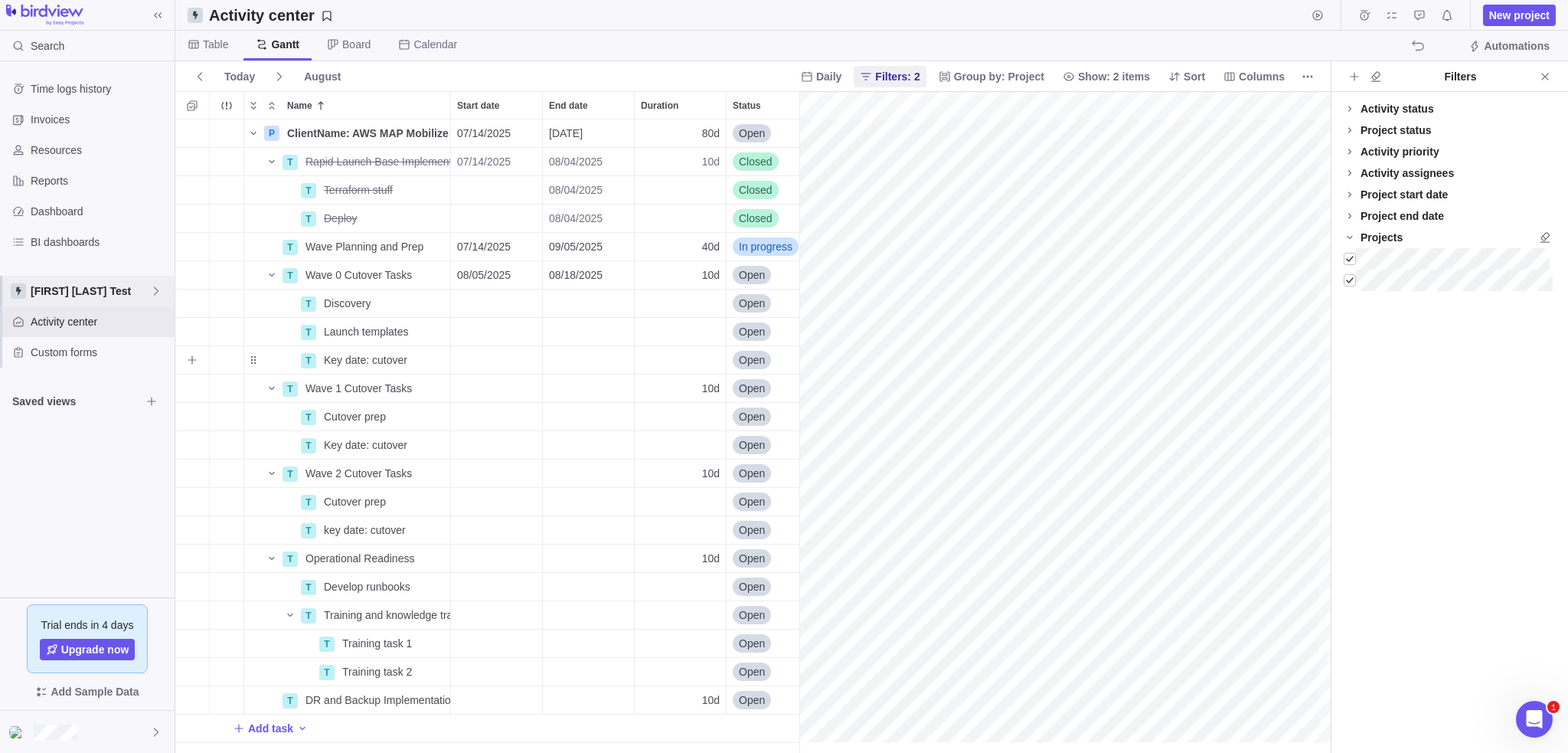 scroll, scrollTop: 12, scrollLeft: 12, axis: both 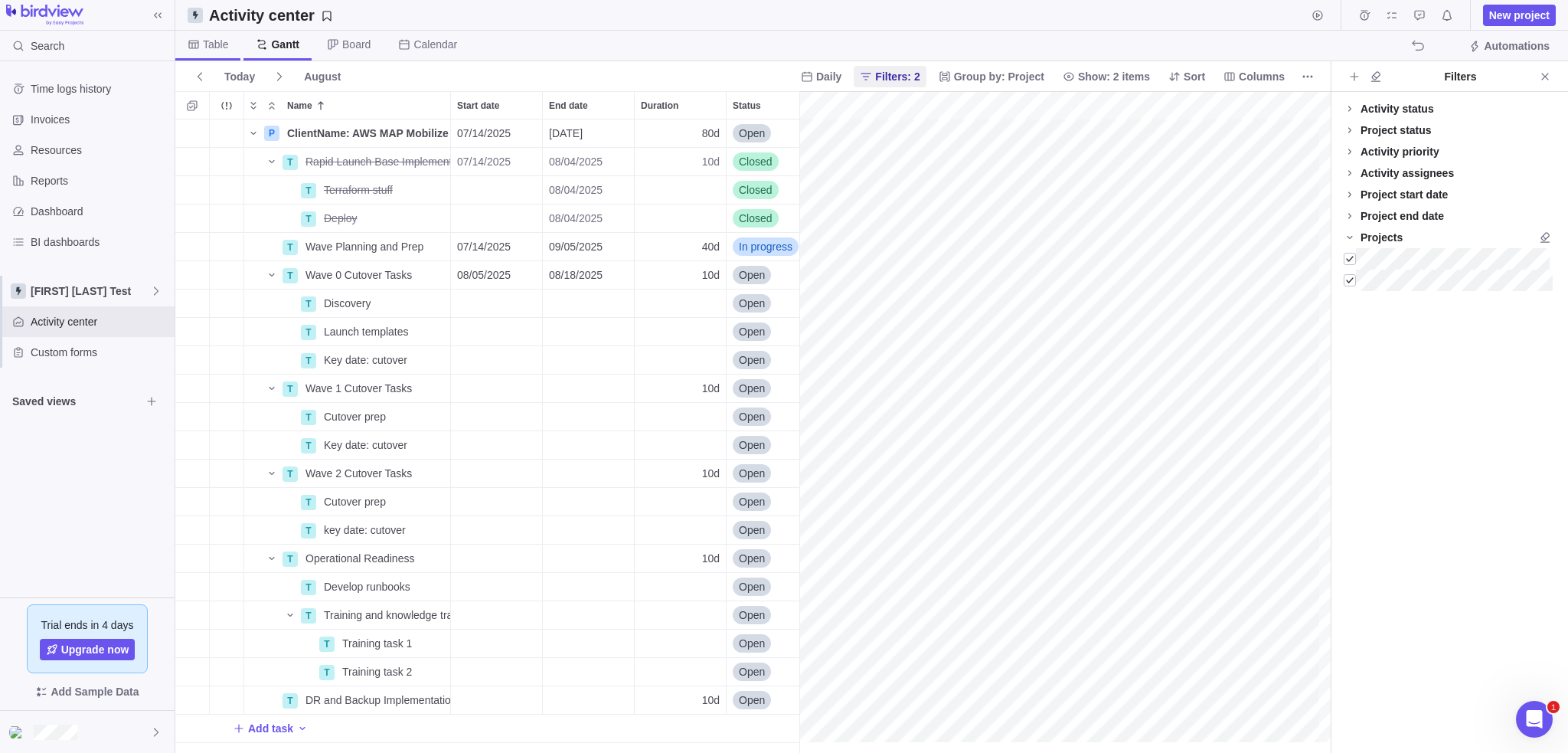 click on "Table" at bounding box center (215, 44) 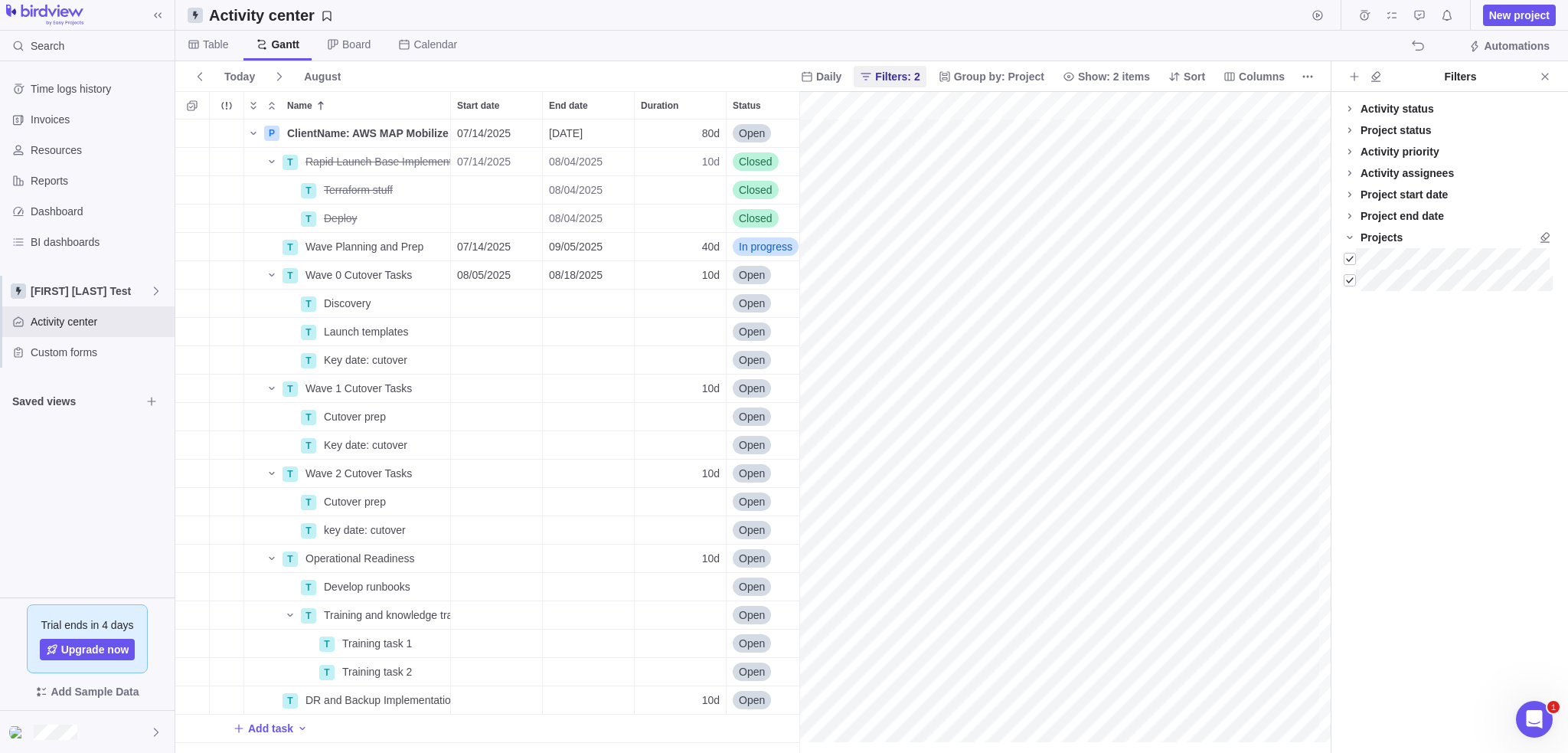scroll, scrollTop: 12, scrollLeft: 12, axis: both 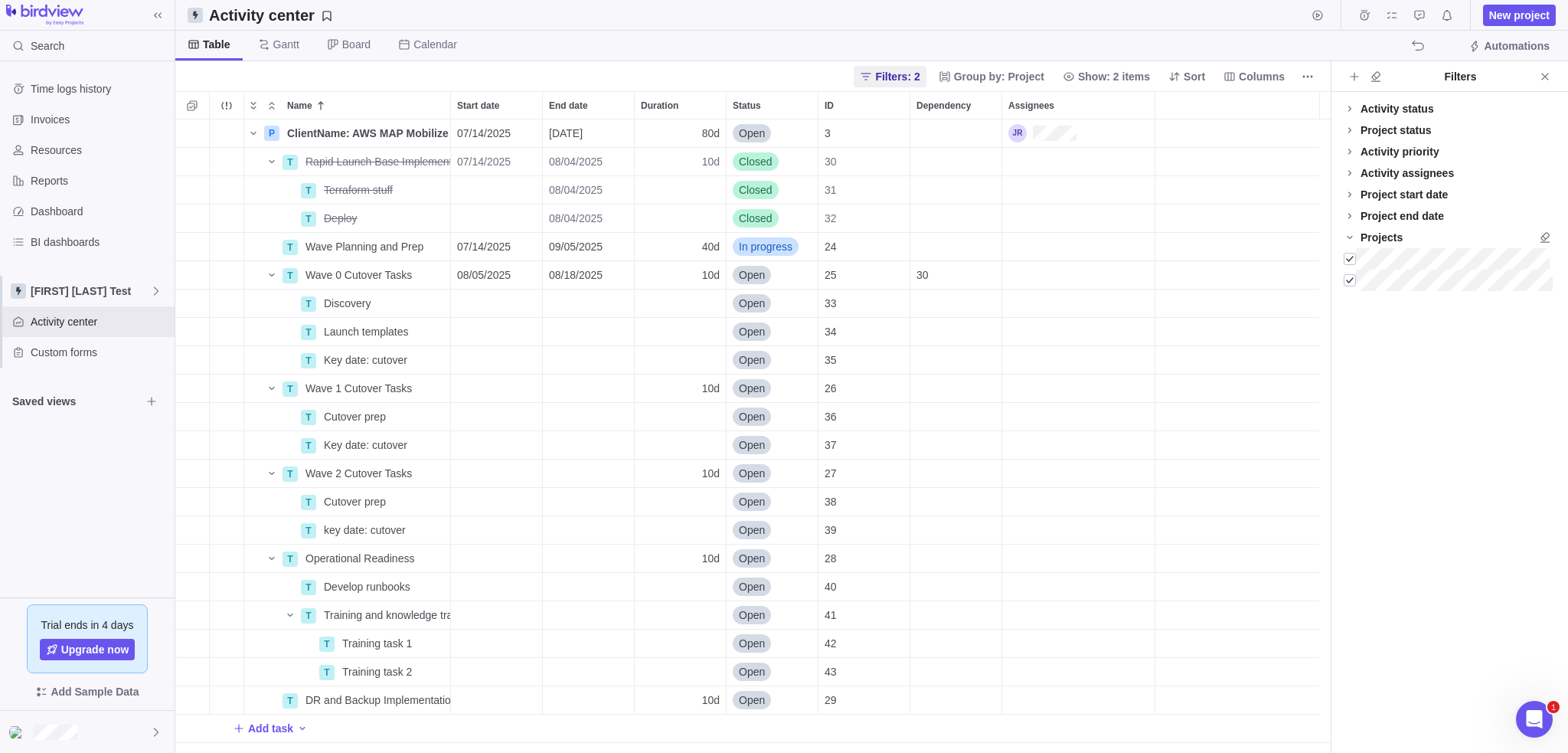 click on "Activity center New project" at bounding box center [871, 15] 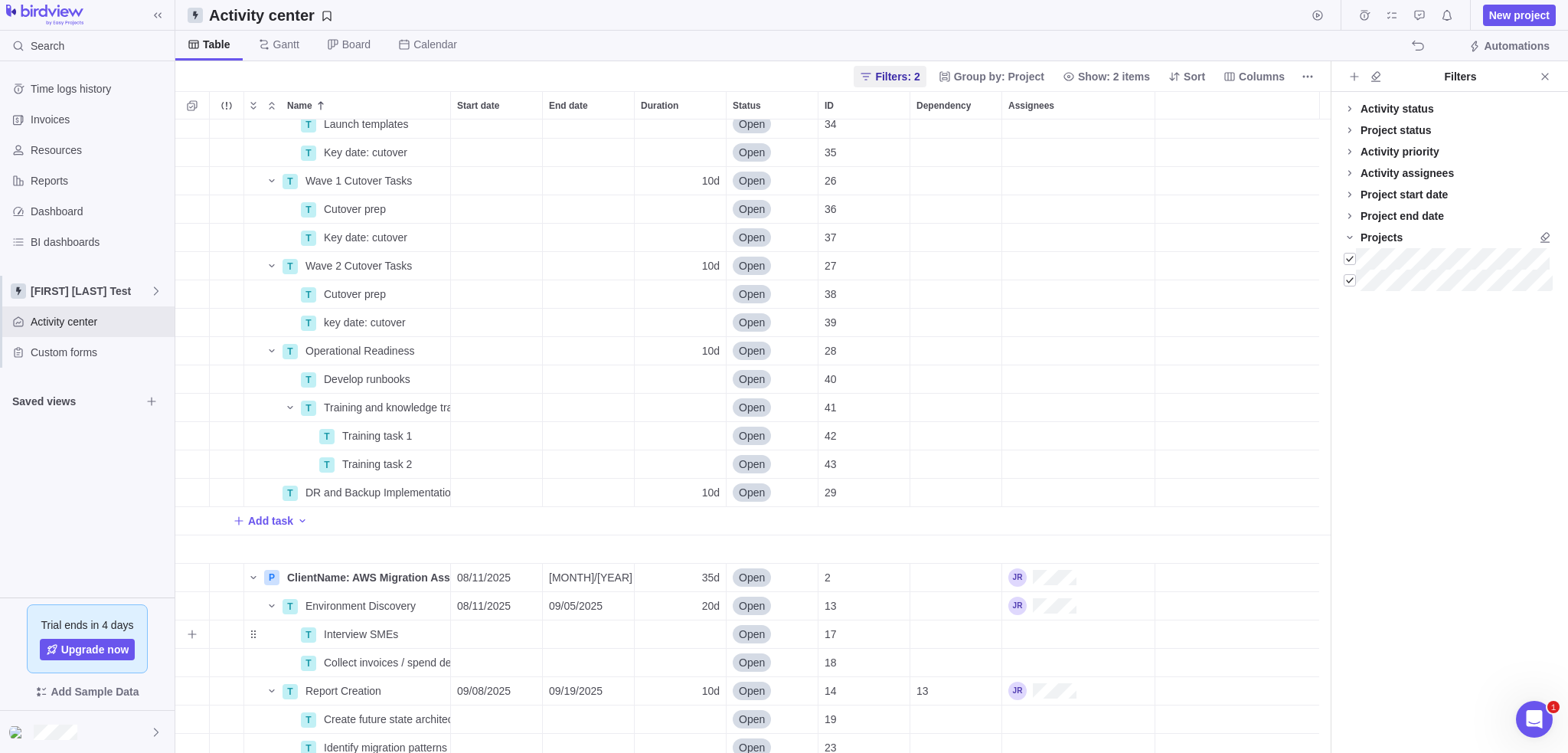 scroll, scrollTop: 0, scrollLeft: 0, axis: both 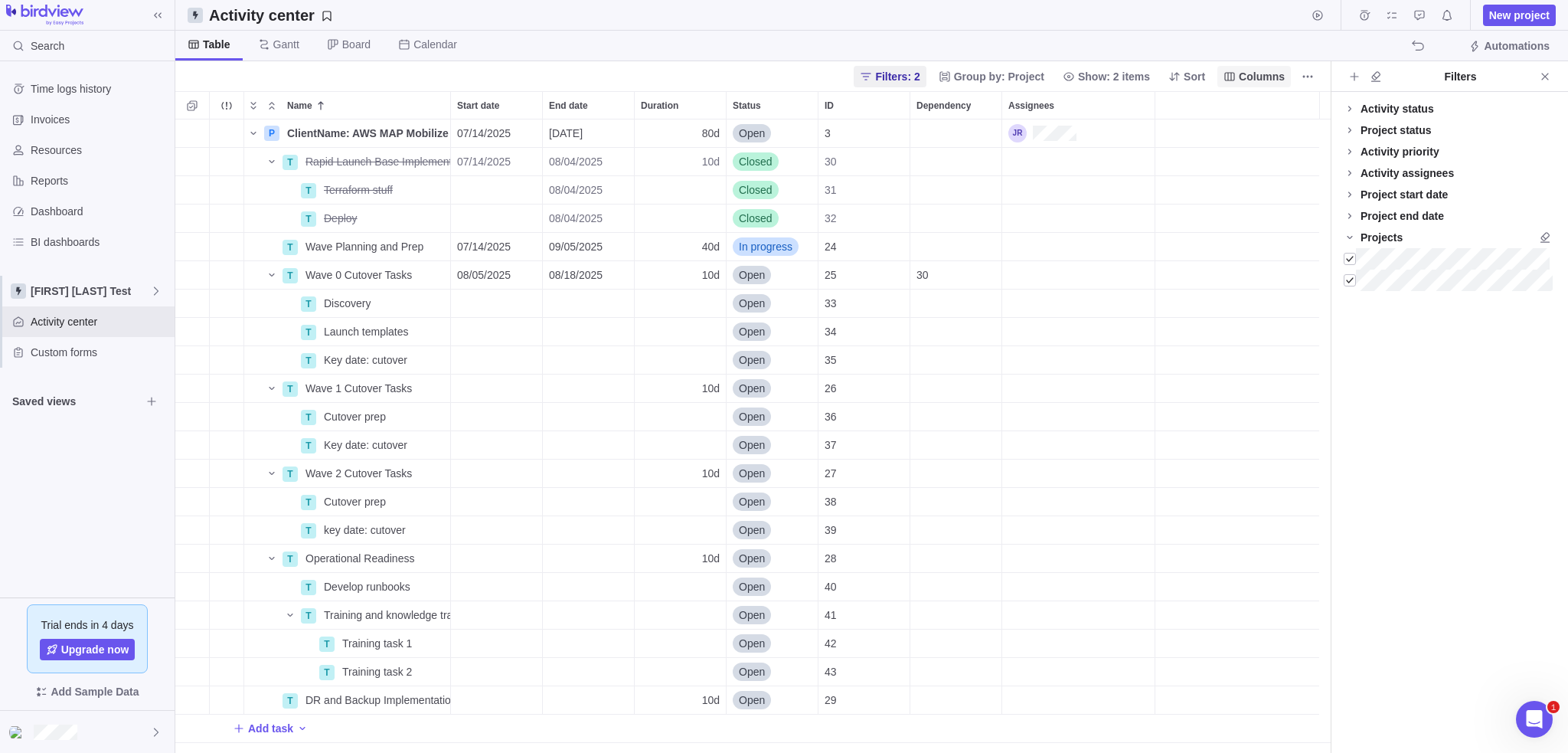 click on "Columns" at bounding box center [1262, 77] 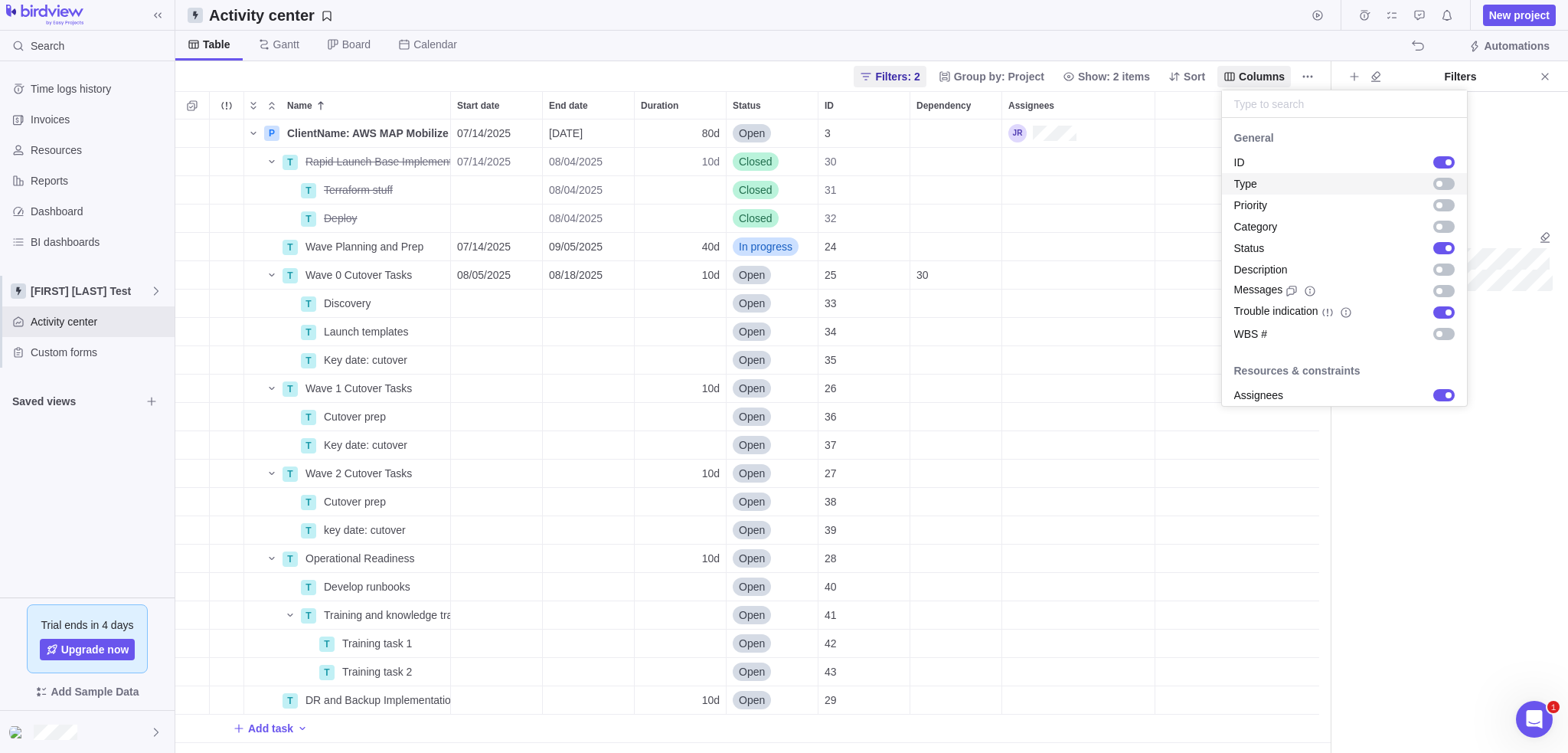 click at bounding box center (1439, 184) 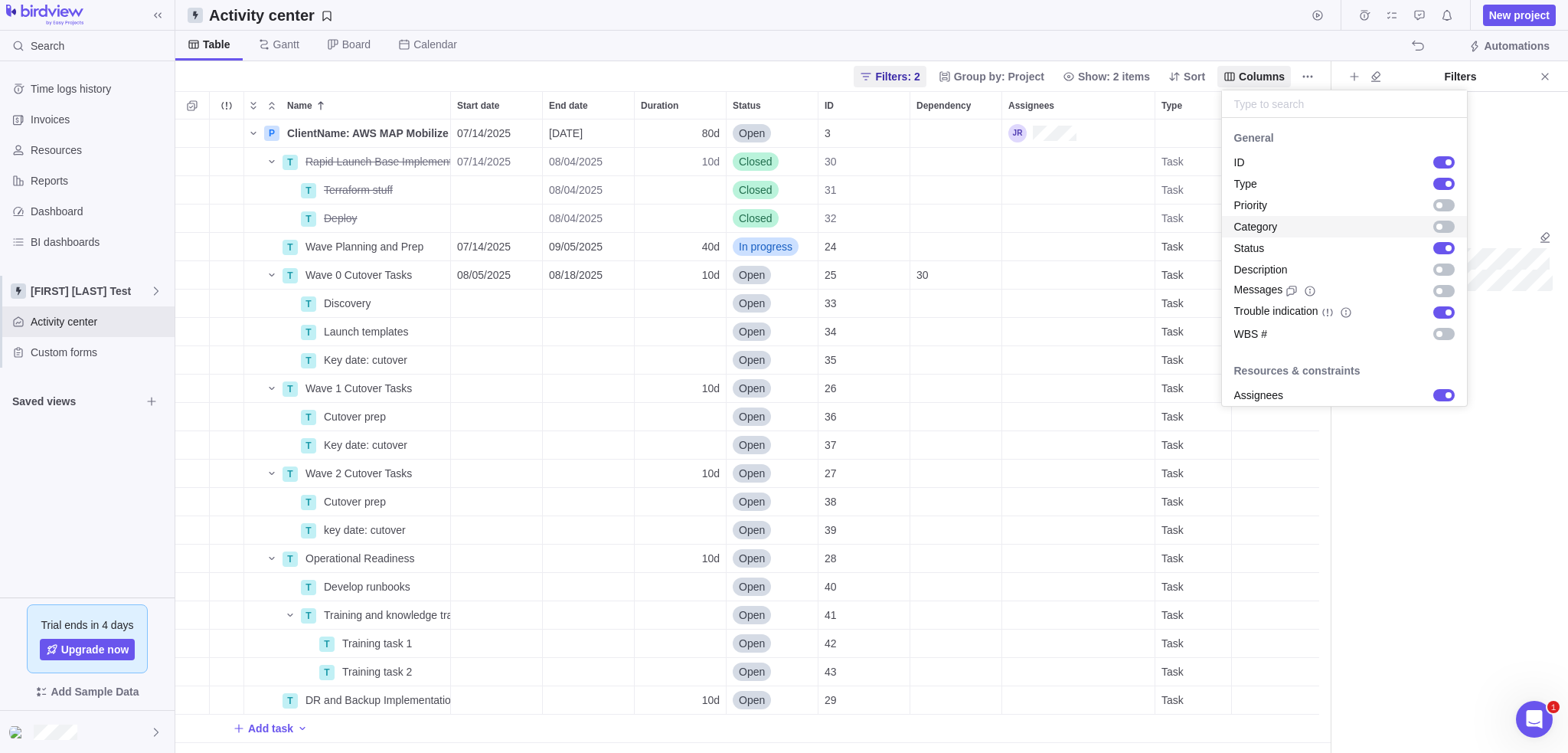 click at bounding box center (1439, 227) 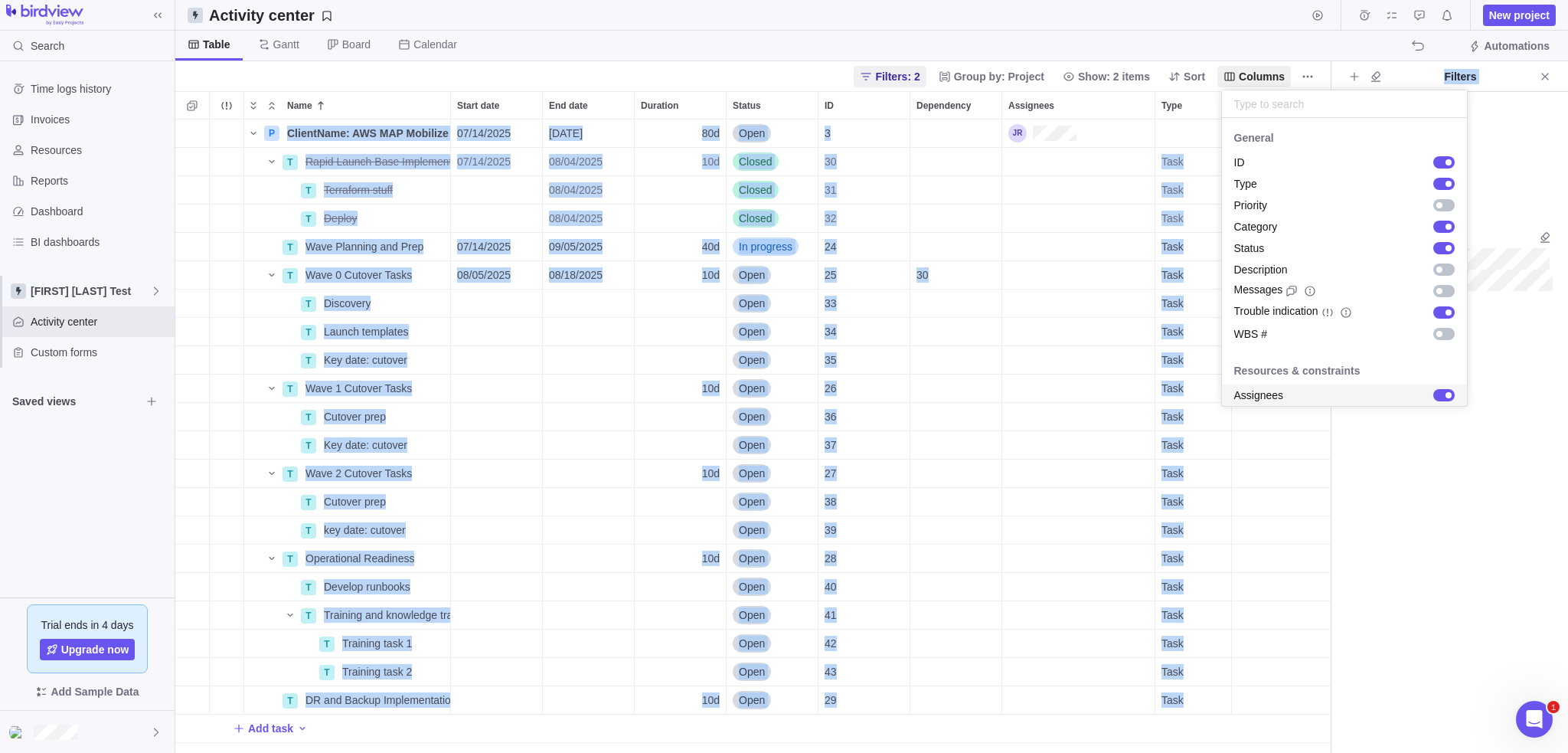 drag, startPoint x: 1158, startPoint y: 747, endPoint x: 1373, endPoint y: 538, distance: 299.84329 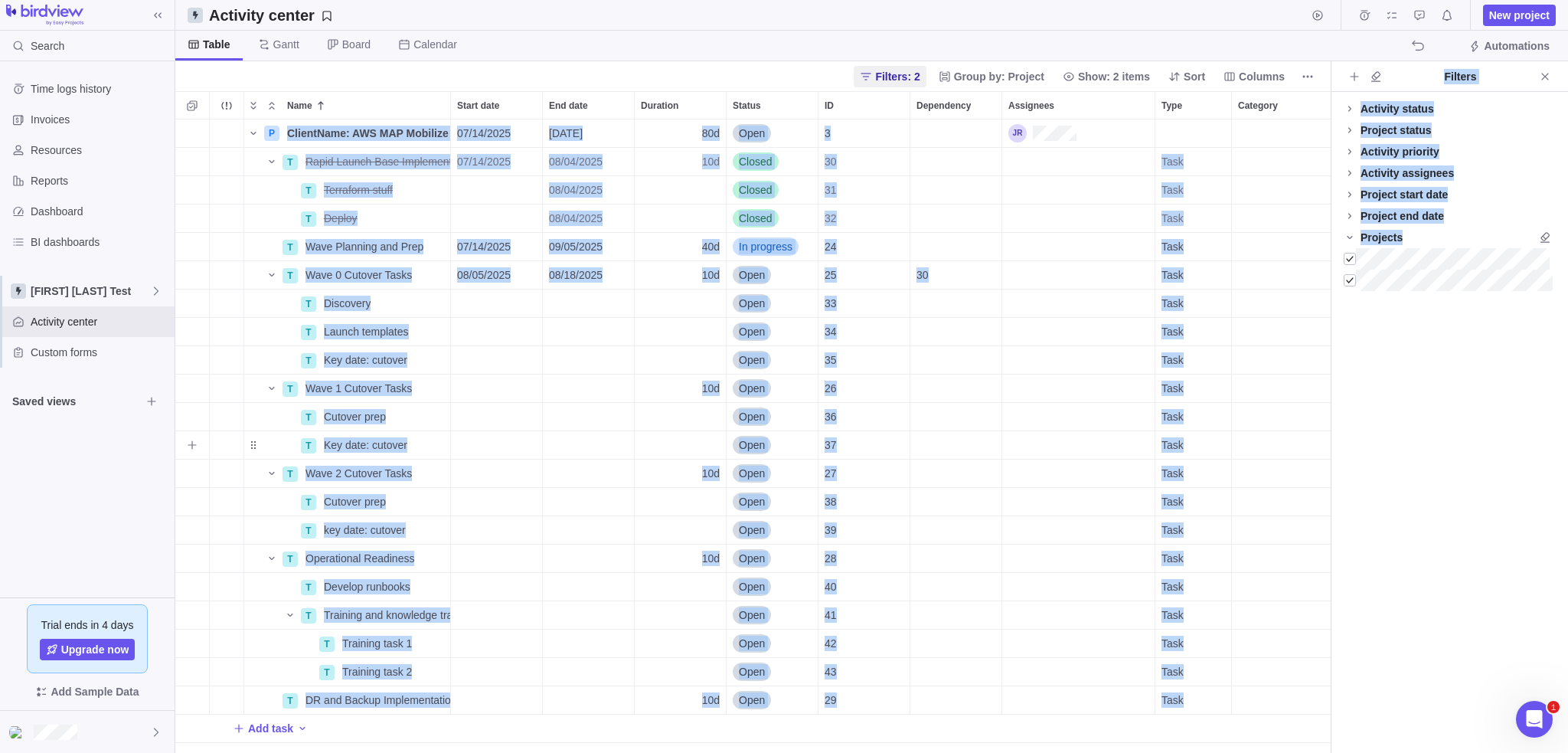 click at bounding box center [1308, 473] 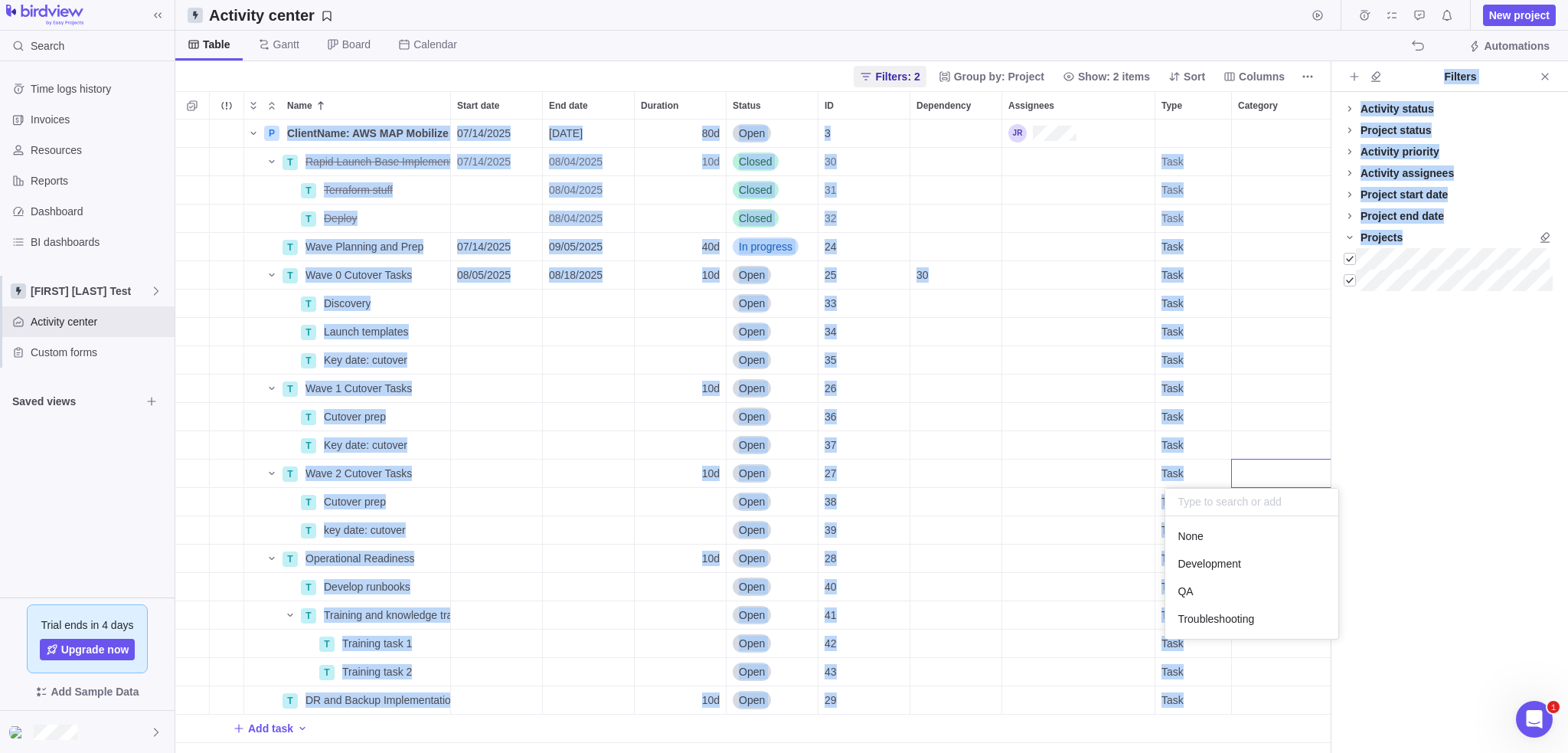 scroll, scrollTop: 0, scrollLeft: 66, axis: horizontal 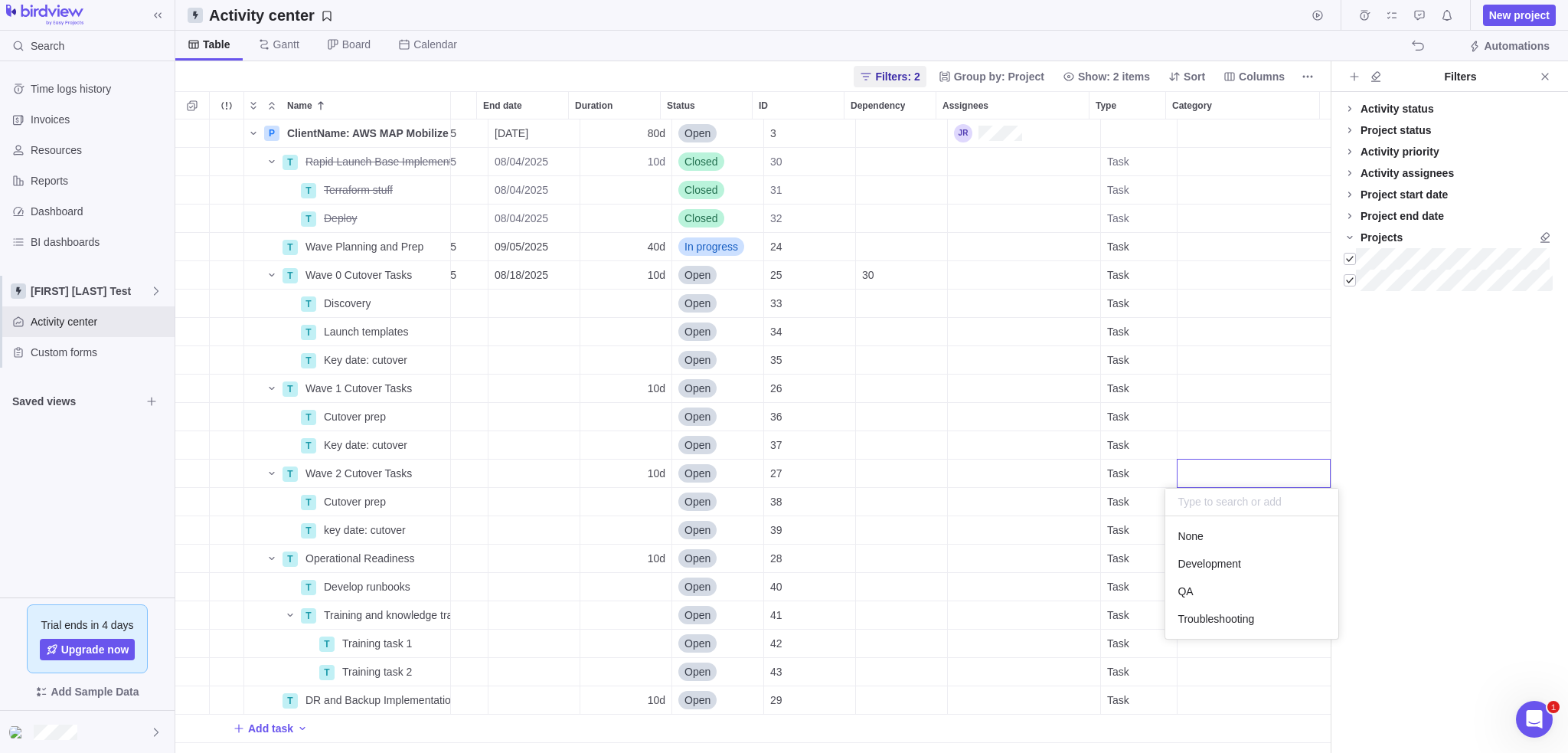 click on "P ClientName: AWS MAP Mobilize Project Details 07/14/2025 10/31/2025 80d Open 3 T Rapid Launch Base Implementation Details 07/14/2025 08/04/2025 10d Closed 30 Task T Terraform stuff Details 08/04/2025 Closed 31 Task T Deploy Details 08/04/2025 Closed 32 Task T Wave Planning and Prep Details 07/14/2025 09/05/2025 40d In progress 24 Task T Wave 0 Cutover Tasks Details 08/05/2025 08/18/2025 10d Open 25 30 Task T Discovery Details Open 33 Task T Launch templates Details Open 34 Task T Key date: cutover Details Open 35 Task T Wave 1 Cutover Tasks Details 10d Open 26 Task T Cutover prep Details Open 36 Task T Key date: cutover Details Open 37 Task T Wave 2 Cutover Tasks Details 10d Open 27 Task T Cutover prep Details Open 38 Task T key date: cutover Details Open 39 Task T Operational Readiness Details 10d Open 28 Task T Develop runbooks Details Open 40 Task T Training and knowledge transfer Details Open 41 Task T Training task 1 Details Open 42 Task T Training task 2 Details Open 43 Task T Details 10d Open 29 Task" at bounding box center (753, 437) 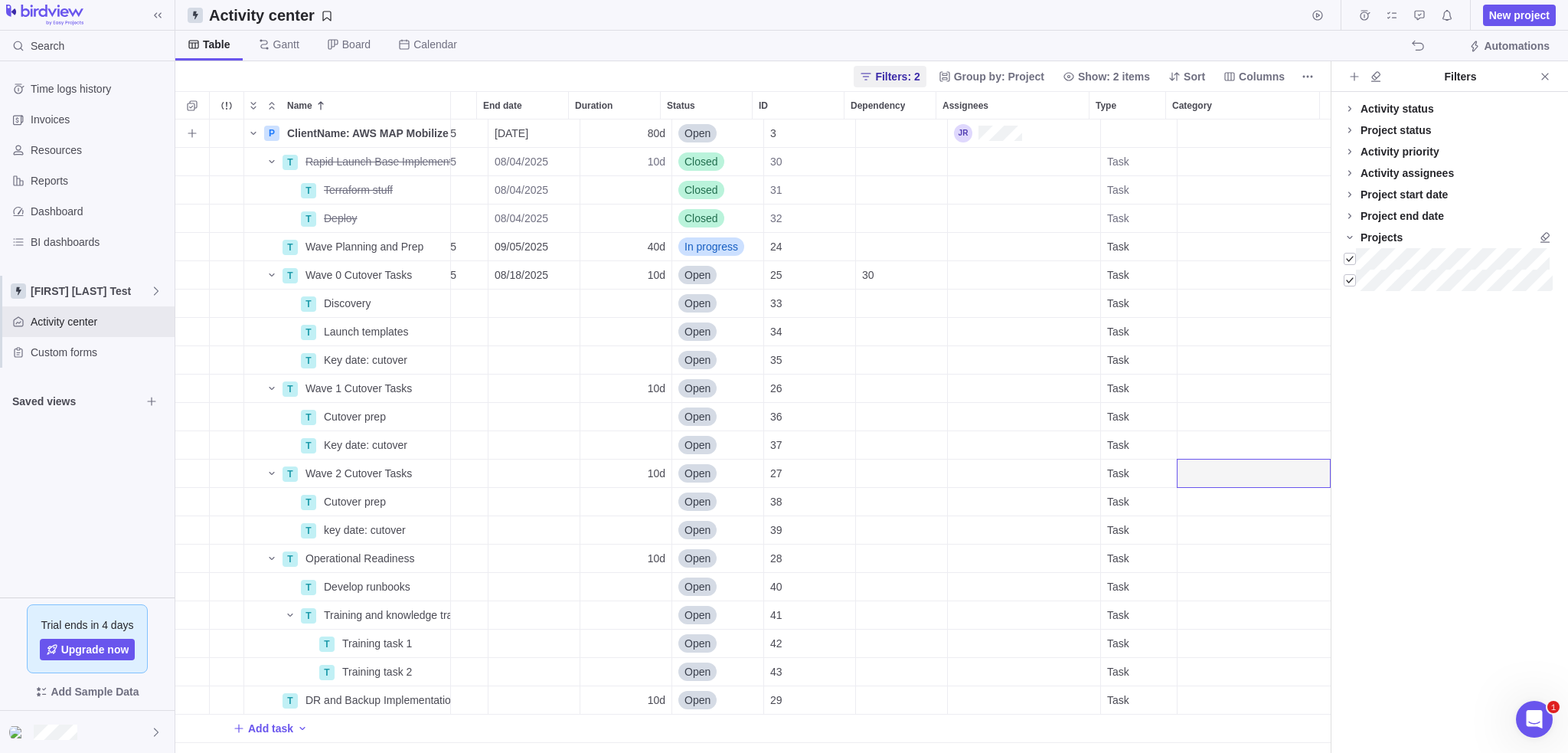 click at bounding box center [1254, 133] 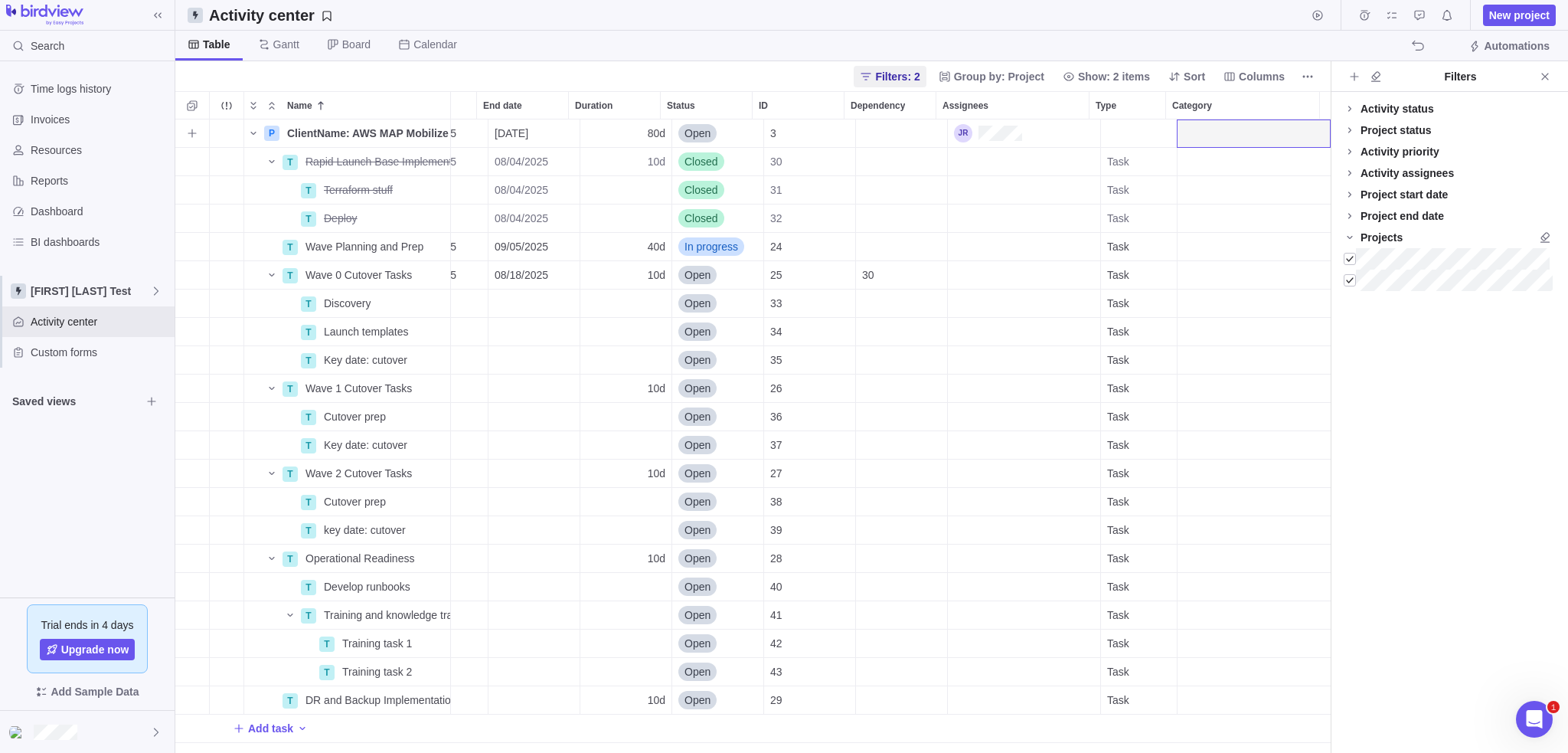 click at bounding box center [1254, 133] 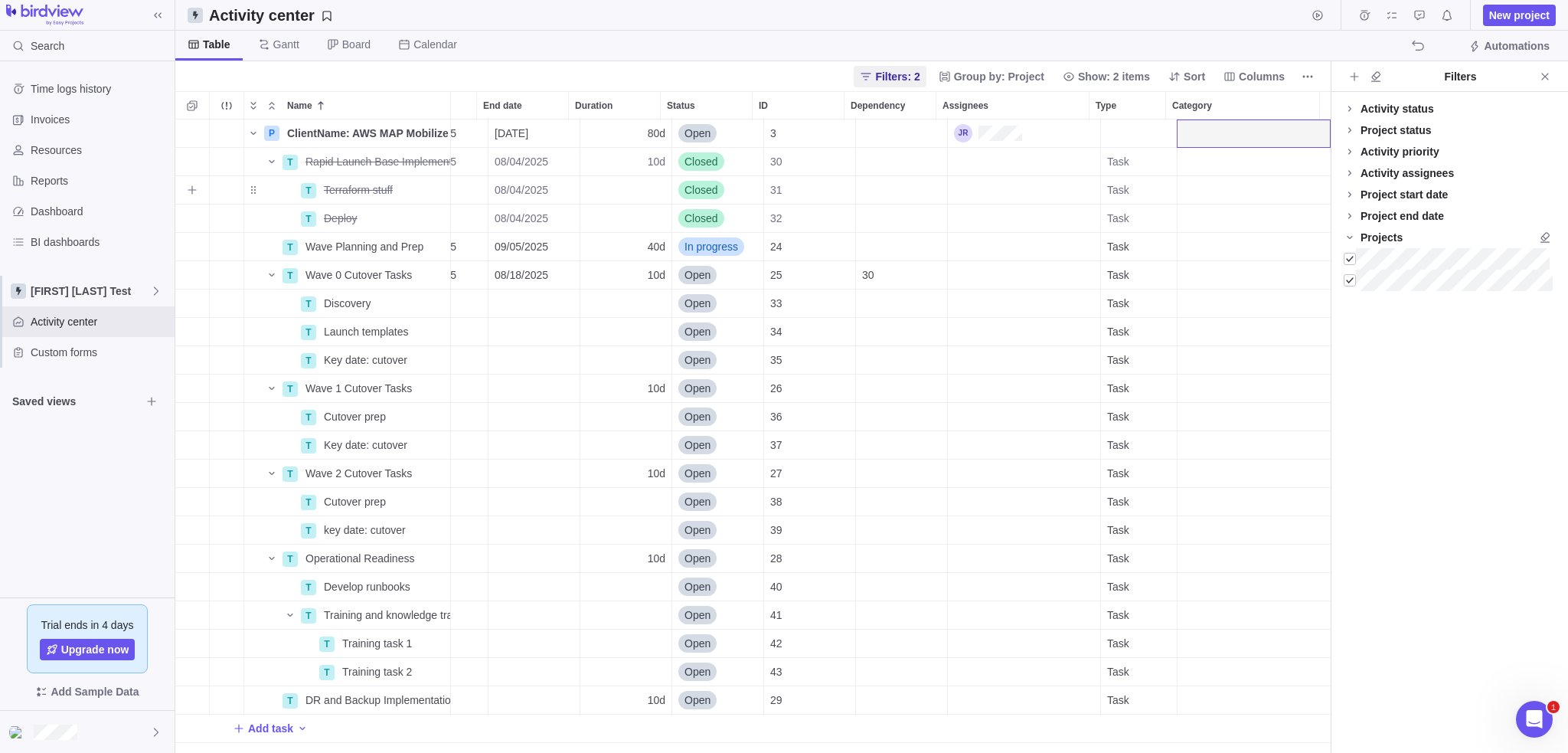 click at bounding box center (1254, 190) 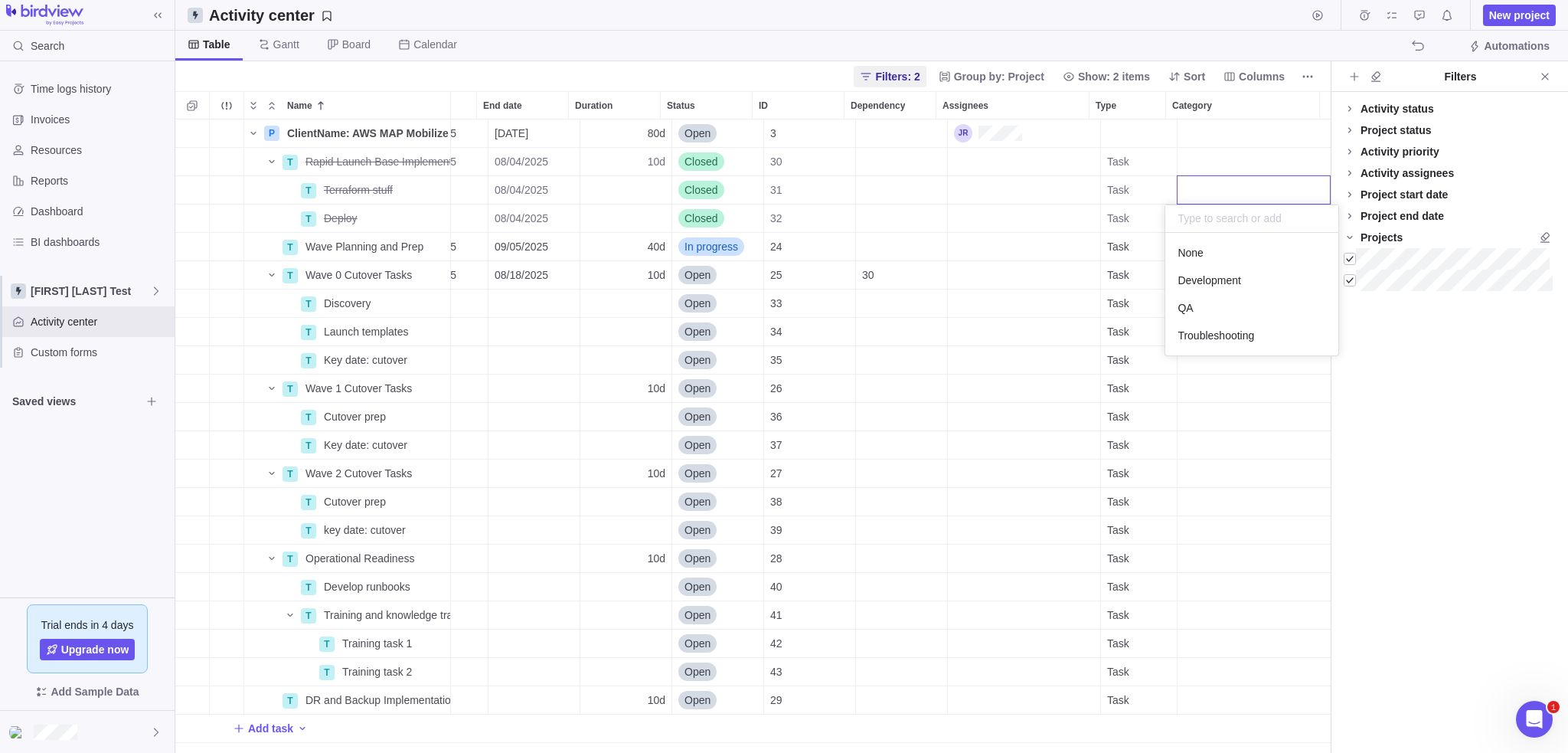 click on "Name Start date End date Duration Status ID Dependency Assignees P [CLIENTNAME]: AWS MAP Mobilize Project Details 07/14/2025 10/31/2025 80d Open 3 T Rapid Launch Base Implementation Details 07/14/2025 08/04/2025 10d Closed 30 Task T Terraform stuff Details 08/04/2025 Closed 31 Task T Deploy Details 08/04/2025 Closed 32 Task T Wave Planning and Prep Details 07/14/2025 09/05/2025 40d In progress 24 Task T Wave 0 Cutover Tasks Details 08/05/2025 08/18/2025 10d Open 25 30 Task T Discovery Details Open 33 Task T Launch templates Details Open 34 Task T Key date: cutover Details Open 35 Task T Wave 1 Cutover Tasks Details 10d Open 26 Task T Cutover prep Details Open 36 Task T Key date: cutover" at bounding box center [784, 376] 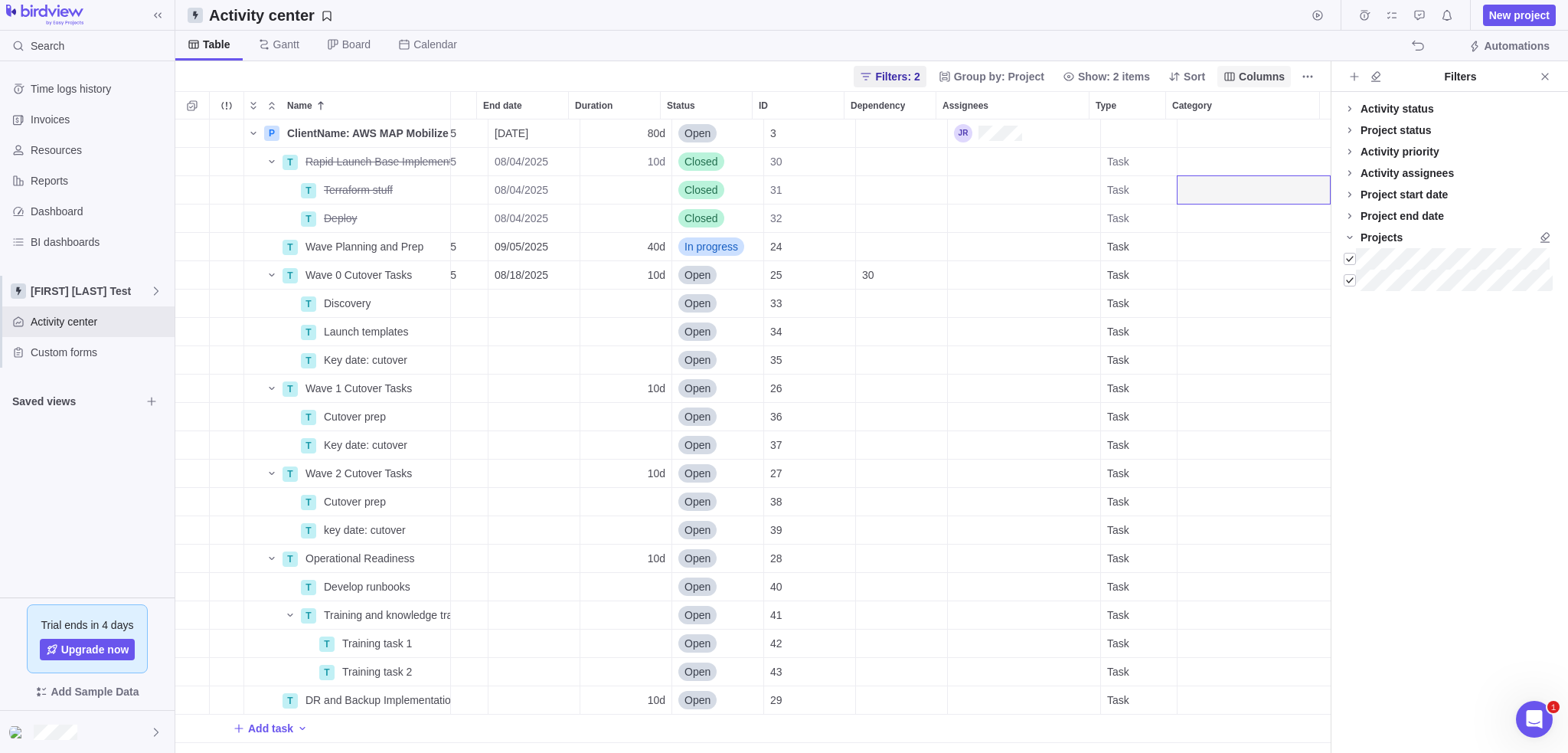 click on "Columns" at bounding box center [1254, 77] 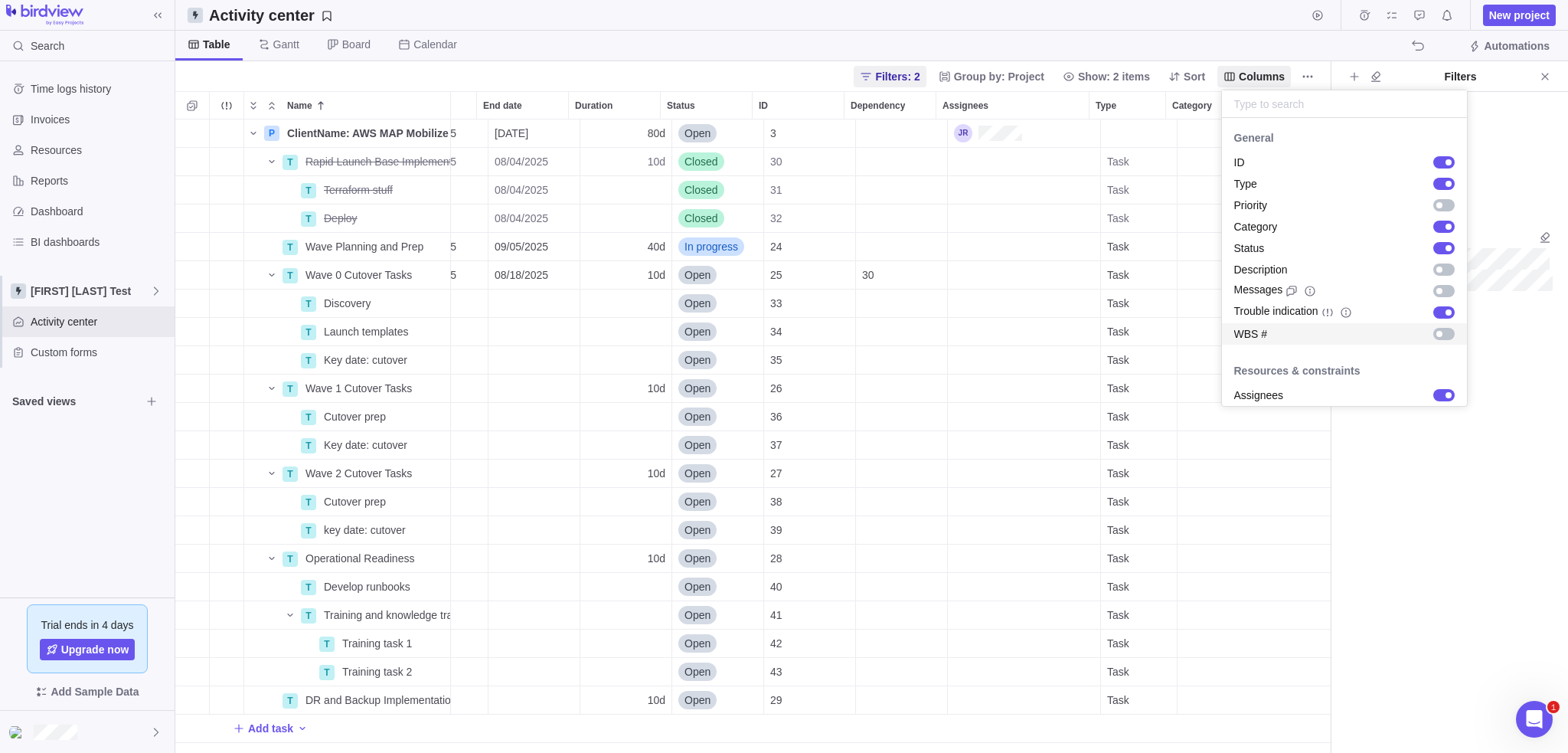 click on "WBS #" at bounding box center [1344, 334] 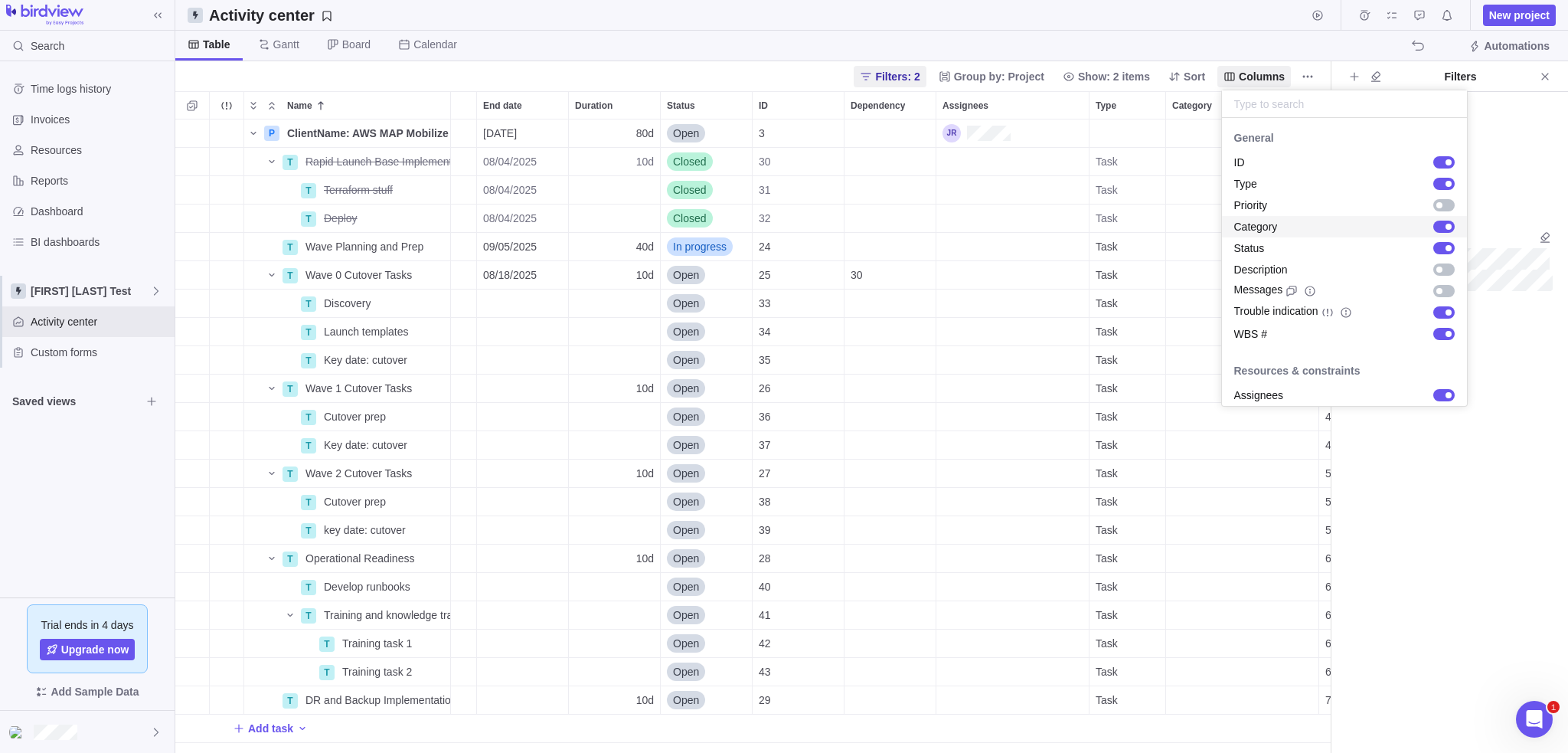 click on "Category" at bounding box center (1256, 227) 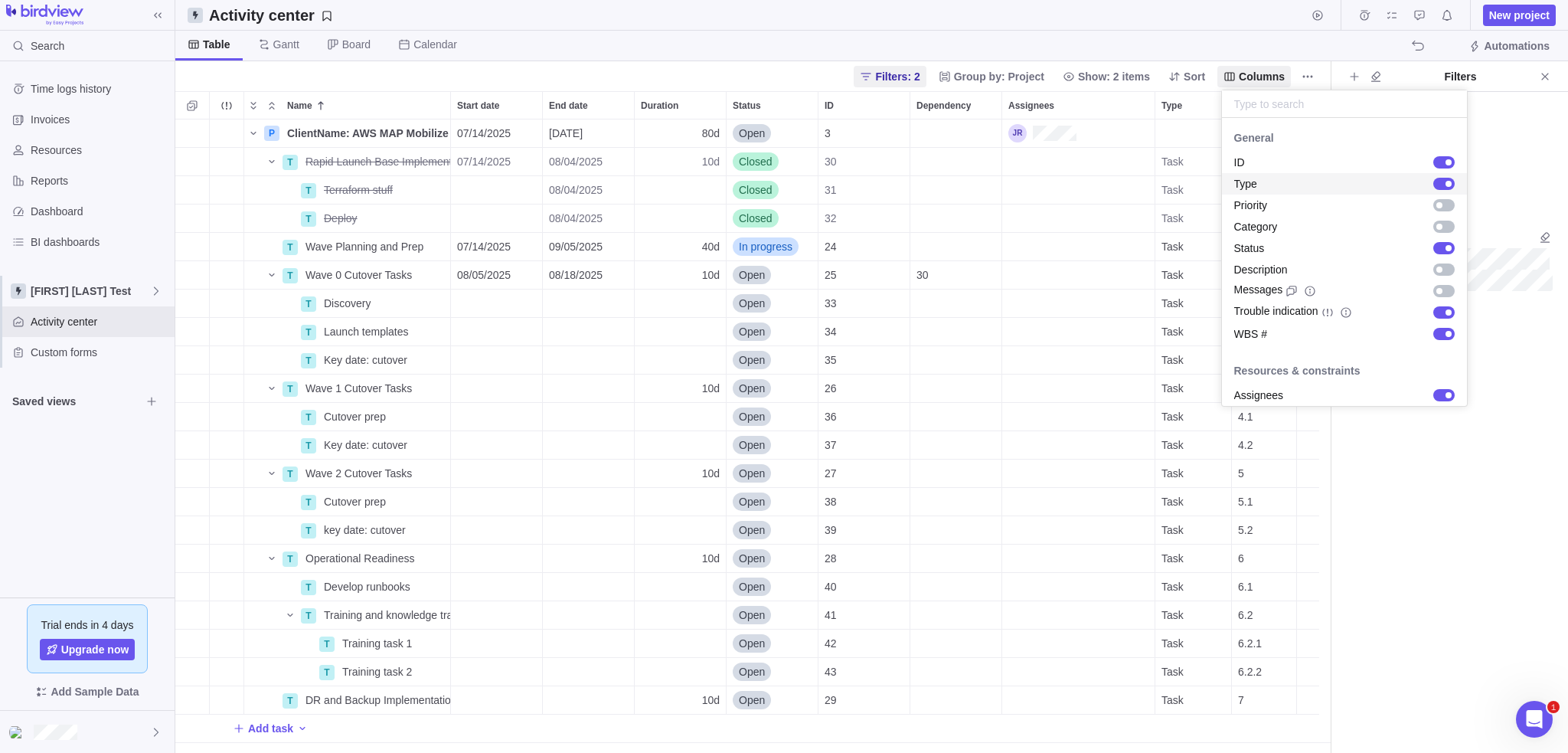 click on "Type" at bounding box center (1344, 184) 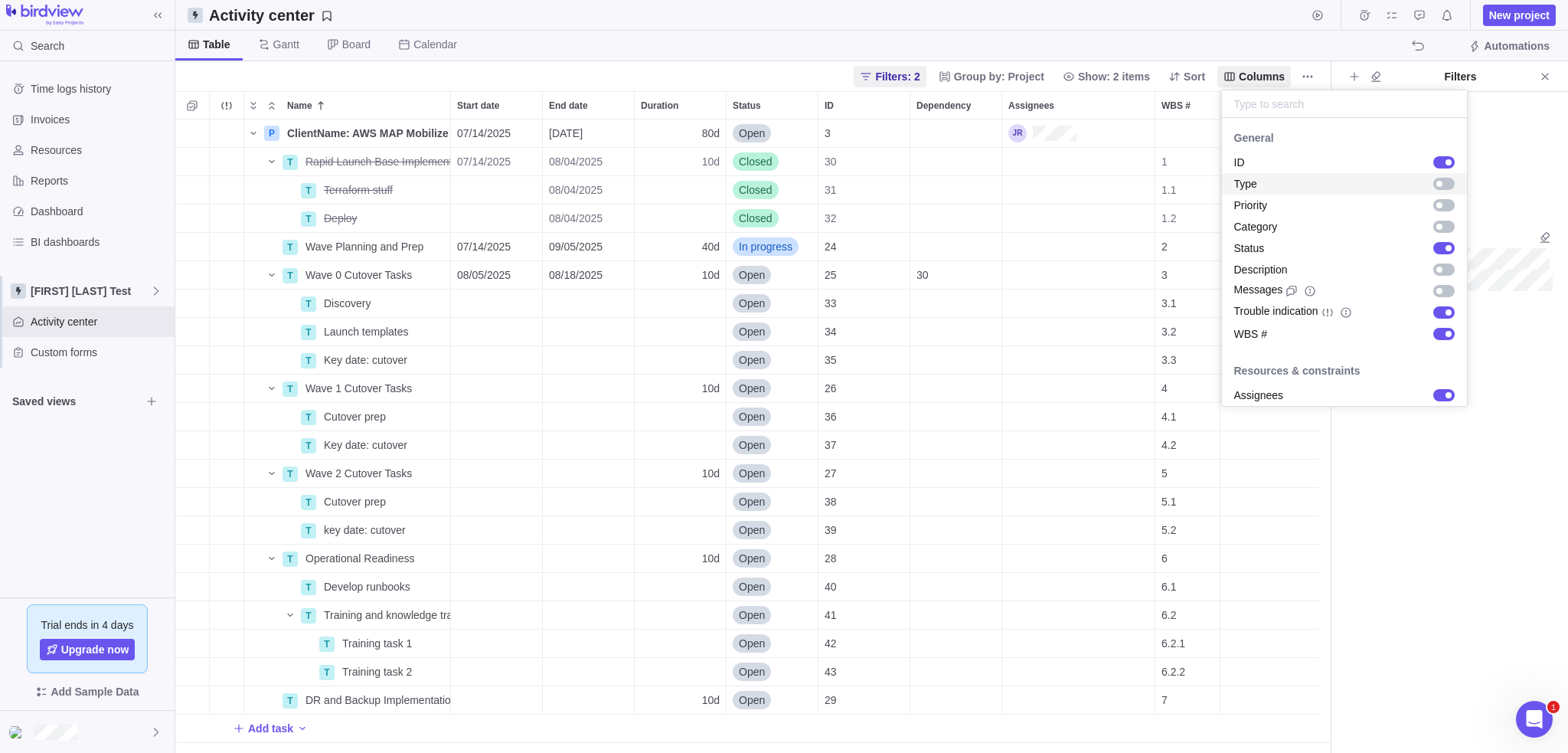 click on "Search Time logs history Invoices Resources Reports Dashboard BI dashboards Jake Space Test Activity center Custom forms Saved views Trial ends in 4 days Upgrade now Add Sample Data Activity center New project Table Gantt Board Calendar Automations Filters: 2 Group by: Project Show: 2 items Sort Columns Name Start date End date Duration Status ID Dependency Assignees WBS # P ClientName: AWS MAP Mobilize Project Details 07/14/2025 10/31/2025 80d Open 3 T Rapid Launch Base Implementation Details 07/14/2025 08/04/2025 10d Closed 30 1 T Terraform stuff Details 08/04/2025 Closed 31 1.1 T Deploy Details 08/04/2025 Closed 32 1.2 T Wave Planning and Prep Details 07/14/2025 09/05/2025 40d In progress 24 2 T Wave 0 Cutover Tasks Details 08/05/2025 08/18/2025 10d Open 25 30 3 T Discovery Details Open 33 3.1 T Launch templates Details Open 34 3.2 T Key date: cutover Details Open 35 3.3 T Wave 1 Cutover Tasks Details 10d Open 26 4 T Cutover prep Details Open 36 4.1 T Key date: cutover Details Open 37 4.2 T 10d" at bounding box center [784, 376] 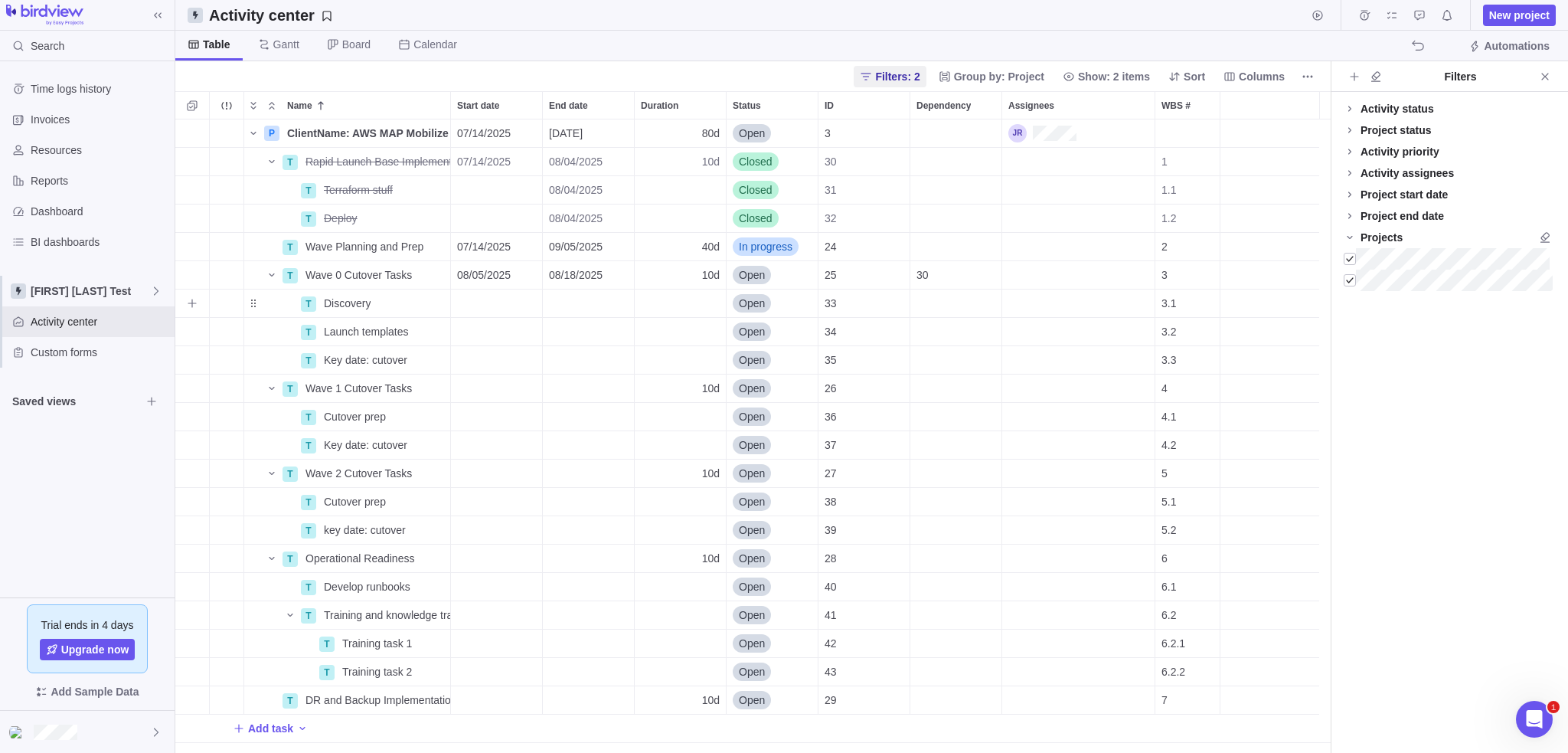 scroll, scrollTop: 0, scrollLeft: 0, axis: both 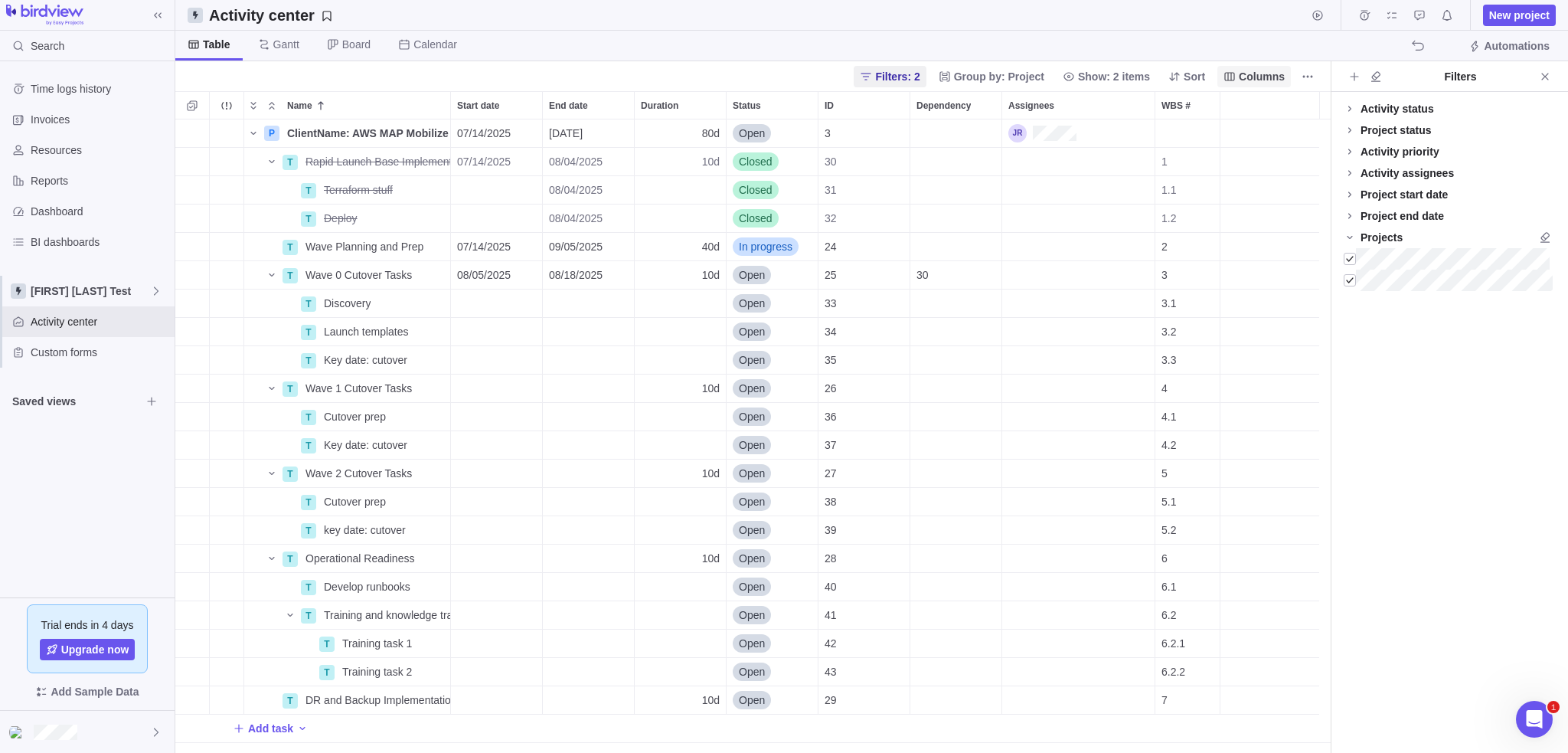 click on "Columns" at bounding box center [1262, 77] 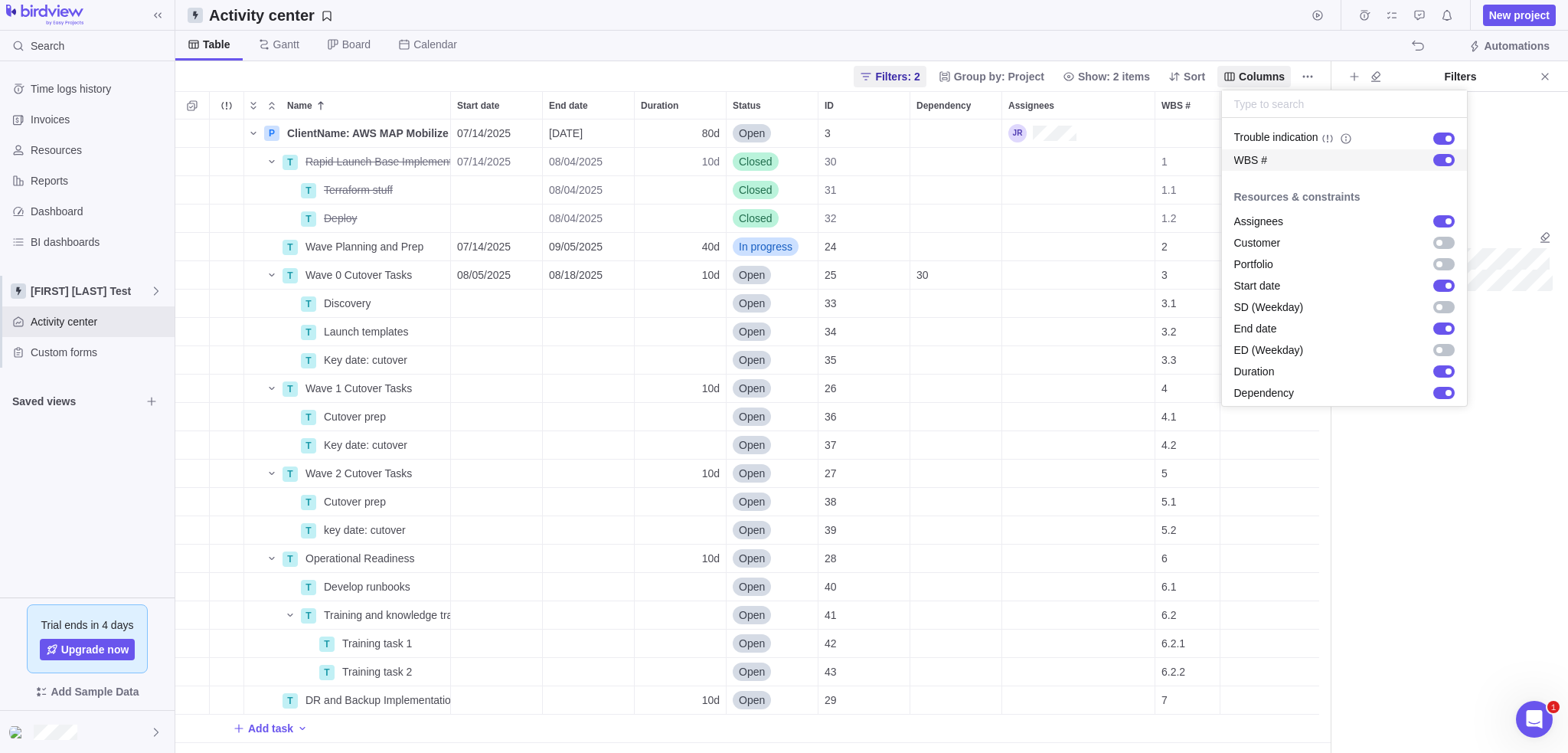 scroll, scrollTop: 230, scrollLeft: 0, axis: vertical 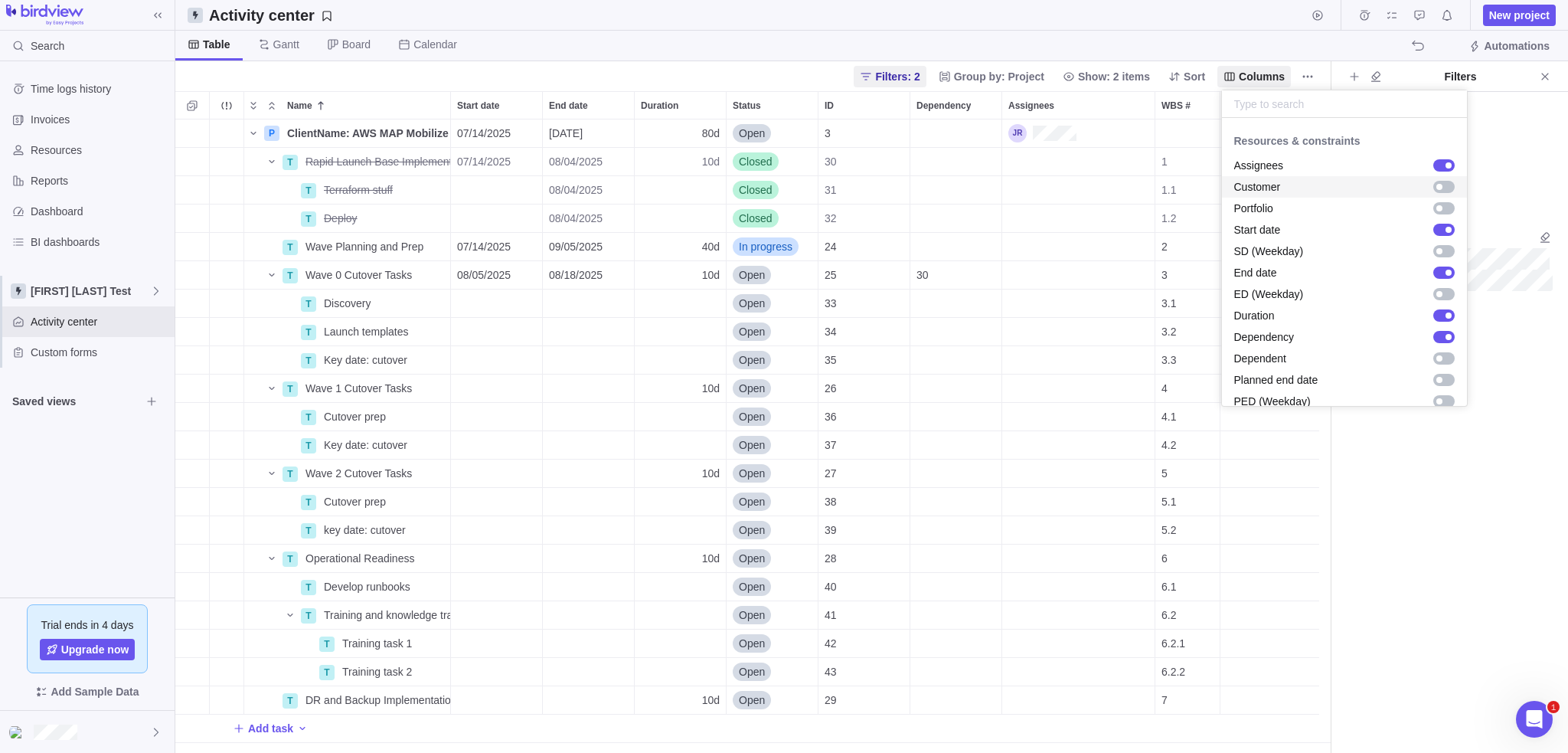 click at bounding box center (1439, 187) 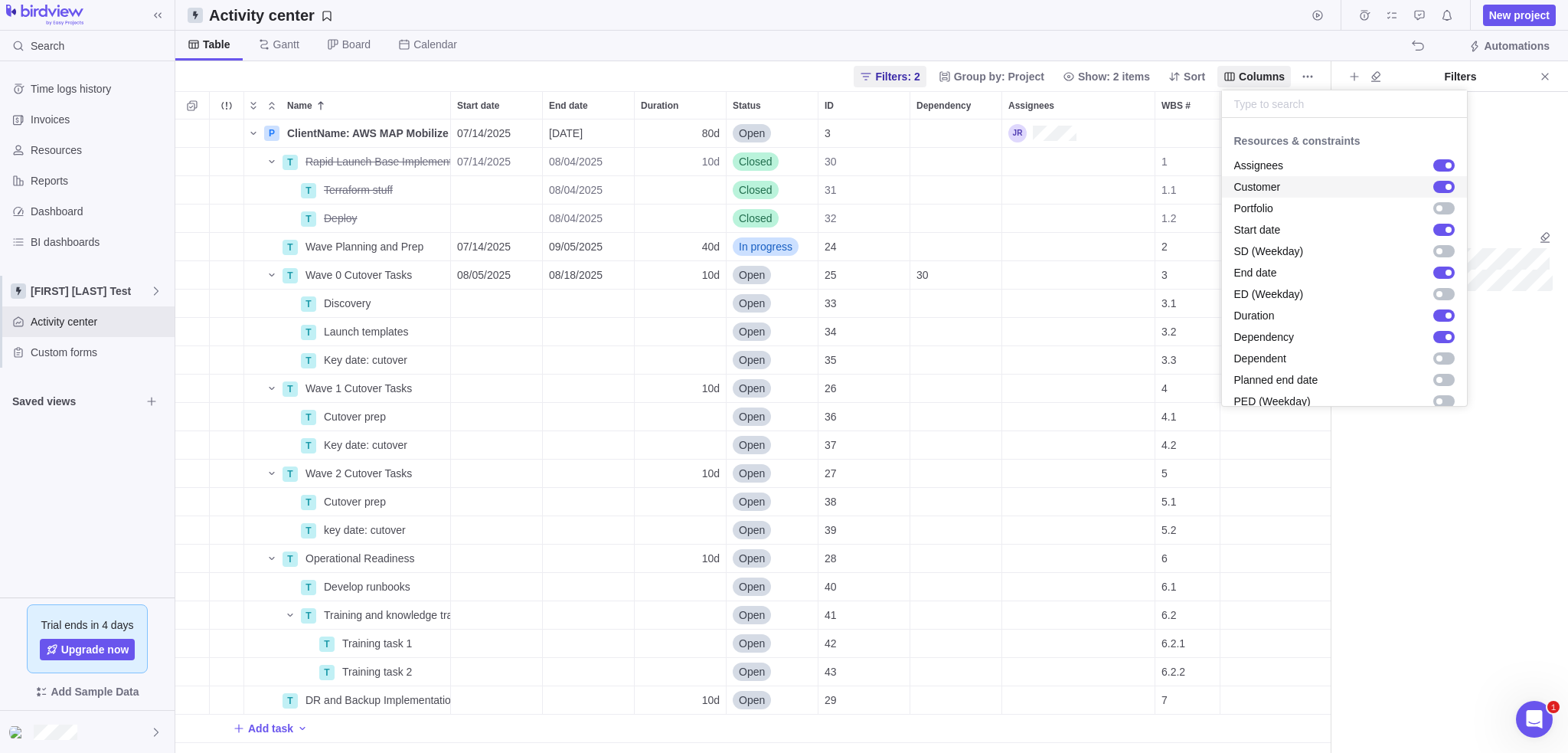 click on "Search Time logs history Invoices Resources Reports Dashboard BI dashboards [NAME] Space Test Activity center Custom forms Saved views Trial ends in 4 days Upgrade now Add Sample Data Activity center New project Table Gantt Board Calendar Automations Filters: 2 Group by: Project Show: 2 items Sort Columns Name Start date End date Duration Status ID Dependency Assignees WBS # Customer P ClientName: AWS MAP Mobilize Project Details 07/14/2025 10/31/2025 80d Open 3 T Rapid Launch Base Implementation Details 07/14/2025 08/04/2025 10d Closed 30 1 T Terraform stuff Details 08/04/2025 Closed 31 1.1 T Deploy Details 08/04/2025 Closed 32 1.2 T Wave Planning and Prep Details 07/14/2025 09/05/2025 40d In progress 24 2 T Wave 0 Cutover Tasks Details 08/05/2025 08/18/2025 10d Open 25 30 3 T Discovery Details Open 33 3.1 T Launch templates Details Open 34 3.2 T Key date: cutover Details Open 35 3.3 T Wave 1 Cutover Tasks Details 10d Open 26 4 T Cutover prep Details Open 36 4.1 T Key date: cutover Details Open 37" at bounding box center [784, 376] 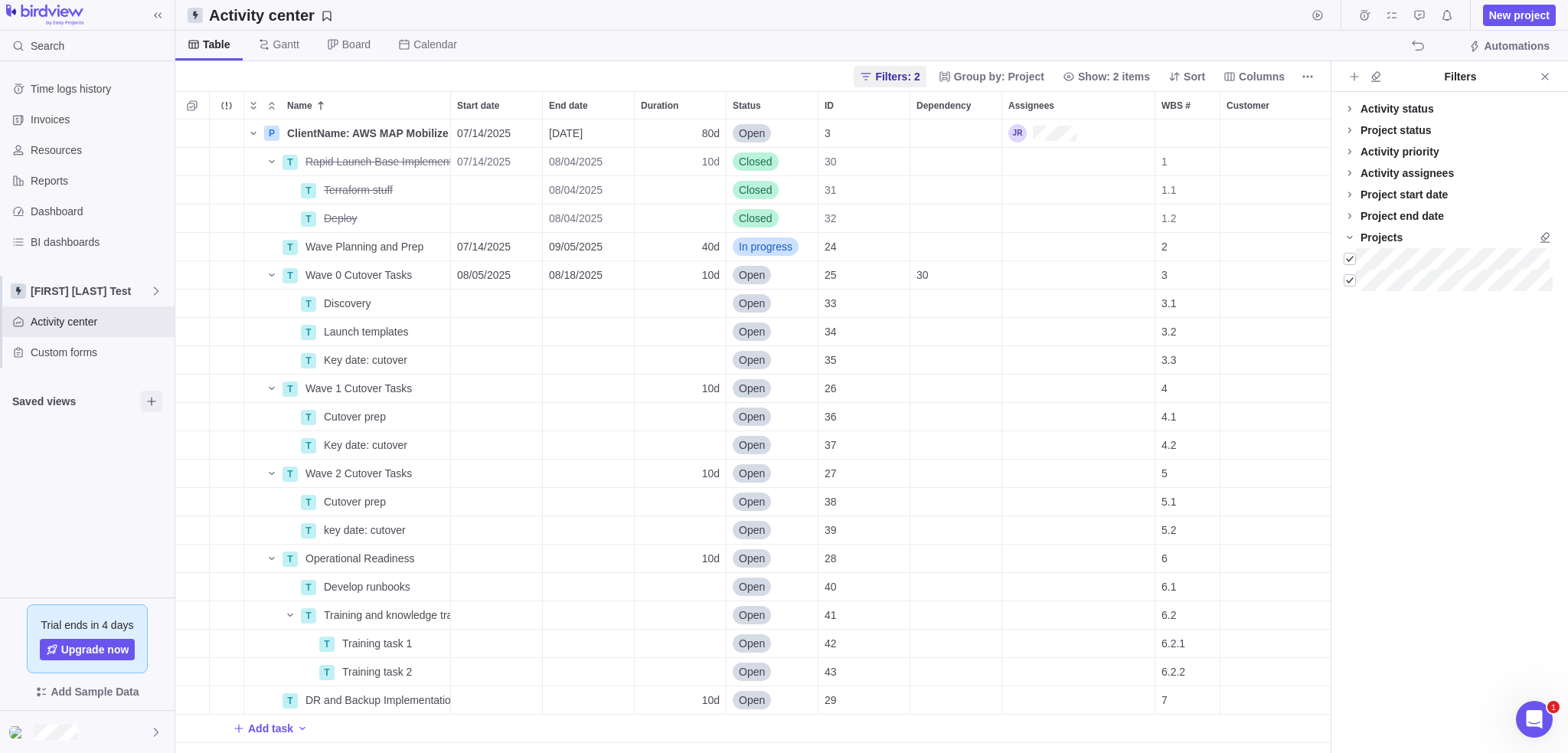 click 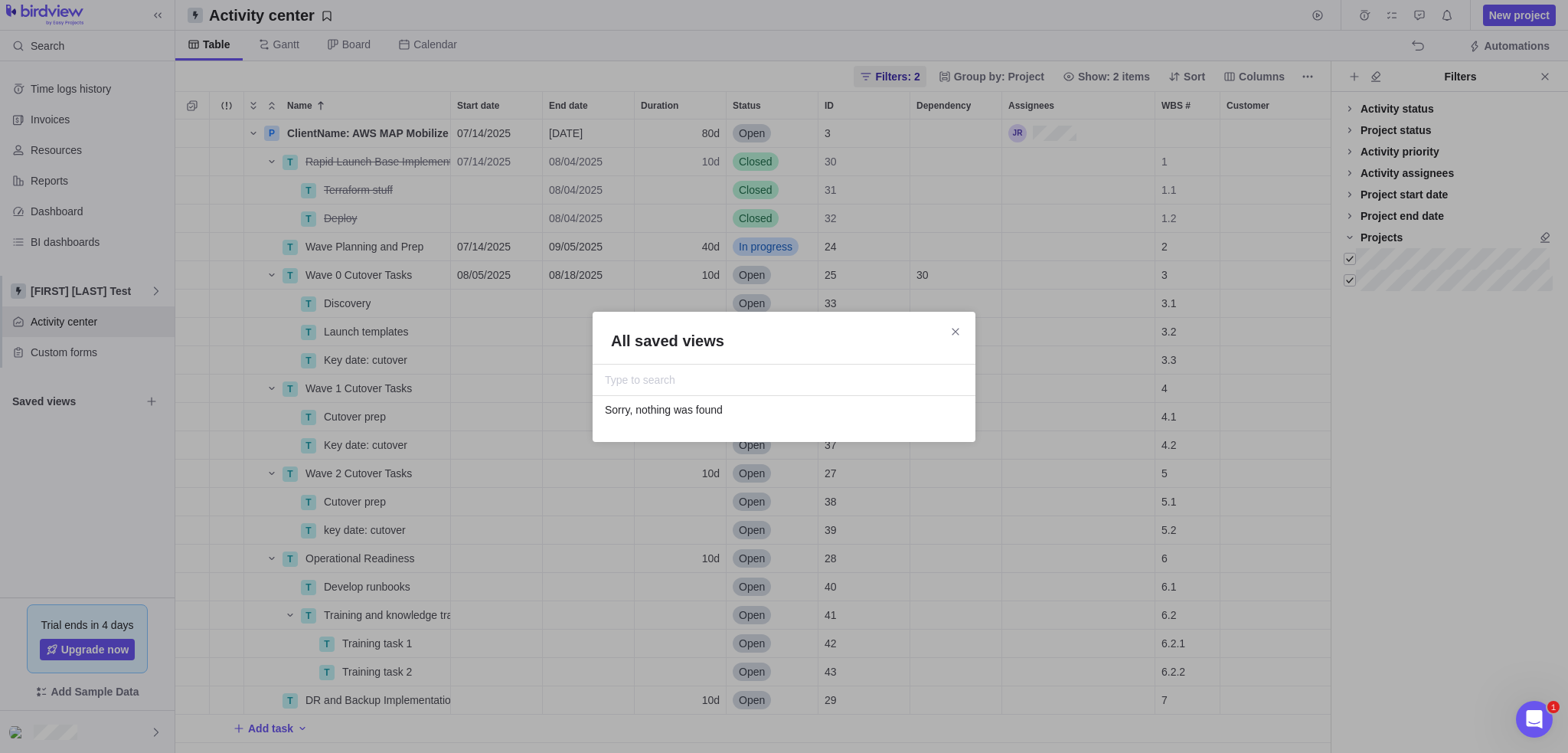 click on "All saved views Sorry, nothing was found" at bounding box center (784, 376) 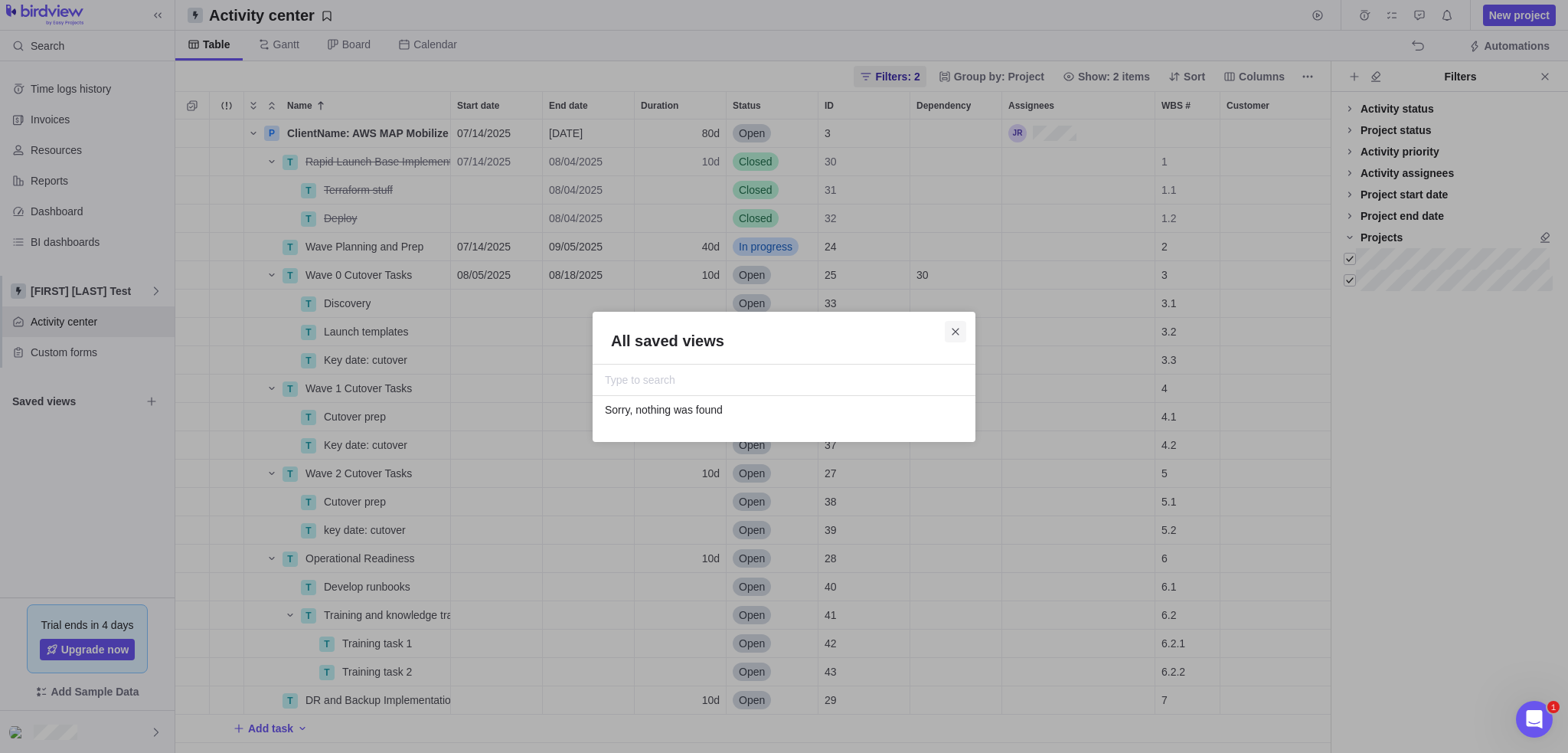 click 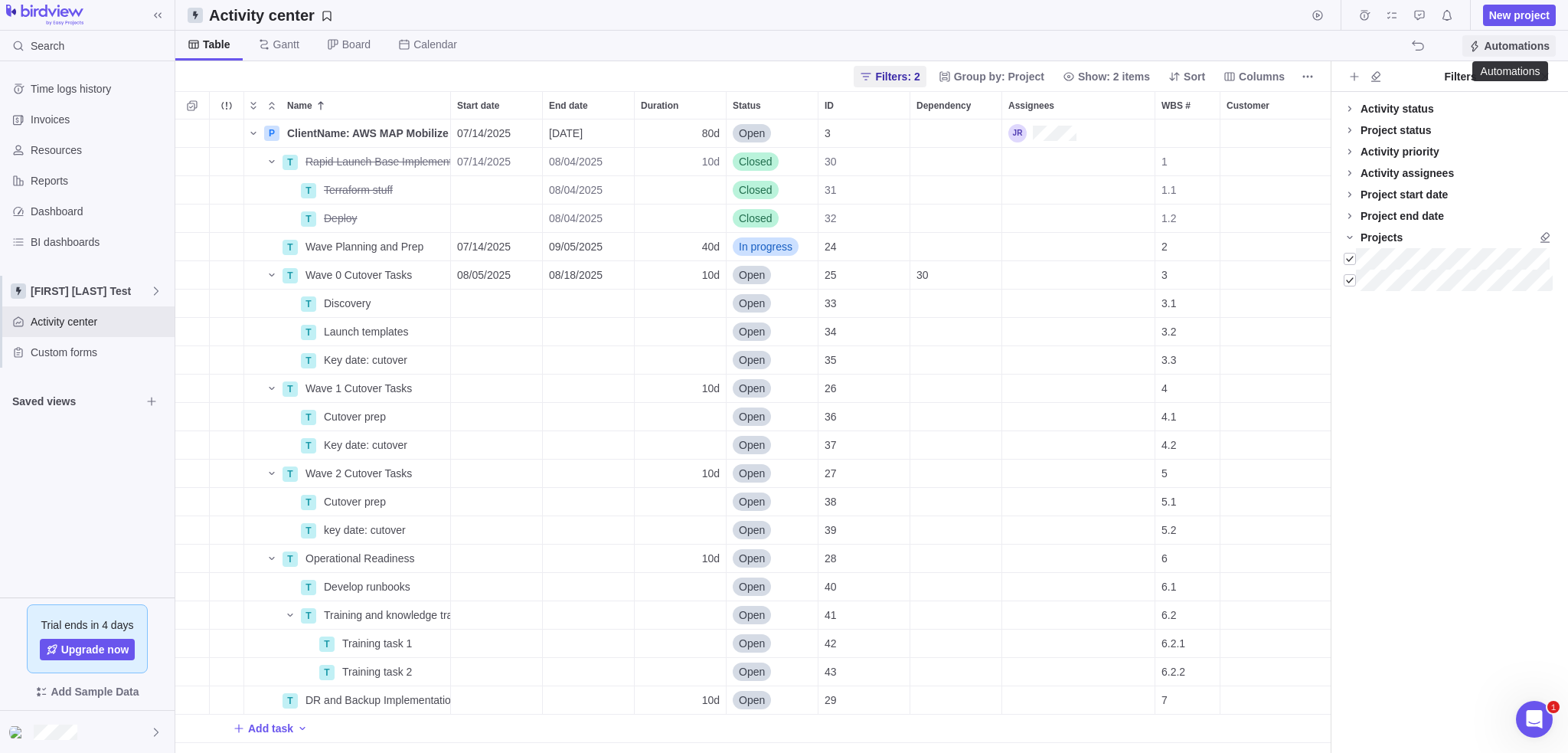 click on "Automations" at bounding box center [1517, 46] 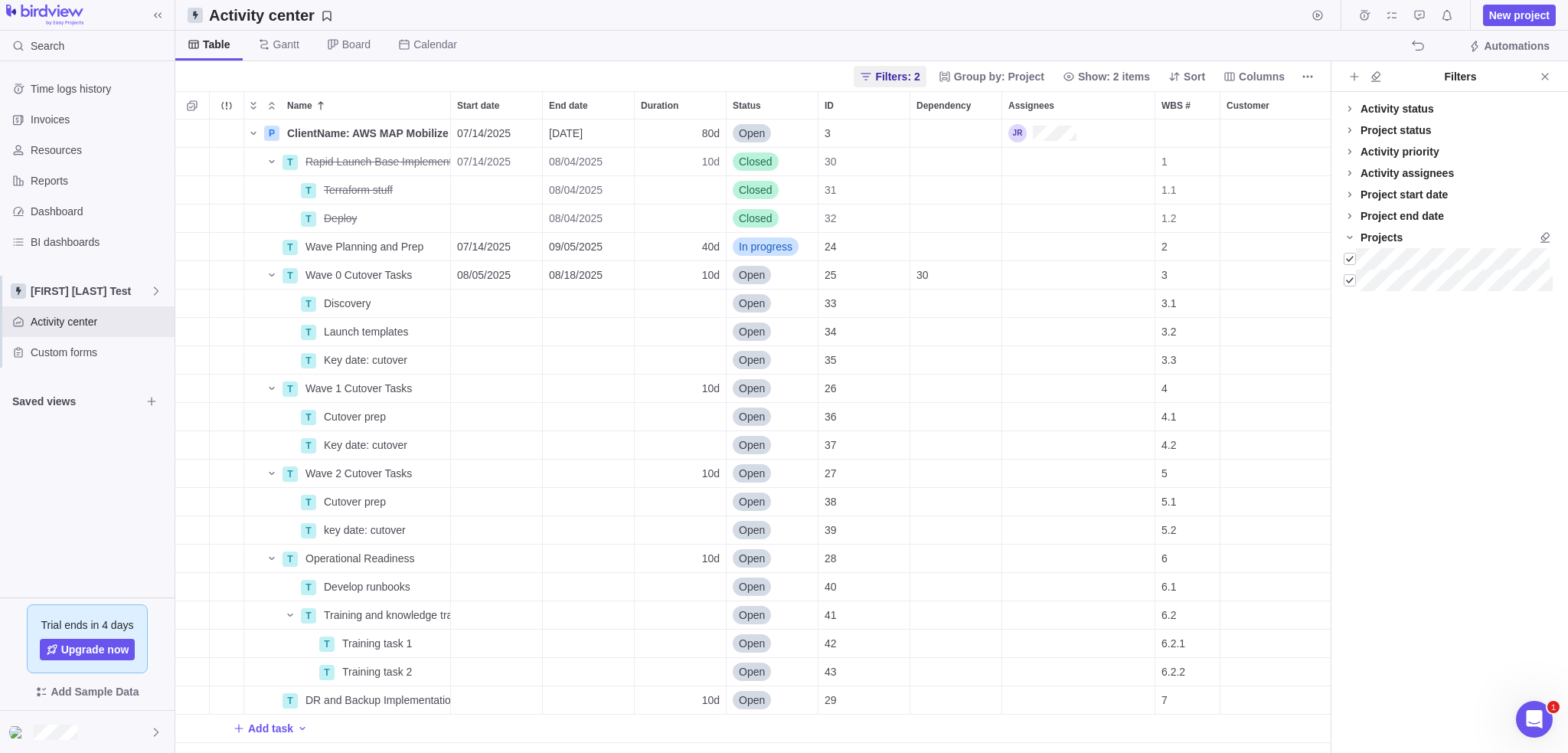 click on "Activity center New project" at bounding box center (871, 15) 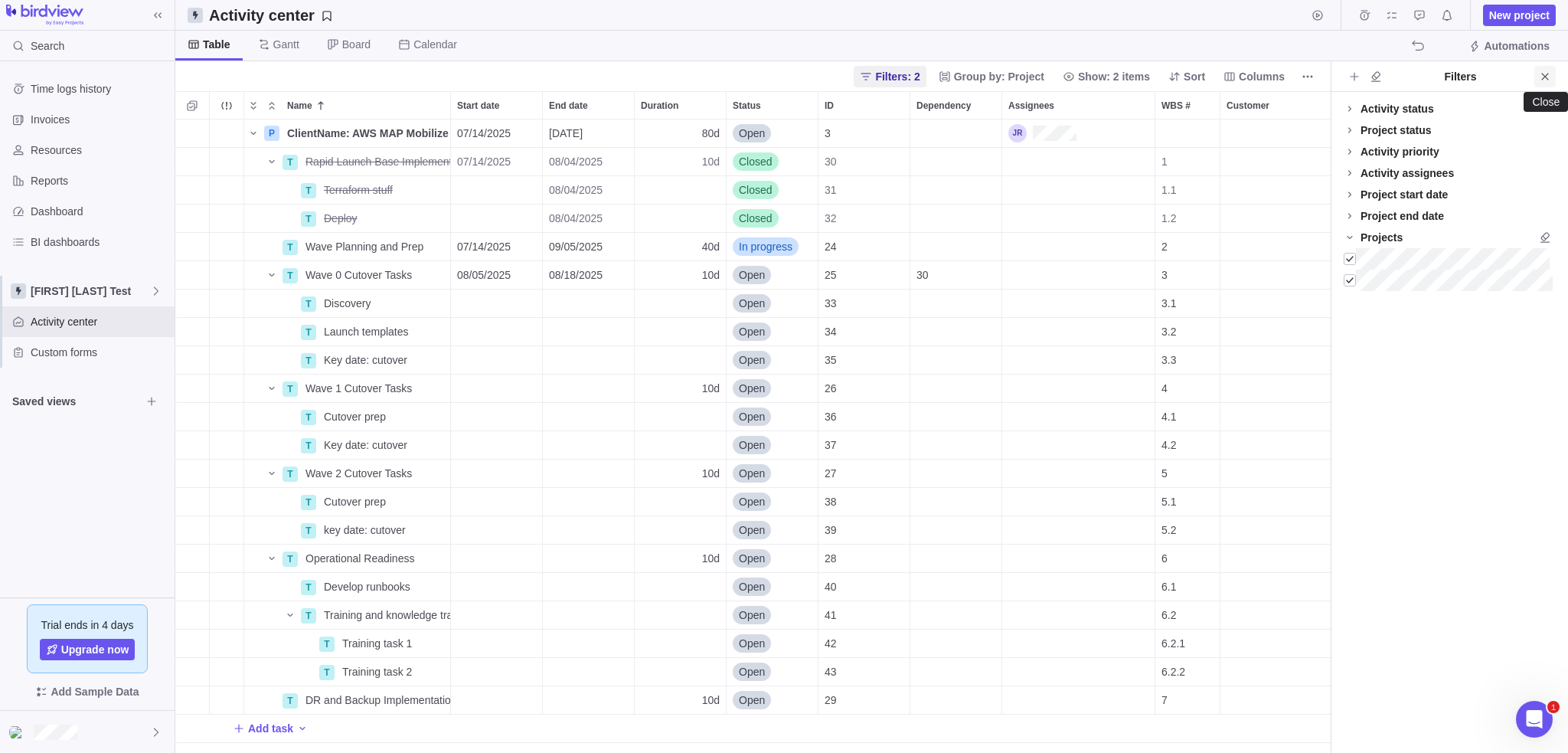 click 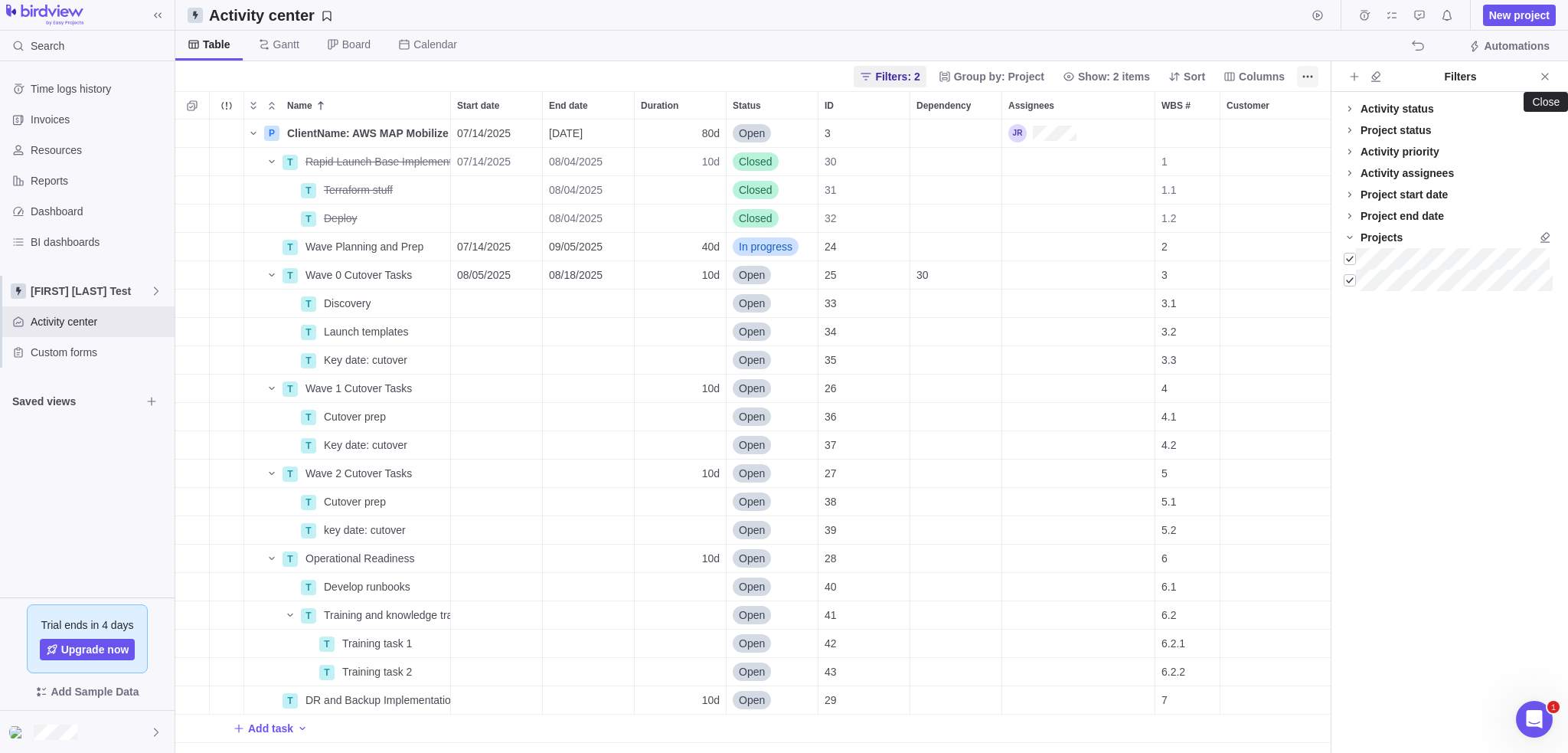 scroll, scrollTop: 12, scrollLeft: 12, axis: both 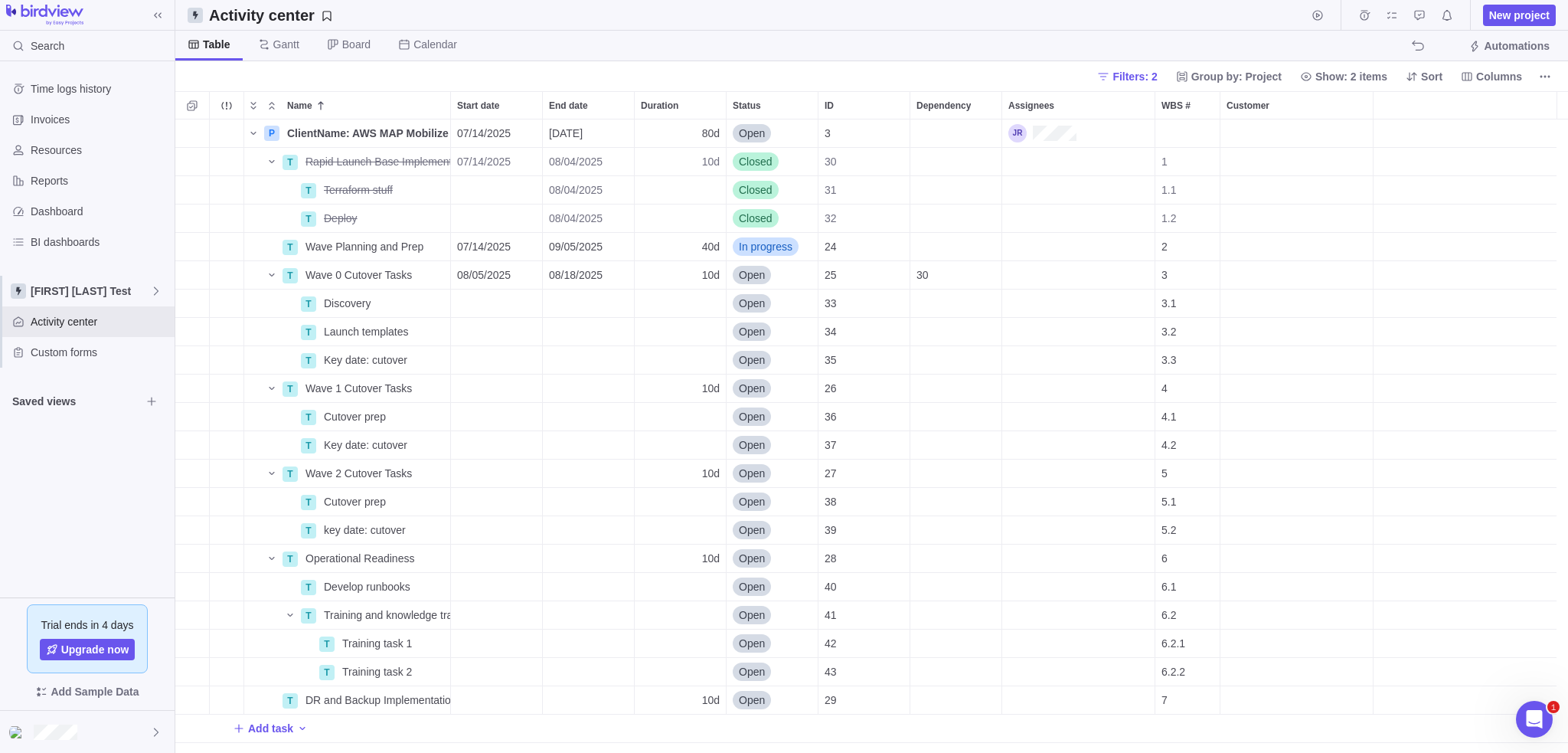 click on "Activity center New project" at bounding box center (871, 15) 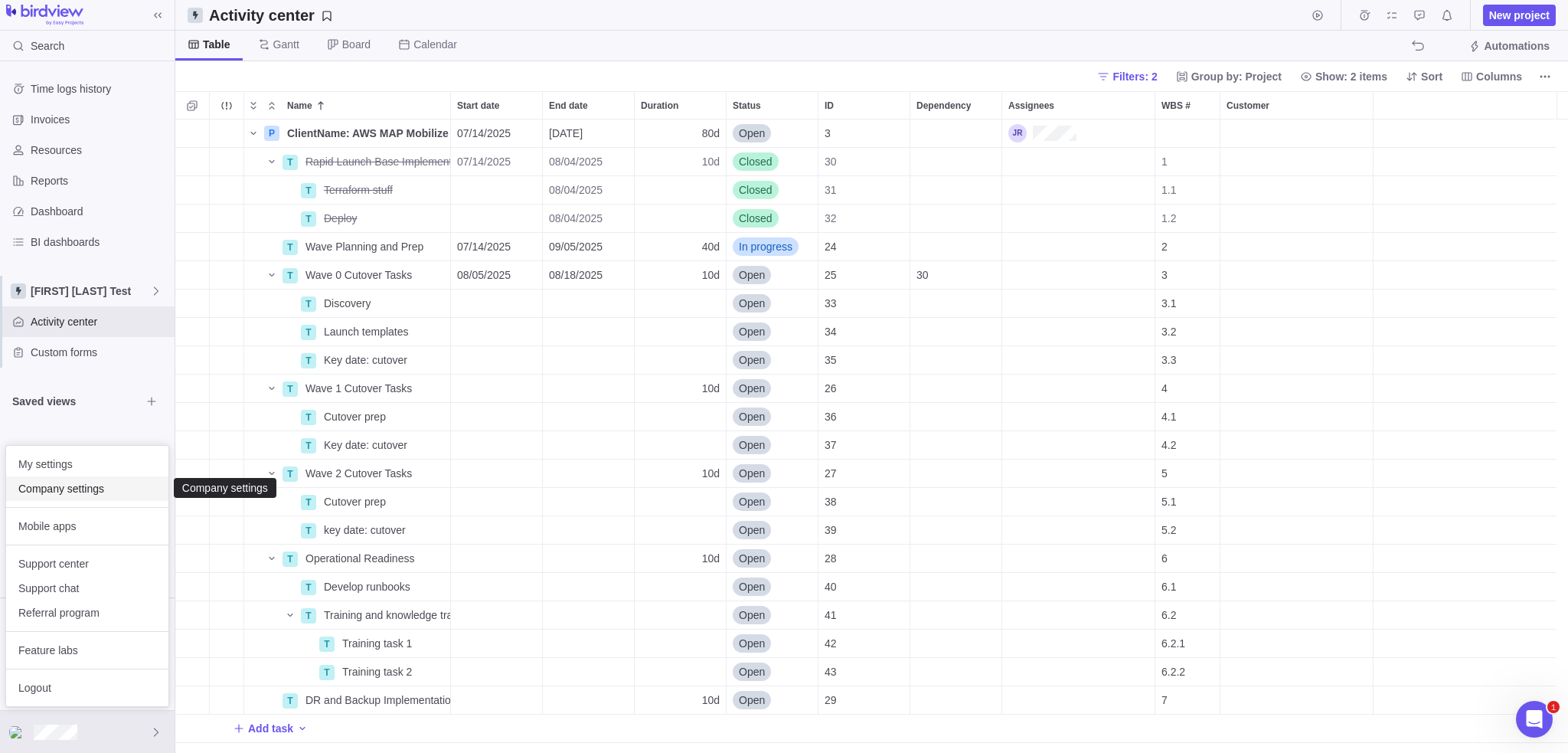 click on "Company settings" at bounding box center (87, 489) 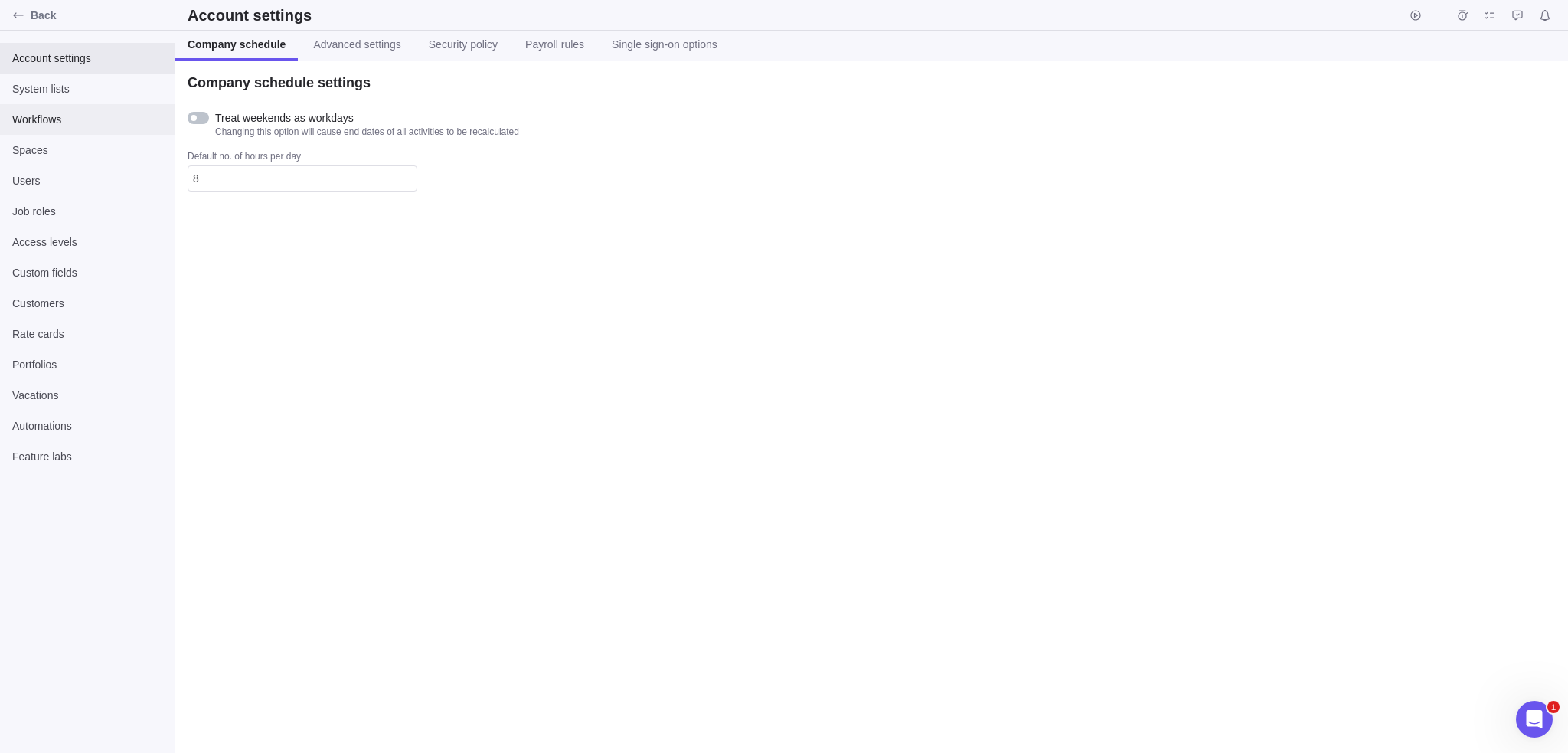 click on "Workflows" at bounding box center [87, 119] 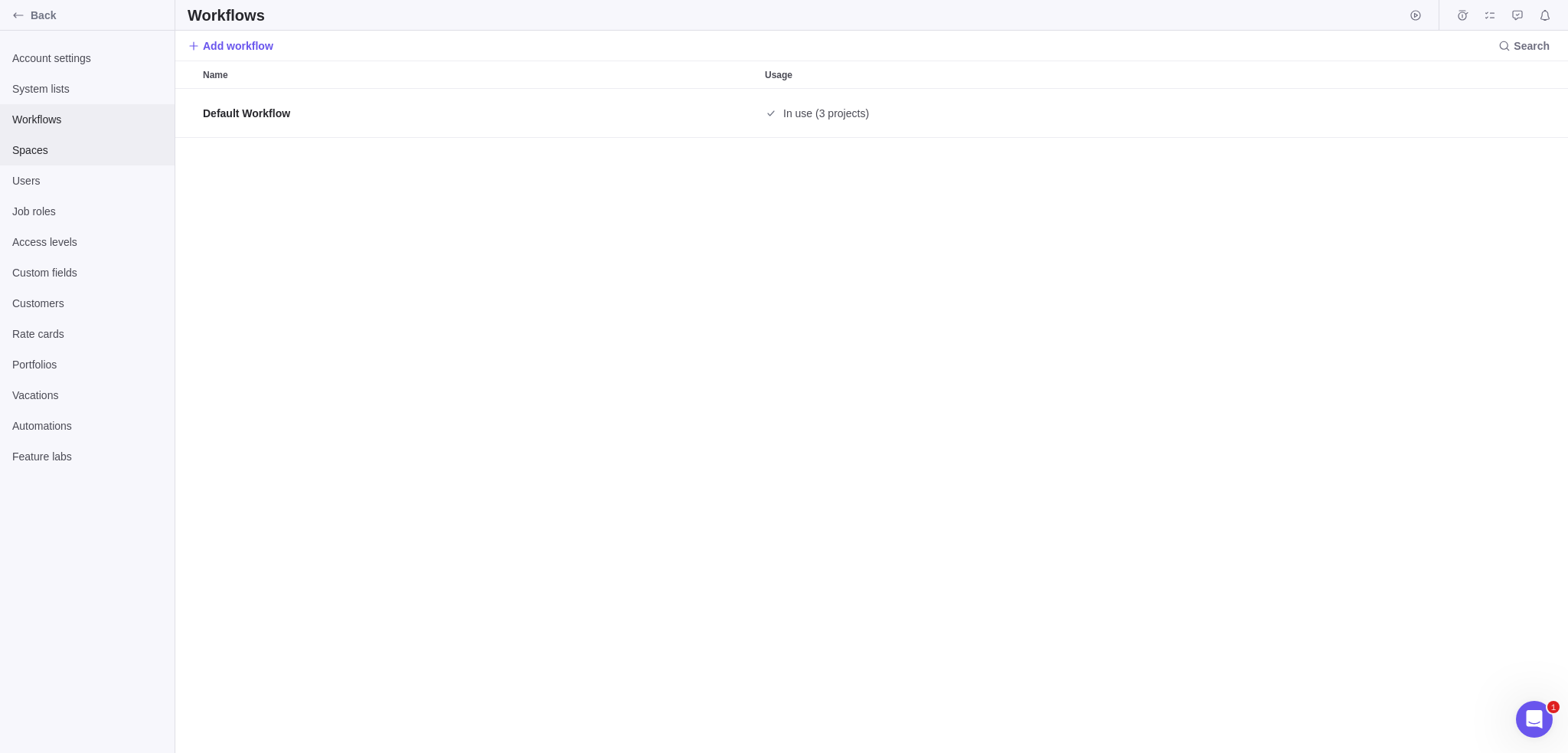 scroll, scrollTop: 12, scrollLeft: 12, axis: both 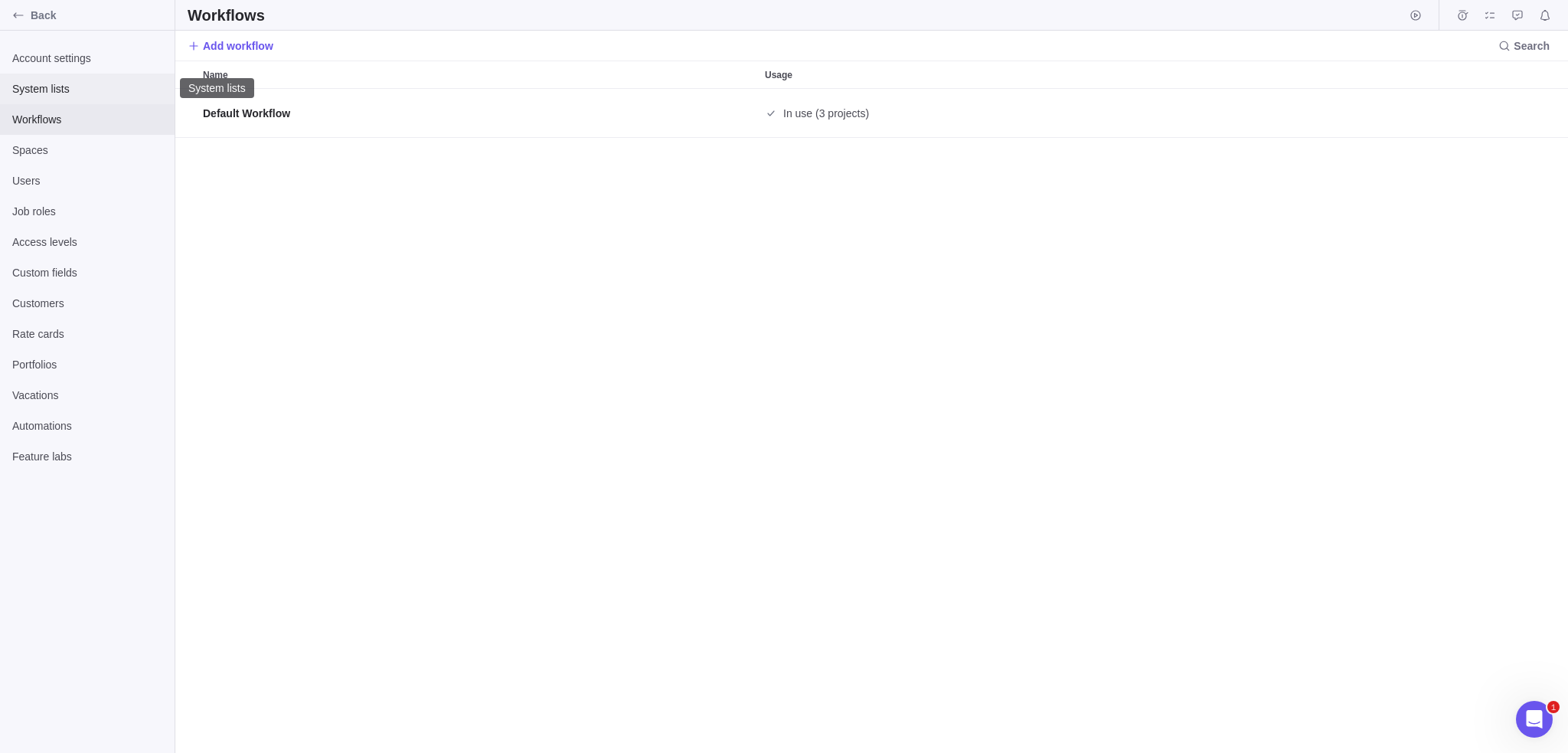 click on "System lists" at bounding box center [87, 89] 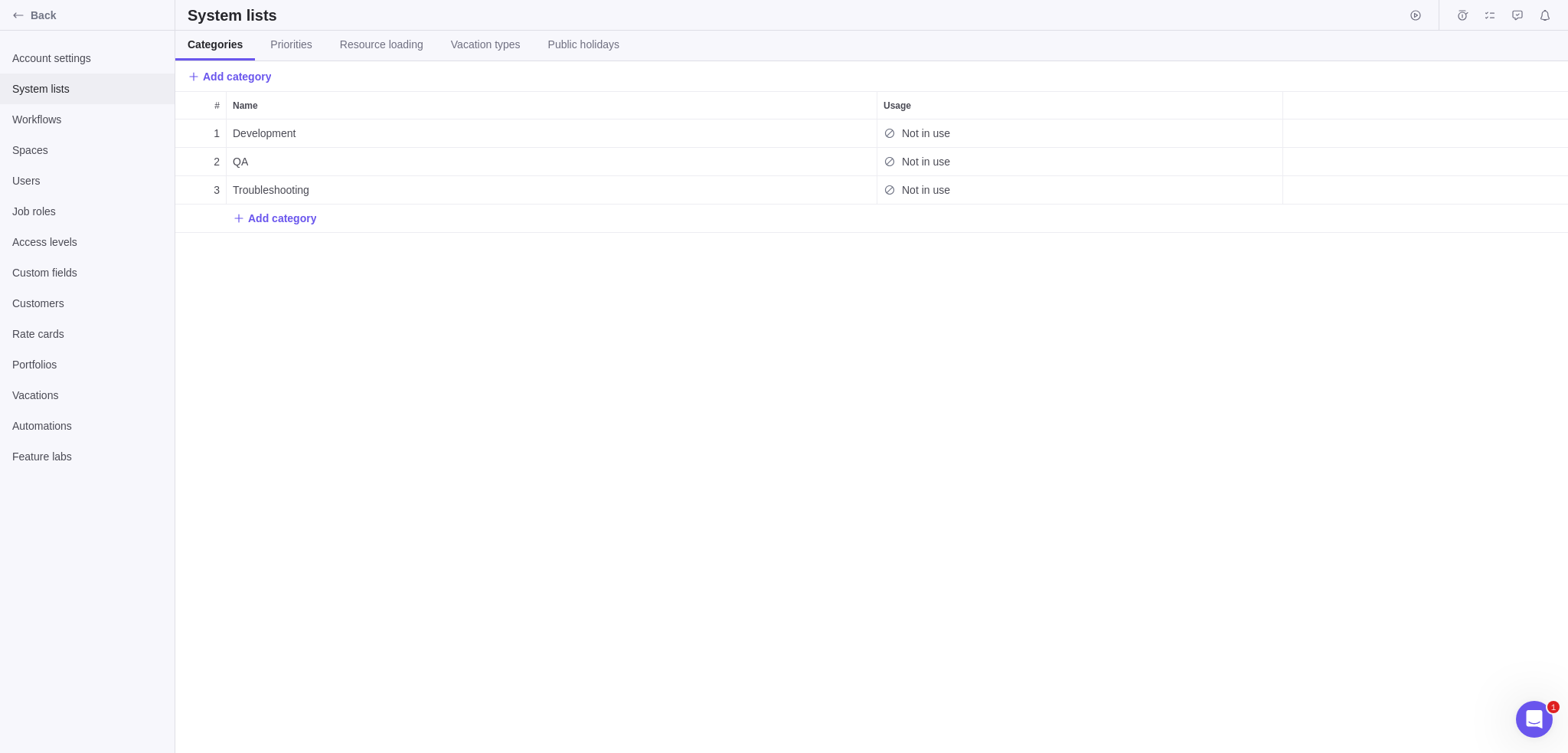 scroll, scrollTop: 12, scrollLeft: 12, axis: both 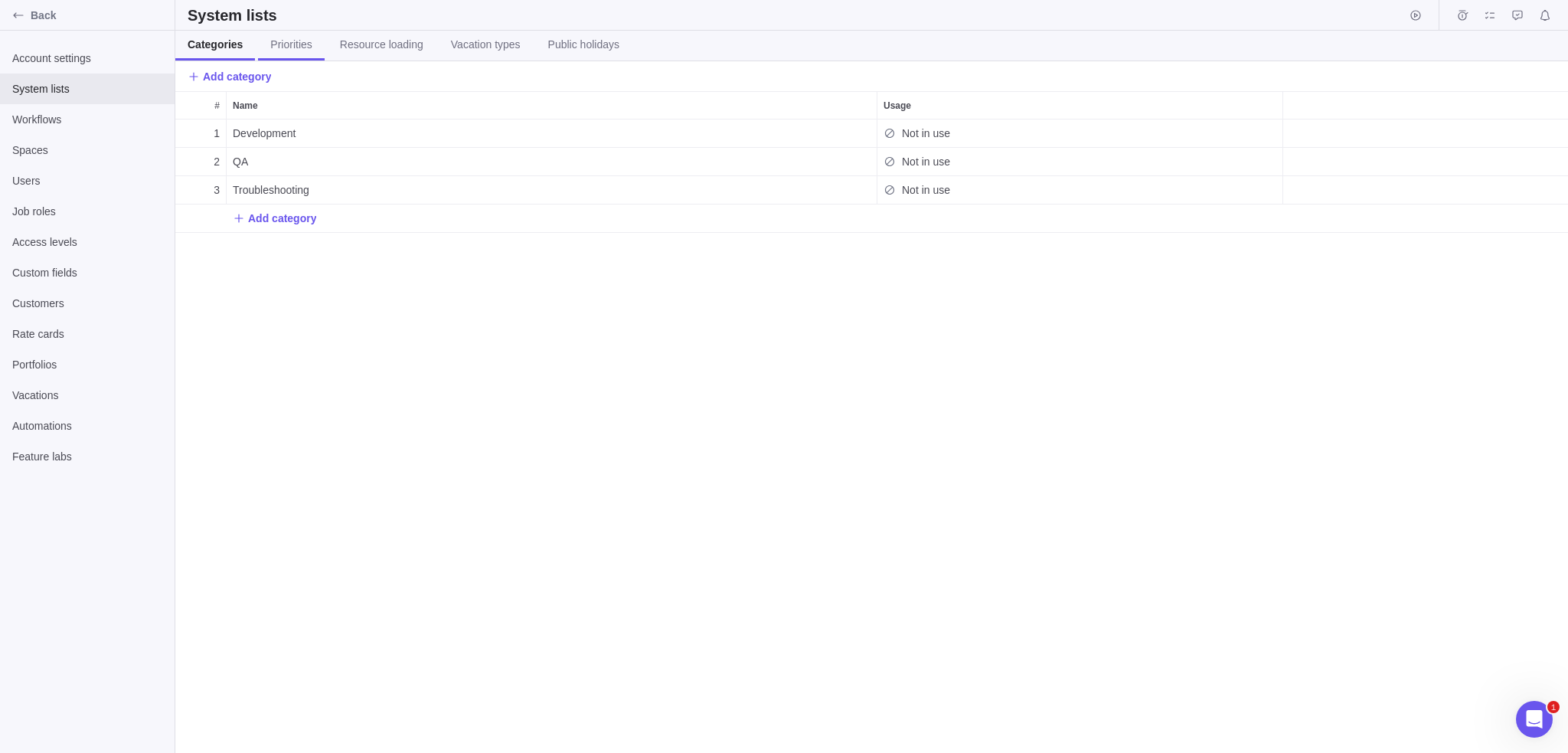 click on "Priorities" at bounding box center [291, 44] 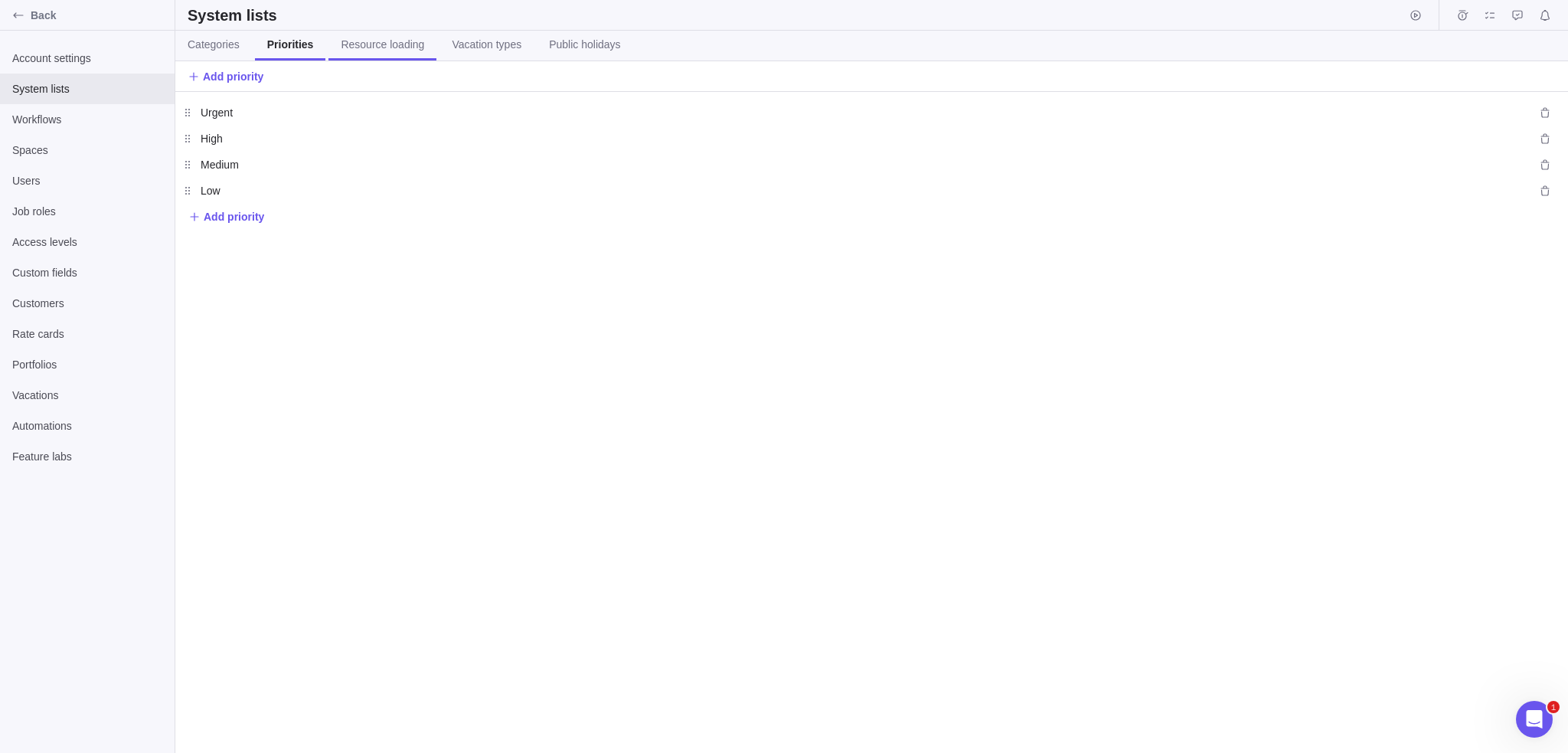 click on "Resource loading" at bounding box center (382, 44) 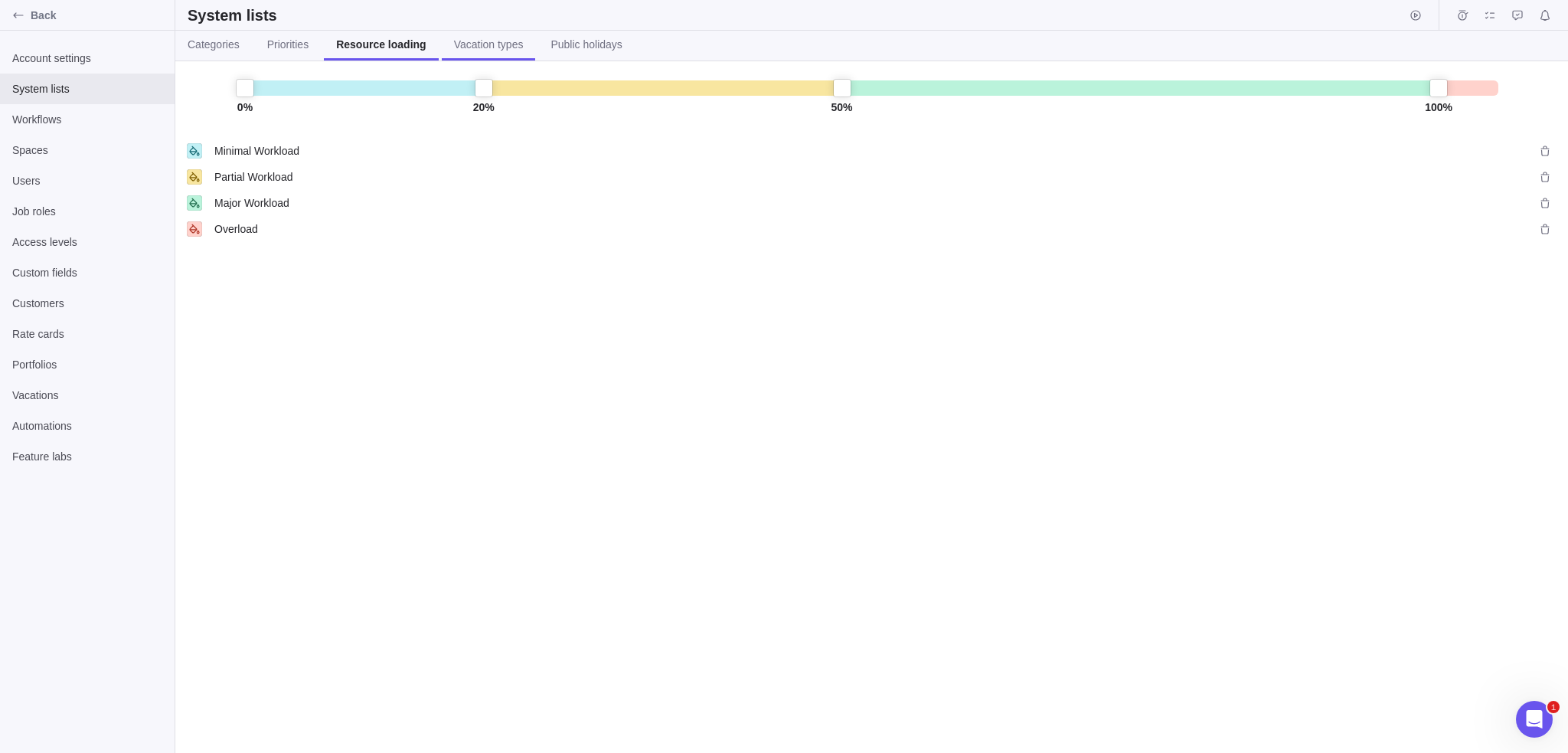 click on "Vacation types" at bounding box center (488, 44) 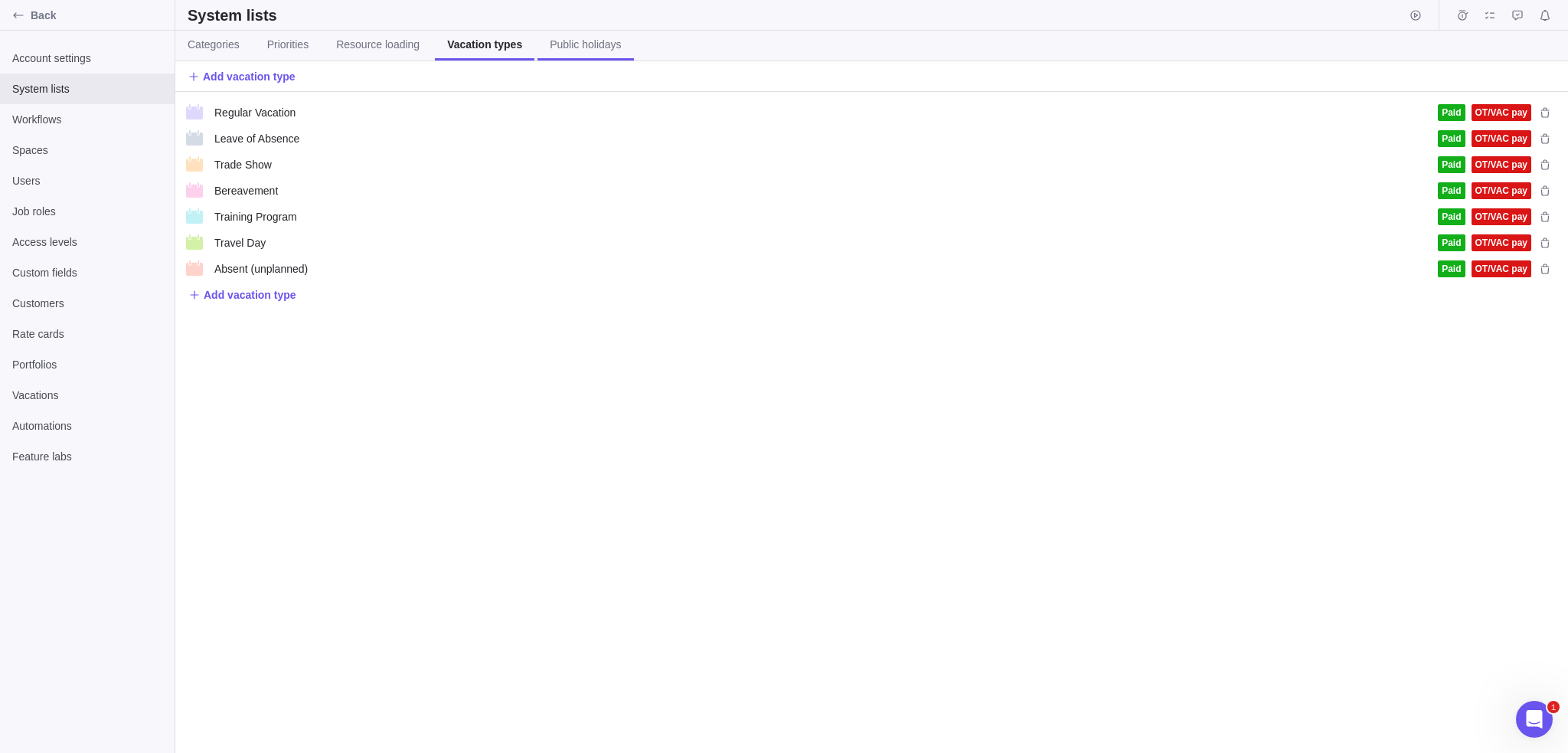click on "Public holidays" at bounding box center (585, 44) 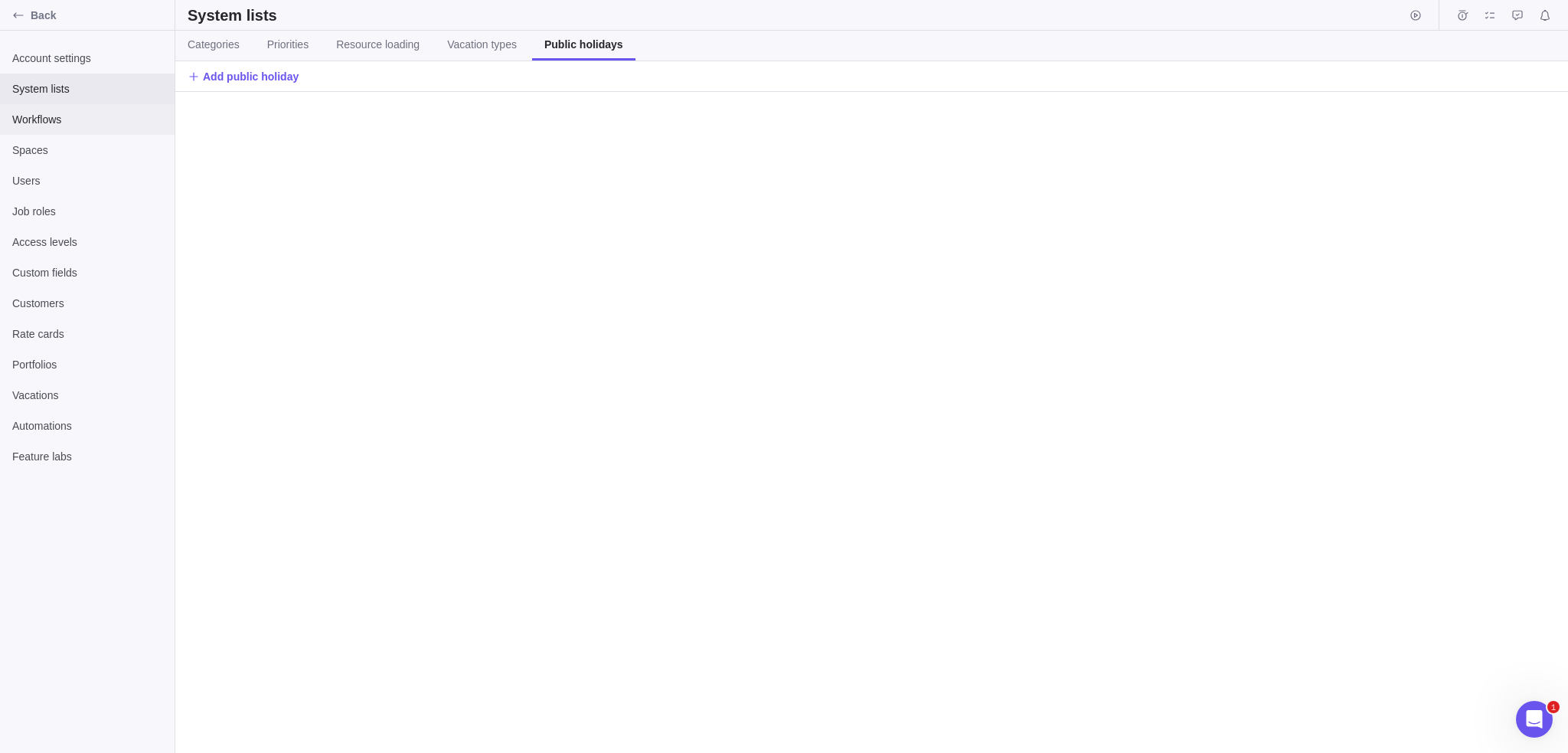 click on "Workflows" at bounding box center [87, 119] 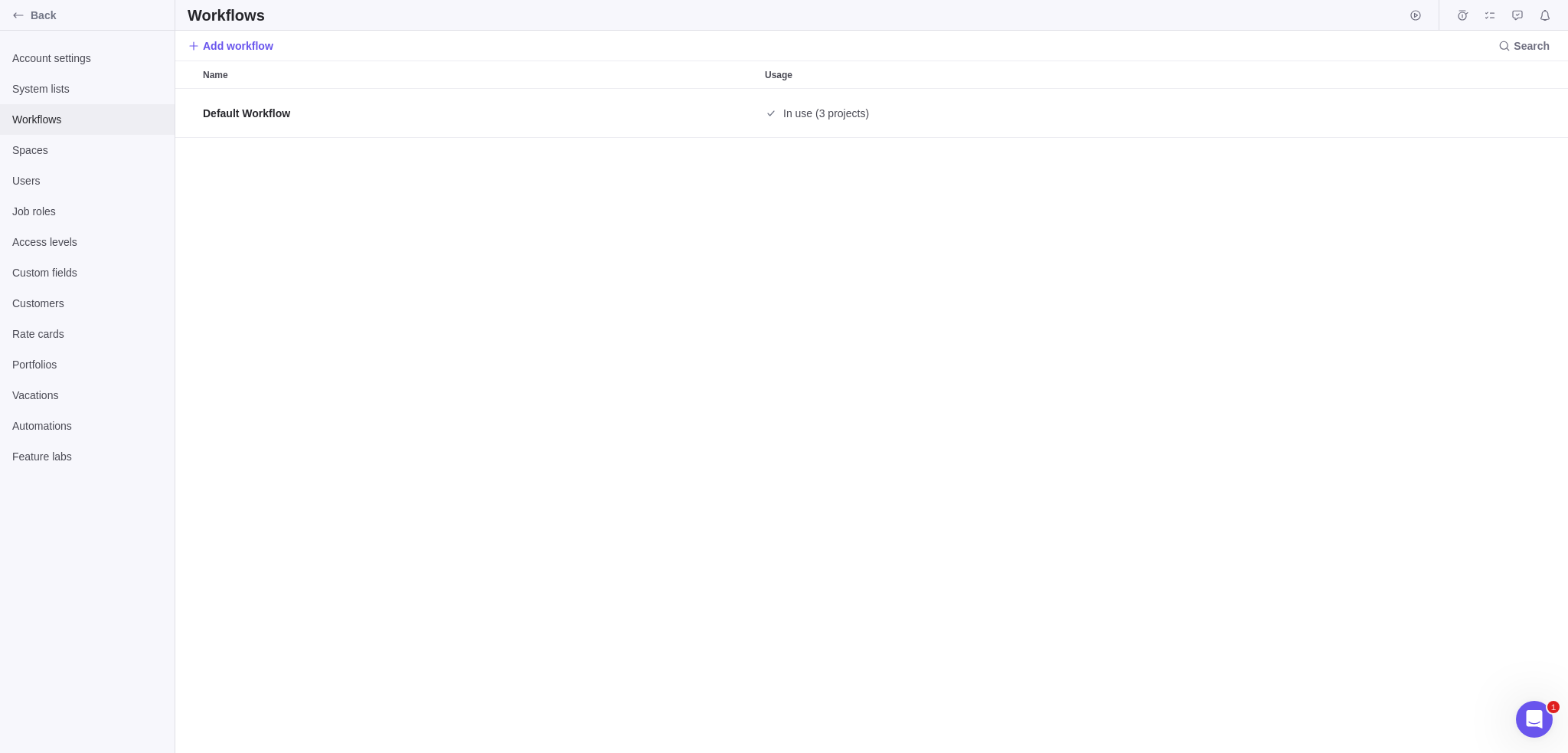 scroll, scrollTop: 12, scrollLeft: 12, axis: both 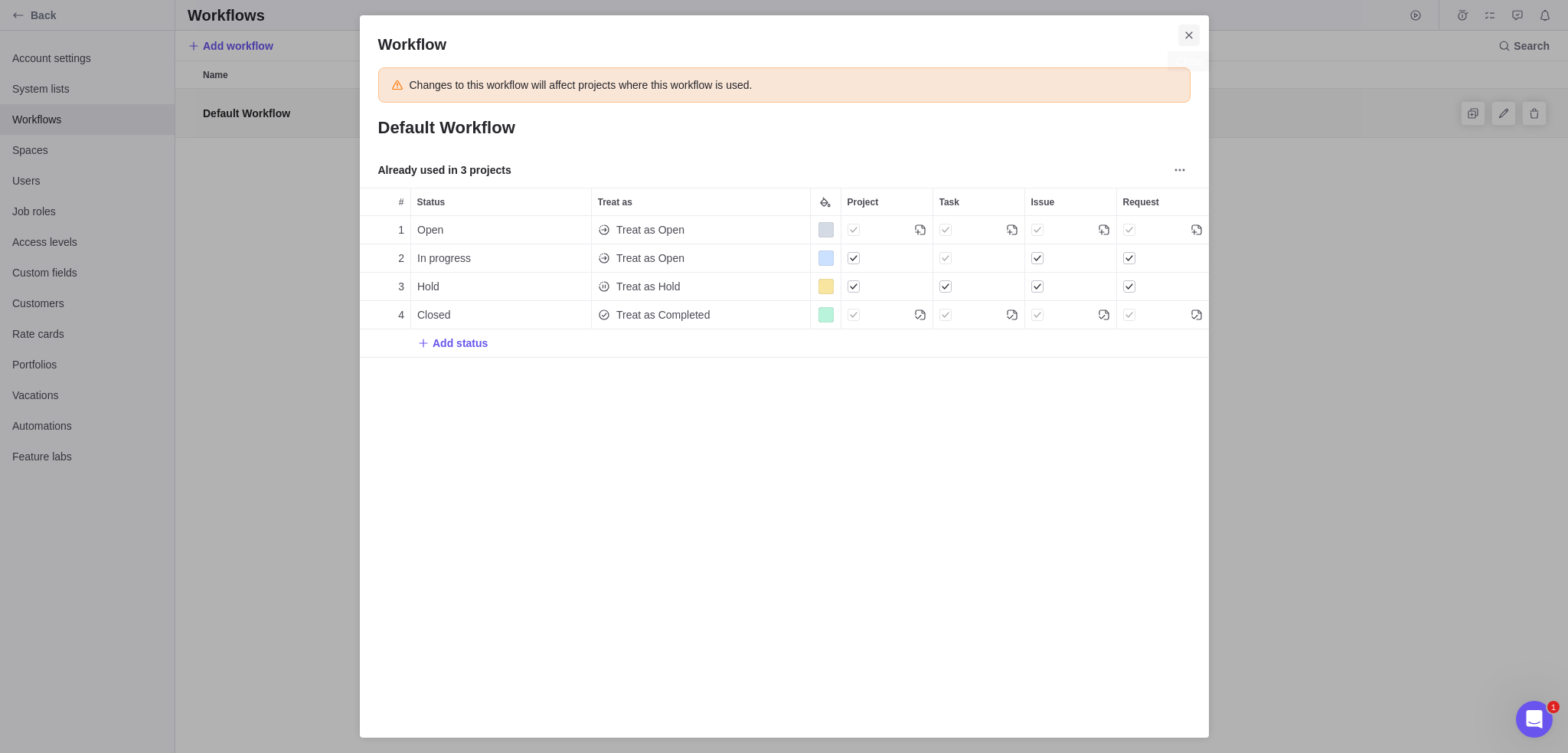 click at bounding box center (1189, 35) 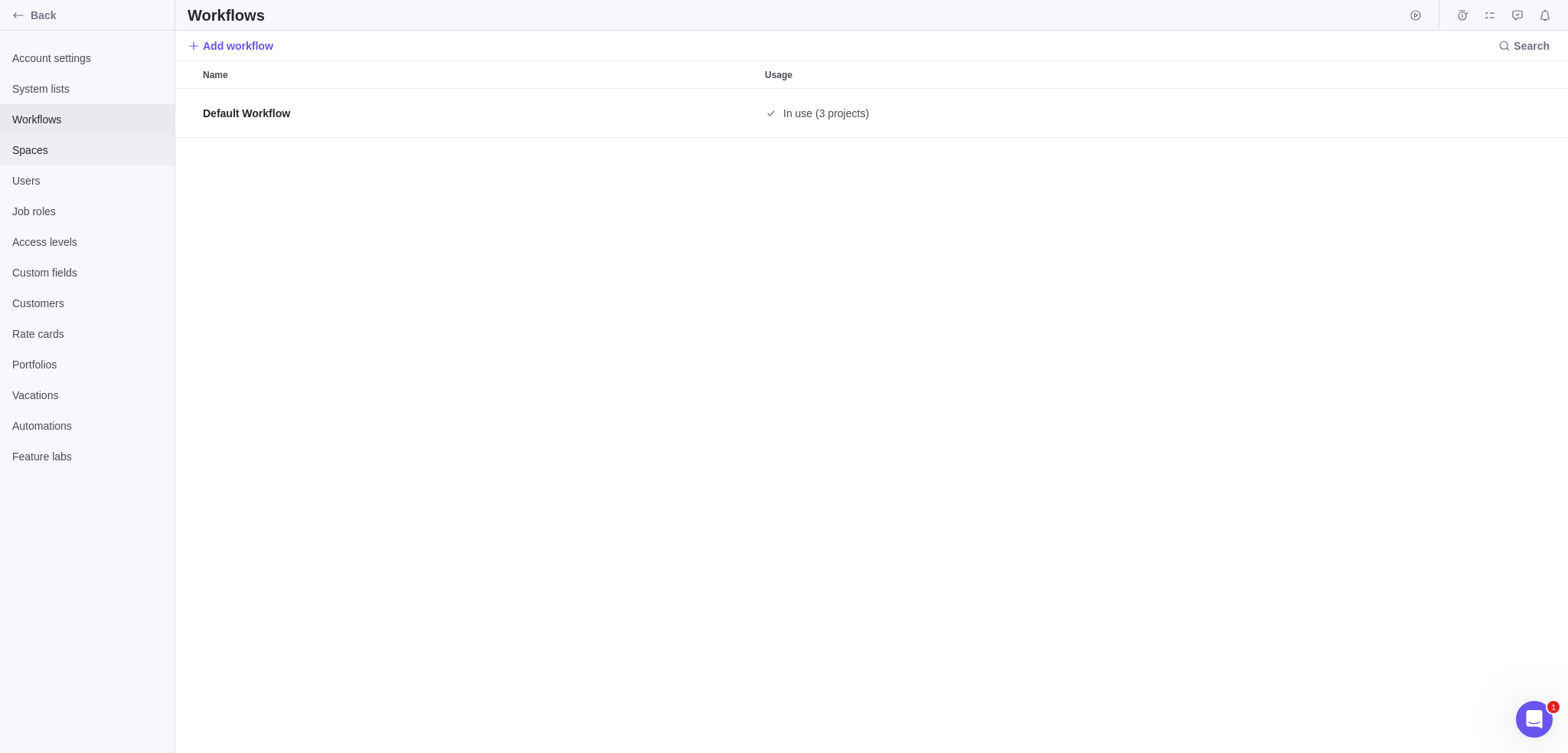 click on "Spaces" at bounding box center [87, 150] 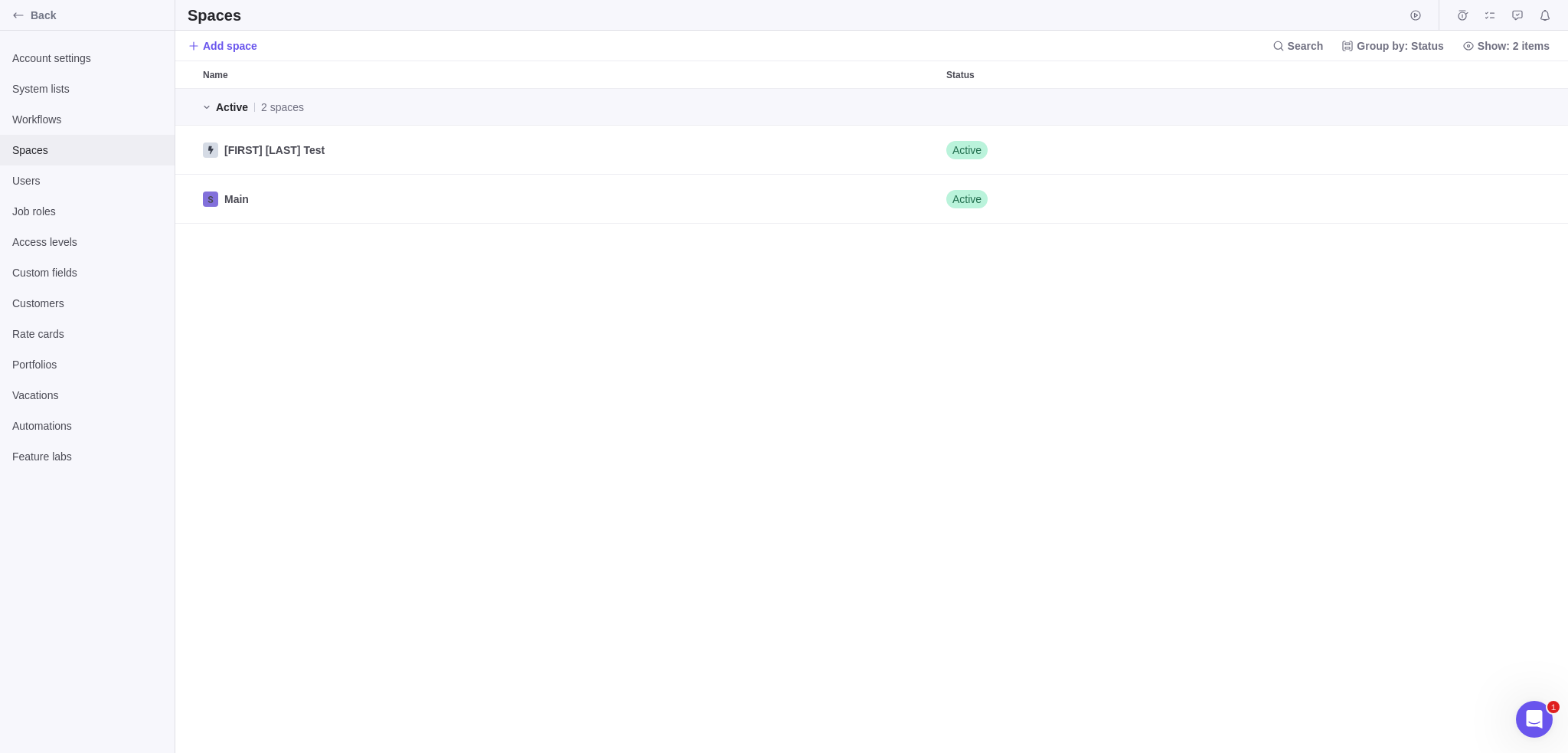 scroll, scrollTop: 12, scrollLeft: 12, axis: both 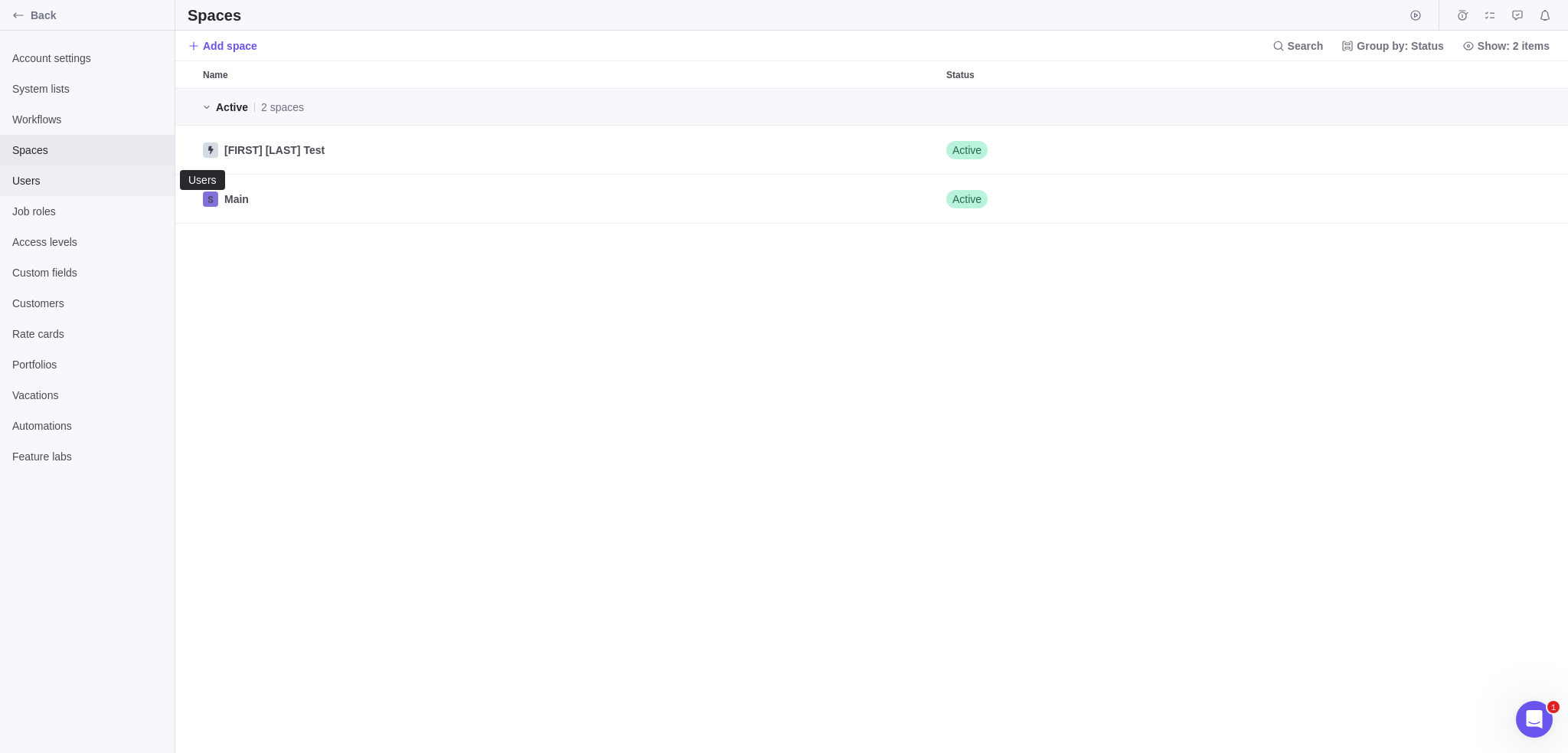 click on "Users" at bounding box center [87, 181] 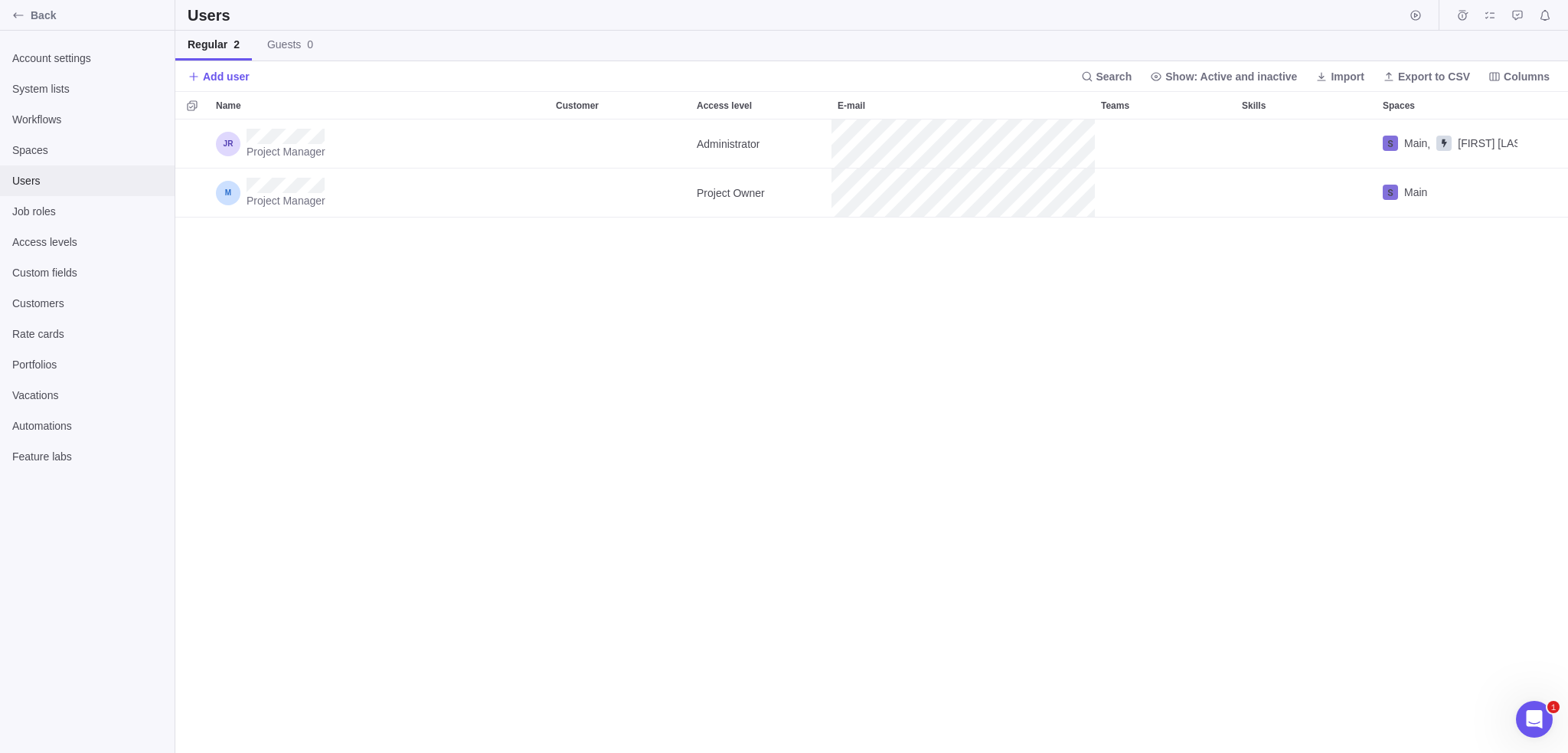 scroll, scrollTop: 12, scrollLeft: 12, axis: both 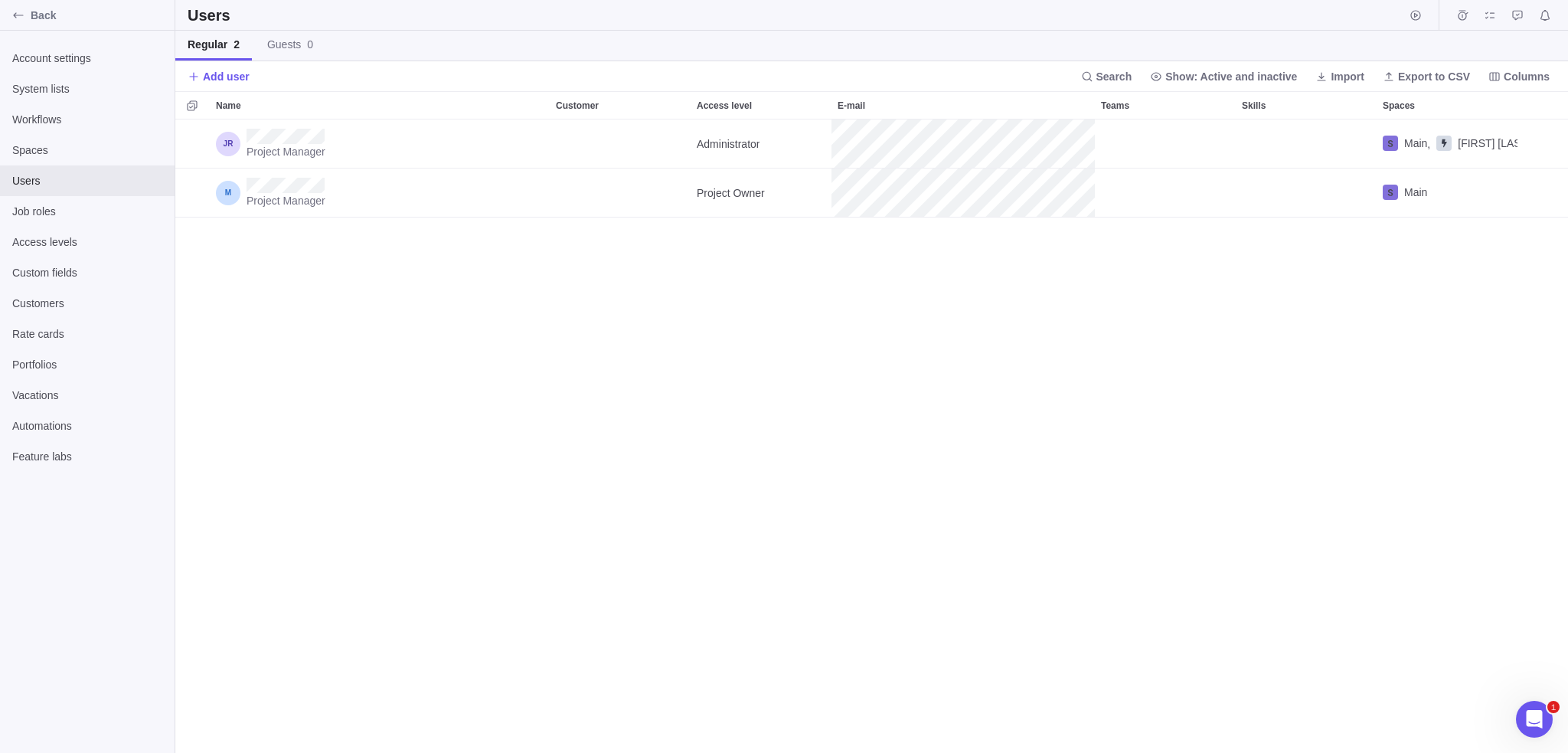 click on "Project Manager Administrator Main , Jake Space Test Project Manager Project Owner Main" at bounding box center (871, 437) 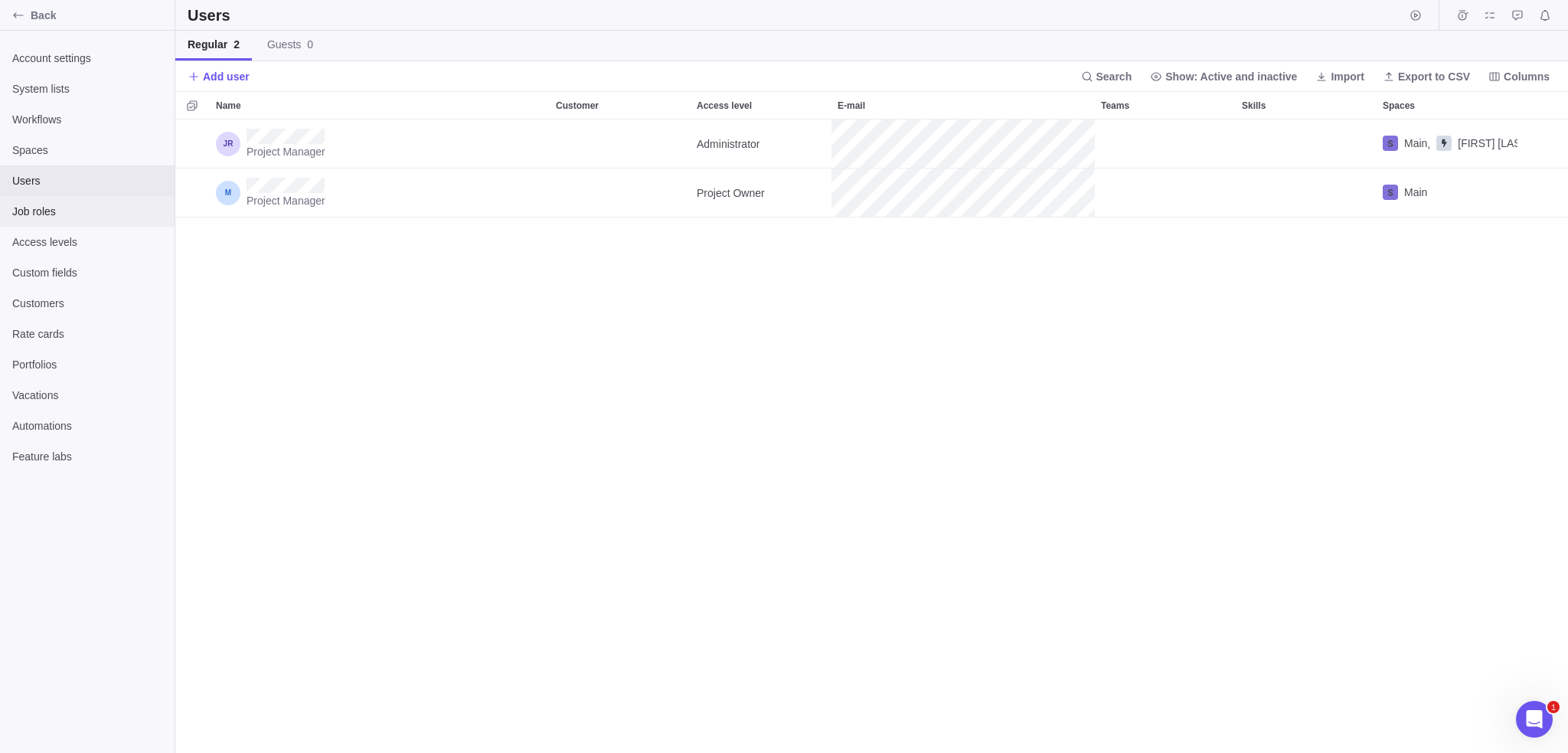click on "Job roles" at bounding box center [87, 211] 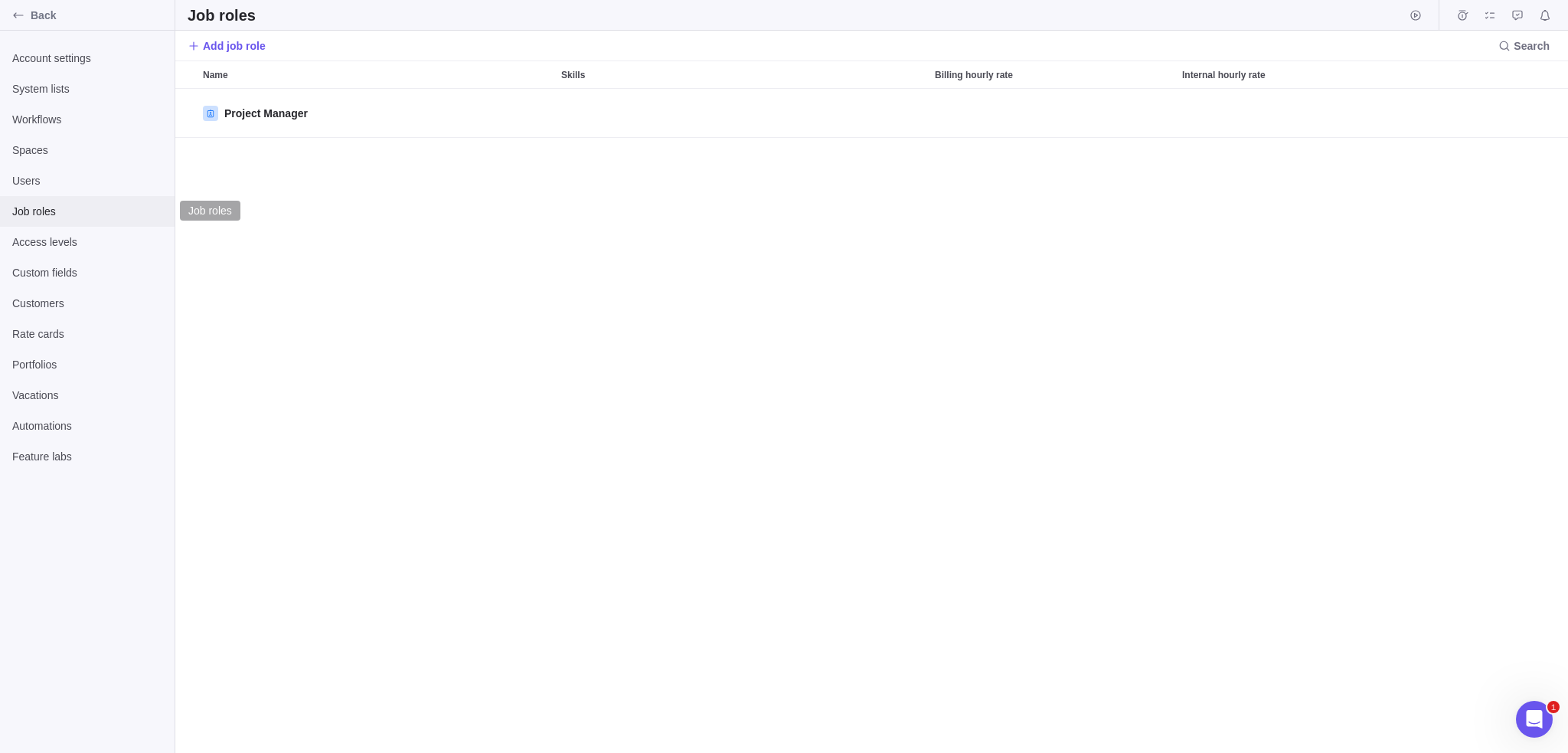 scroll, scrollTop: 12, scrollLeft: 12, axis: both 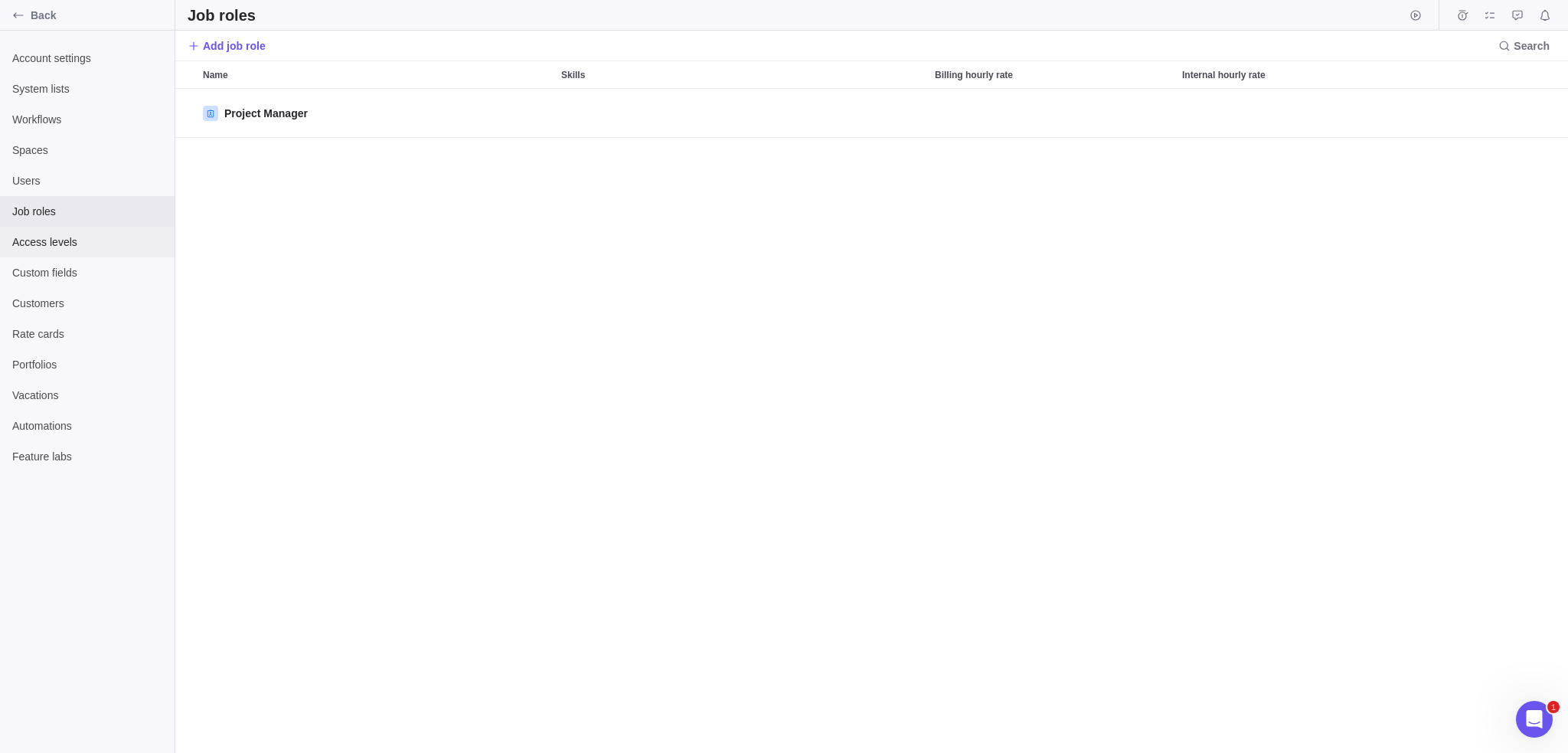 click on "Access levels" at bounding box center [87, 242] 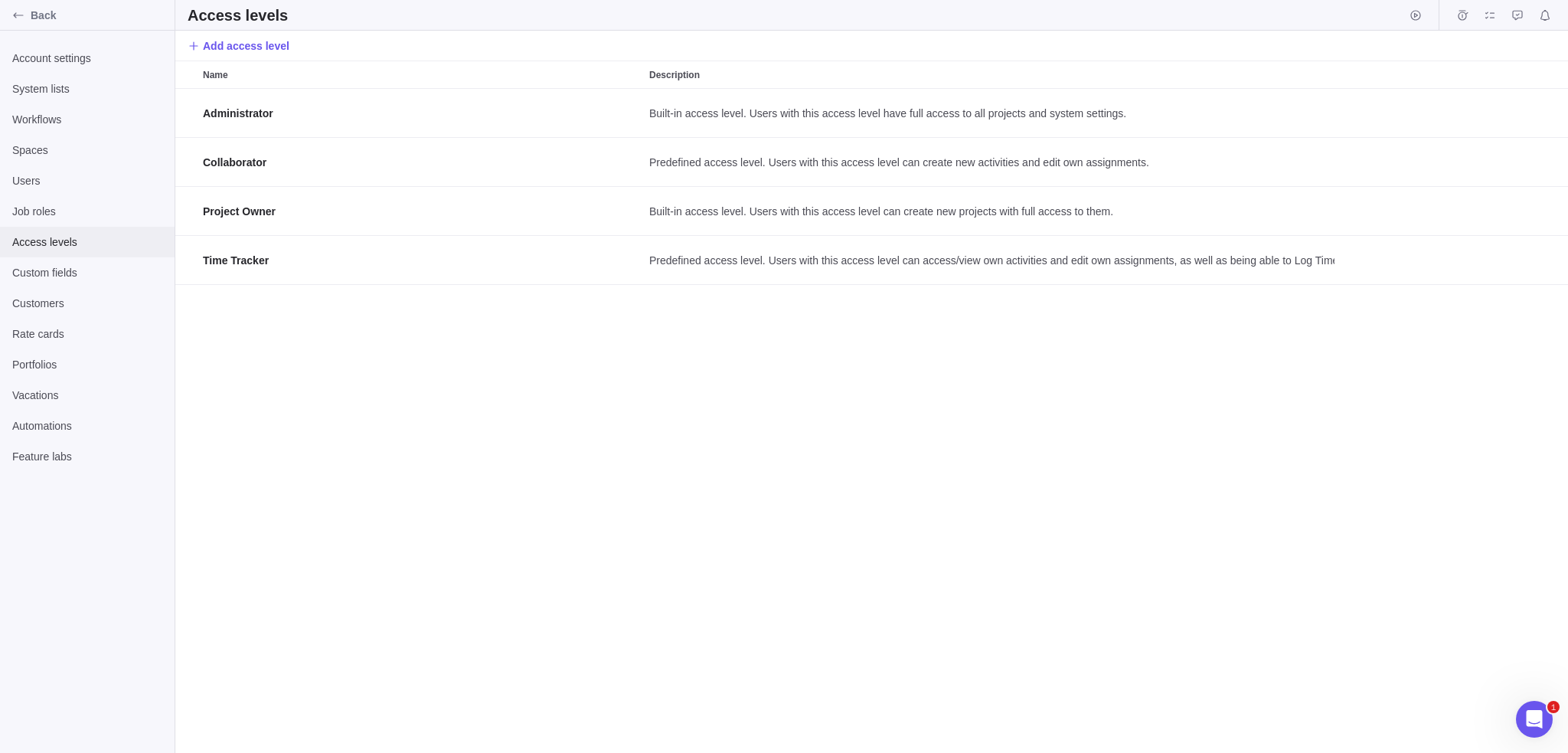 scroll, scrollTop: 12, scrollLeft: 12, axis: both 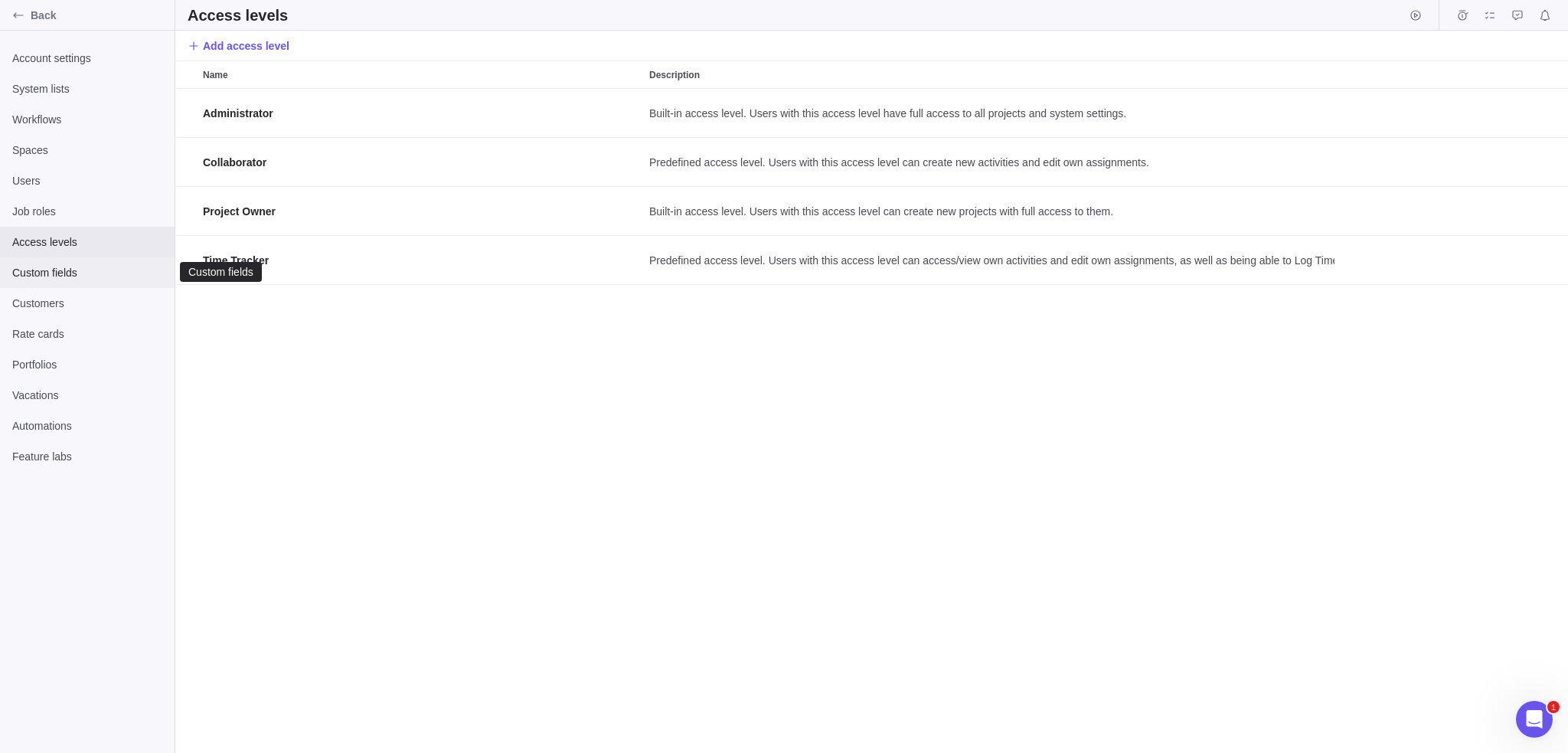 click on "Custom fields" at bounding box center (87, 273) 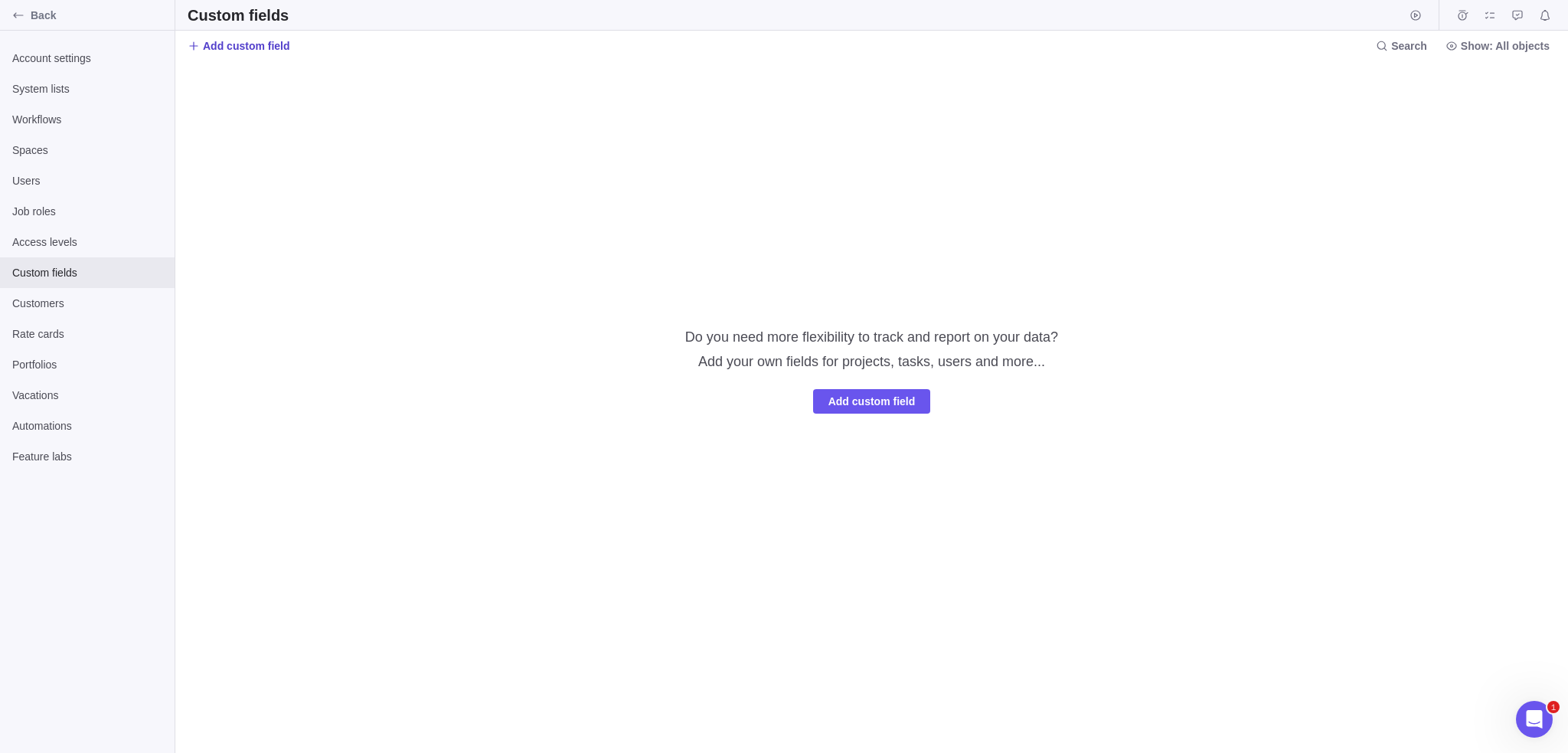 click on "Add custom field" at bounding box center [247, 46] 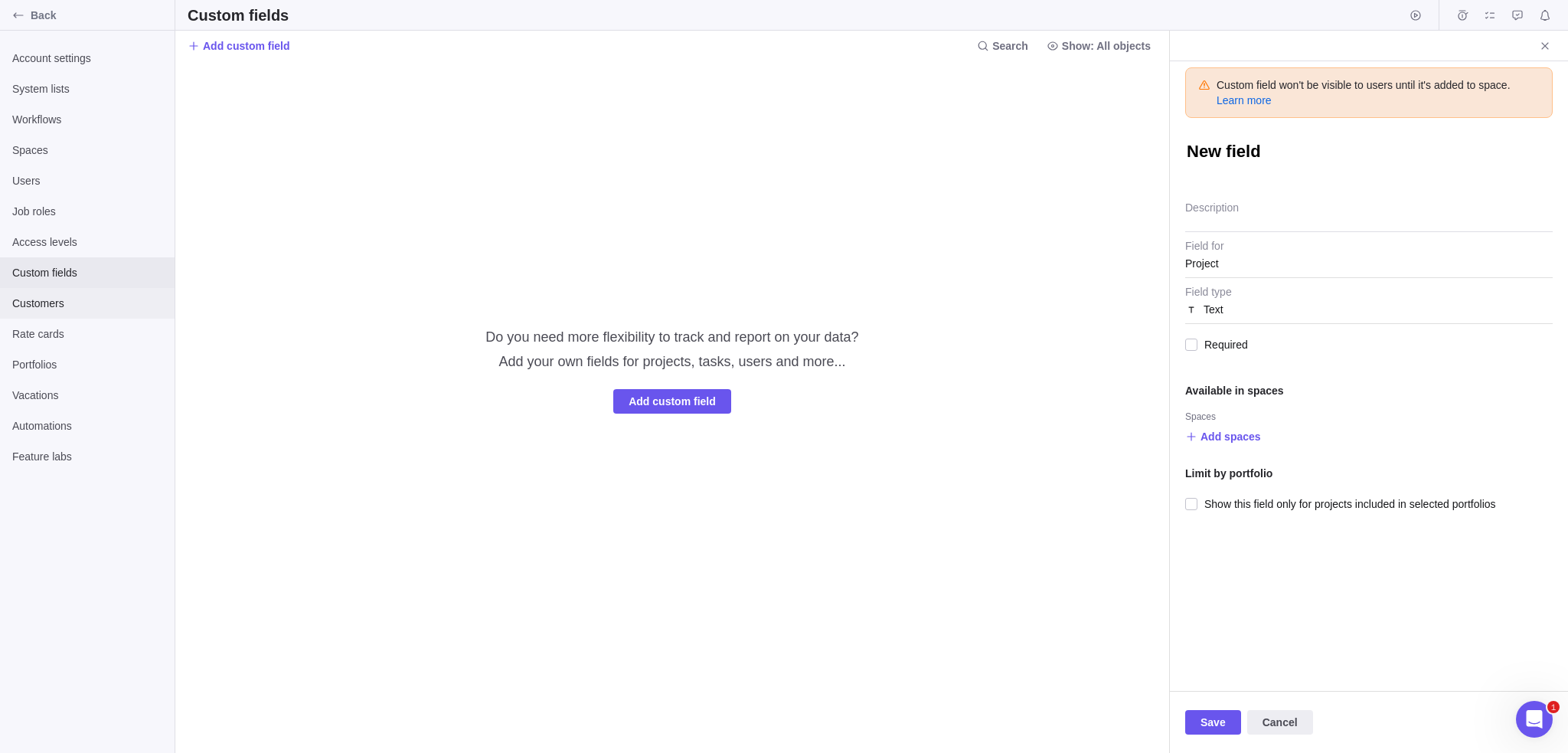 click on "Customers" at bounding box center (87, 303) 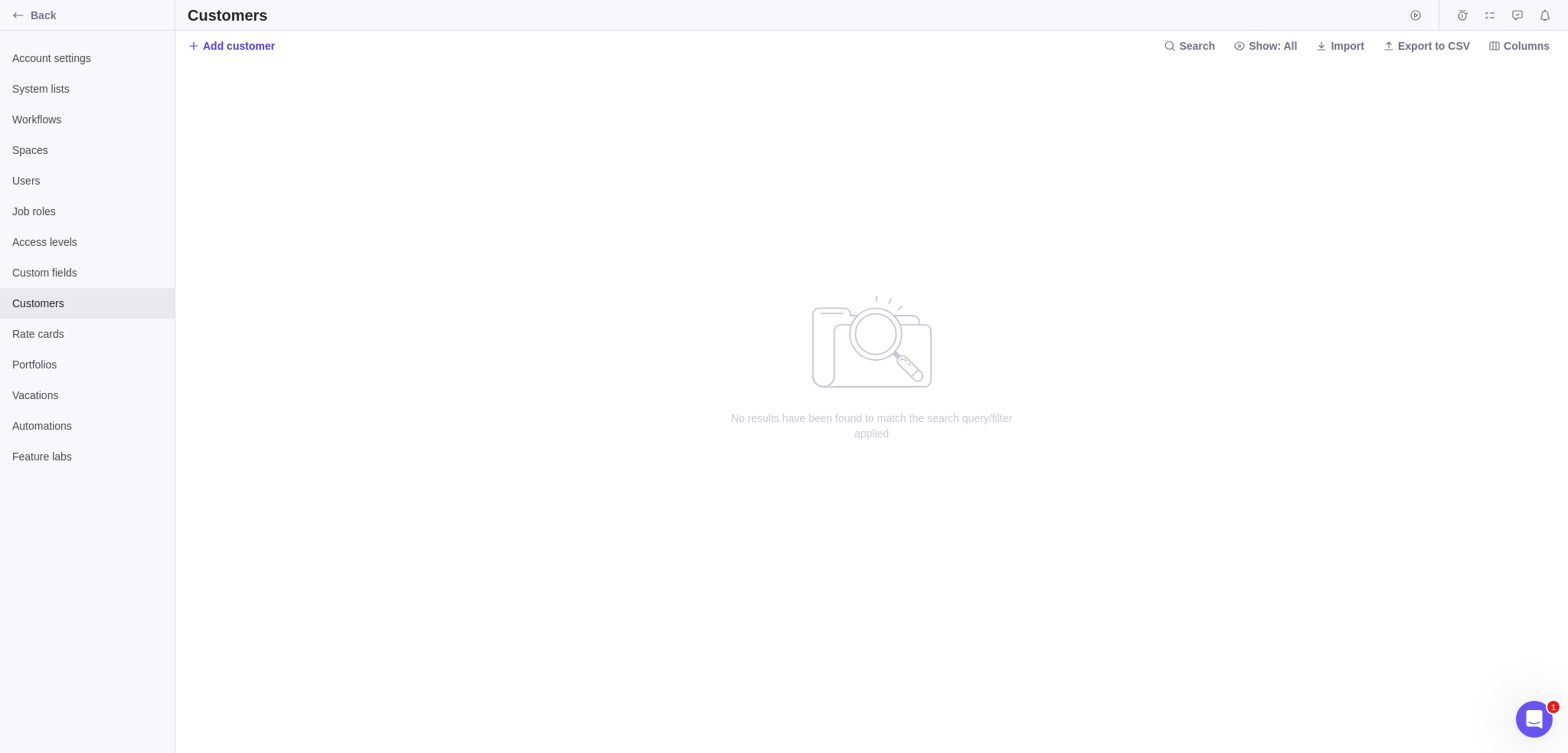 click on "Add customer" at bounding box center [239, 46] 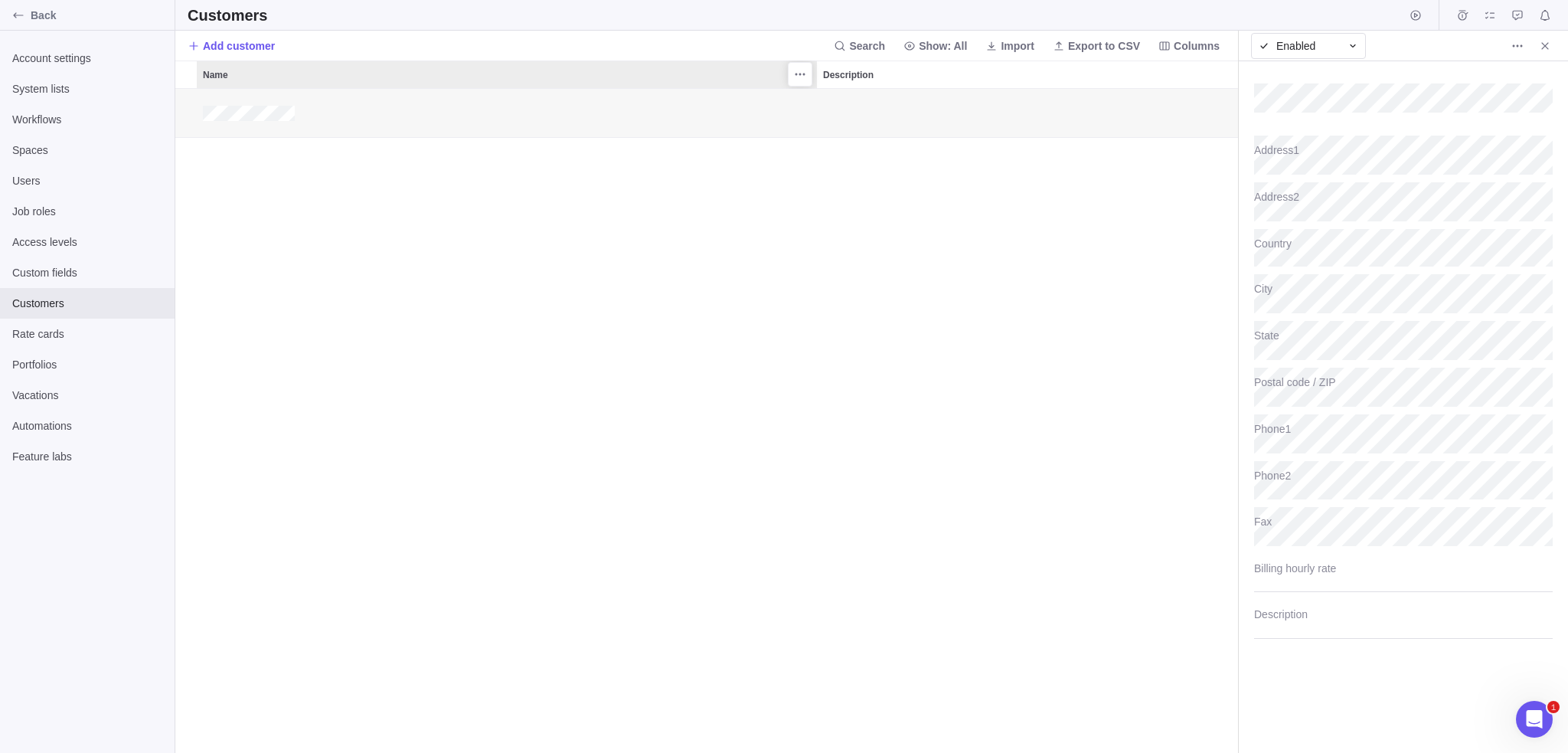 scroll, scrollTop: 12, scrollLeft: 11, axis: both 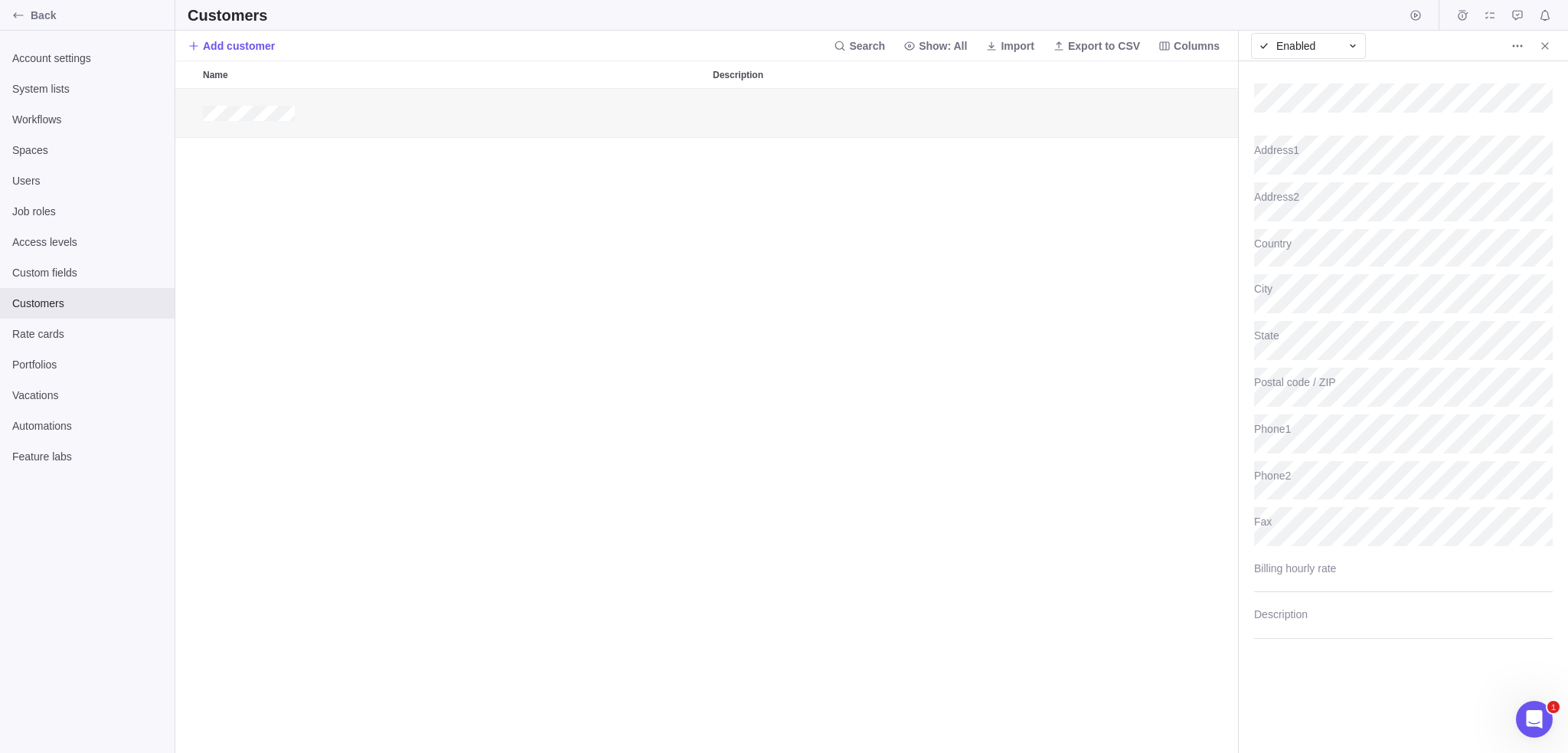 click at bounding box center [707, 421] 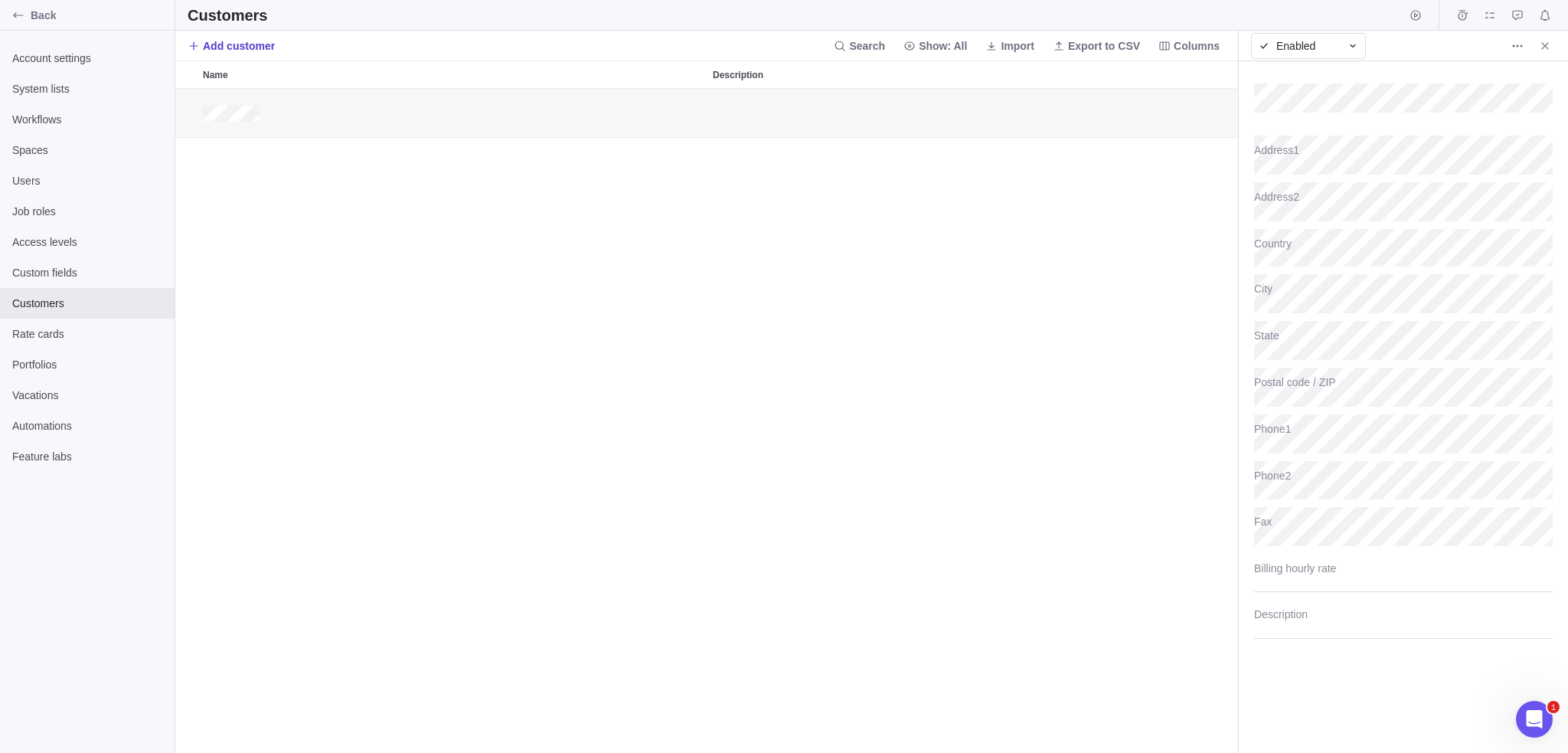 click on "Add customer" at bounding box center (239, 46) 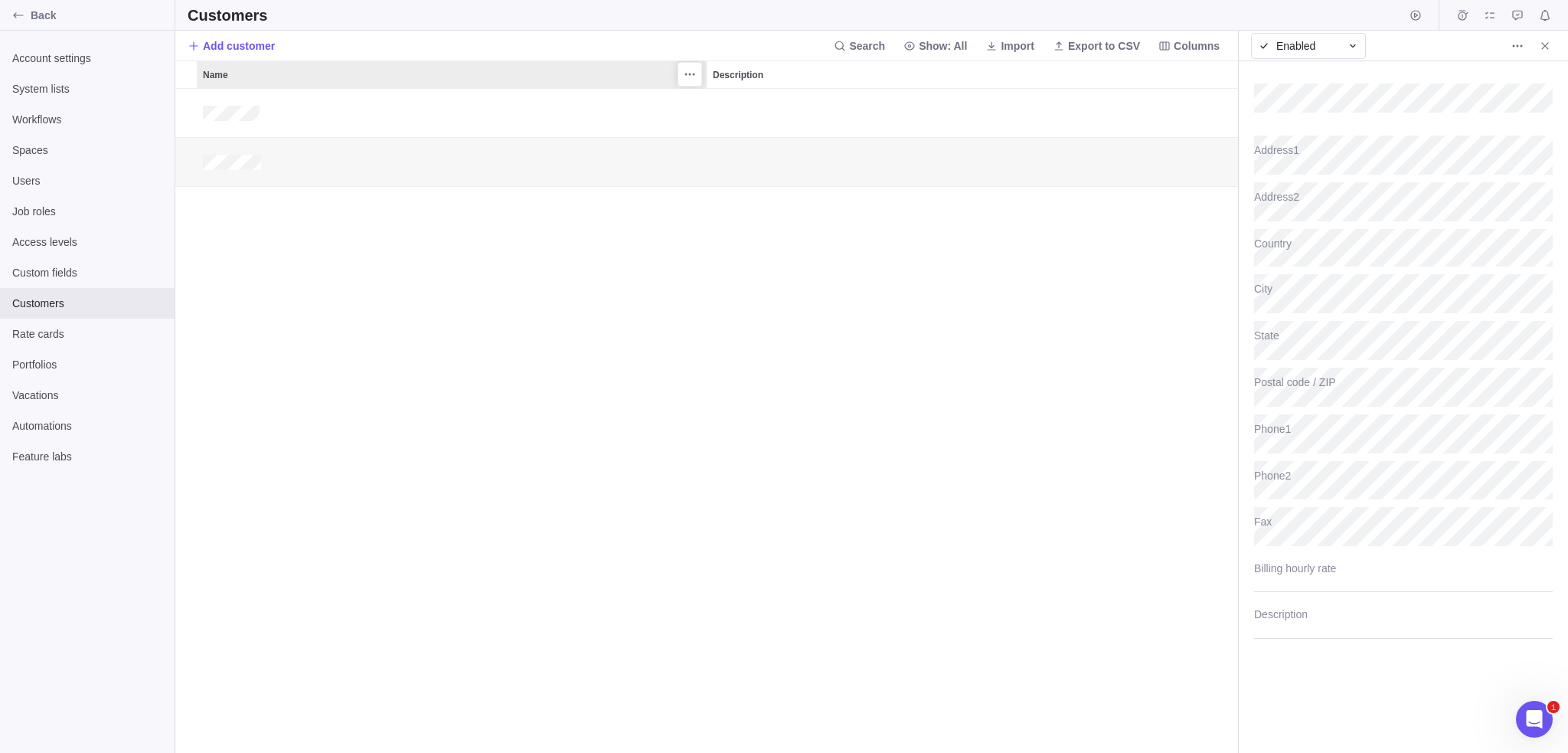 click on "Name" at bounding box center [452, 74] 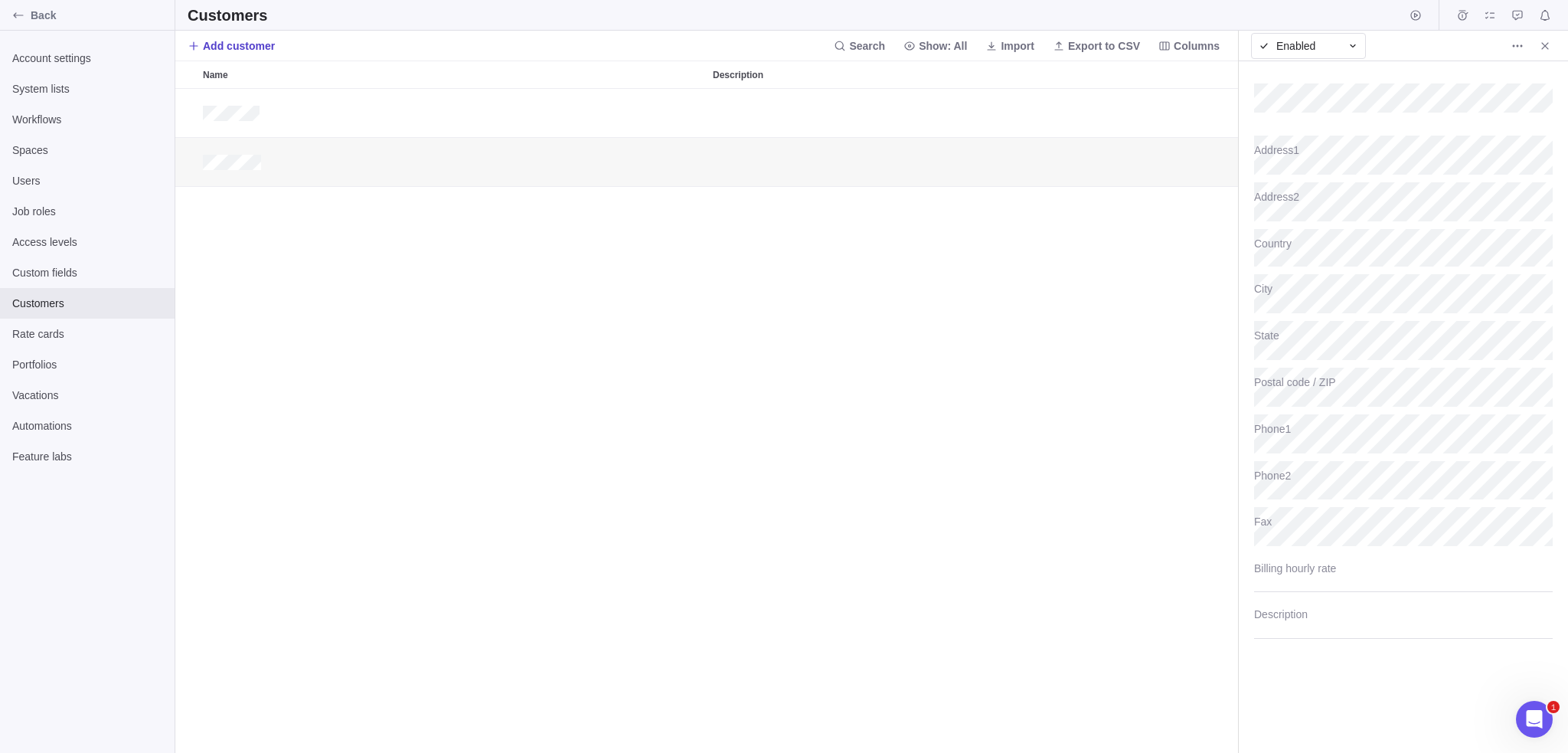 click on "Add customer" at bounding box center (239, 46) 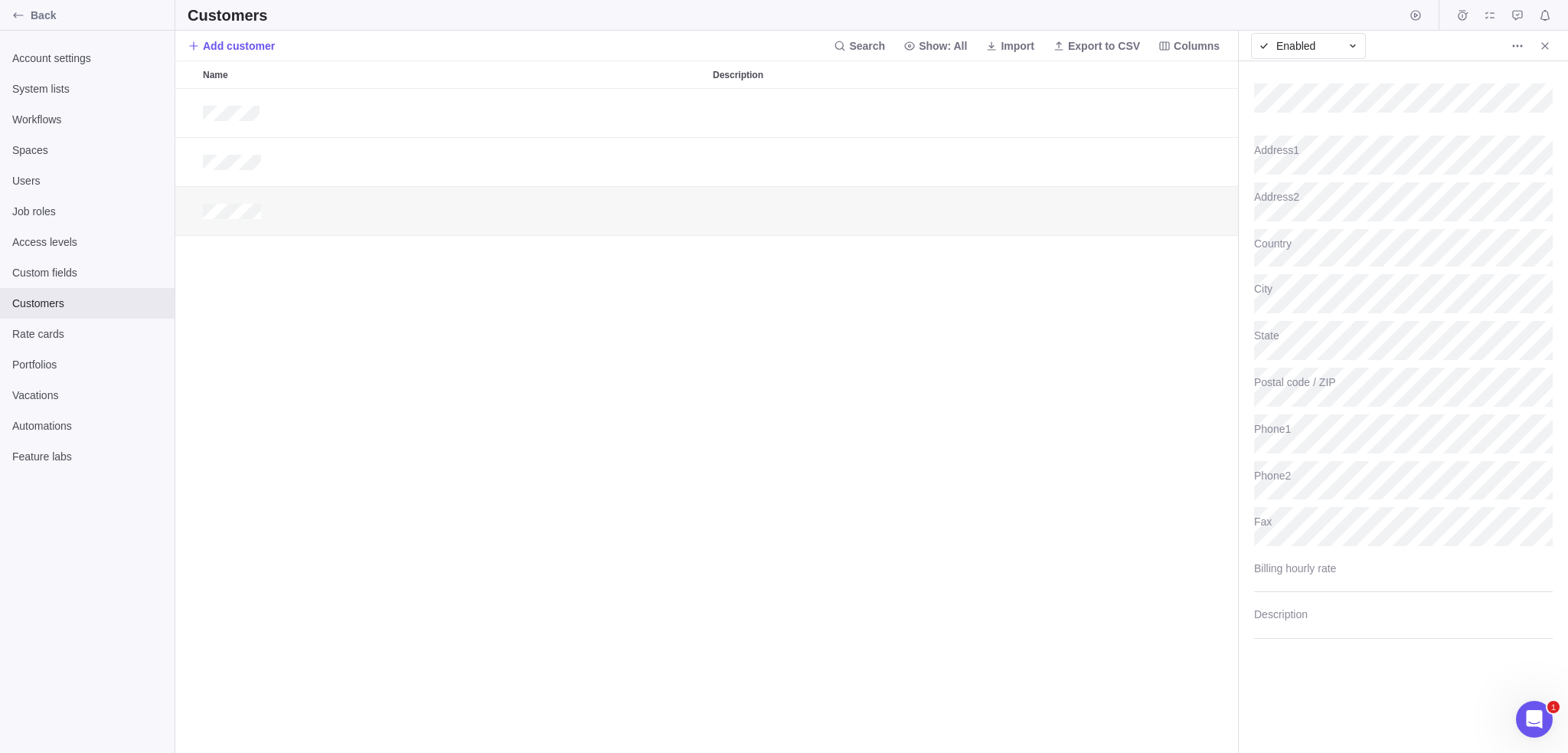 click at bounding box center (707, 421) 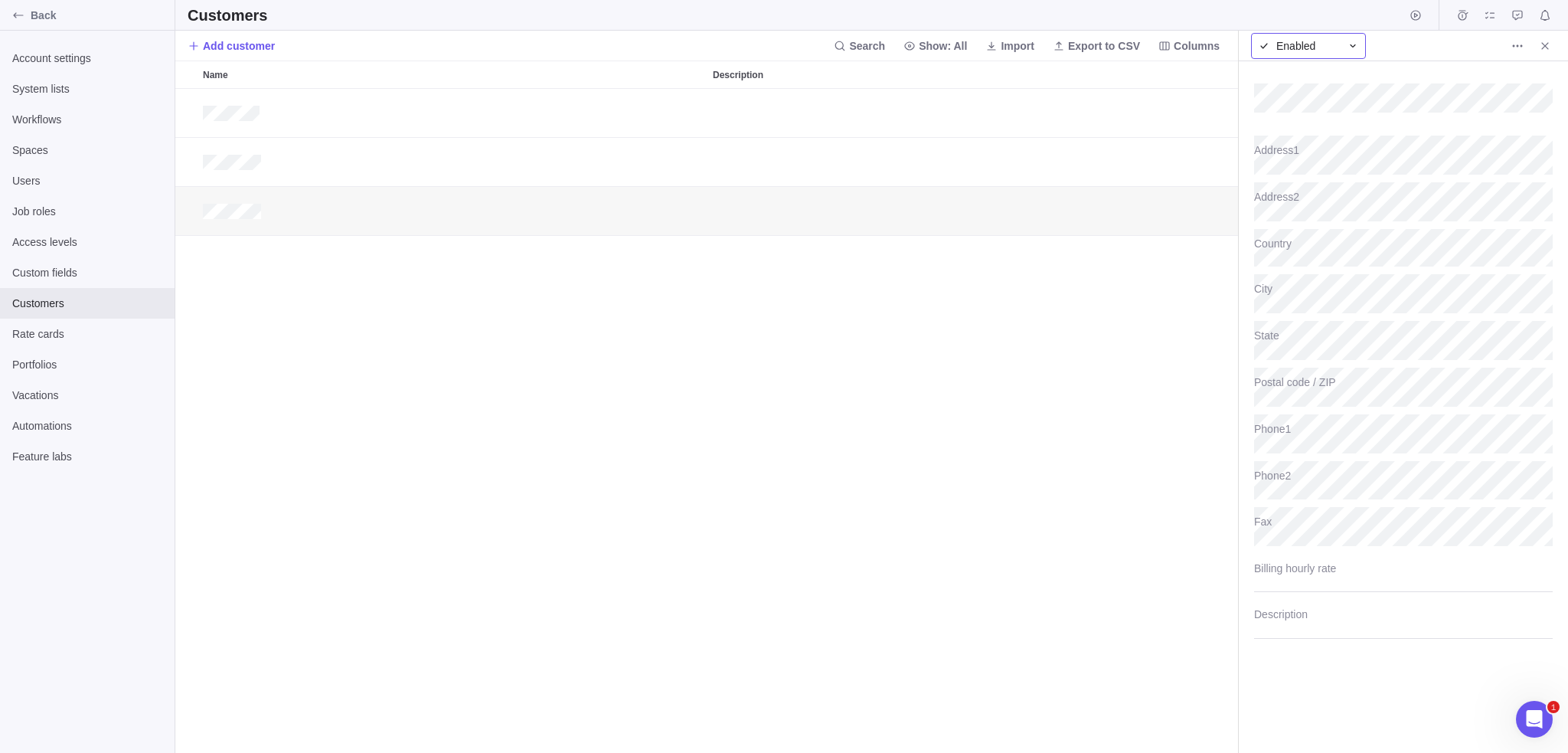click on "Enabled" at bounding box center (1299, 46) 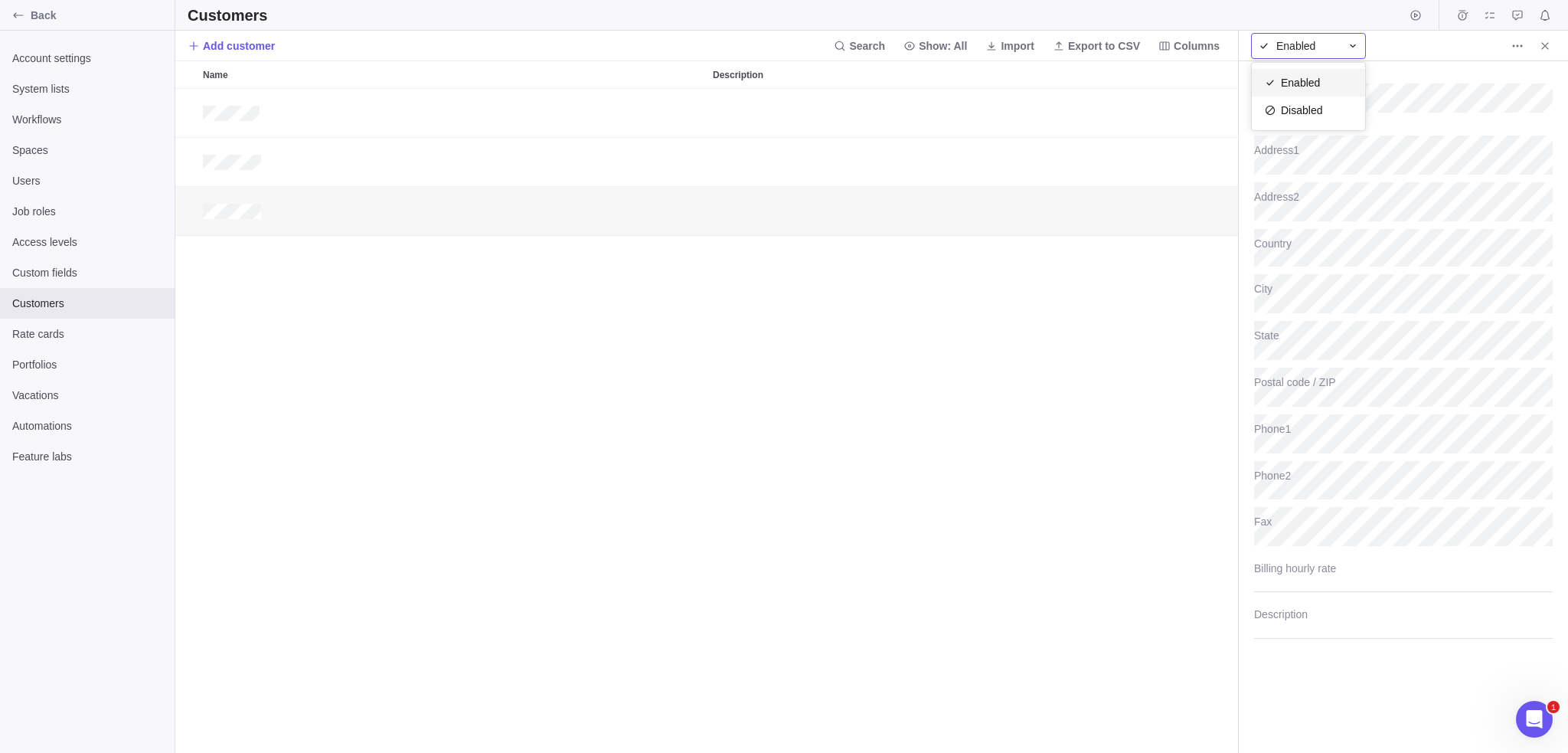 scroll, scrollTop: 12, scrollLeft: 11, axis: both 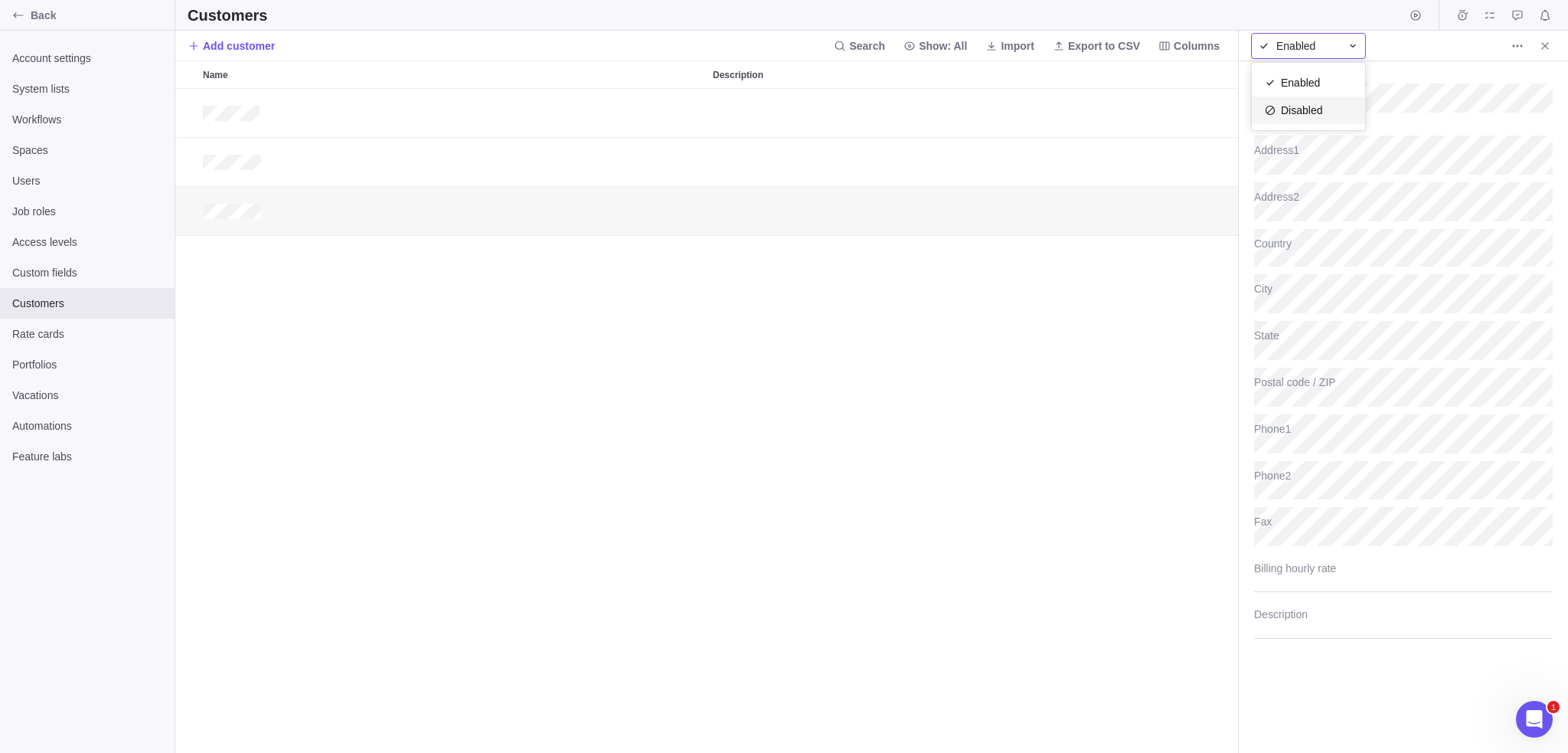 click on "Back Account settings System lists Workflows Spaces Users Job roles Access levels Custom fields Customers Rate cards Portfolios Vacations Automations Feature labs Customers Add customer Search Show: All Import Export to CSV Columns Name Description Enabled Enabled Disabled Address1 Address2 Country City State Postal code / ZIP Phone1 Phone2 Fax Billing hourly rate Description
1 x Prev Next July   2025 Su Mo Tu We Th Fr Sa     1 2 3 4 5 6 7 8 9 10 11 12 13 14 15 16 17 18 19 20 21 22 23 24 25 26 27 28 29 30 31     Today Done Active Forms are available for the users to add records Jul 14 - Oct 31 (80d) Jul 14 - Oct 31 (80d) Jul 14 - Oct 31 (80d) Customers Custom fields Spaces System lists Workflows Users Job roles Access levels" at bounding box center (784, 376) 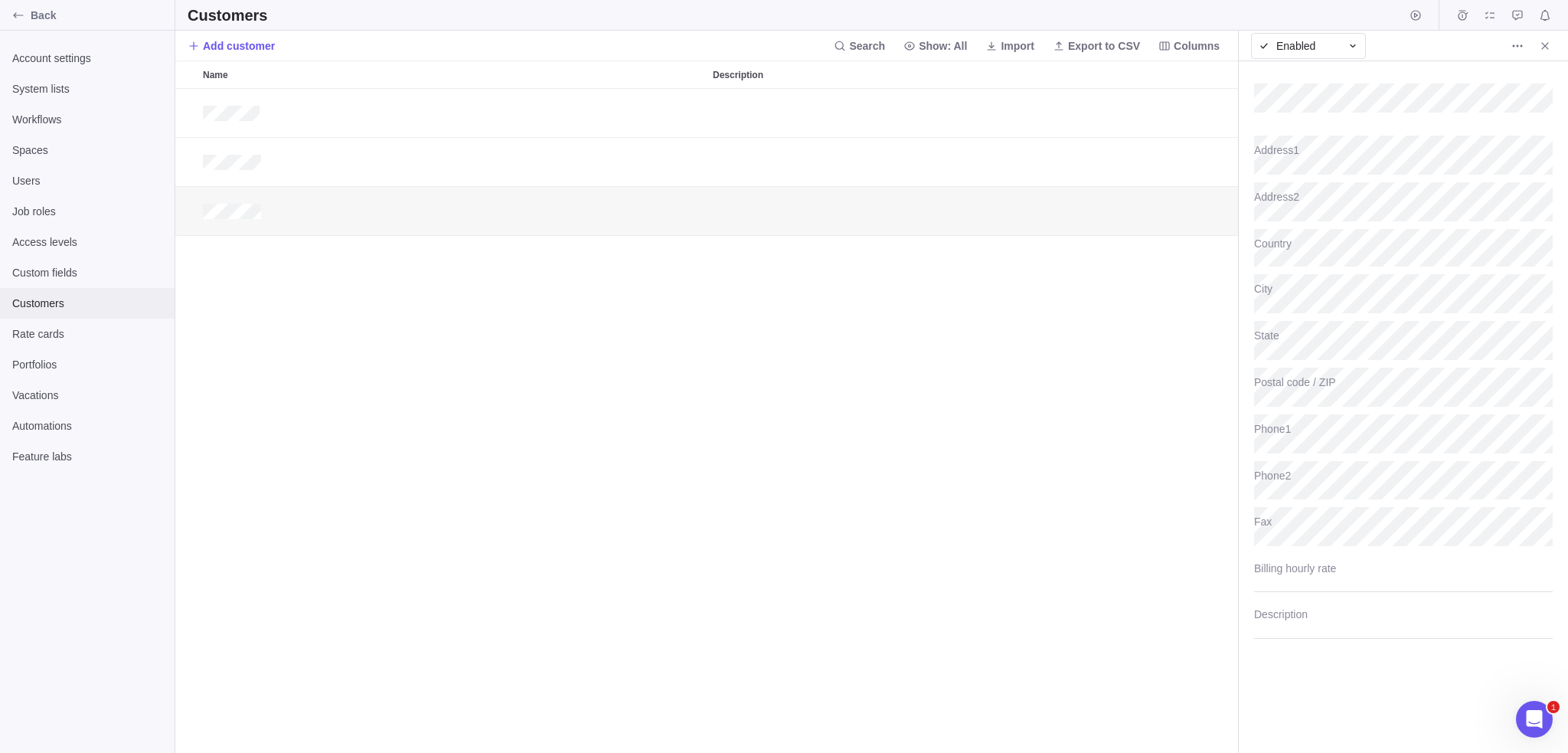 click on "Customers" at bounding box center [87, 303] 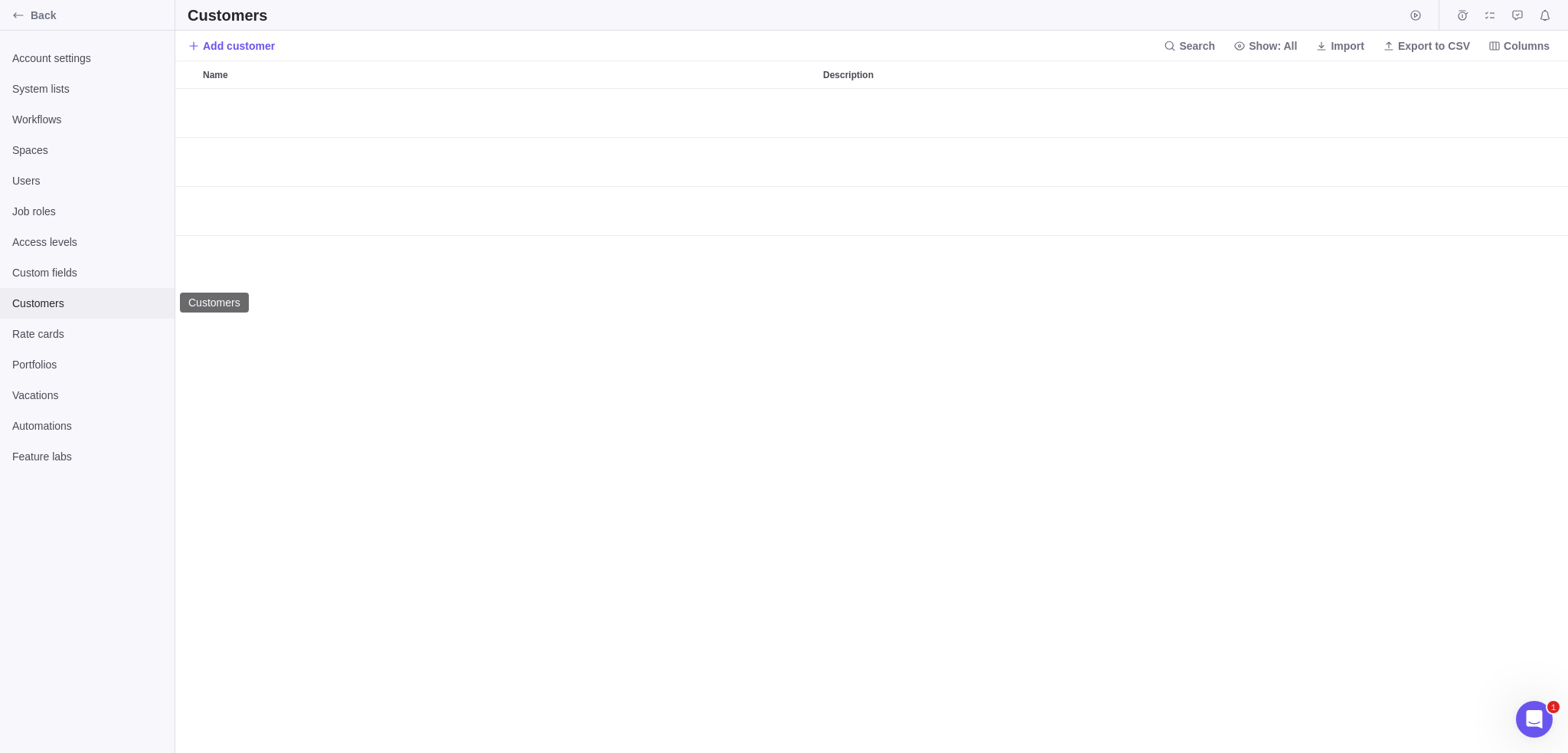 scroll, scrollTop: 12, scrollLeft: 12, axis: both 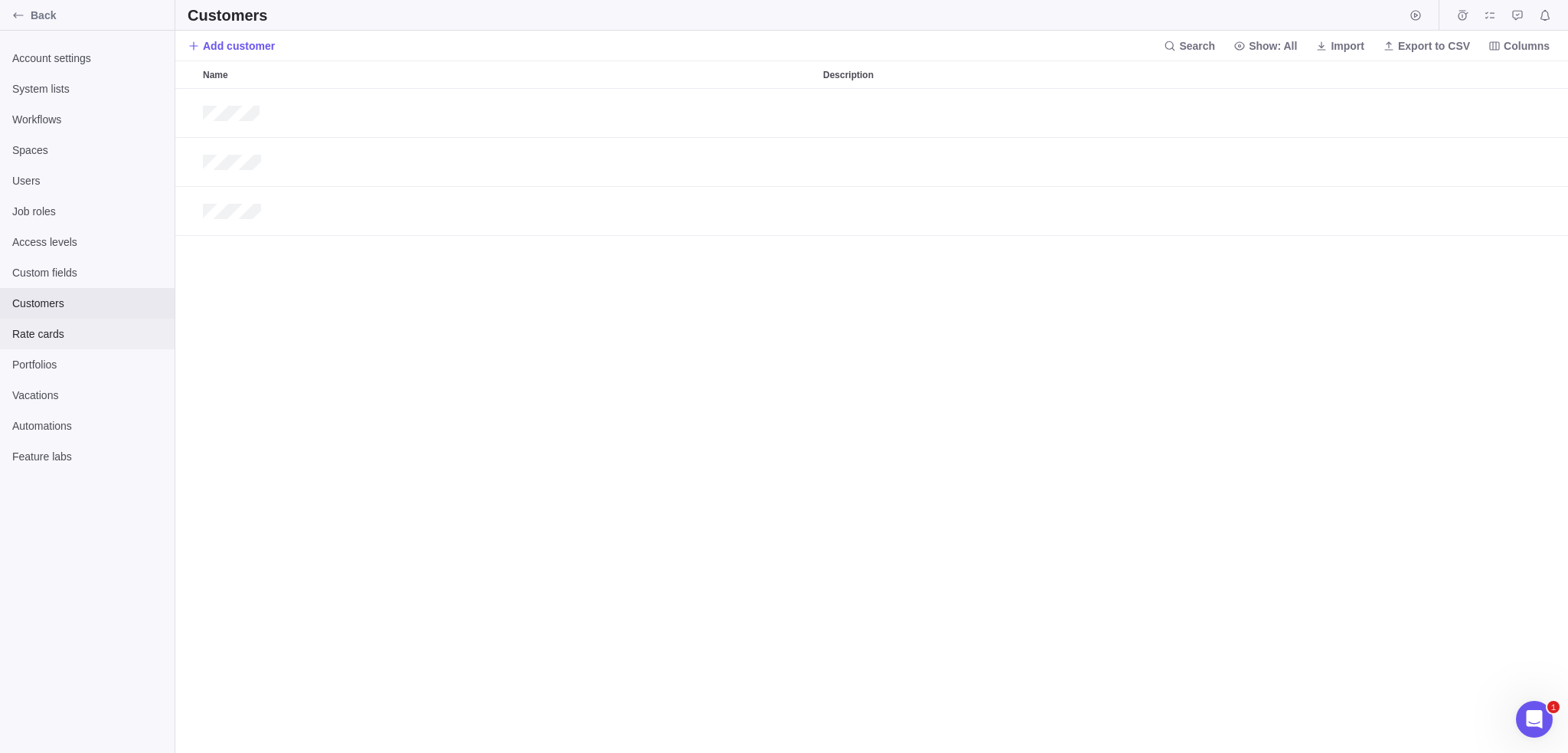 click on "Rate cards" at bounding box center (87, 334) 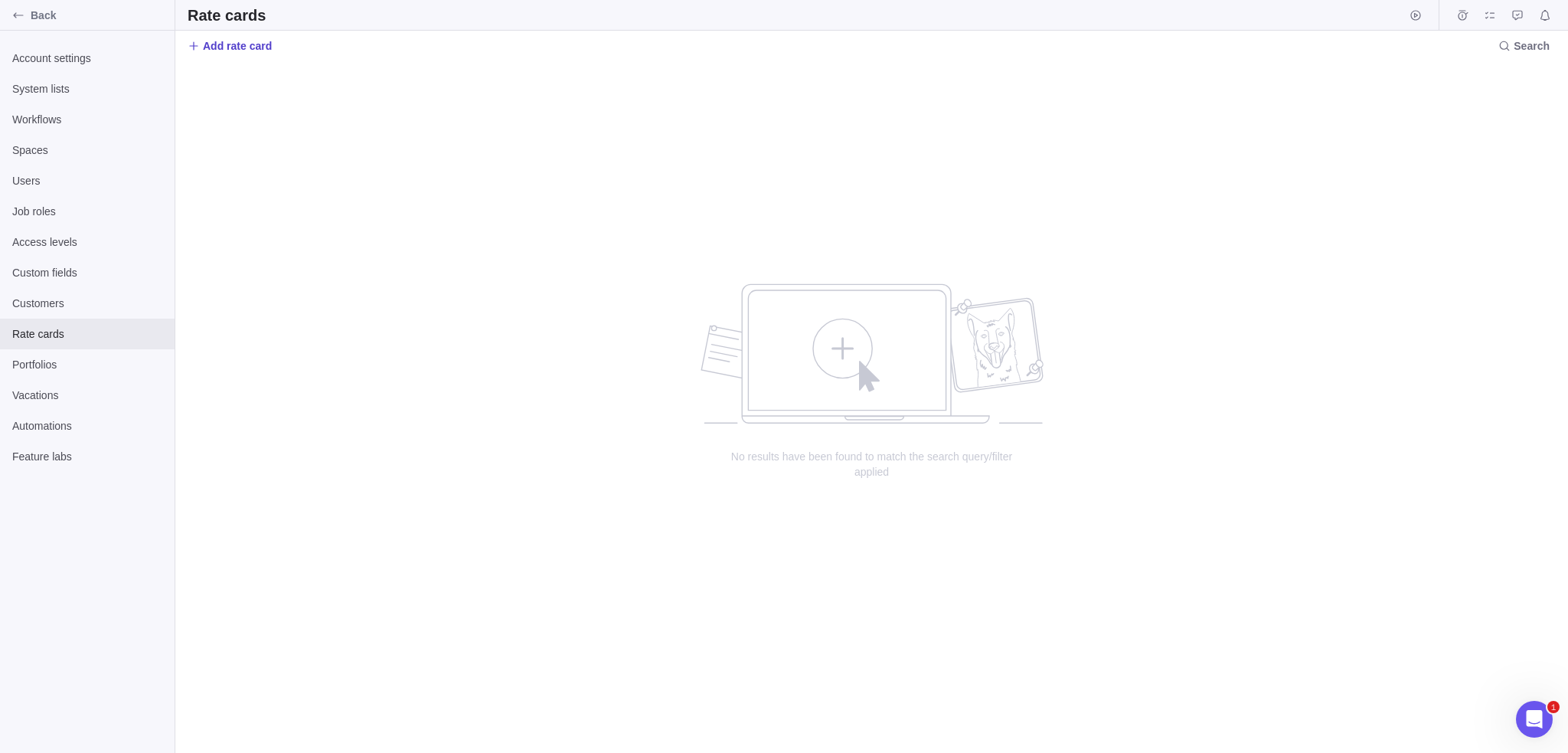 click on "Add rate card" at bounding box center [237, 46] 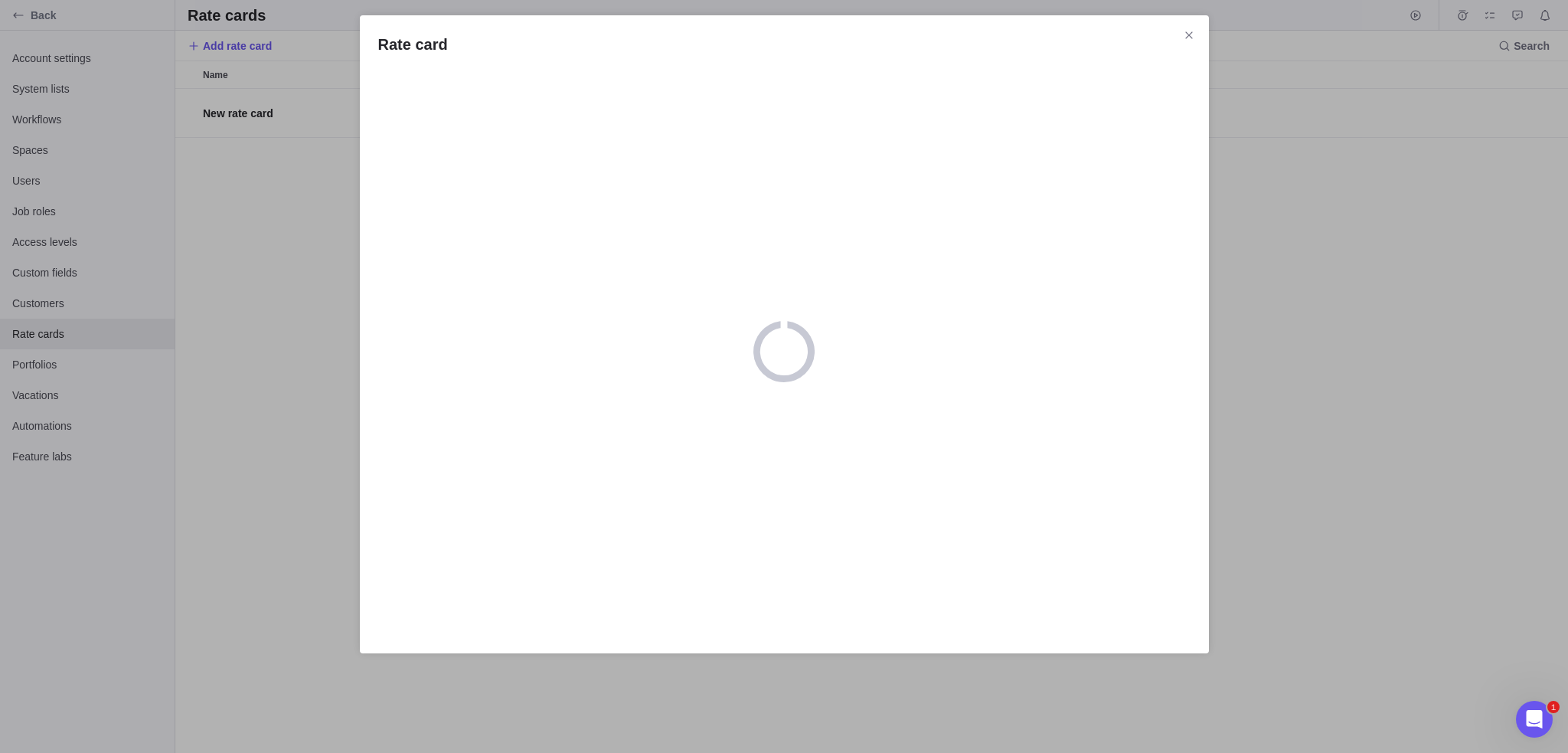 scroll, scrollTop: 12, scrollLeft: 12, axis: both 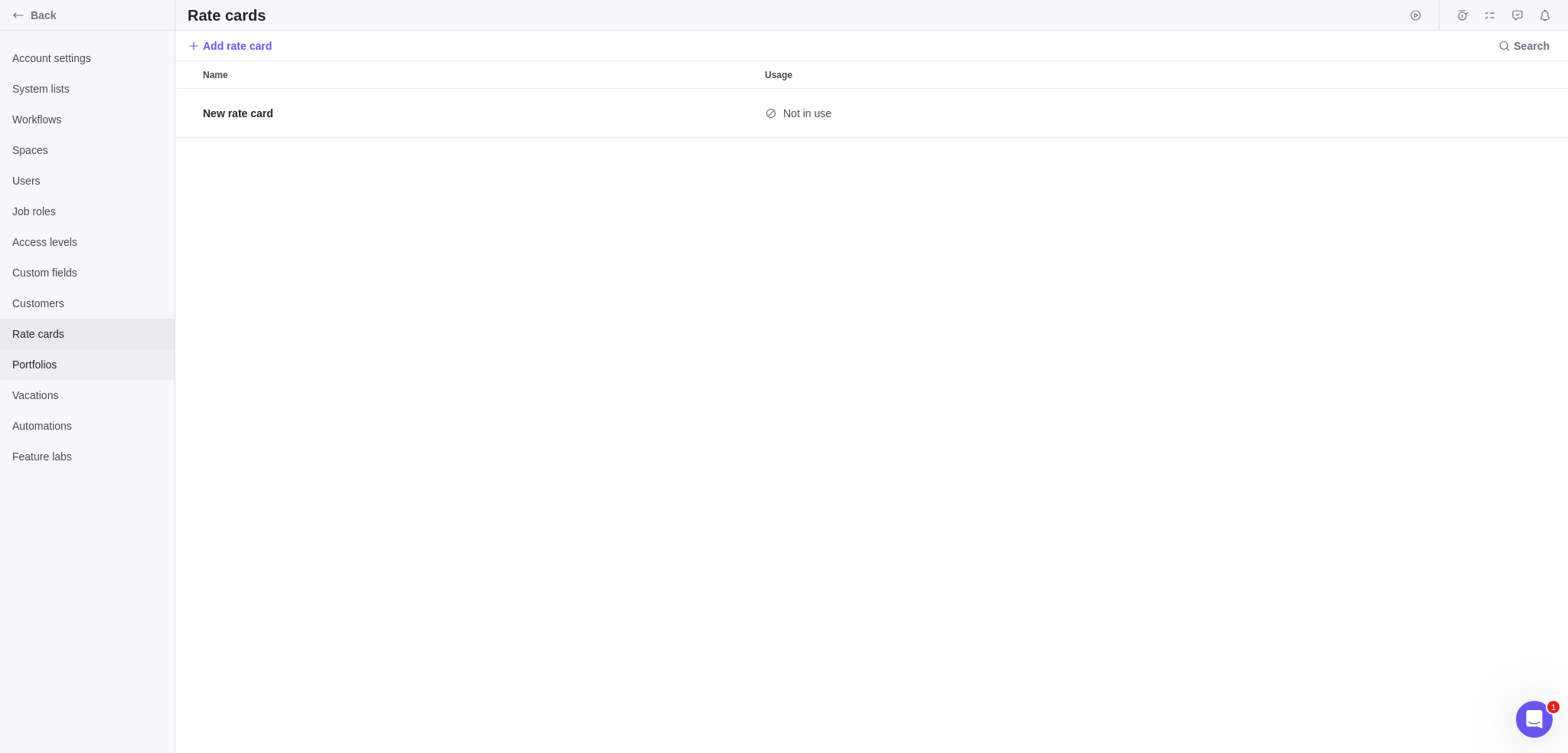 click on "Portfolios" at bounding box center (87, 365) 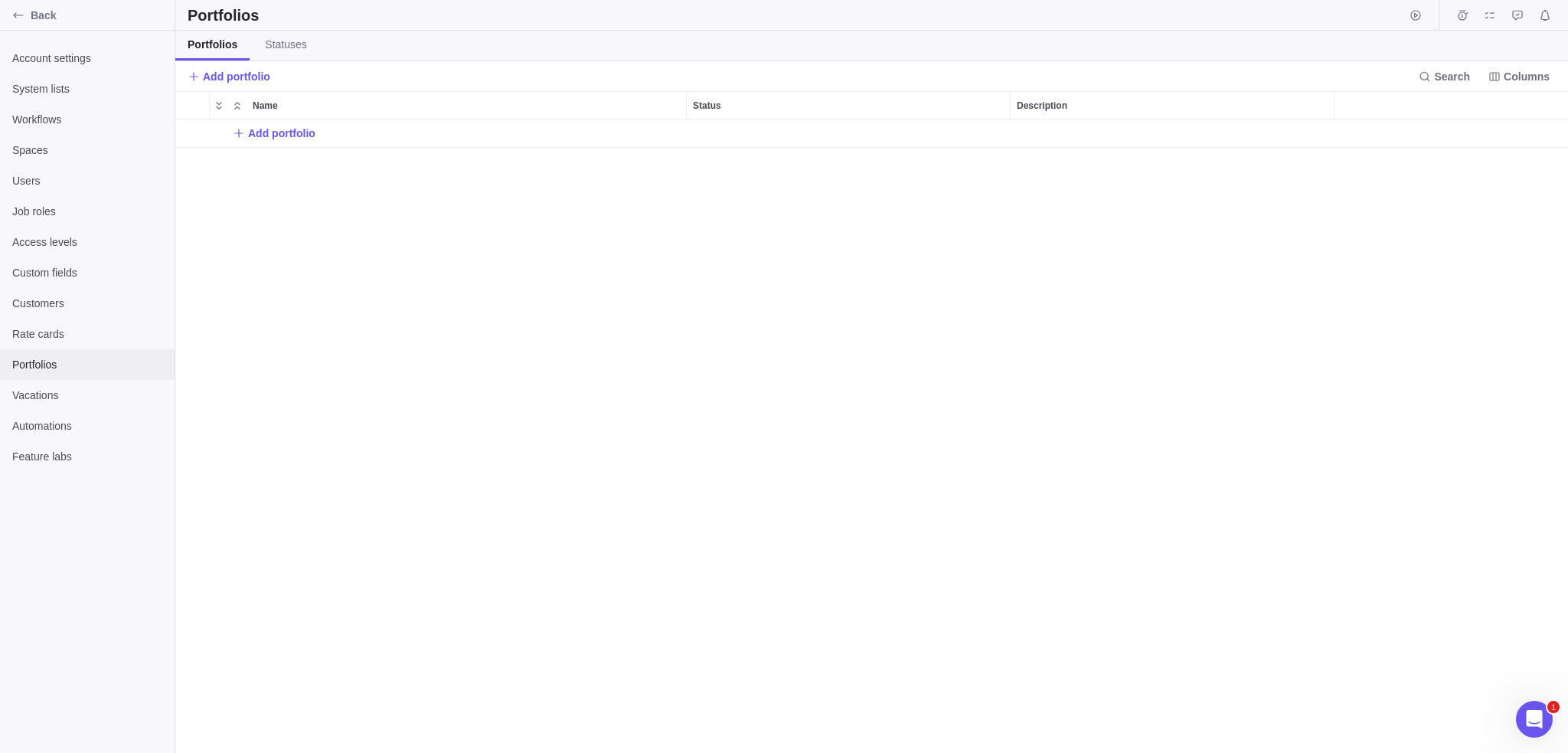 scroll, scrollTop: 12, scrollLeft: 12, axis: both 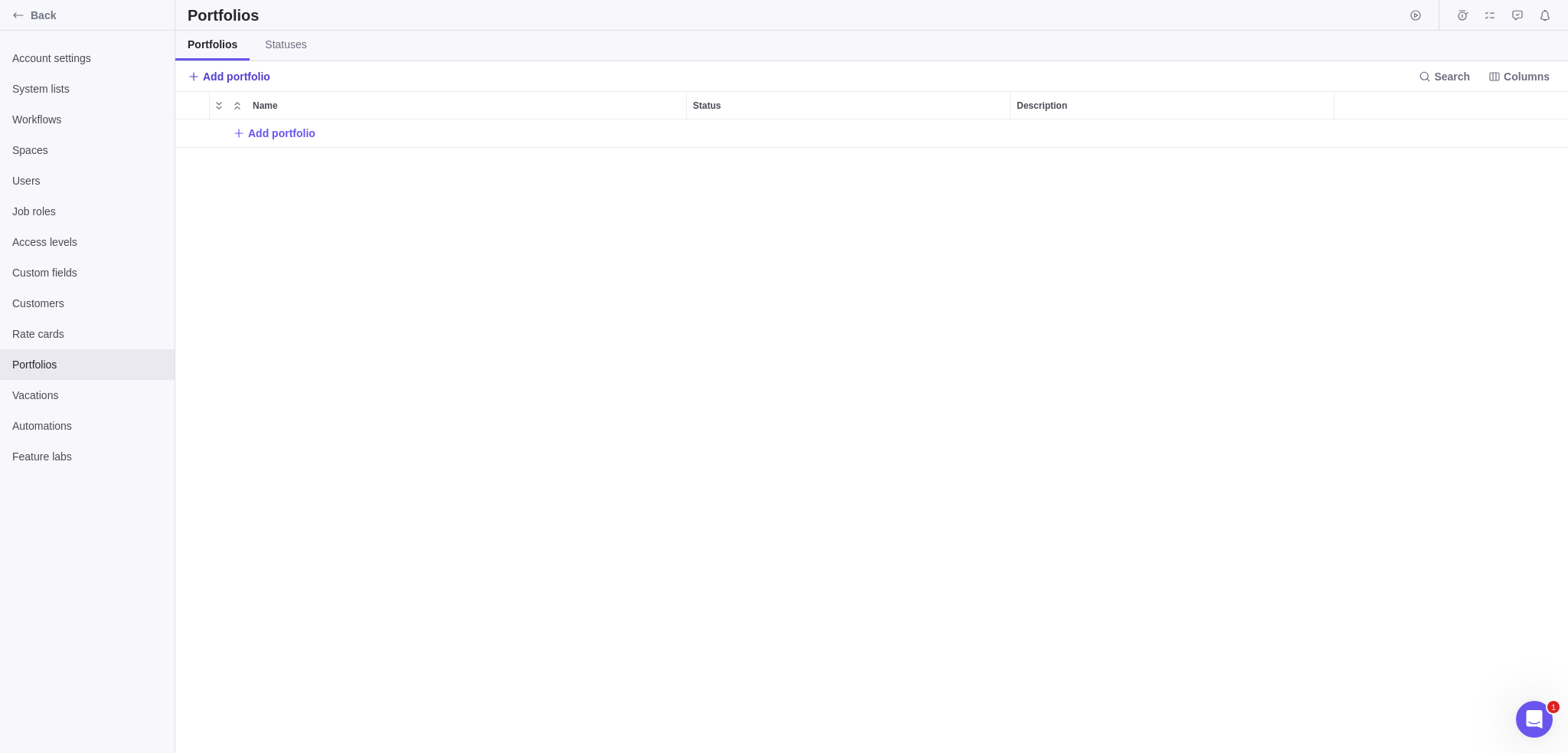 click on "Add portfolio" at bounding box center [237, 77] 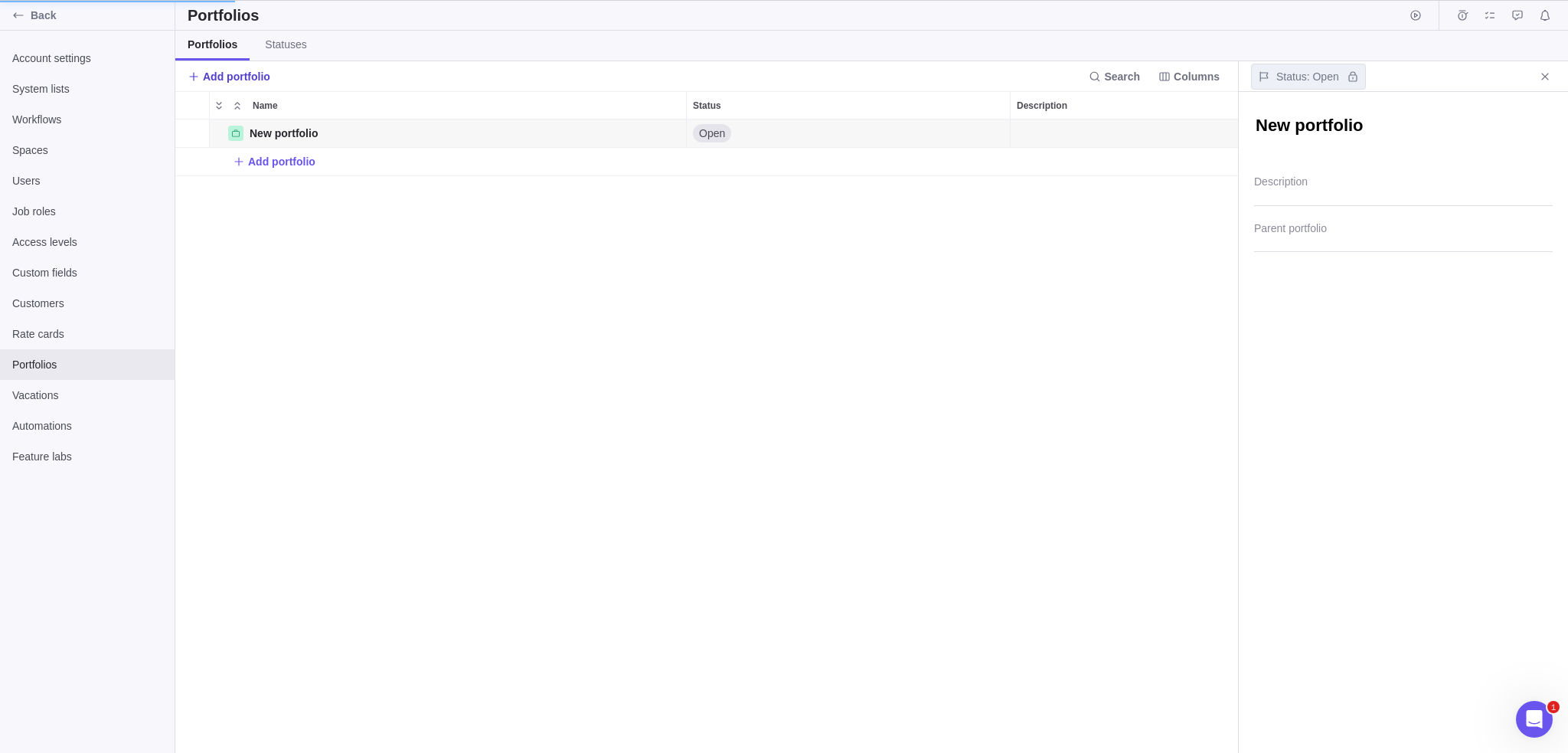 scroll, scrollTop: 622, scrollLeft: 1050, axis: both 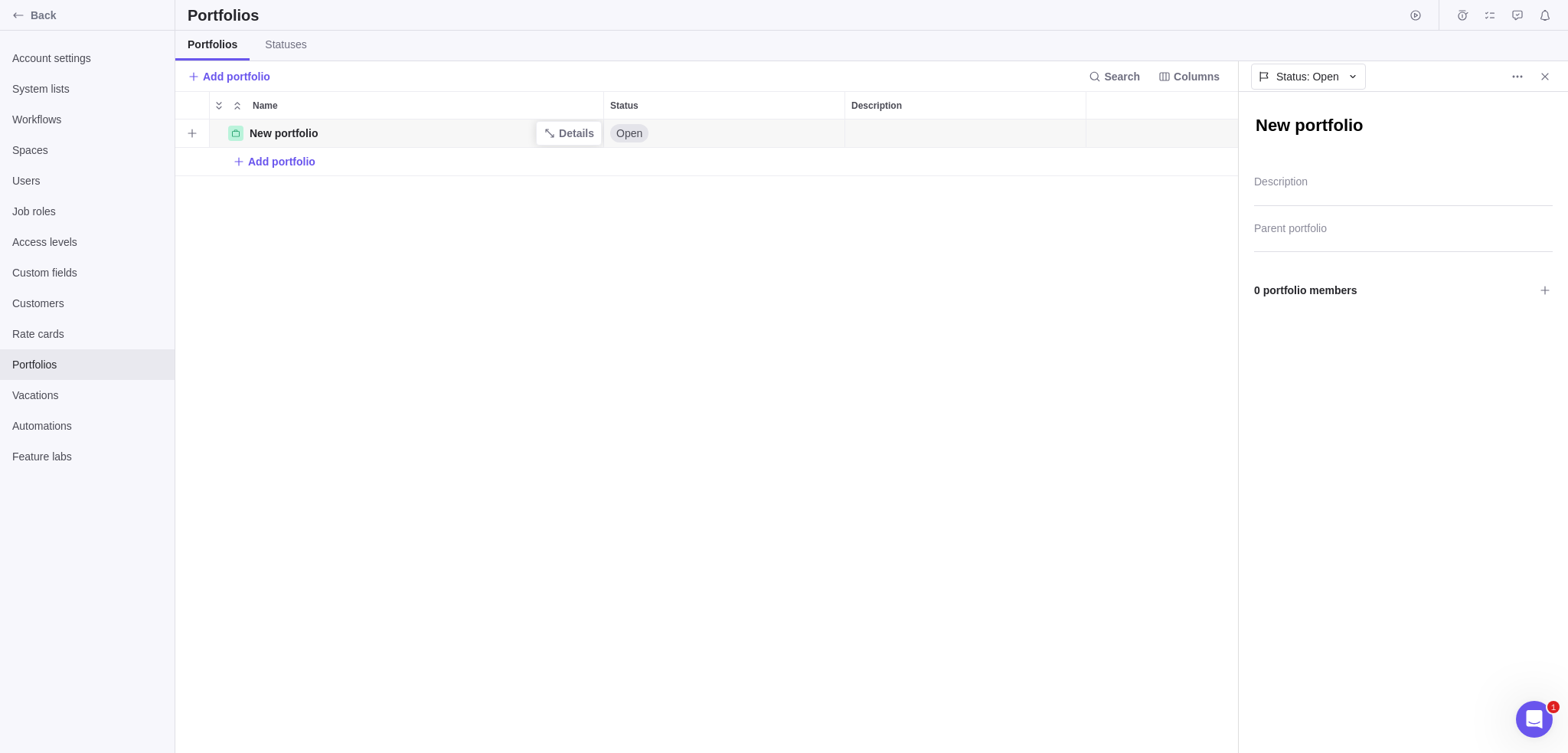 click on "New portfolio" at bounding box center (283, 133) 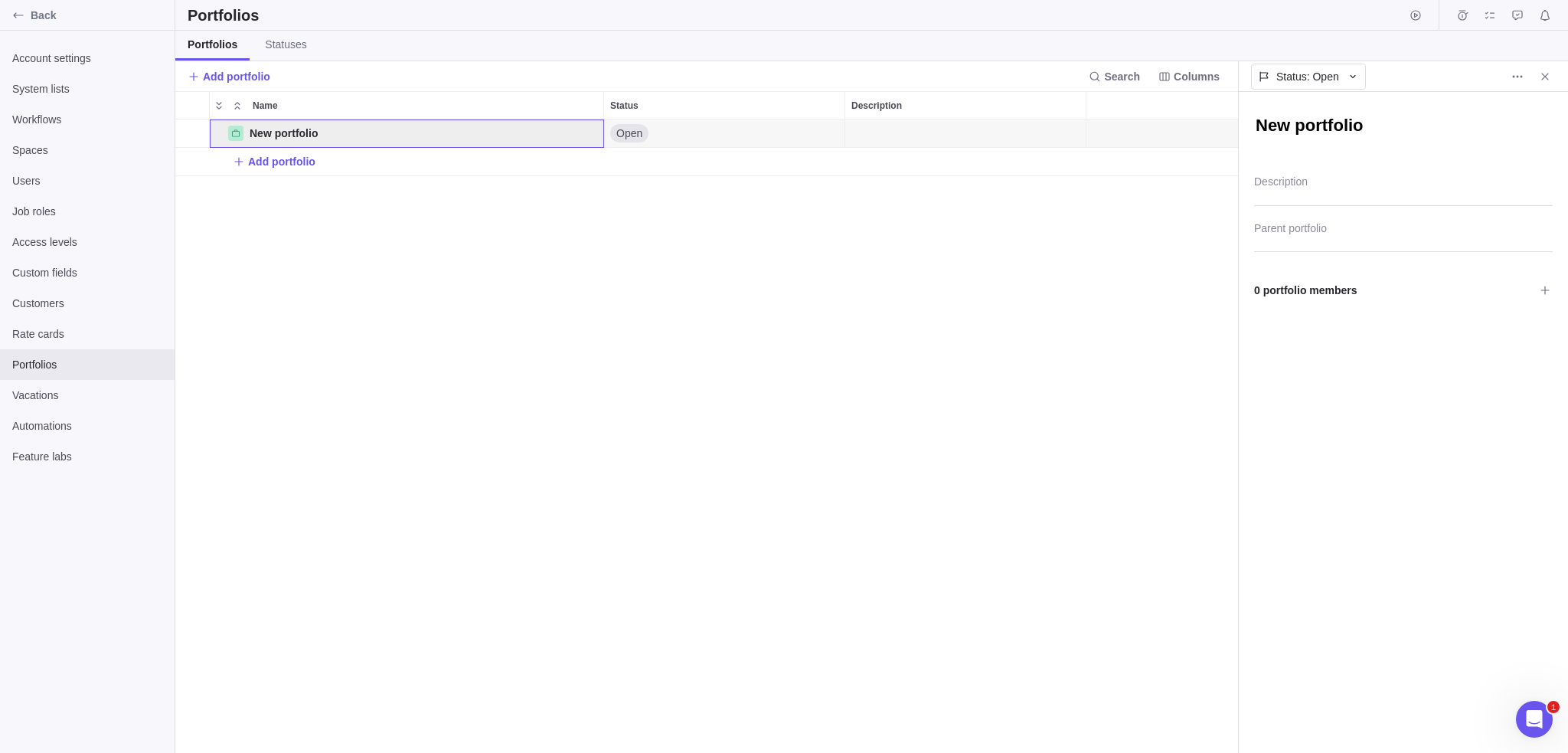 click on "New portfolio Details Open Add portfolio" at bounding box center [707, 437] 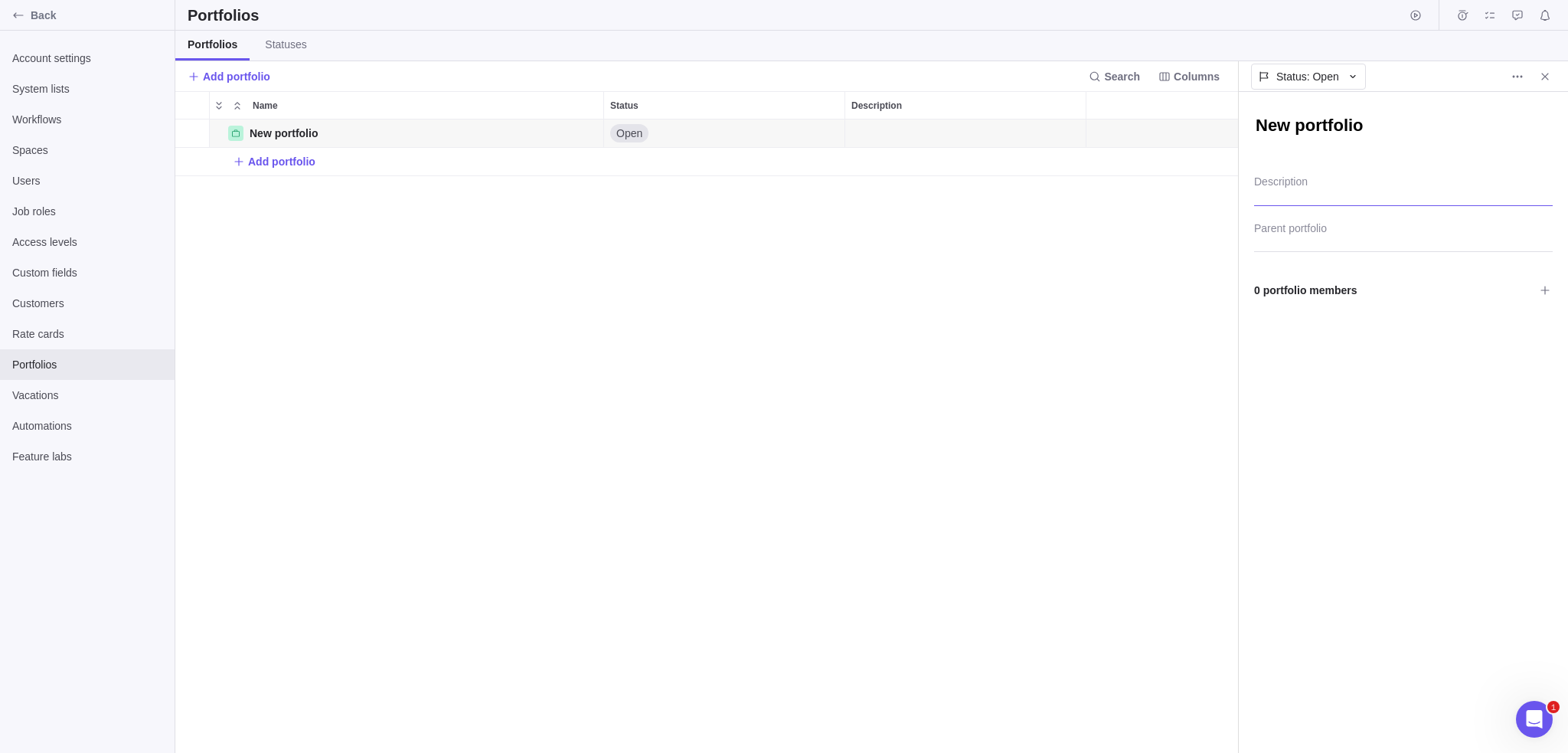 click at bounding box center [1403, 186] 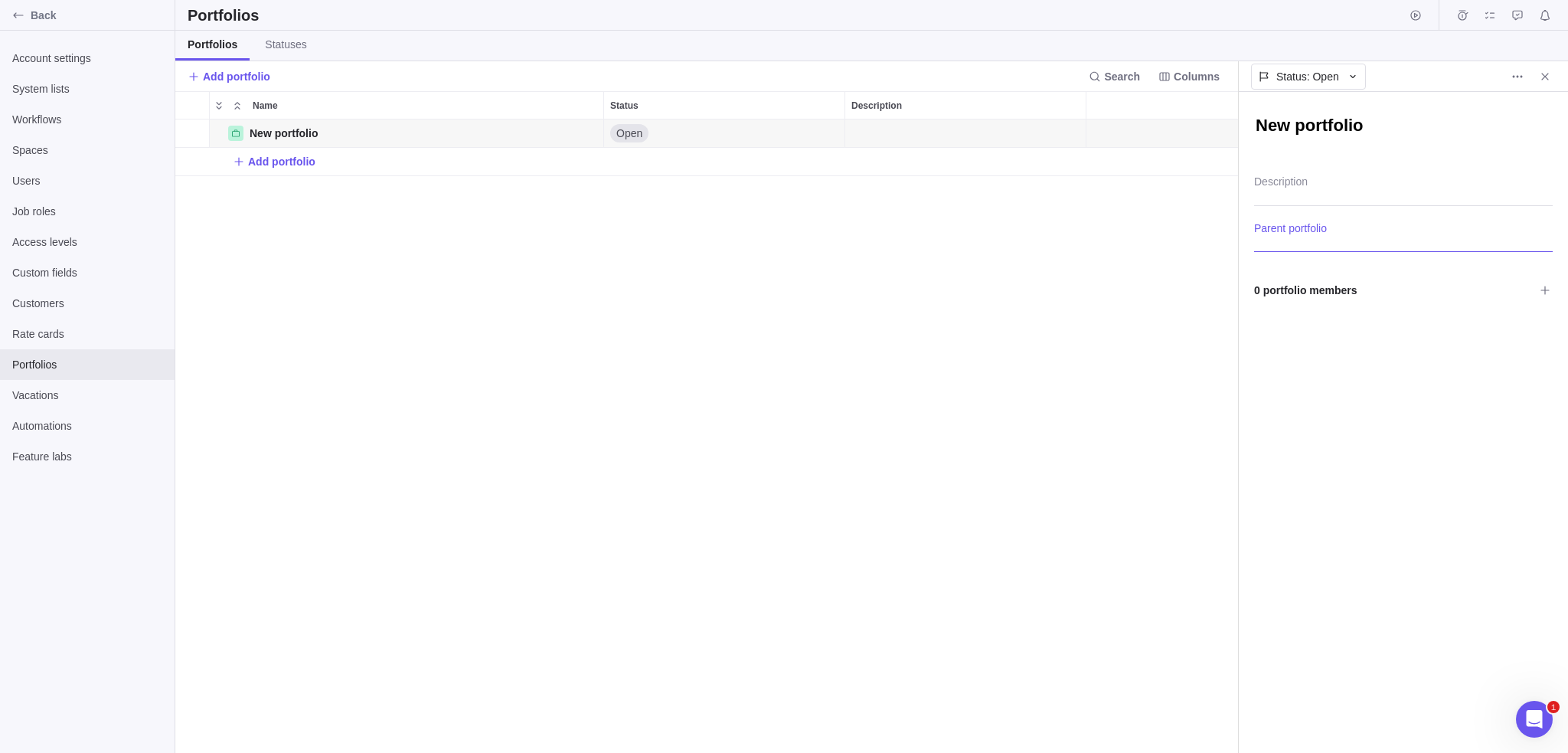 click at bounding box center (1403, 233) 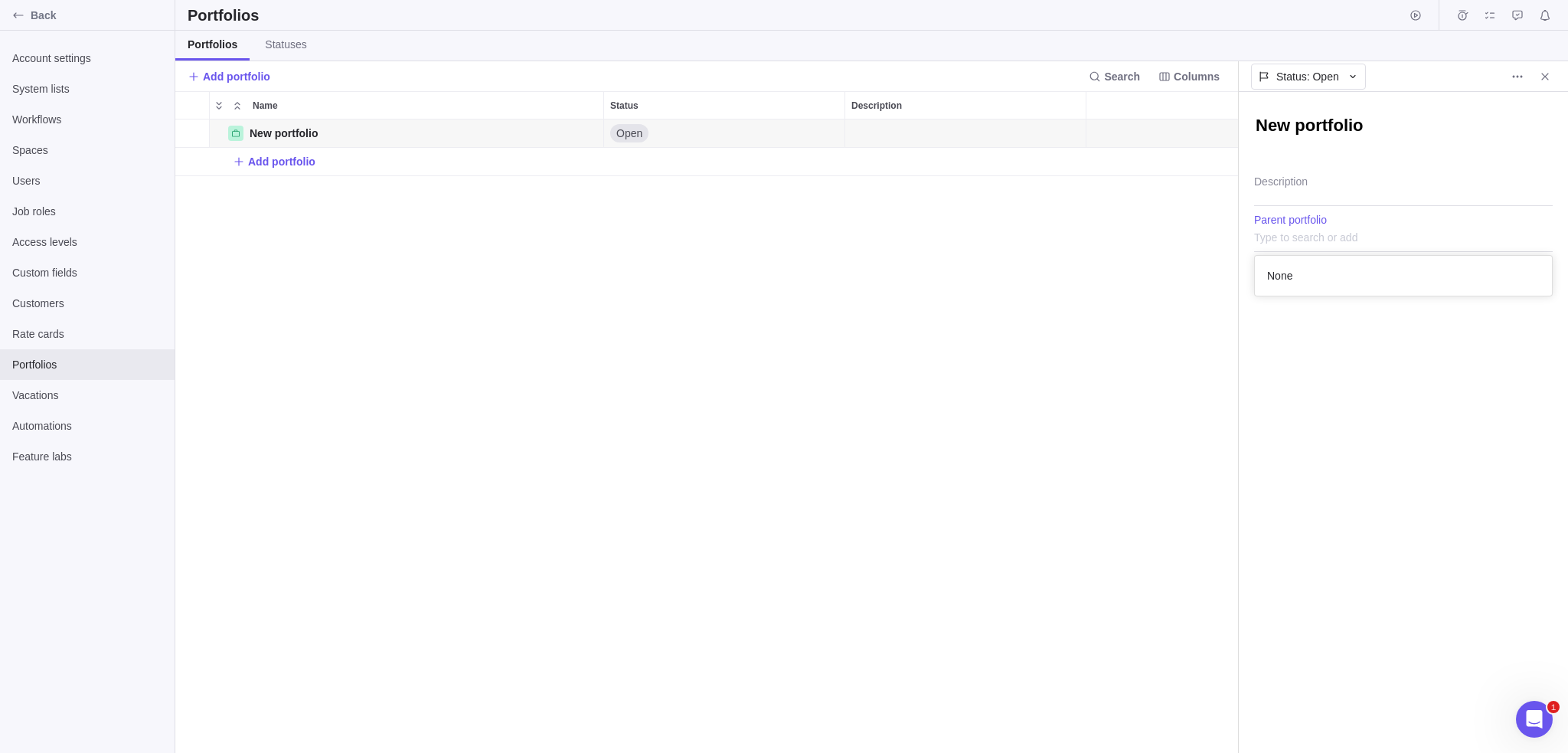 scroll, scrollTop: 12, scrollLeft: 11, axis: both 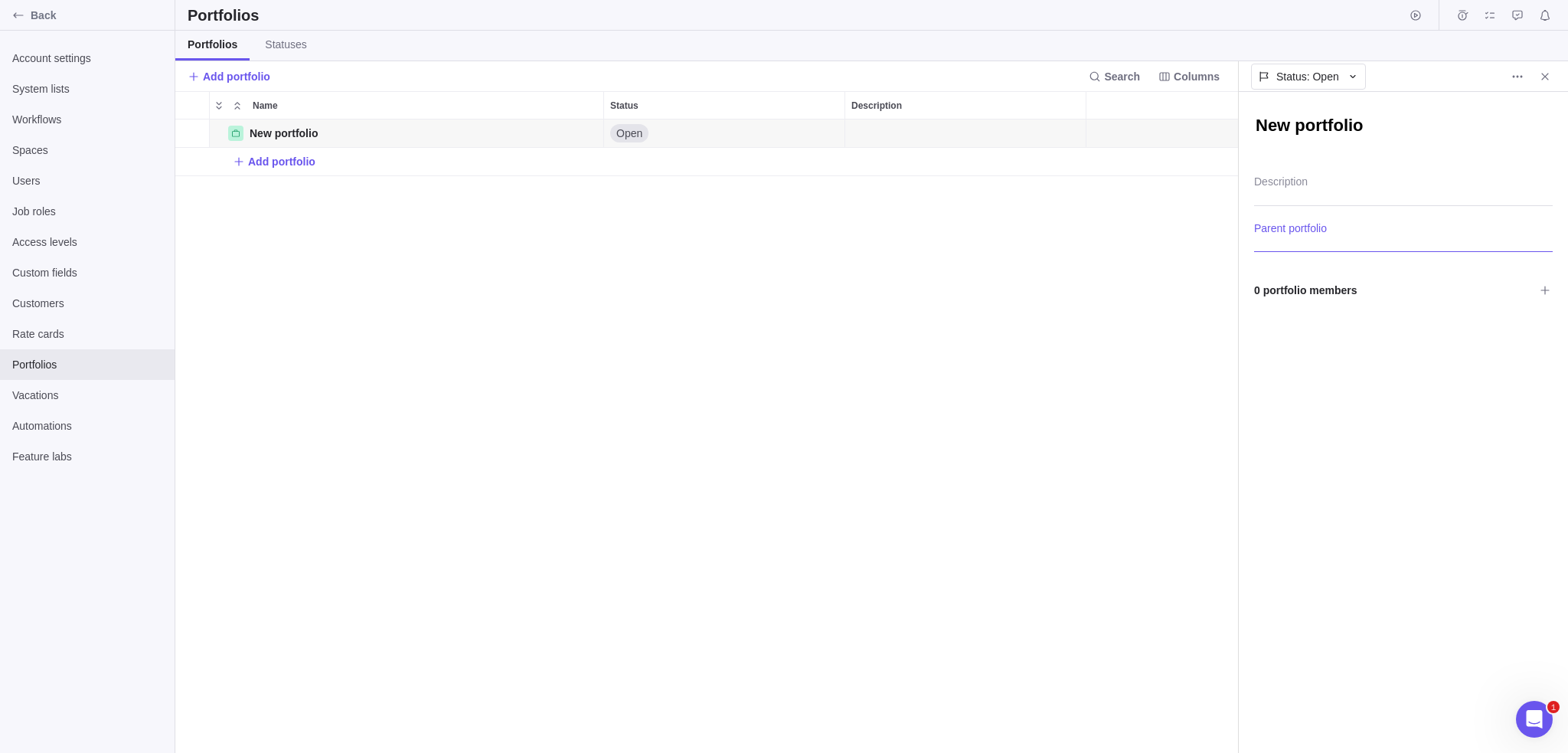 click on "New portfolio" at bounding box center [1403, 127] 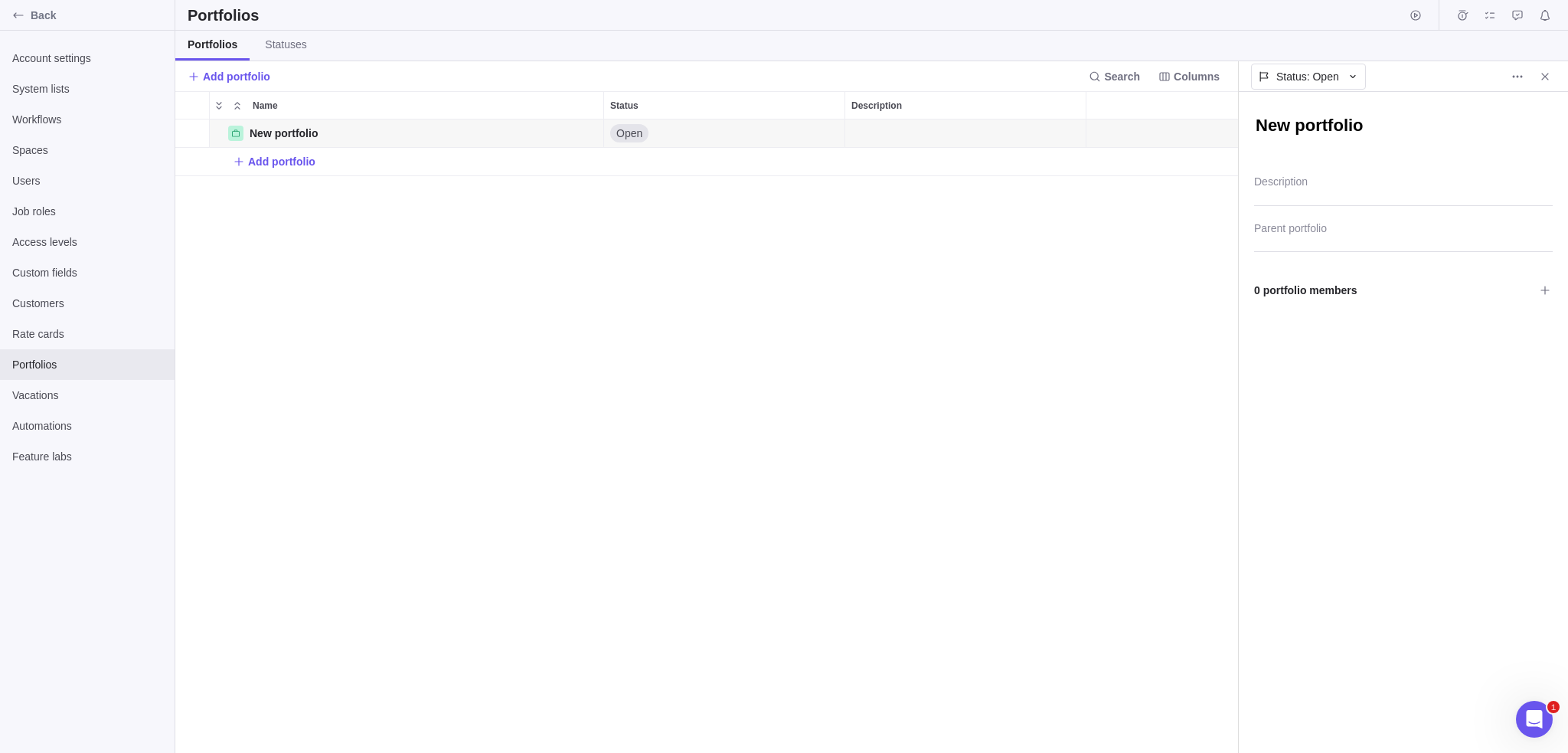 click on "New portfolio" at bounding box center (1403, 127) 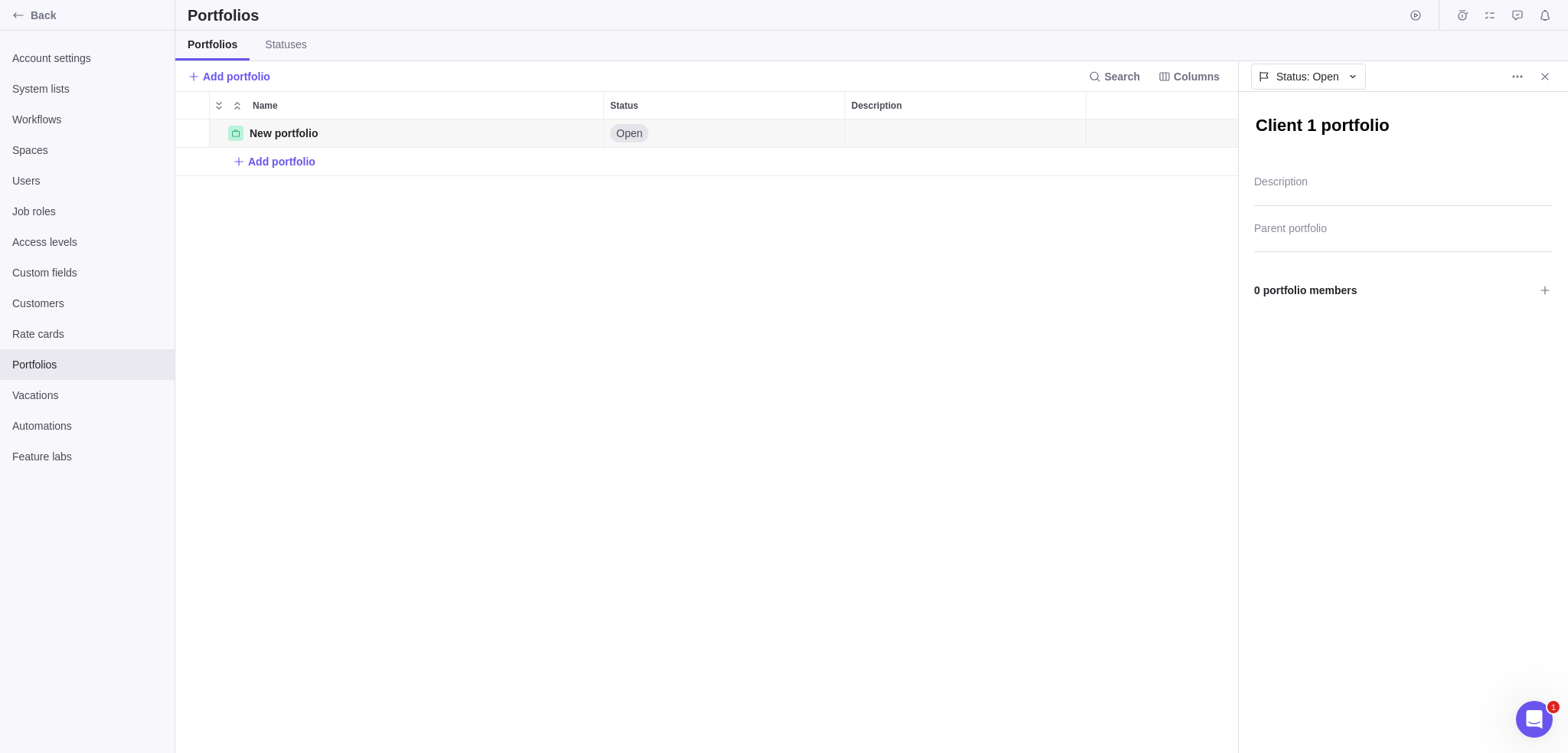 click on "New portfolio Details Open Add portfolio" at bounding box center (707, 437) 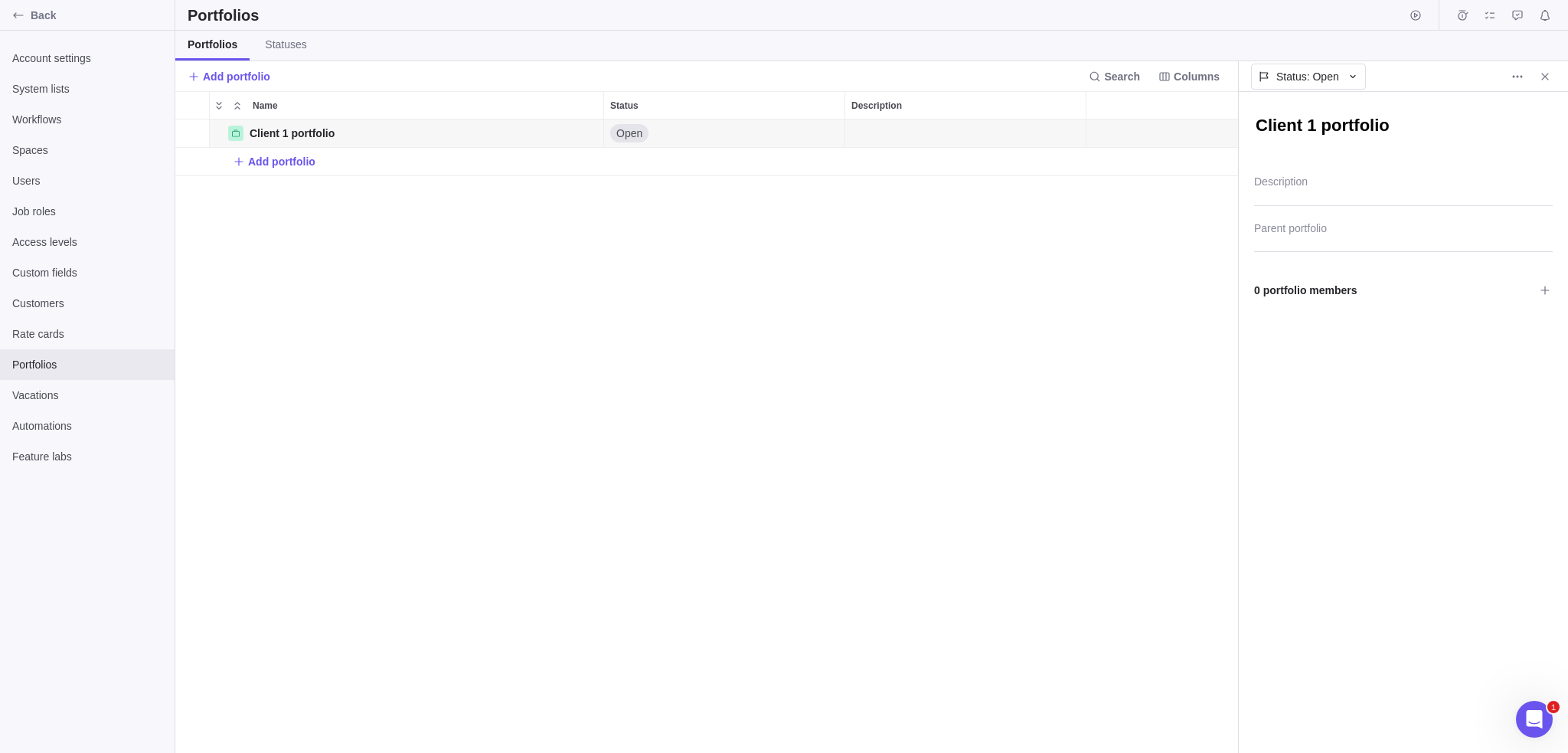 click on "Client 1 portfolio Details Open Add portfolio" at bounding box center [707, 437] 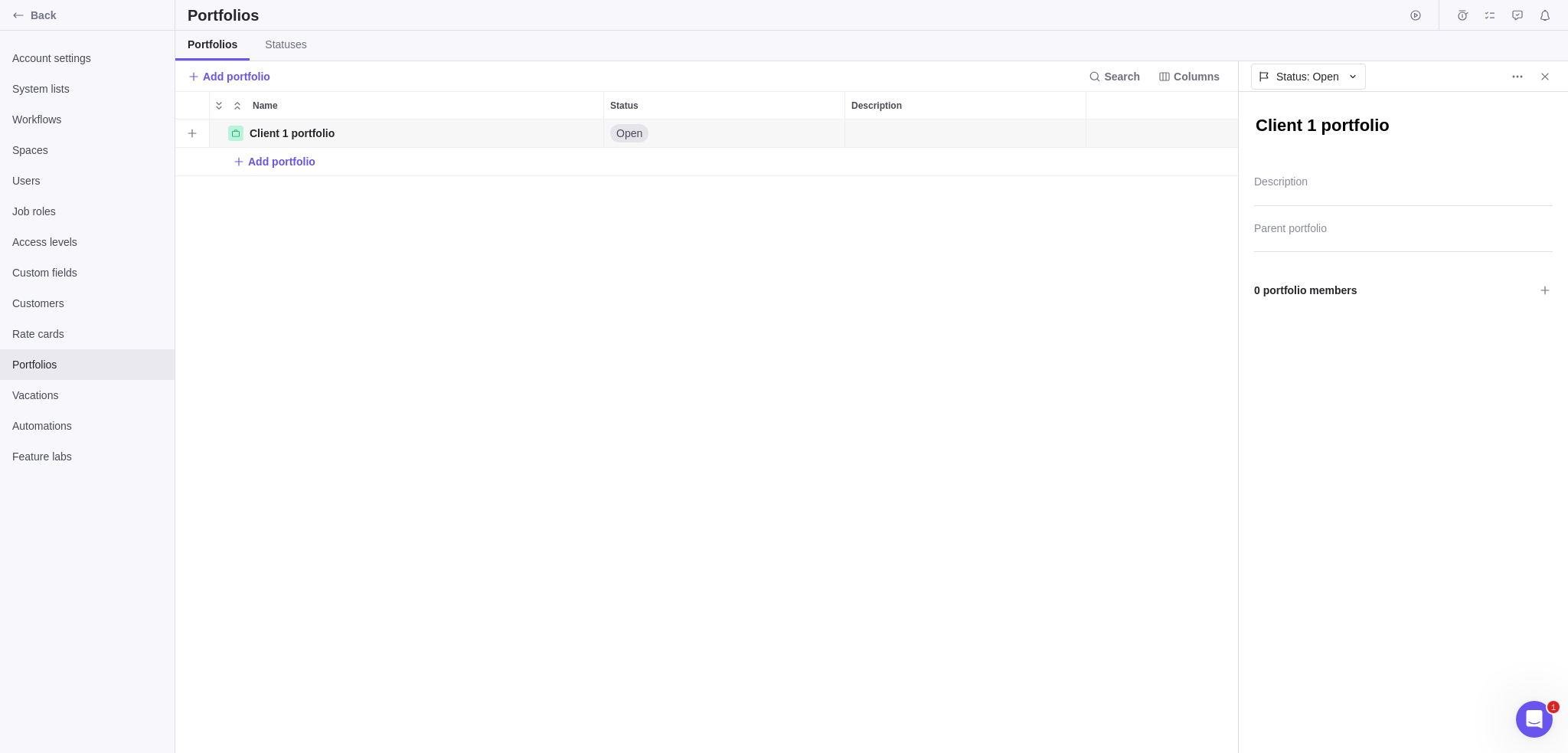 click on "Open" at bounding box center (629, 133) 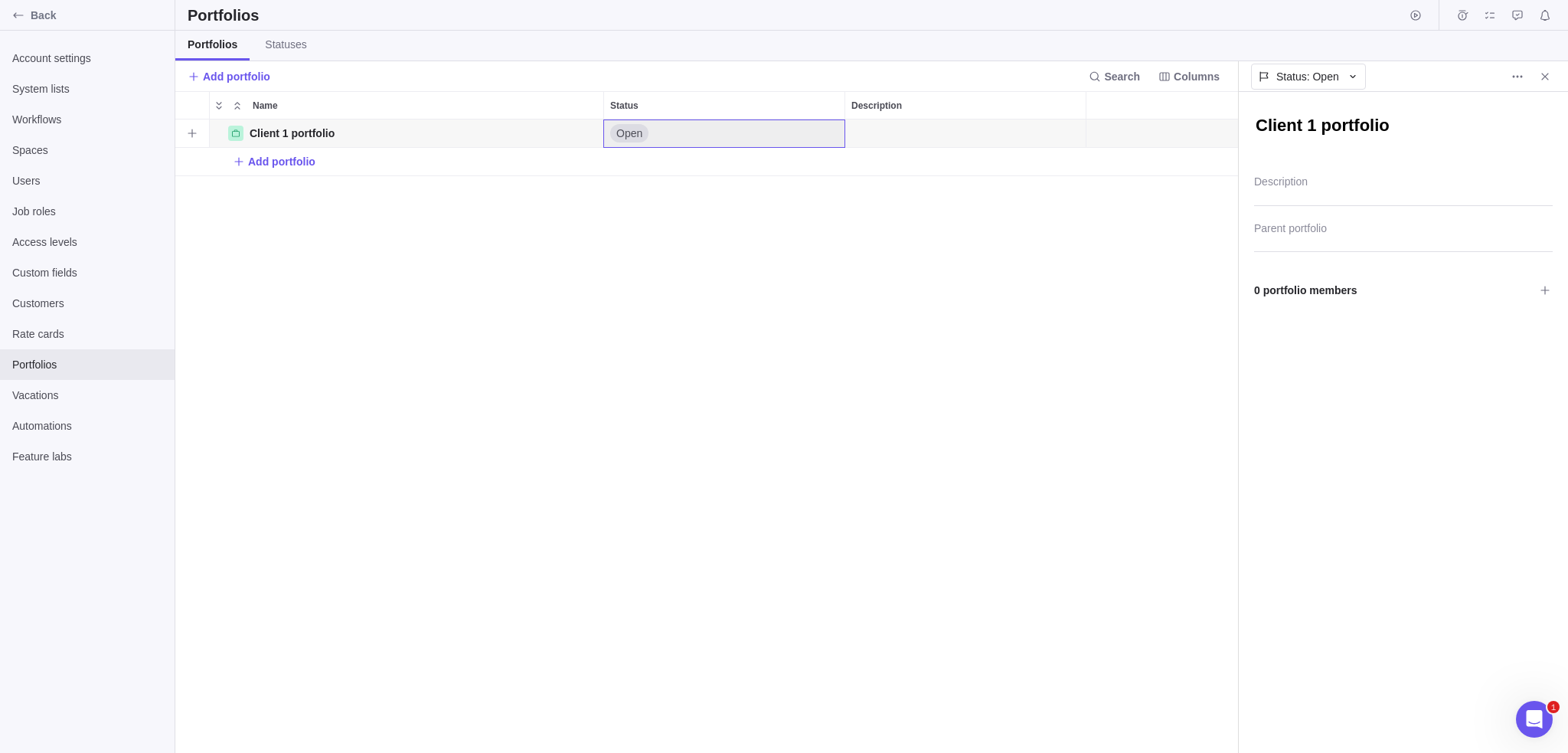 click on "Open" at bounding box center (629, 133) 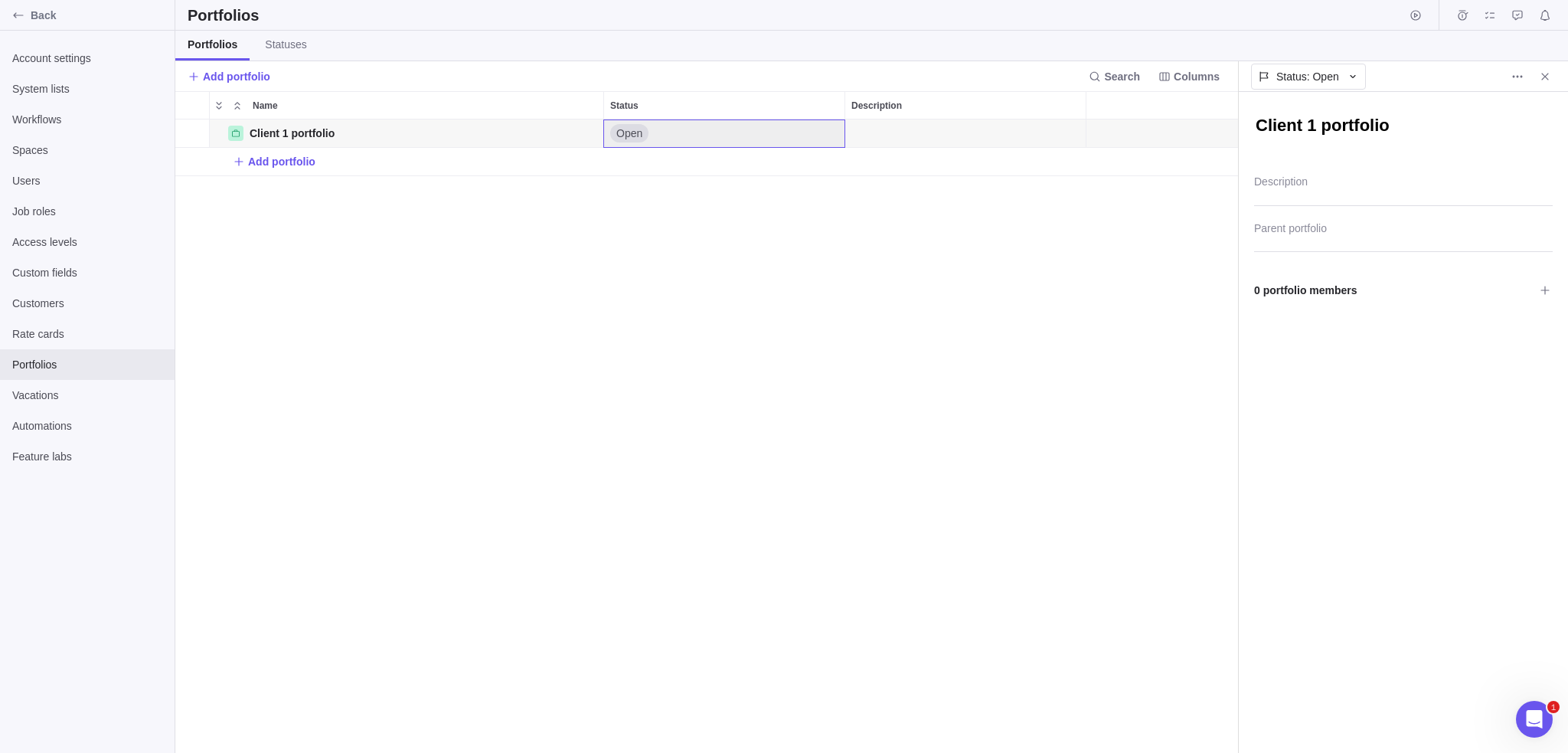 click on "Client 1 portfolio Details Open Add portfolio" at bounding box center [707, 437] 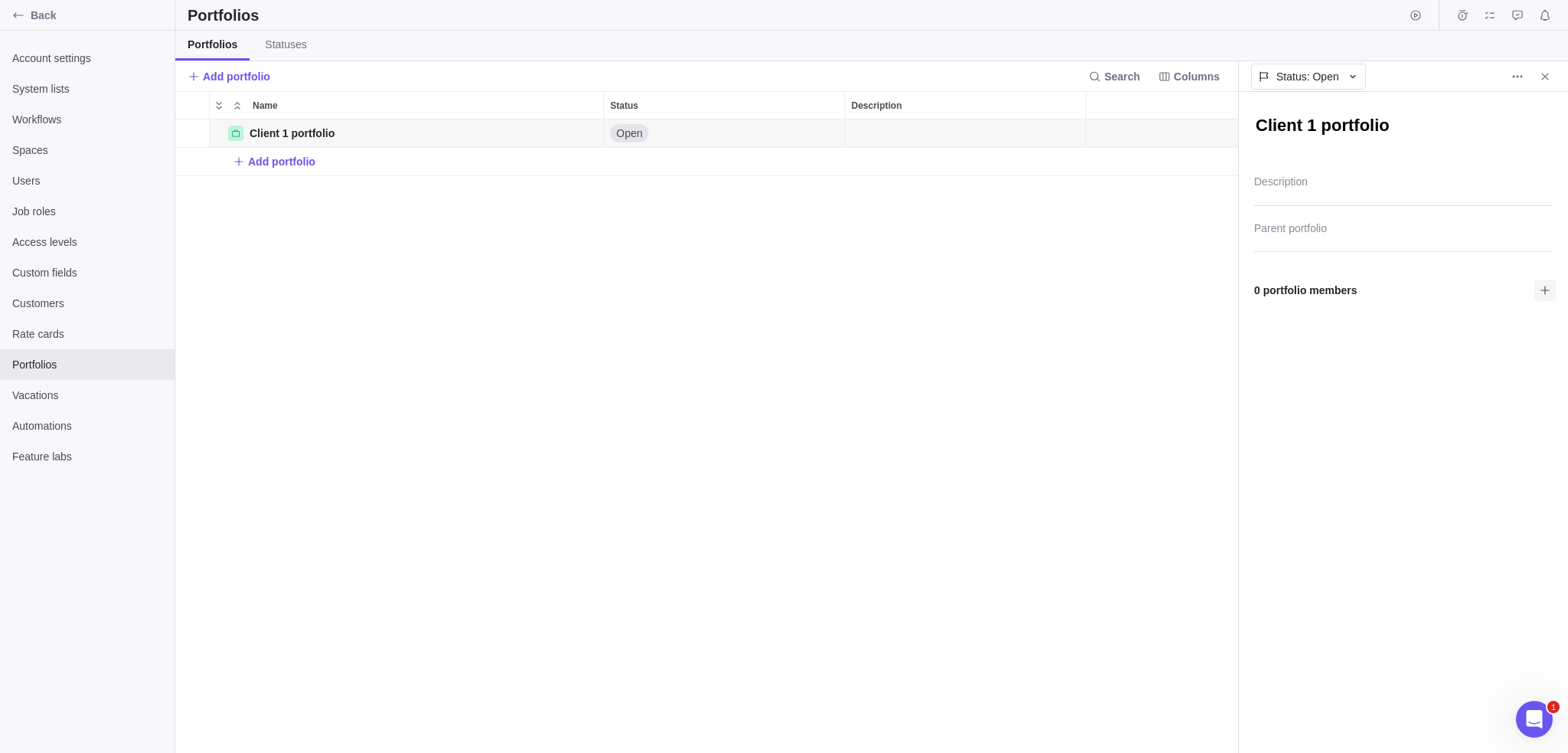 click 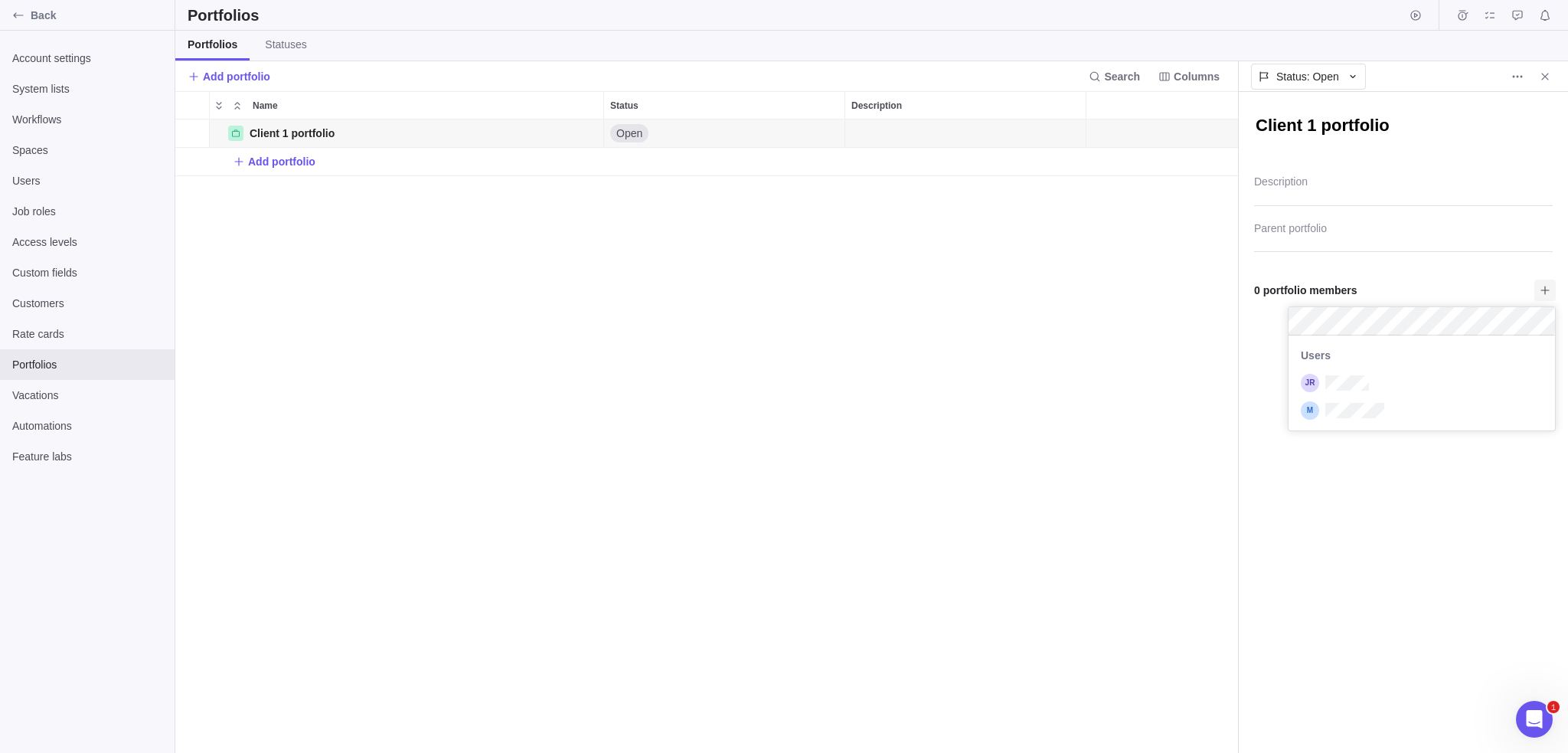 scroll, scrollTop: 12, scrollLeft: 11, axis: both 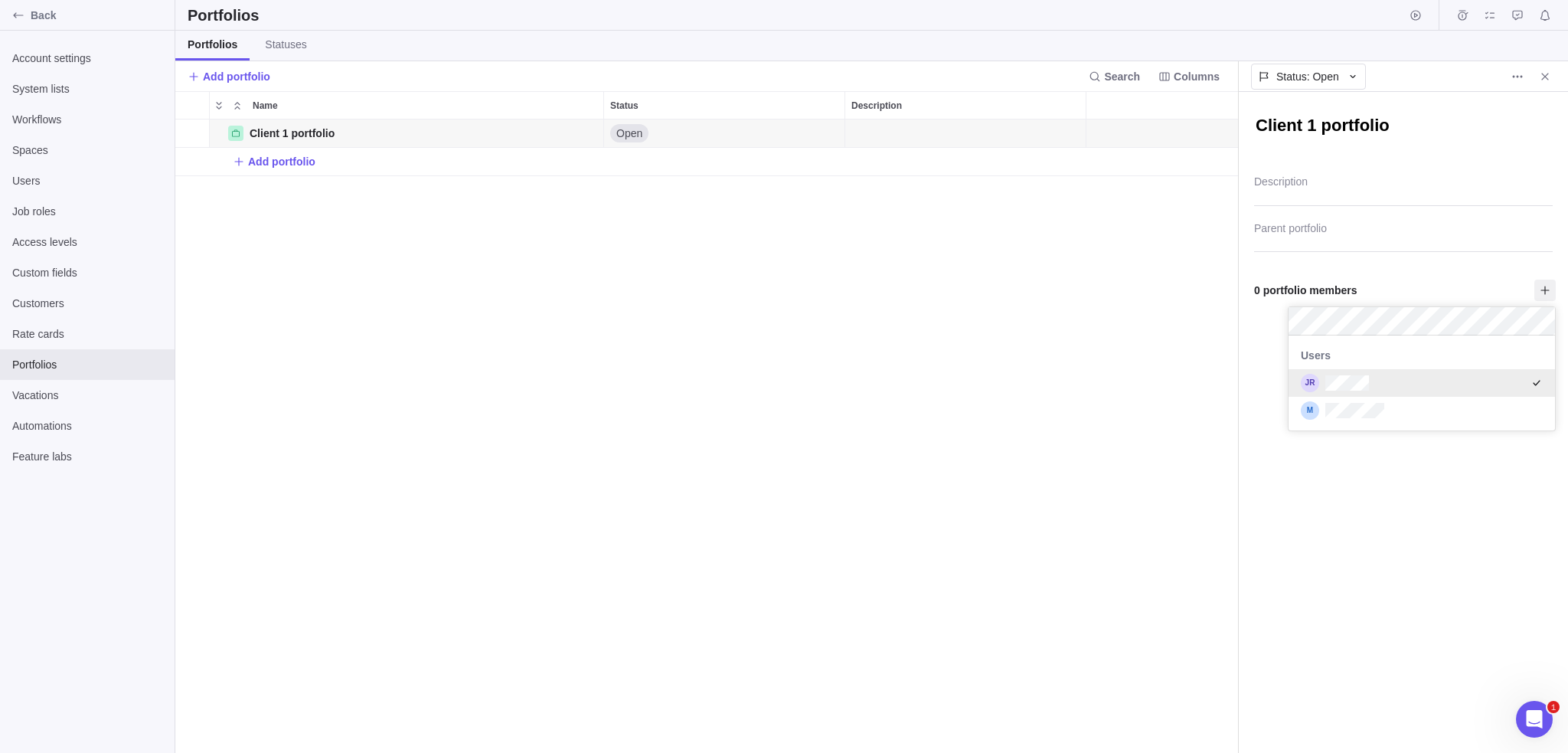 click on "Back Account settings System lists Workflows Spaces Users Job roles Access levels Custom fields Customers Rate cards Portfolios Vacations Automations Feature labs Portfolios Portfolios Statuses Add portfolio Search Columns Name Status Description Client 1 portfolio Details Open Add portfolio Status: Open Client 1 portfolio Description Parent portfolio 0 portfolio members Users
1 x Prev Next July   2025 Su Mo Tu We Th Fr Sa     1 2 3 4 5 6 7 8 9 10 11 12 13 14 15 16 17 18 19 20 21 22 23 24 25 26 27 28 29 30 31     Today Done Active Forms are available for the users to add records Jul 14 - Oct 31 (80d) Jul 14 - Oct 31 (80d) Jul 14 - Oct 31 (80d) Customers Custom fields Spaces System lists Workflows Users Job roles Access levels" at bounding box center (784, 376) 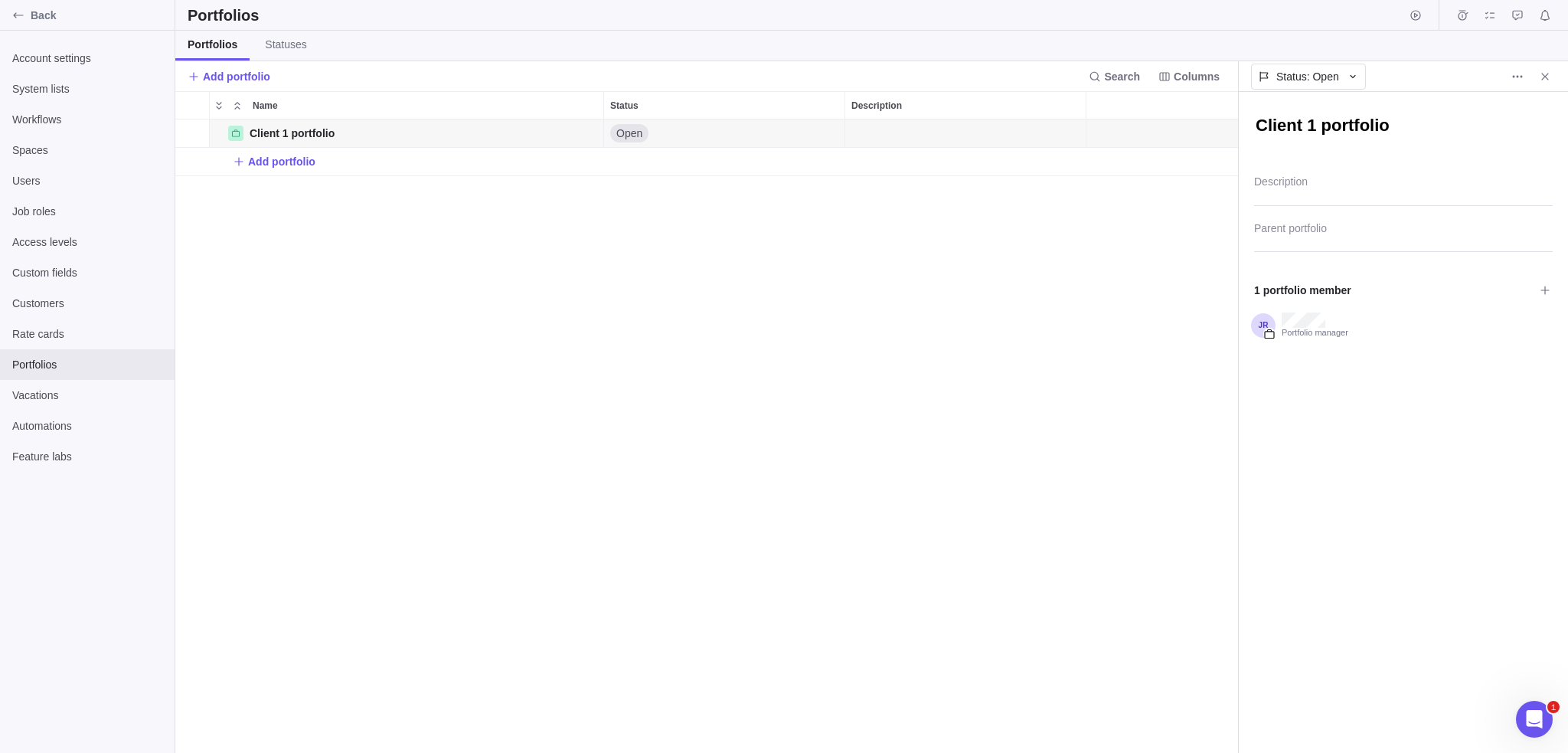 click on "Client 1 portfolio Details Open Add portfolio" at bounding box center (707, 437) 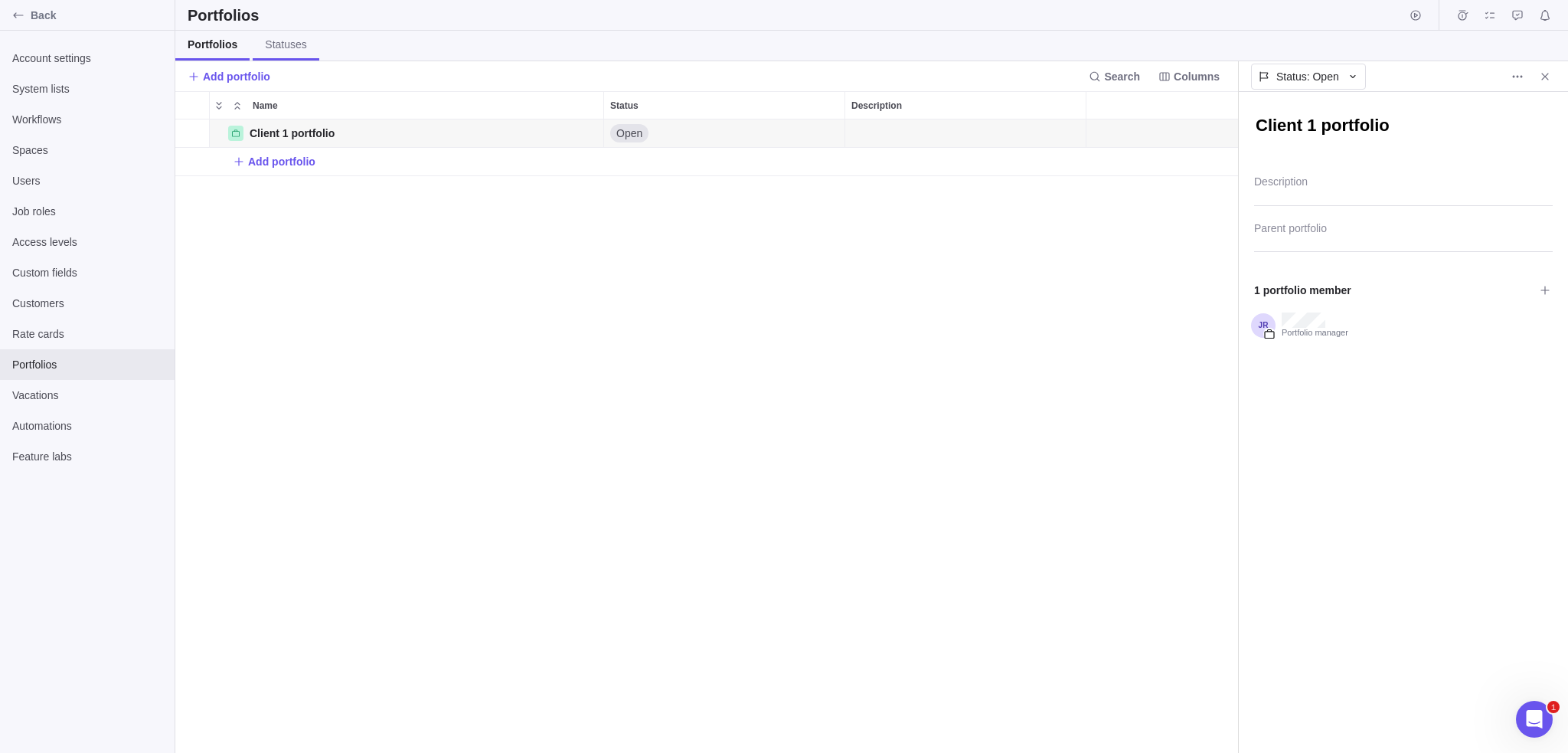 click on "Statuses" at bounding box center [286, 45] 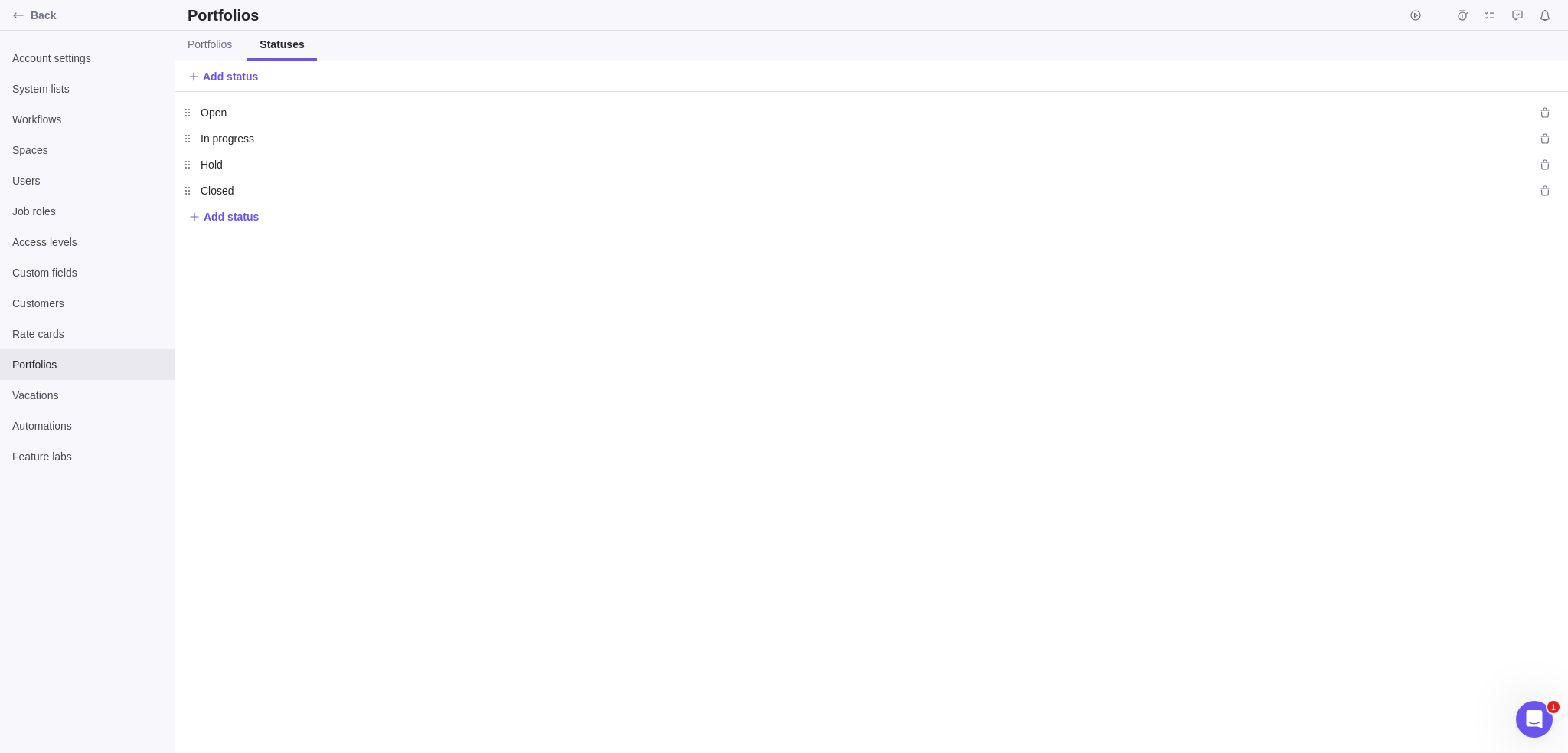 click on "Open Open In progress In progress Hold Hold Closed Closed Add status" at bounding box center (871, 422) 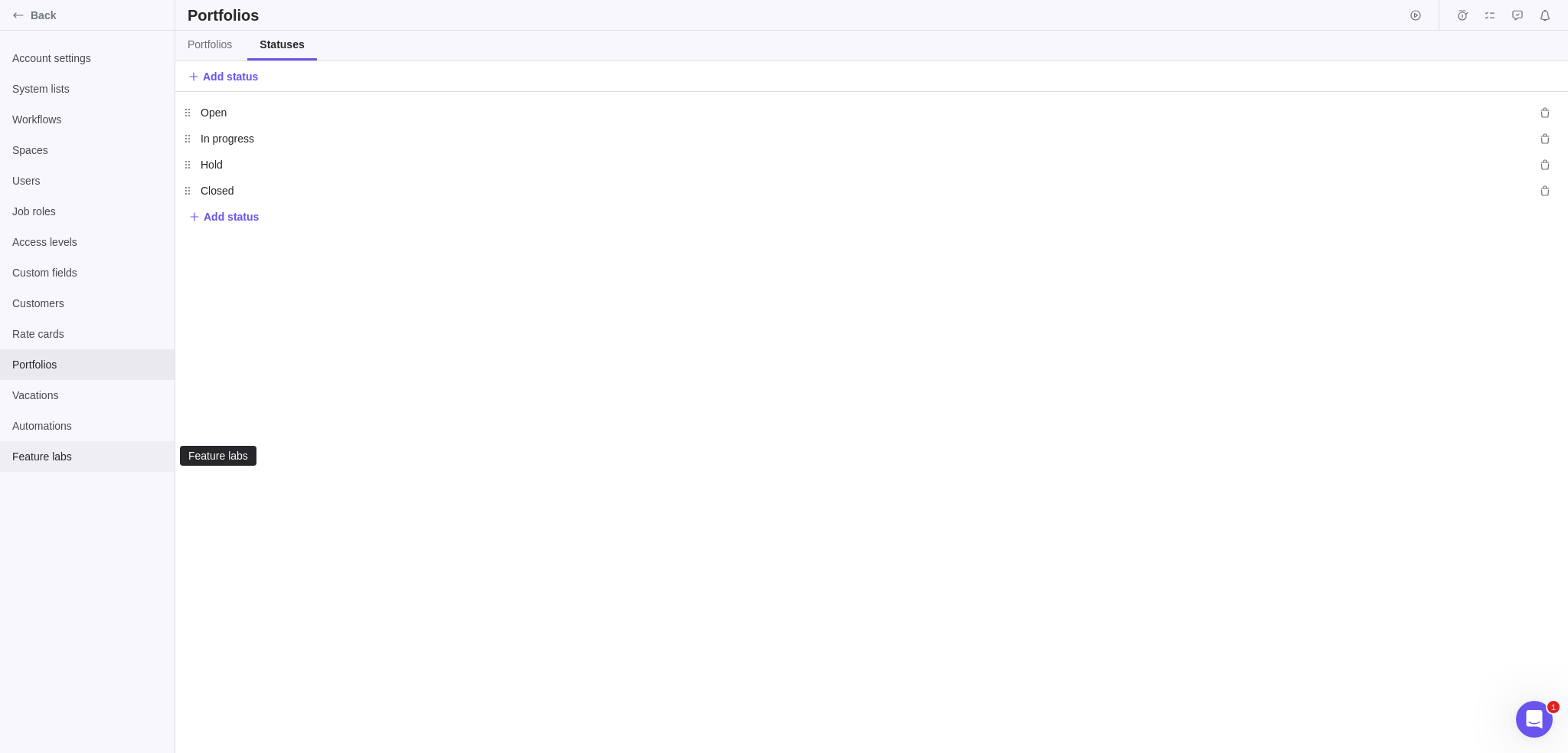 click on "Feature labs" at bounding box center [87, 457] 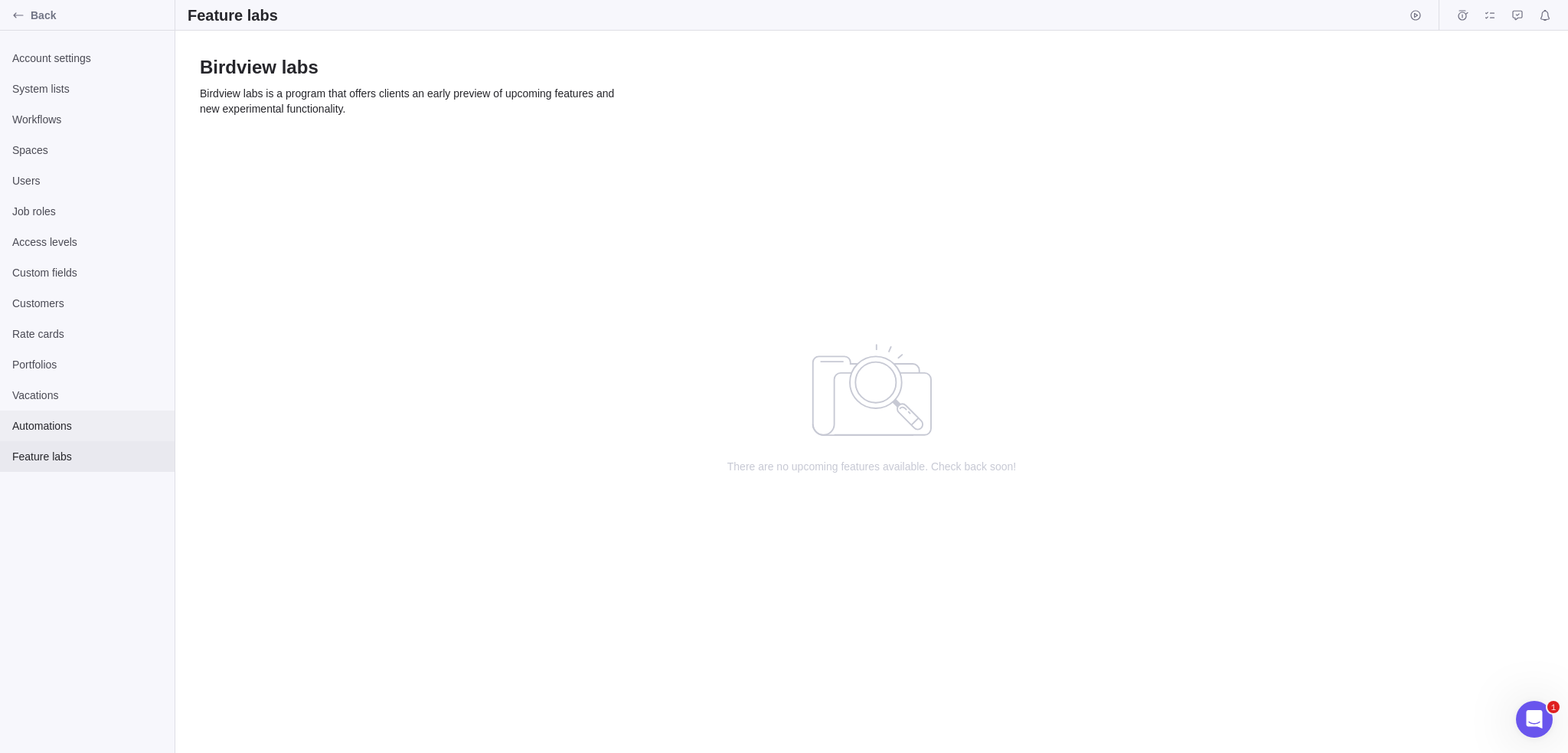 click on "Automations" at bounding box center (87, 426) 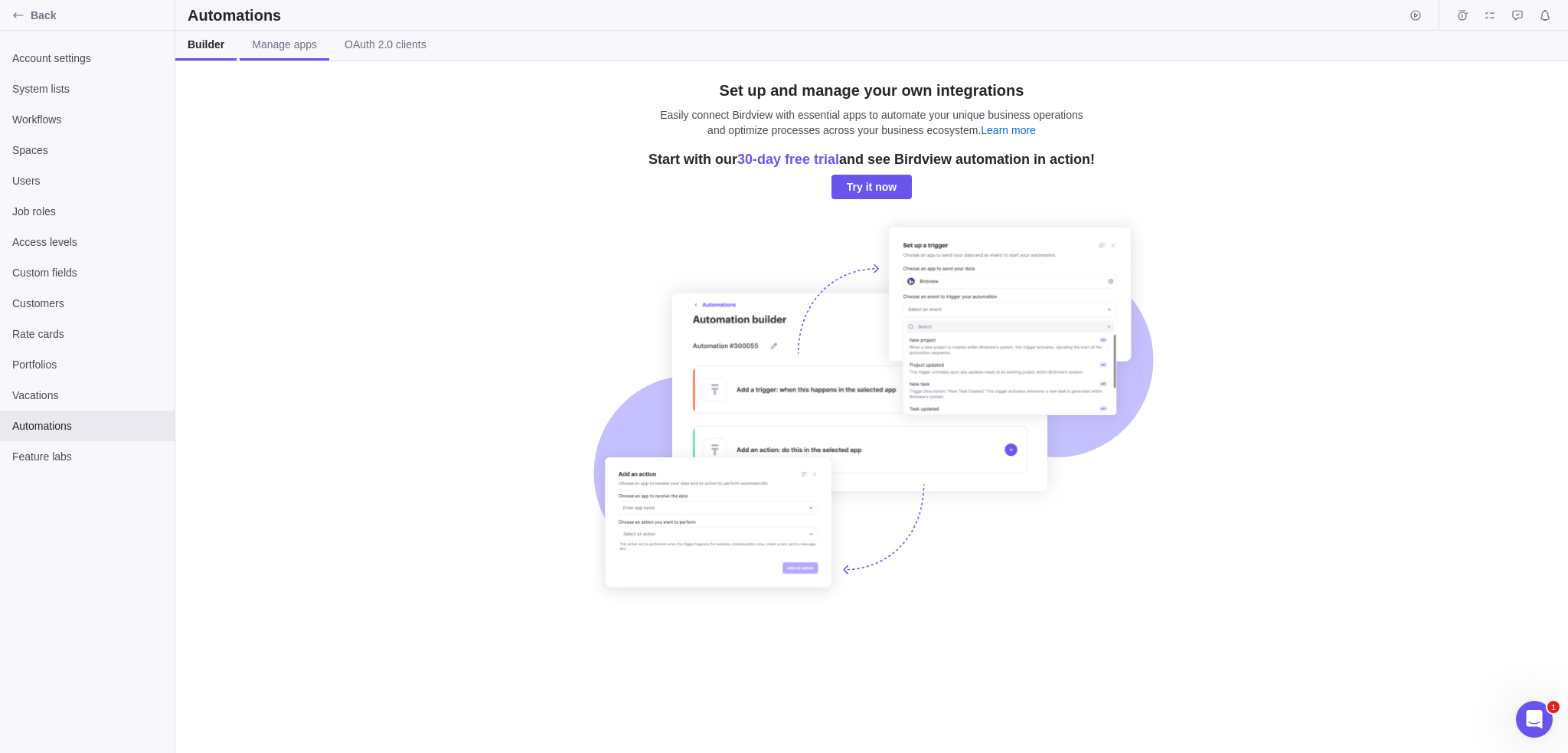 click on "Manage apps" at bounding box center (284, 44) 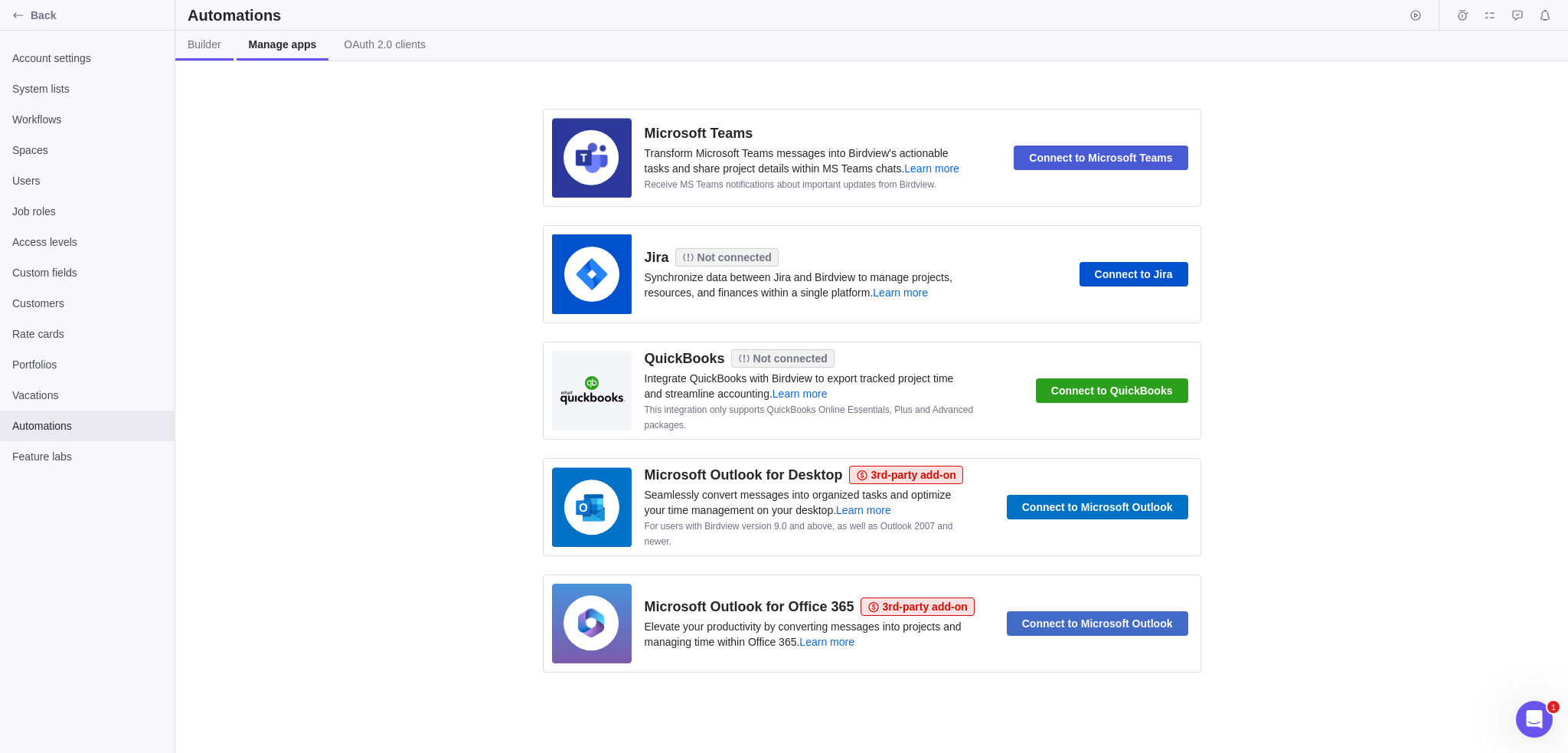 click on "Builder" at bounding box center [204, 44] 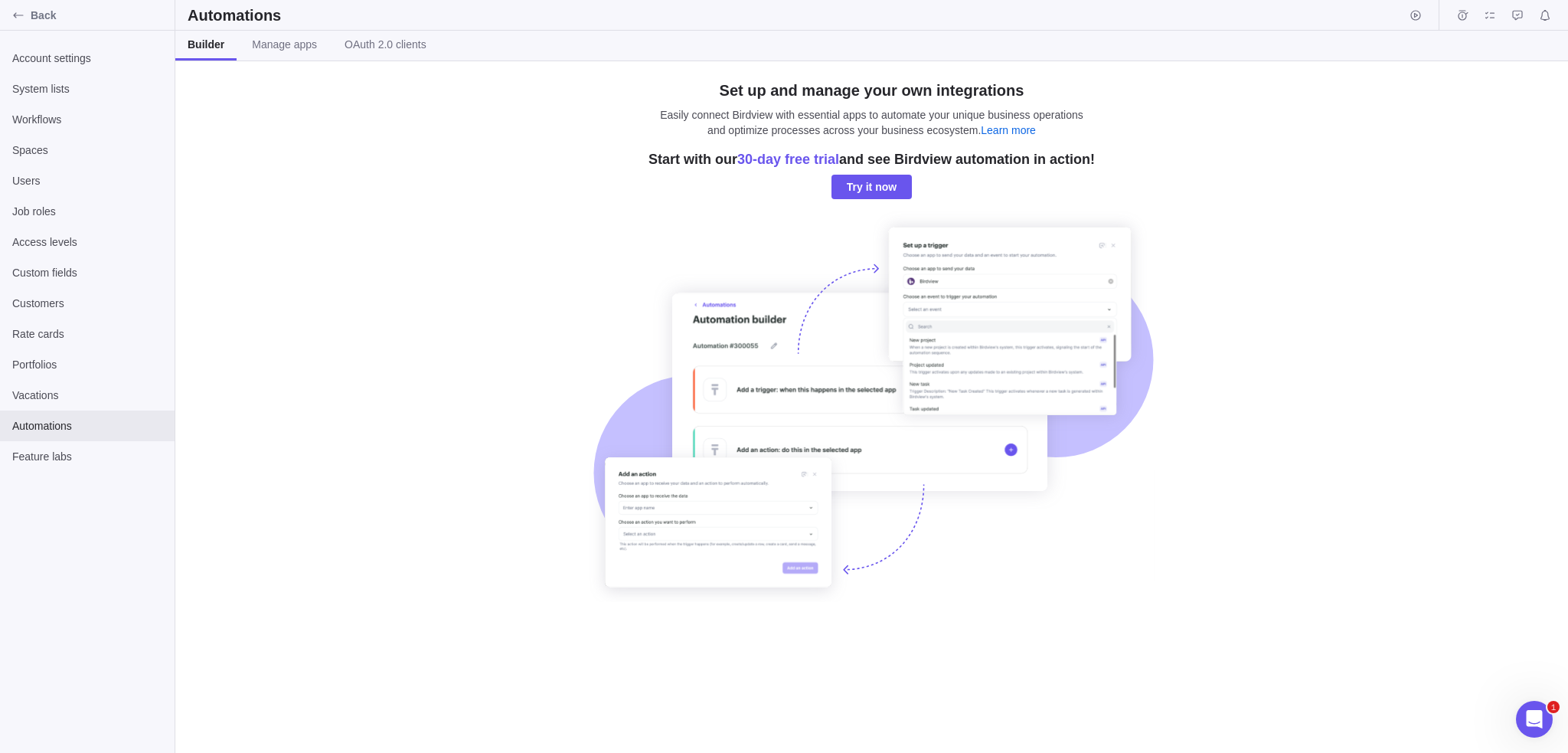 drag, startPoint x: 481, startPoint y: 45, endPoint x: 482, endPoint y: 27, distance: 18.027756 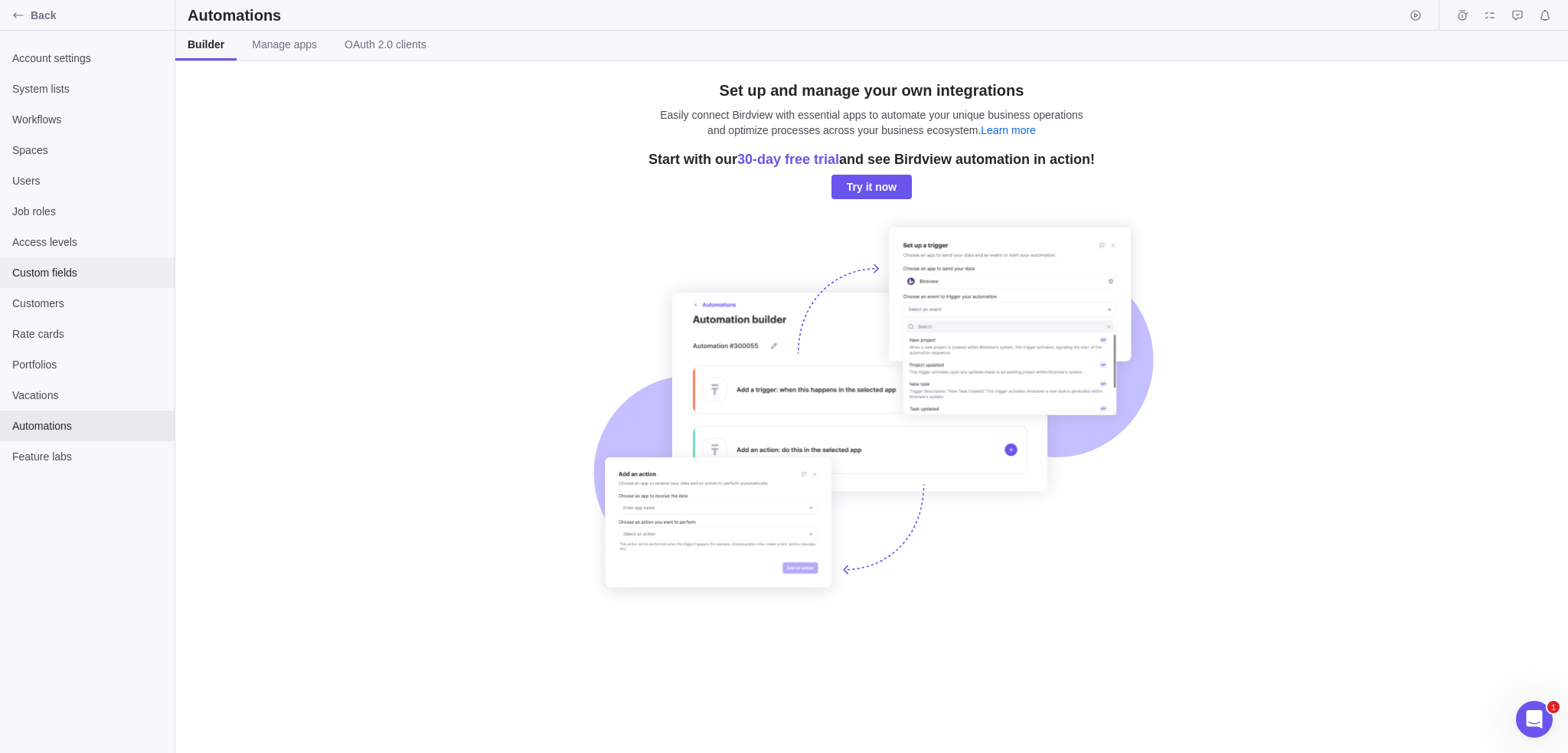 click on "Custom fields" at bounding box center [87, 273] 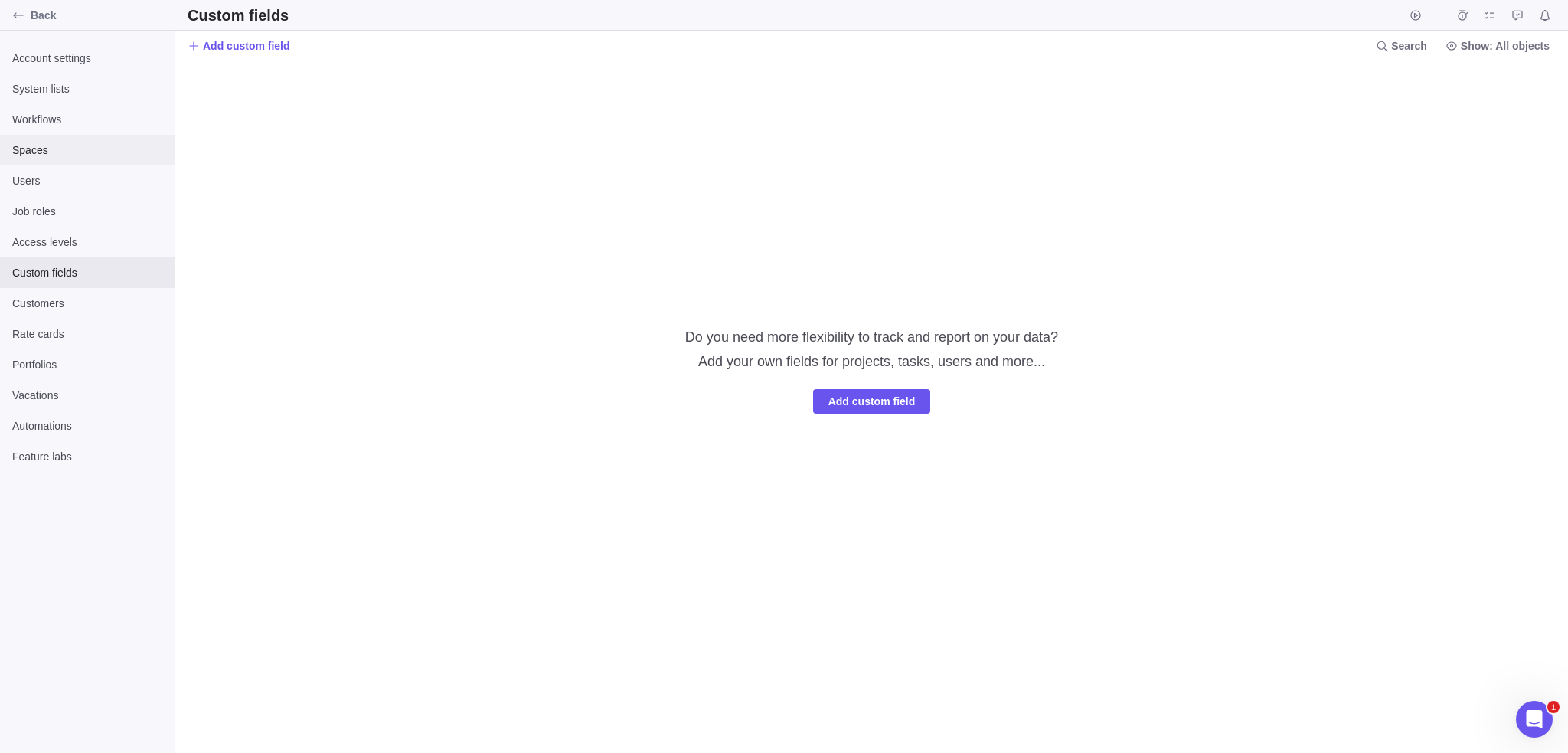 click on "Spaces" at bounding box center [87, 150] 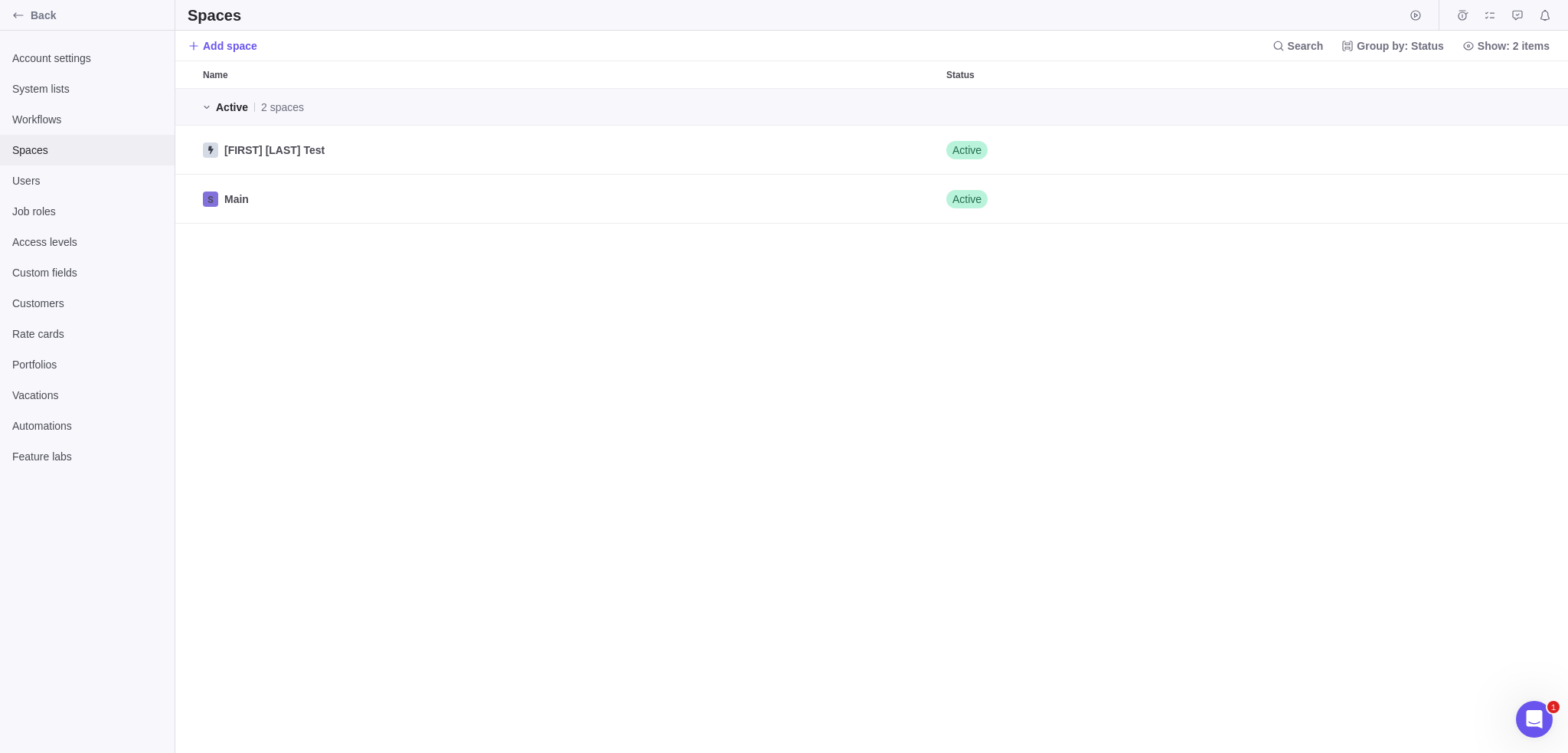 scroll, scrollTop: 653, scrollLeft: 1381, axis: both 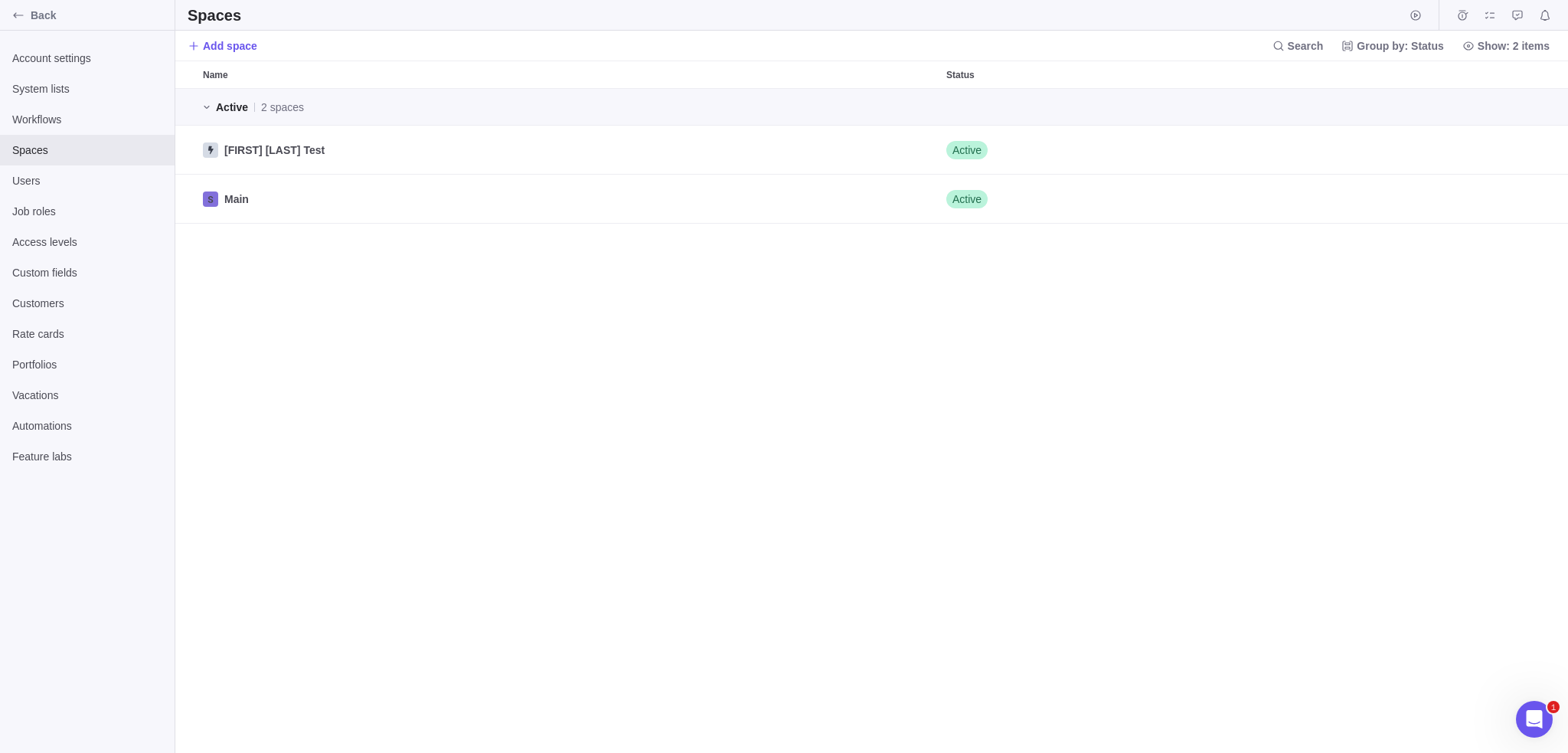 click on "Active 2 spaces Jake Space Test Active Main Active" at bounding box center (871, 421) 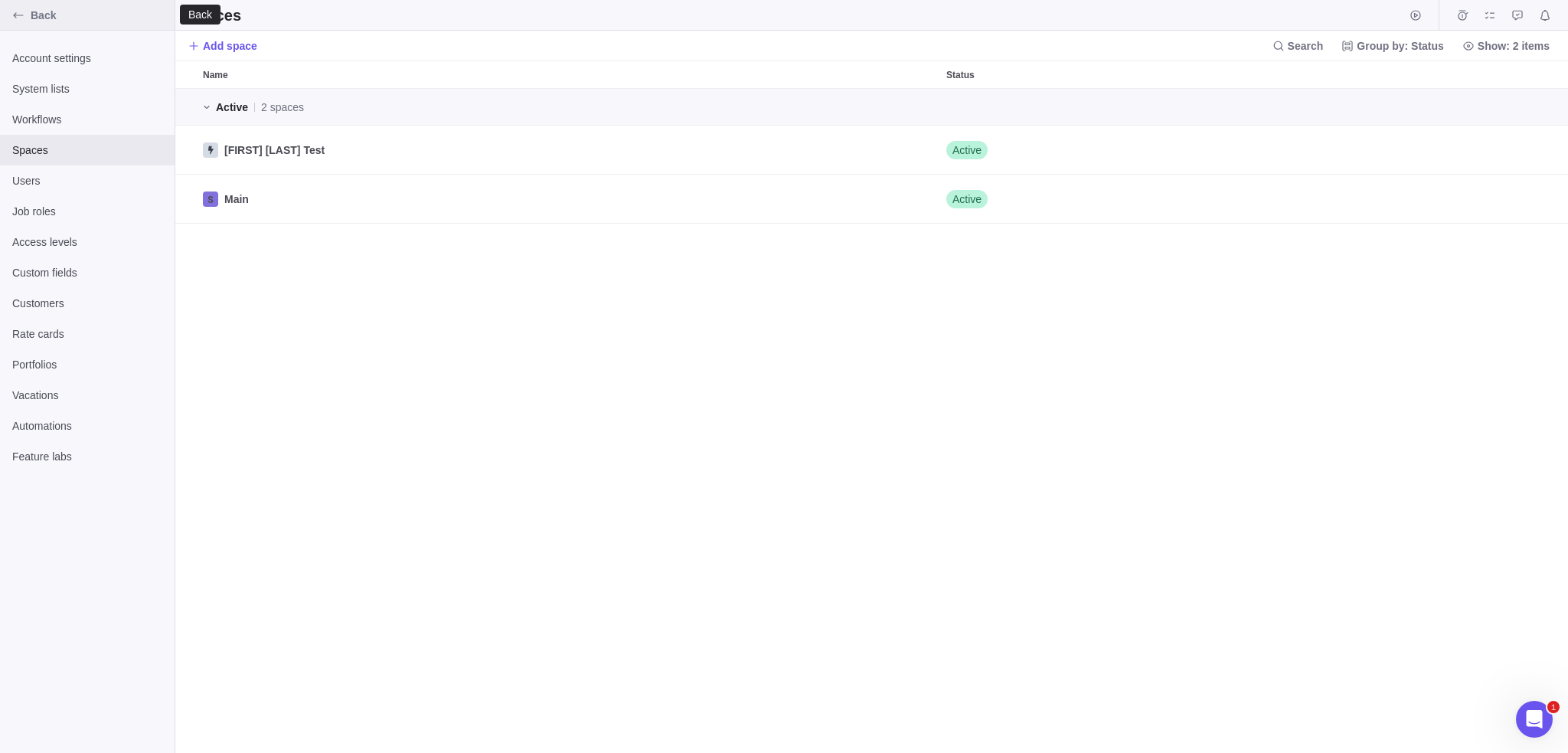 click on "Back" at bounding box center [100, 15] 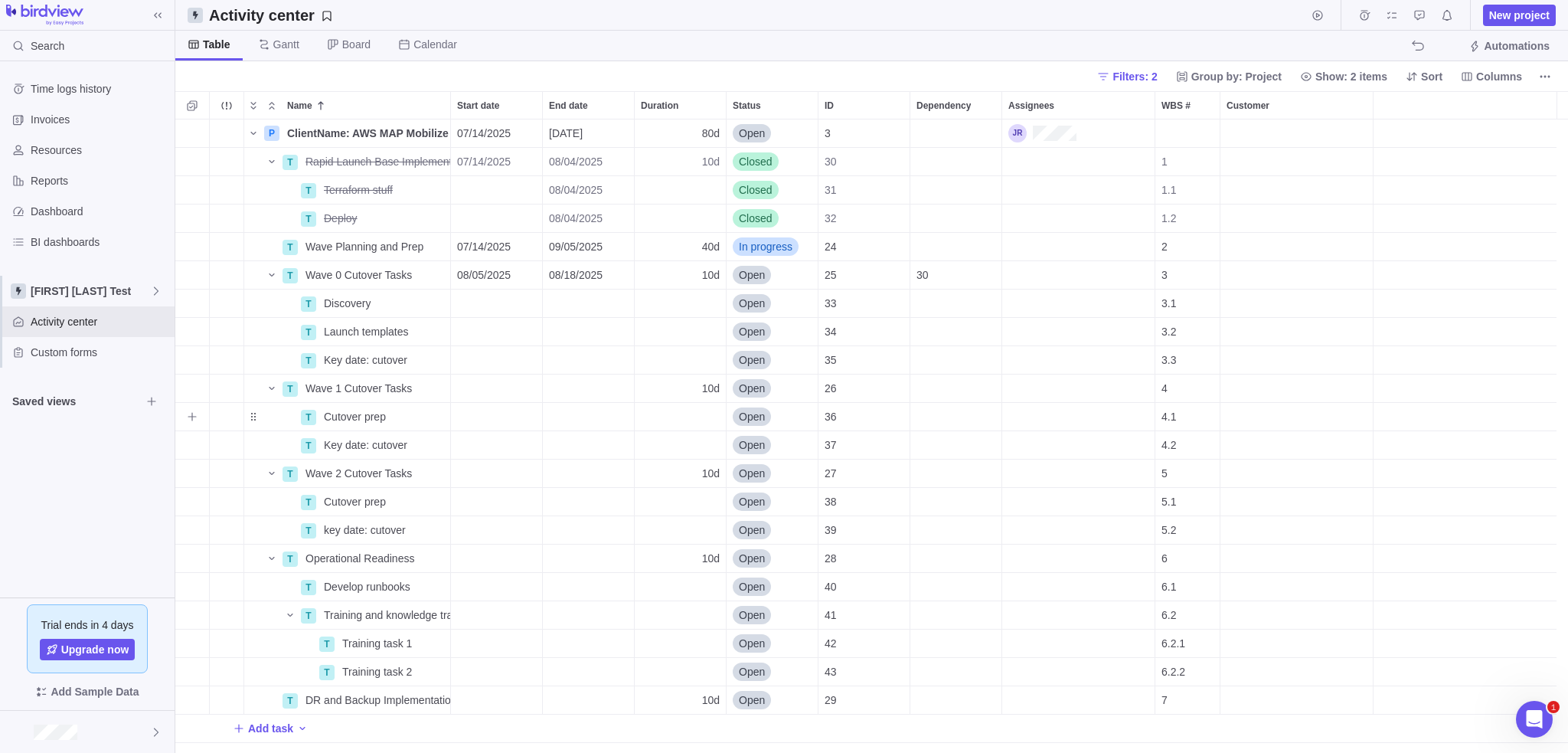 scroll, scrollTop: 12, scrollLeft: 12, axis: both 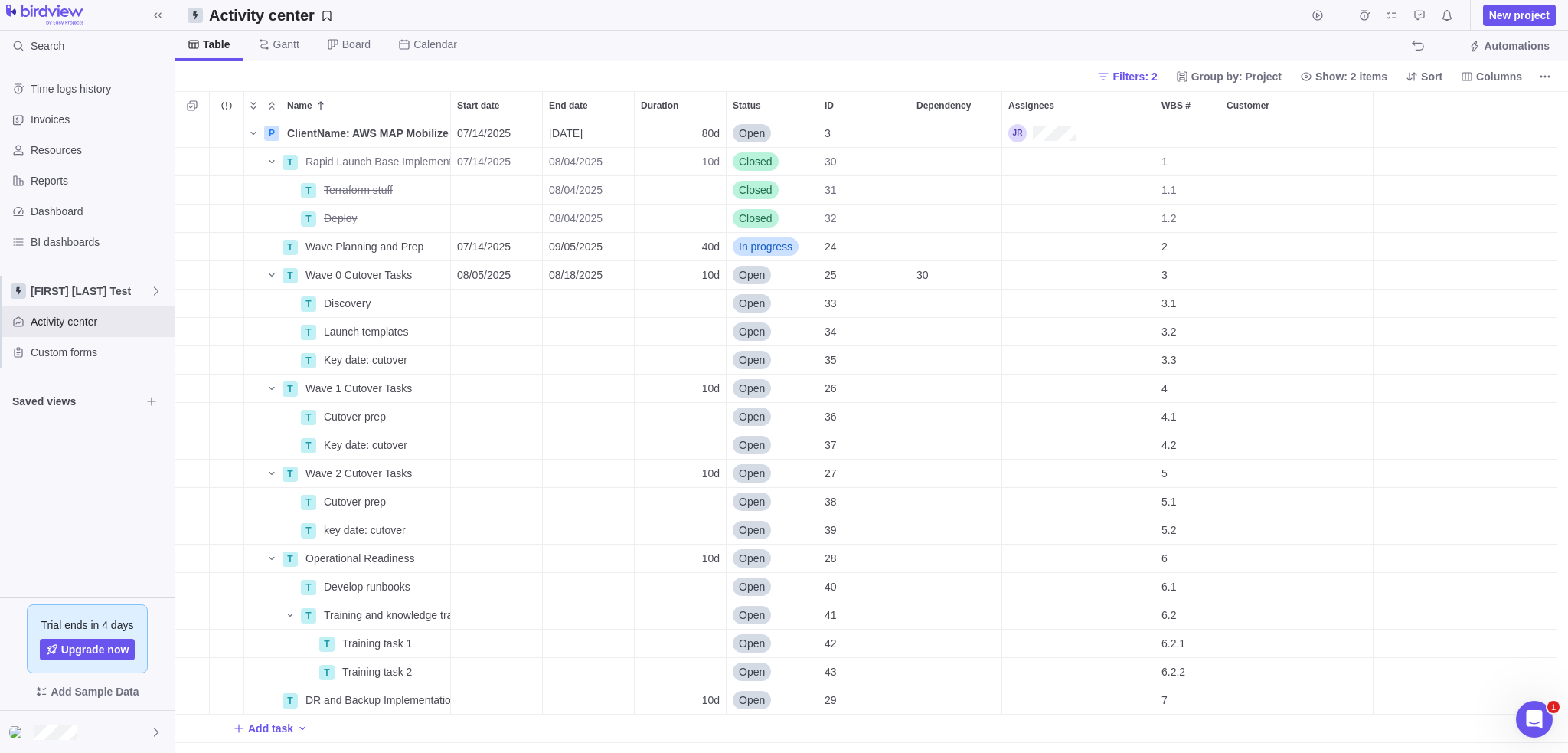 click on "Activity center New project" at bounding box center [871, 15] 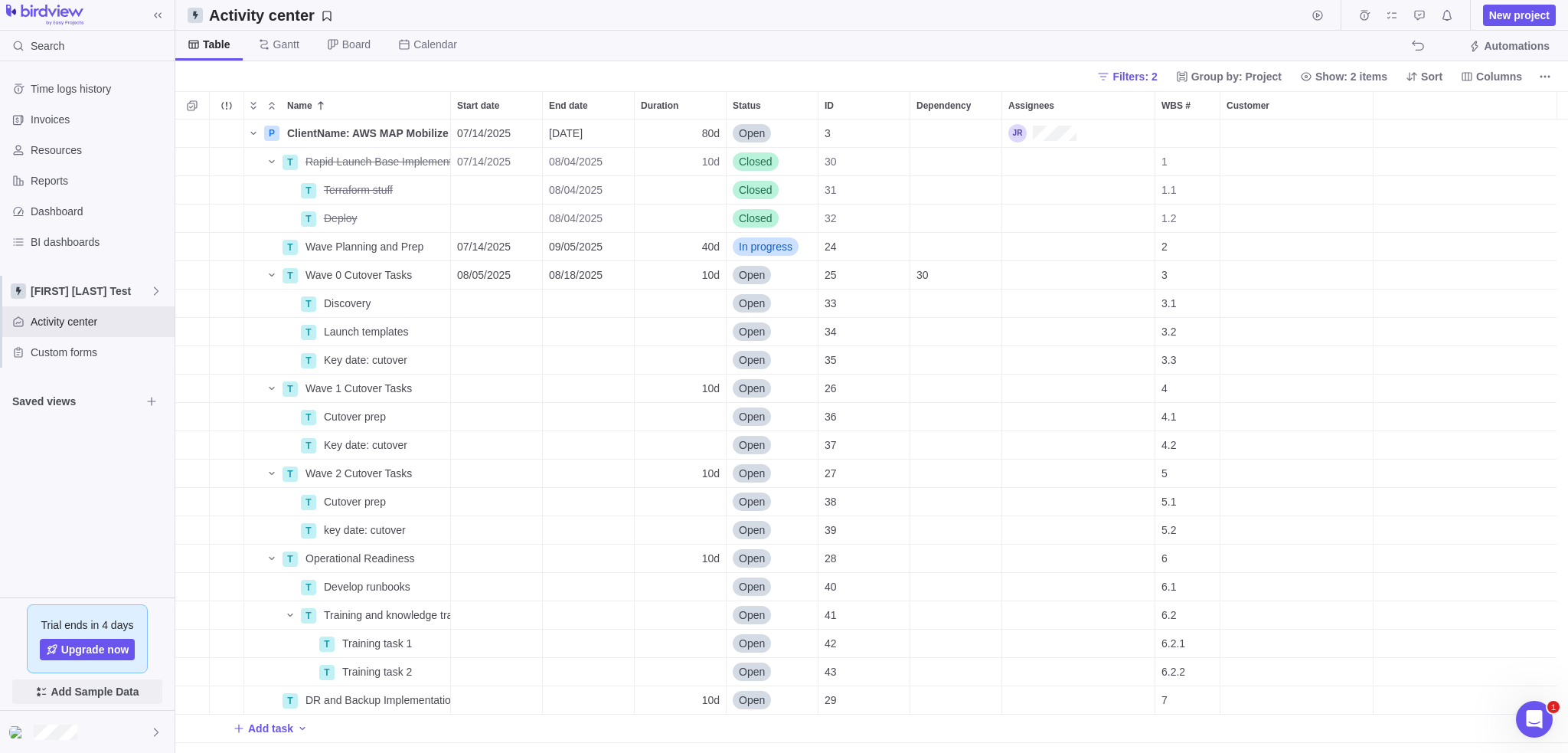 click on "Add Sample Data" at bounding box center (94, 692) 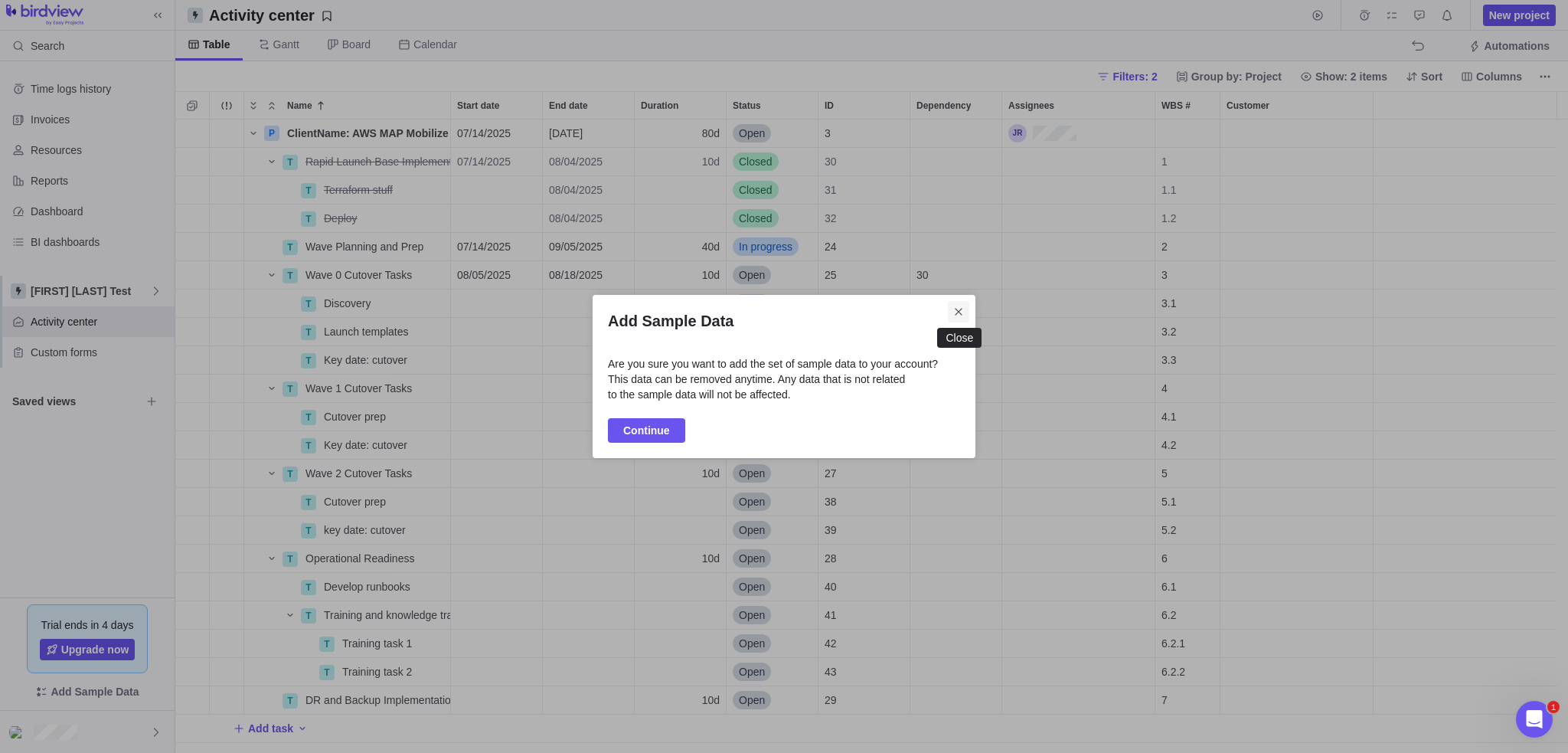 click 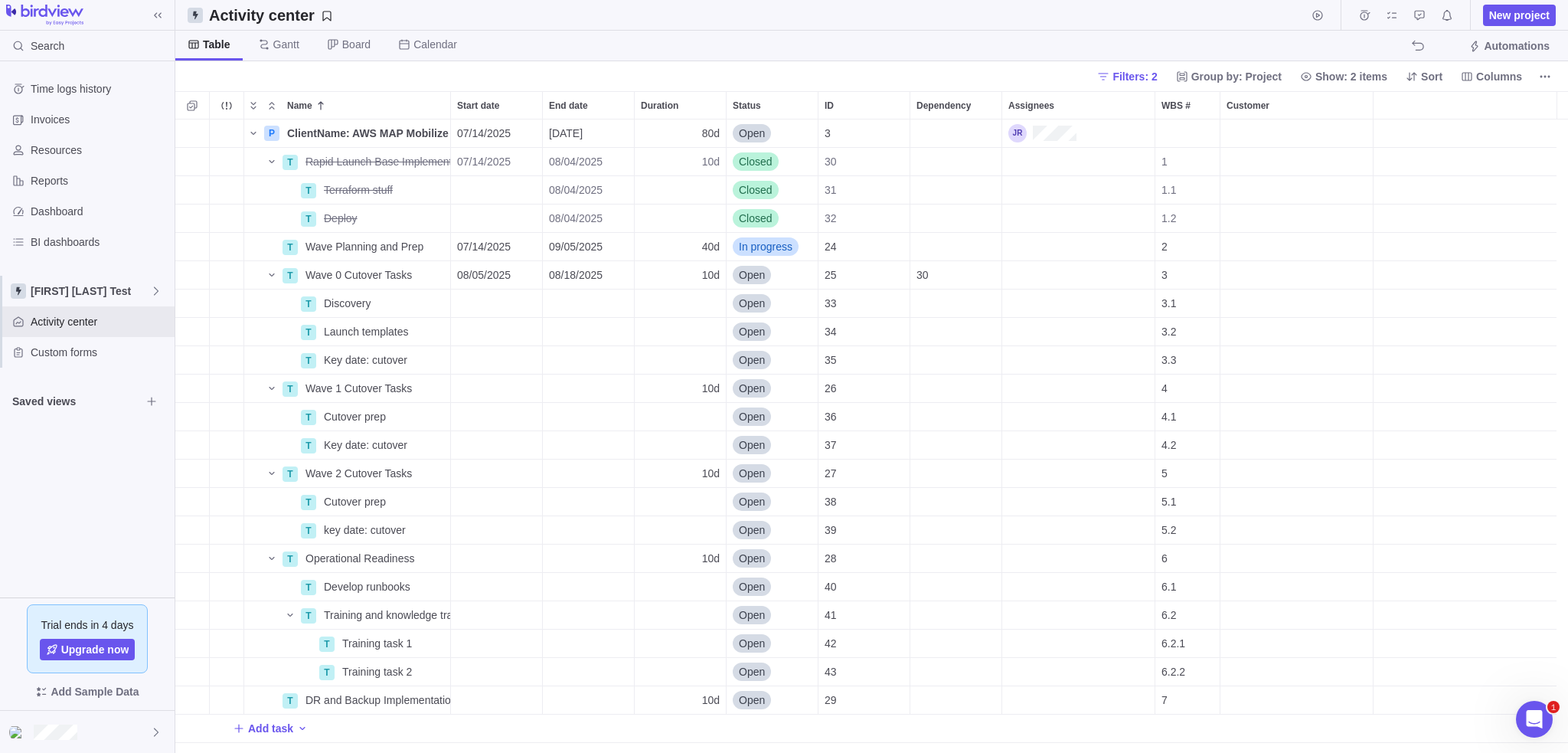 click on "Time logs history Invoices Resources Reports Dashboard BI dashboards Jake Space Test Activity center Custom forms Saved views" at bounding box center [87, 329] 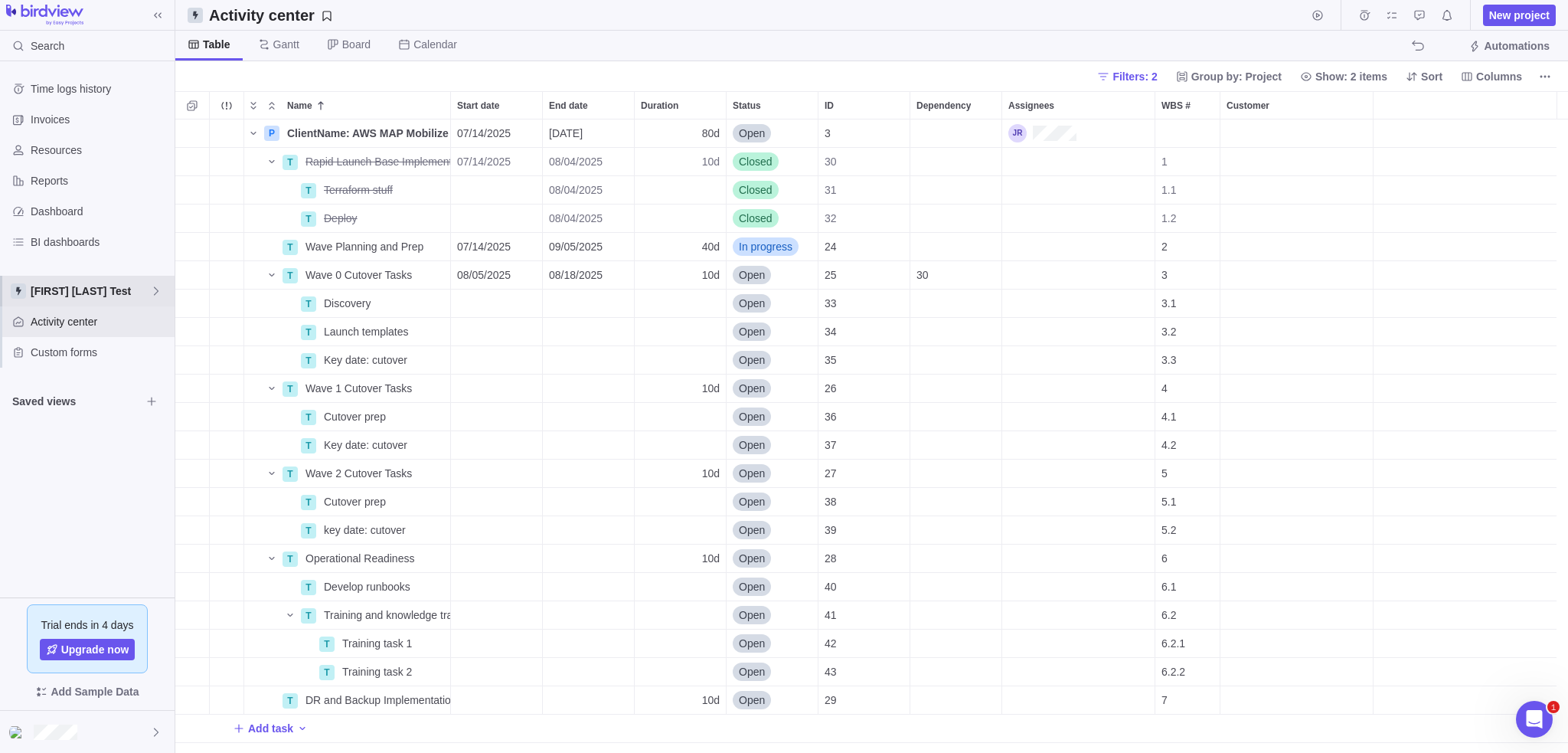 click on "[FIRST] [LAST] Test" at bounding box center (90, 291) 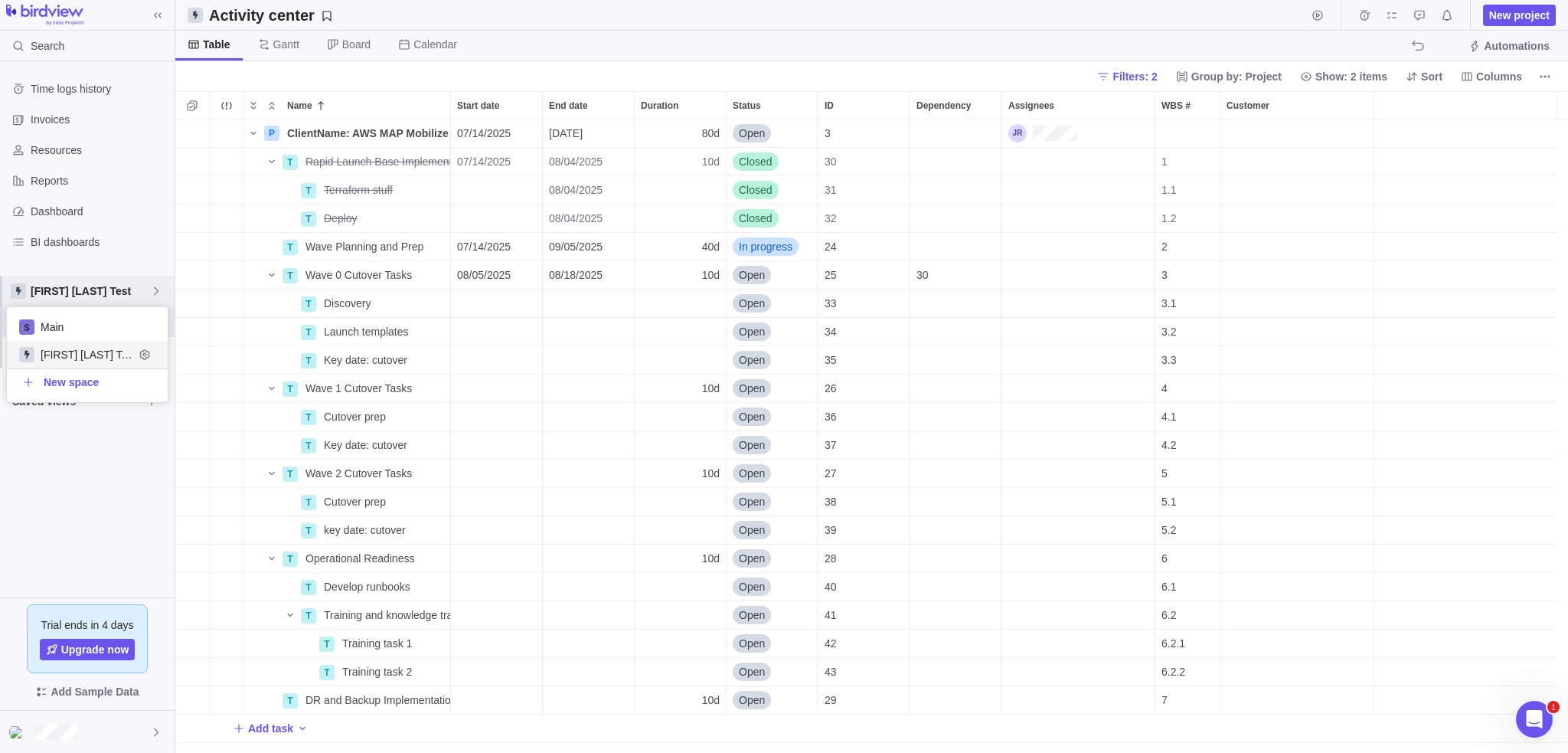 scroll, scrollTop: 12, scrollLeft: 12, axis: both 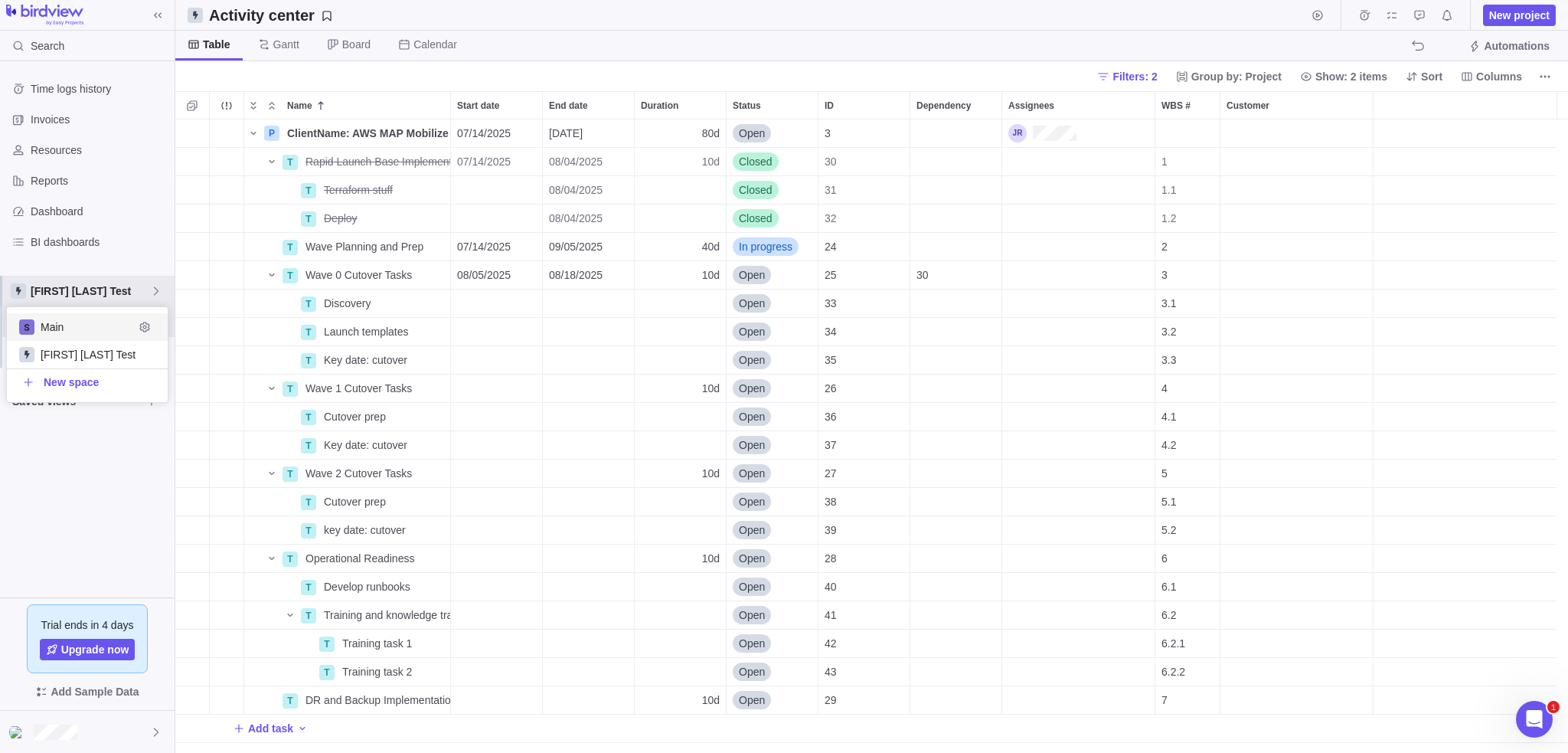 click on "Main" at bounding box center [87, 327] 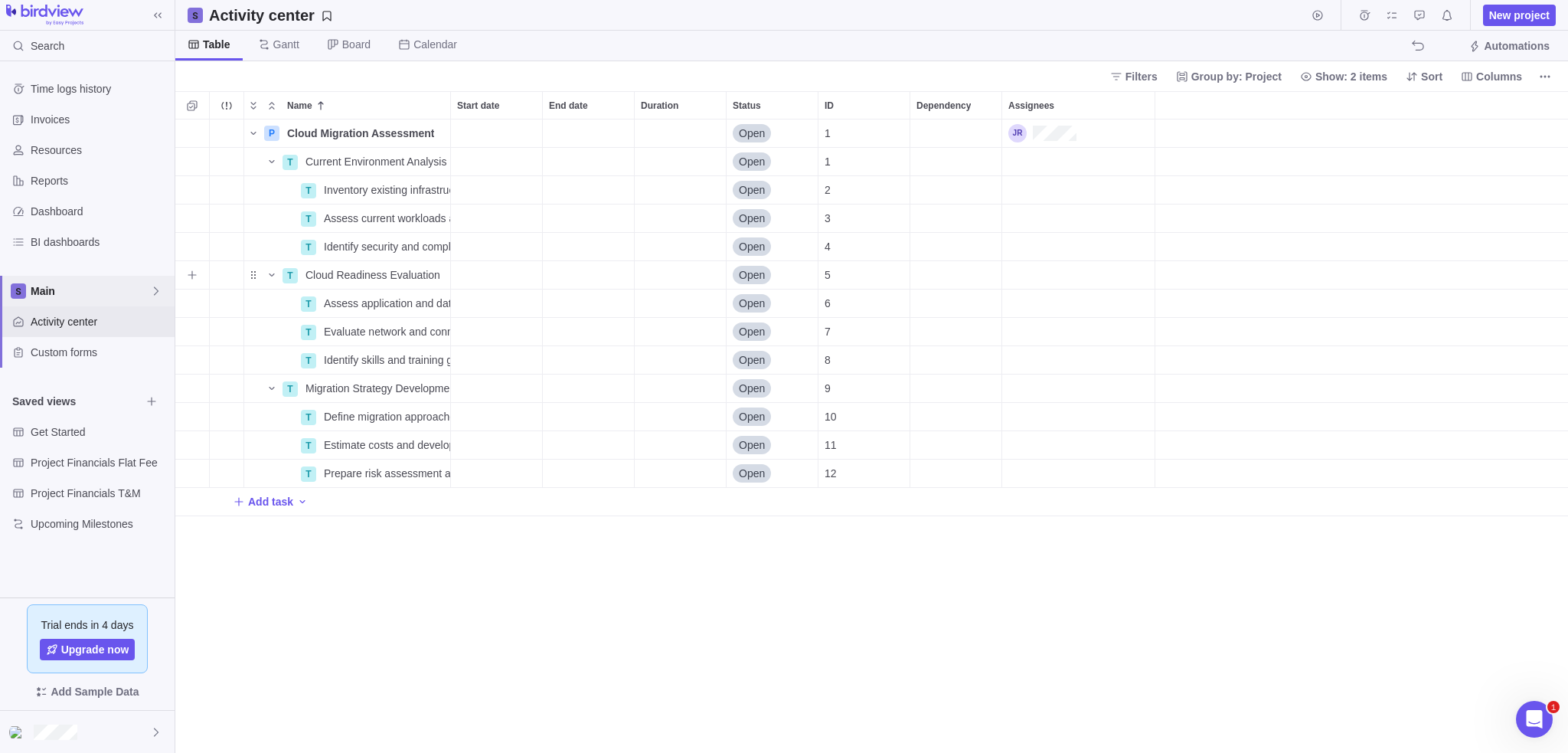 scroll, scrollTop: 12, scrollLeft: 12, axis: both 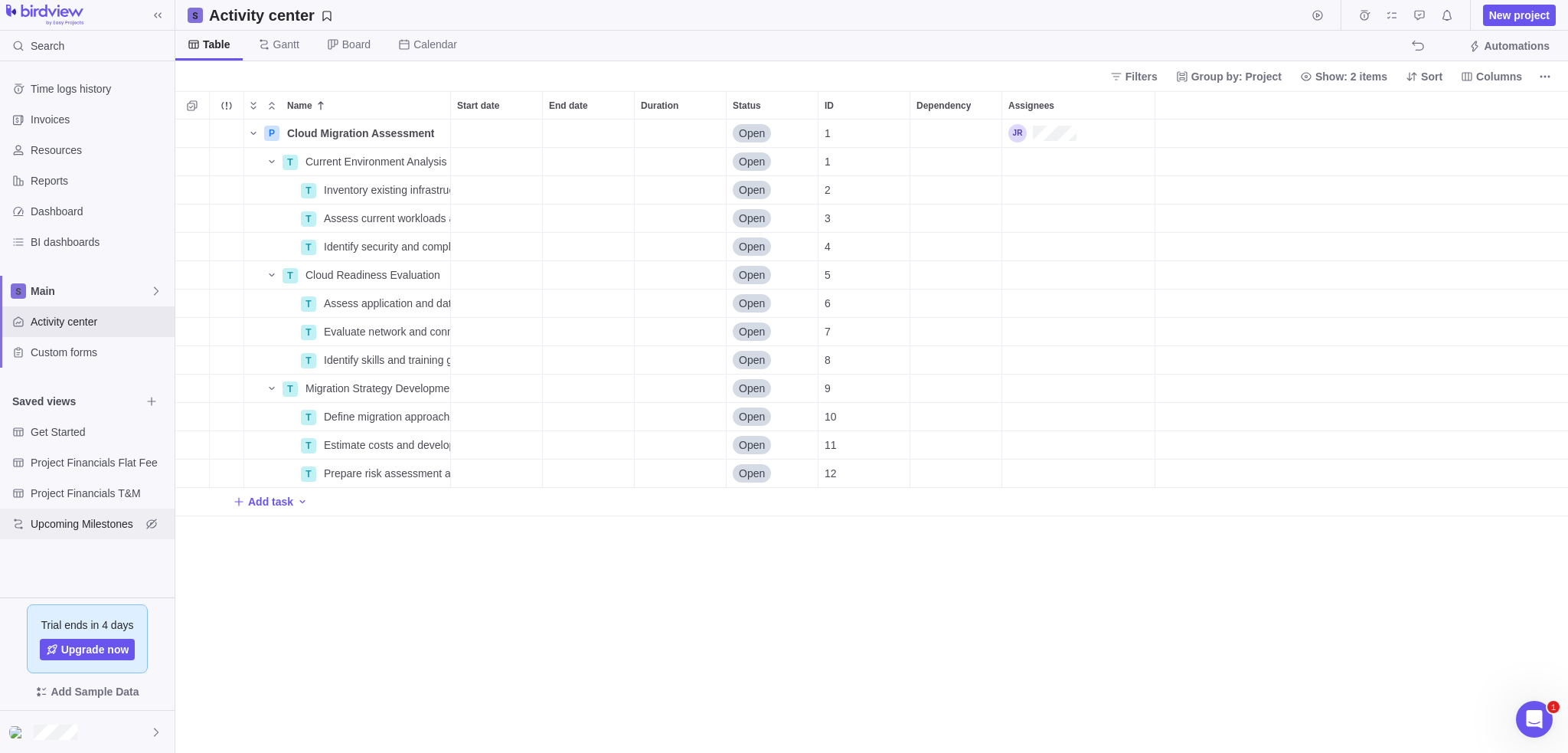 click on "Upcoming Milestones" at bounding box center (86, 524) 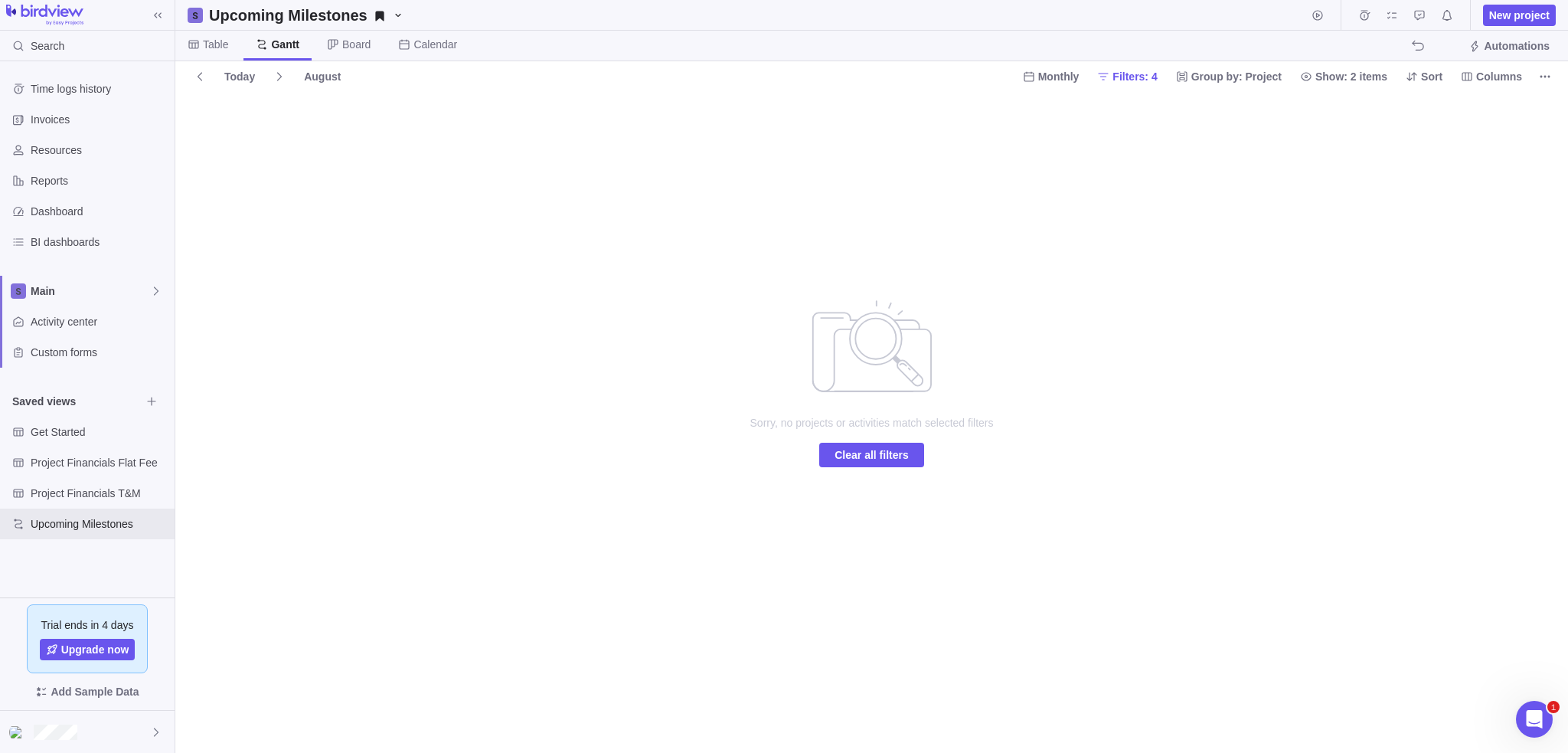 click on "Time logs history Invoices Resources Reports Dashboard BI dashboards [FIRST] [LAST] Test Activity center Custom forms Saved views Trial ends in 4 days Upgrade now Add Sample Data Activity center New project Table Gantt Board Calendar Automations Filters Group by: Project Show: 2 items Sort Columns Get started by creating your first project Create project Filters Activity status Default Workflow Project status Default Workflow Activity priority Activity assignees Project start date Previous year Previous month Previous week Yesterday Today This week This month This year Next week Next month Filter by period Project end date Previous year Previous month Previous week Yesterday Today This week This month This year Next week Next month Filter by period Projects No available values for filter
1 More actions Project snapshots Import from MS Project Import from CSV Export to CSV Show archived projects" at bounding box center (87, 329) 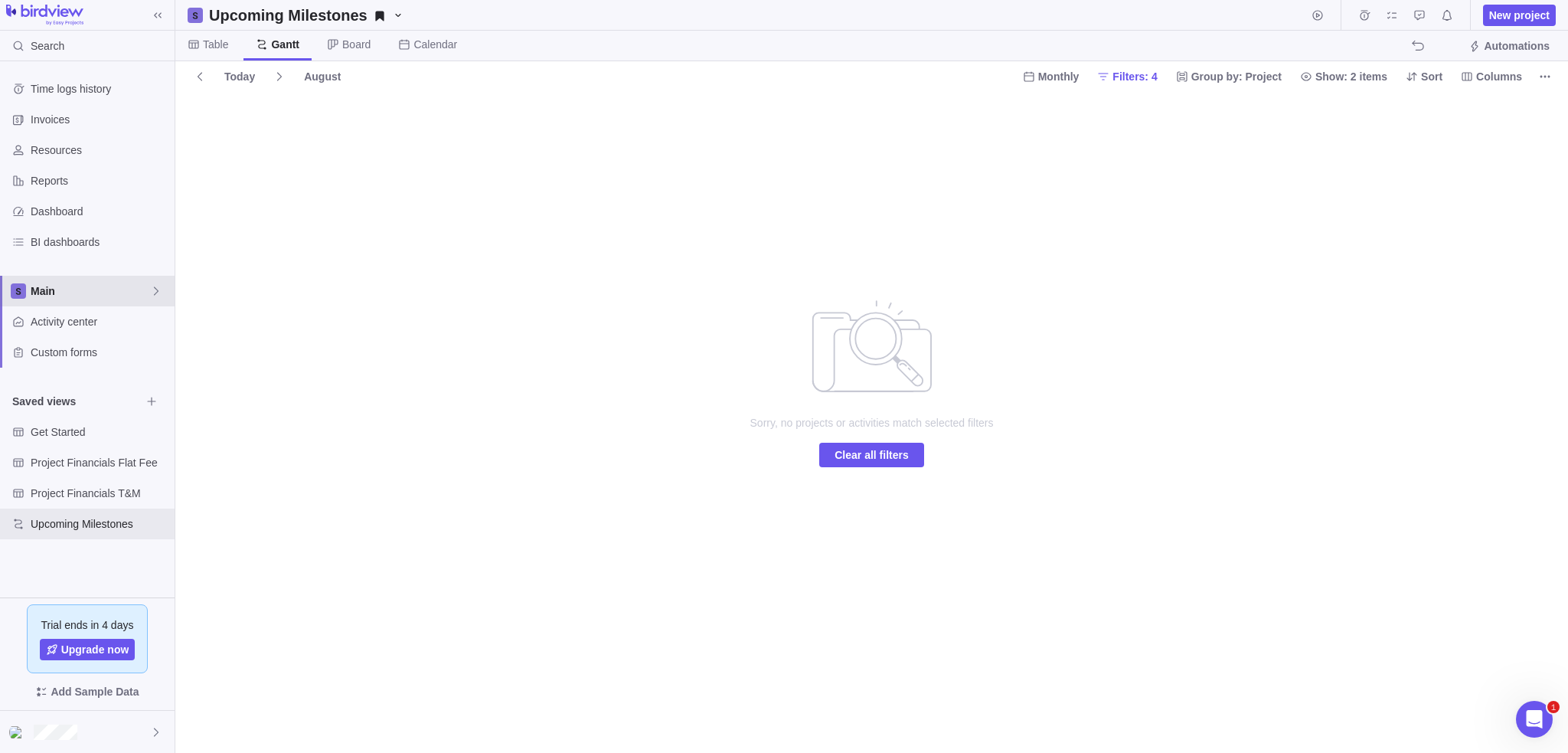 click on "Main" at bounding box center [90, 291] 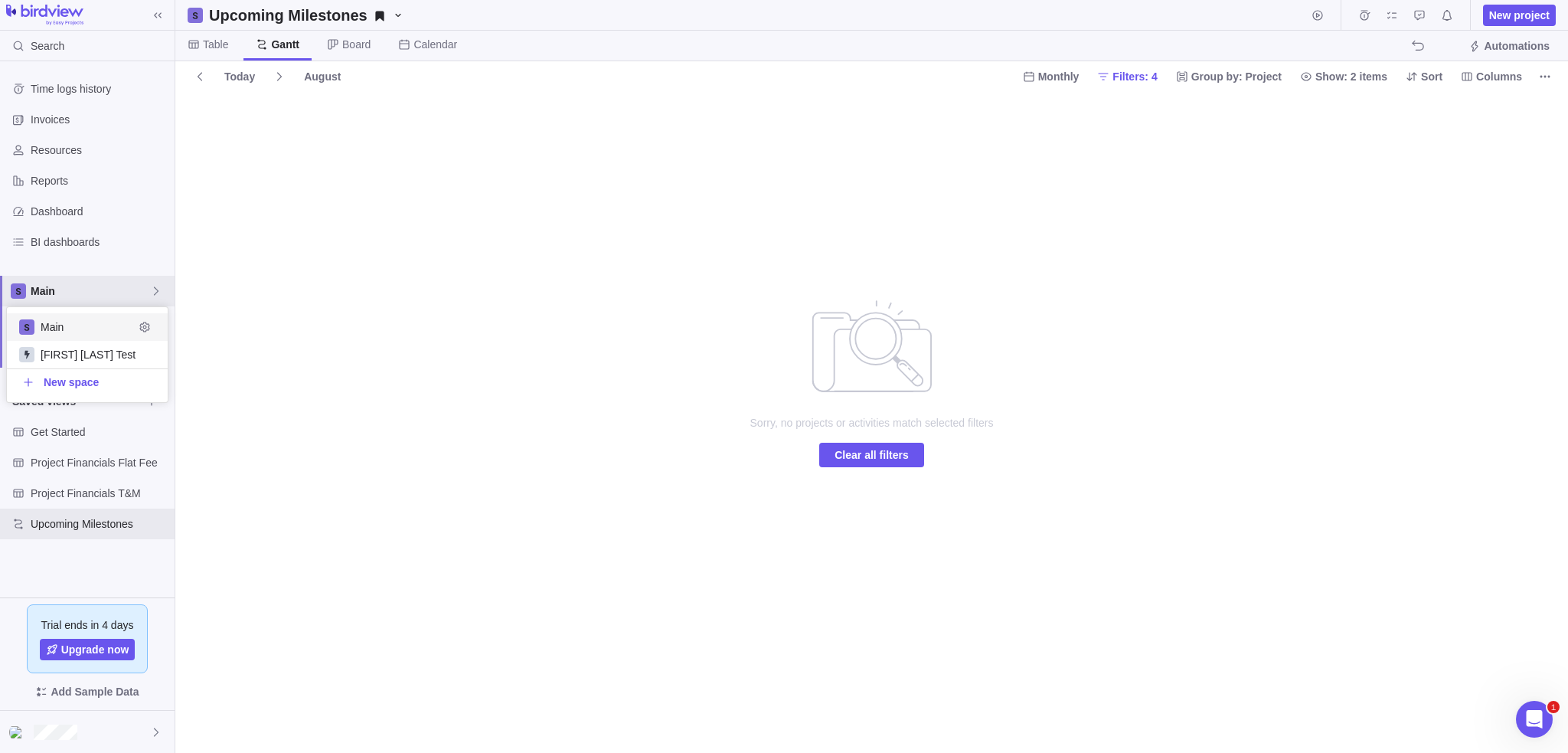 scroll, scrollTop: 12, scrollLeft: 12, axis: both 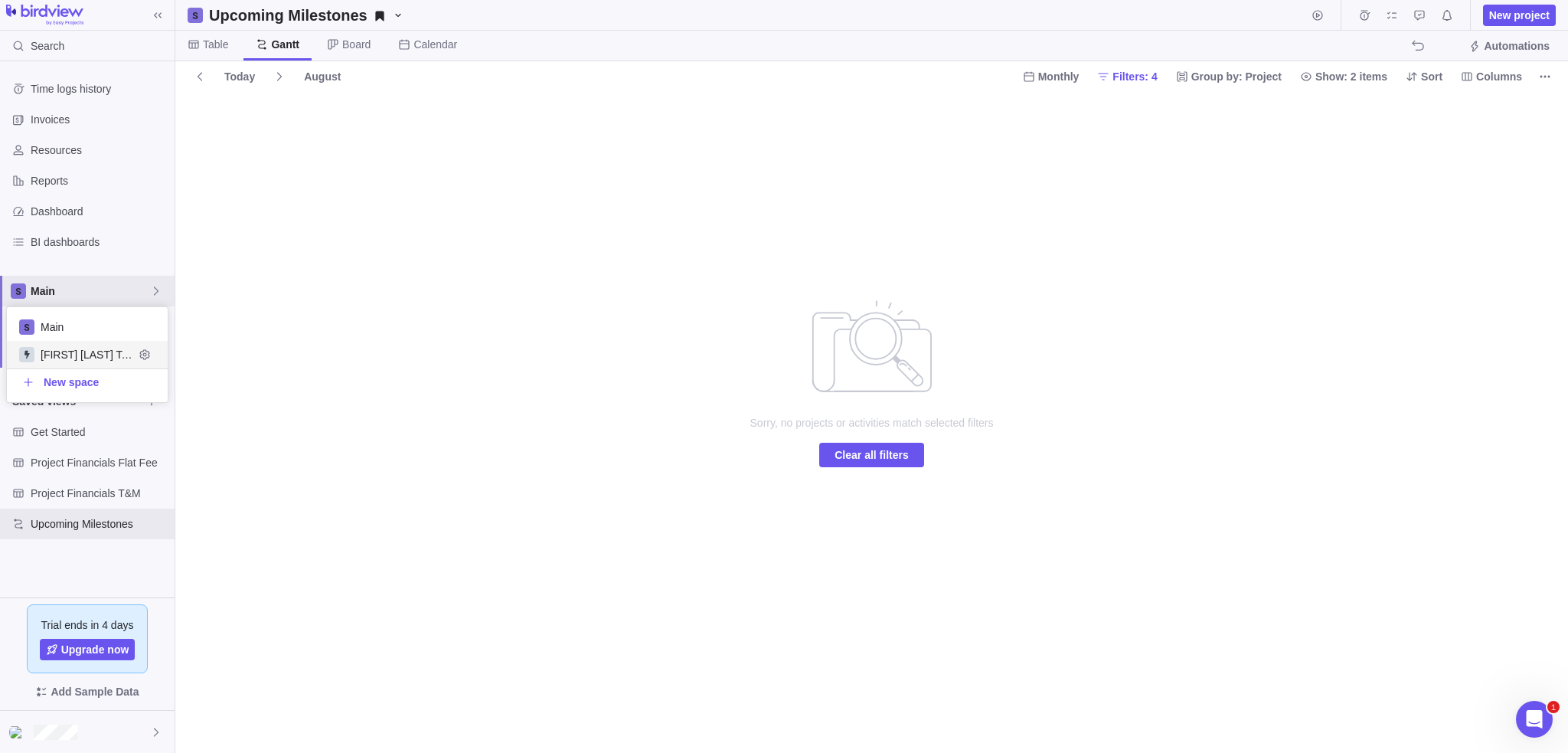 click on "[FIRST] [LAST] Test" at bounding box center [87, 355] 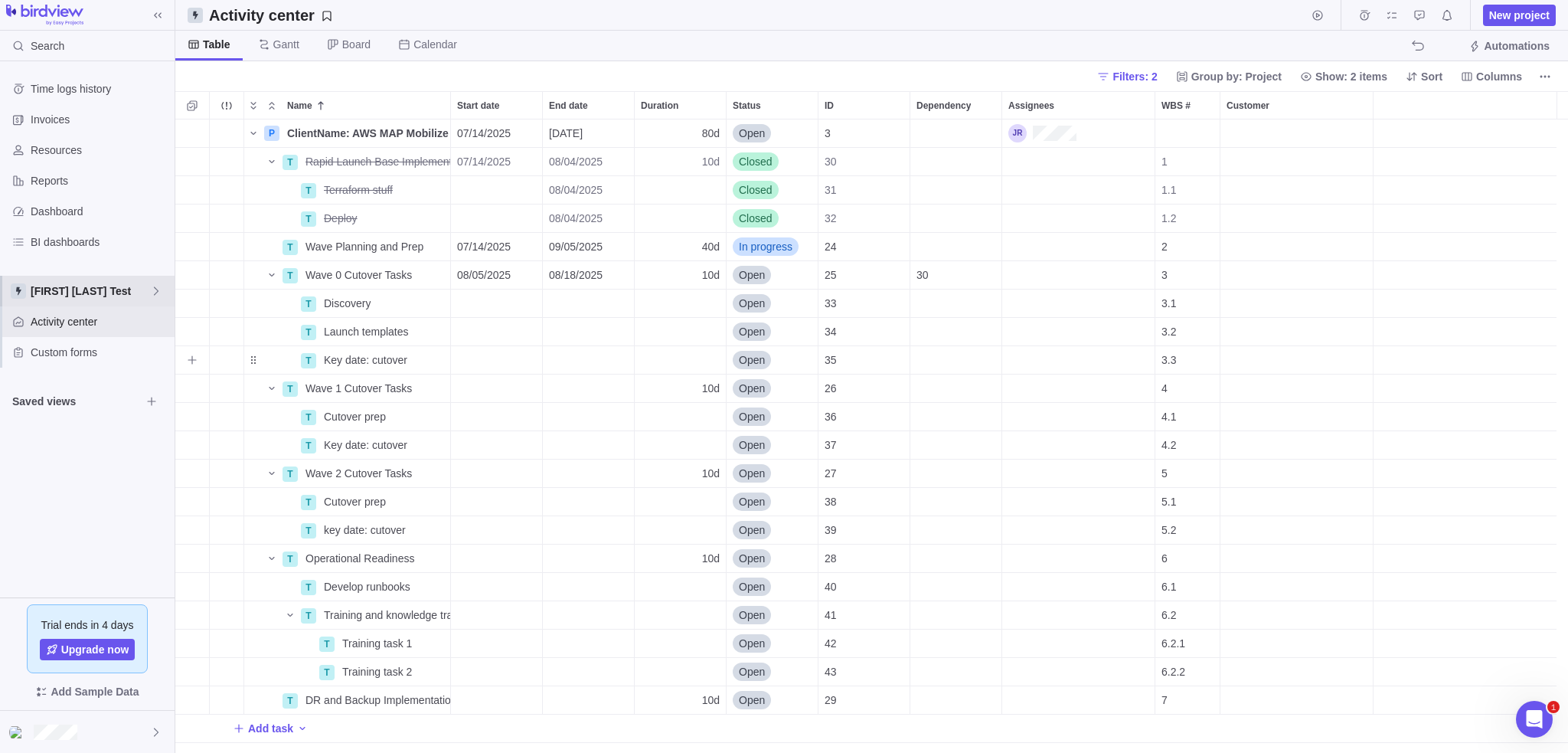 scroll, scrollTop: 12, scrollLeft: 12, axis: both 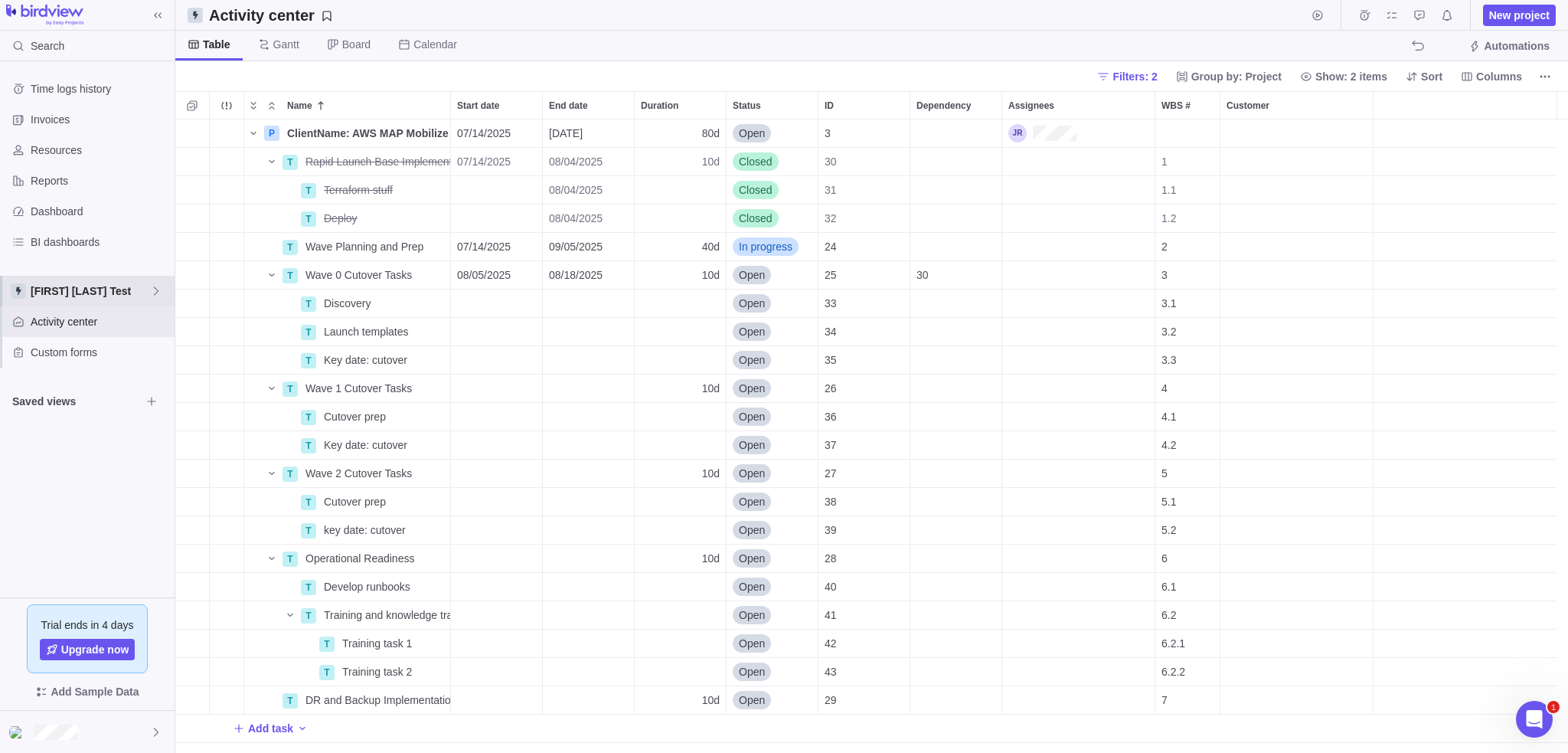 click on "[FIRST] [LAST] Test" at bounding box center [90, 291] 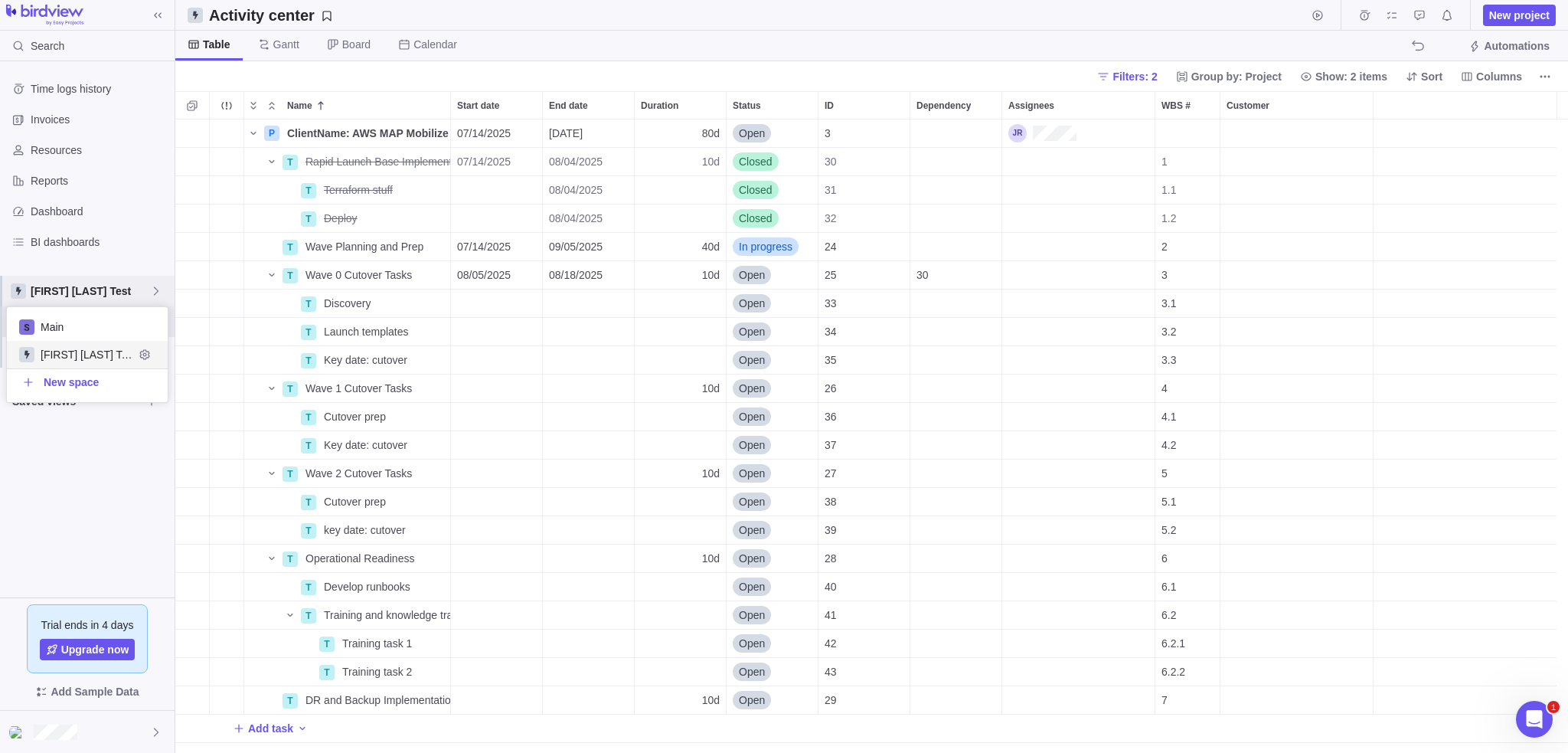 scroll, scrollTop: 12, scrollLeft: 12, axis: both 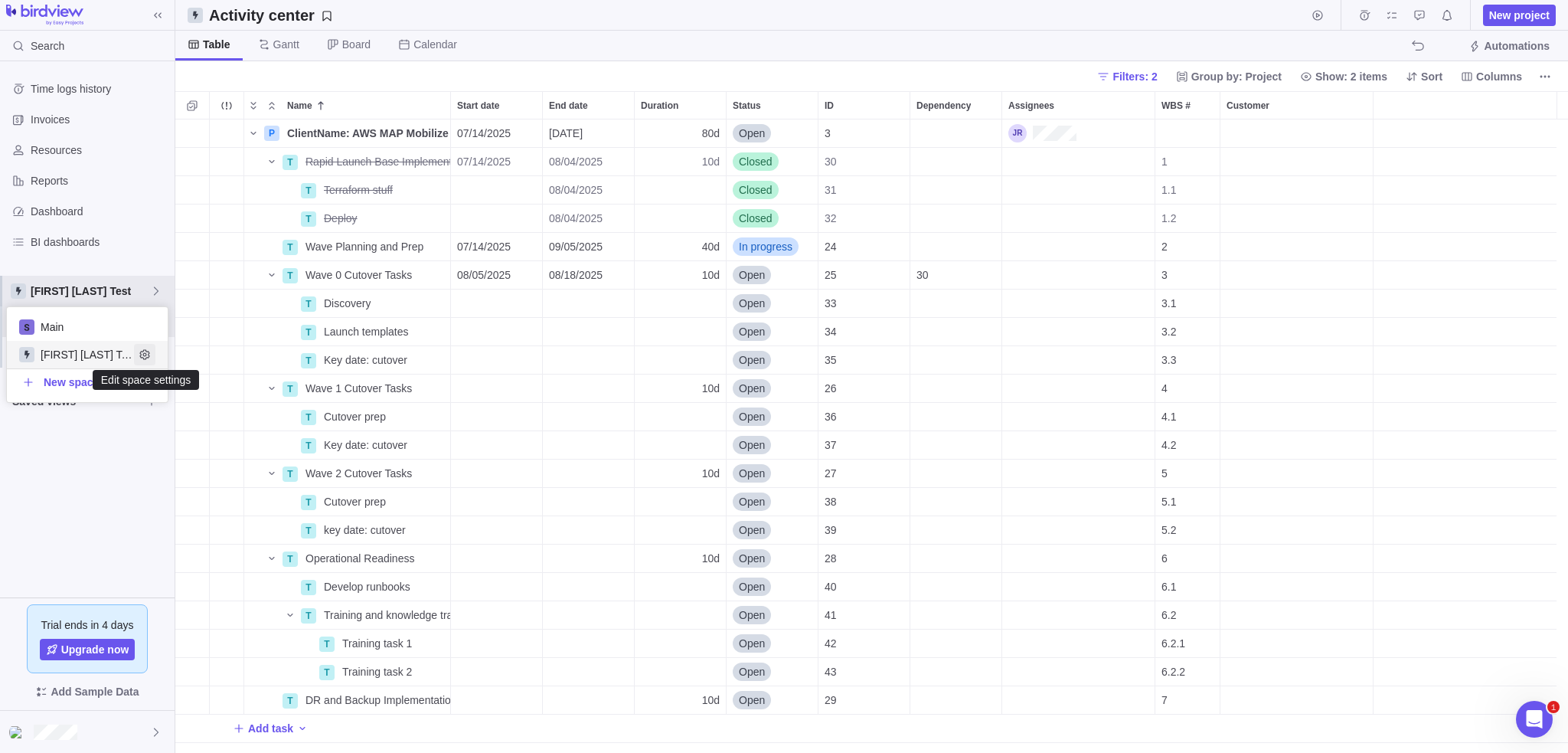 click 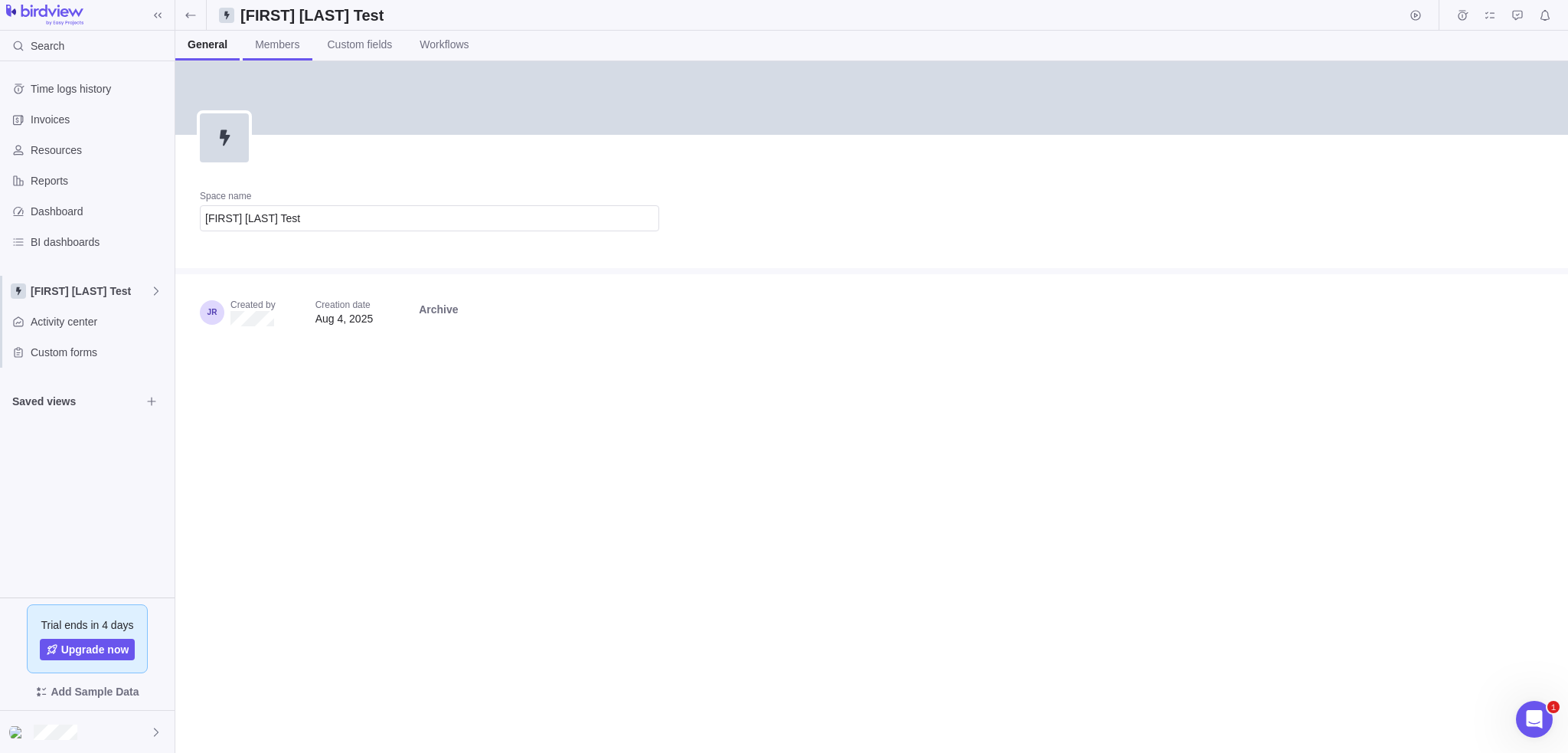click on "Members" at bounding box center [277, 44] 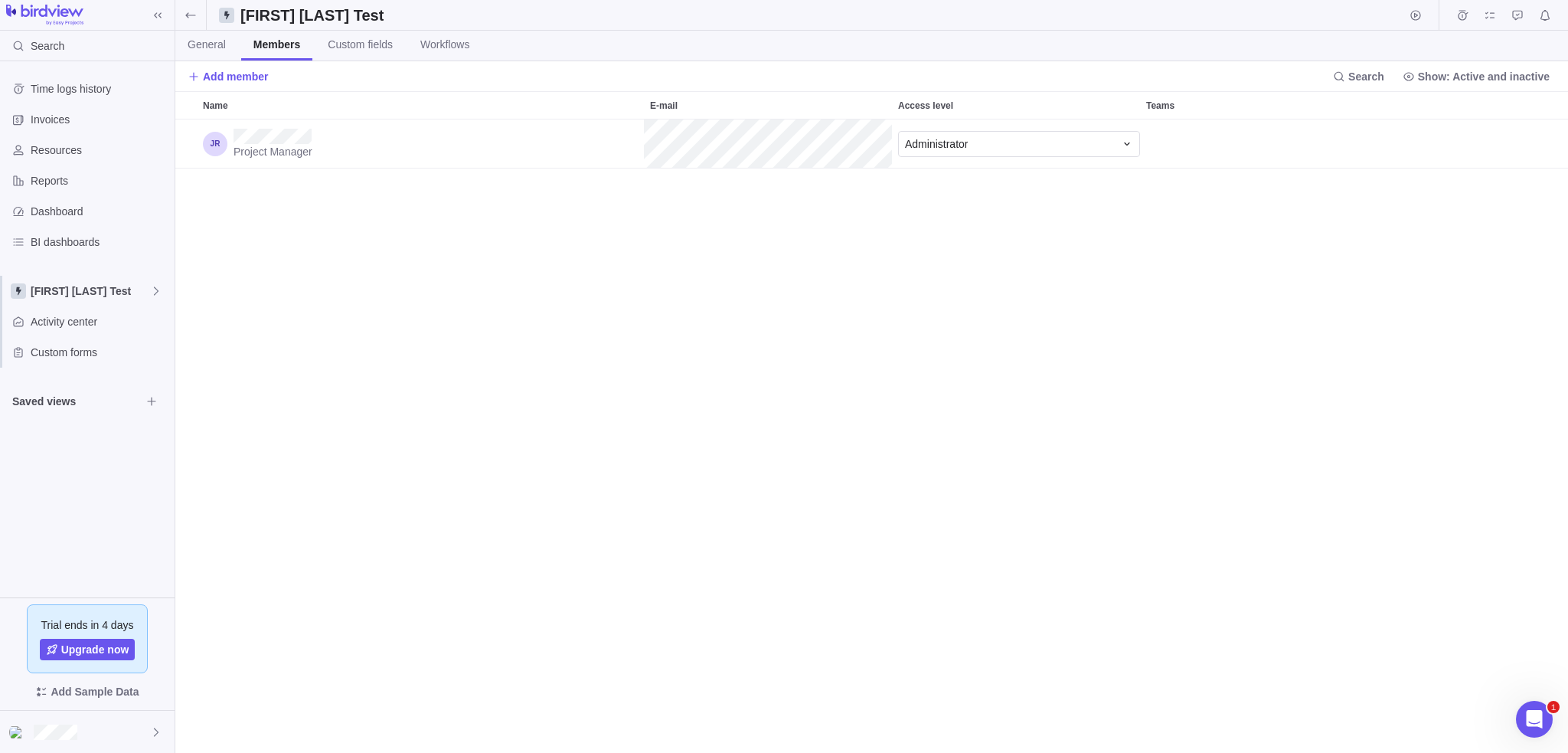 scroll, scrollTop: 12, scrollLeft: 12, axis: both 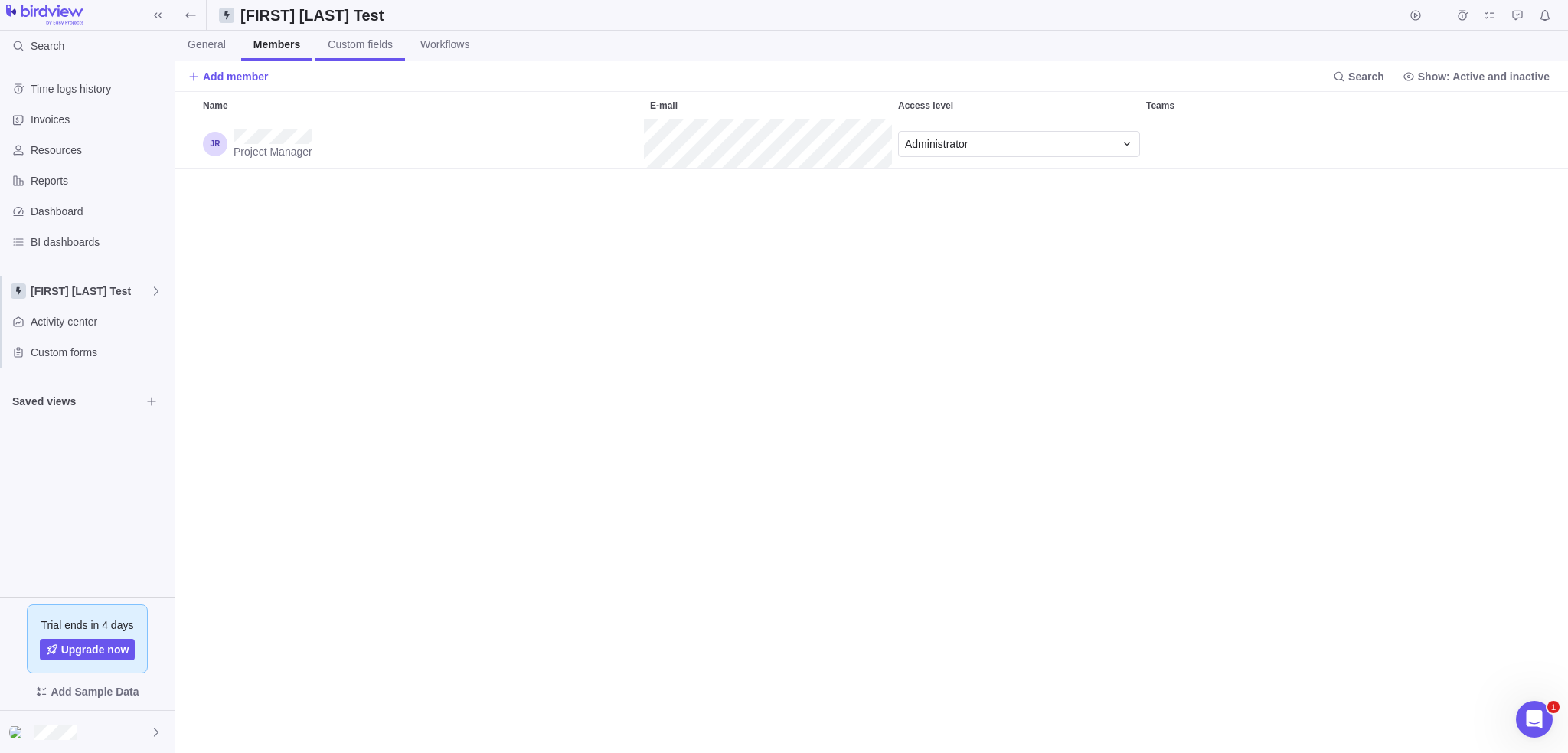 click on "Custom fields" at bounding box center [360, 45] 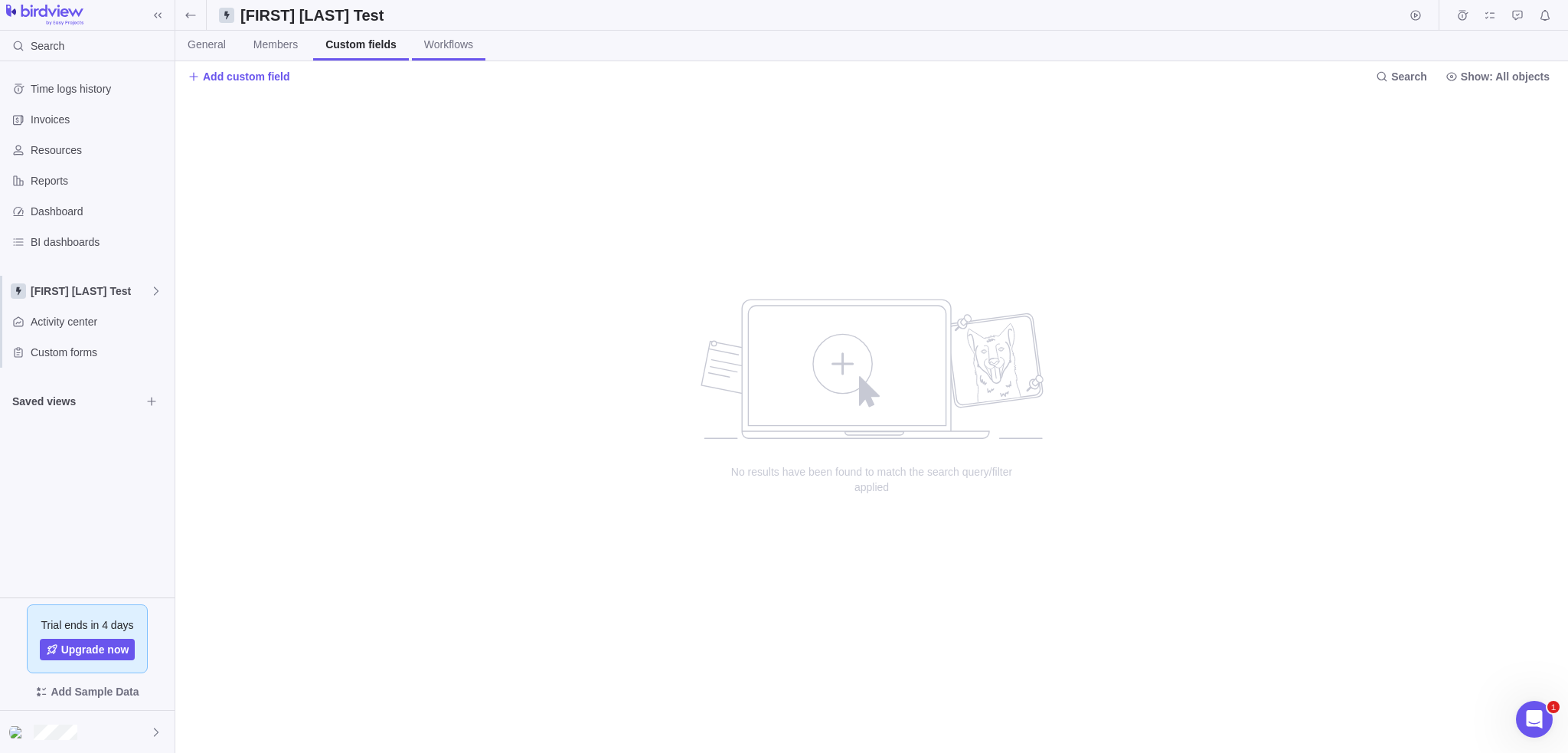 click on "Workflows" at bounding box center (449, 44) 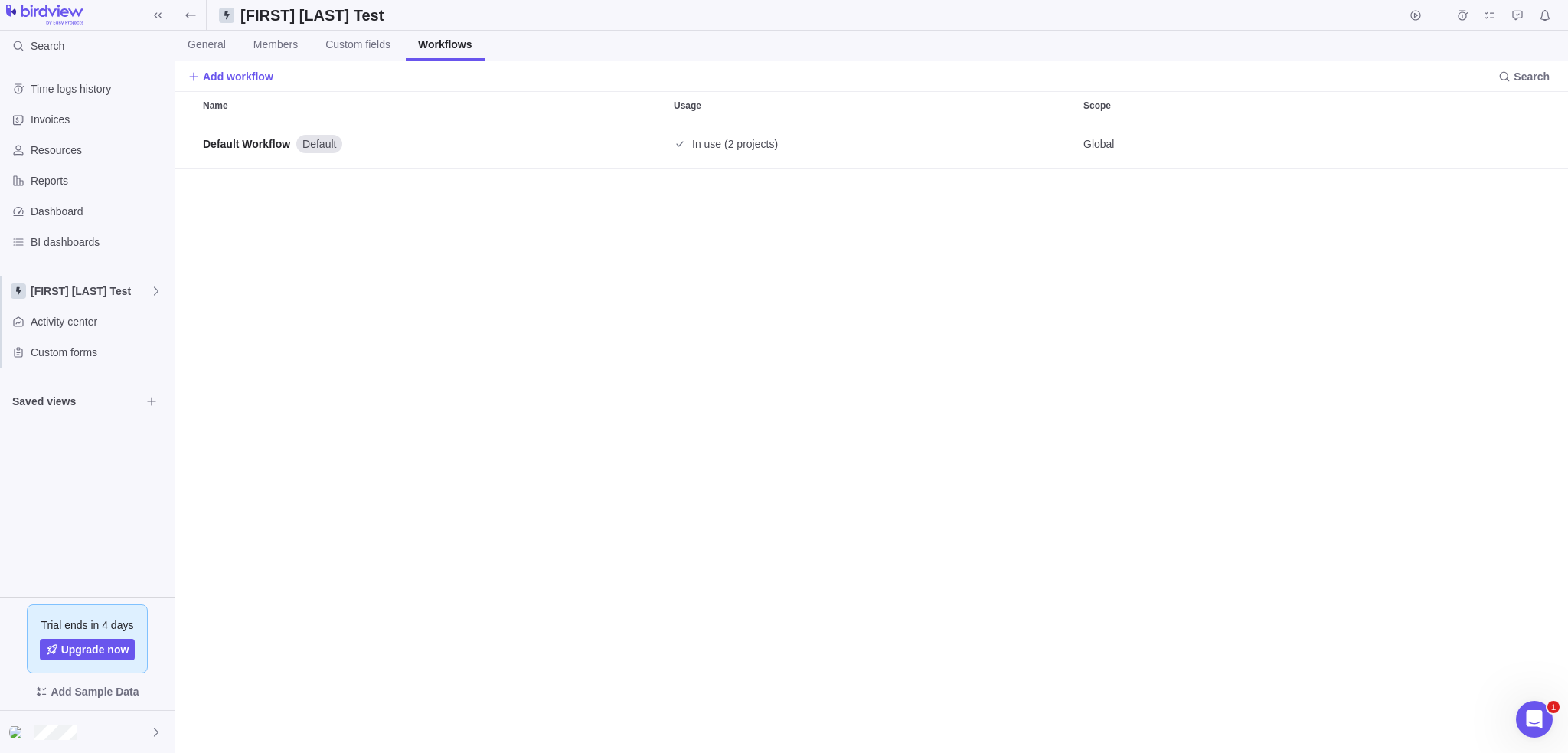 scroll, scrollTop: 622, scrollLeft: 1381, axis: both 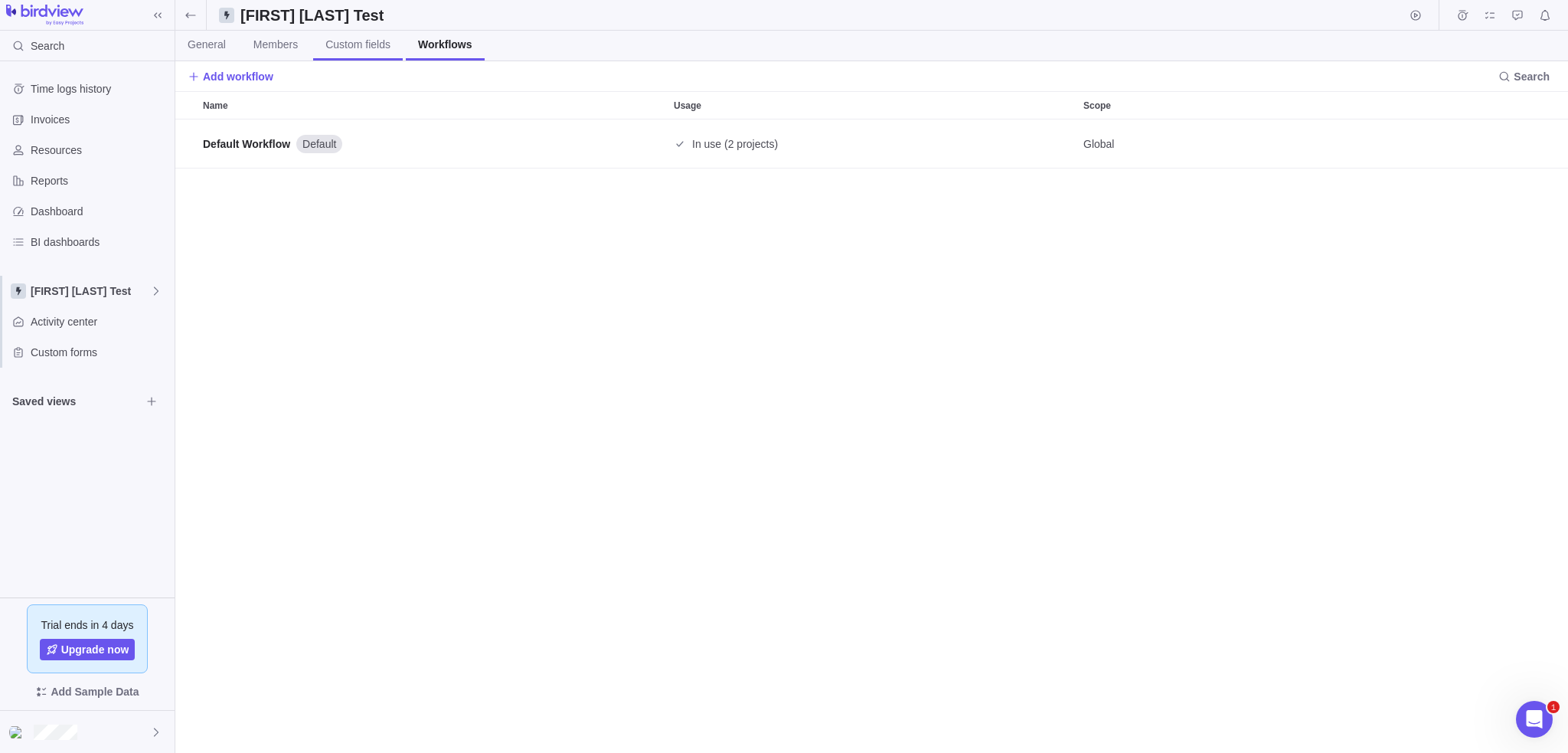 click on "Custom fields" at bounding box center [358, 44] 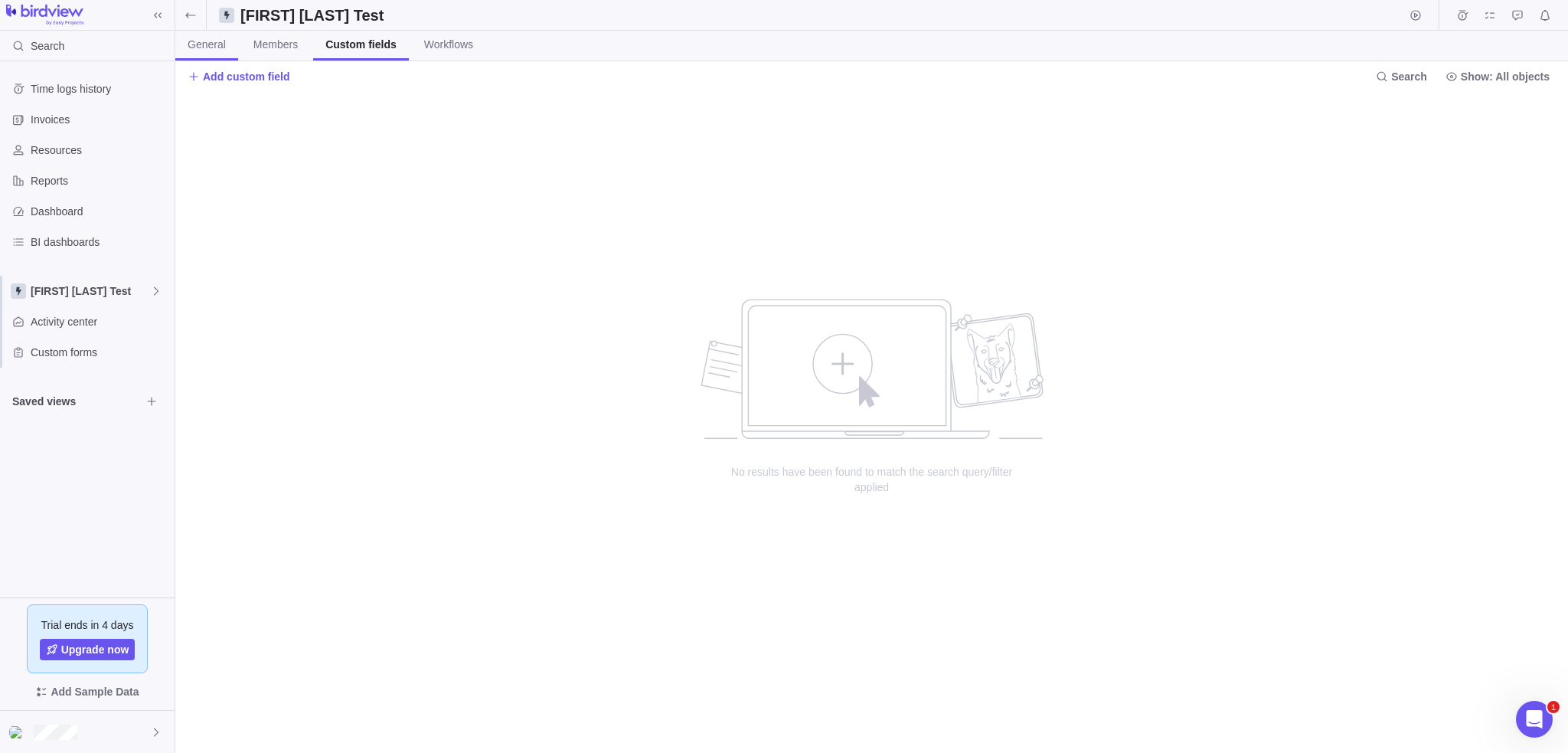 click on "General" at bounding box center [207, 44] 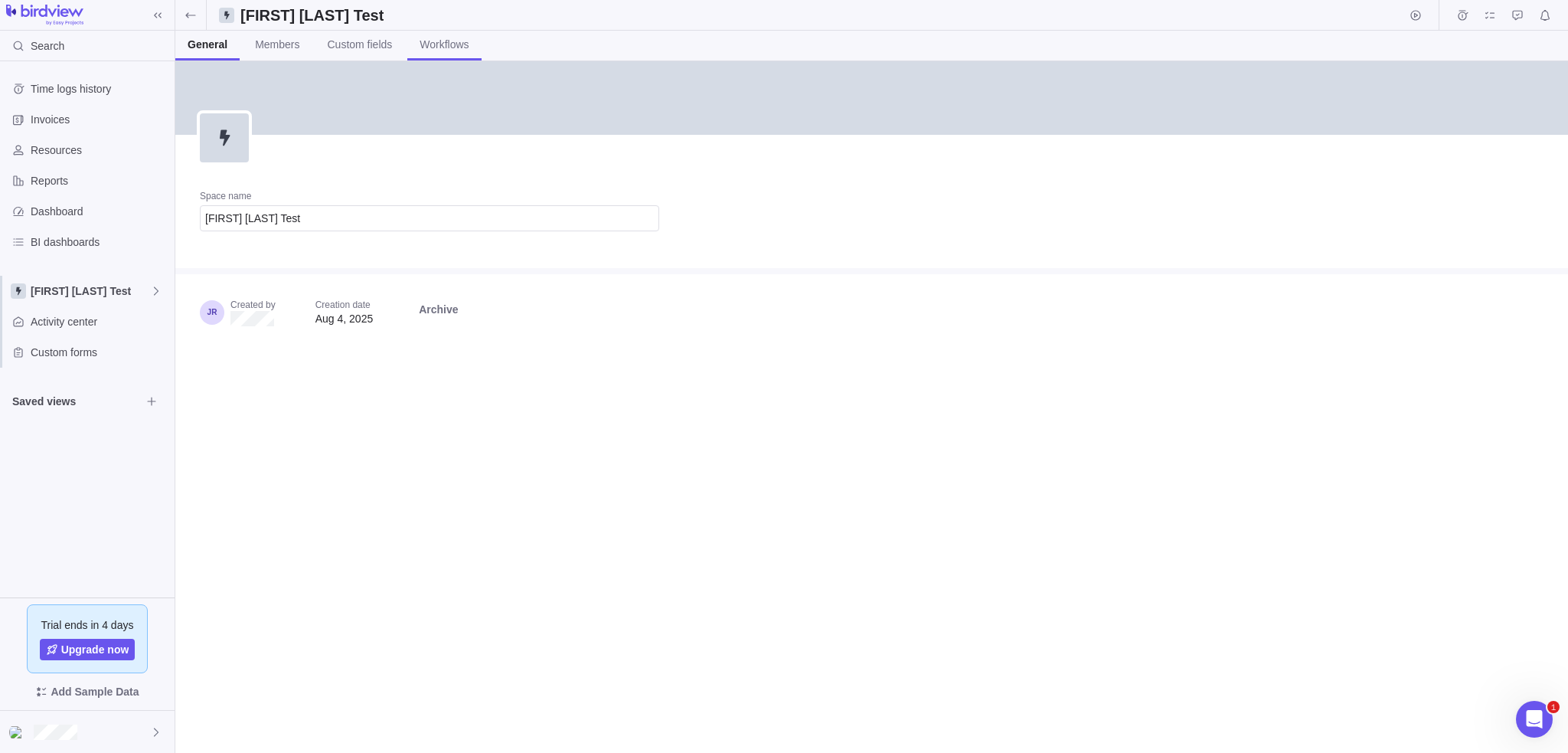 click on "Workflows" at bounding box center [444, 44] 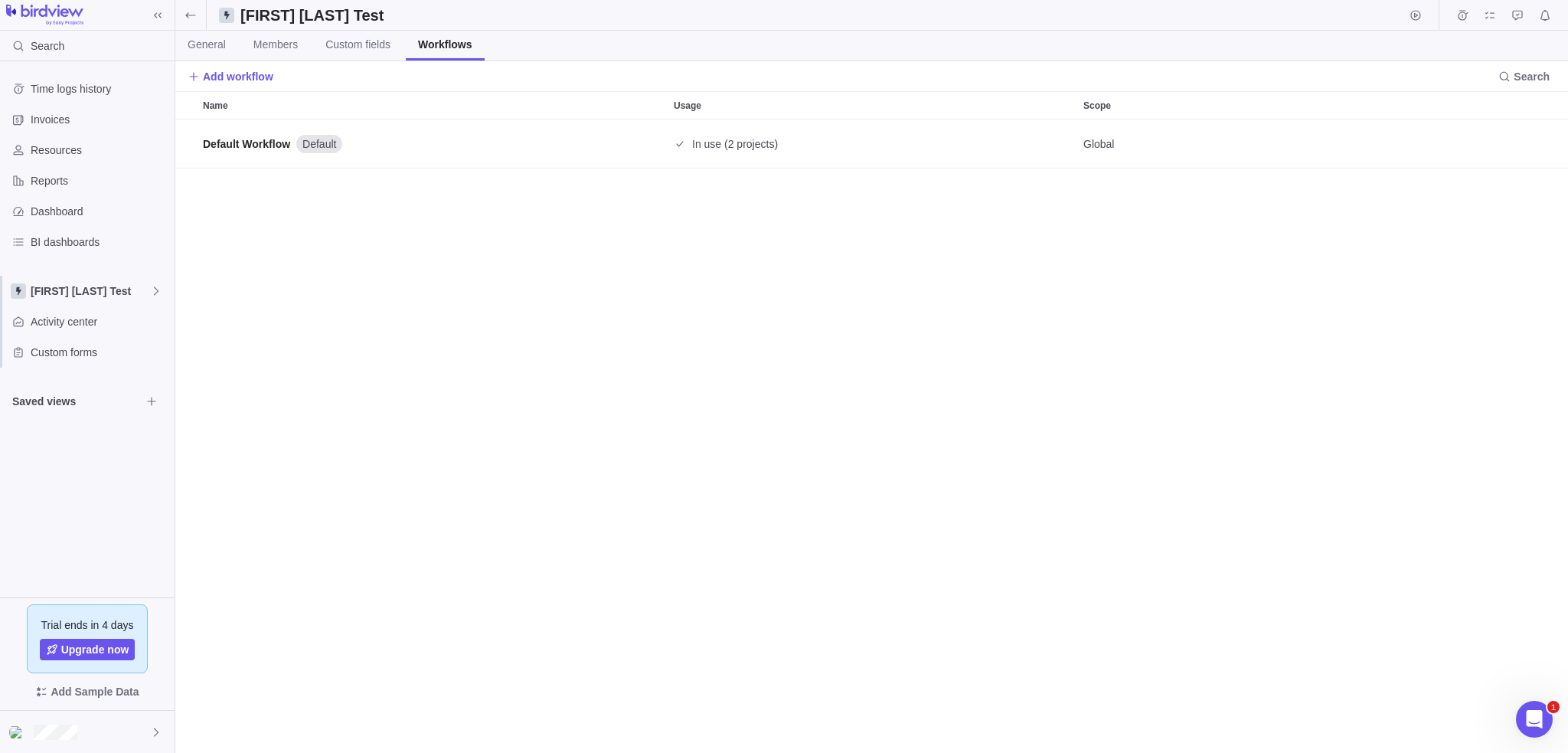 scroll, scrollTop: 12, scrollLeft: 12, axis: both 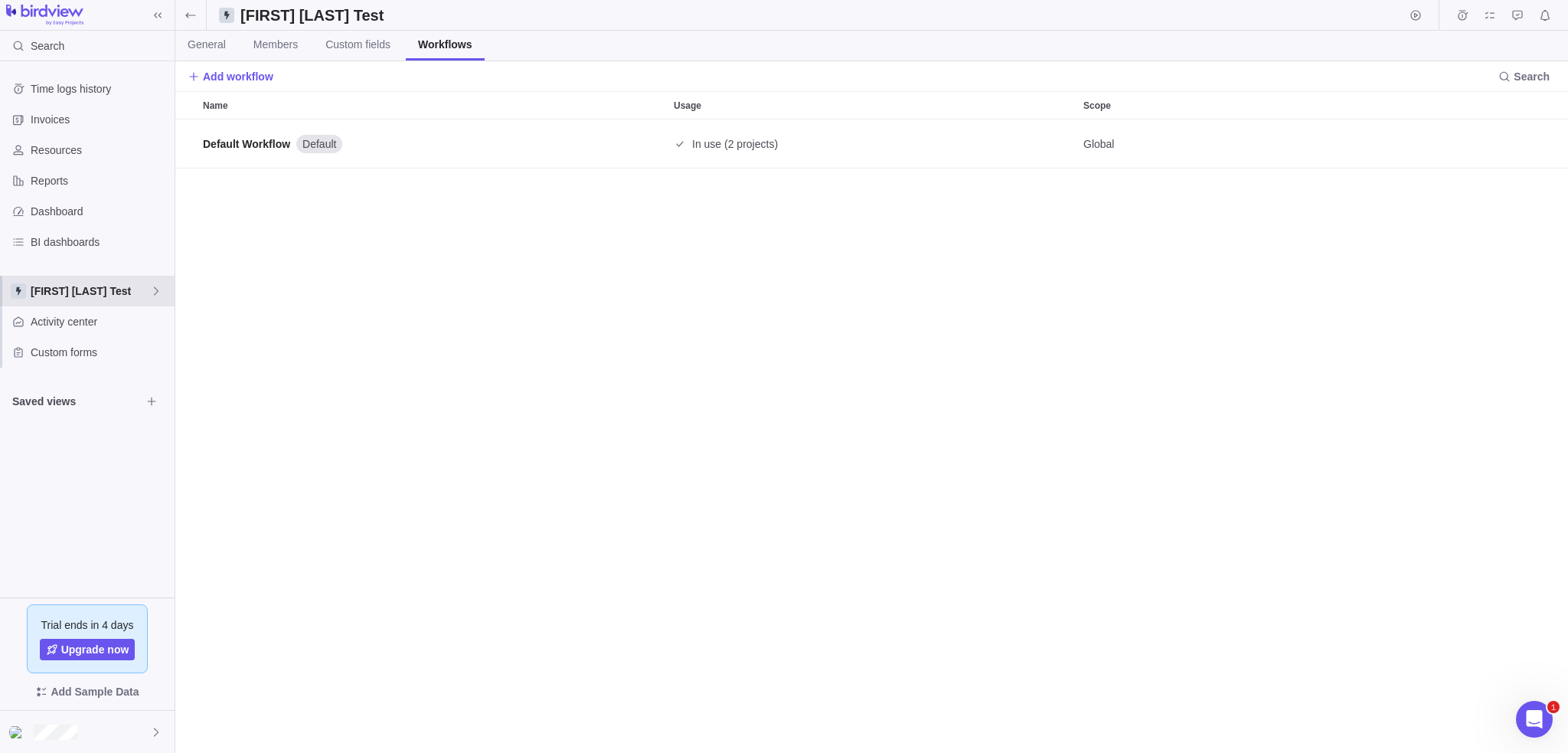 click 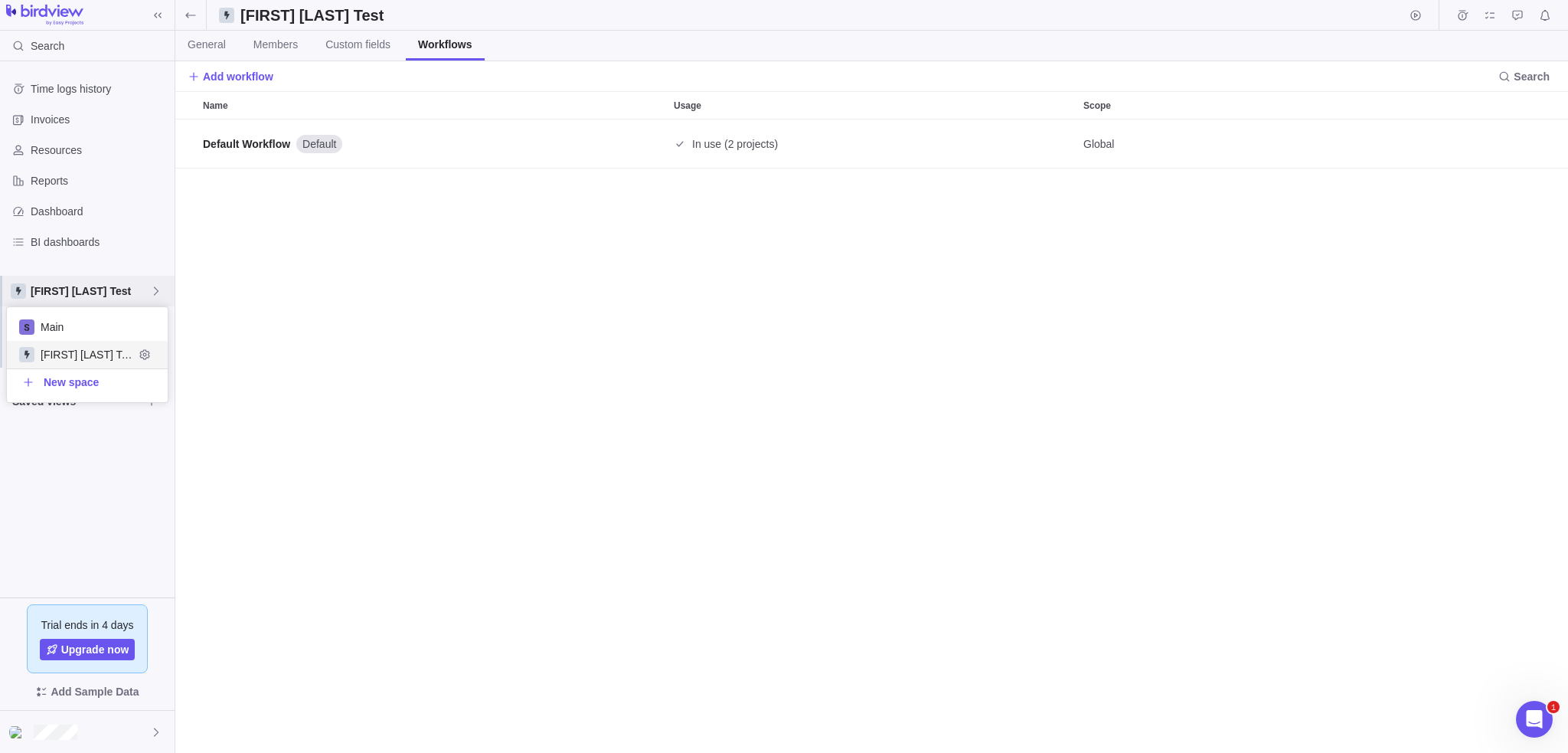 scroll, scrollTop: 12, scrollLeft: 12, axis: both 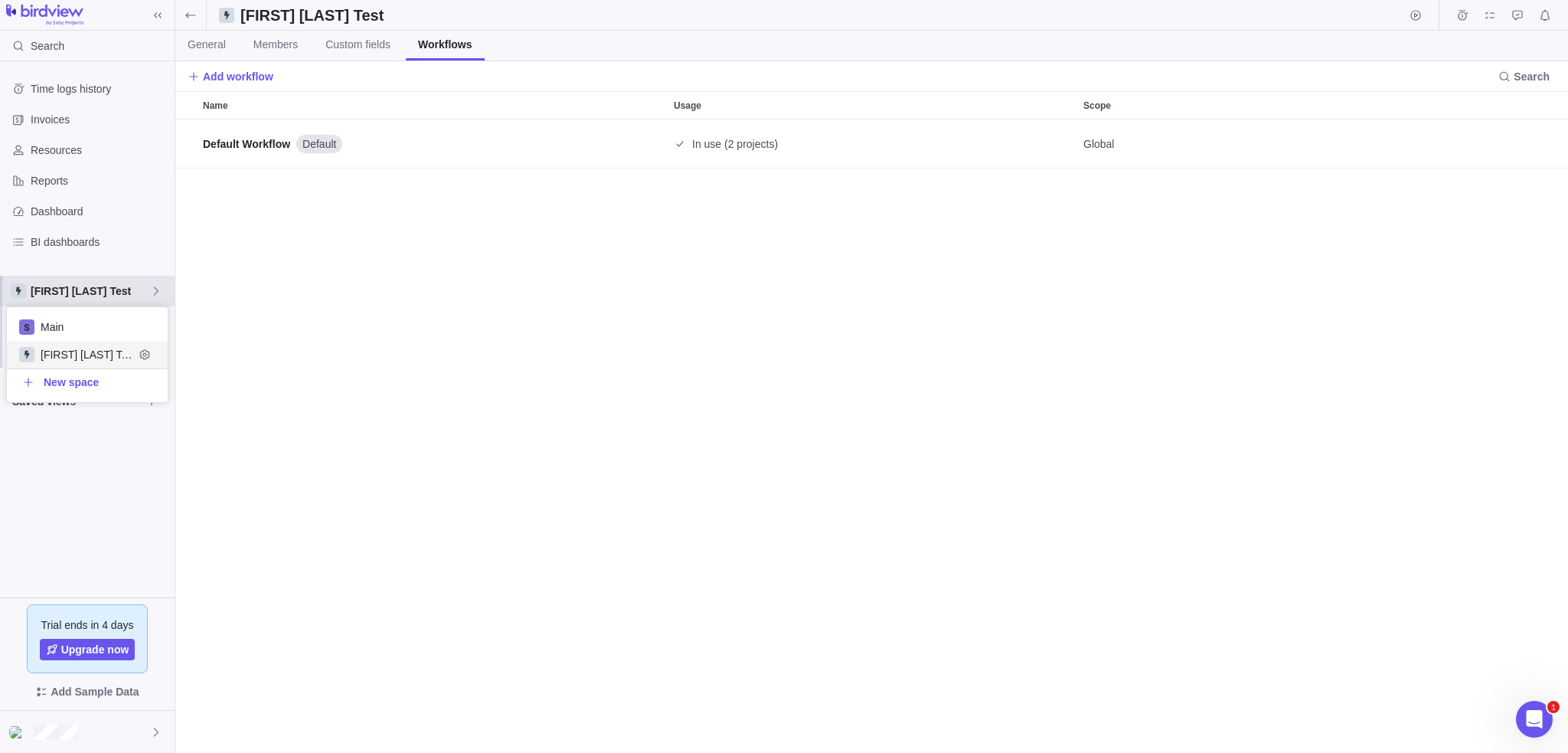 click 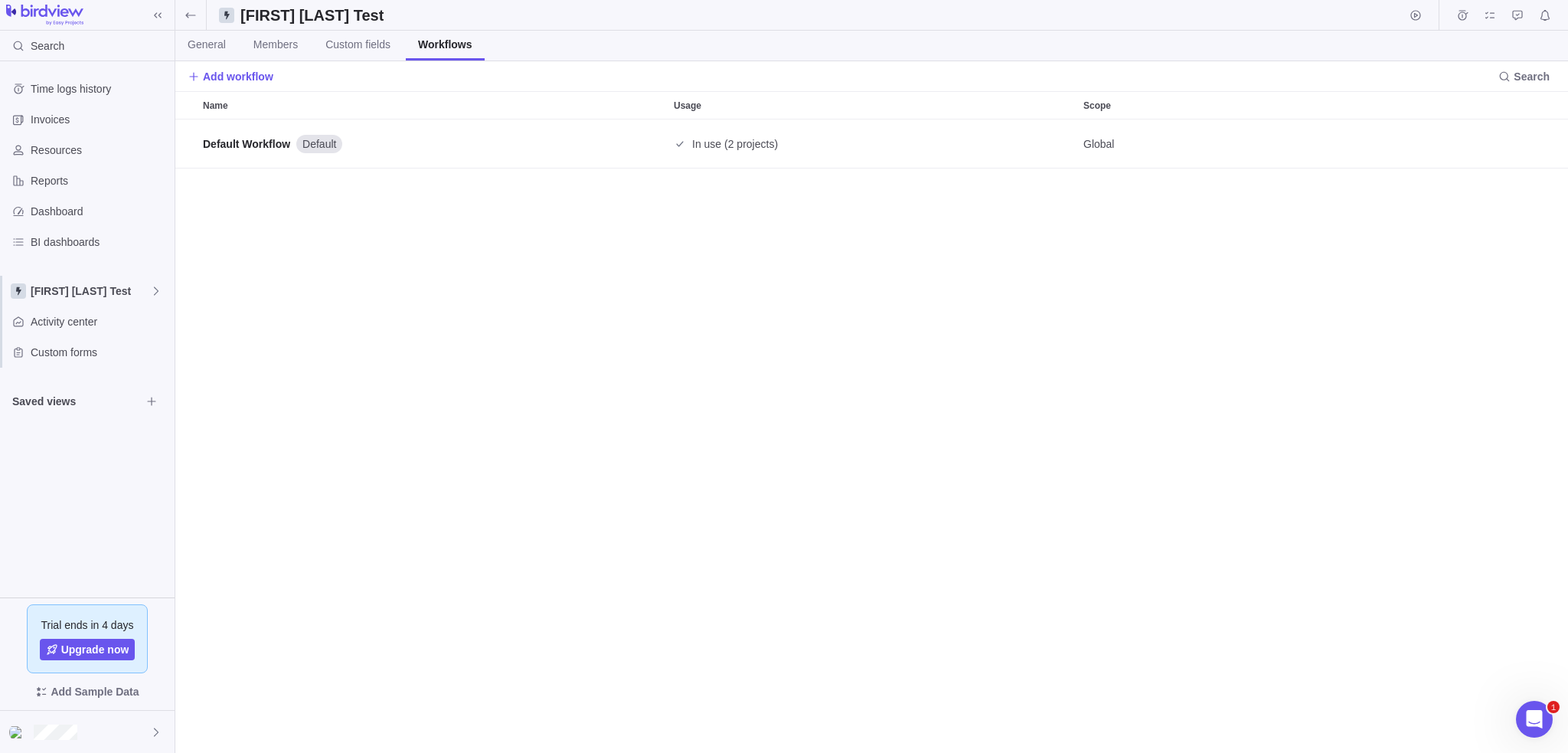 click on "Time logs history Invoices Resources Reports Dashboard BI dashboards Jake Space Test Activity center Custom forms Saved views" at bounding box center [87, 329] 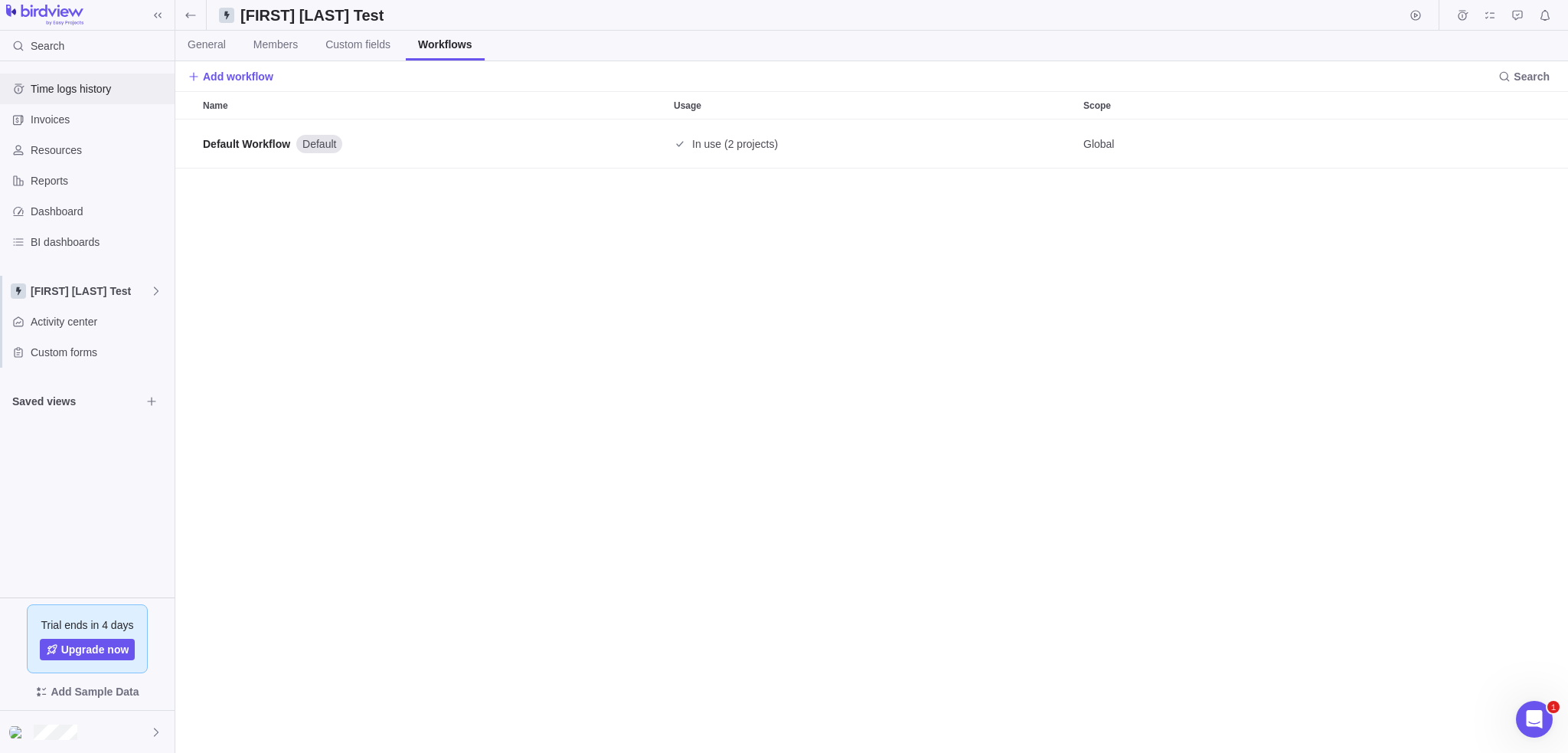 click on "Time logs history" at bounding box center [87, 89] 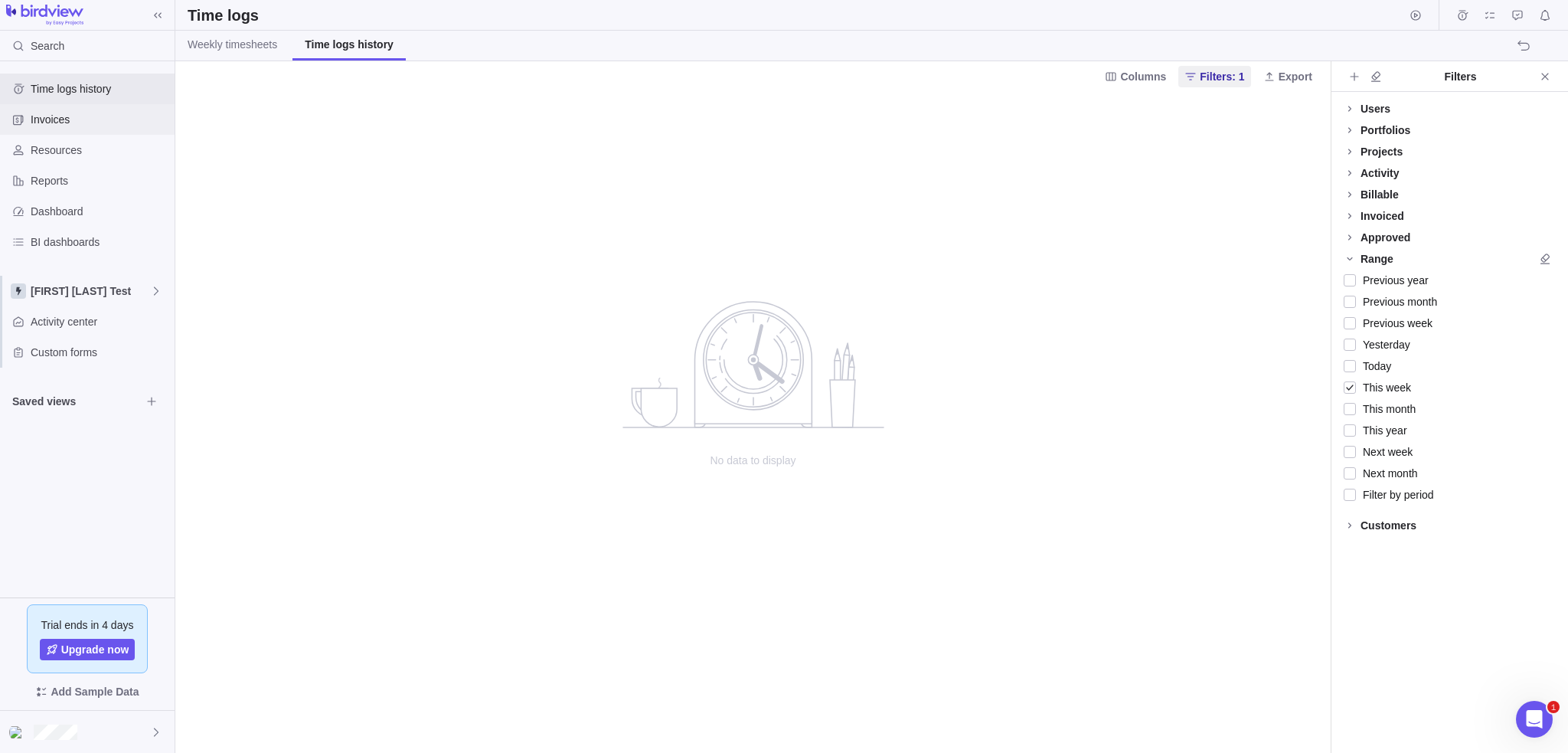 click on "Invoices" at bounding box center (100, 119) 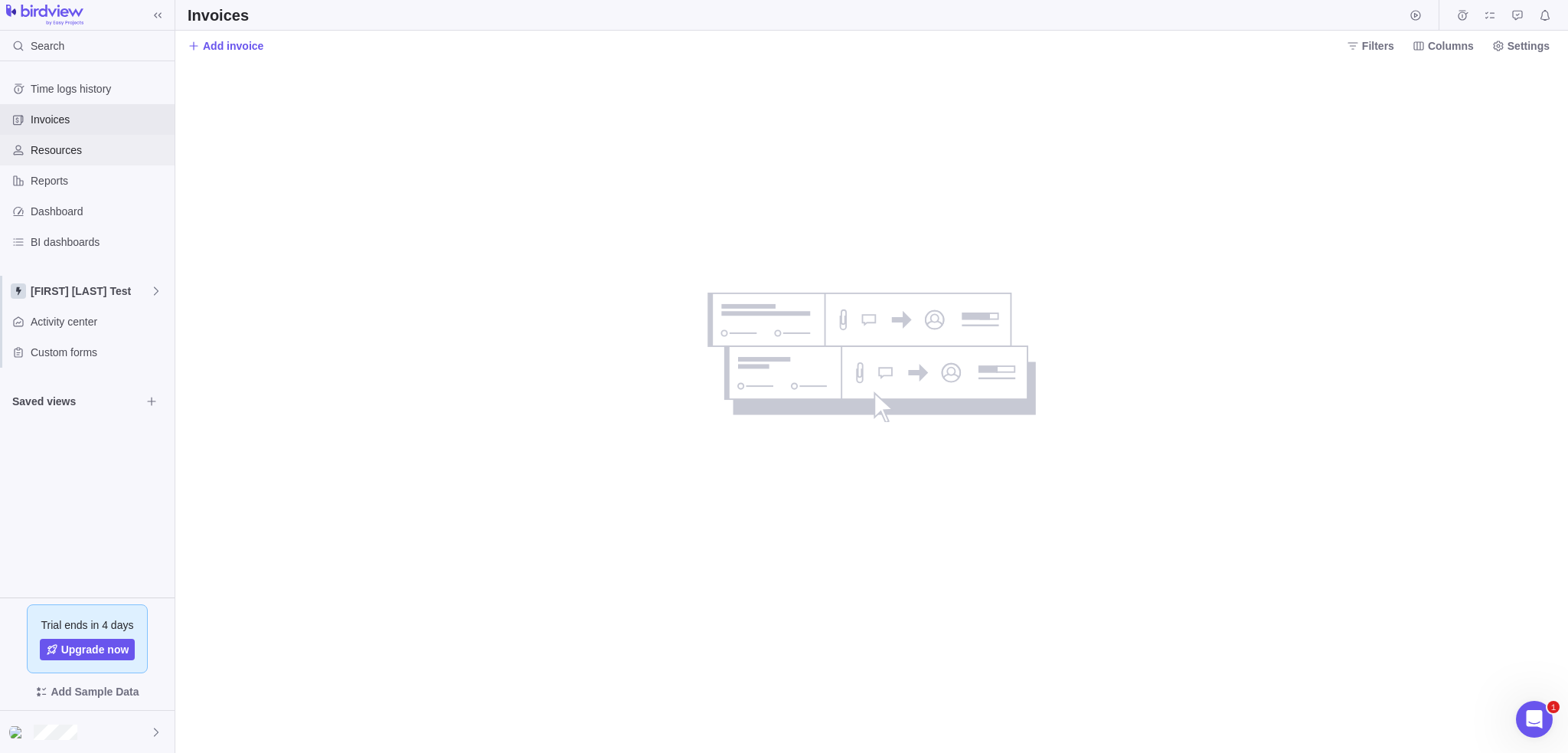 click on "Resources" at bounding box center (87, 150) 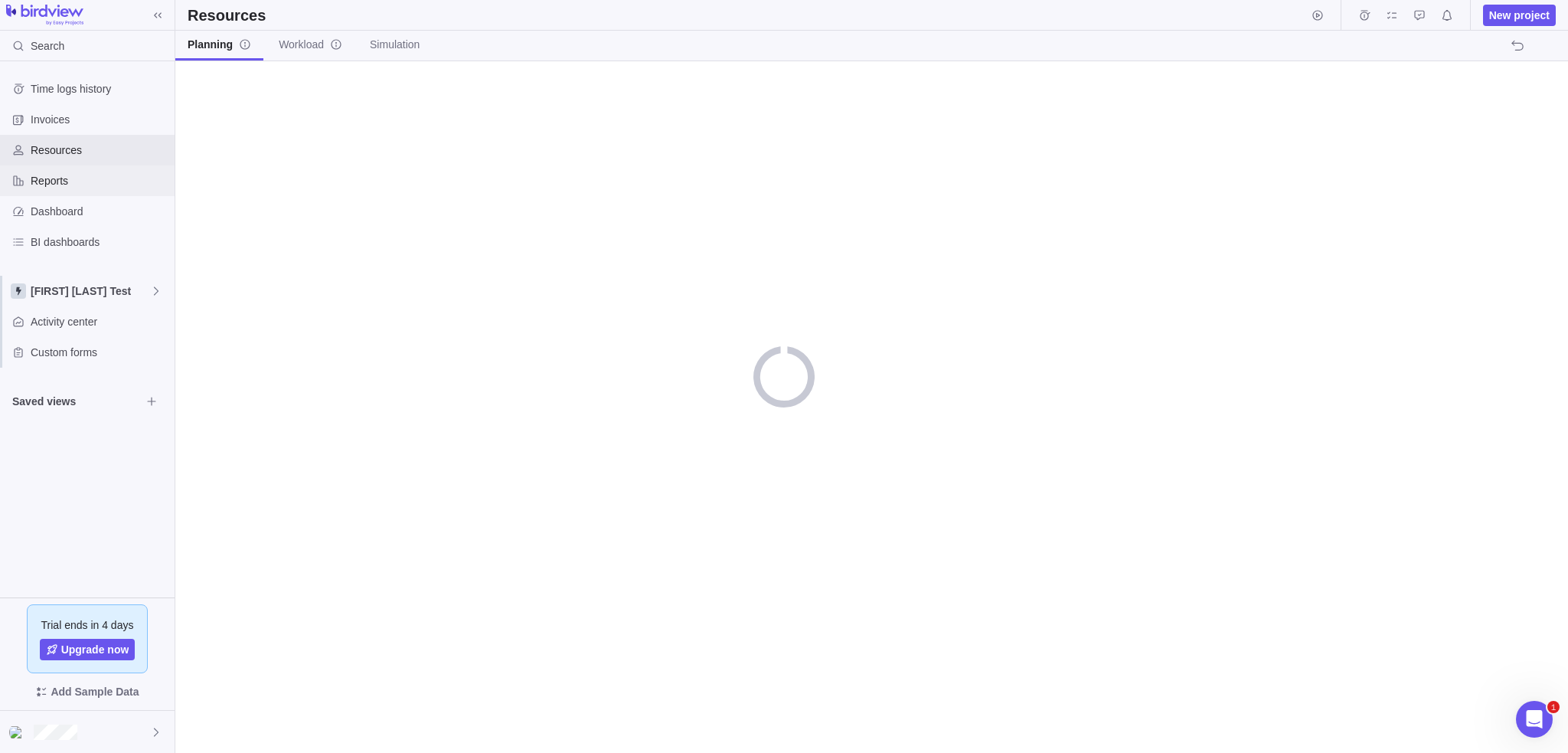 click on "Reports" at bounding box center [100, 181] 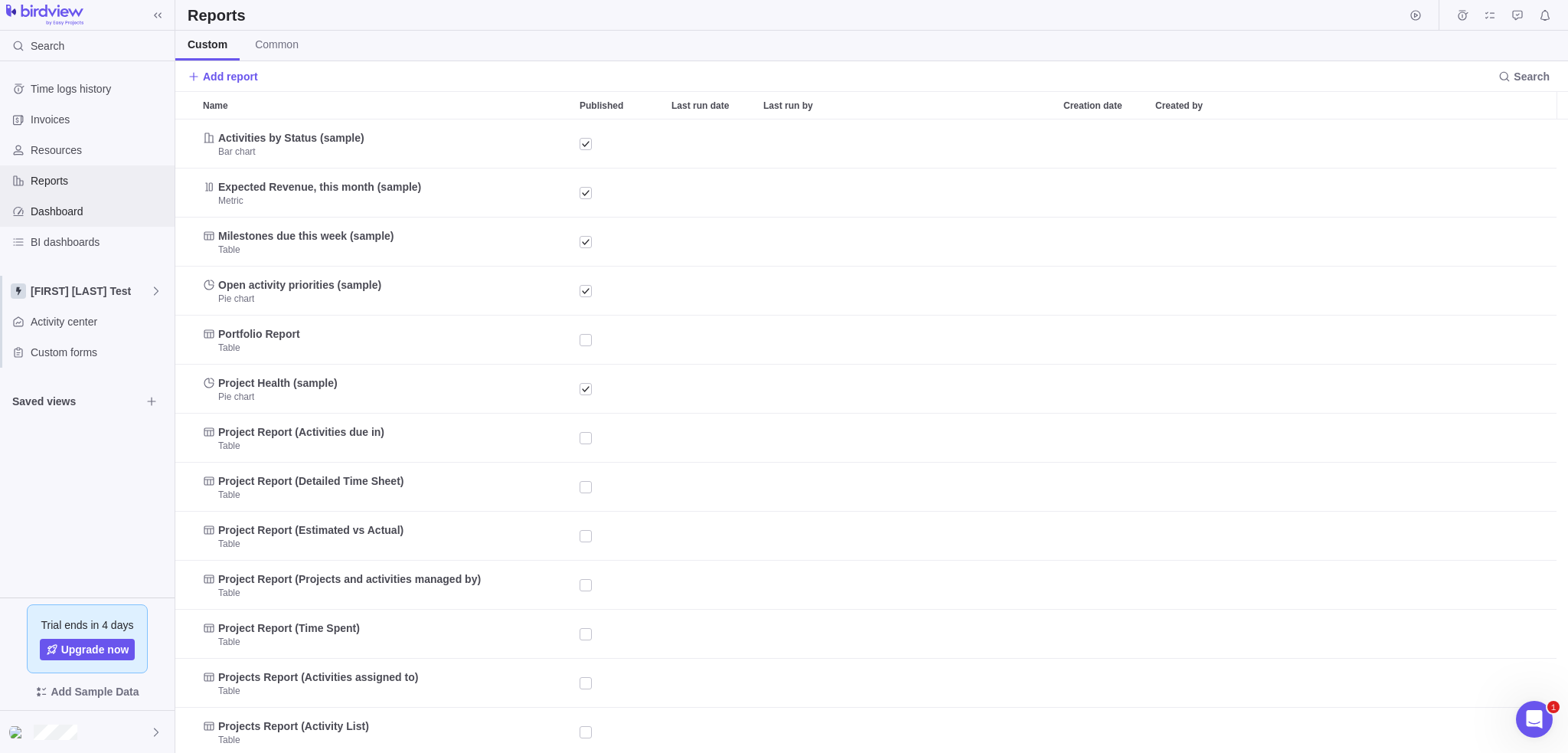scroll, scrollTop: 12, scrollLeft: 12, axis: both 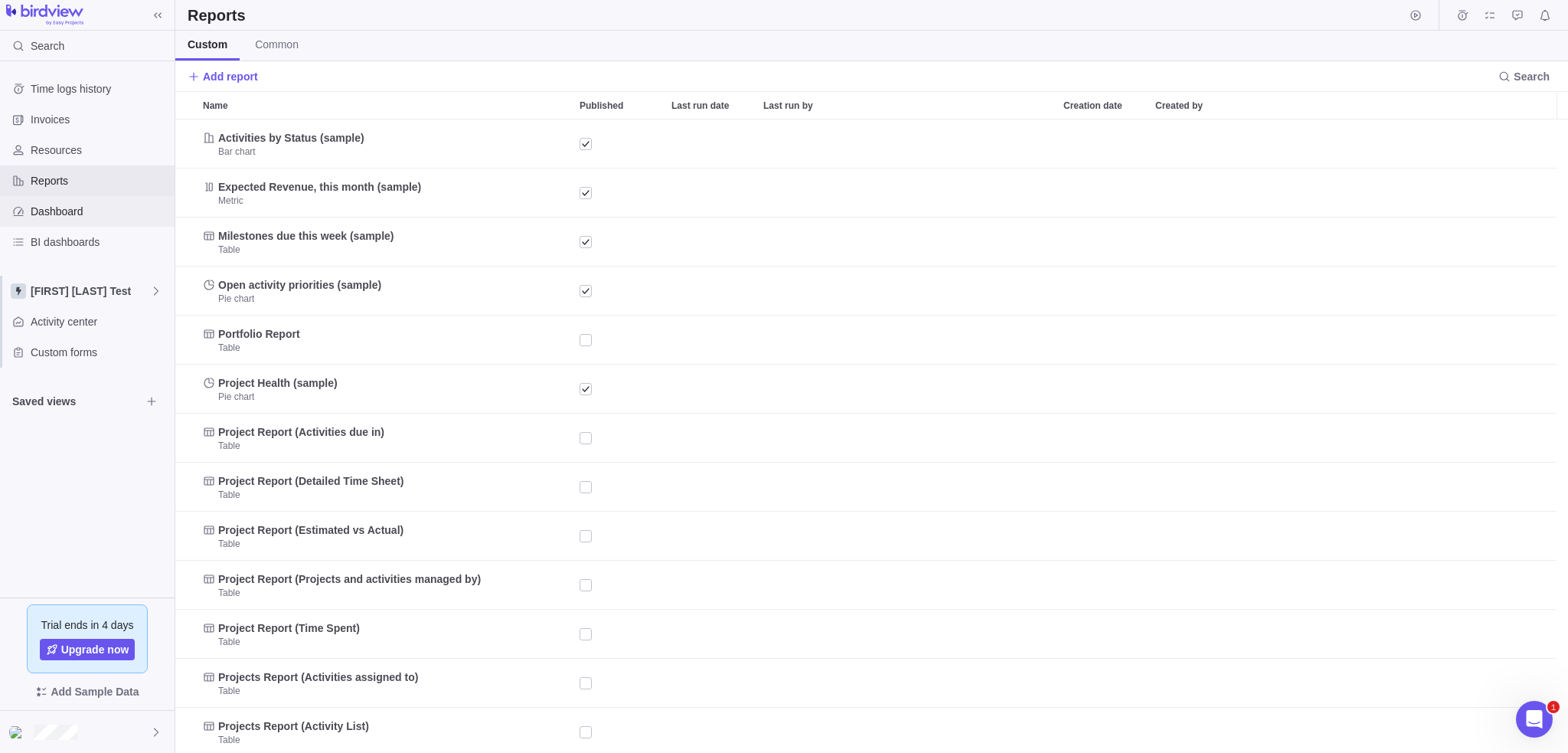 click on "Dashboard" at bounding box center (100, 211) 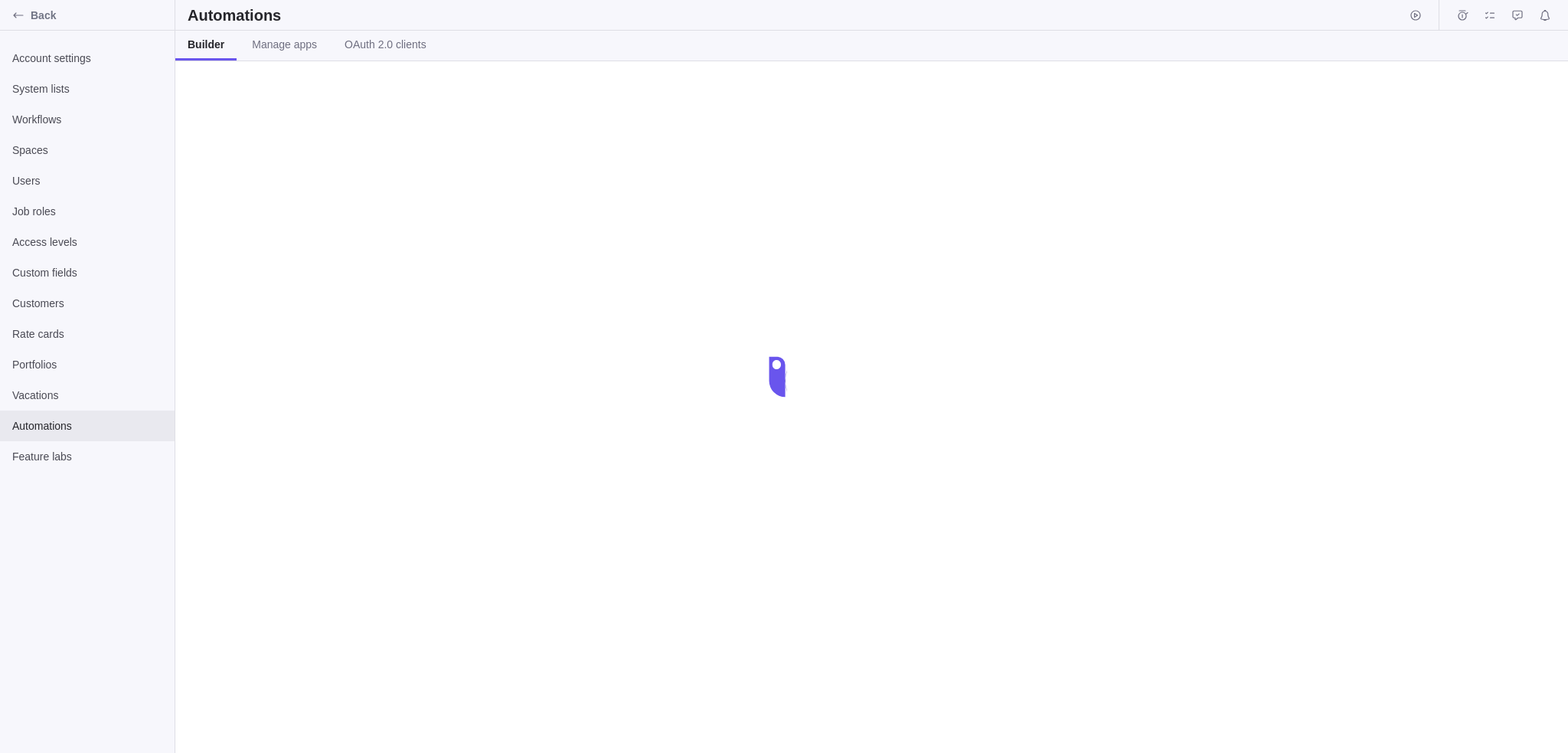 scroll, scrollTop: 0, scrollLeft: 0, axis: both 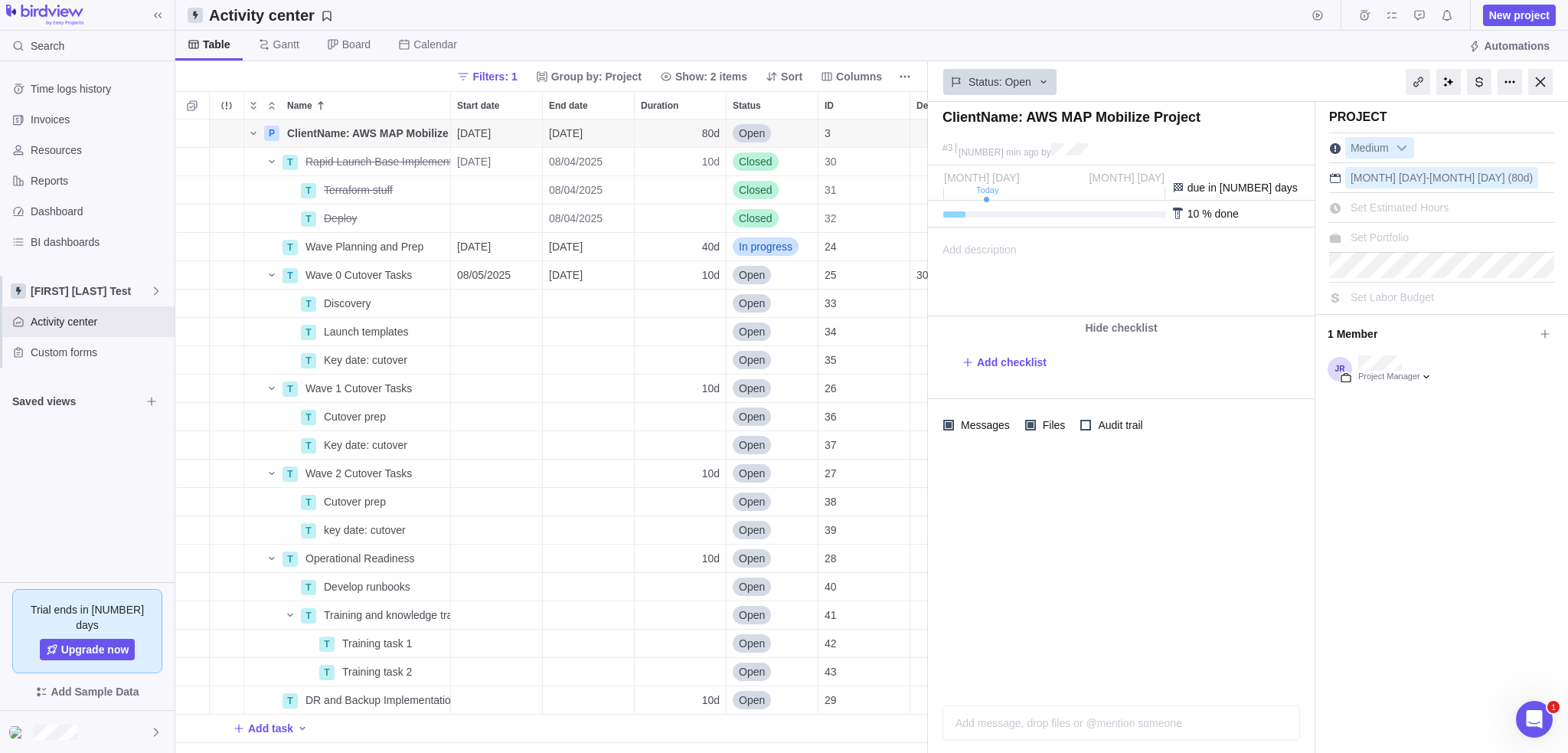 click on "Time logs history Invoices Resources Reports Dashboard BI dashboards Jake Space Test Activity center Custom forms Saved views" at bounding box center [87, 322] 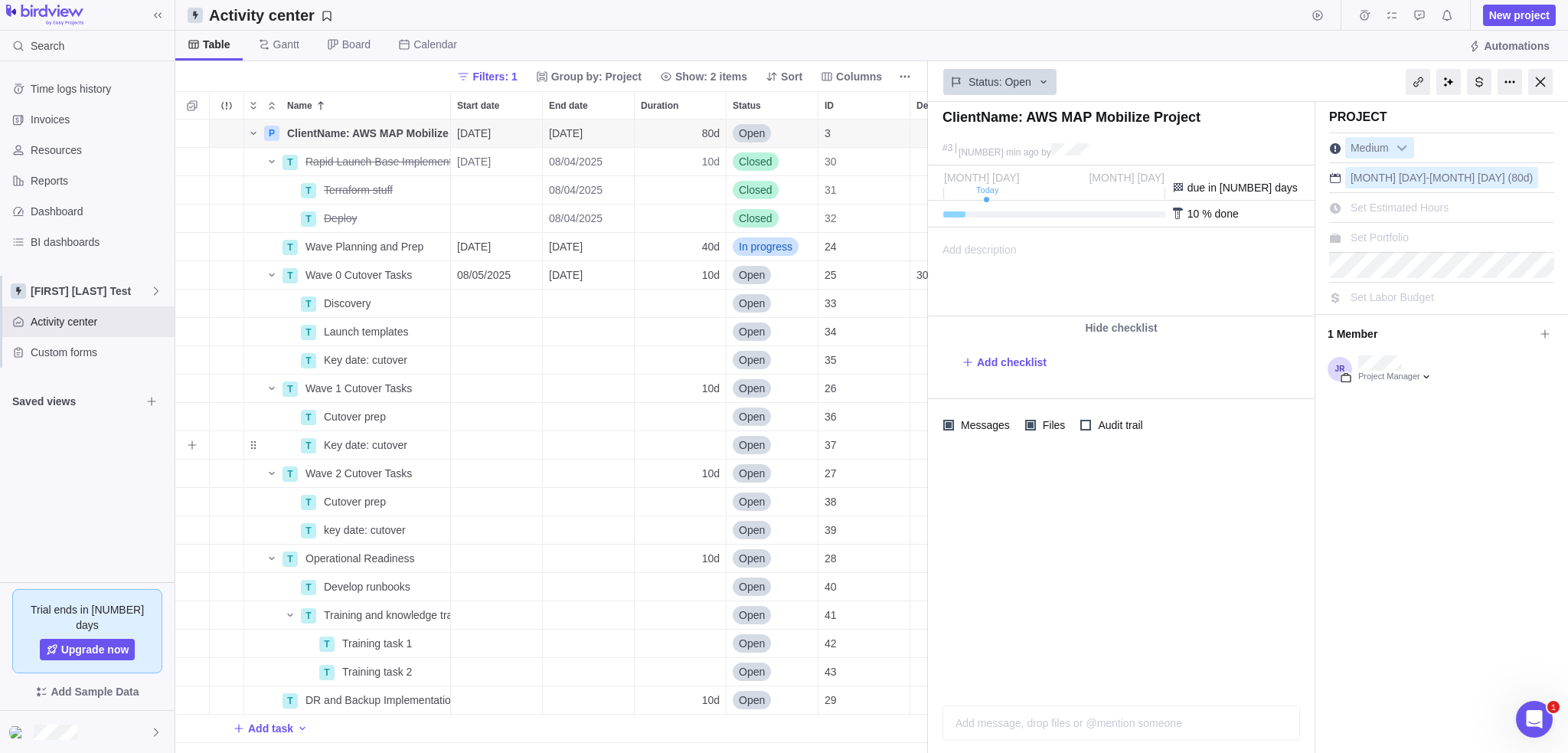 scroll, scrollTop: 0, scrollLeft: 0, axis: both 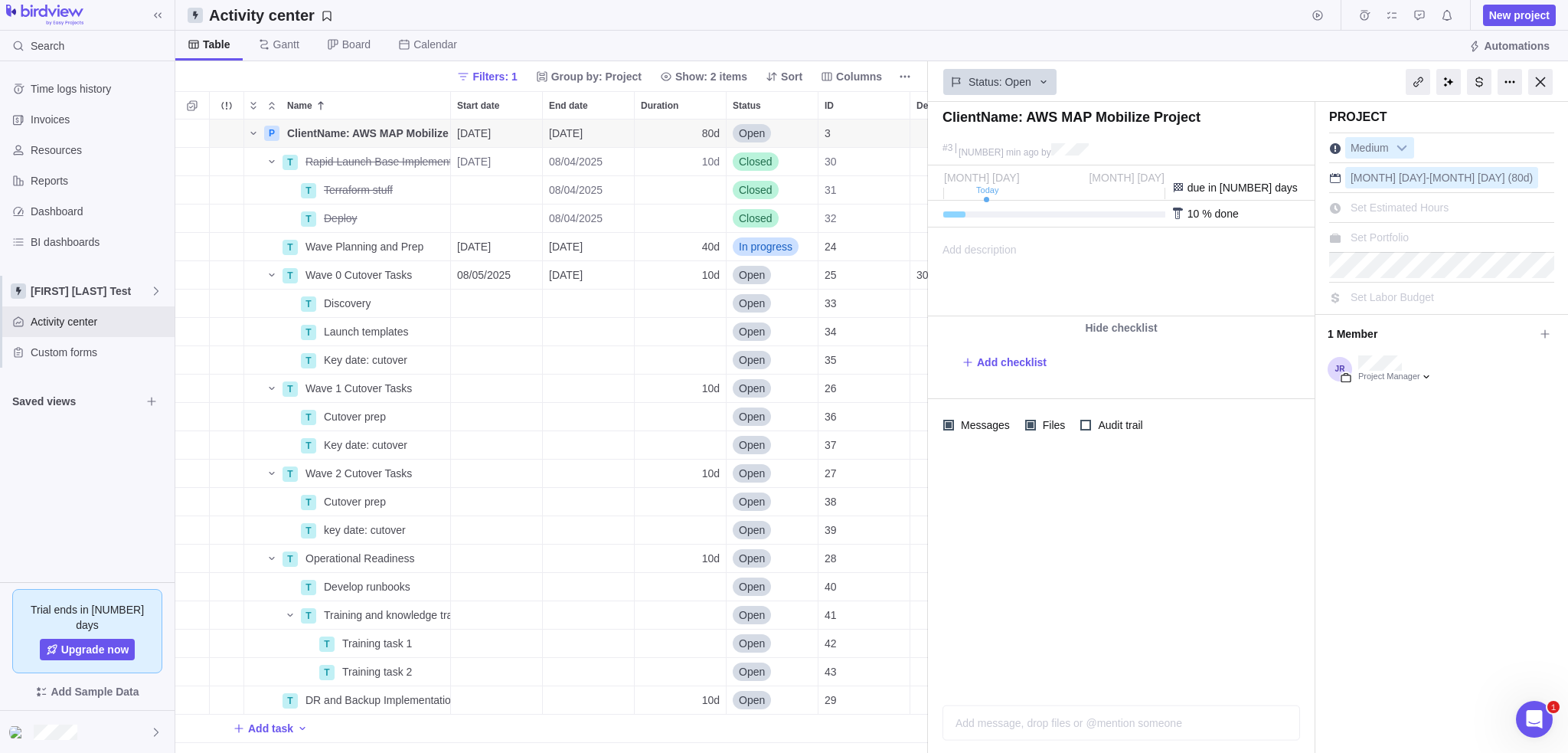 drag, startPoint x: 1096, startPoint y: 33, endPoint x: 1190, endPoint y: 0, distance: 99.6243 